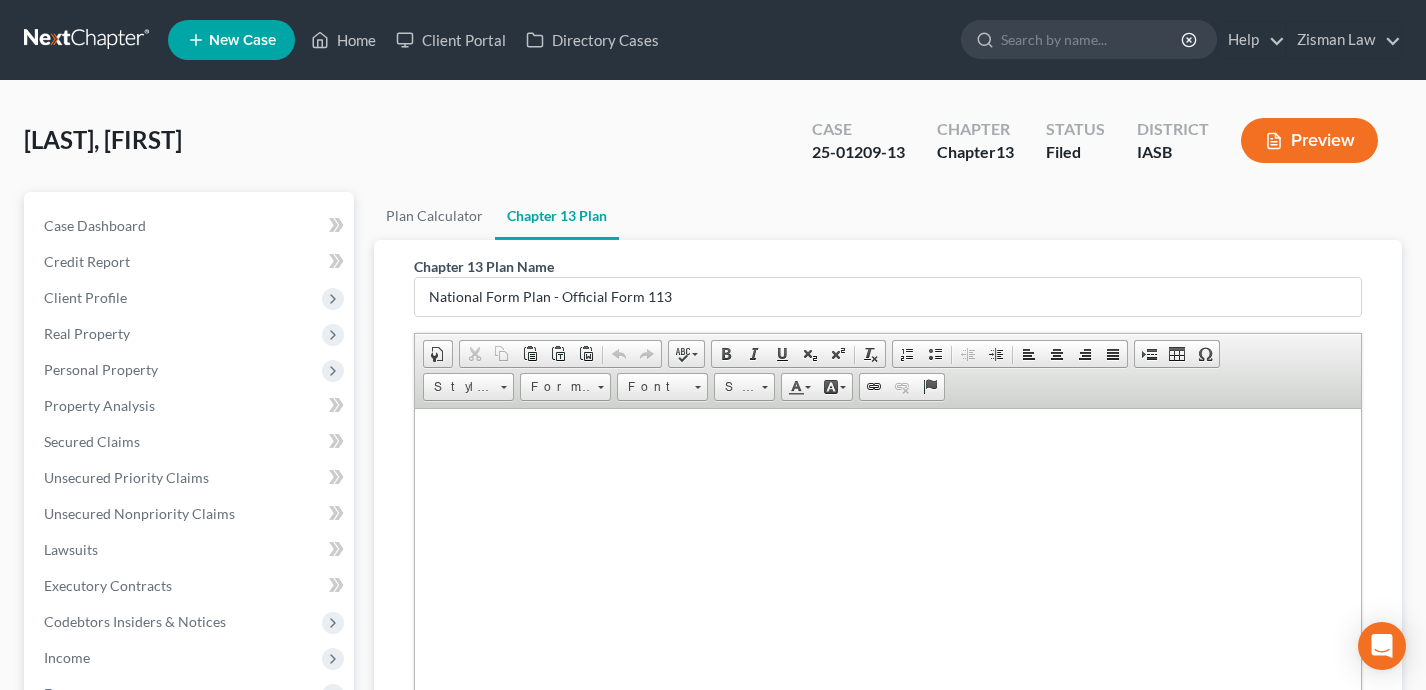 scroll, scrollTop: 0, scrollLeft: 0, axis: both 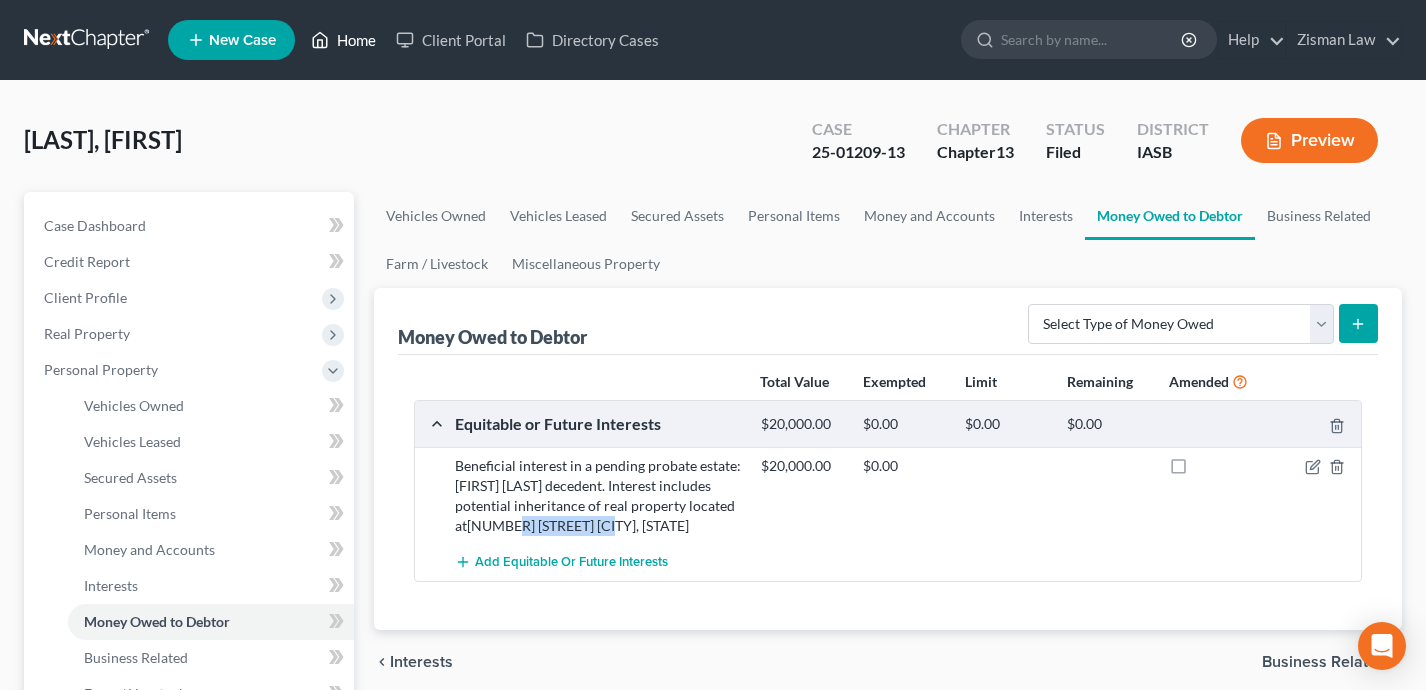 click on "Home" at bounding box center [343, 40] 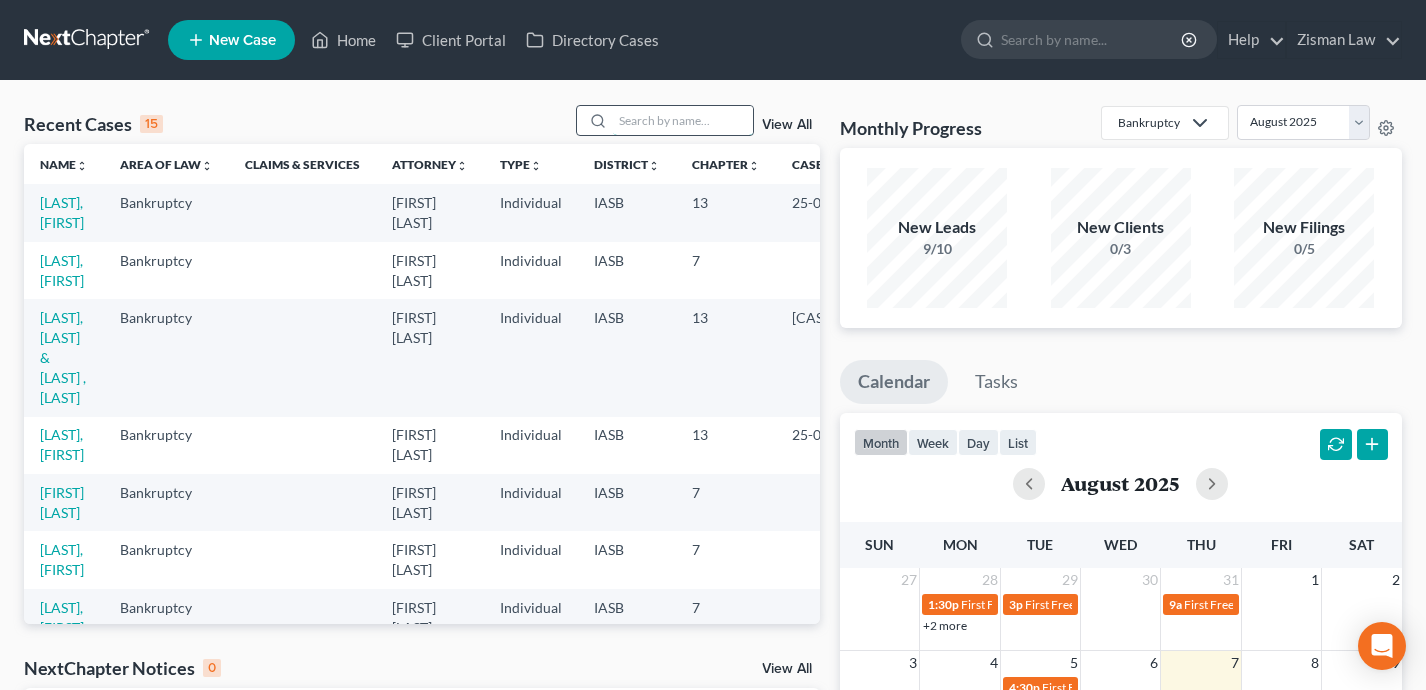 click at bounding box center [683, 120] 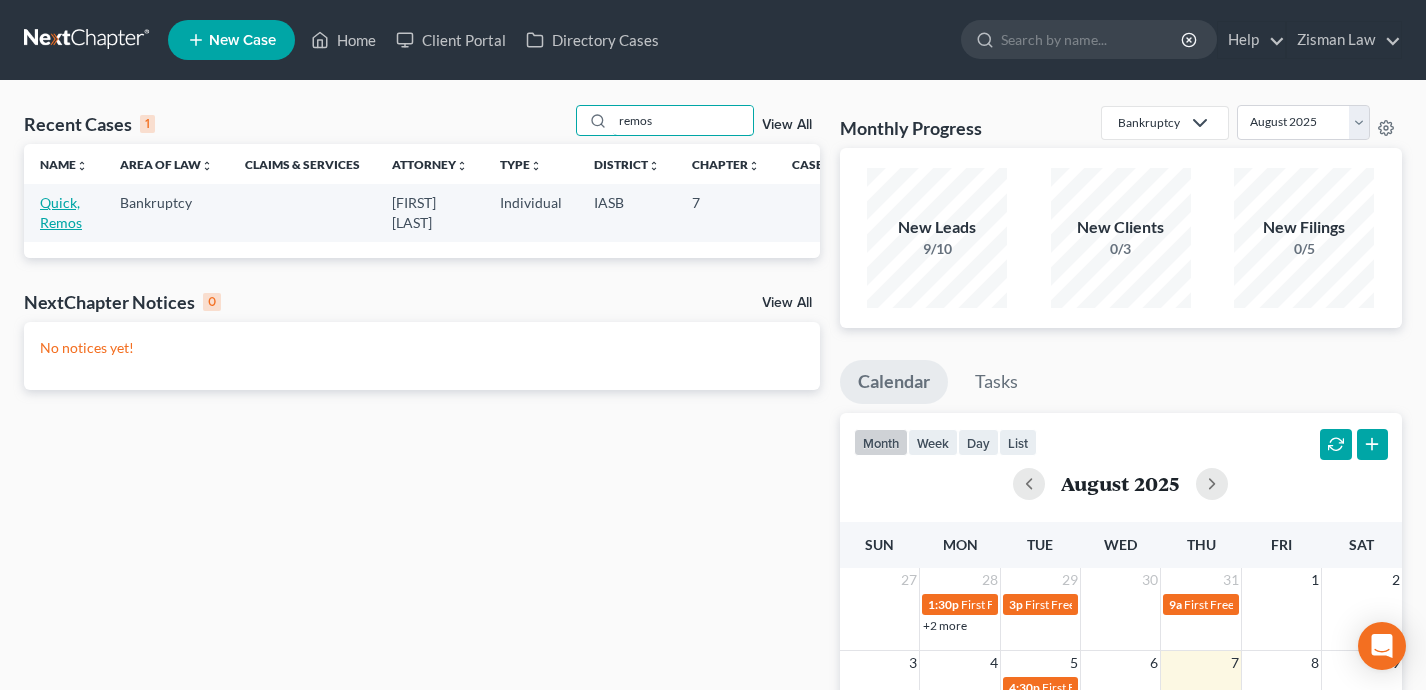 type on "remos" 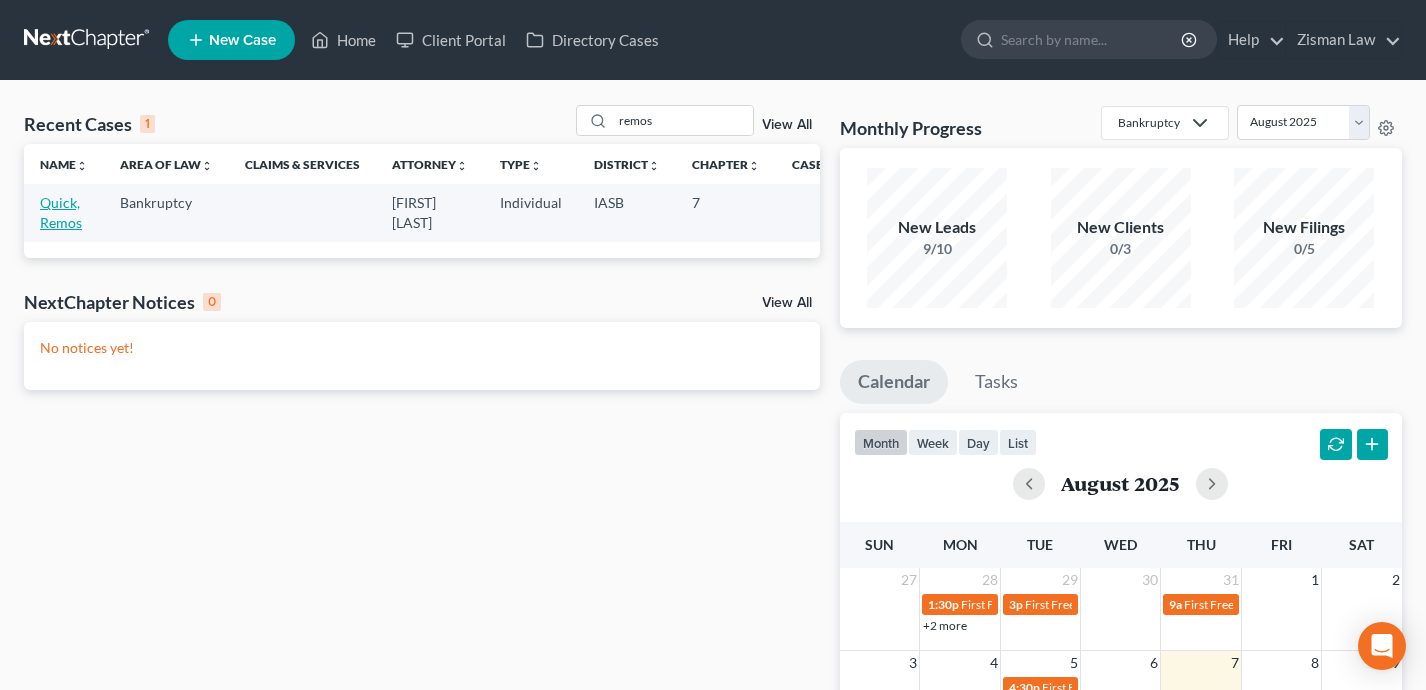 click on "Quick, Remos" at bounding box center (61, 212) 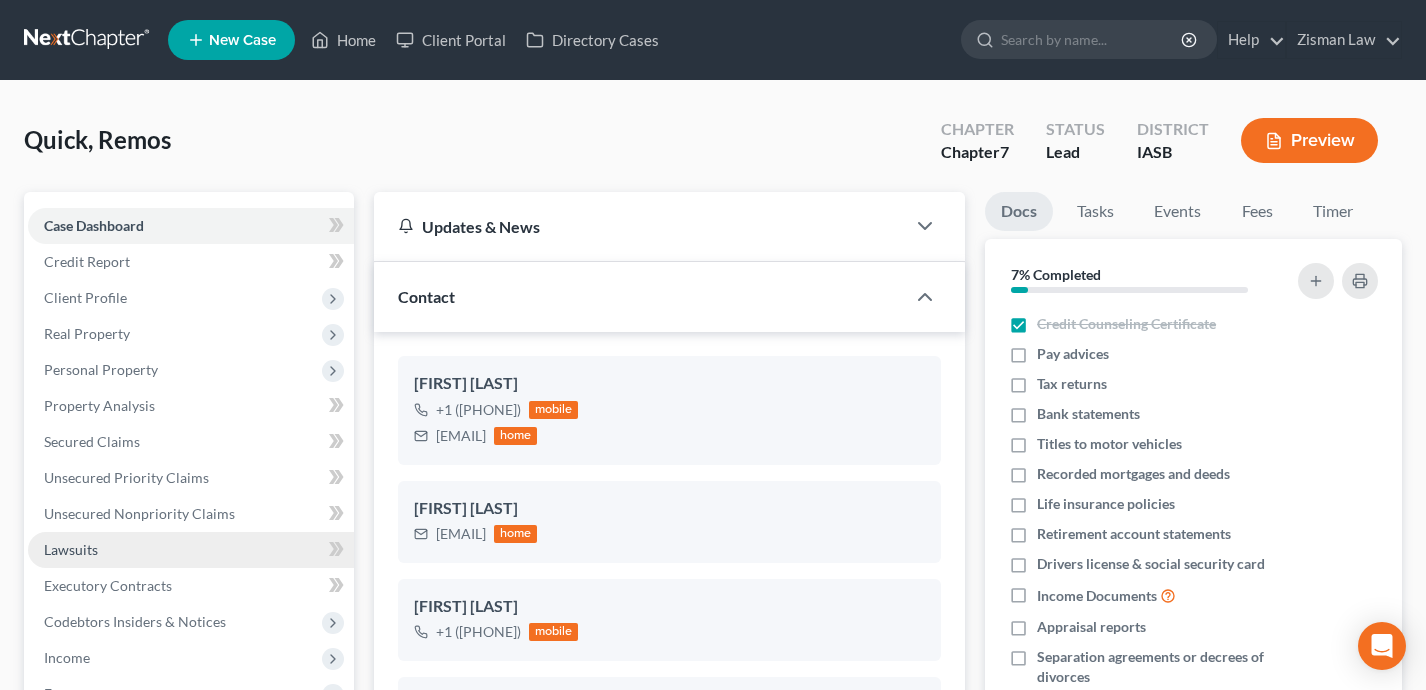 scroll, scrollTop: 356, scrollLeft: 0, axis: vertical 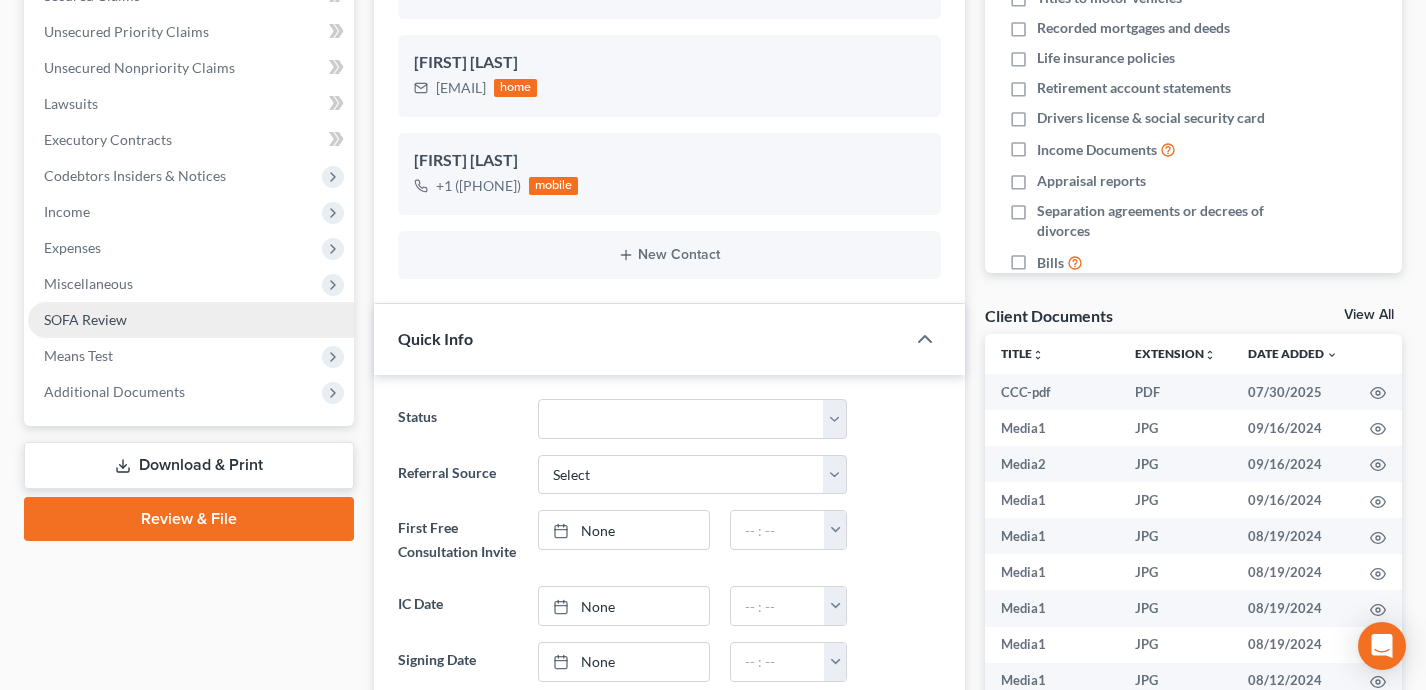 click on "SOFA Review" at bounding box center [191, 320] 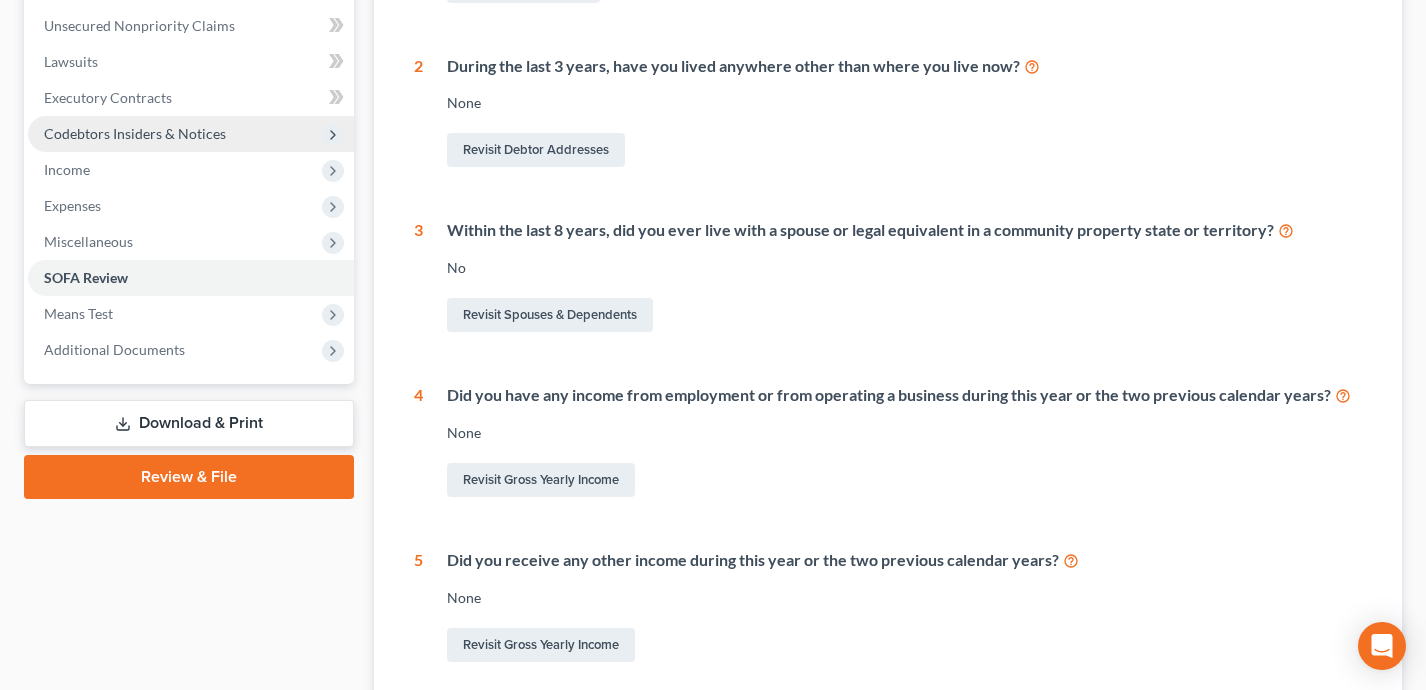scroll, scrollTop: 675, scrollLeft: 0, axis: vertical 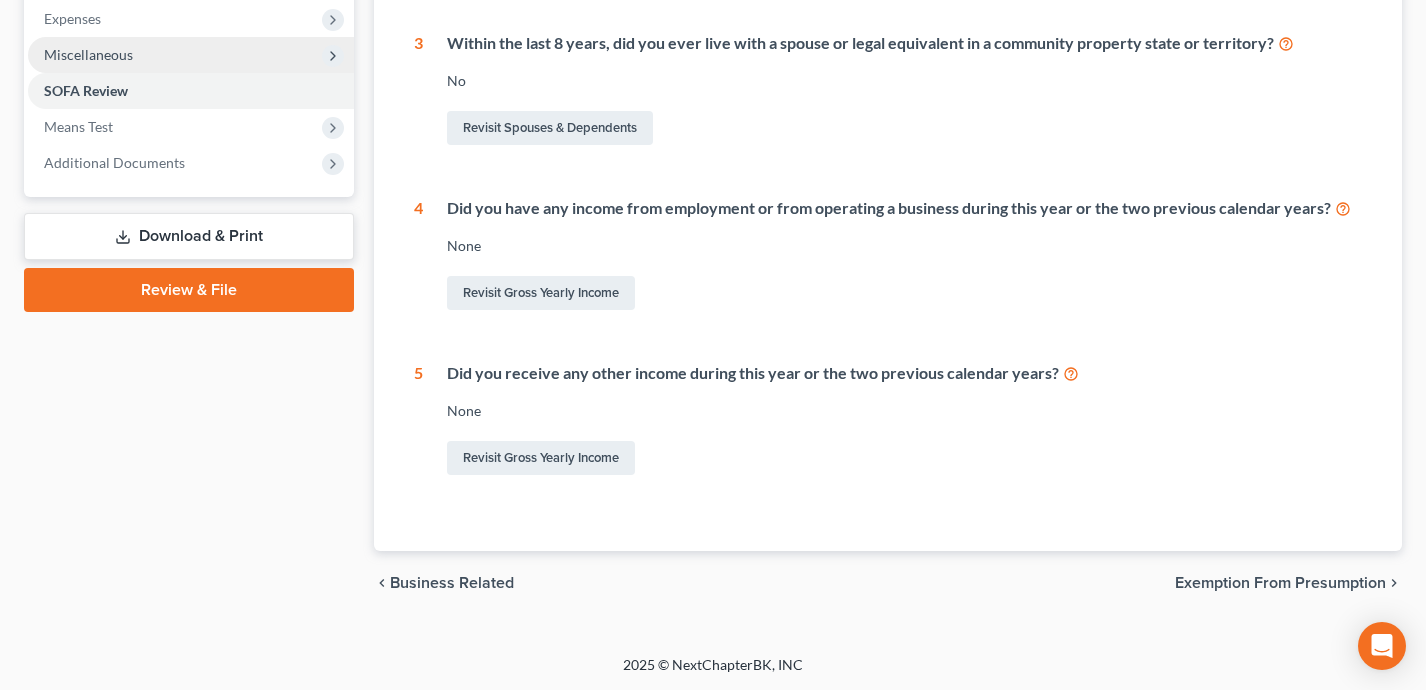 click on "Miscellaneous" at bounding box center (191, 55) 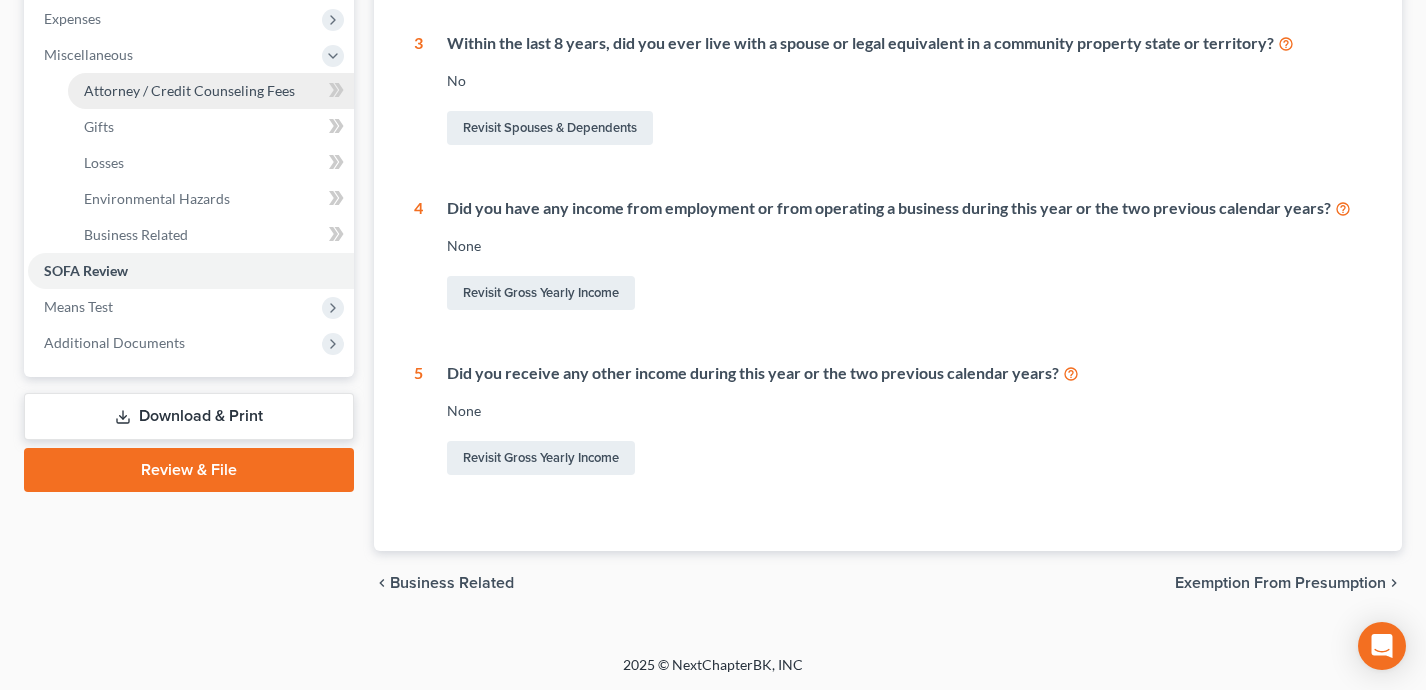 click on "Attorney / Credit Counseling Fees" at bounding box center [189, 90] 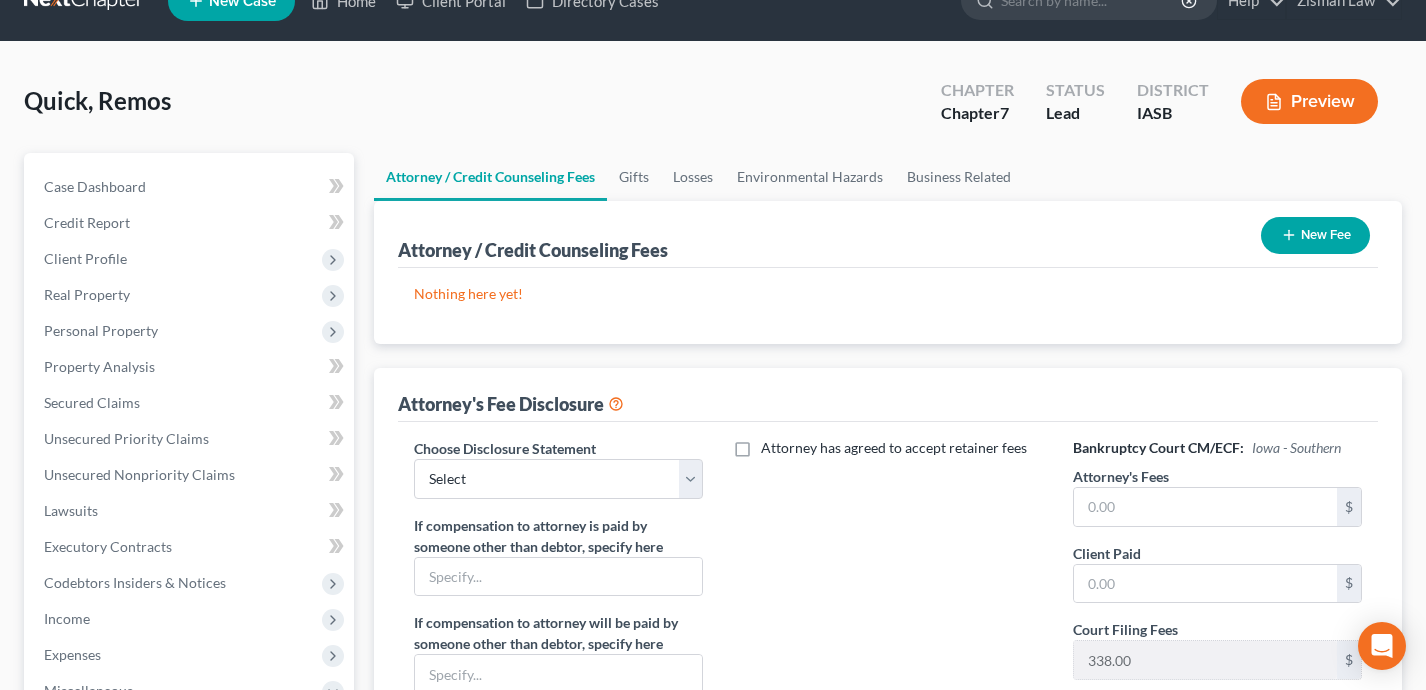 scroll, scrollTop: 0, scrollLeft: 0, axis: both 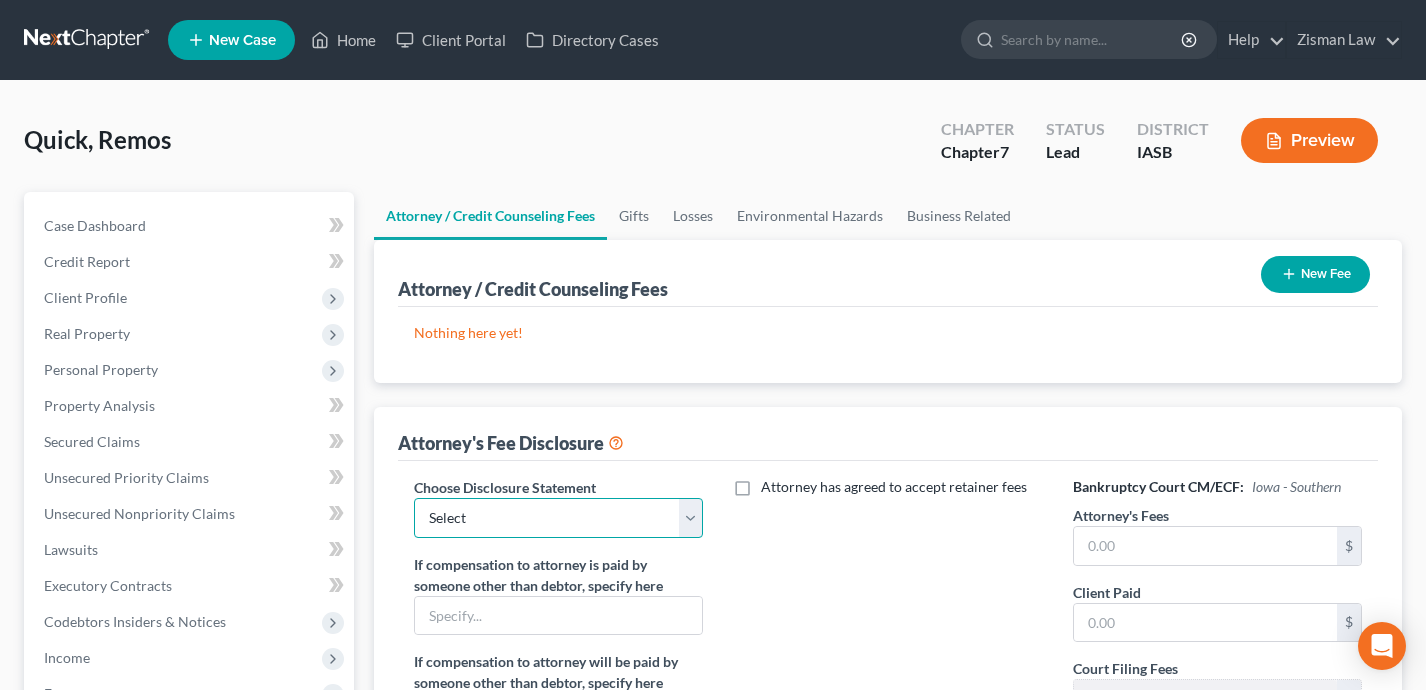 click on "Select [LAST] [LAST]" at bounding box center [559, 518] 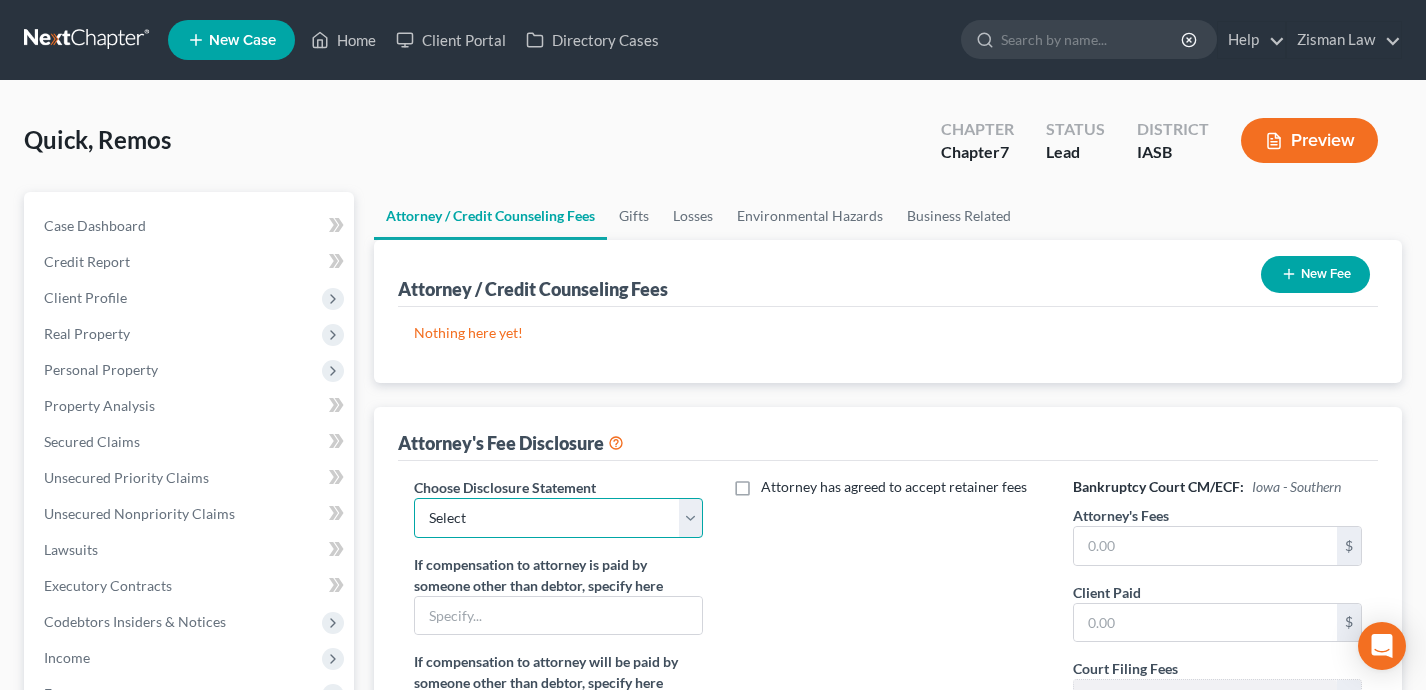 select on "0" 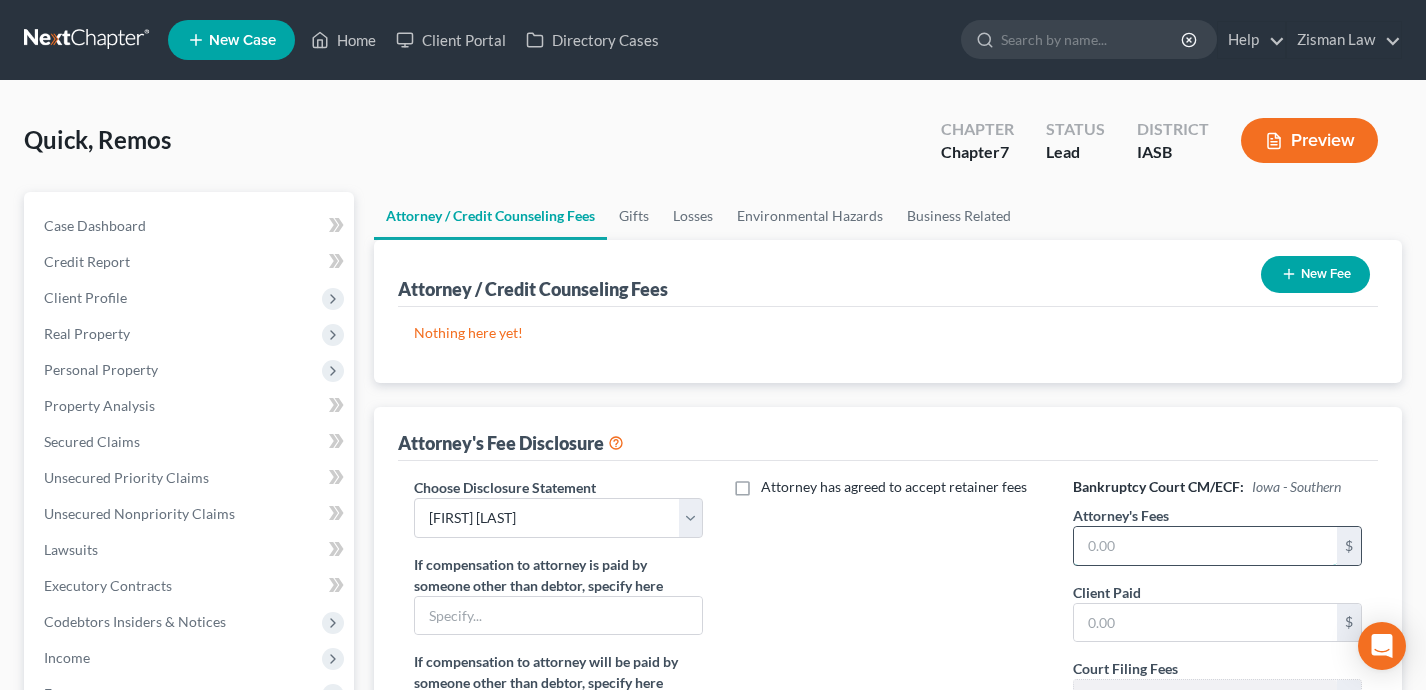 click at bounding box center [1206, 546] 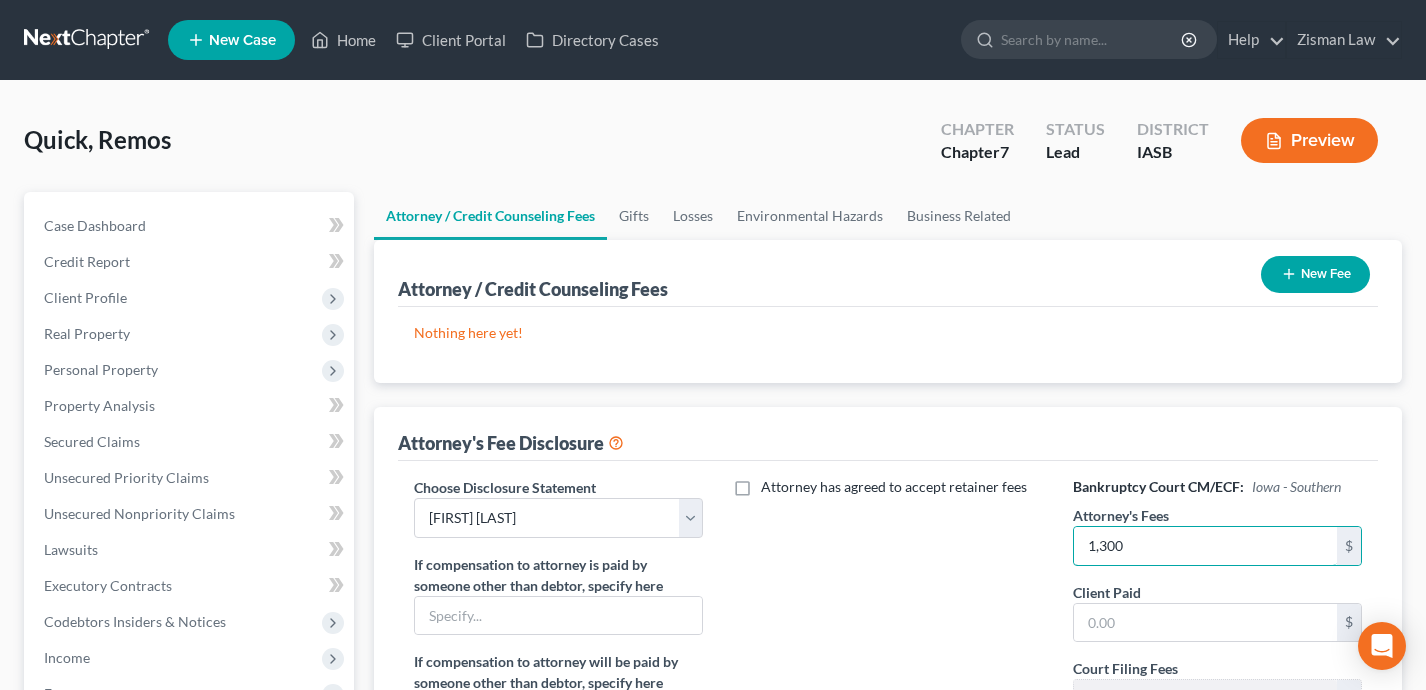 type on "1,300" 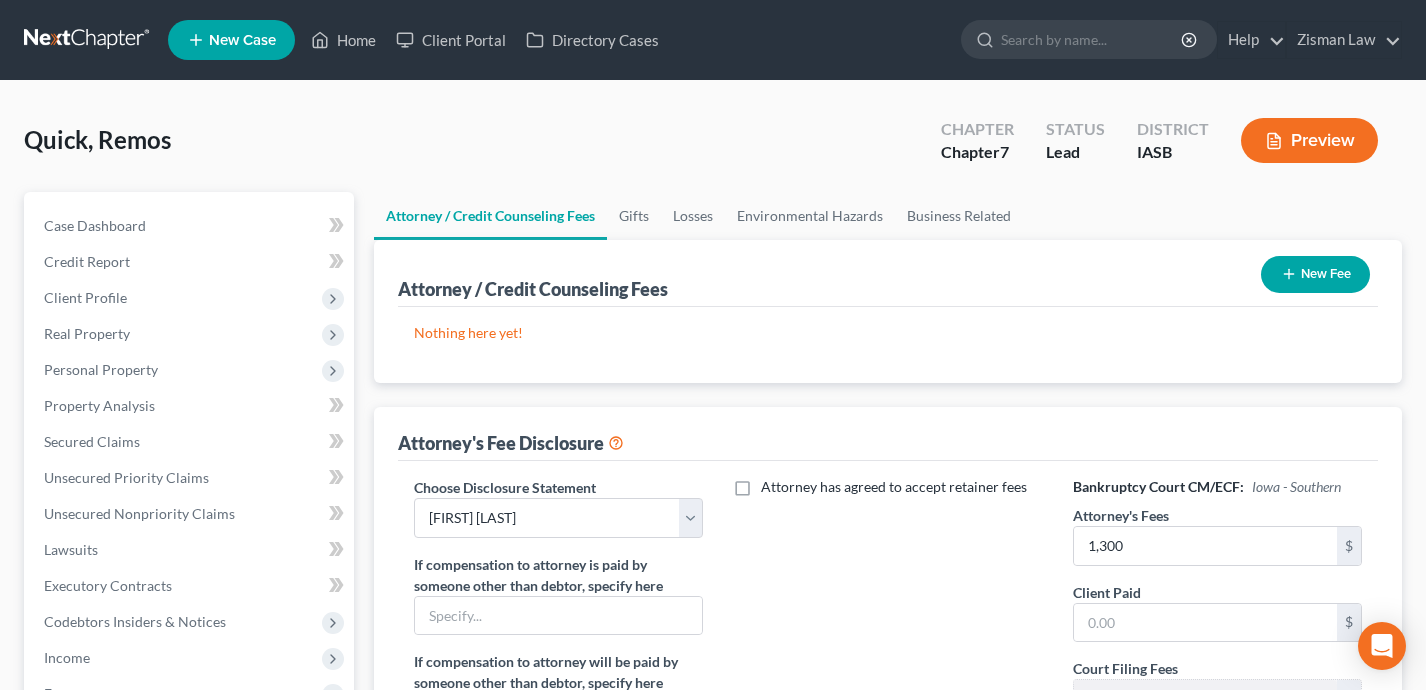 click on "Client Paid $" at bounding box center [1218, 612] 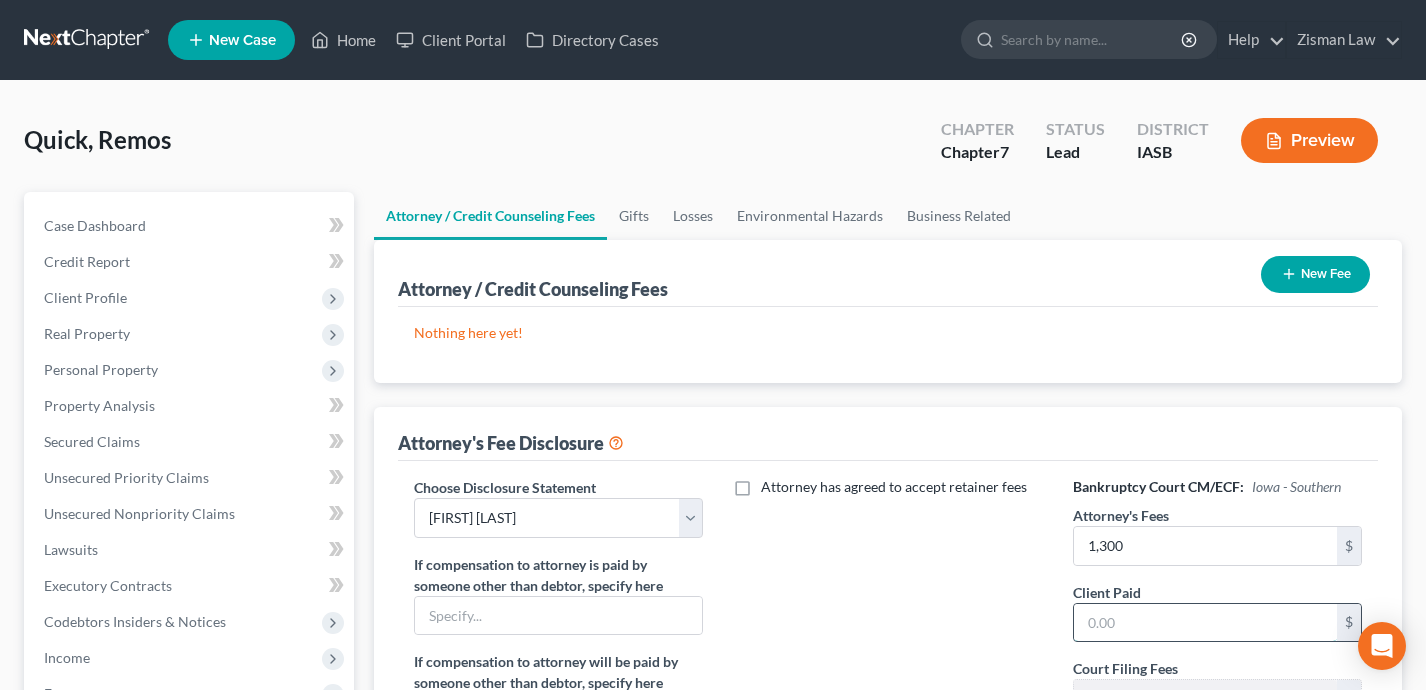 click at bounding box center (1206, 623) 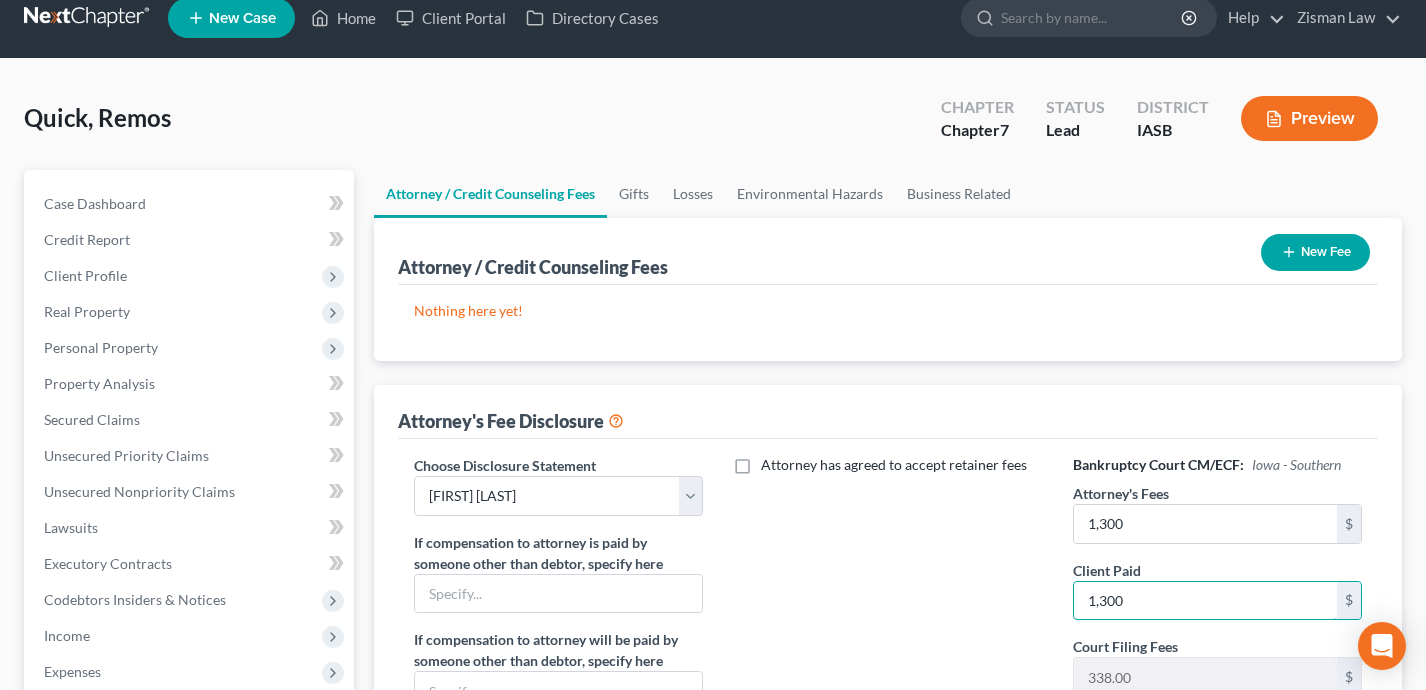 scroll, scrollTop: 25, scrollLeft: 0, axis: vertical 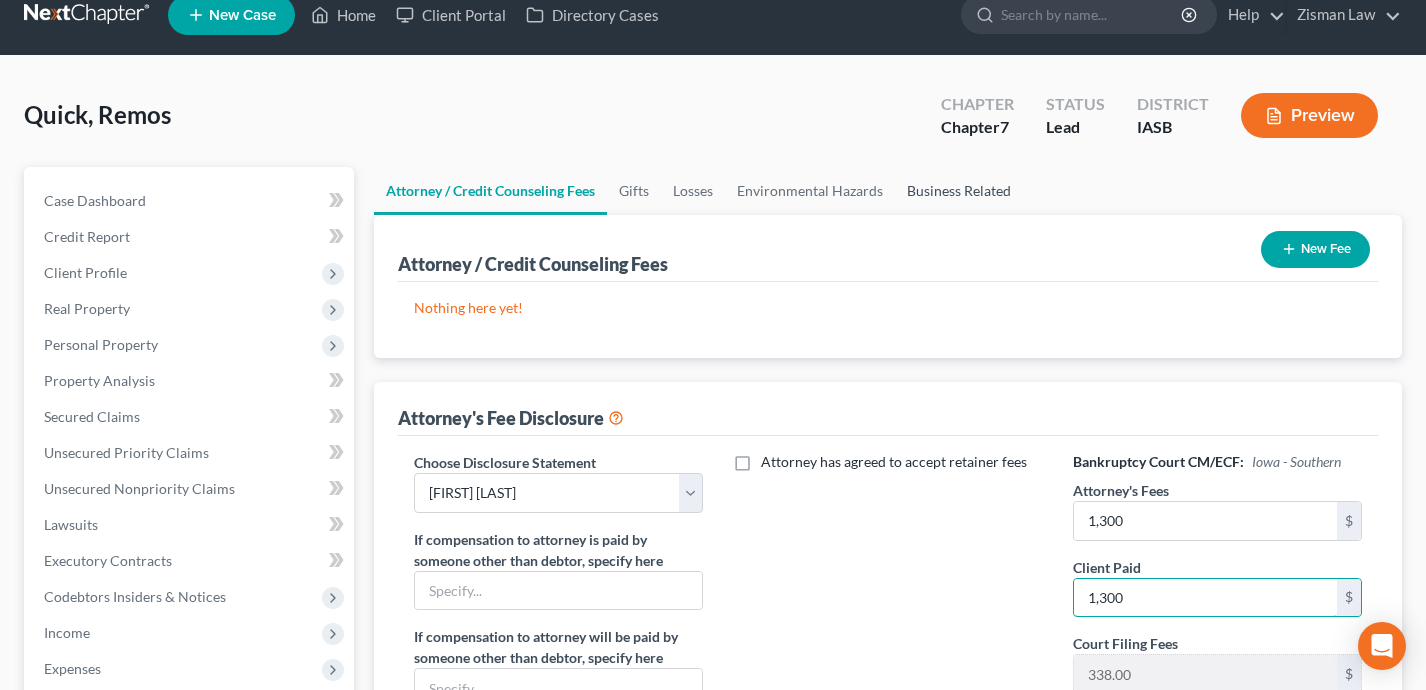 type on "1,300" 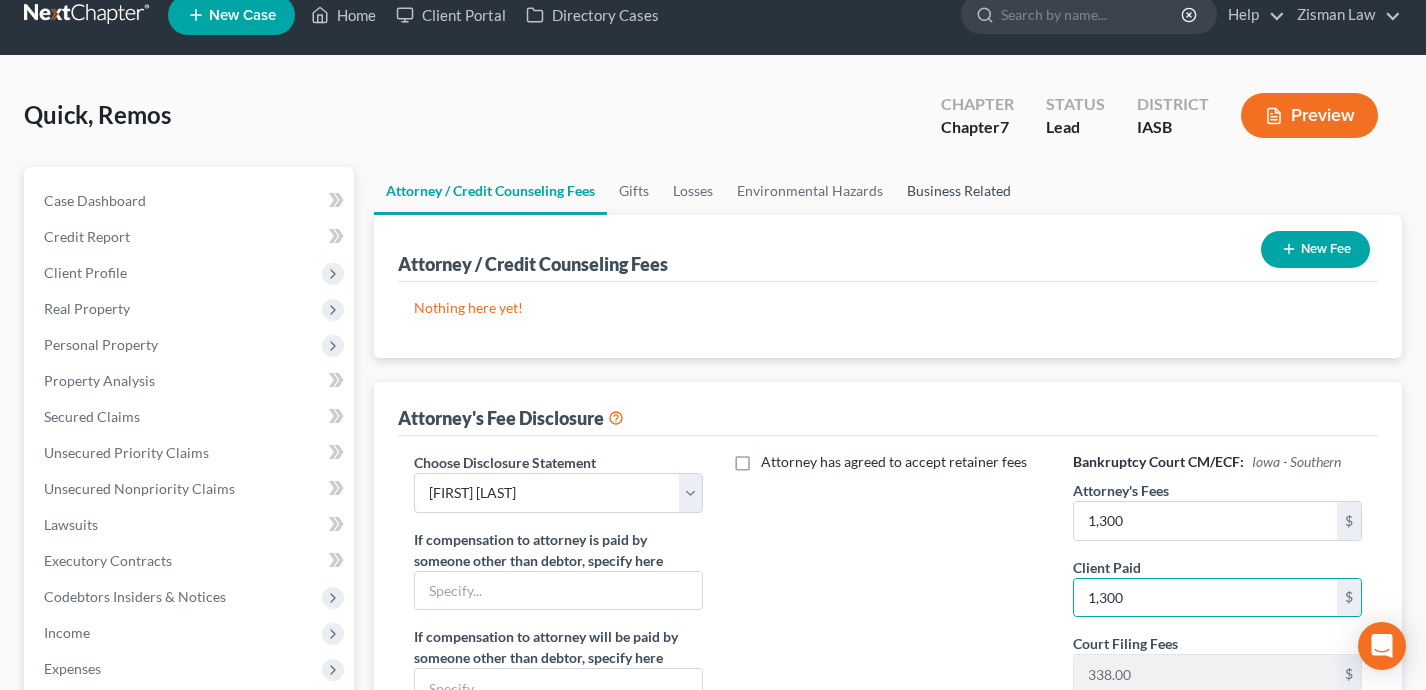 click on "Business Related" at bounding box center [959, 191] 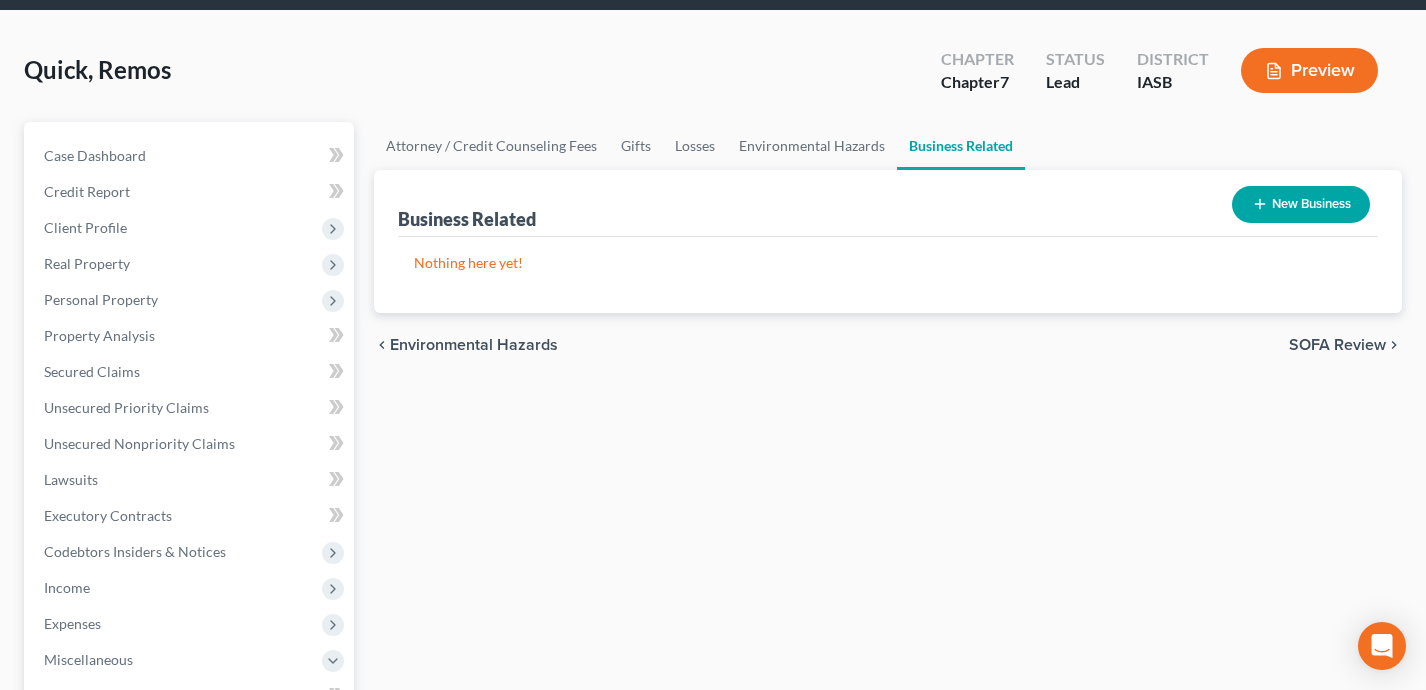 scroll, scrollTop: 71, scrollLeft: 0, axis: vertical 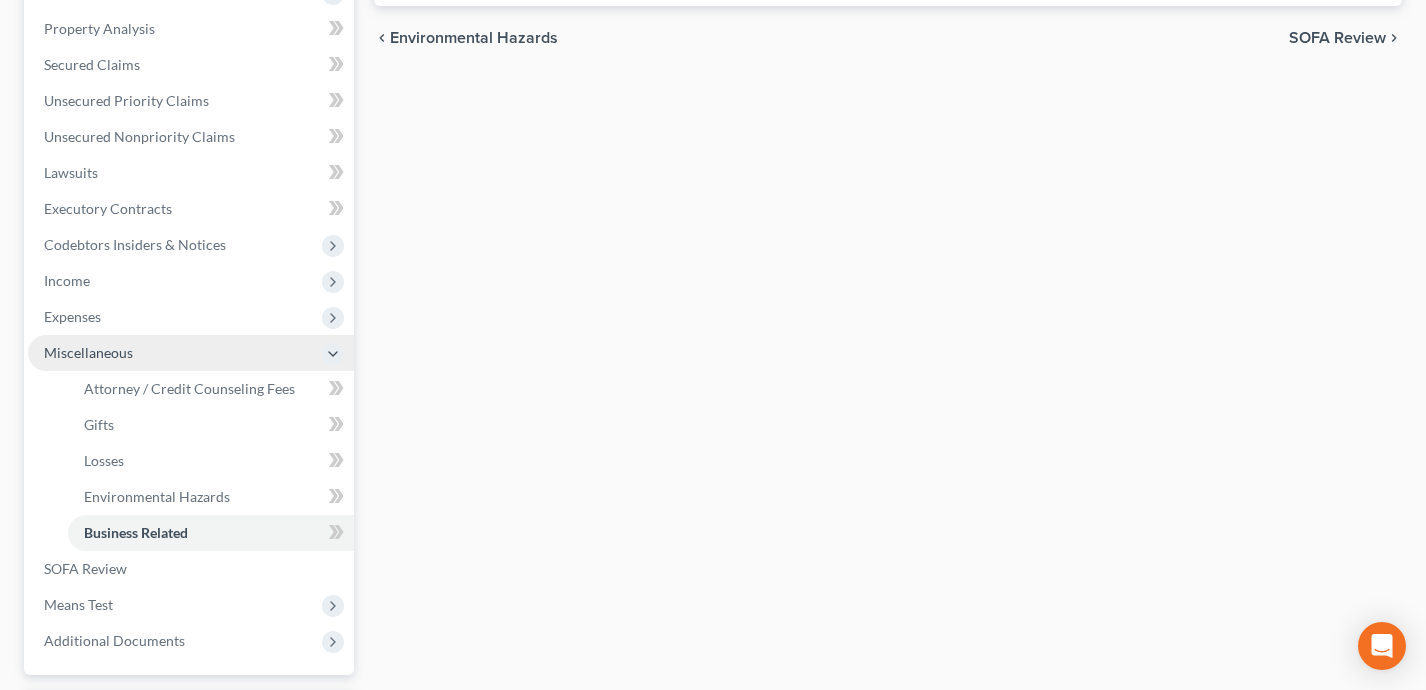 click on "Miscellaneous" at bounding box center (191, 353) 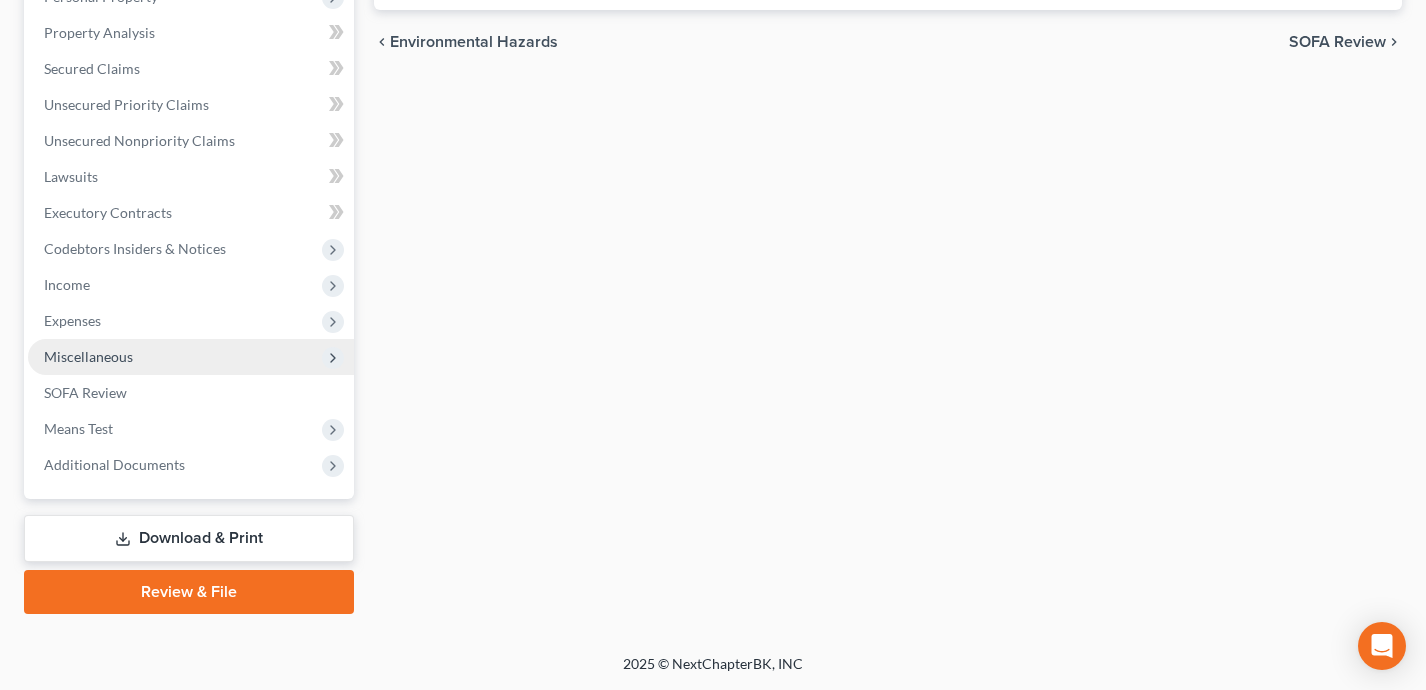 scroll, scrollTop: 371, scrollLeft: 0, axis: vertical 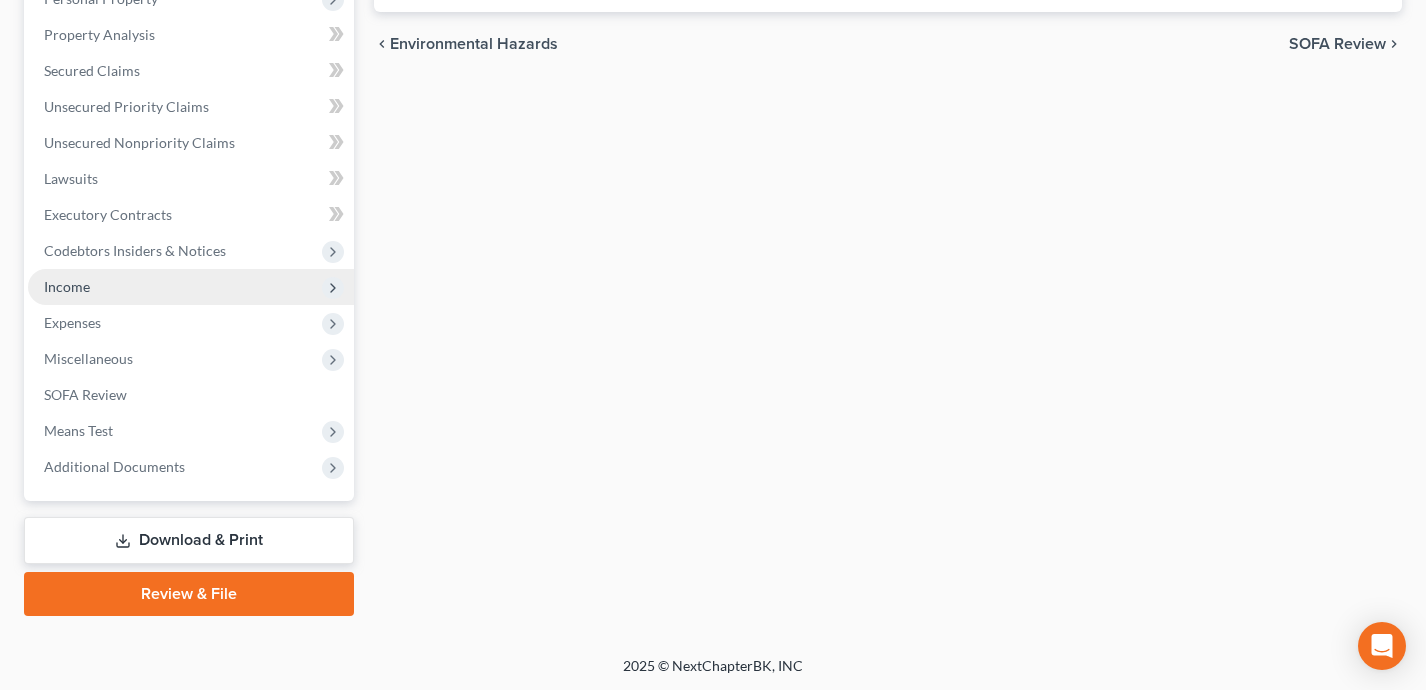 click on "Income" at bounding box center (191, 287) 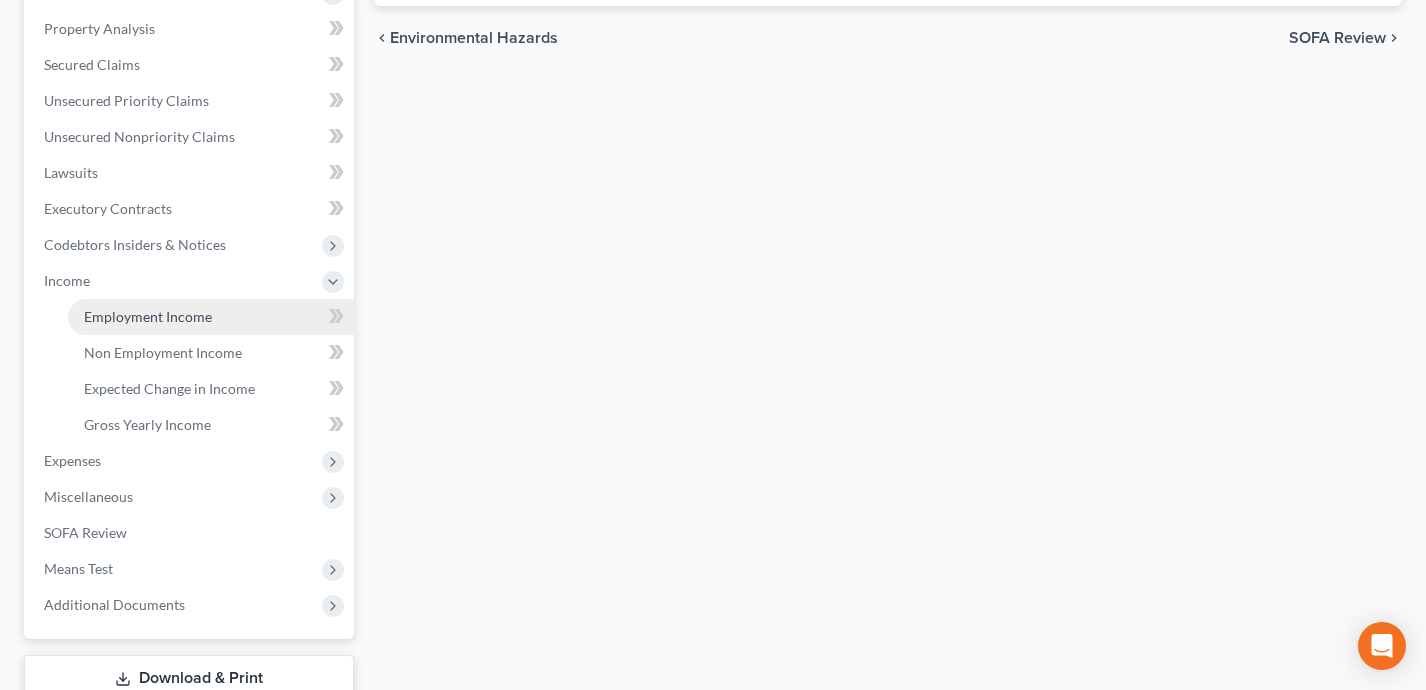 click on "Employment Income" at bounding box center [148, 316] 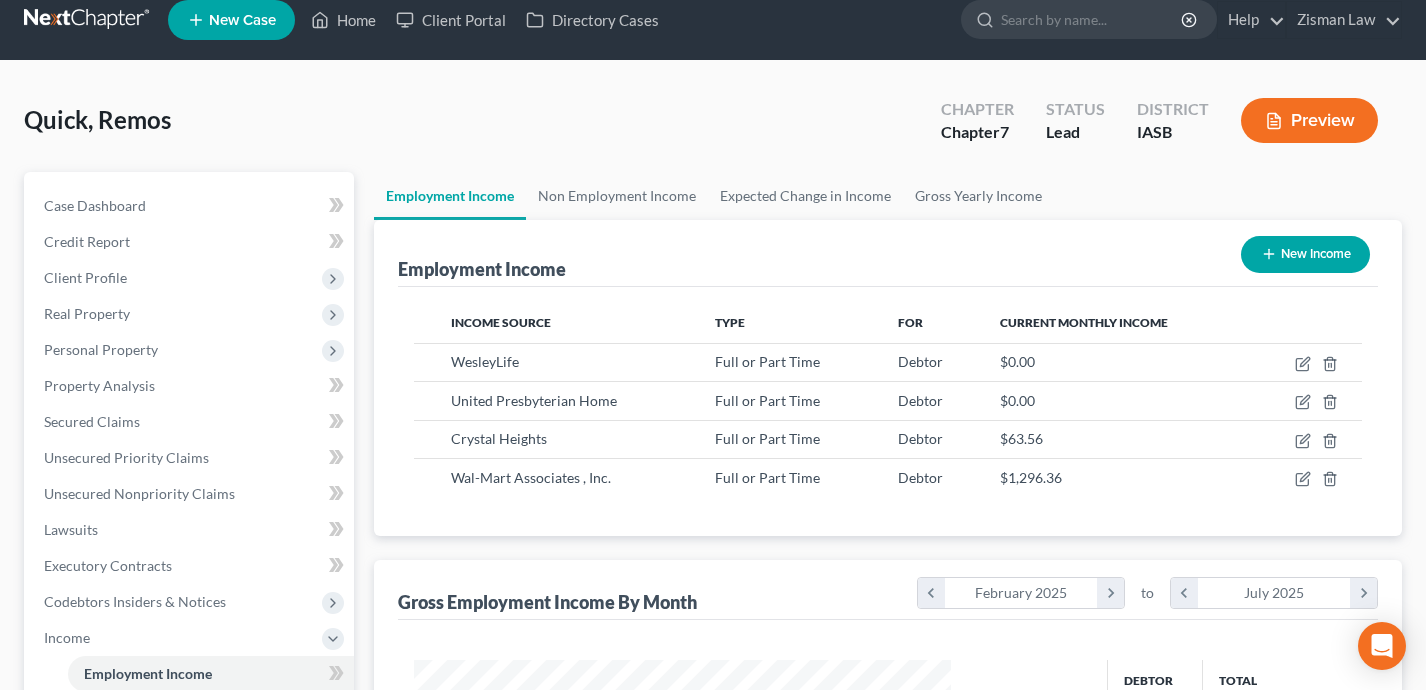 scroll, scrollTop: 0, scrollLeft: 0, axis: both 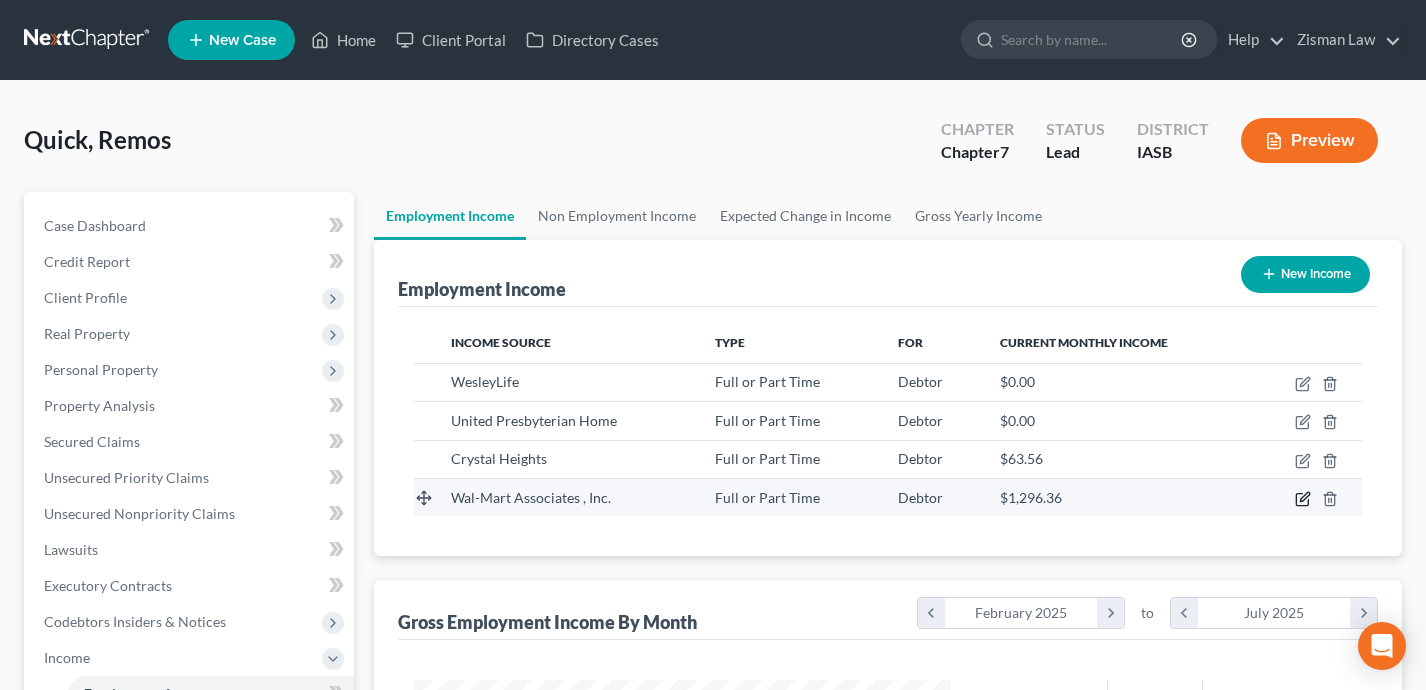 click 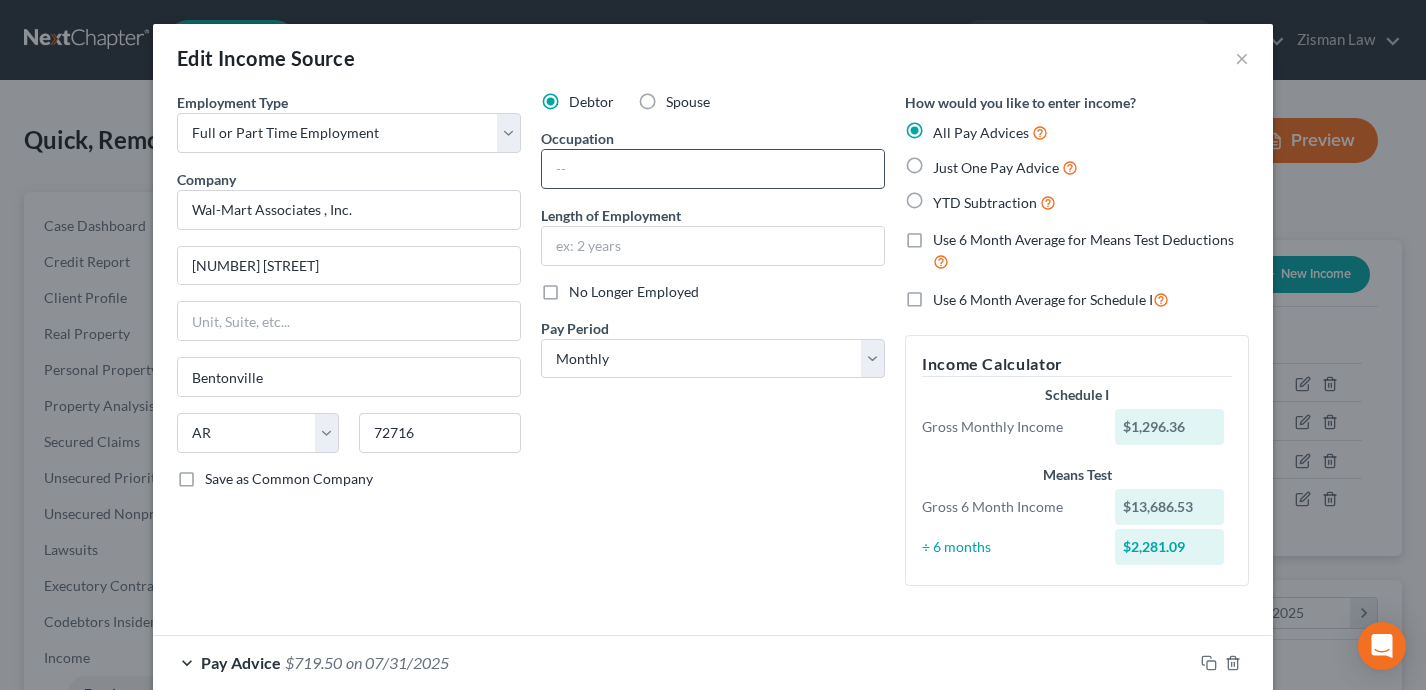 click at bounding box center (713, 169) 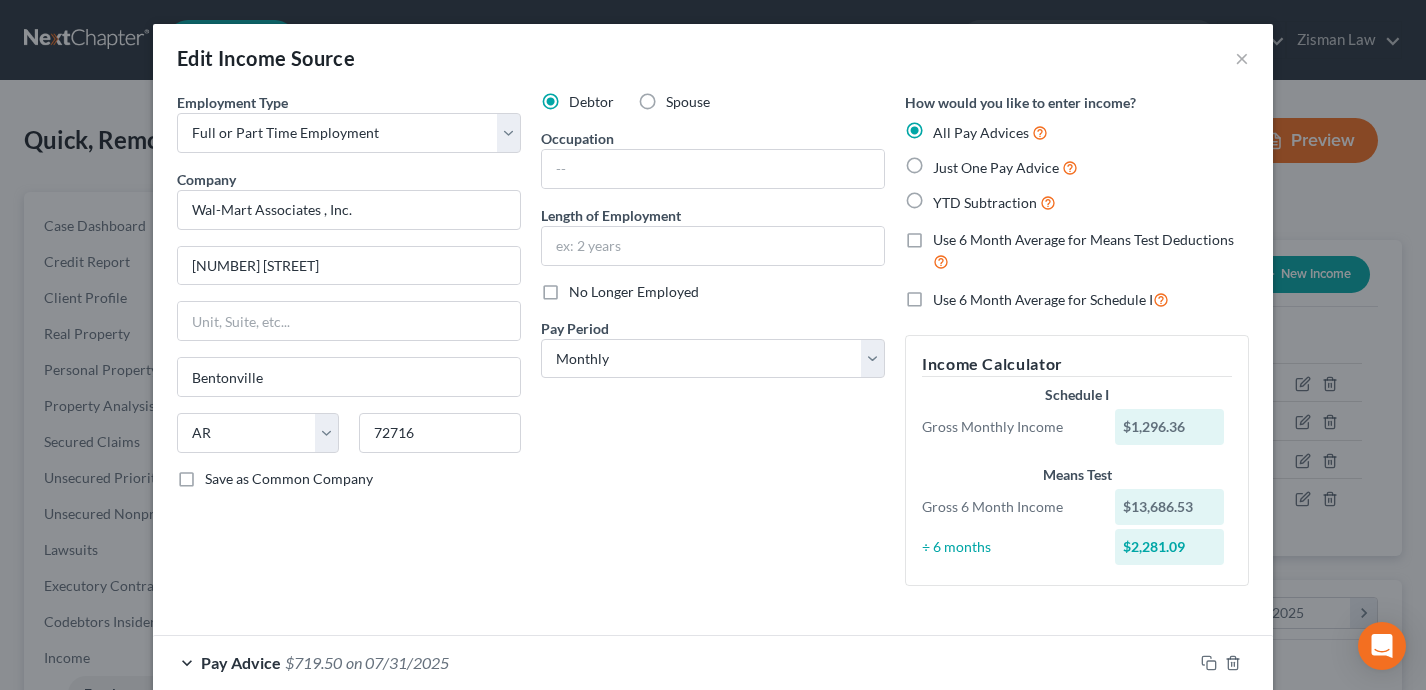 click on "Use 6 Month Average for Schedule I" at bounding box center (1051, 299) 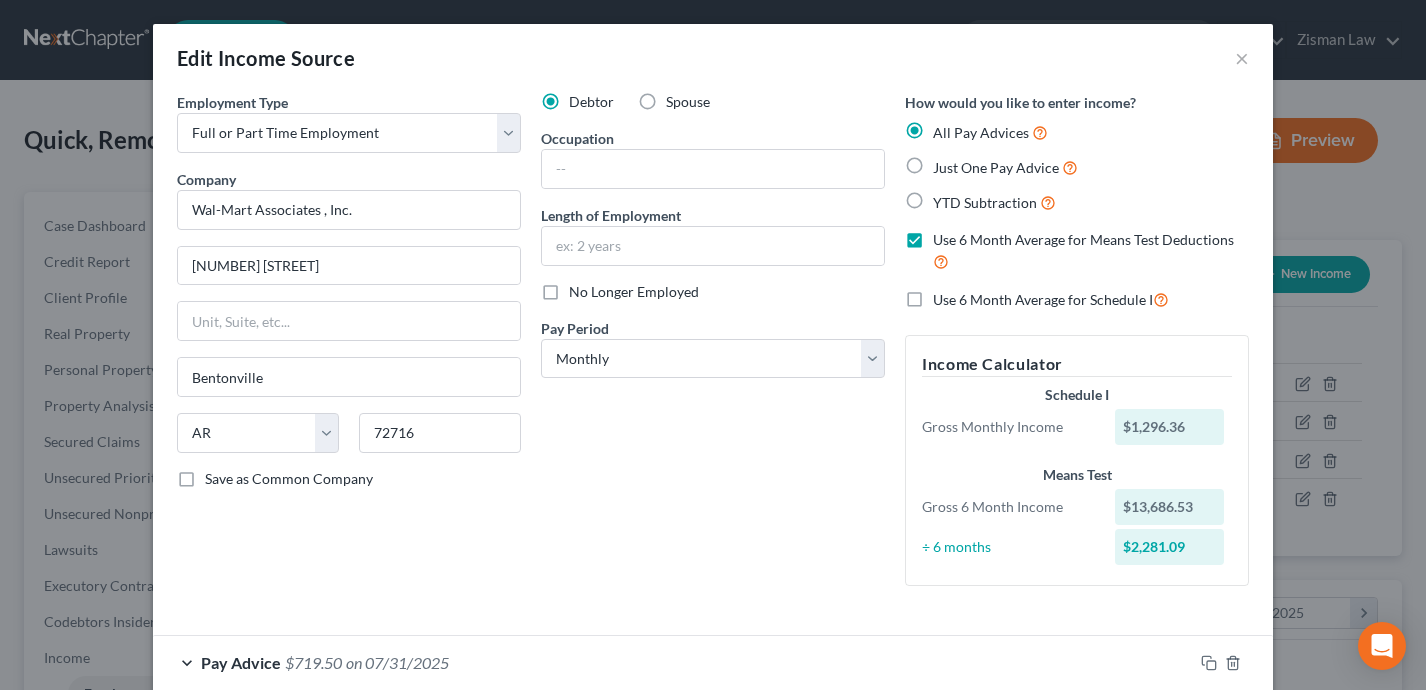 checkbox on "true" 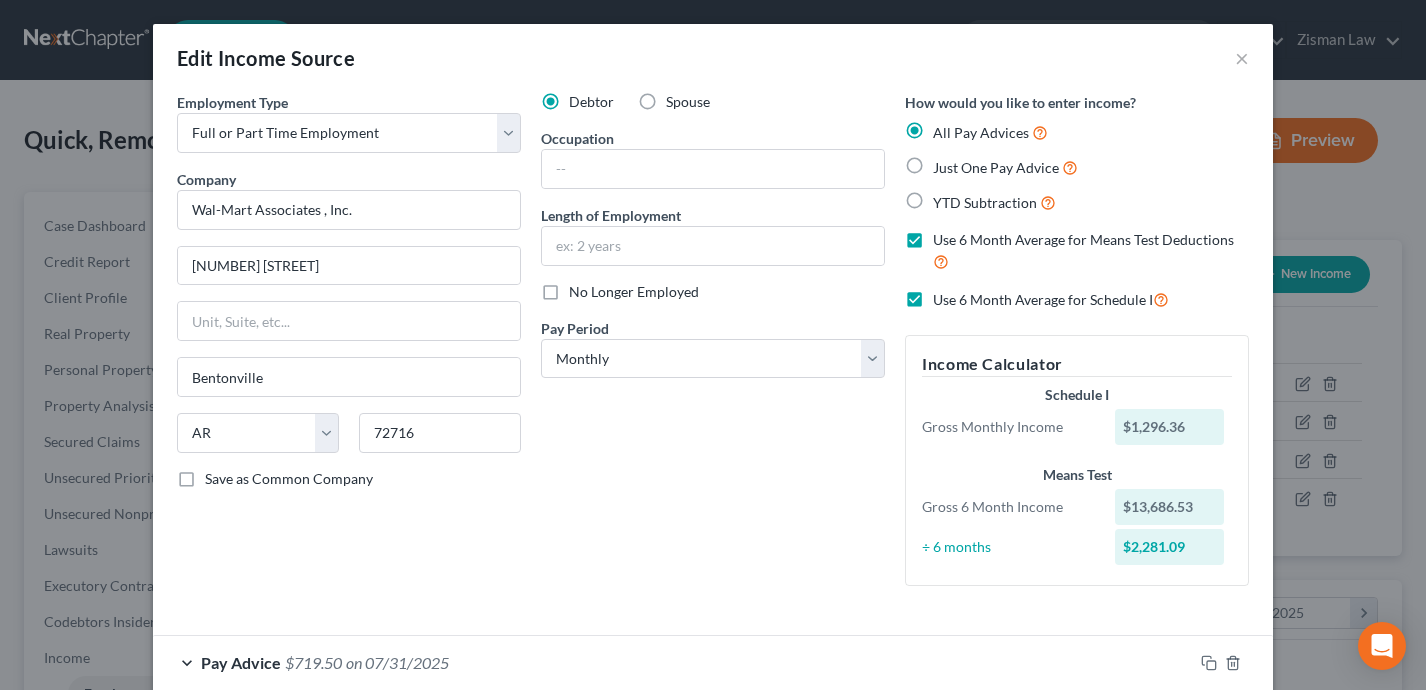 checkbox on "true" 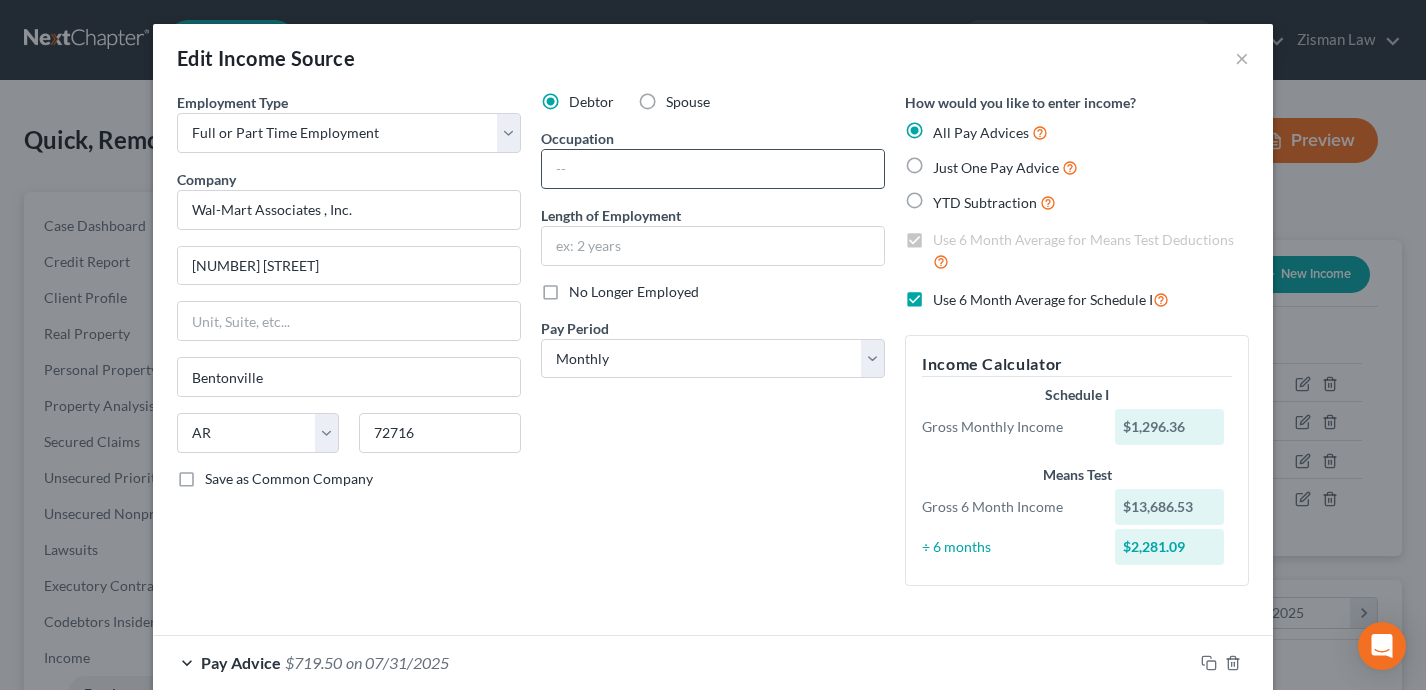 click at bounding box center [713, 169] 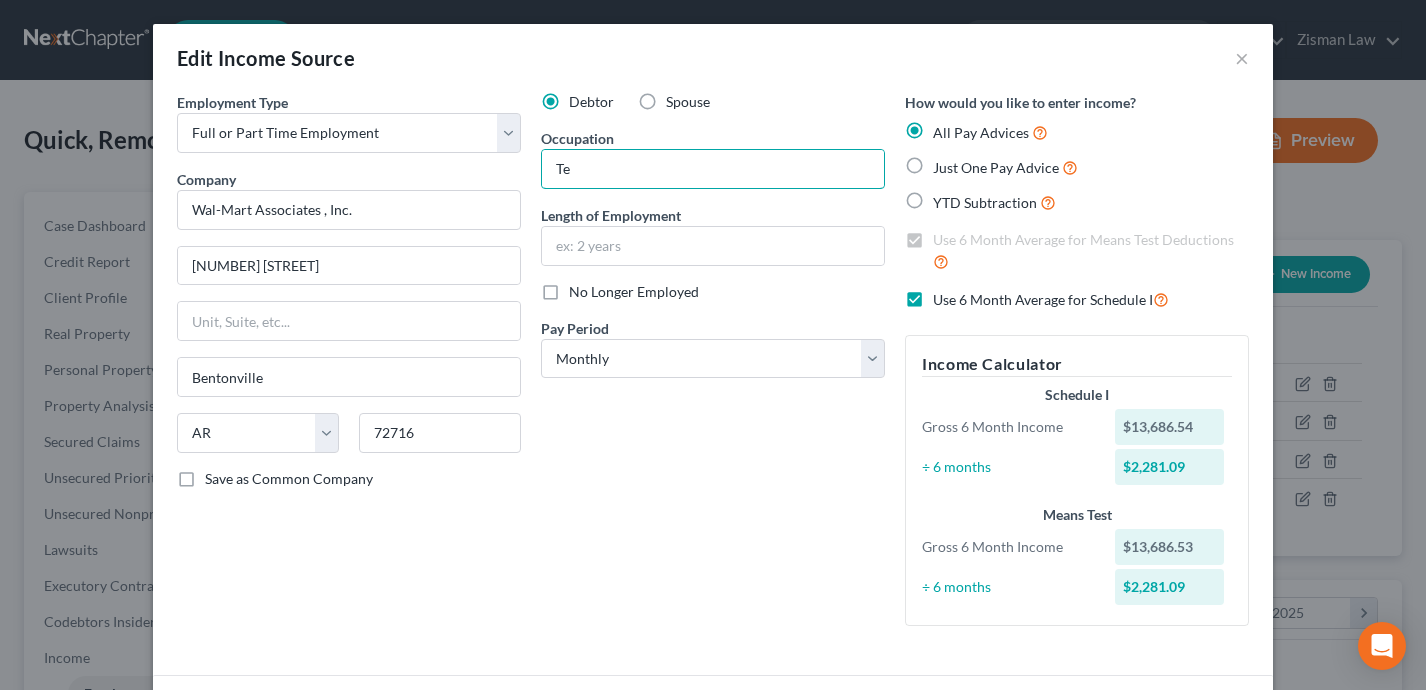 type on "T" 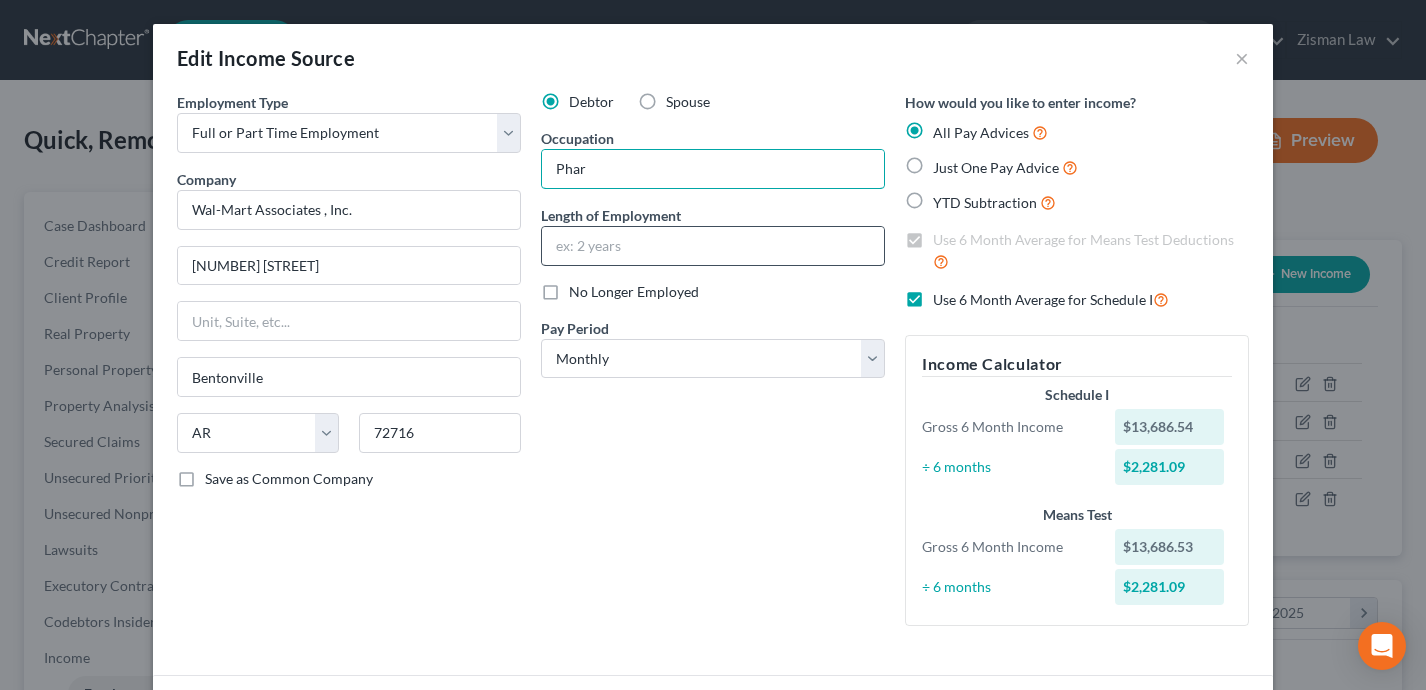 type on "Pharmacy Technician" 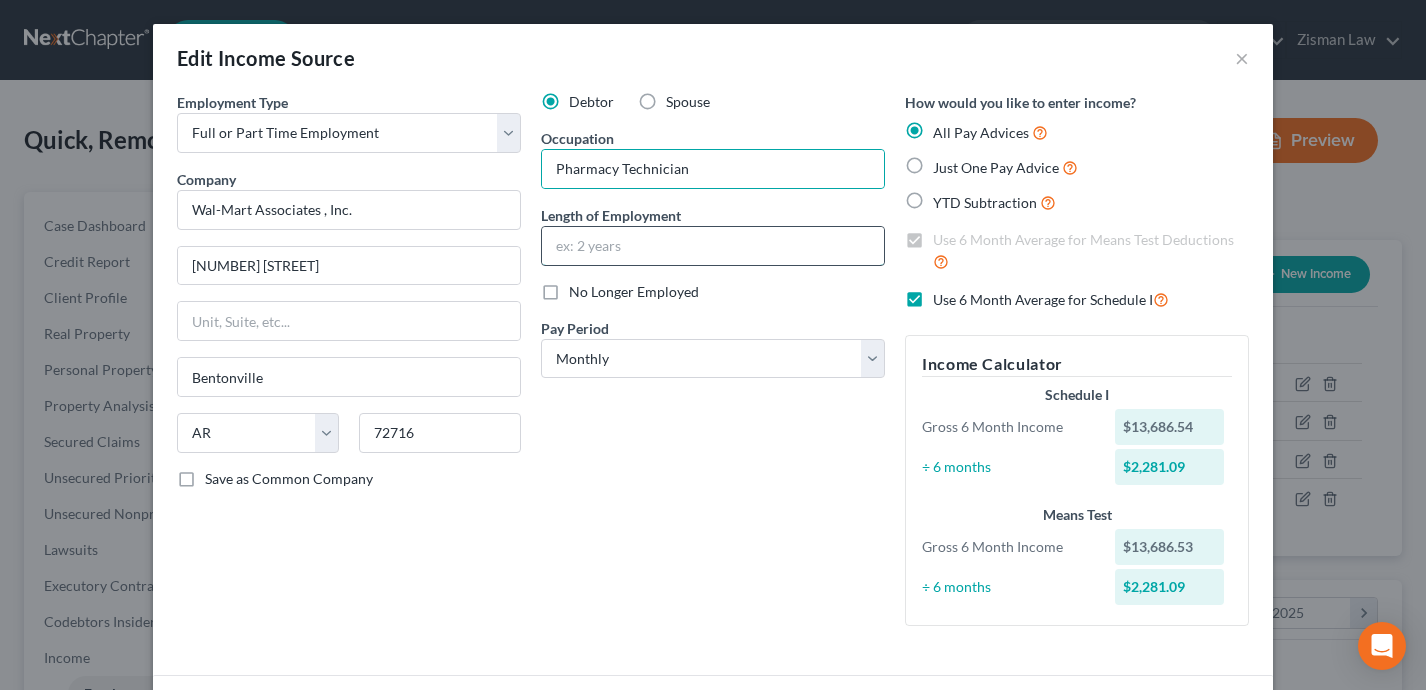 click at bounding box center (713, 246) 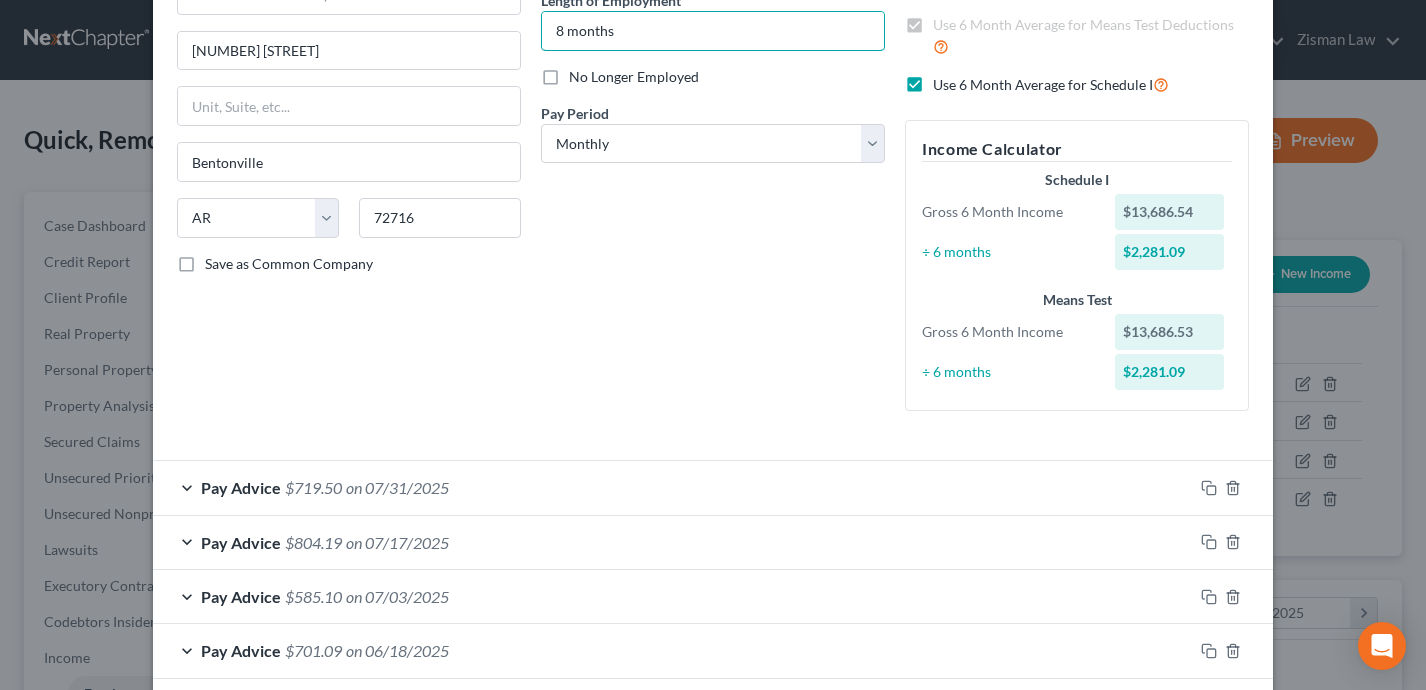 scroll, scrollTop: 192, scrollLeft: 0, axis: vertical 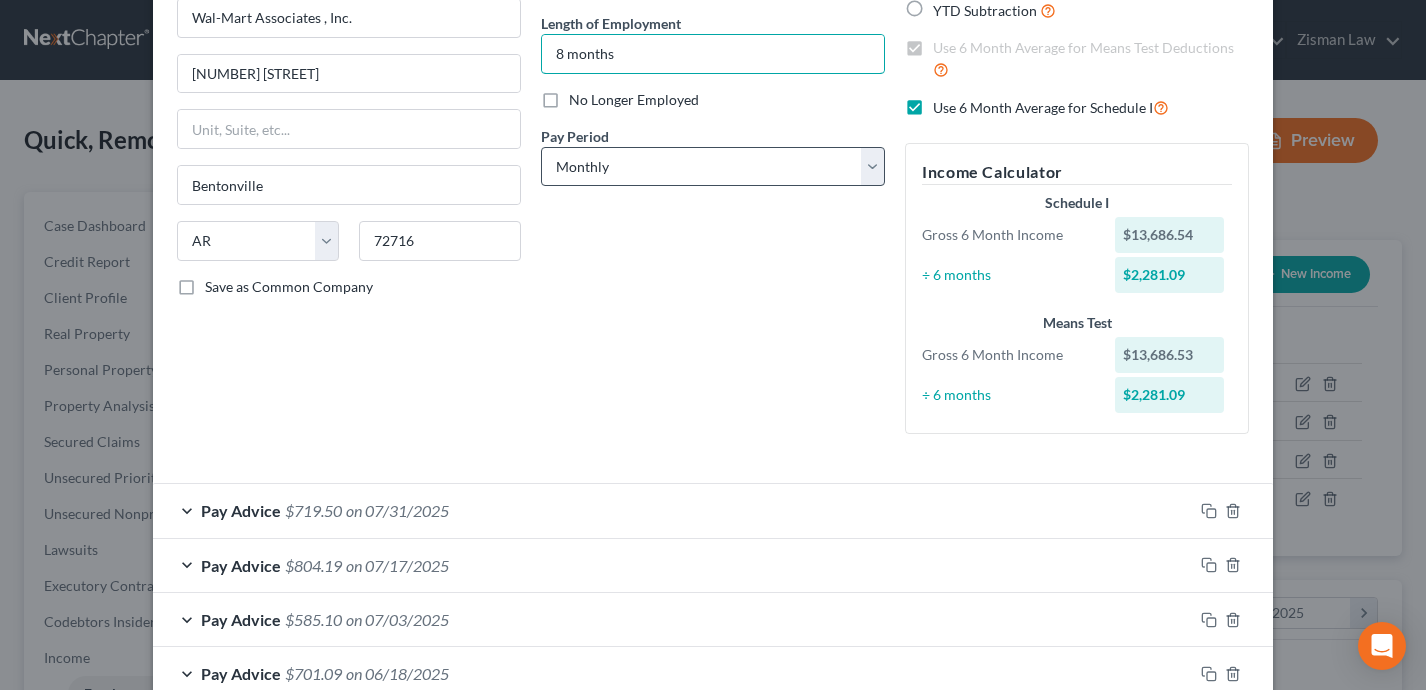 type on "8 months" 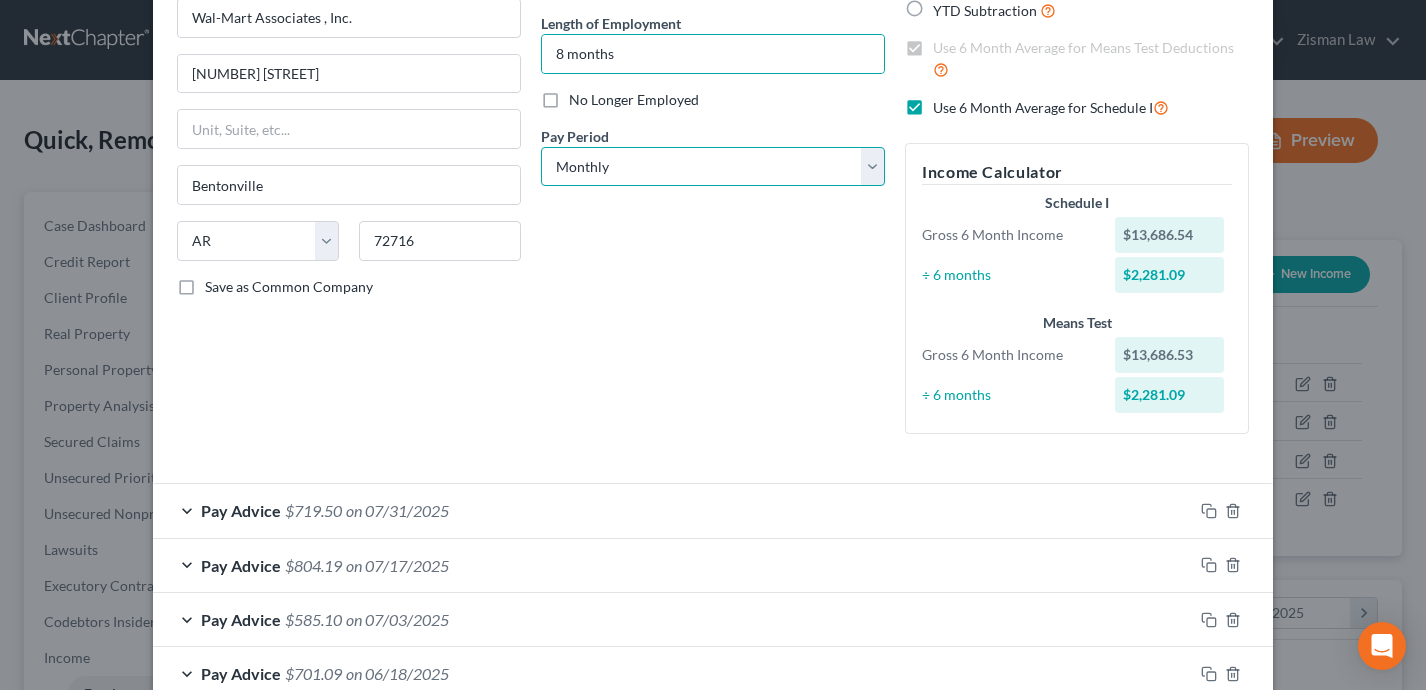 click on "Select Monthly Twice Monthly Every Other Week Weekly" at bounding box center [713, 167] 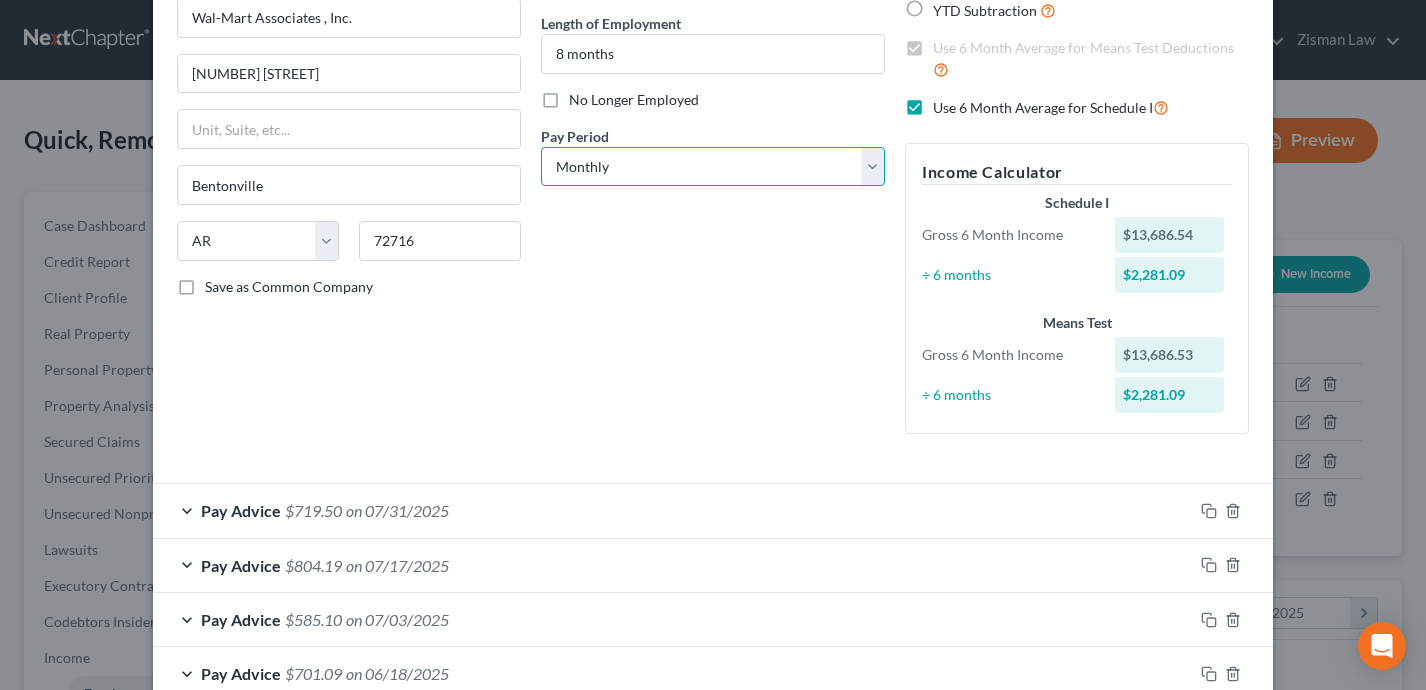 select on "2" 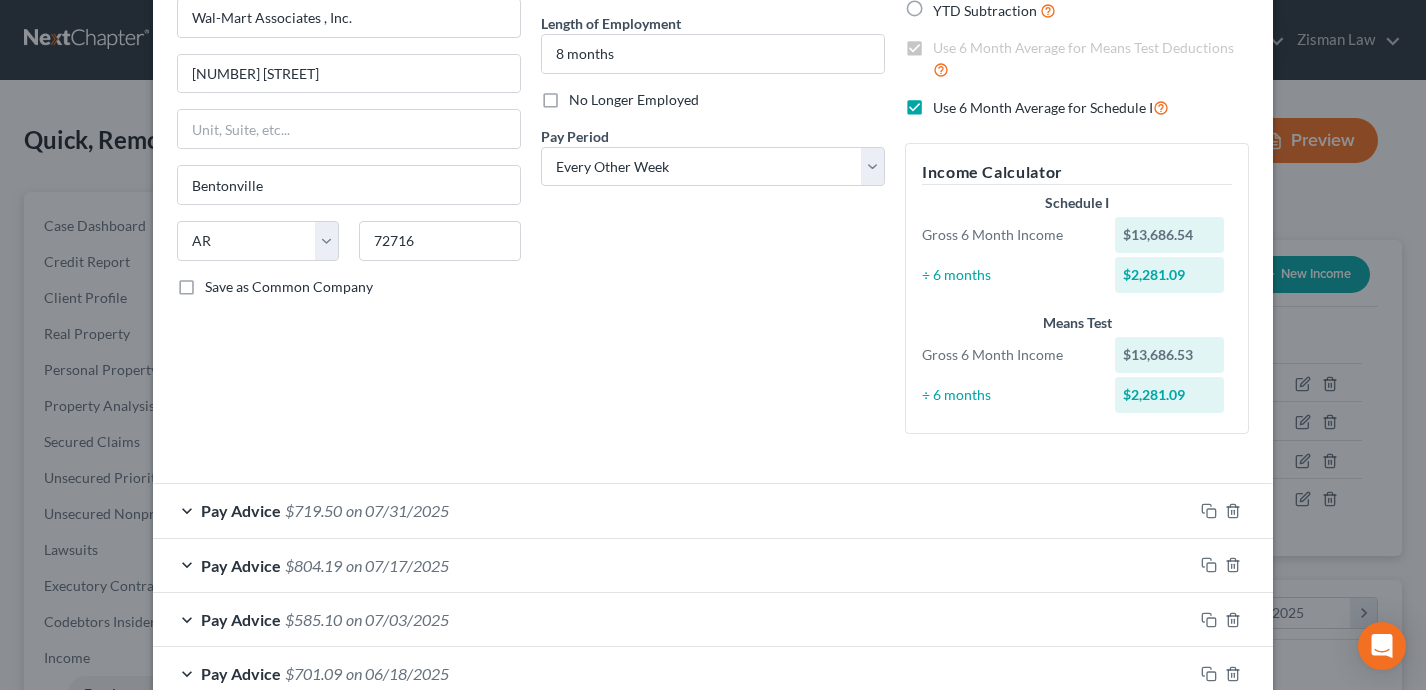 click on "Debtor Spouse Occupation Pharmacy Technician Length of Employment 8 months No Longer Employed
Pay Period
*
Select Monthly Twice Monthly Every Other Week Weekly" at bounding box center (713, 175) 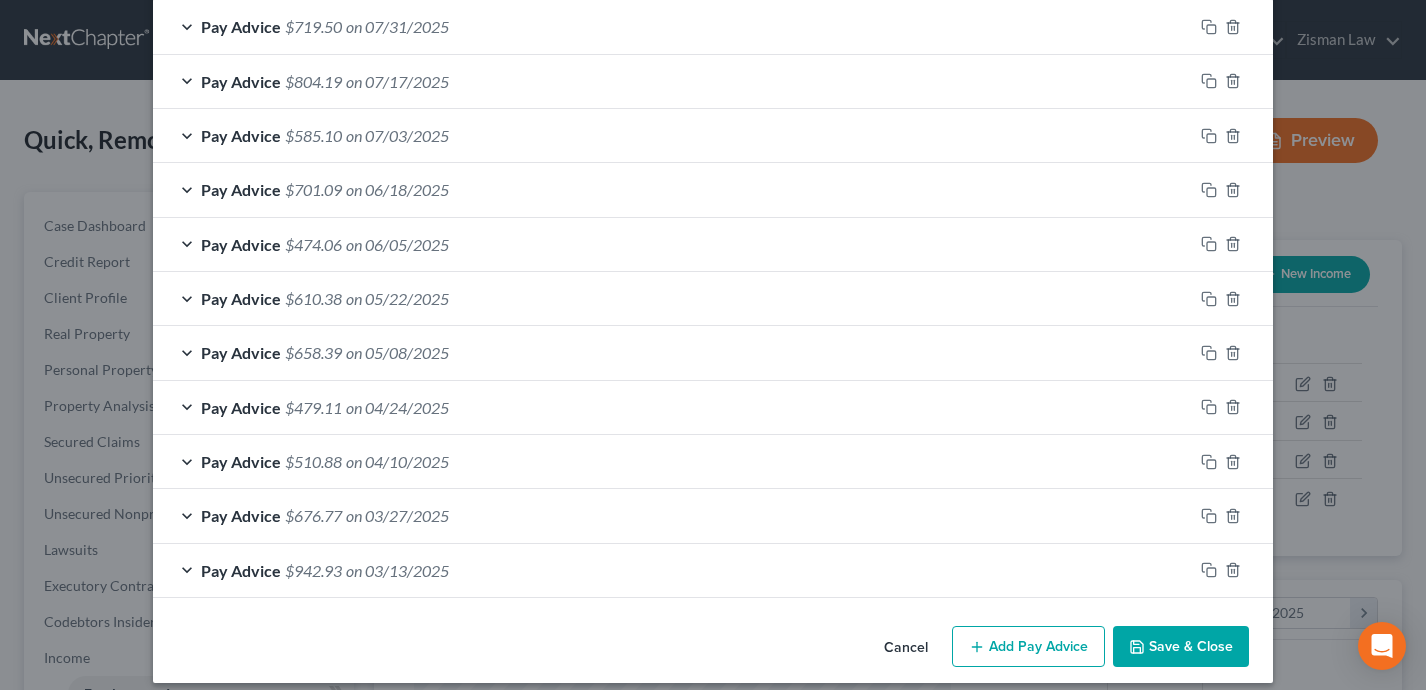 scroll, scrollTop: 693, scrollLeft: 0, axis: vertical 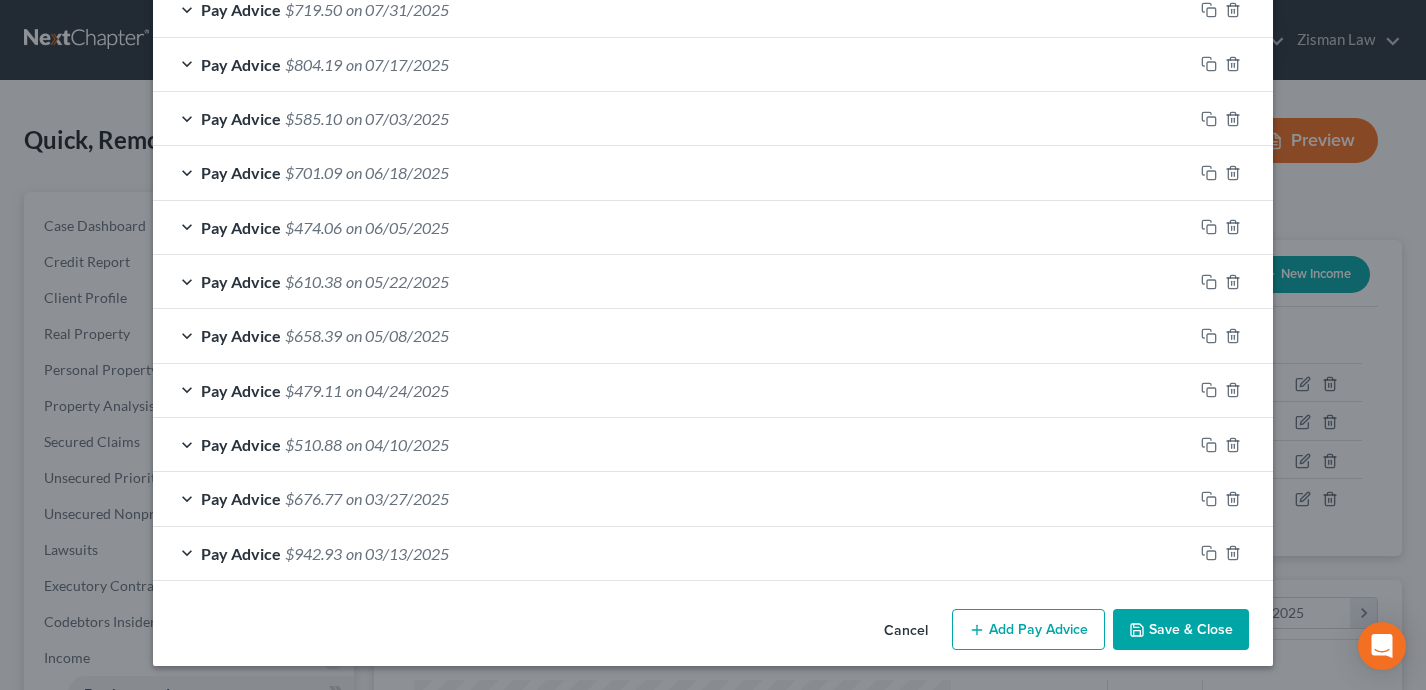 click on "Save & Close" at bounding box center (1181, 630) 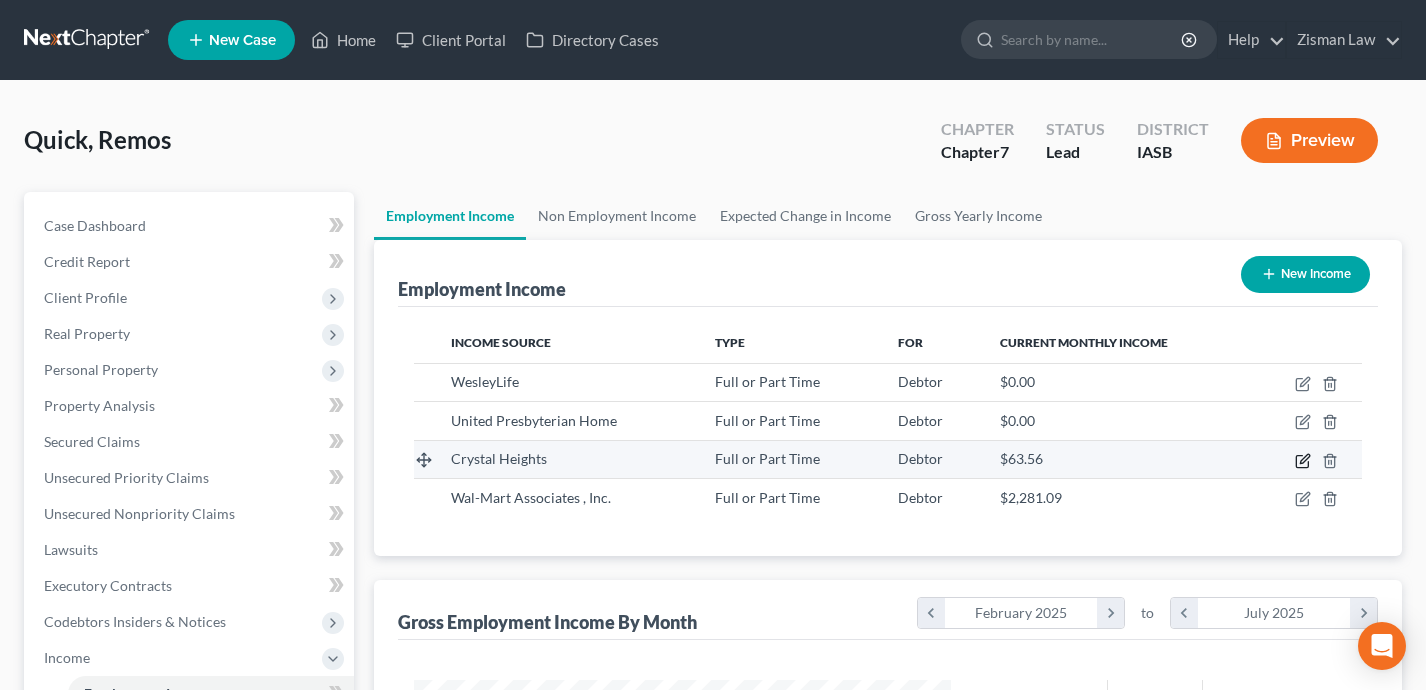 click 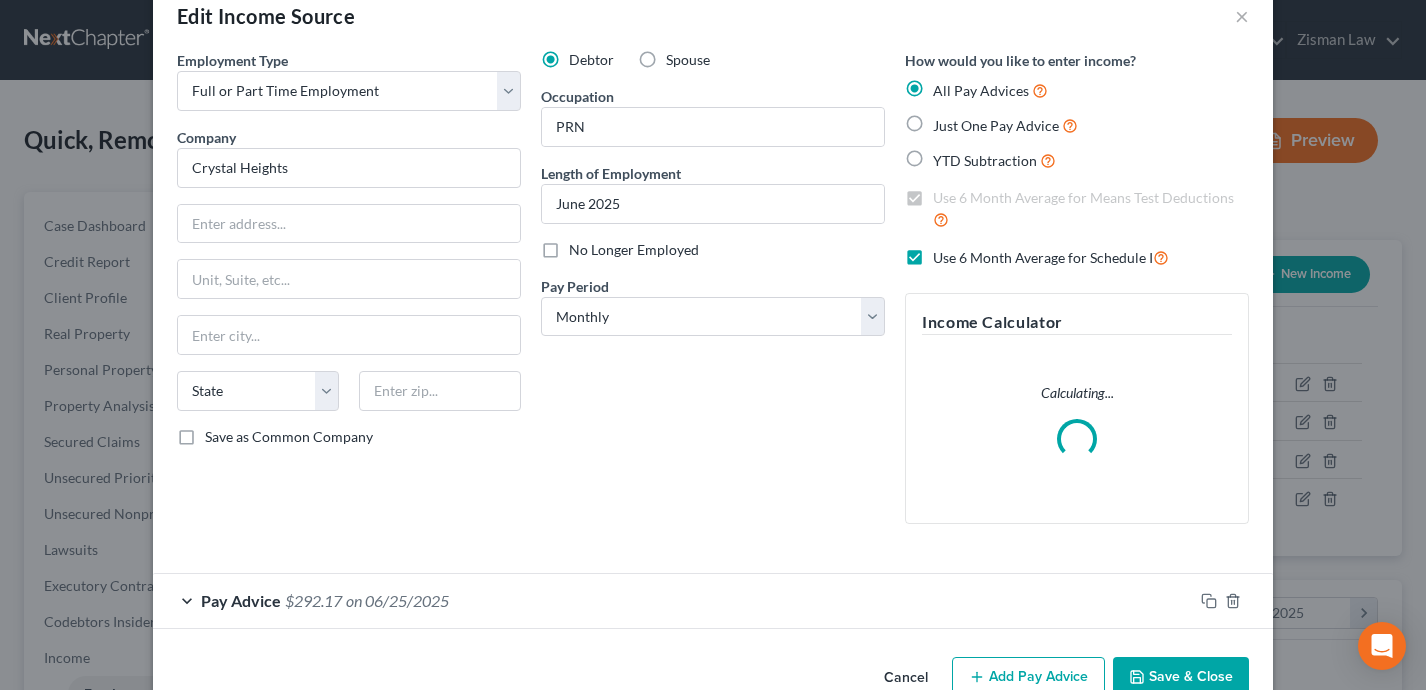 scroll, scrollTop: 54, scrollLeft: 0, axis: vertical 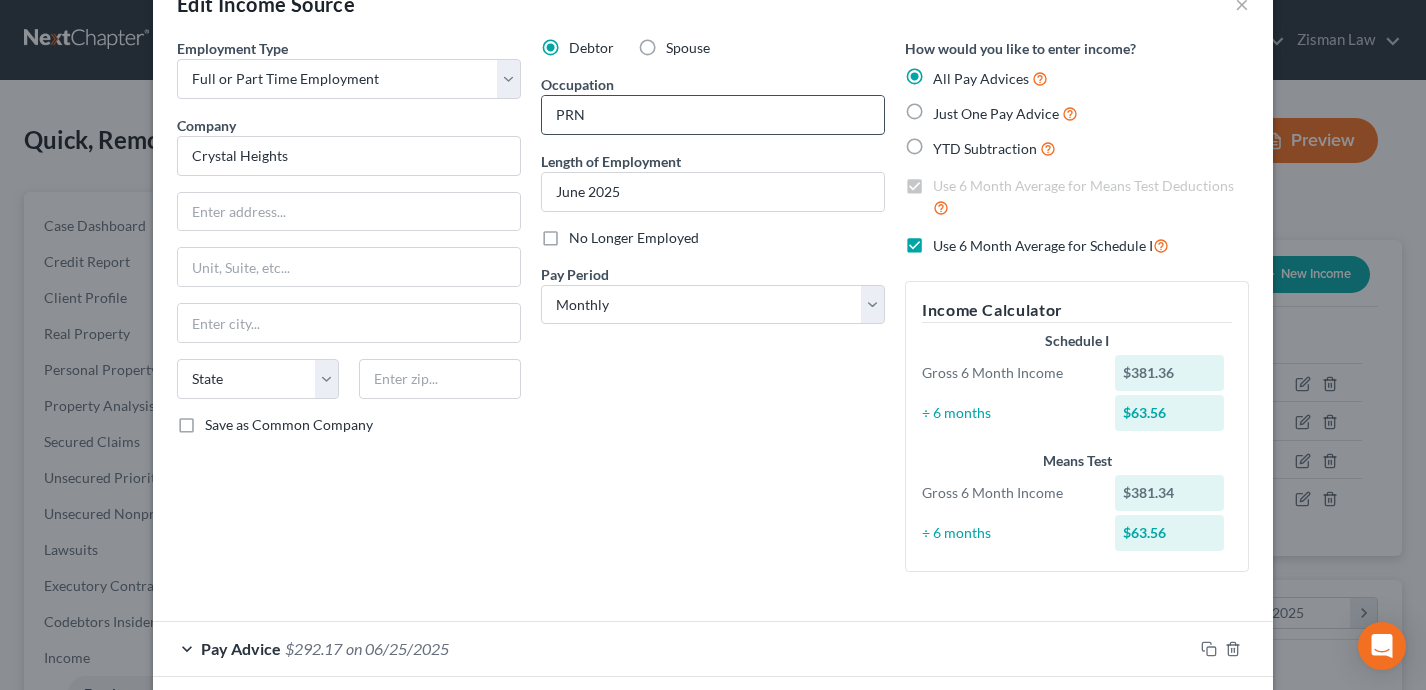 click on "PRN" at bounding box center [713, 115] 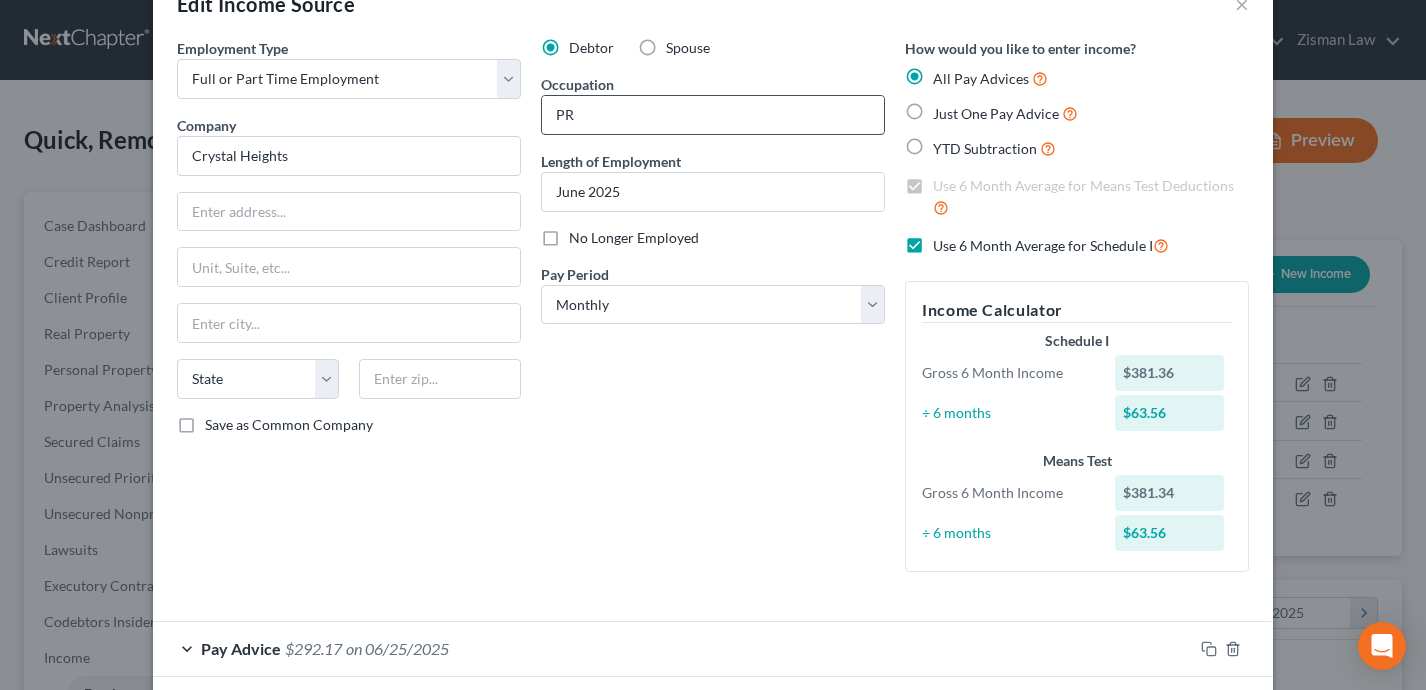 type on "P" 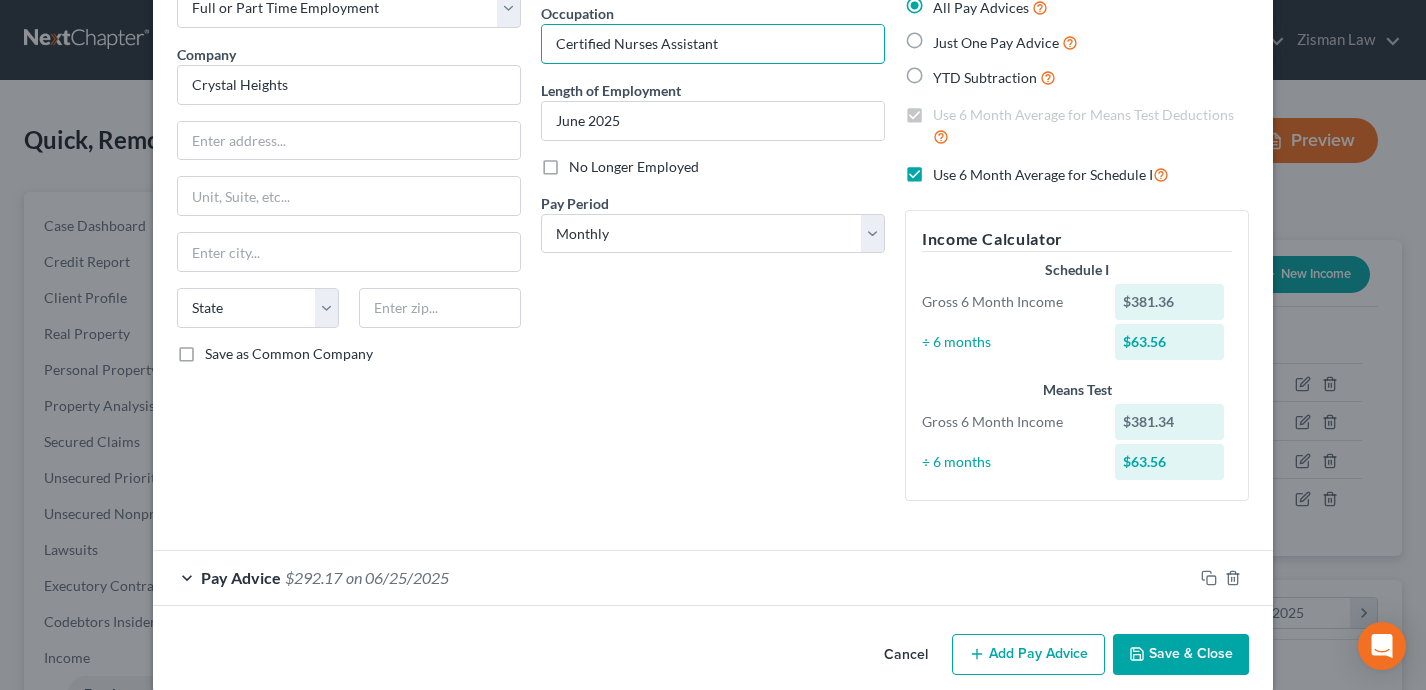 scroll, scrollTop: 119, scrollLeft: 0, axis: vertical 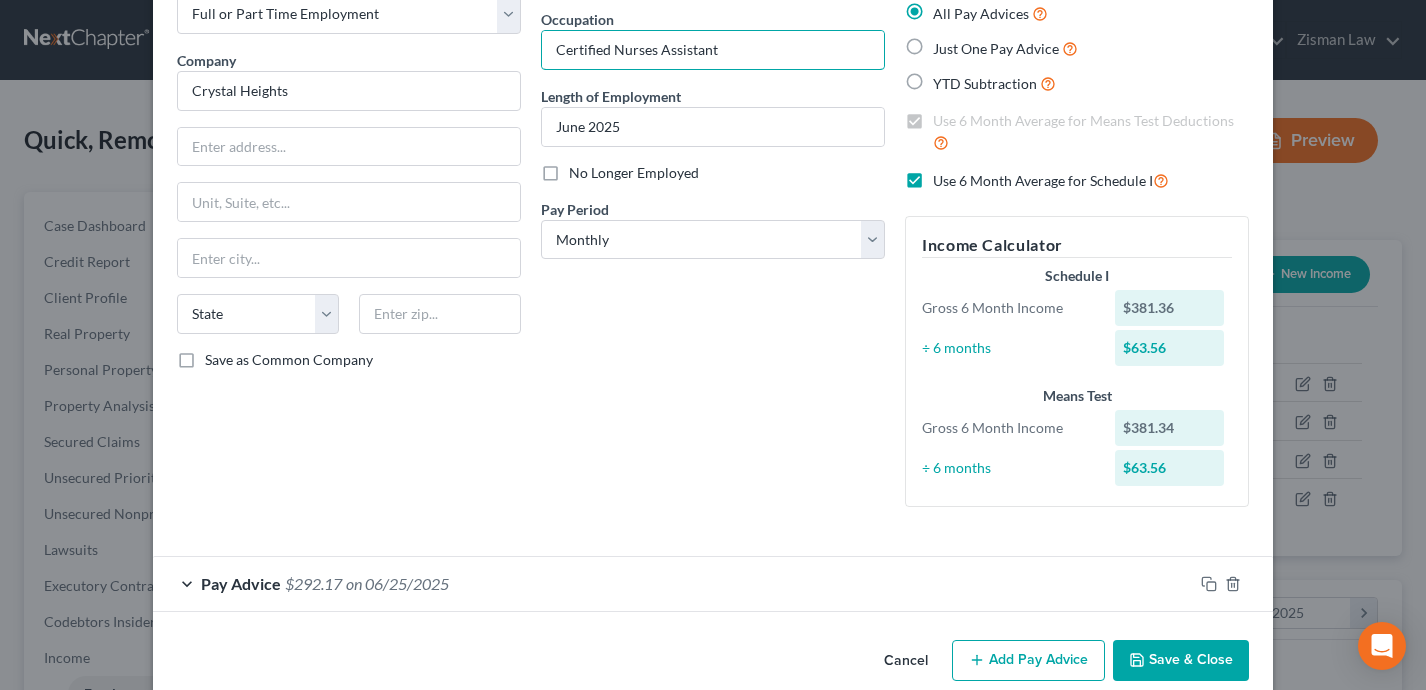 type on "Certified Nurses Assistant" 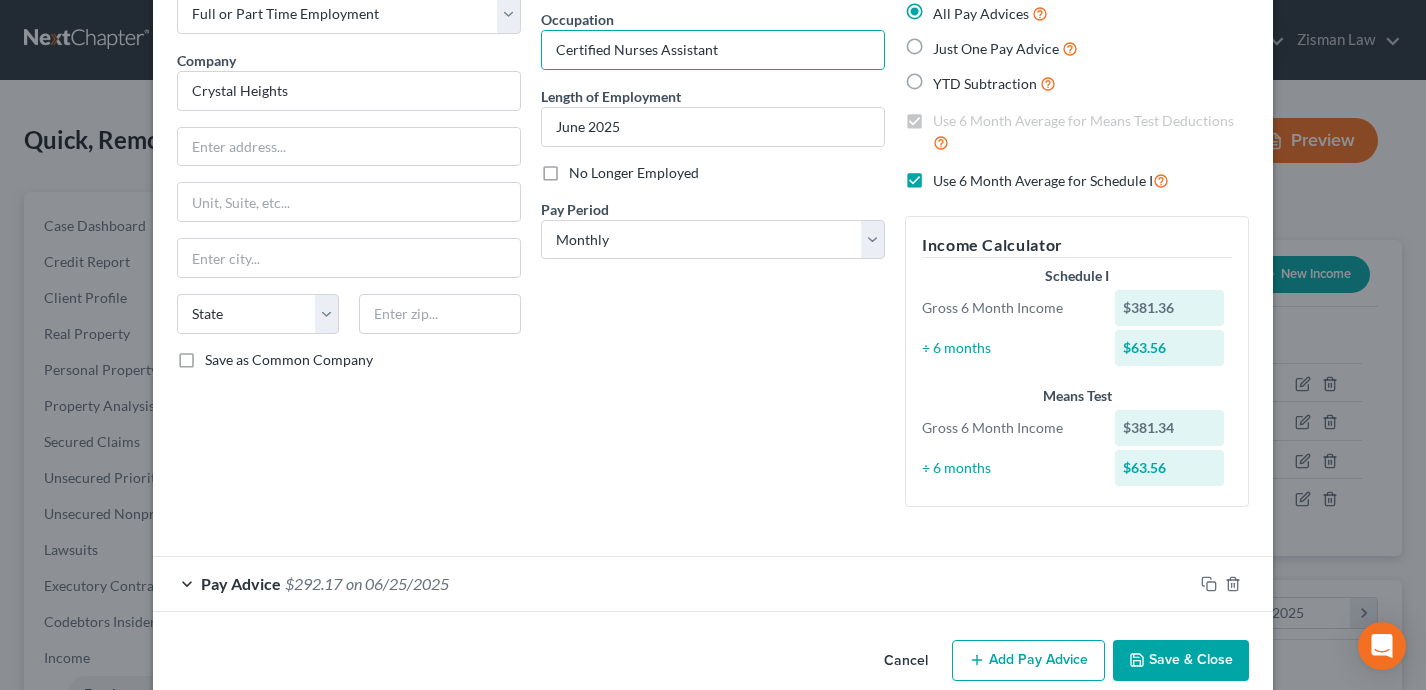 click on "Pay Advice $292.17 on [DATE]" at bounding box center (673, 583) 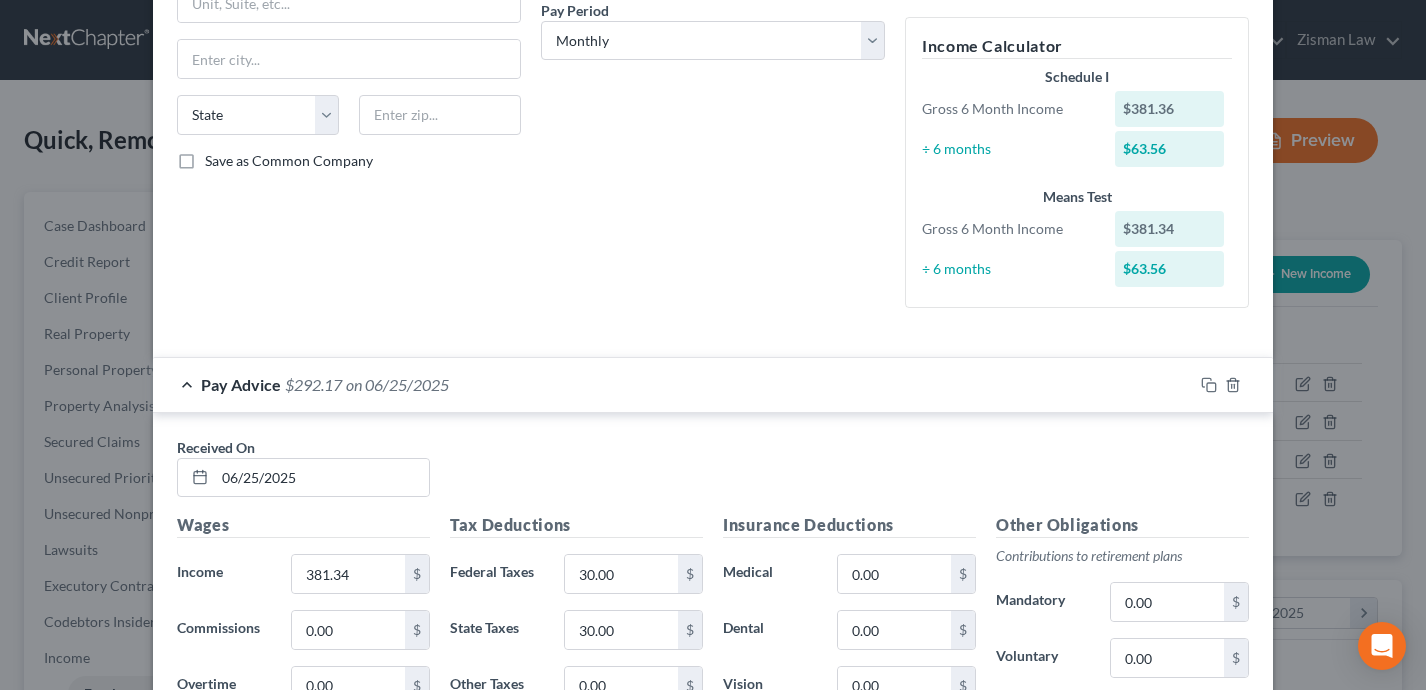 click on "Pay Advice $292.17 on [DATE]" at bounding box center [673, 384] 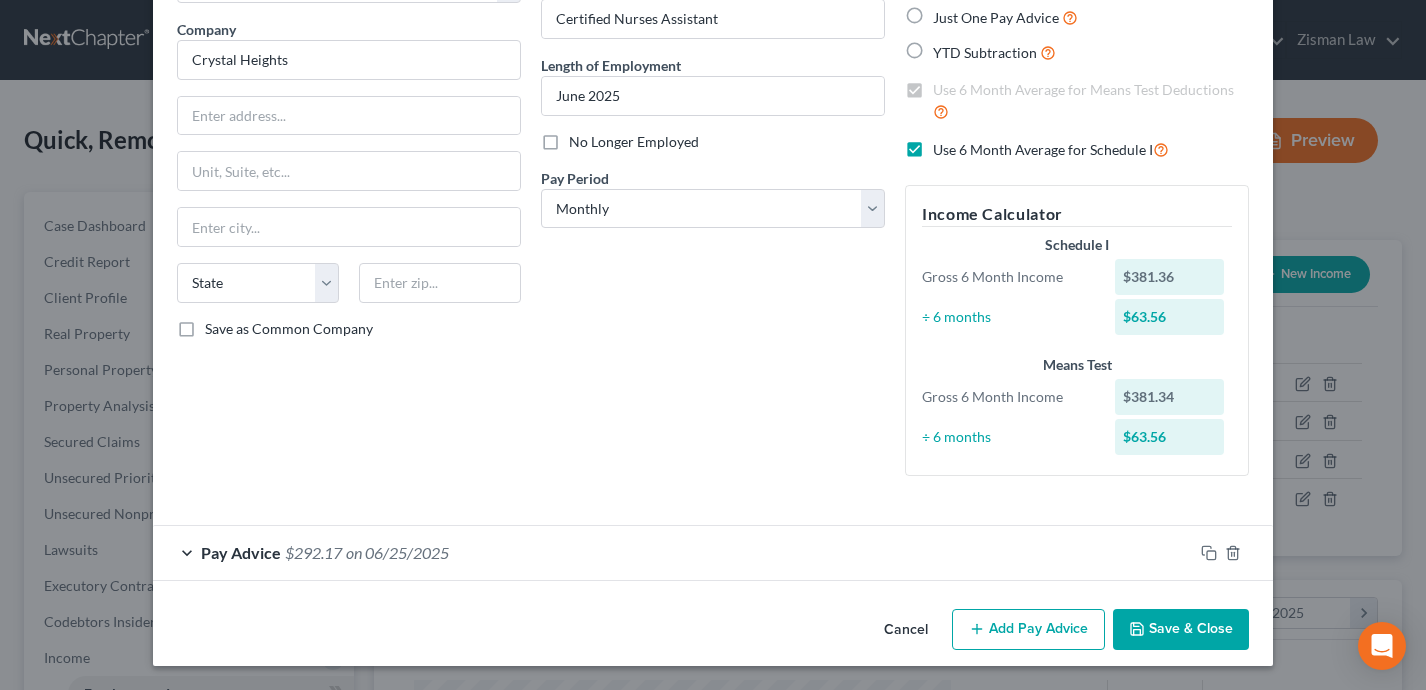 scroll, scrollTop: 150, scrollLeft: 0, axis: vertical 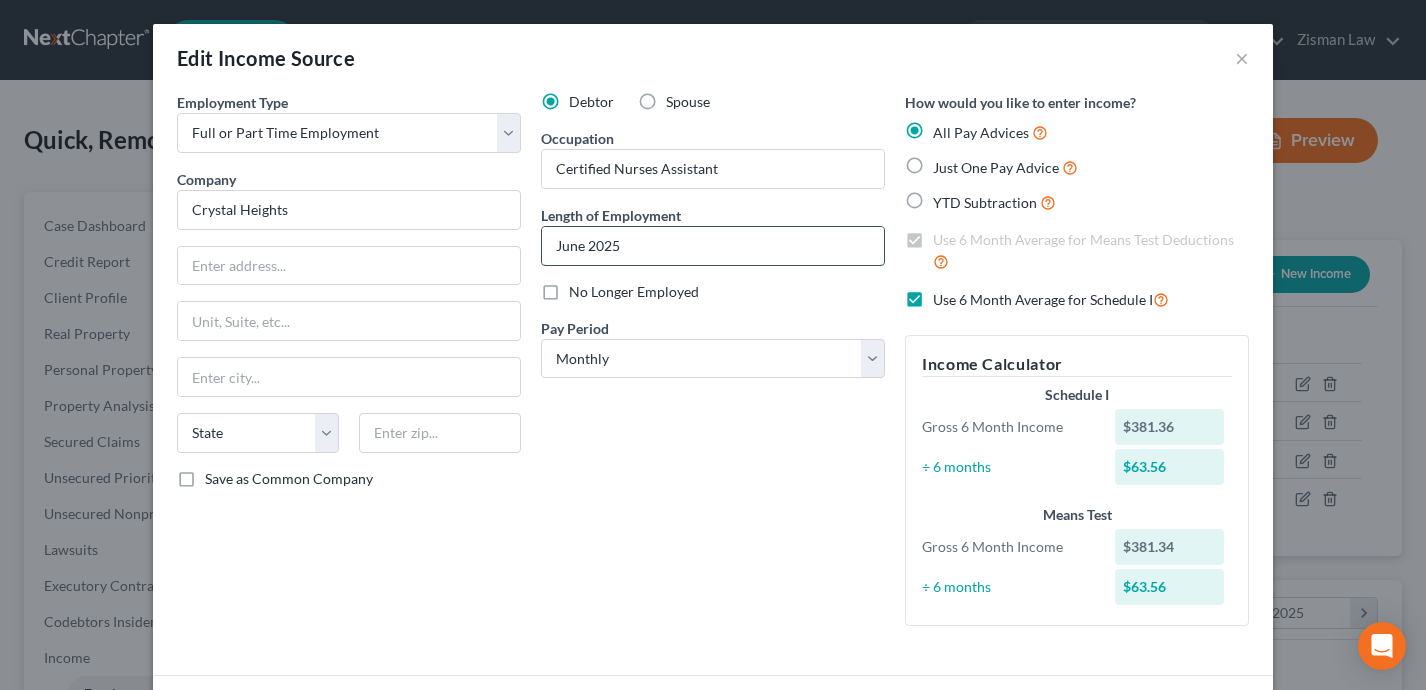 click on "June 2025" at bounding box center (713, 246) 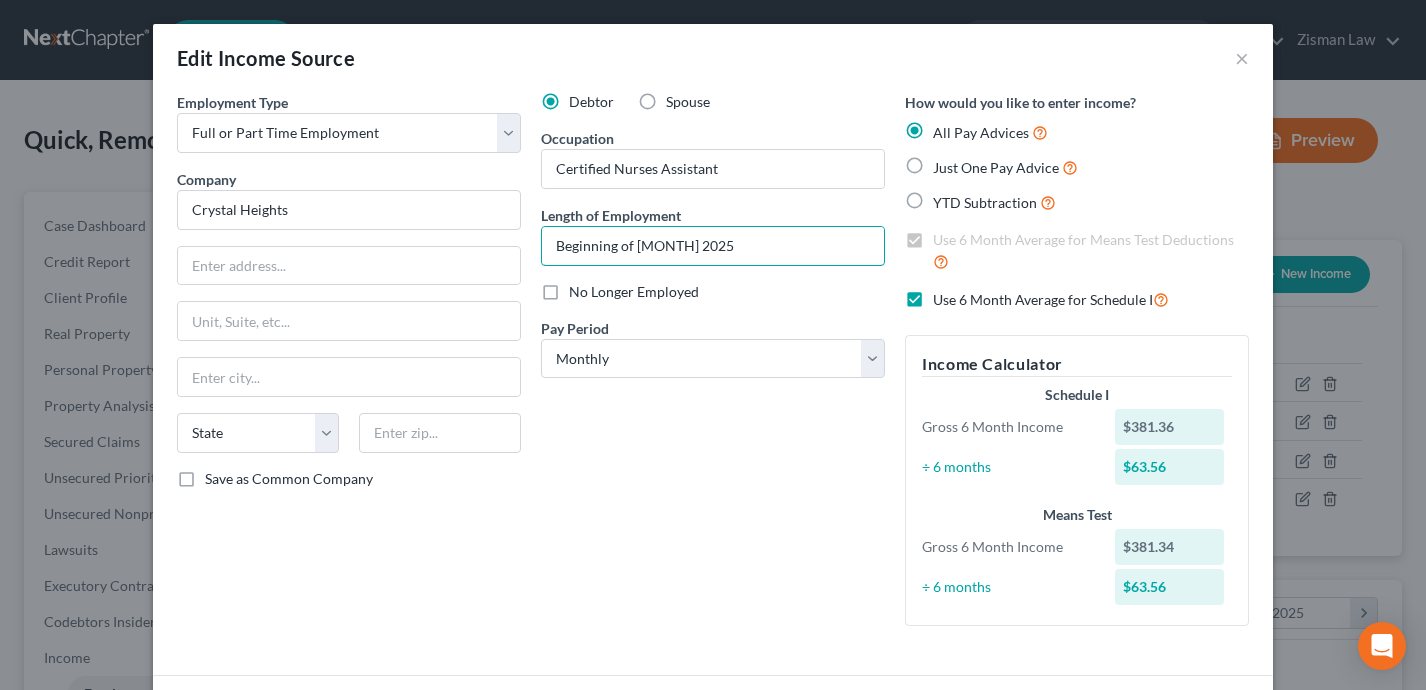 scroll, scrollTop: 150, scrollLeft: 0, axis: vertical 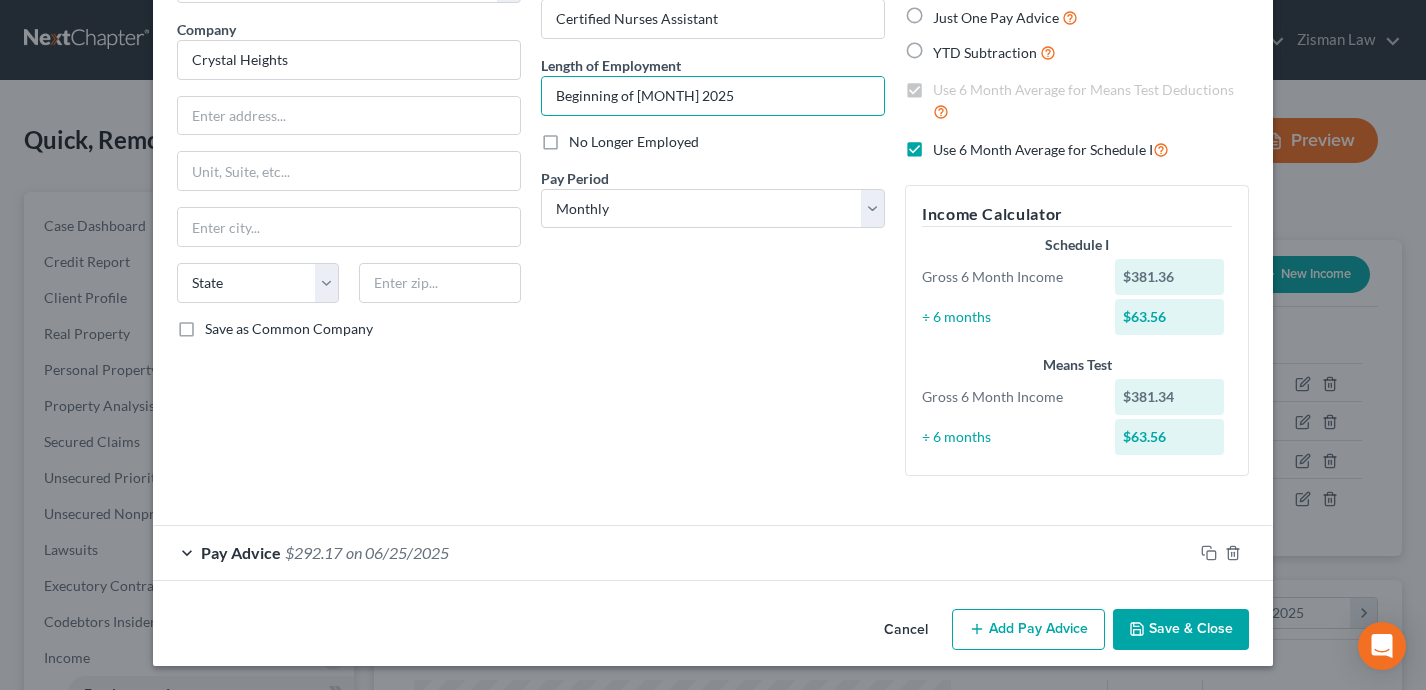 type on "Beginning of [MONTH] 2025" 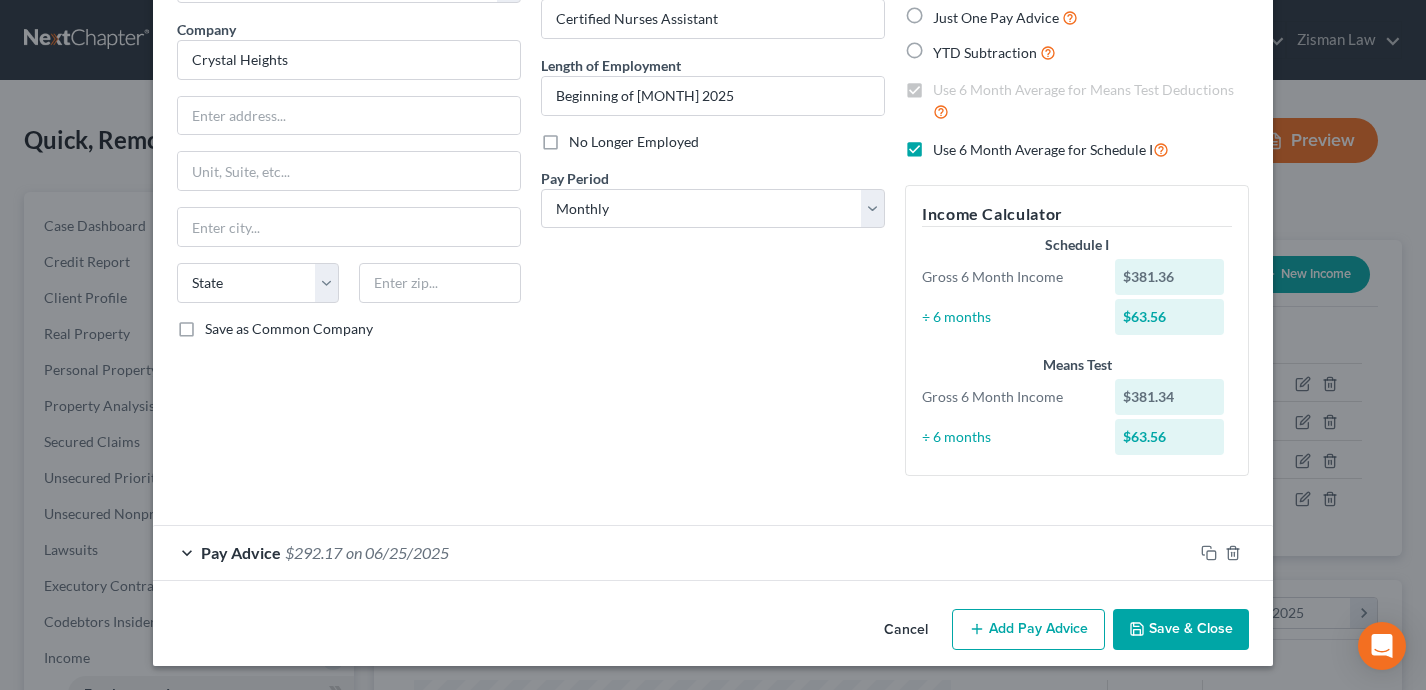 click on "Save & Close" at bounding box center (1181, 630) 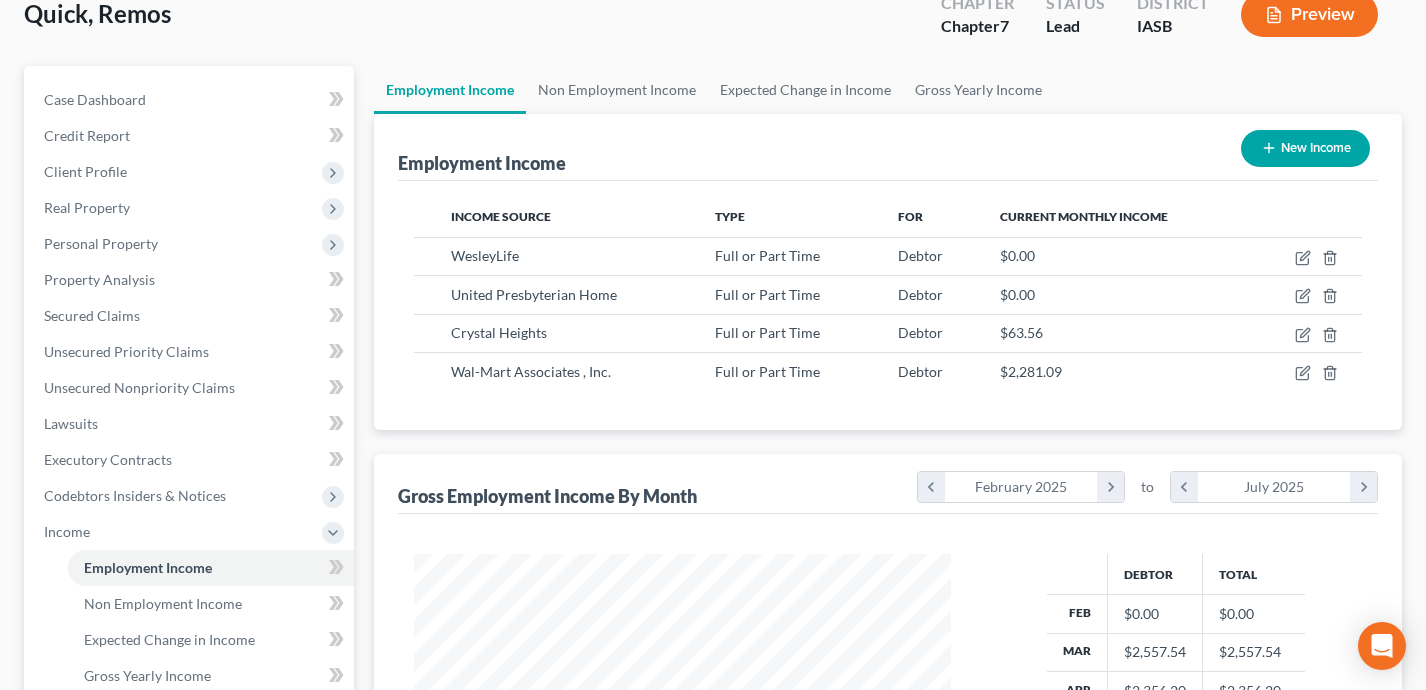 scroll, scrollTop: 131, scrollLeft: 0, axis: vertical 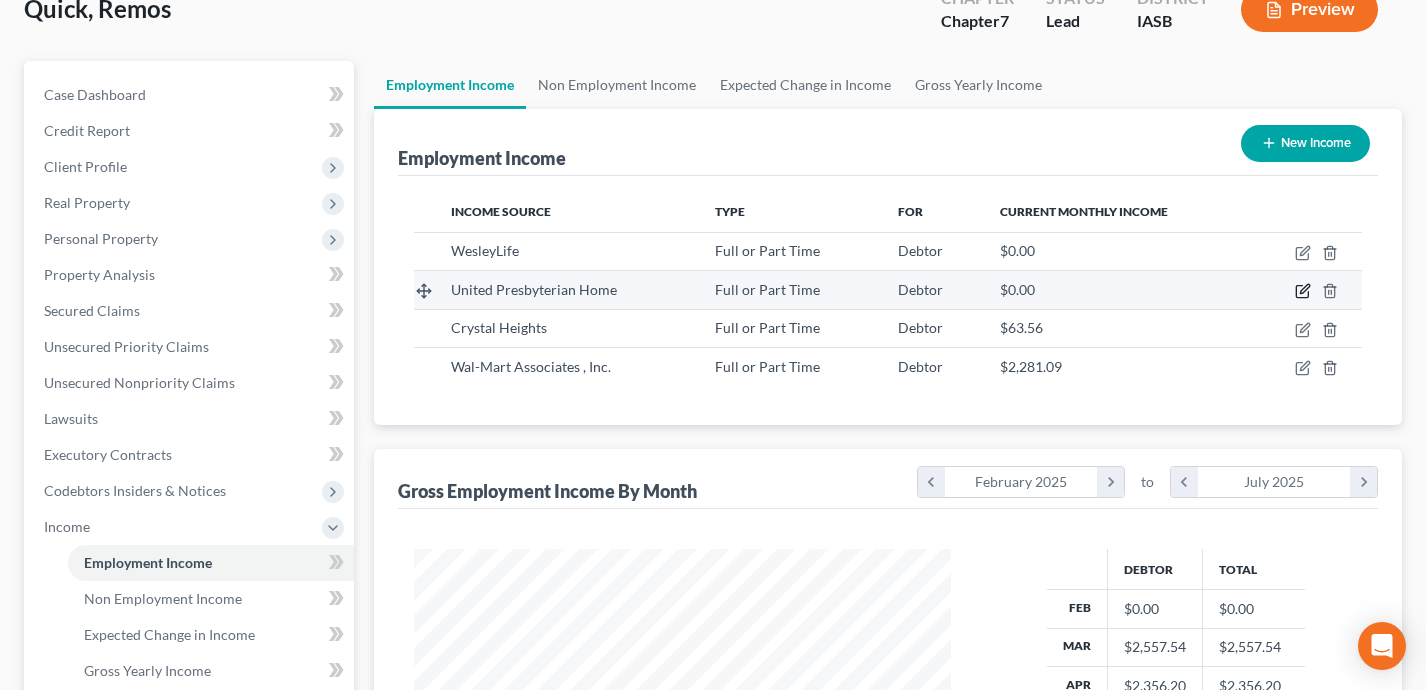 click 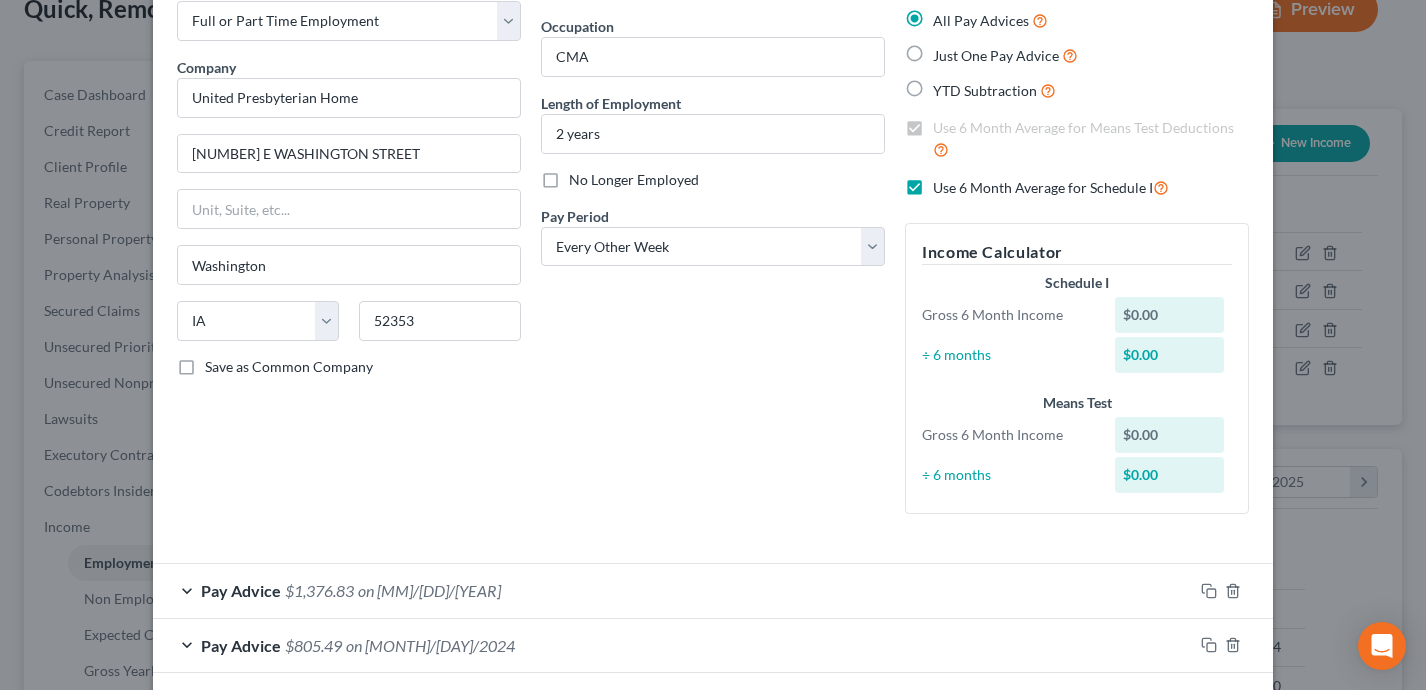 scroll, scrollTop: 0, scrollLeft: 0, axis: both 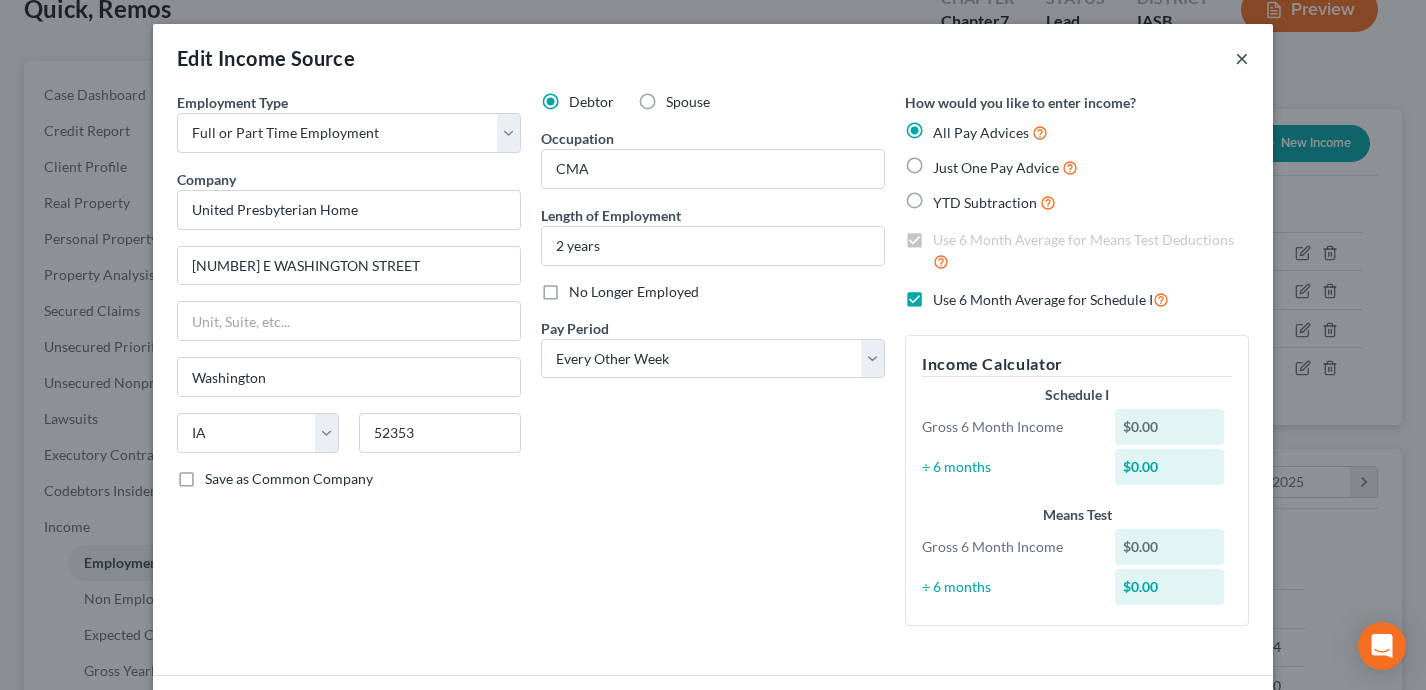 click on "×" at bounding box center (1242, 58) 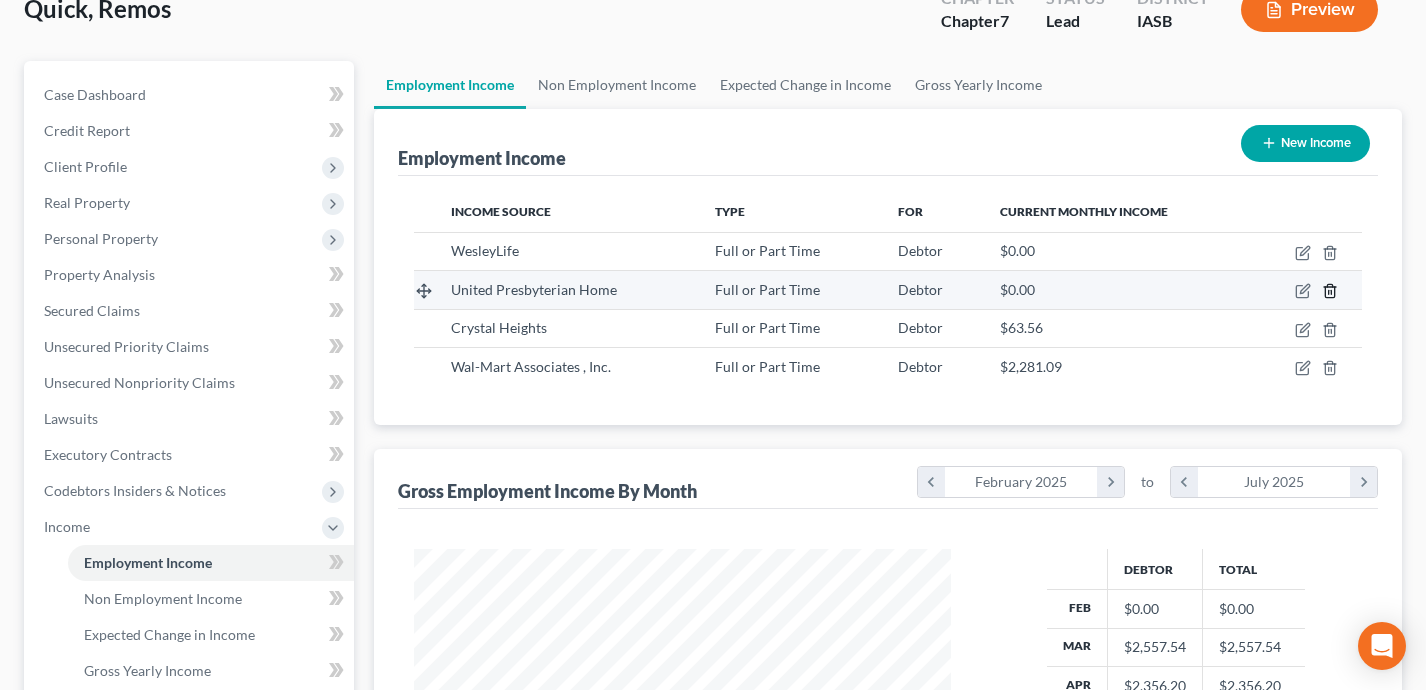 click 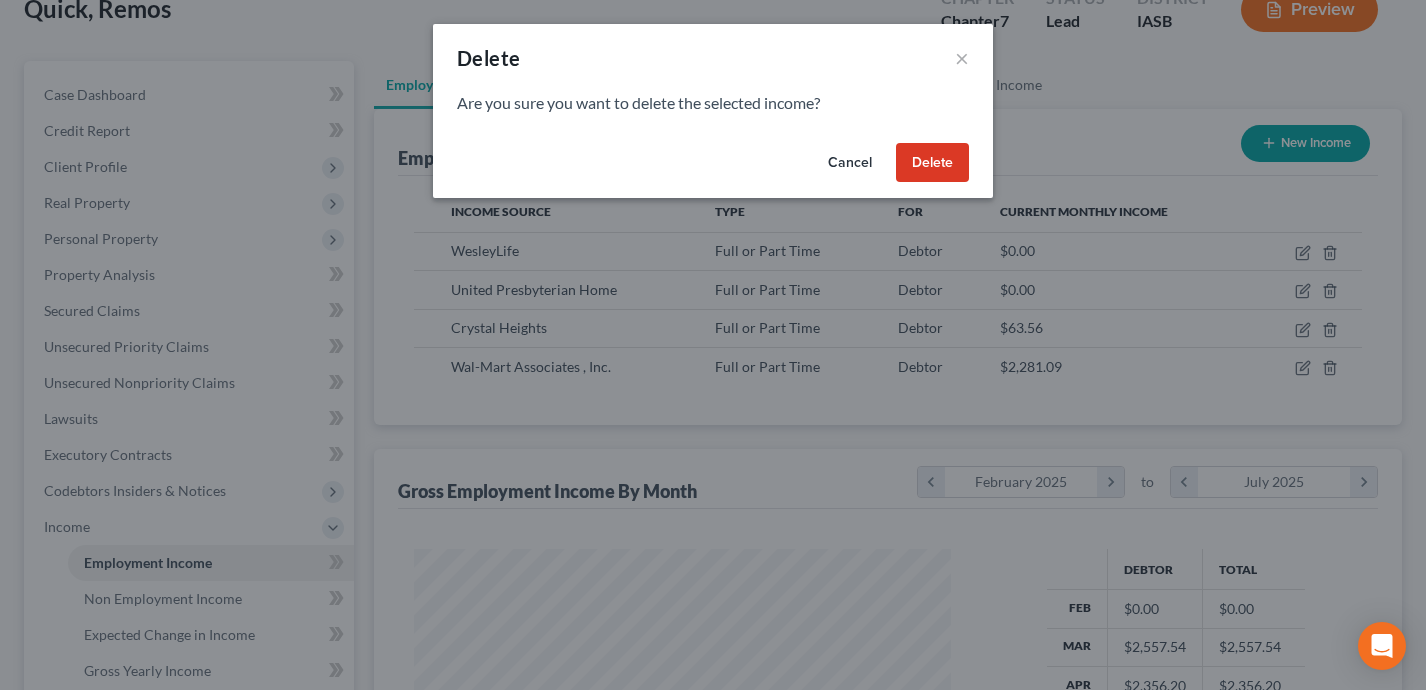 click on "Delete" at bounding box center [932, 163] 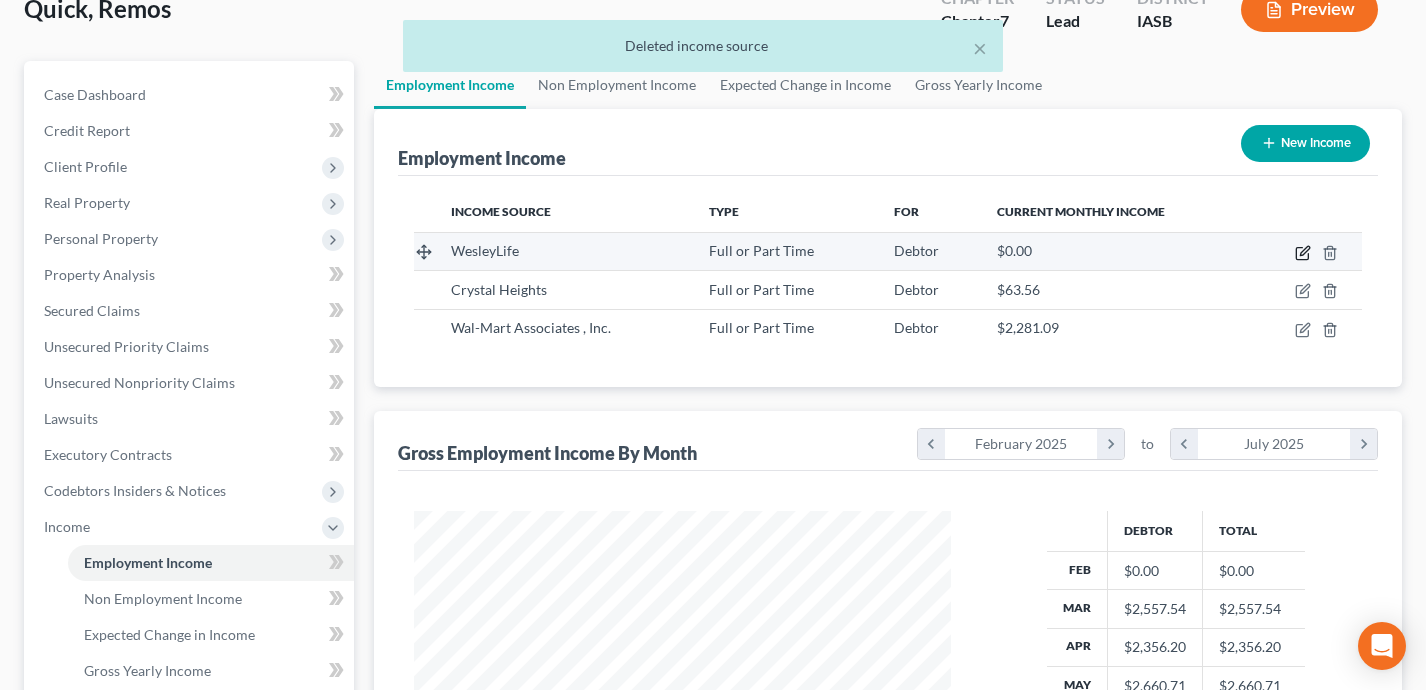 click 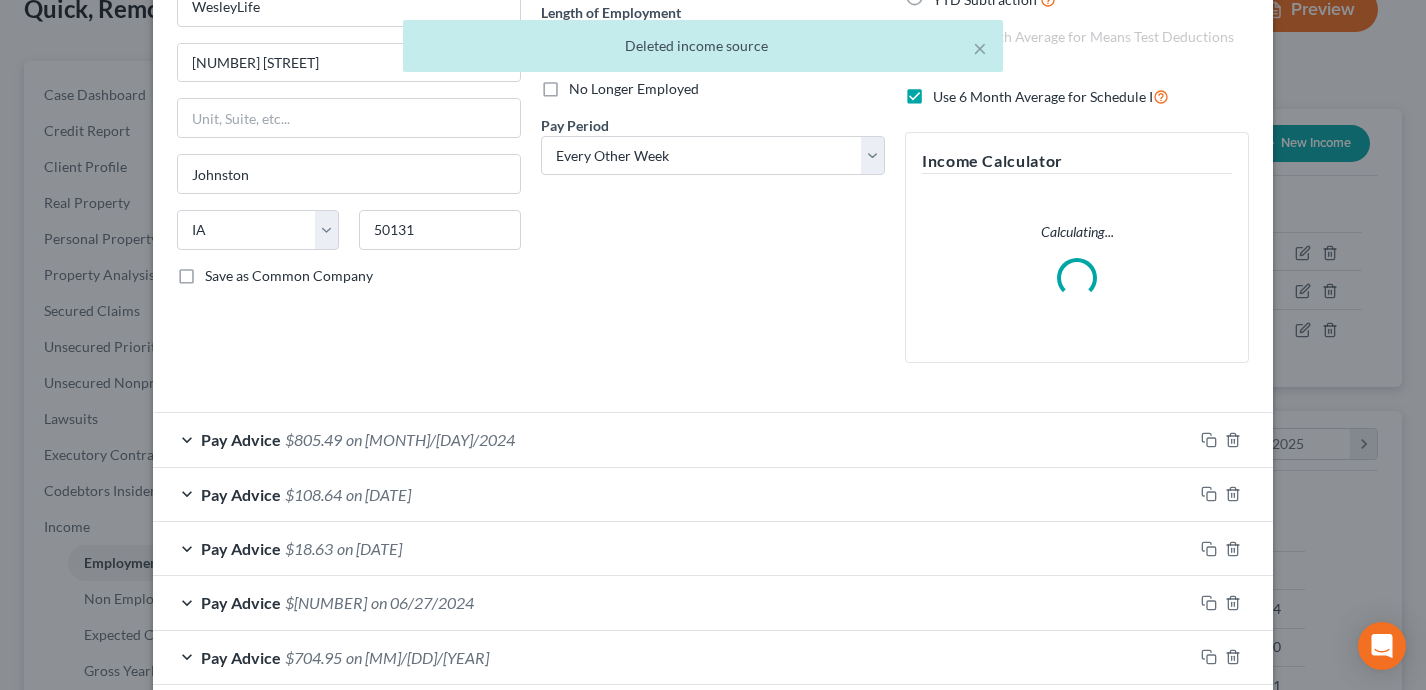 scroll, scrollTop: 0, scrollLeft: 0, axis: both 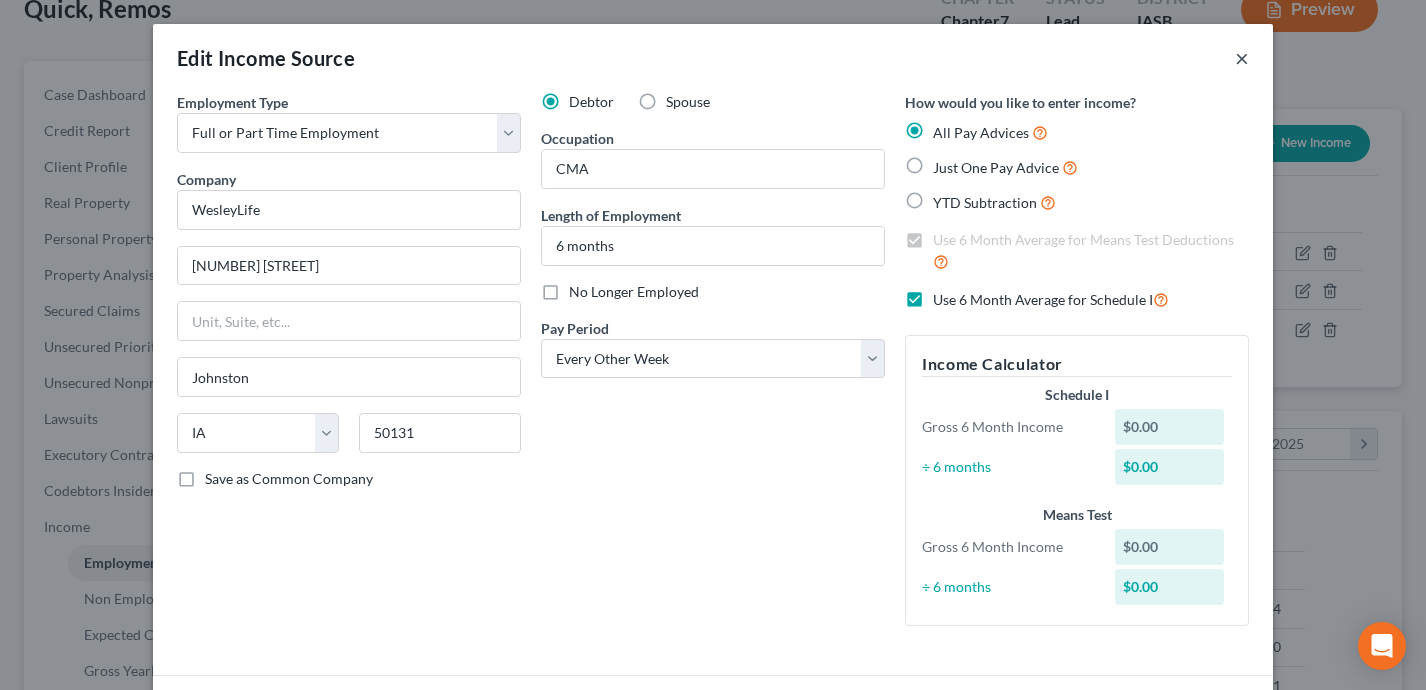 click on "×" at bounding box center (1242, 58) 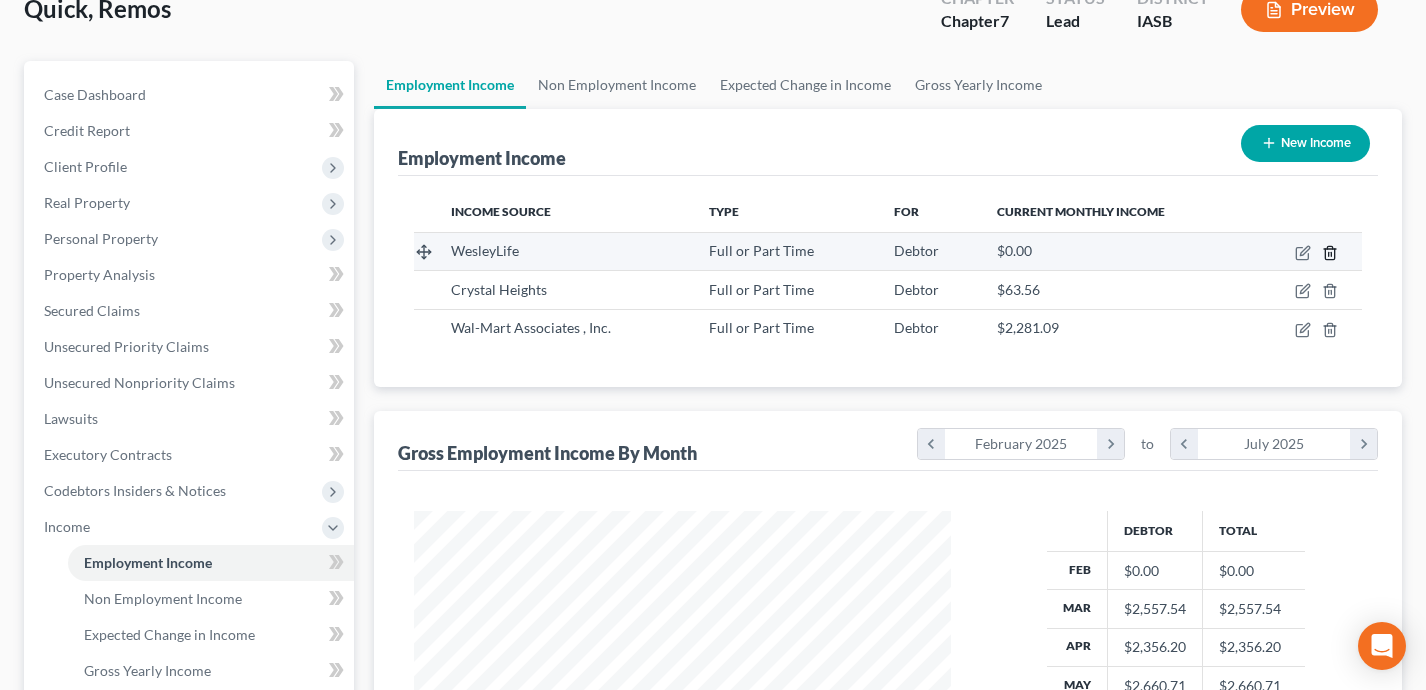 click 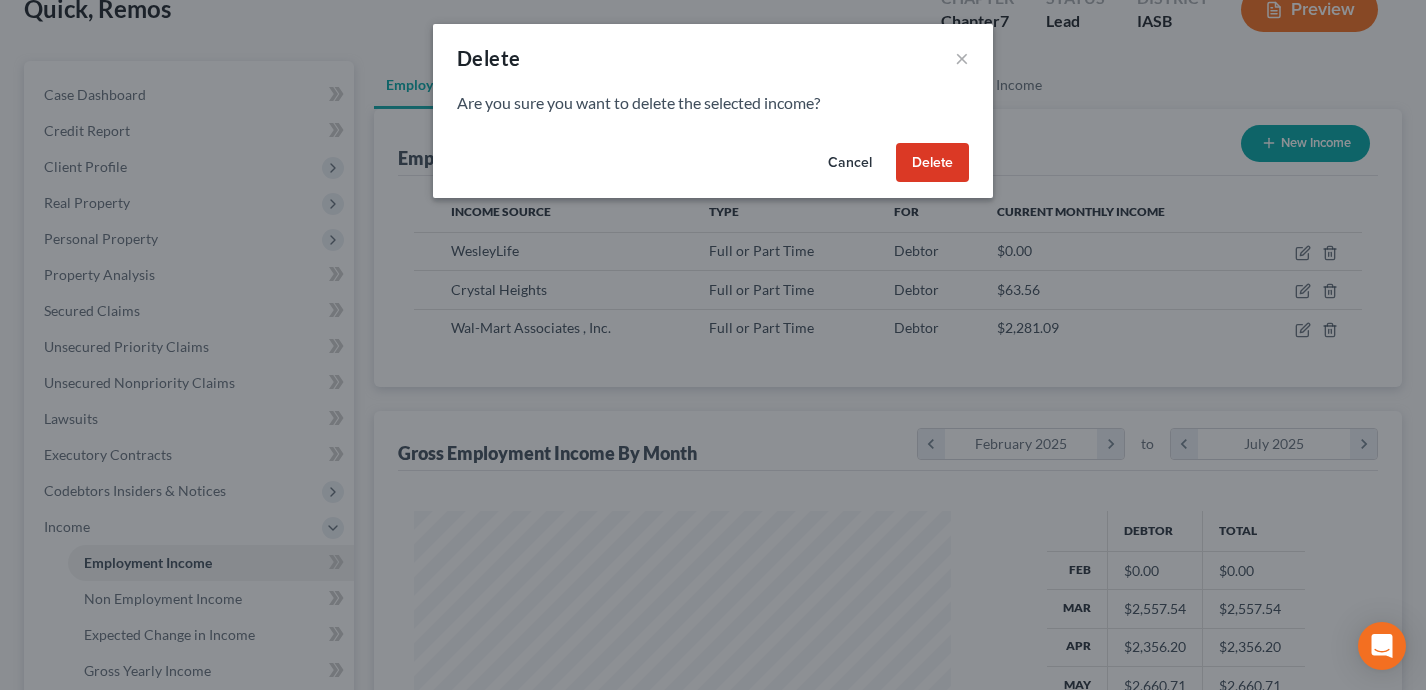click on "Delete" at bounding box center [932, 163] 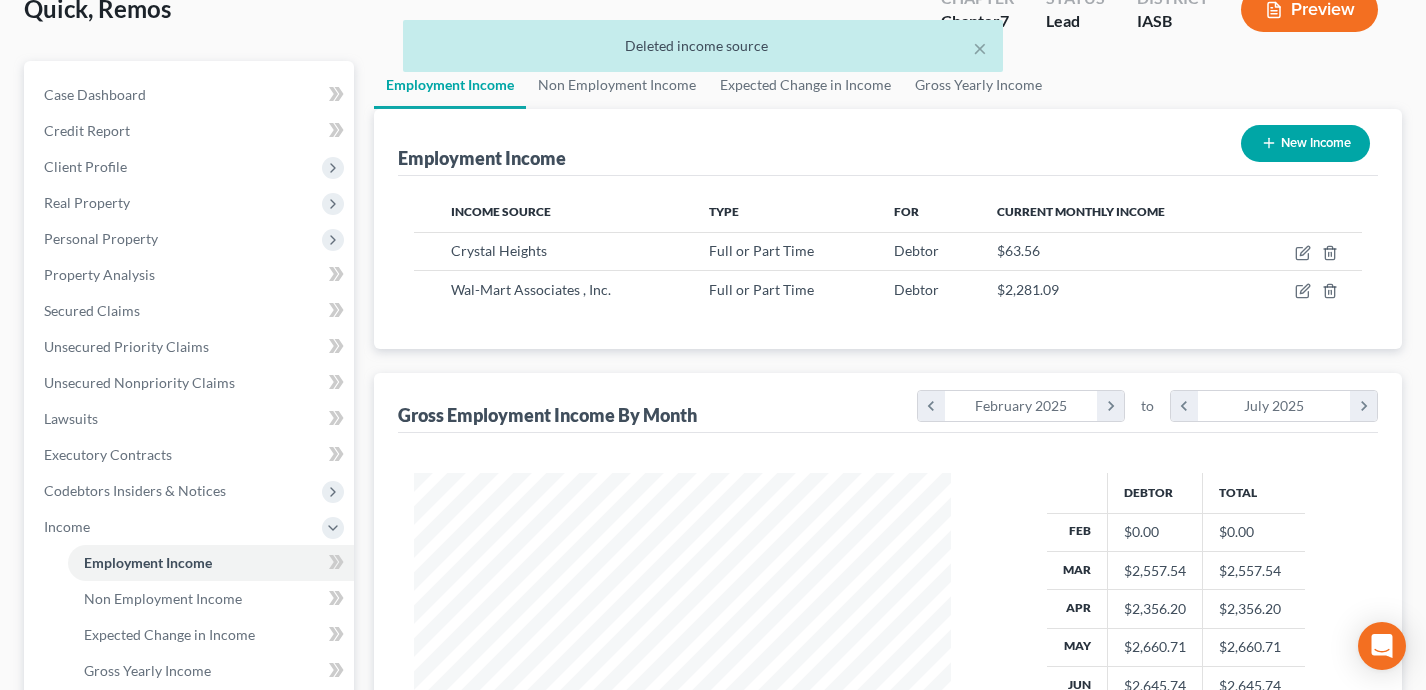 scroll, scrollTop: 156, scrollLeft: 0, axis: vertical 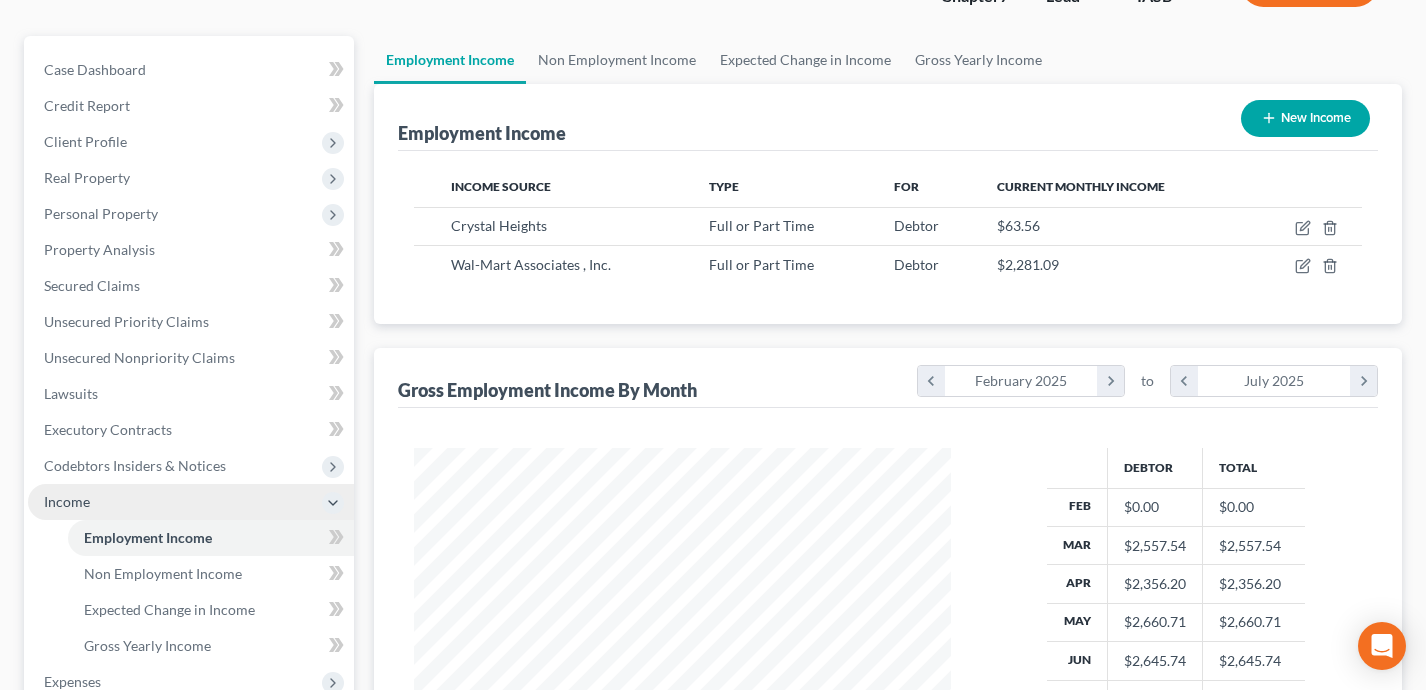 click on "Income" at bounding box center (191, 502) 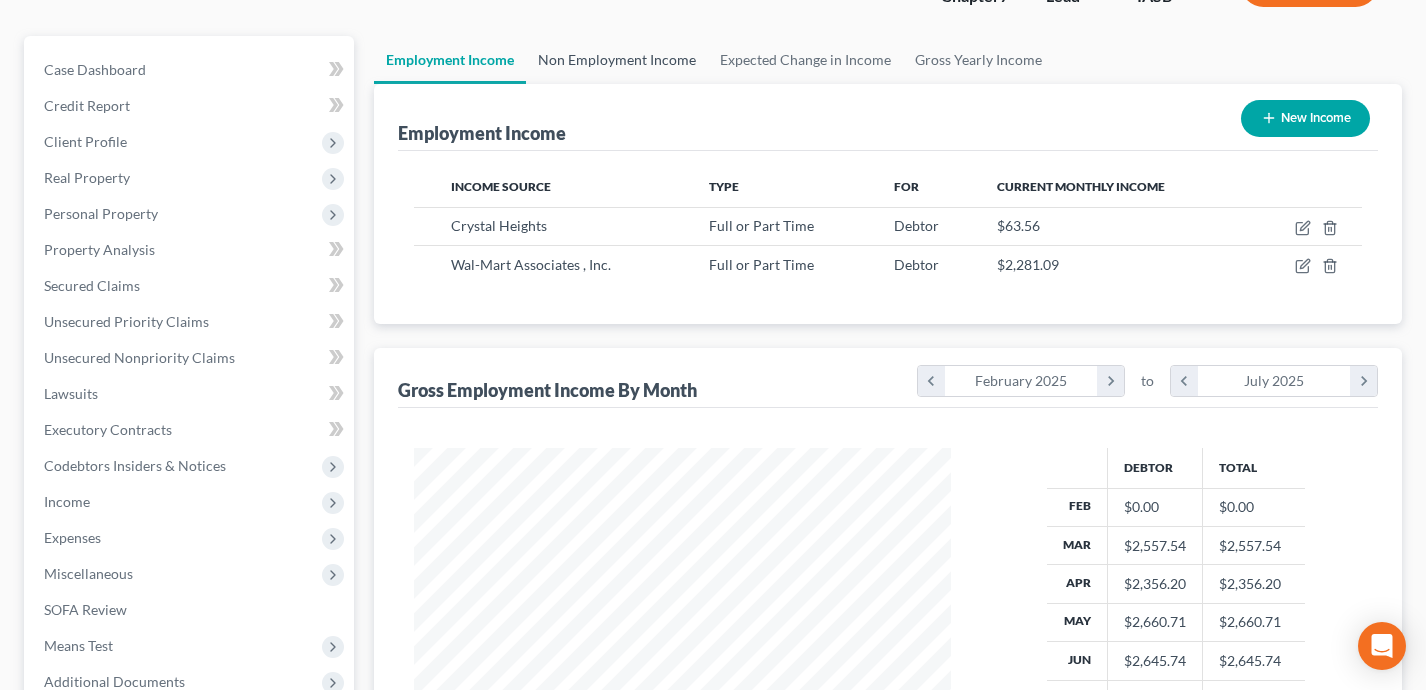 click on "Non Employment Income" at bounding box center (617, 60) 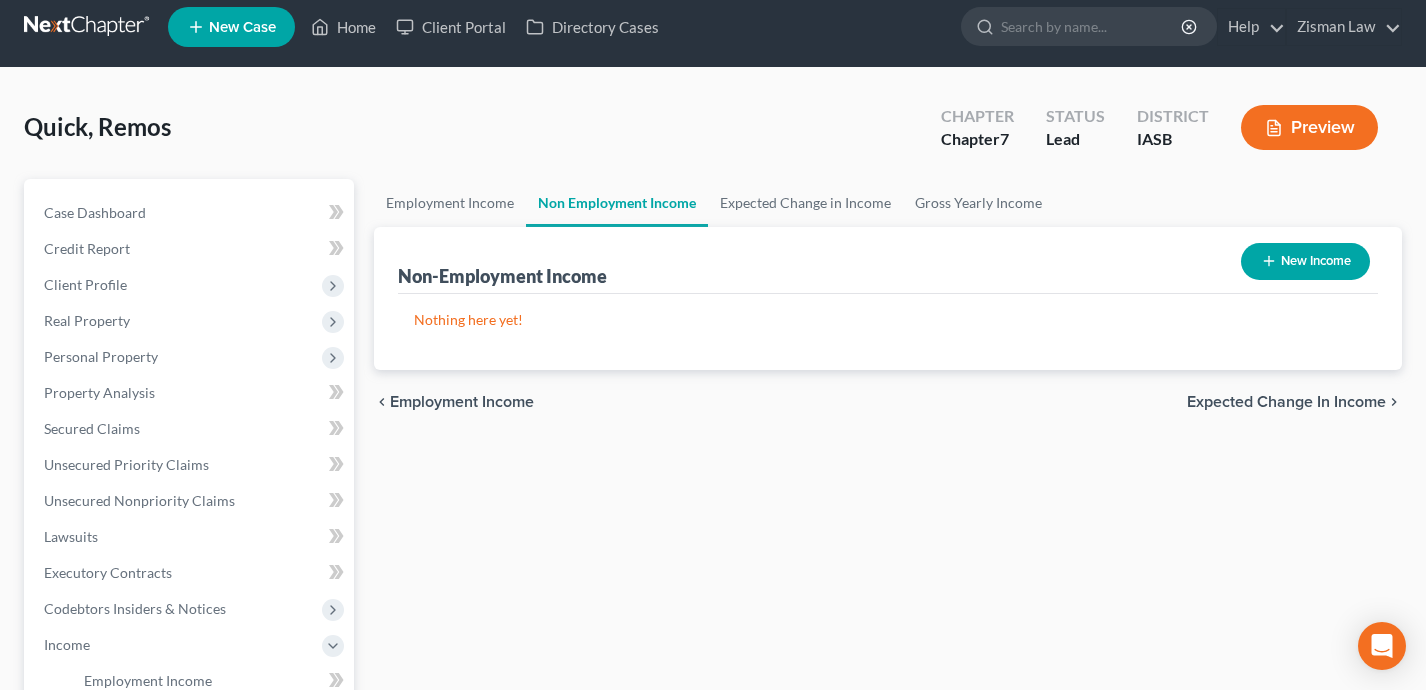 scroll, scrollTop: 0, scrollLeft: 0, axis: both 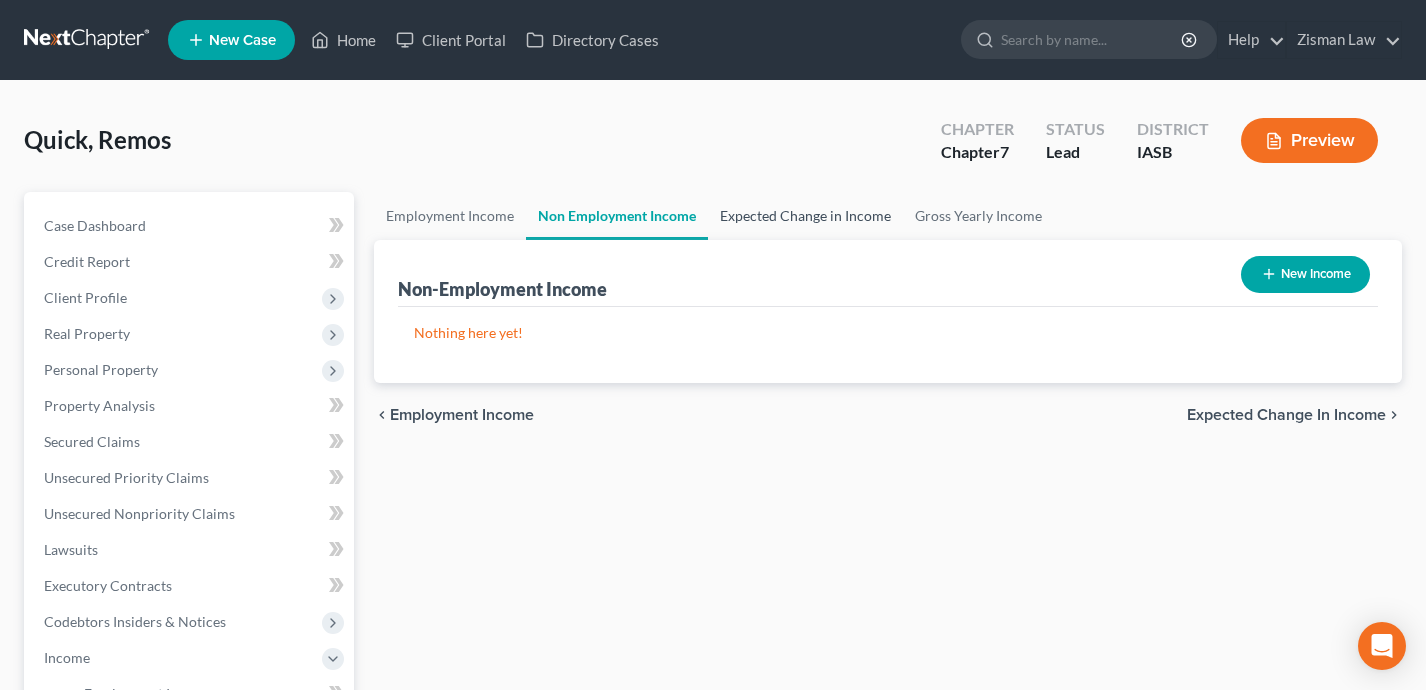 click on "Expected Change in Income" at bounding box center [805, 216] 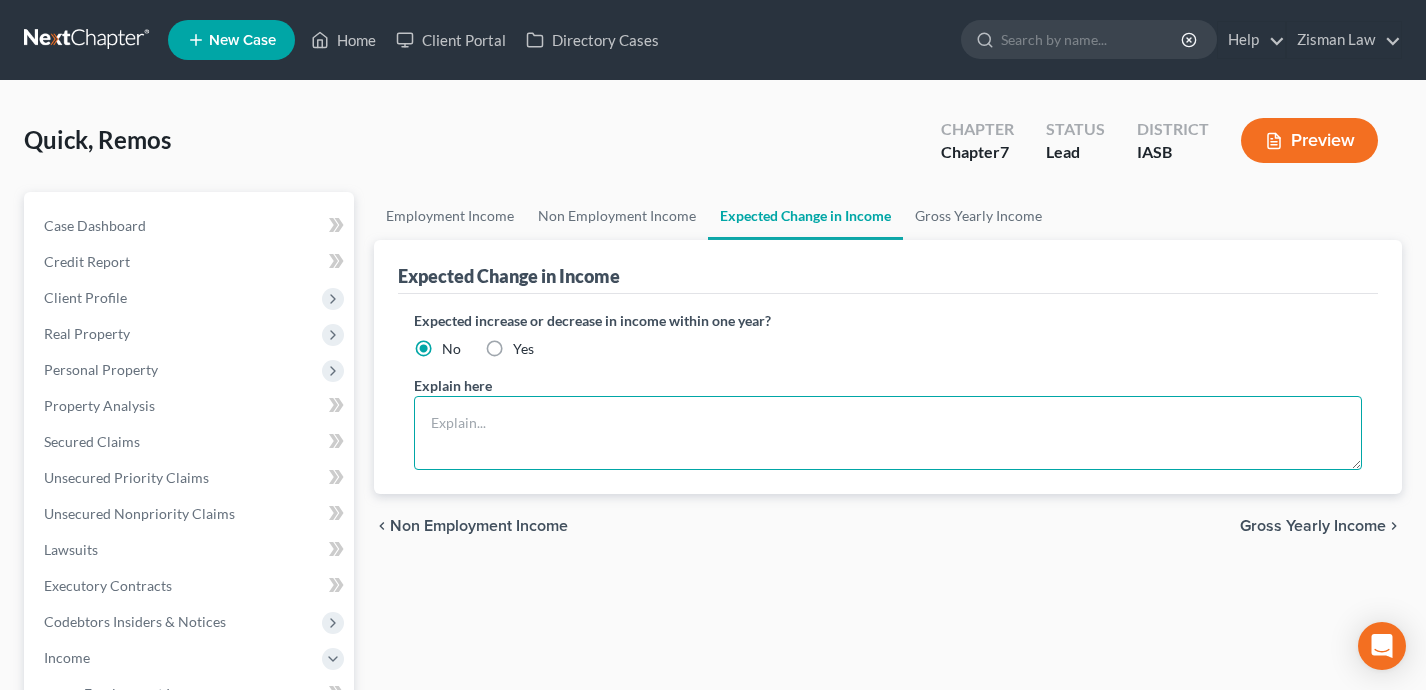 click at bounding box center [888, 433] 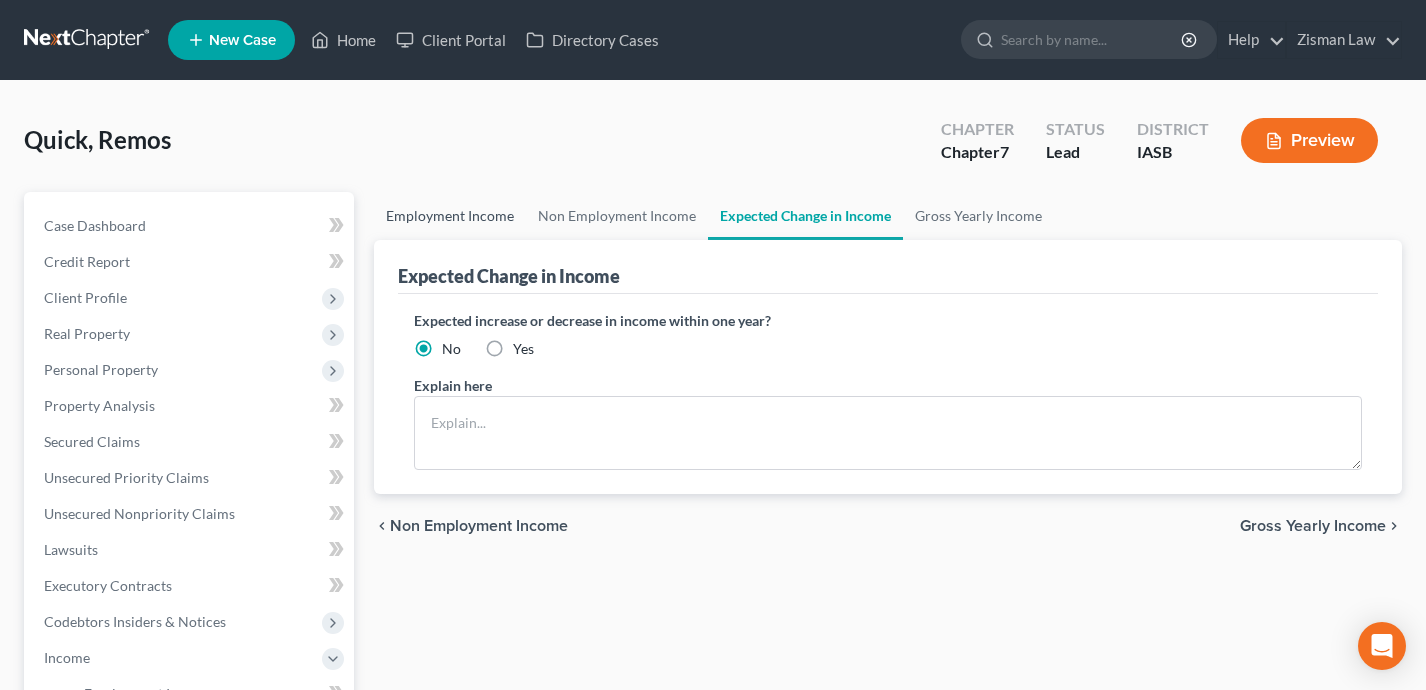 click on "Employment Income" at bounding box center [450, 216] 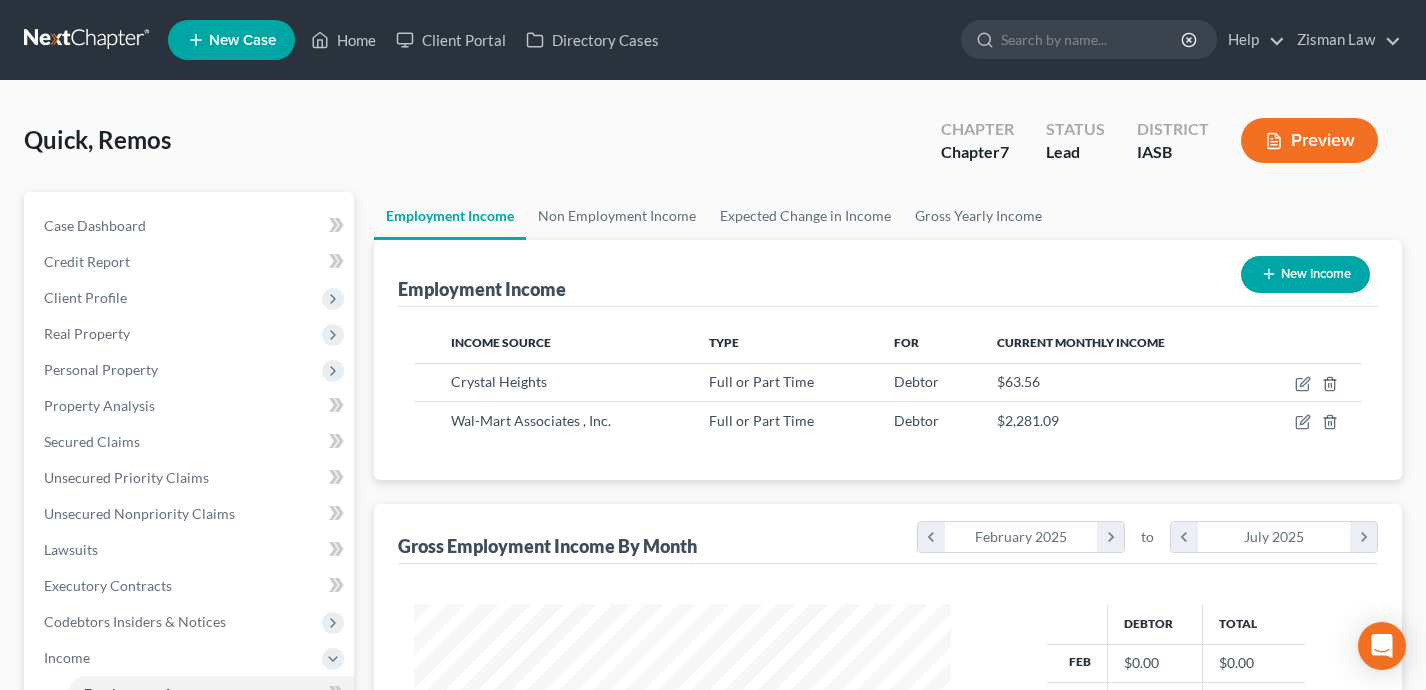 scroll, scrollTop: 999641, scrollLeft: 999423, axis: both 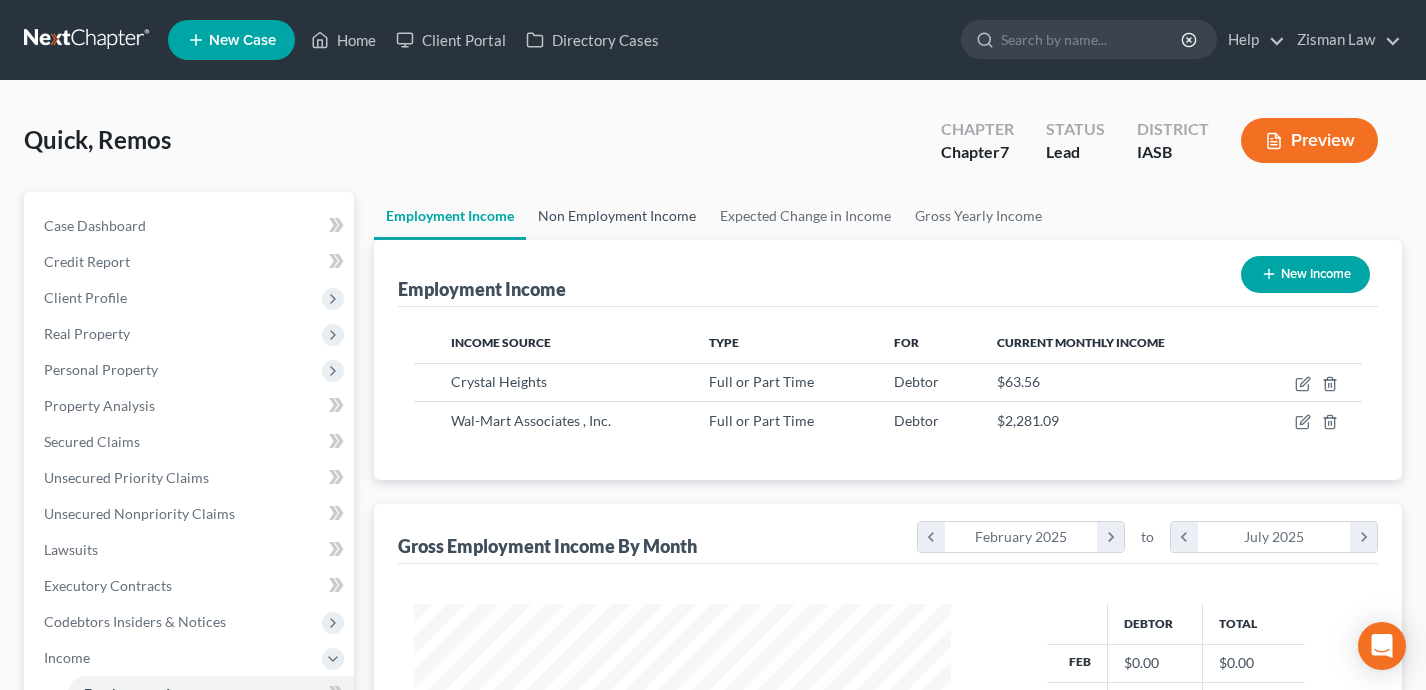 click on "Non Employment Income" at bounding box center (617, 216) 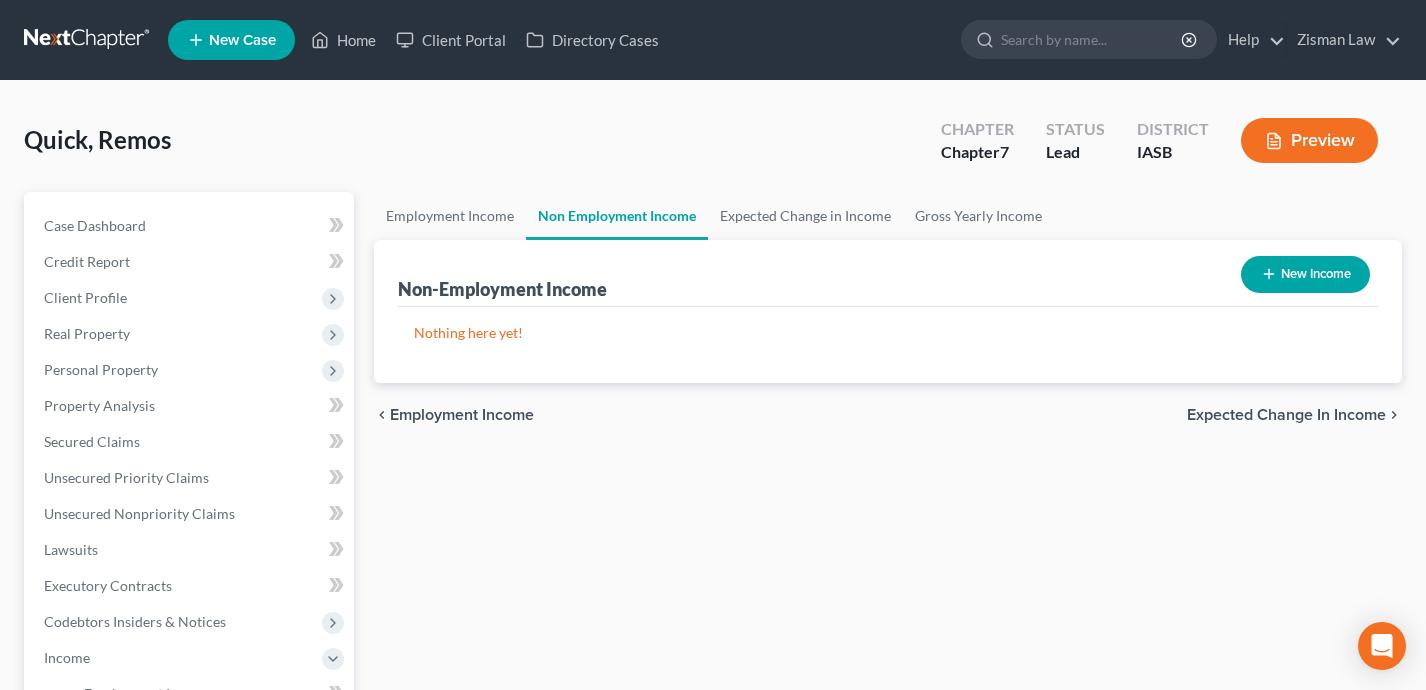 click on "New Income" at bounding box center (1305, 274) 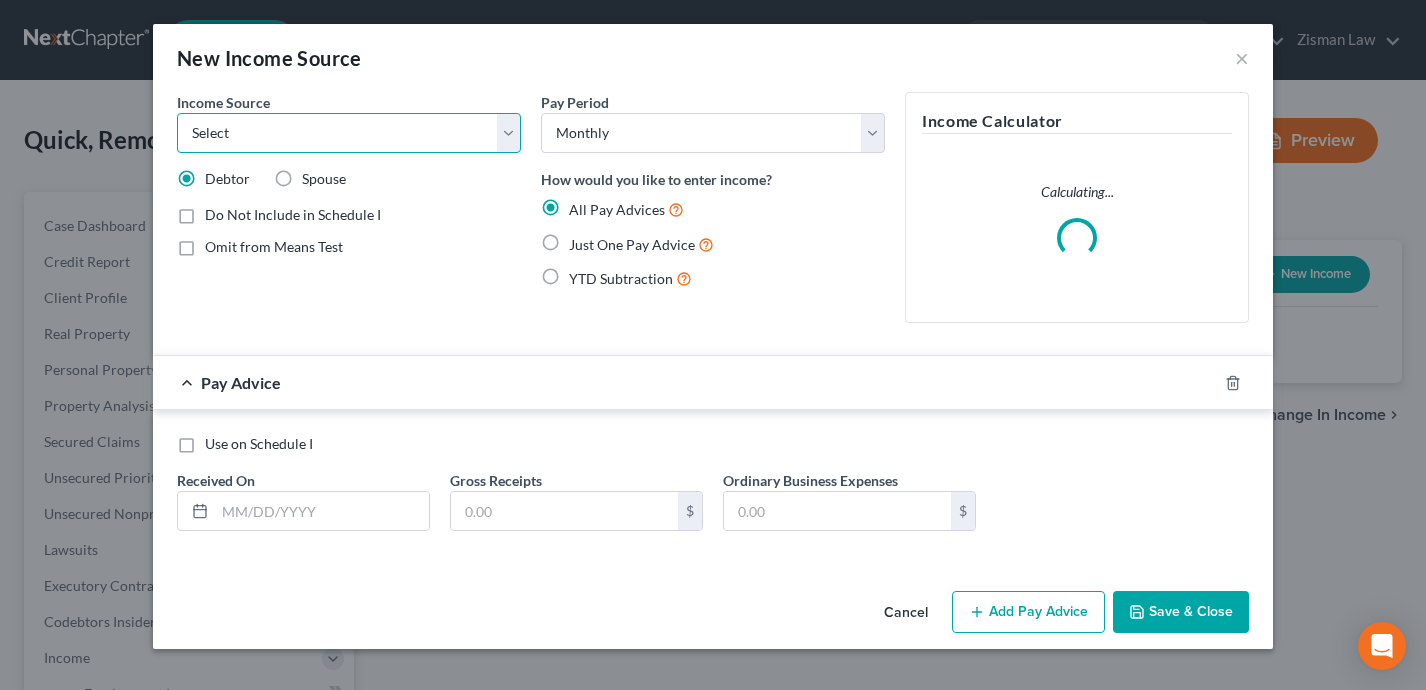 click on "Select Unemployment Disability (from employer) Pension Retirement Social Security / Social Security Disability Other Government Assistance Interests, Dividends or Royalties Child / Family Support Contributions to Household Property / Rental Business, Professional or Farm Alimony / Maintenance Payments Military Disability Benefits Other Monthly Income" at bounding box center (349, 133) 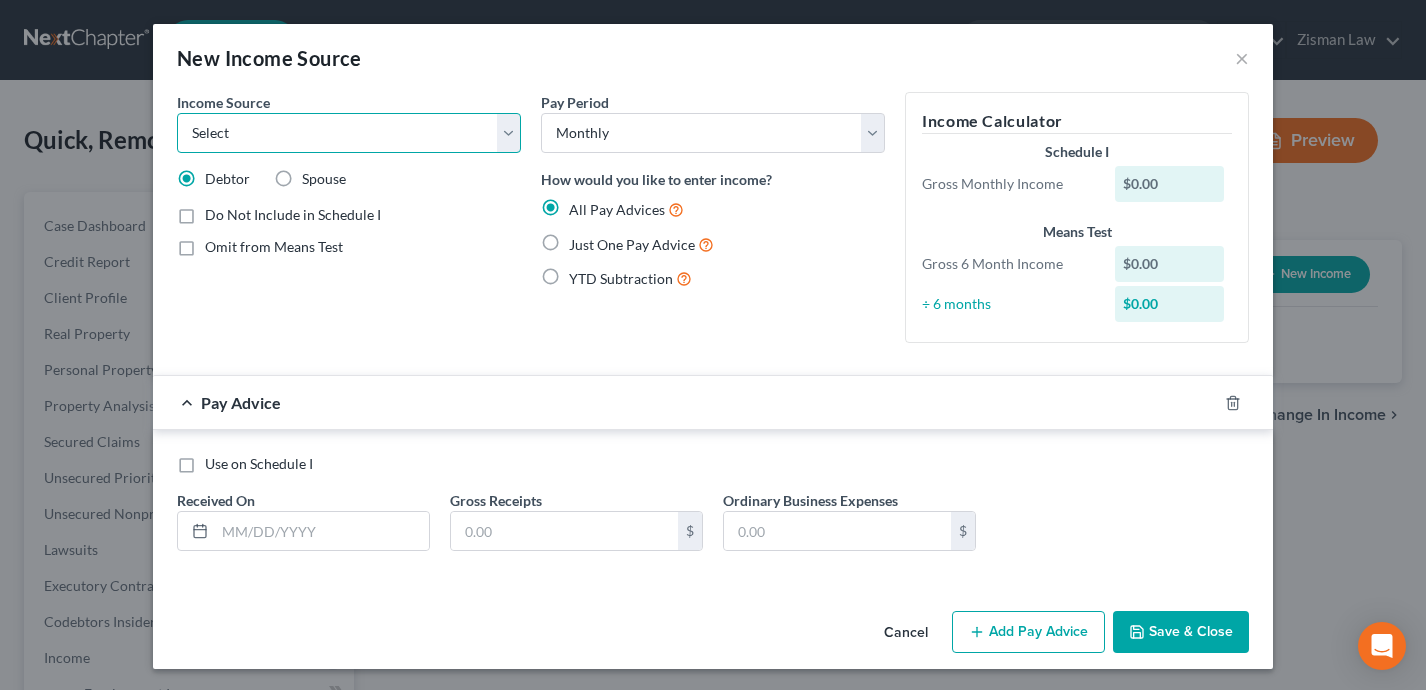 select on "8" 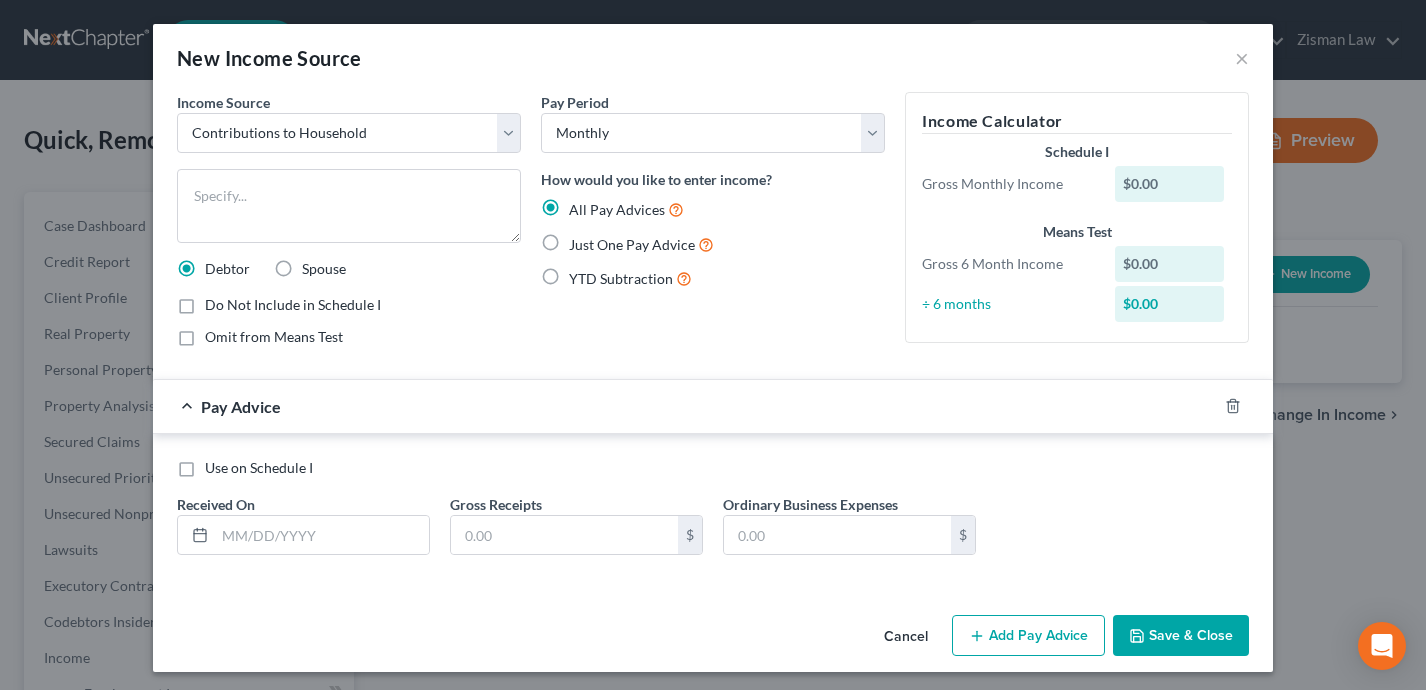 click on "Just One Pay Advice" at bounding box center (641, 244) 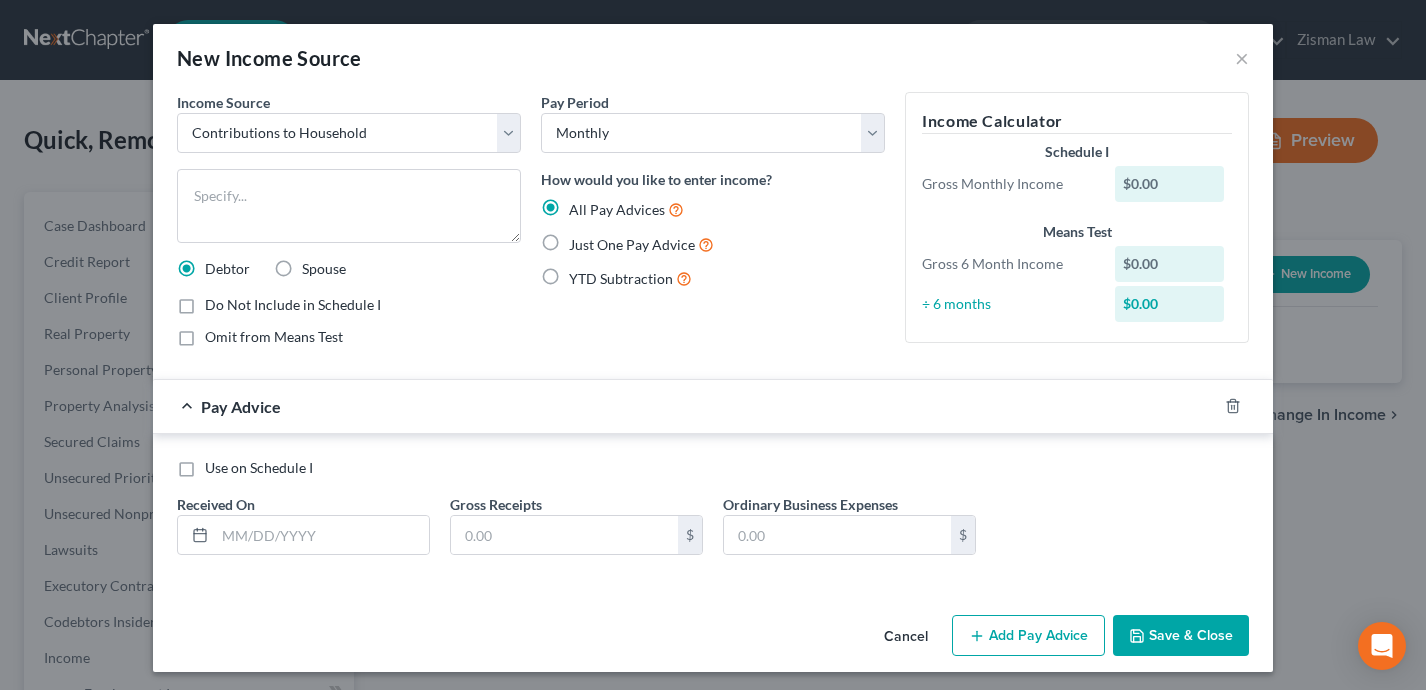 click on "Just One Pay Advice" at bounding box center [583, 239] 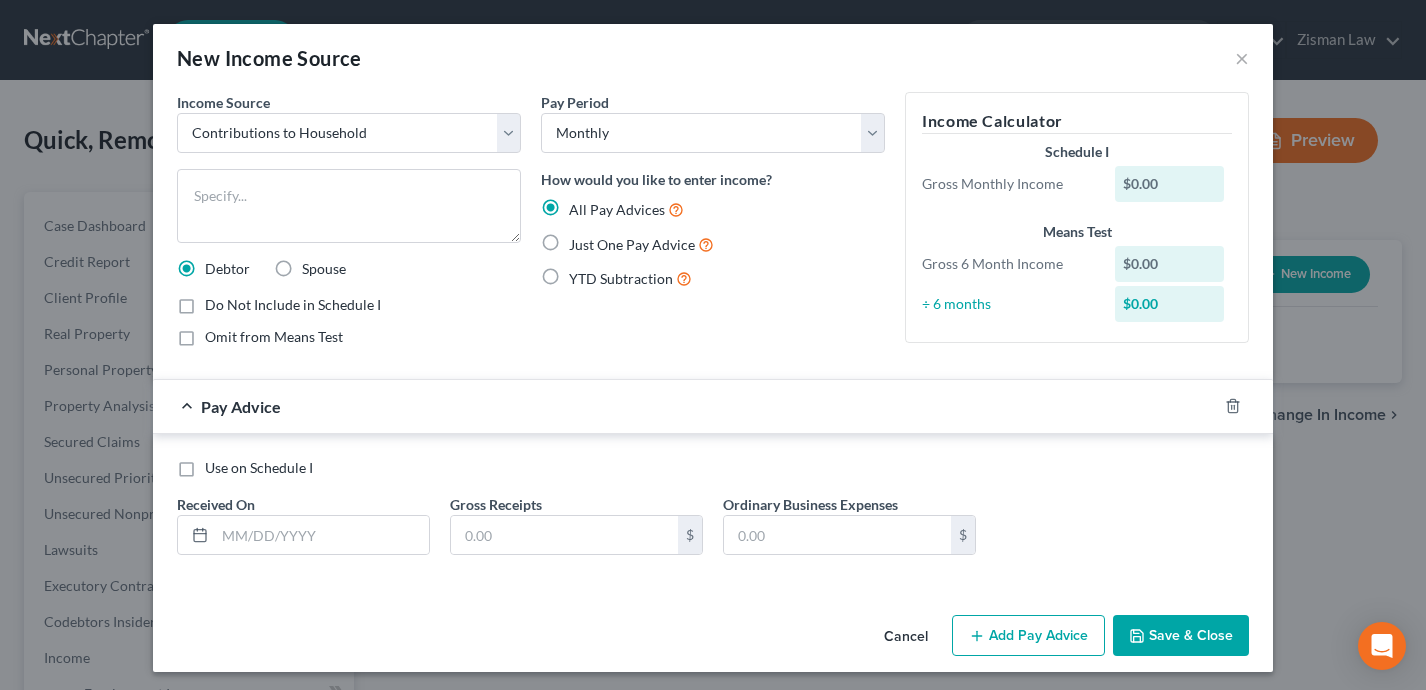 radio on "true" 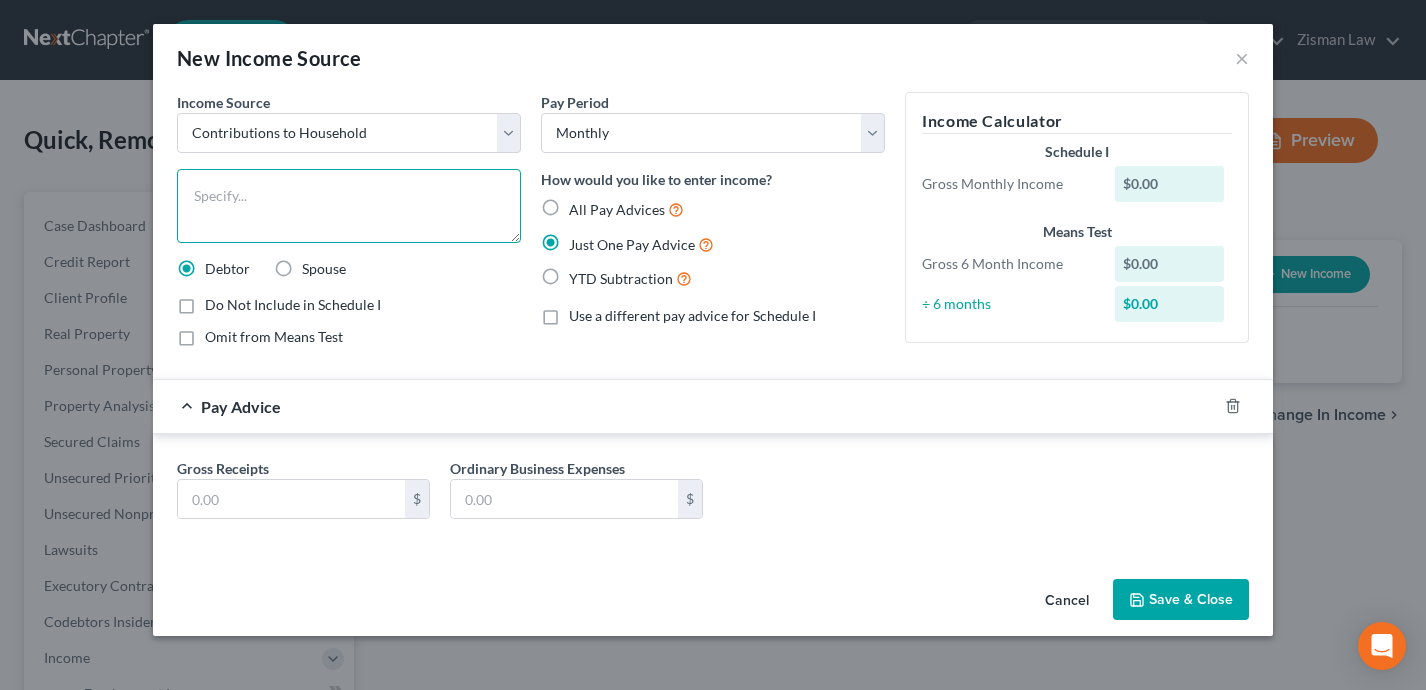 click at bounding box center [349, 206] 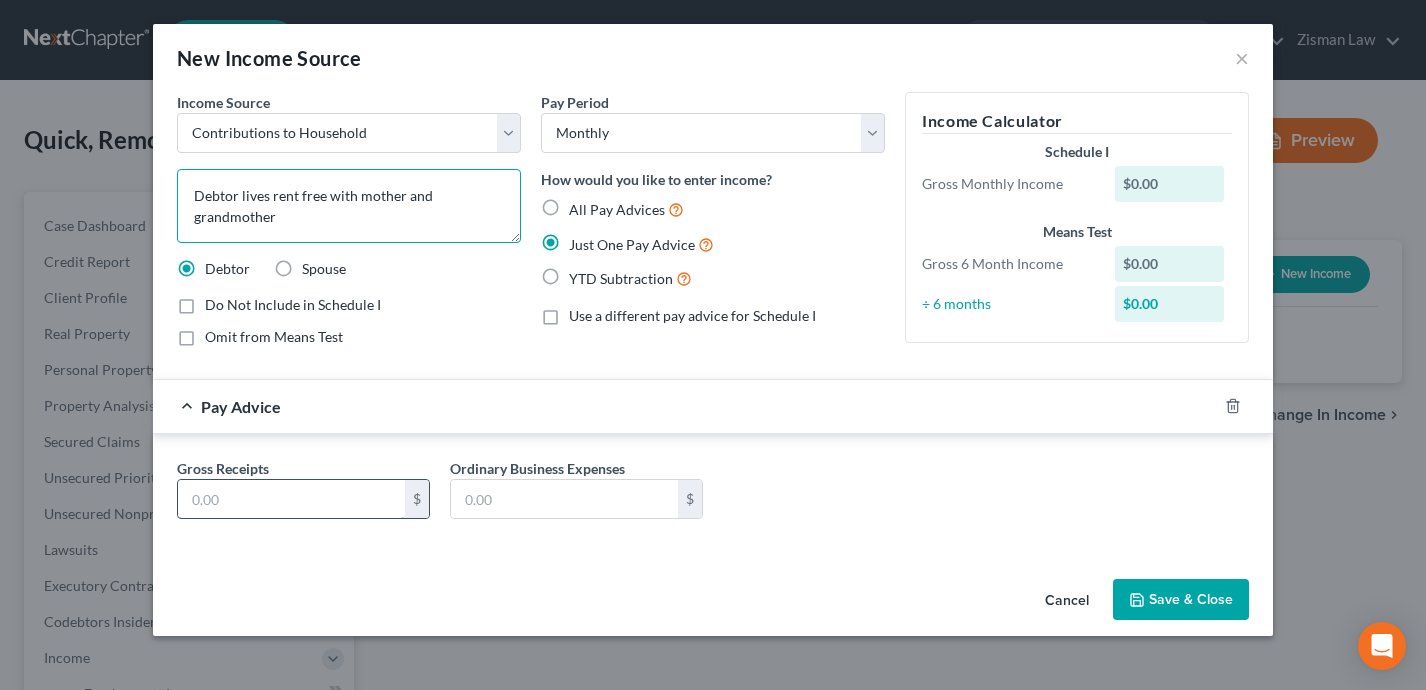 type on "Debtor lives rent free with mother and grandmother" 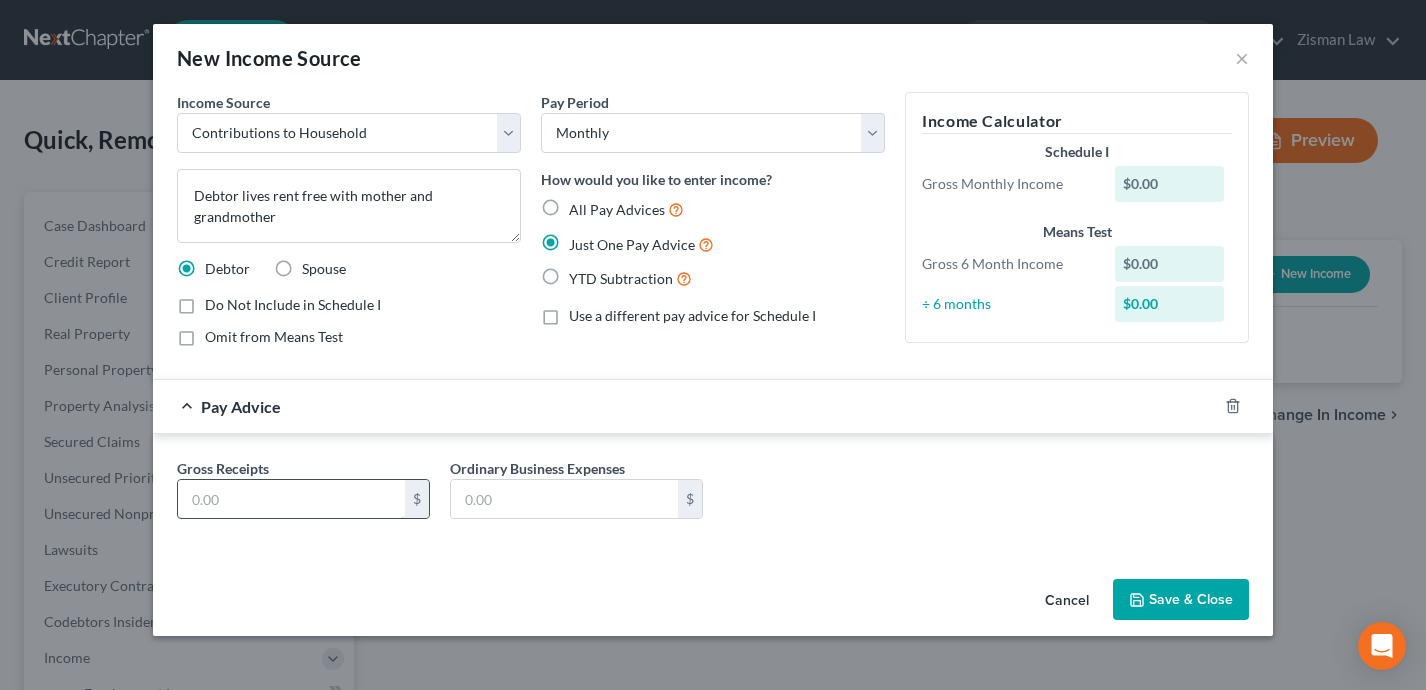 click at bounding box center (291, 499) 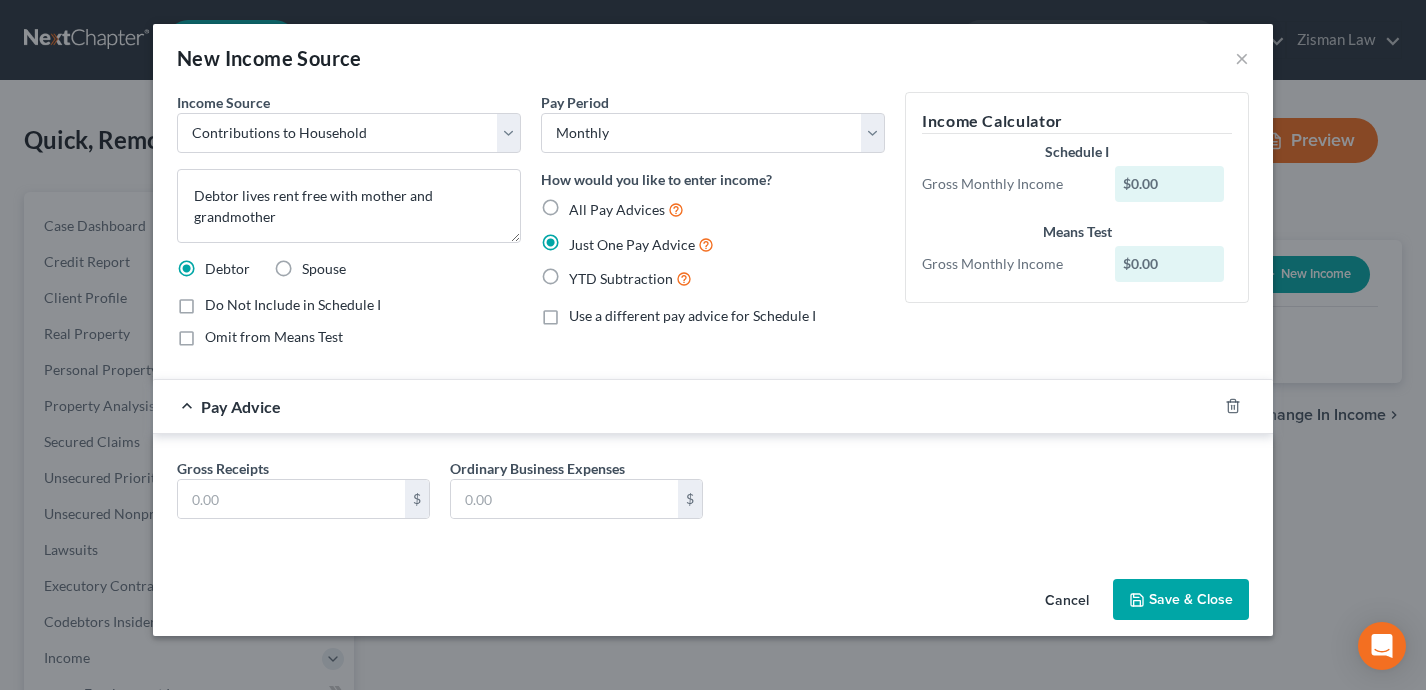 click on "Omit from Means Test" at bounding box center (349, 337) 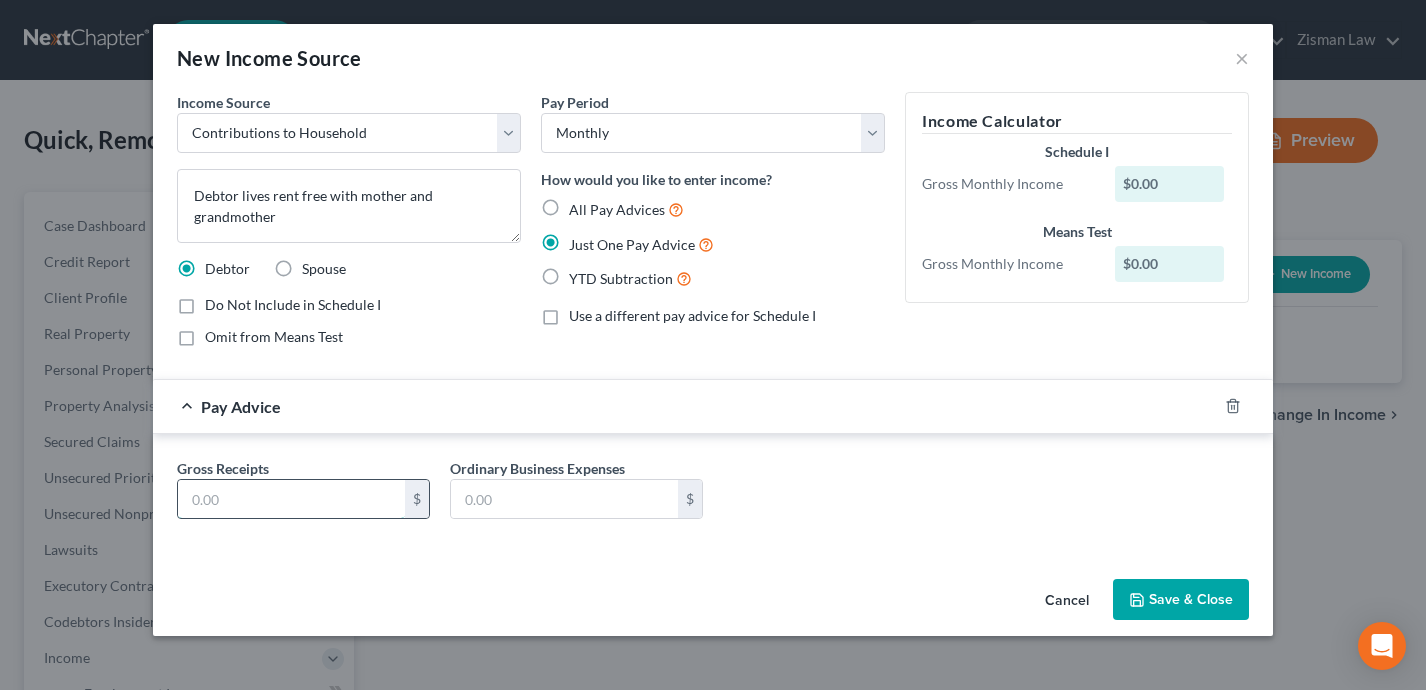 click at bounding box center [291, 499] 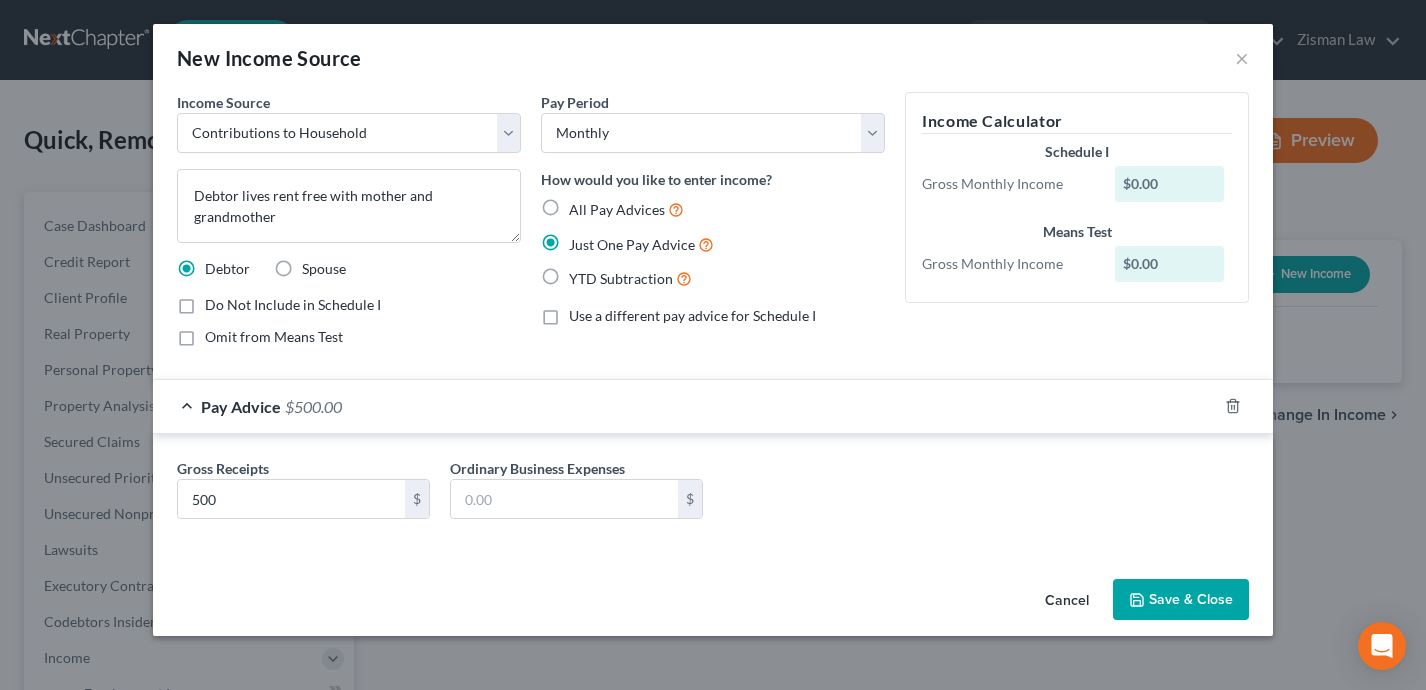 click on "Gross Receipts 500 $ Ordinary Business Expenses $" at bounding box center [713, 496] 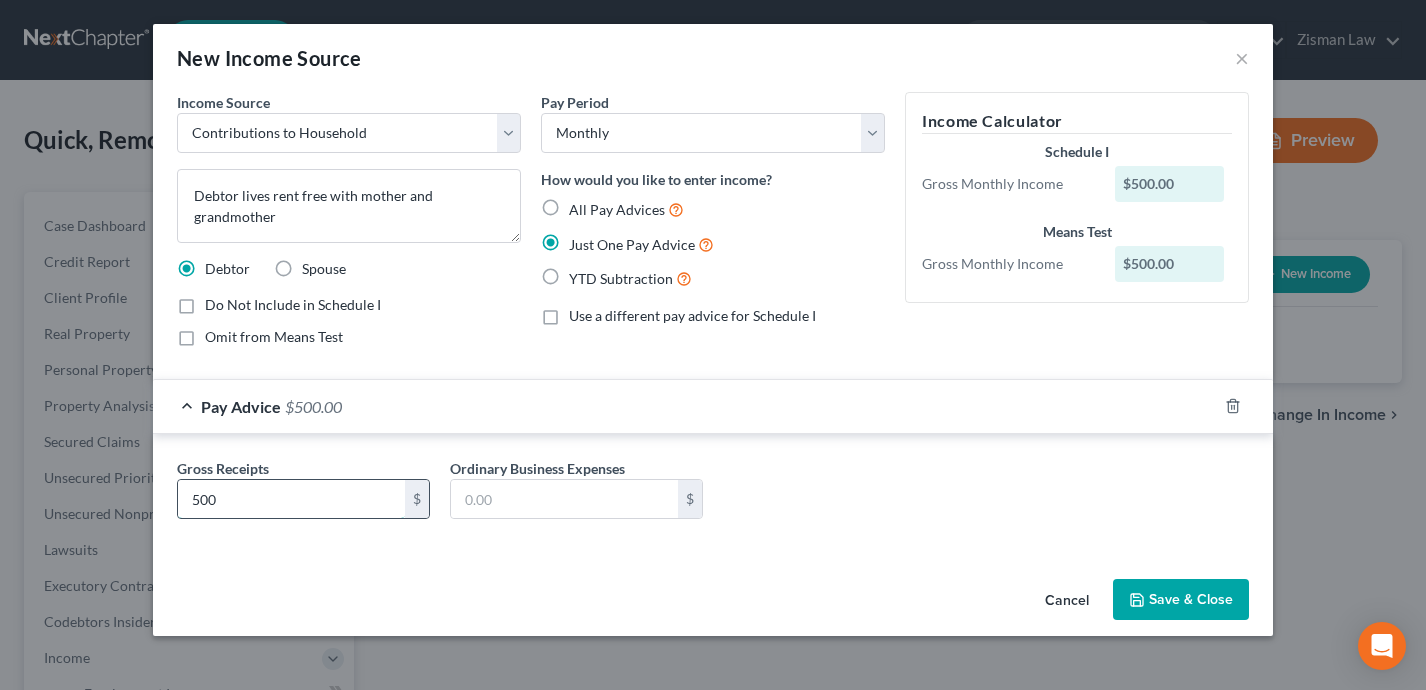 click on "500" at bounding box center (291, 499) 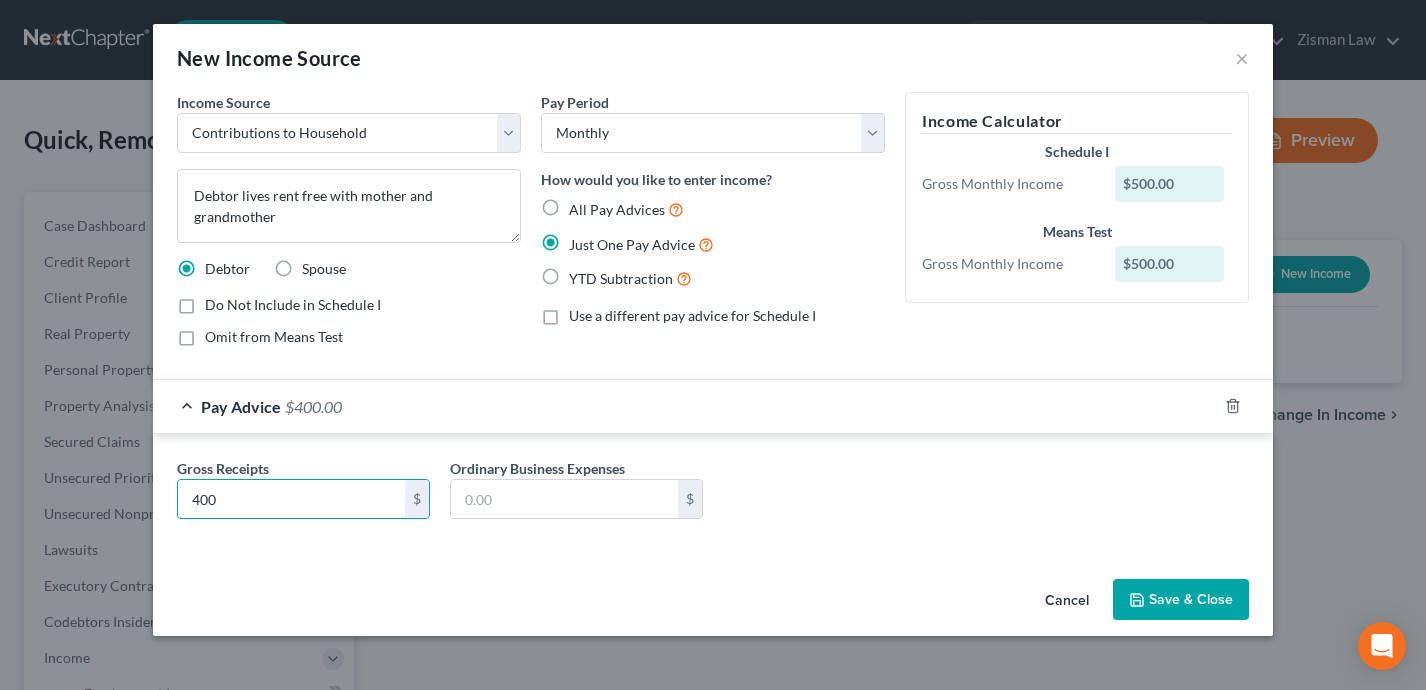 type on "400" 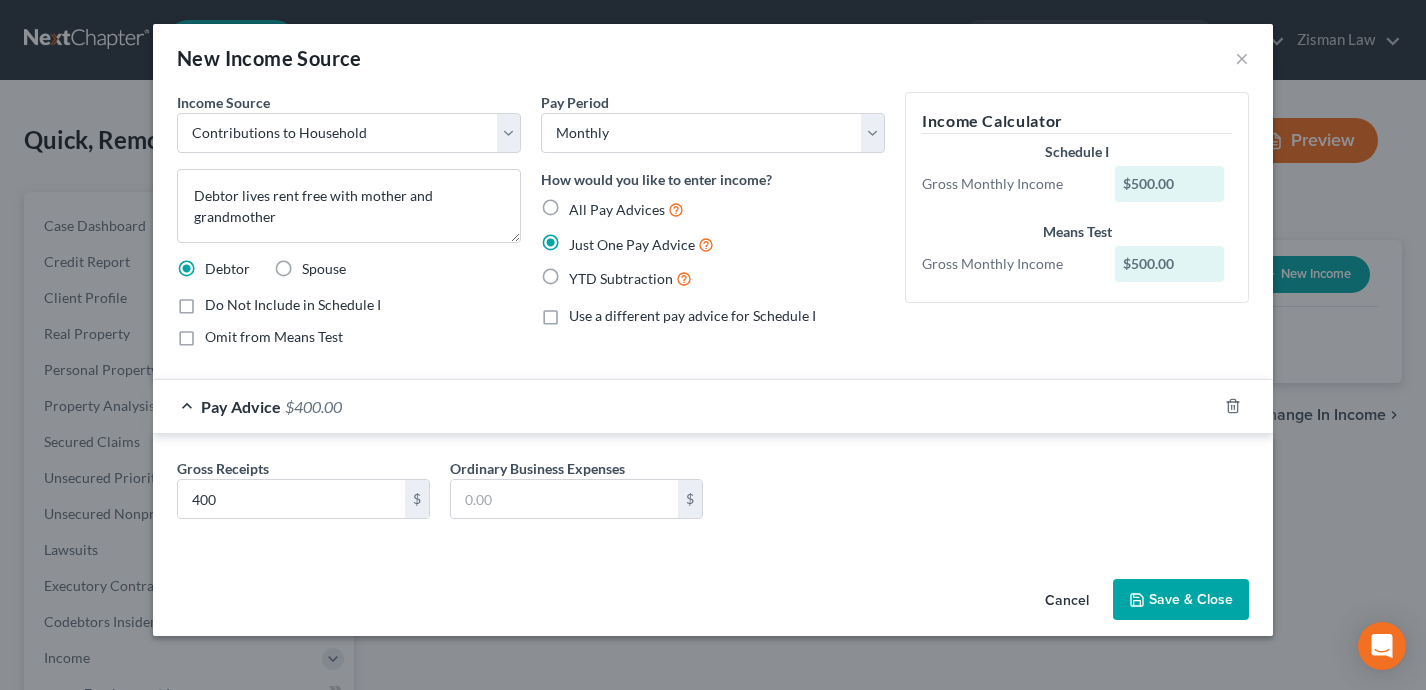 click on "Gross Receipts 400 $ Ordinary Business Expenses $" at bounding box center (713, 492) 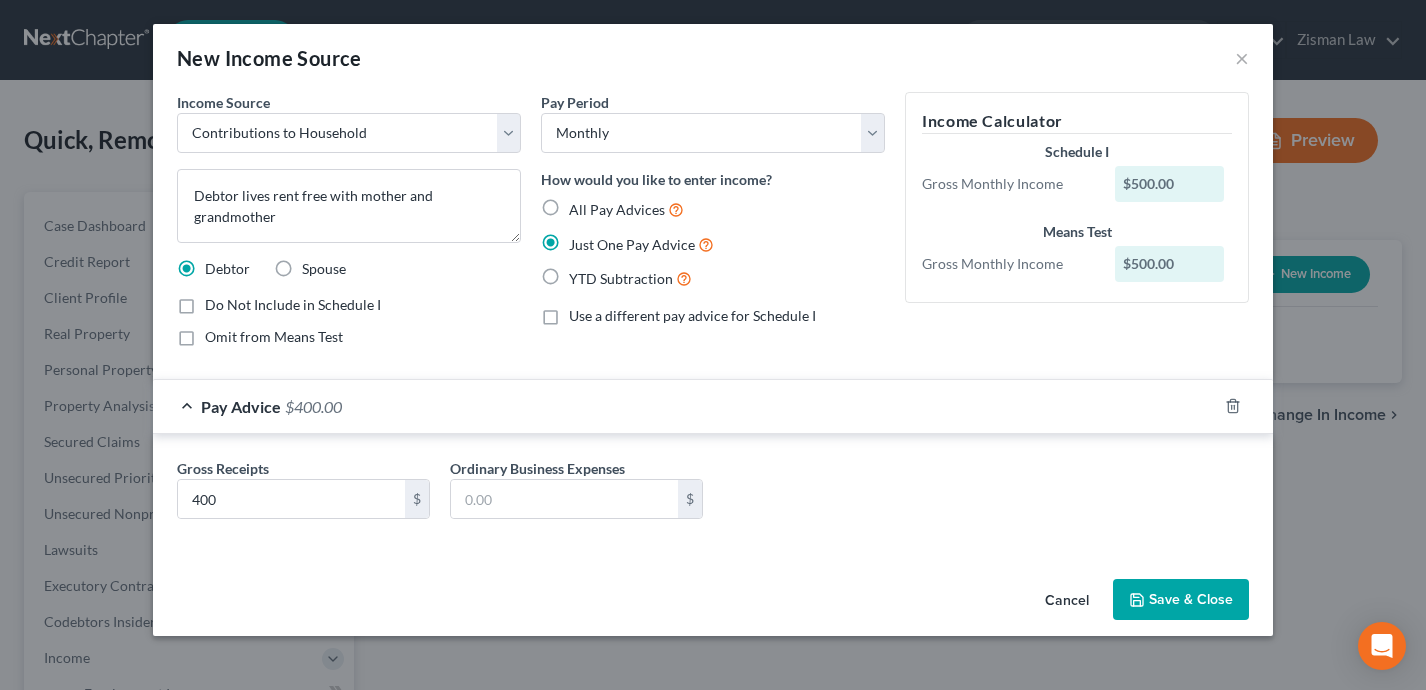 click on "Save & Close" at bounding box center [1181, 600] 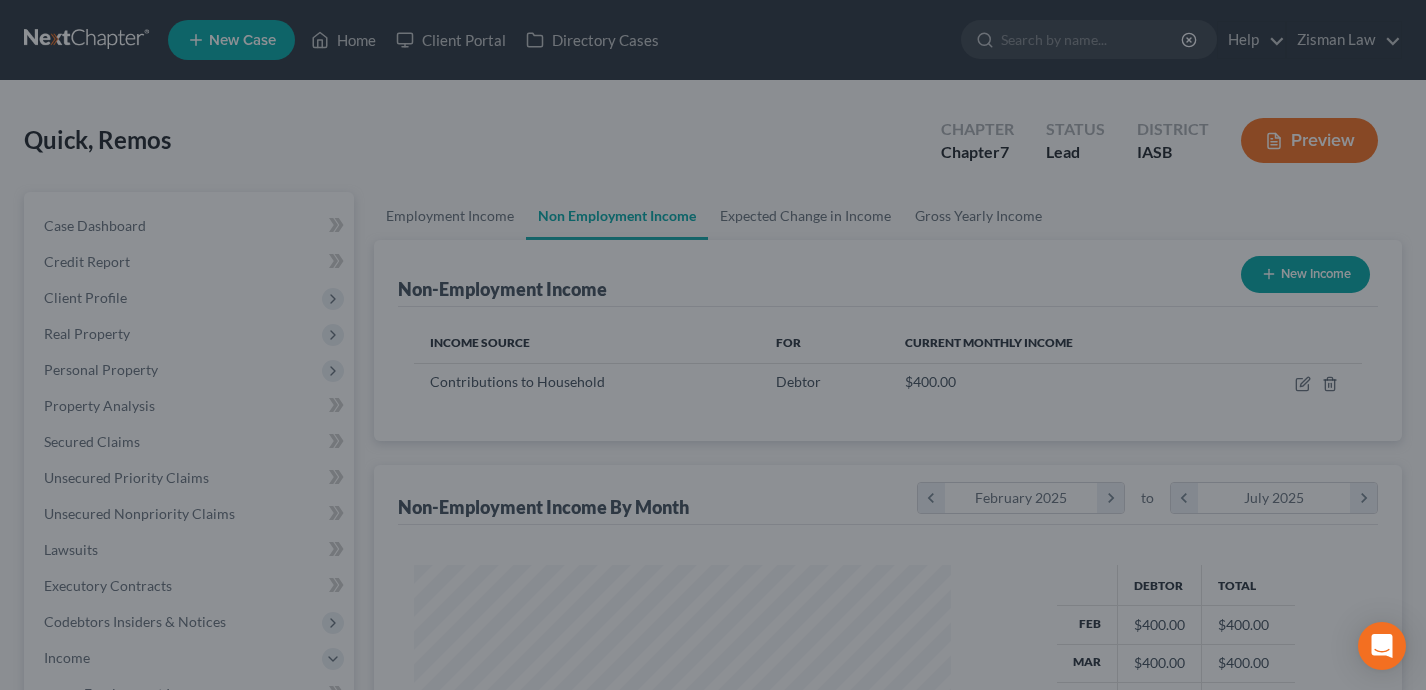 scroll, scrollTop: 999641, scrollLeft: 999423, axis: both 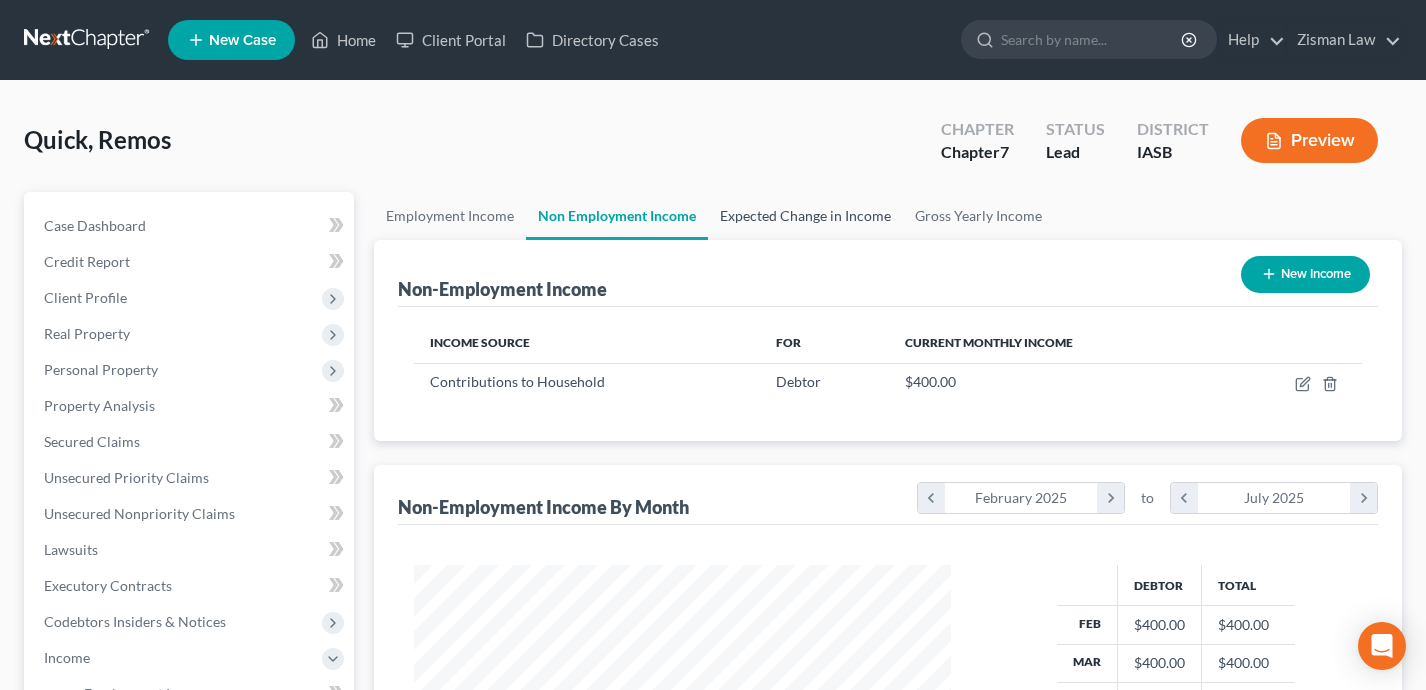 click on "Expected Change in Income" at bounding box center (805, 216) 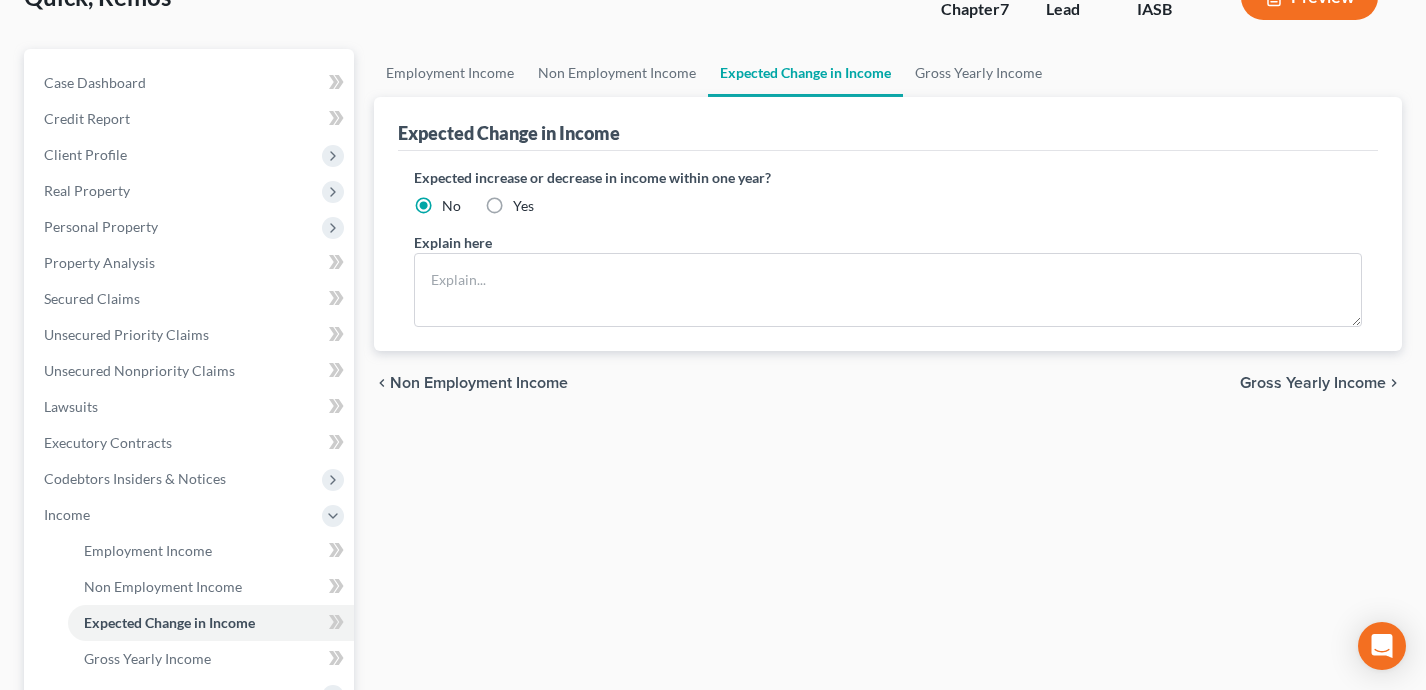 scroll, scrollTop: 137, scrollLeft: 0, axis: vertical 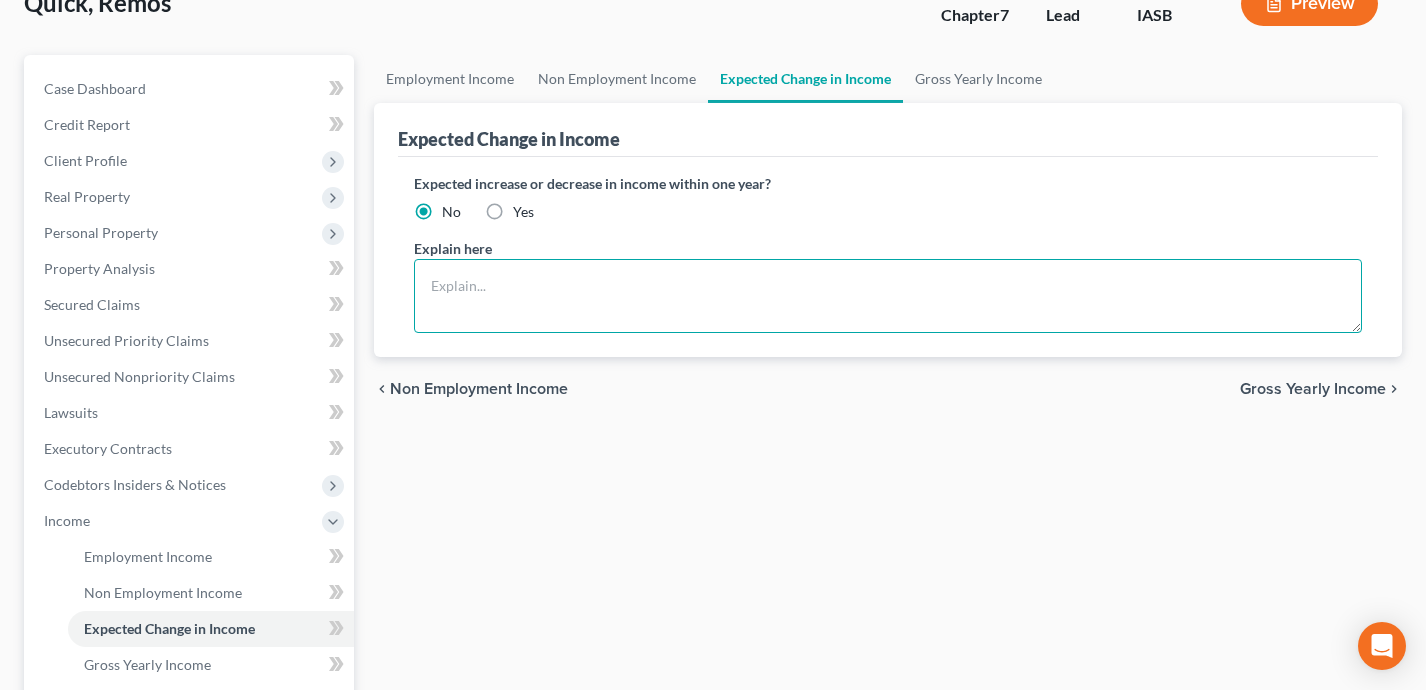 click at bounding box center (888, 296) 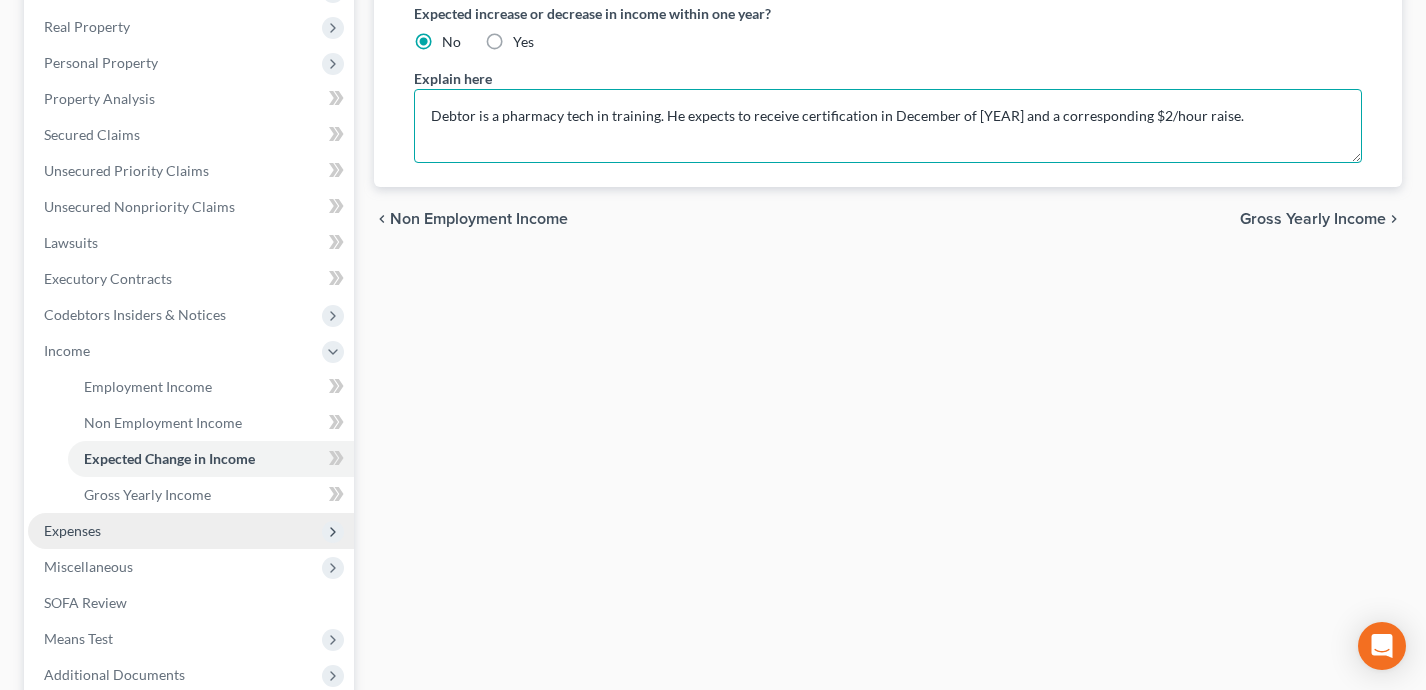scroll, scrollTop: 322, scrollLeft: 0, axis: vertical 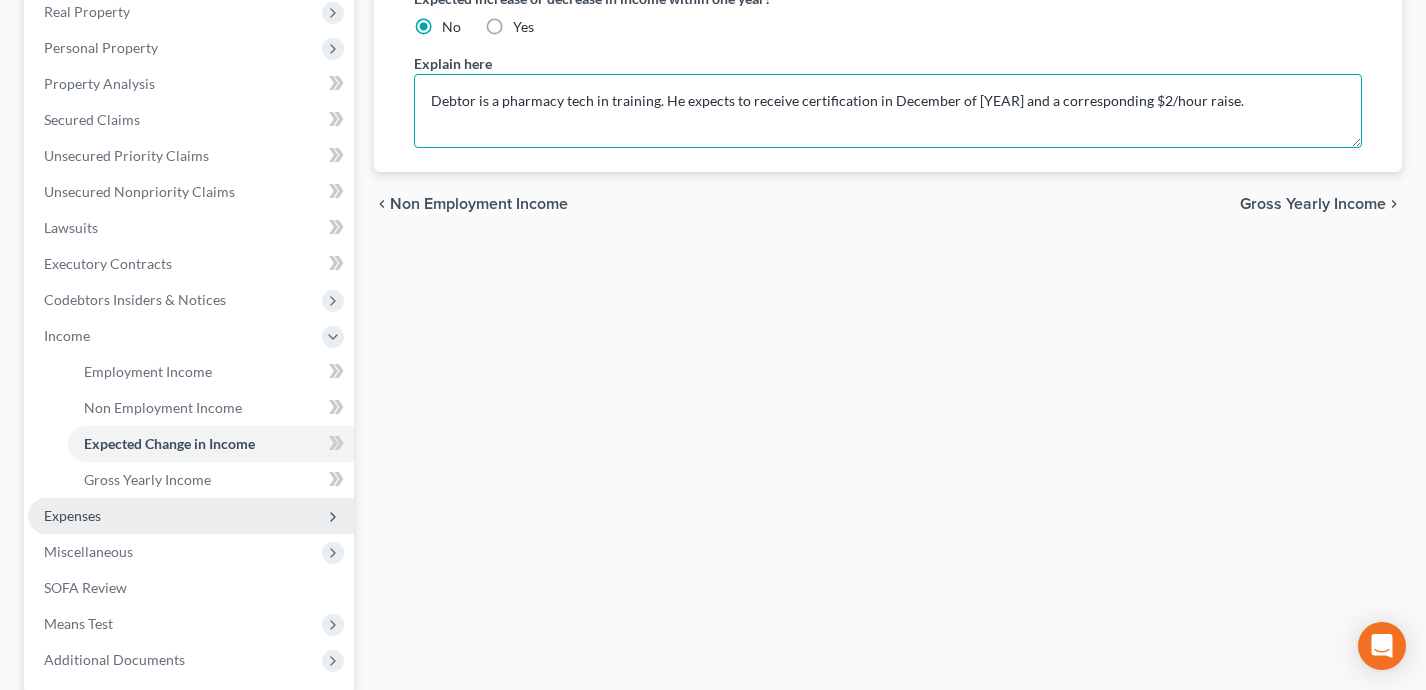 type on "Debtor is a pharmacy tech in training. He expects to receive certification in December of [YEAR] and a corresponding $2/hour raise." 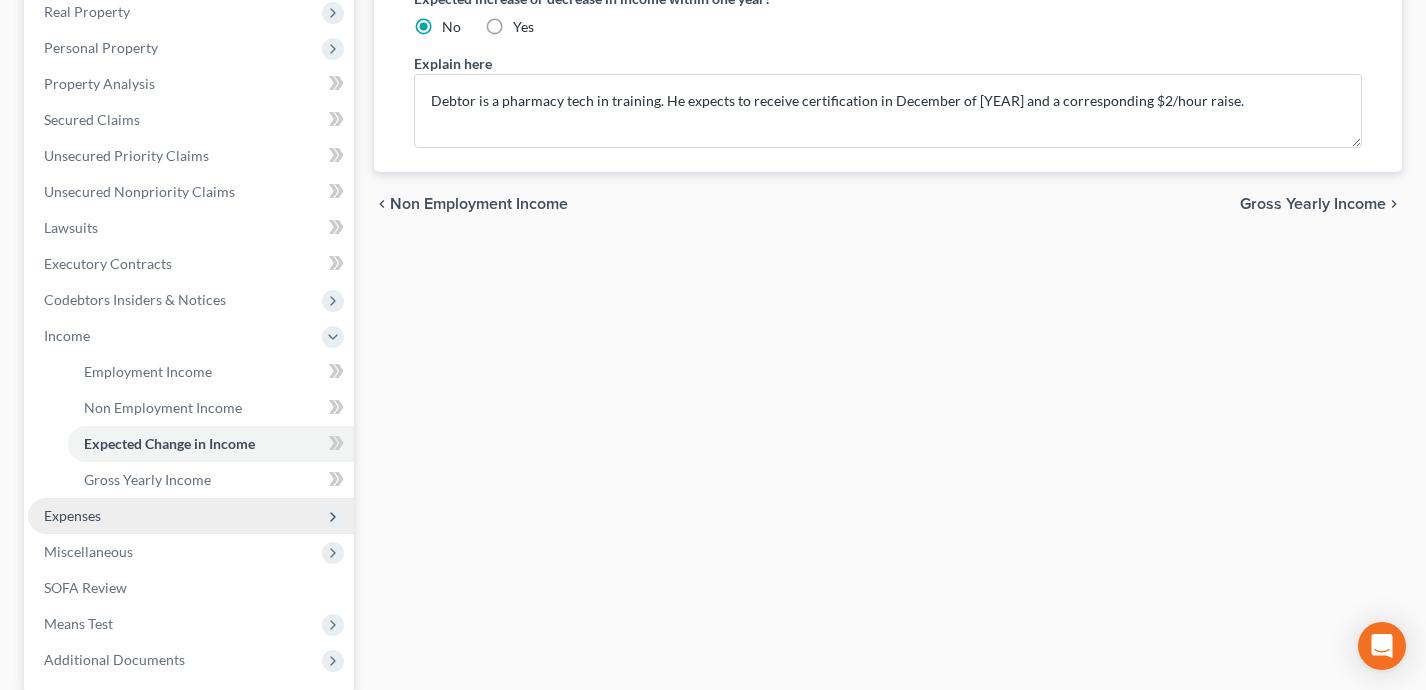 click on "Expenses" at bounding box center (191, 516) 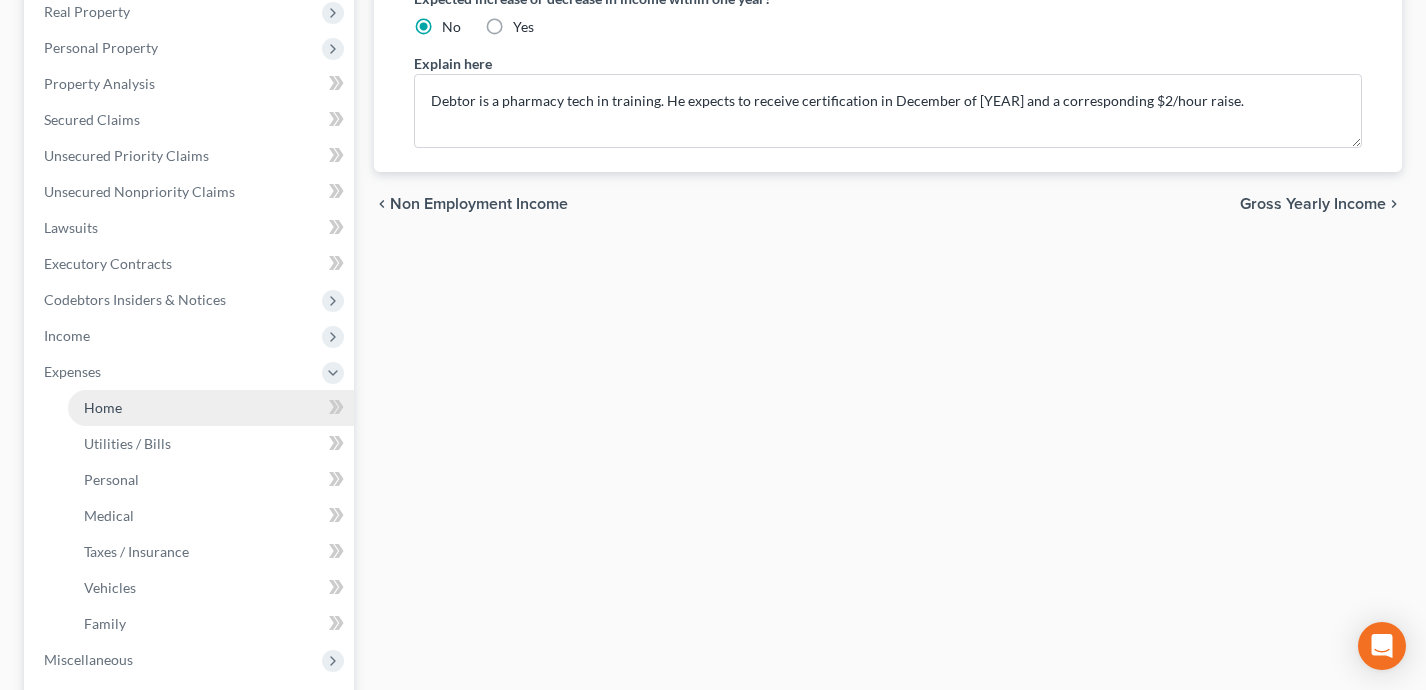 click on "Home" at bounding box center [211, 408] 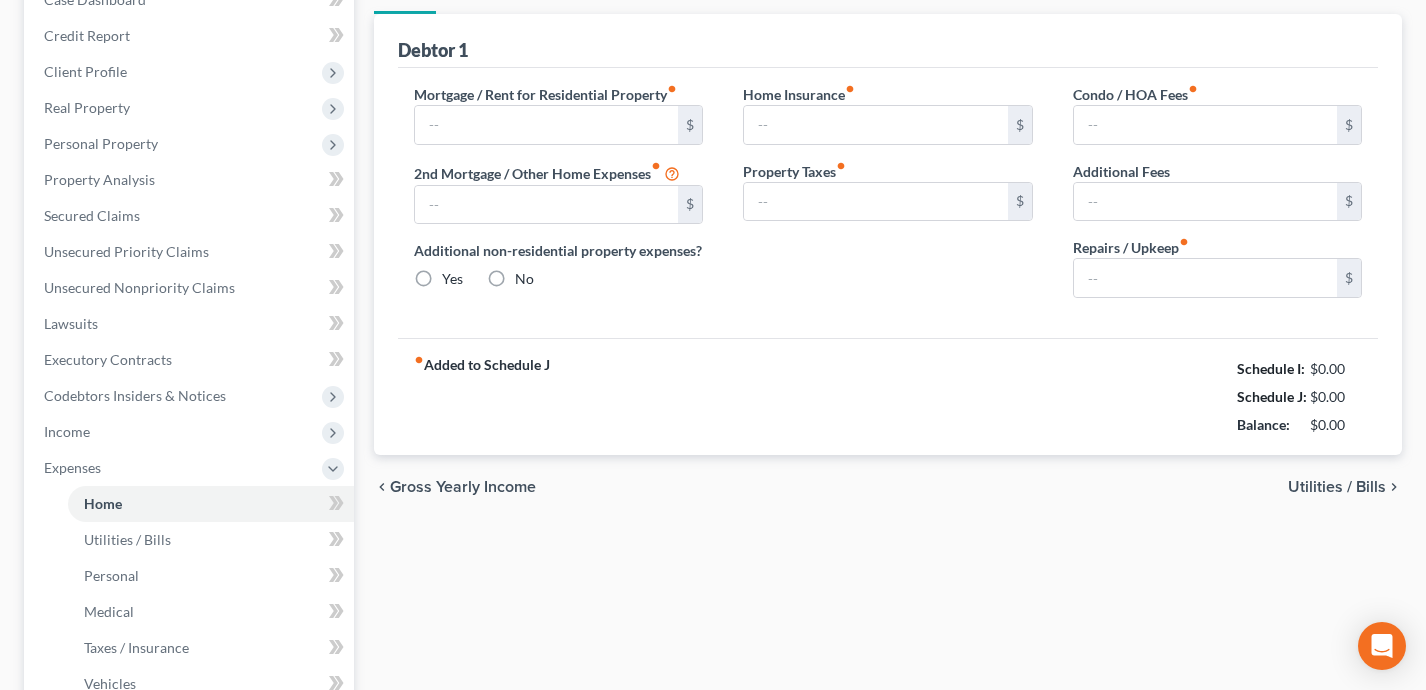 type on "650.00" 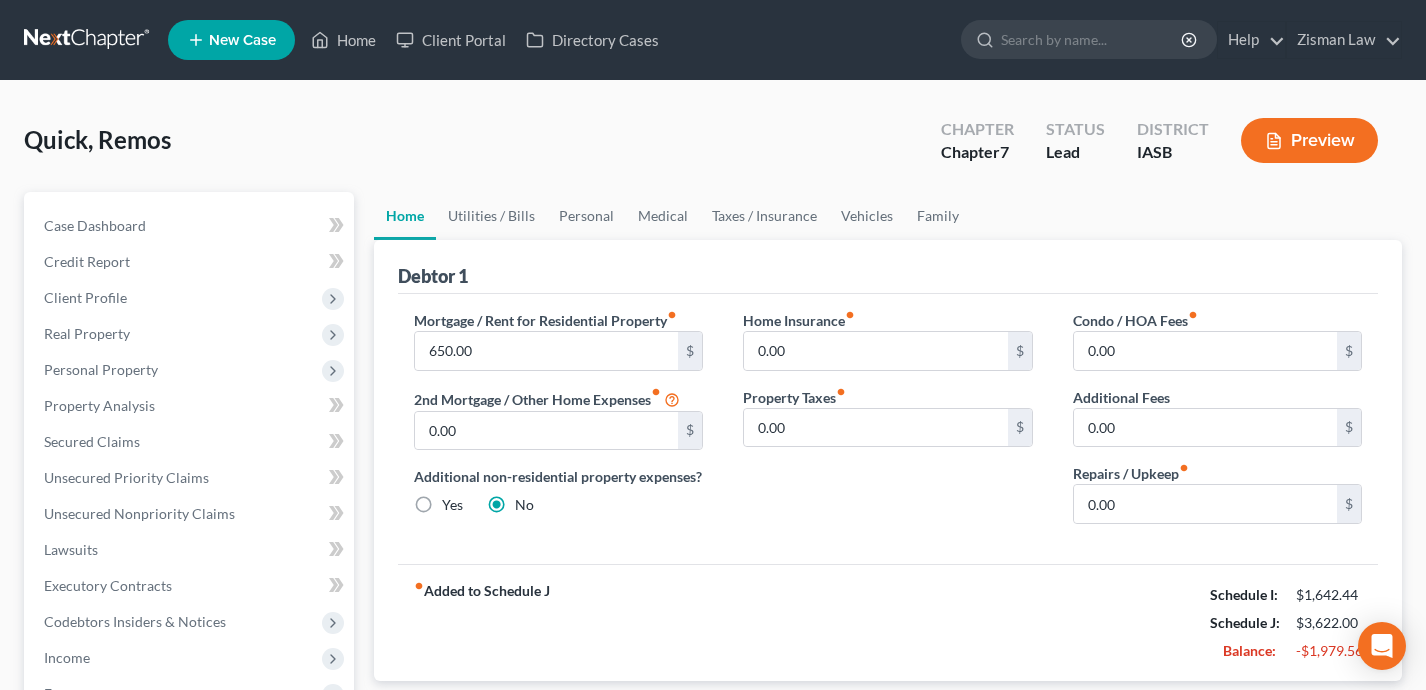 scroll, scrollTop: 1, scrollLeft: 0, axis: vertical 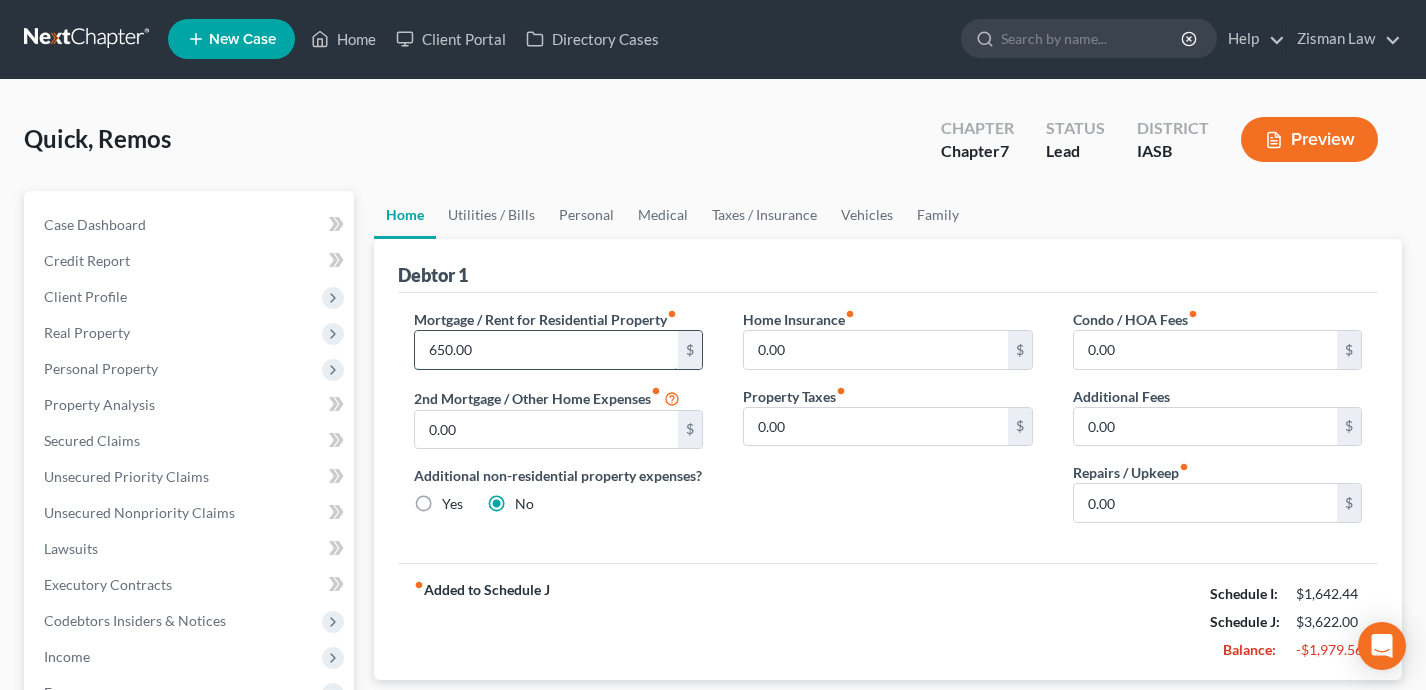 click on "650.00" at bounding box center [547, 350] 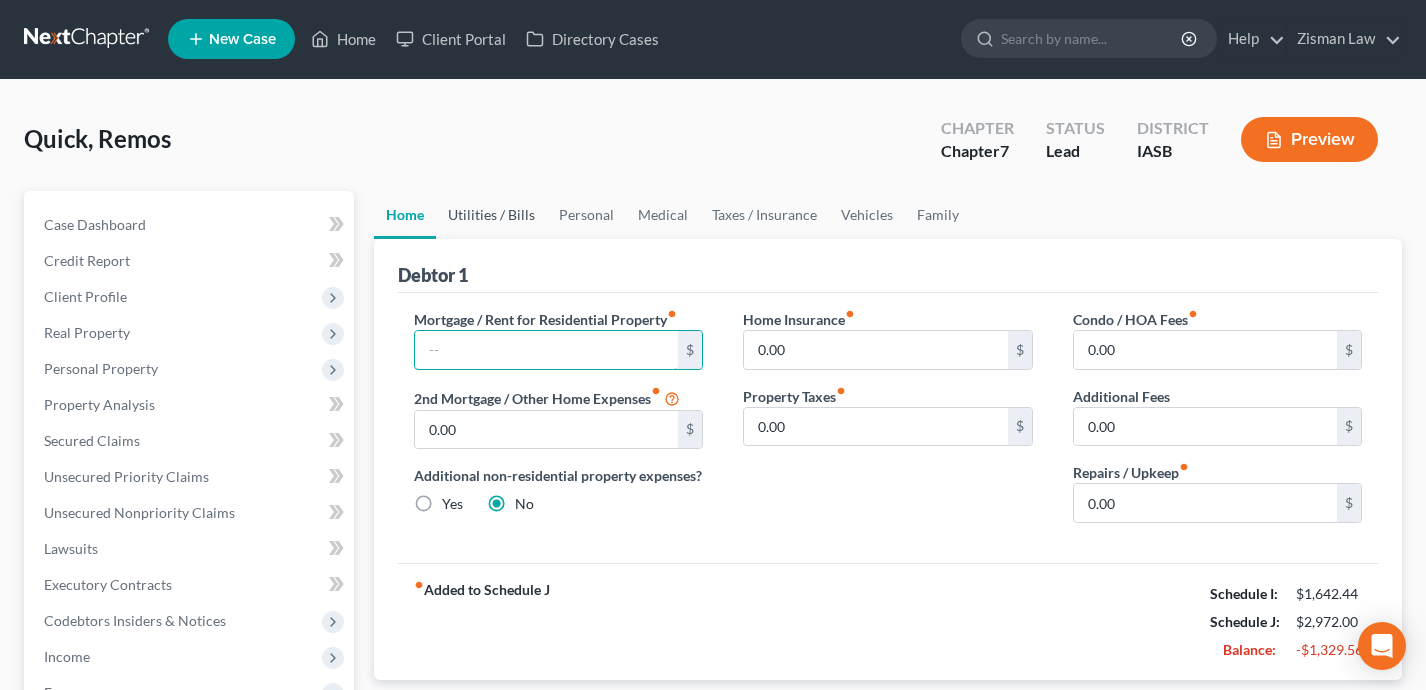 type 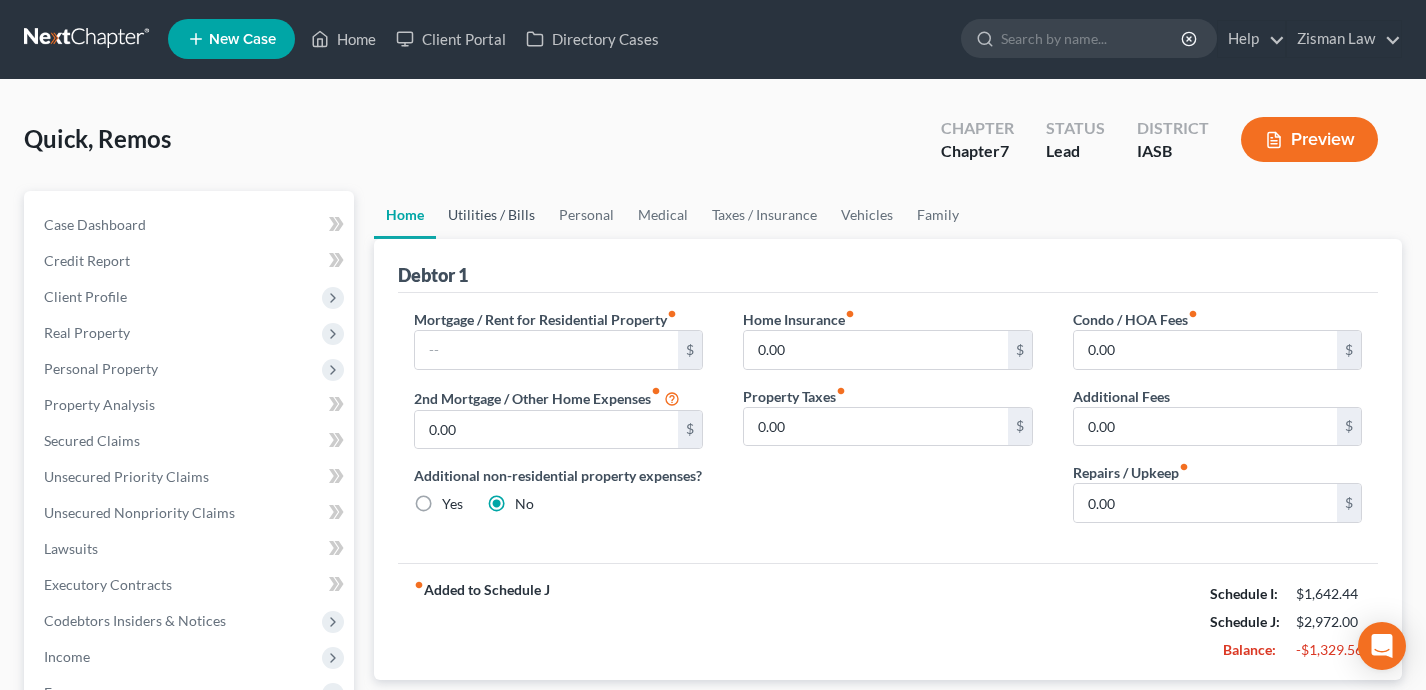 click on "Utilities / Bills" at bounding box center [491, 215] 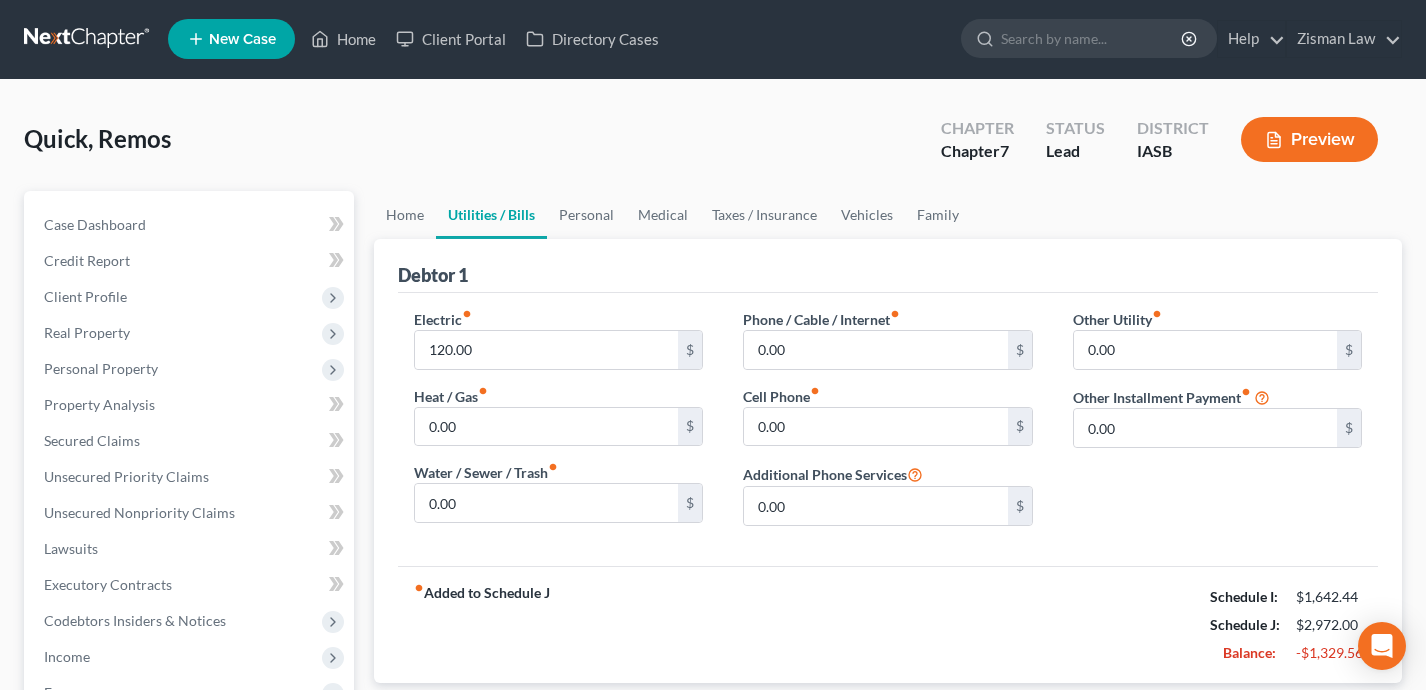 scroll, scrollTop: 0, scrollLeft: 0, axis: both 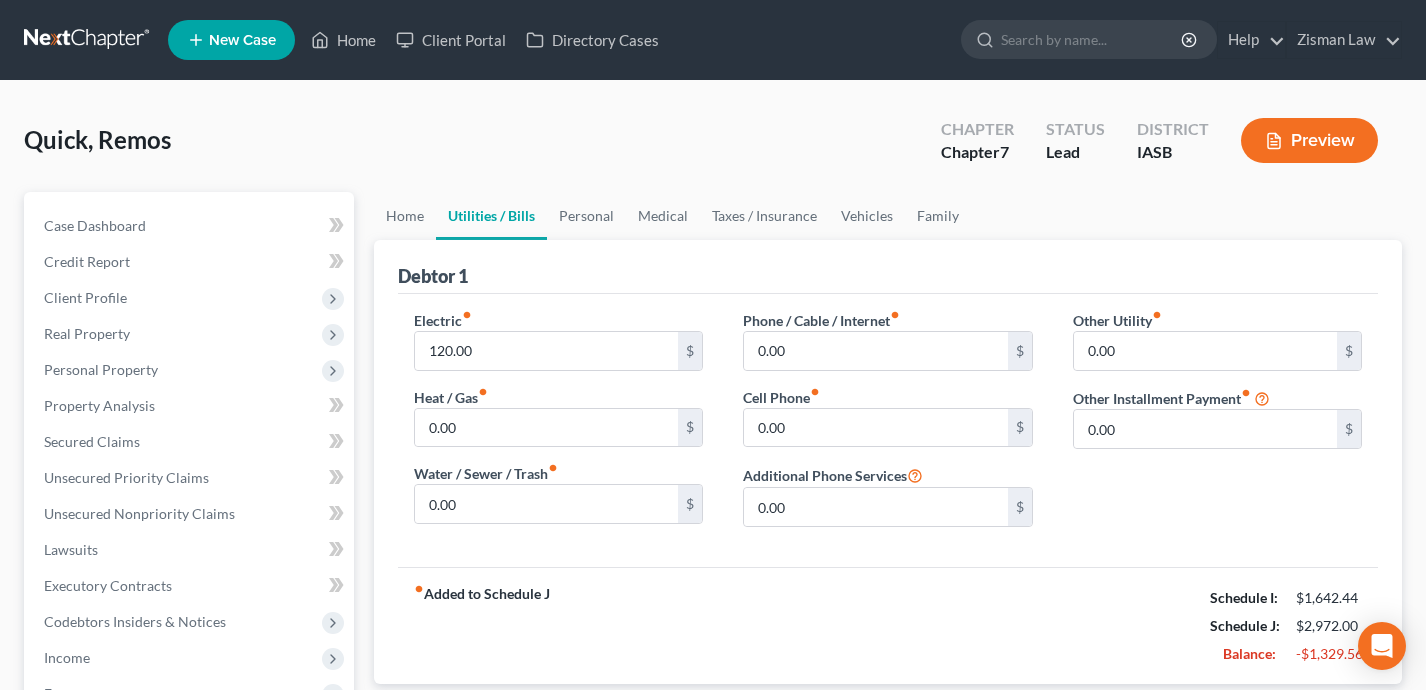 click on "Electric  fiber_manual_record 120.00 $ Heat / Gas  fiber_manual_record 0.00 $  Water / Sewer / Trash  fiber_manual_record 0.00 $" at bounding box center [559, 426] 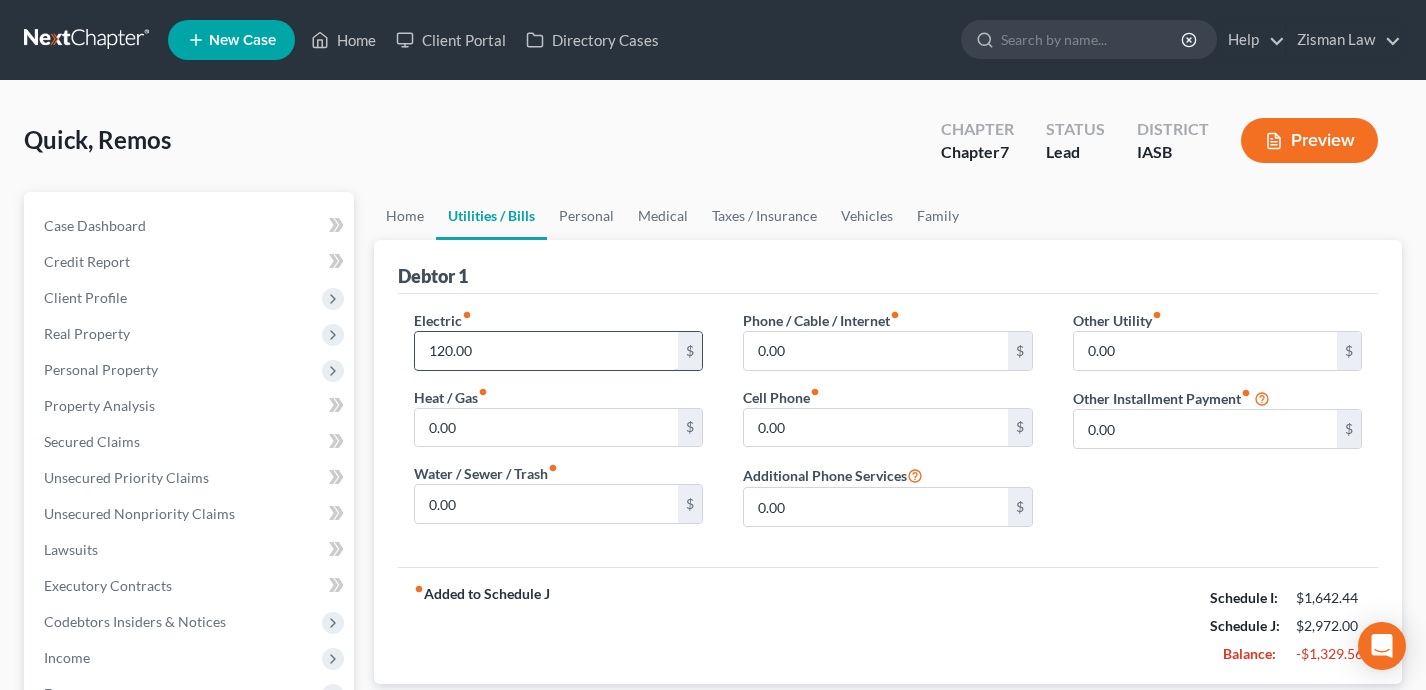 click on "120.00" at bounding box center [547, 351] 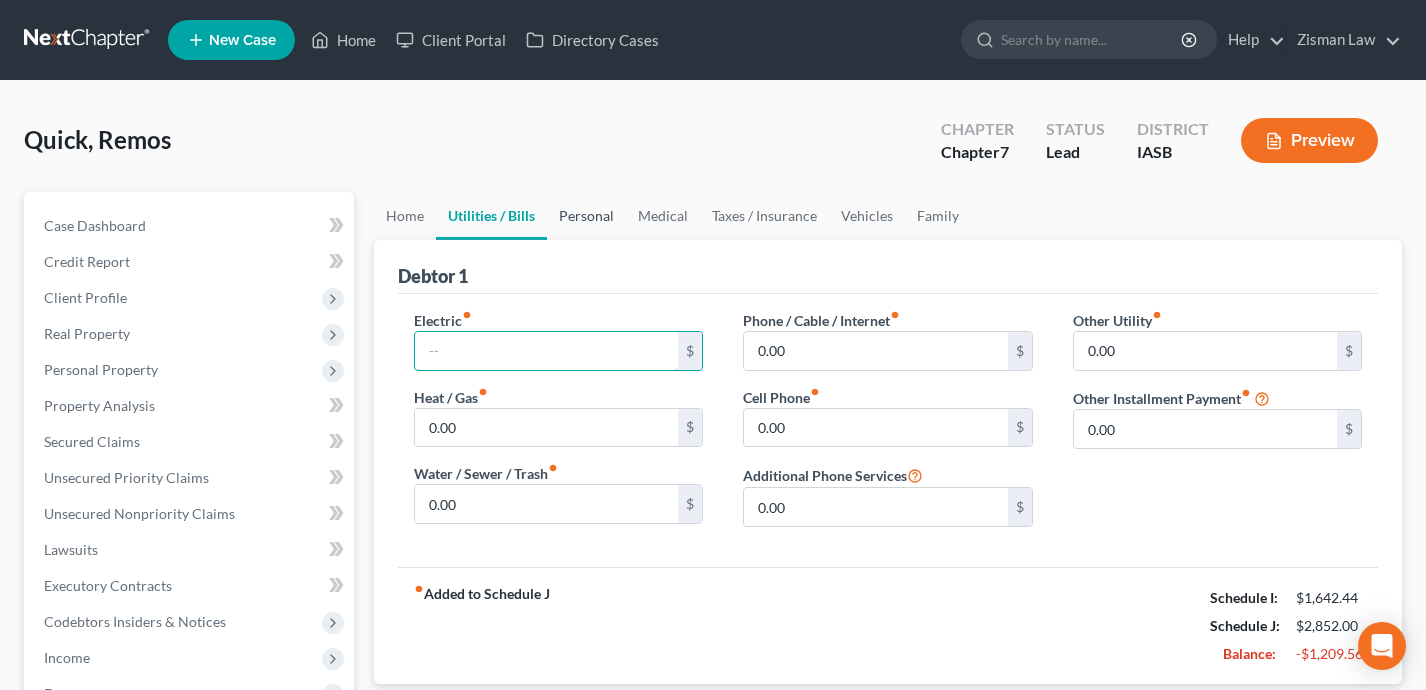 type 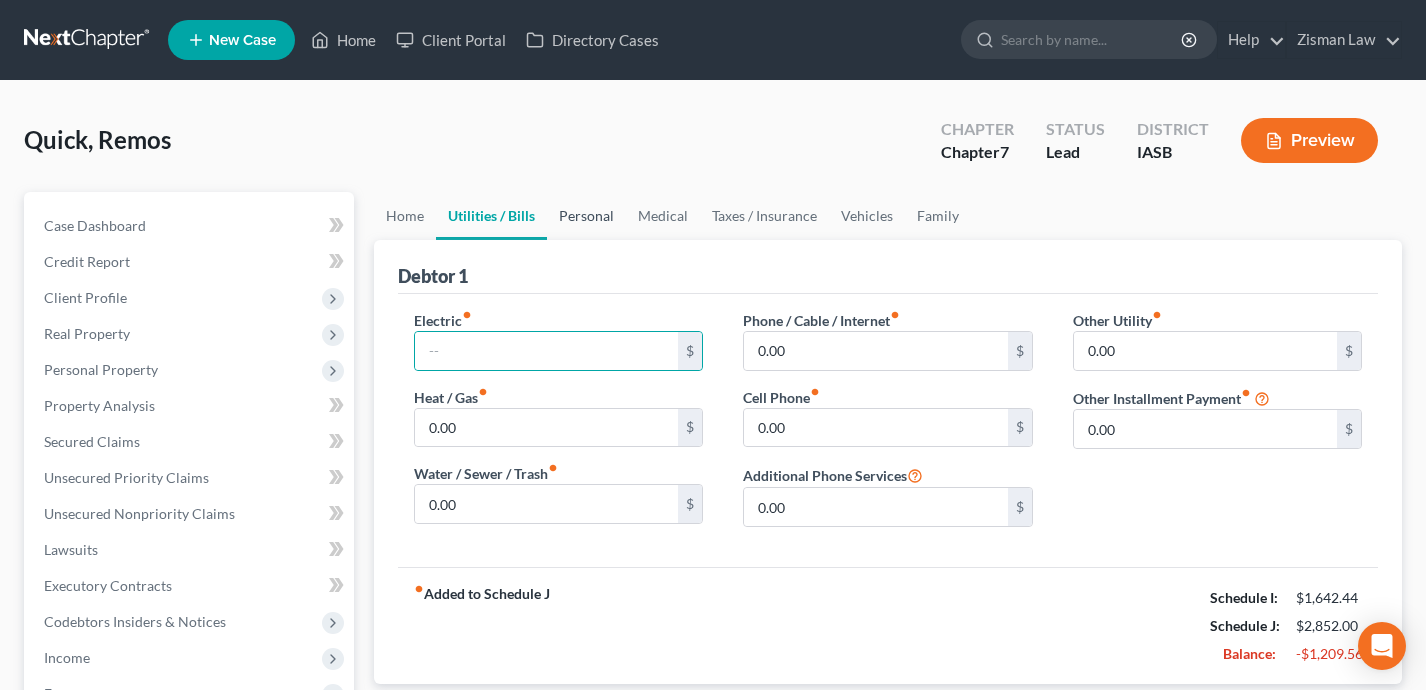 click on "Personal" at bounding box center (586, 216) 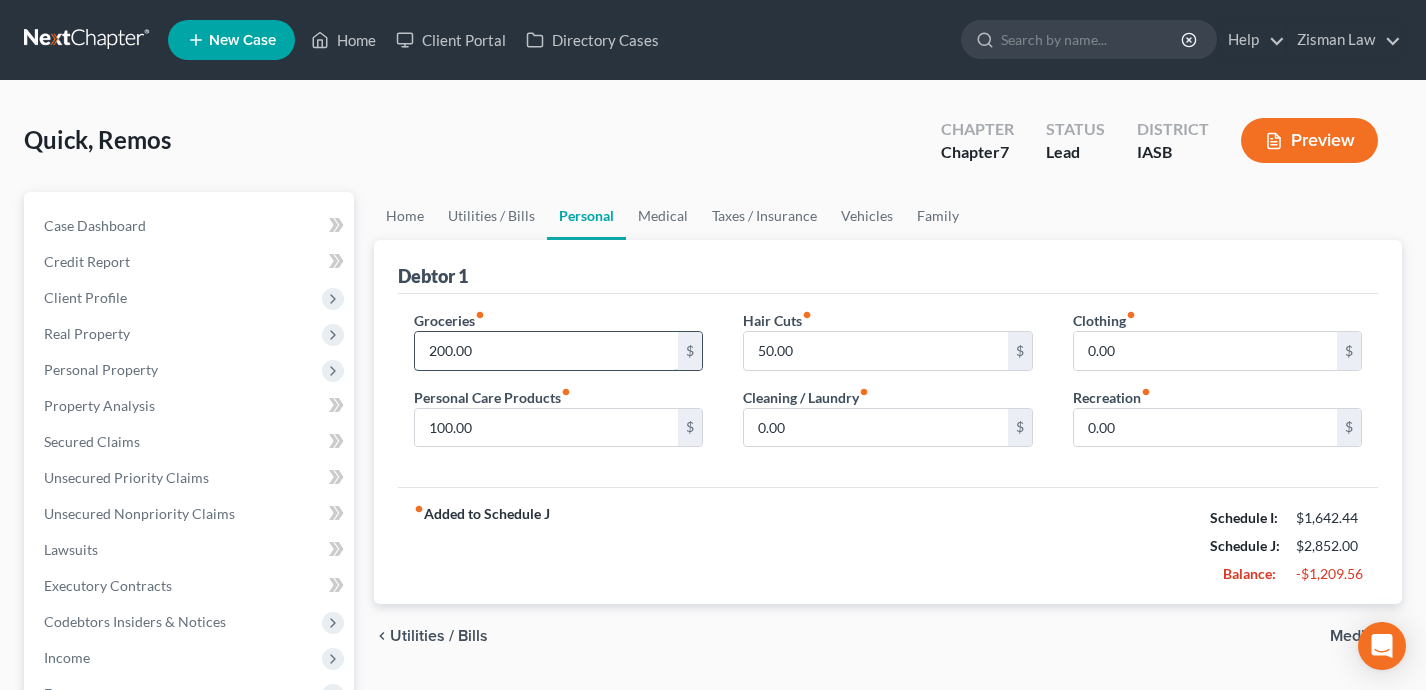 click on "200.00" at bounding box center (547, 351) 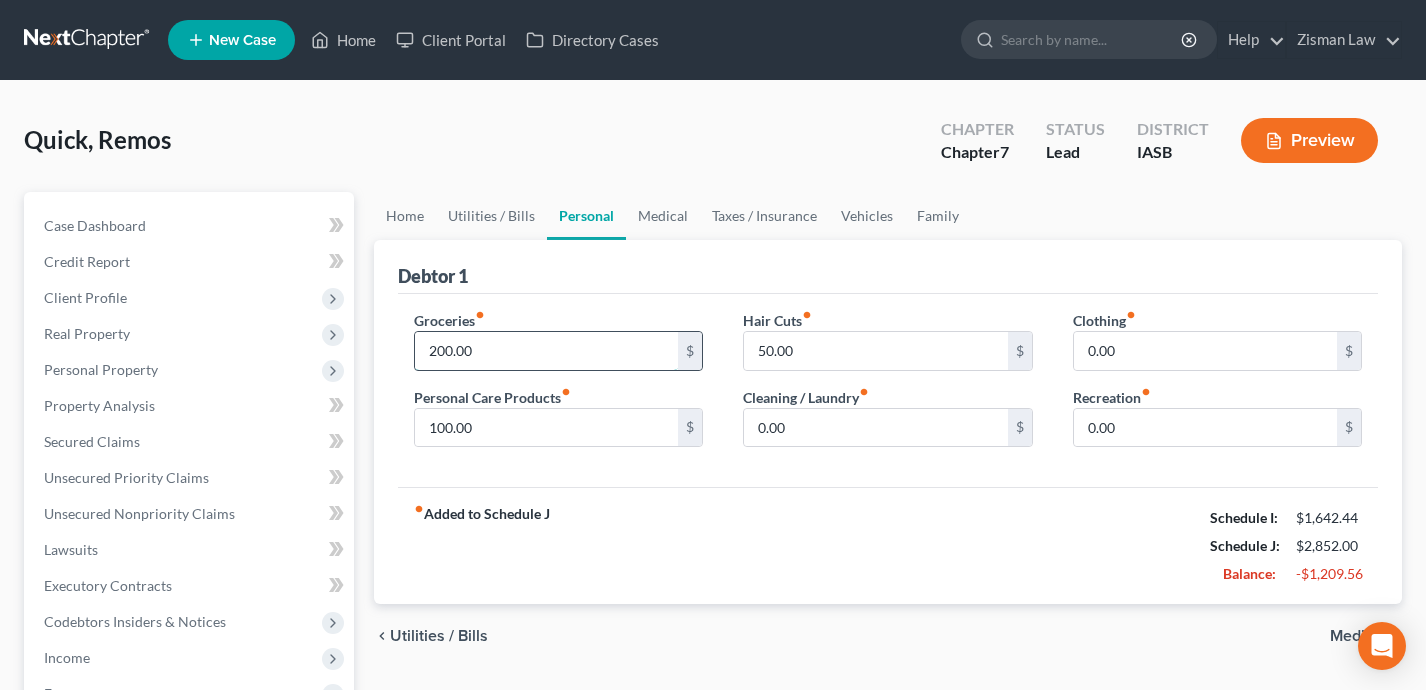type on "0" 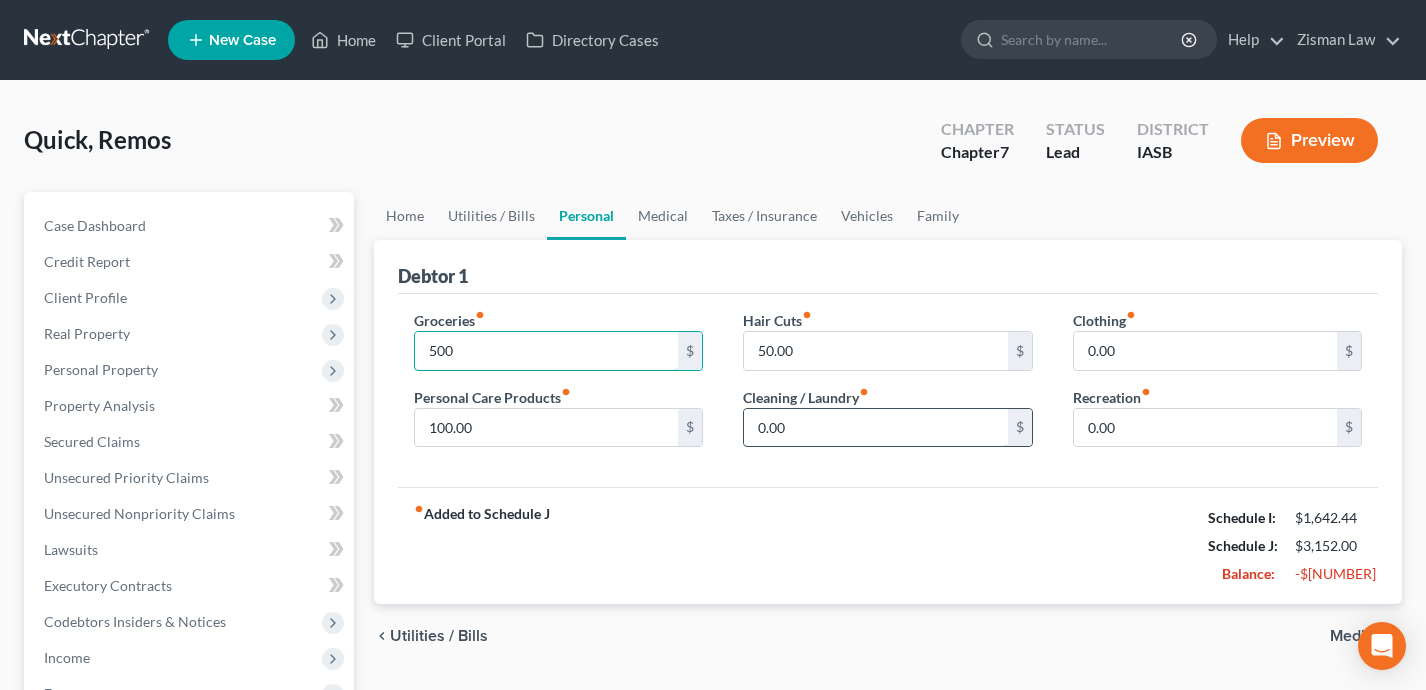 type on "500" 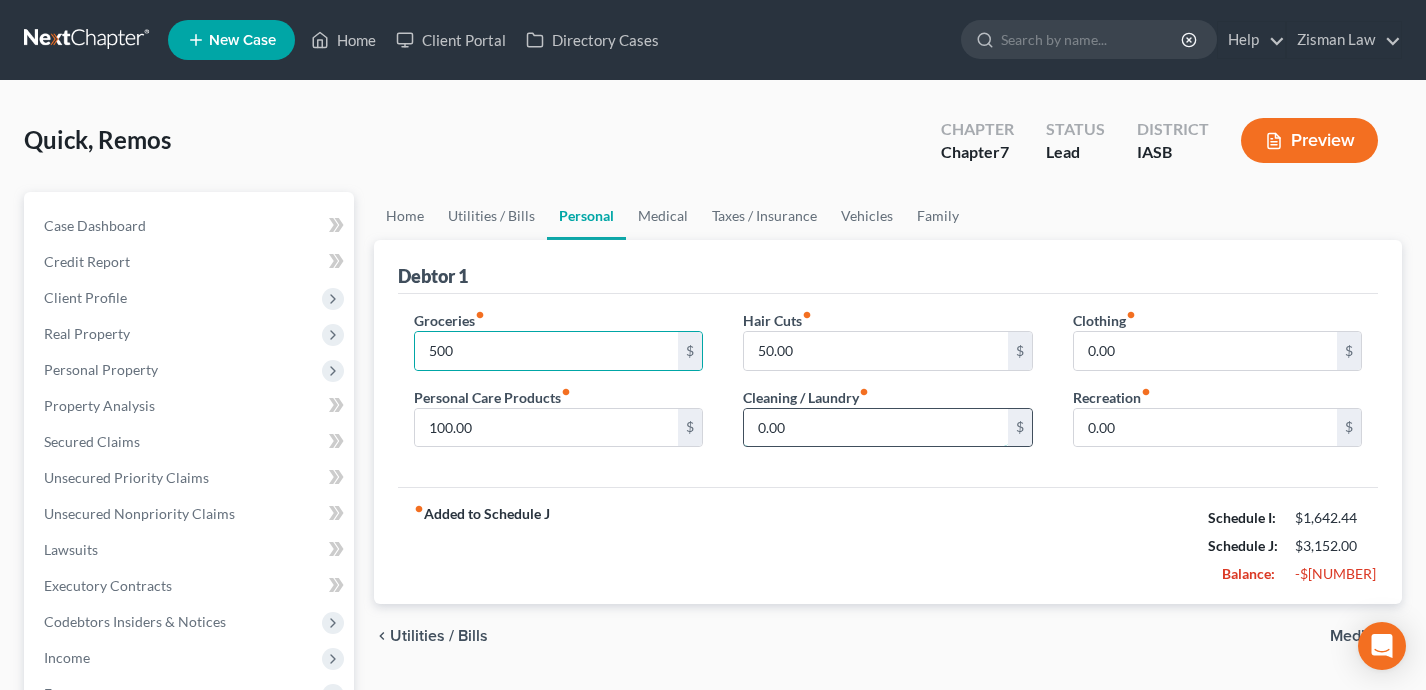 click on "0.00" at bounding box center [876, 428] 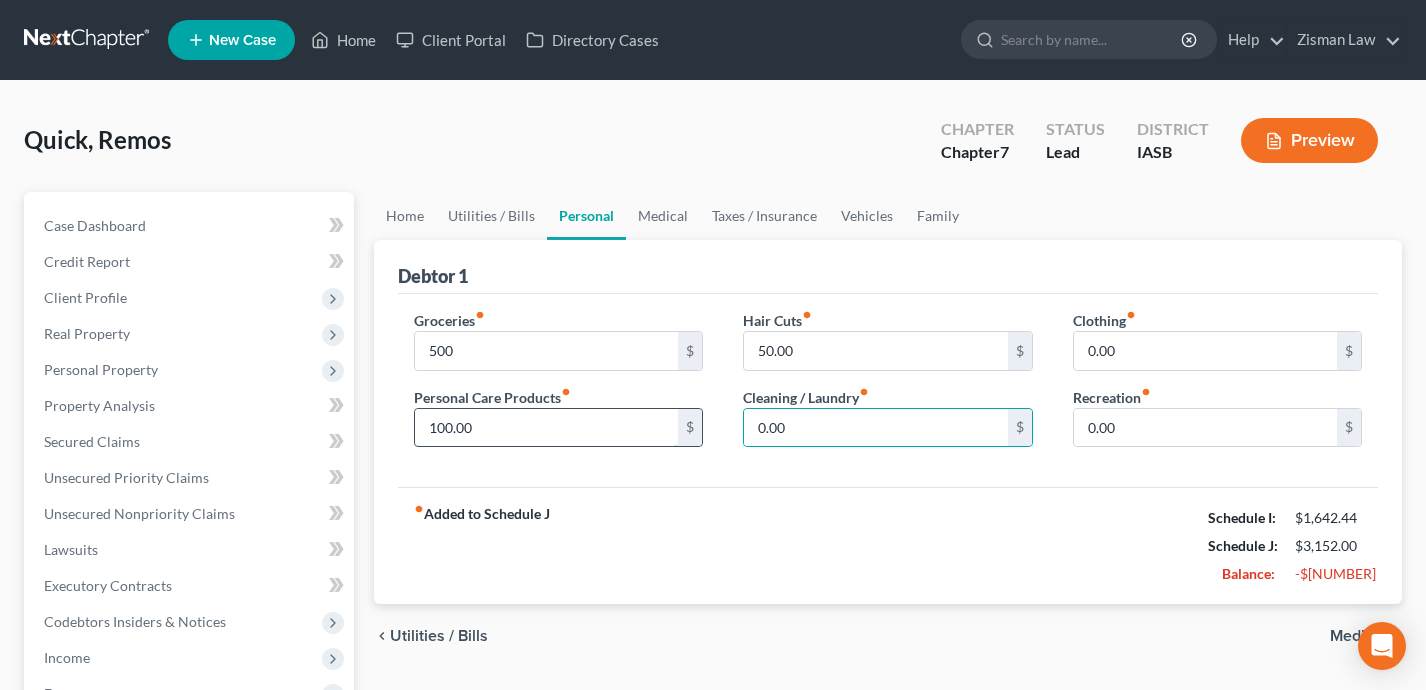 click on "100.00" at bounding box center (547, 428) 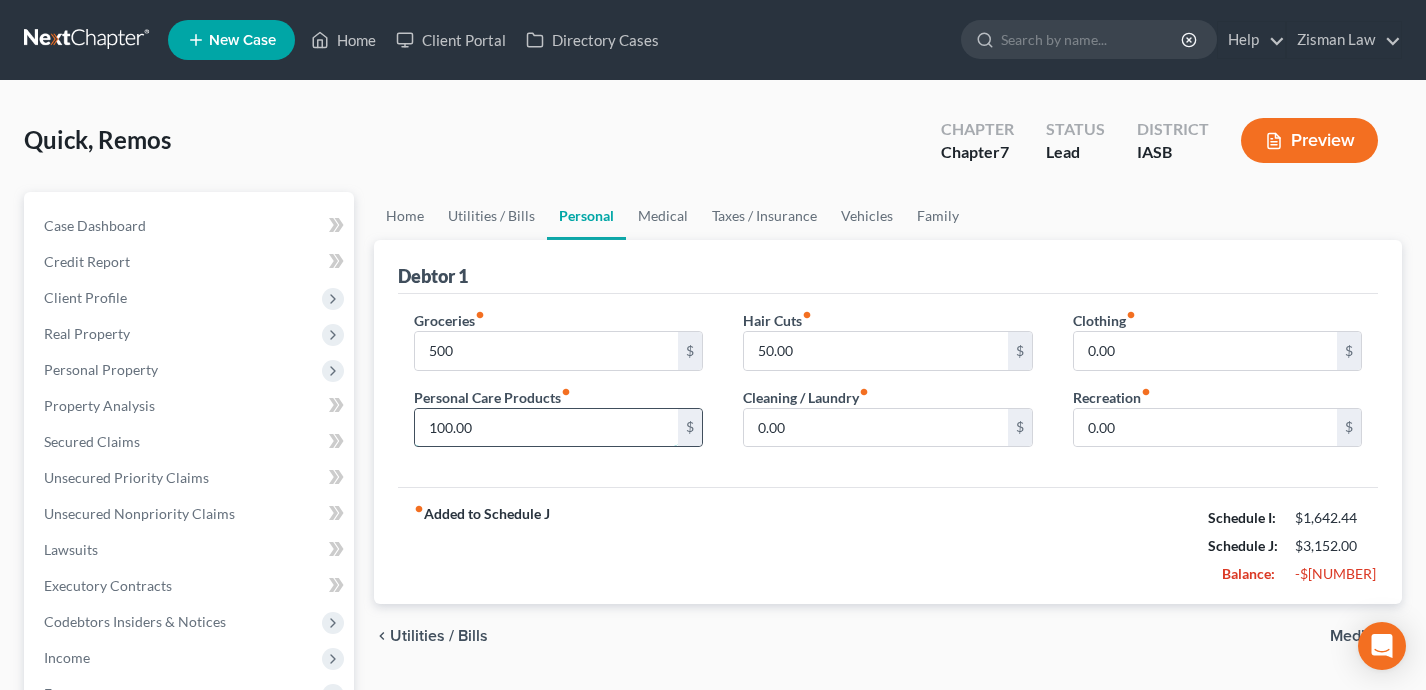 click on "100.00" at bounding box center (547, 428) 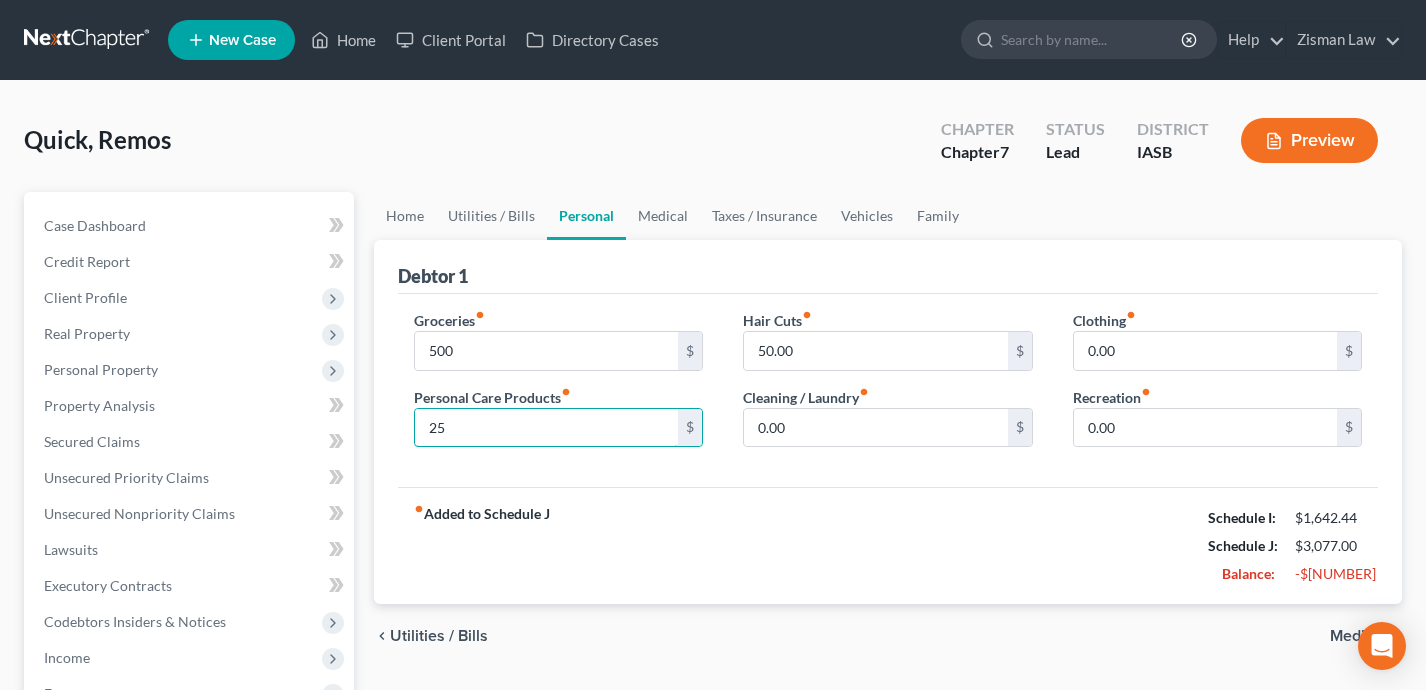 type on "25" 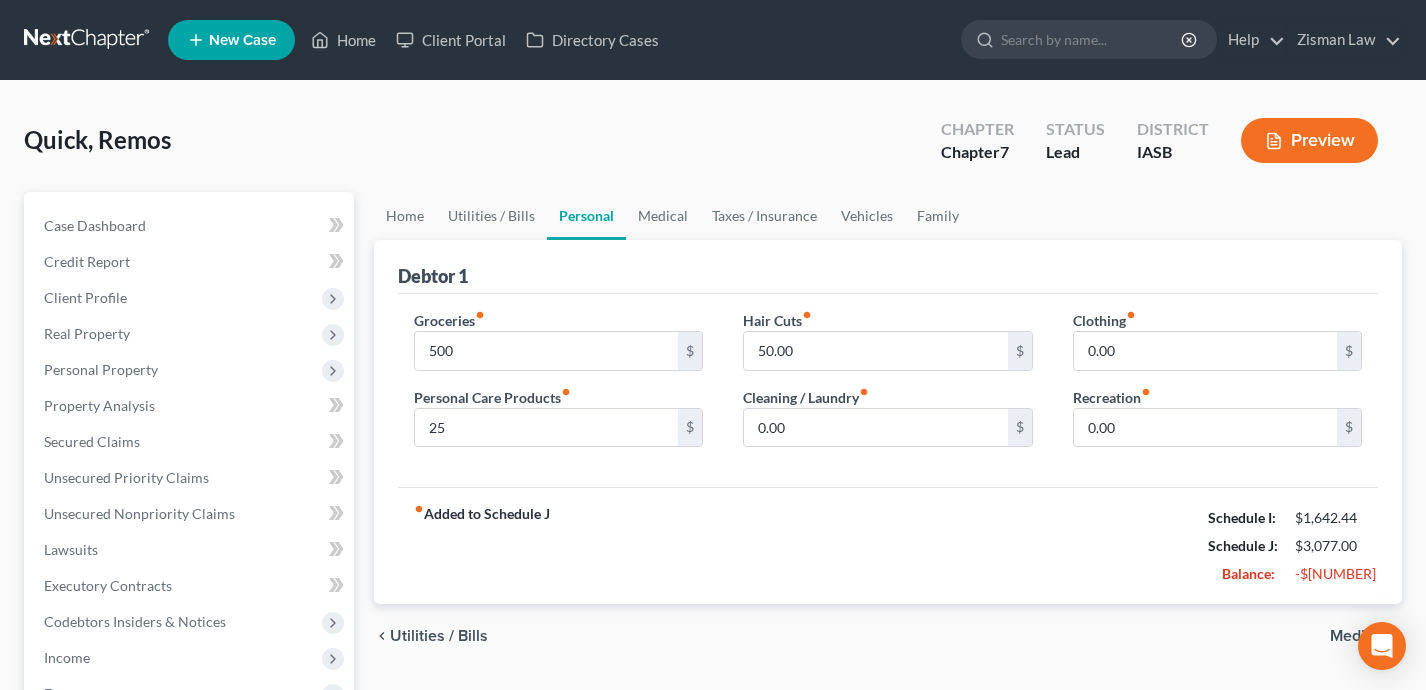 click on "fiber_manual_record  Added to Schedule J Schedule I: $1,642.44 Schedule J: $3,077.00 Balance: -$1,434.56" at bounding box center [888, 545] 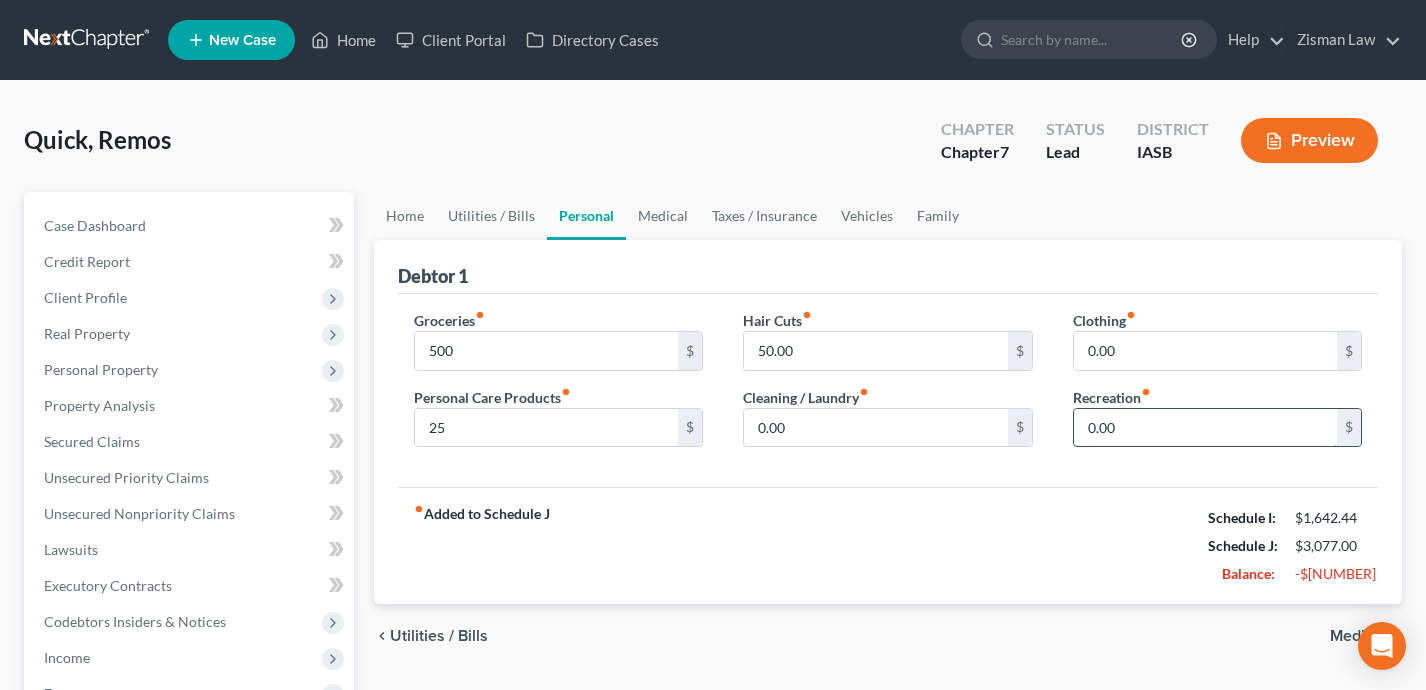 click on "0.00" at bounding box center (1206, 428) 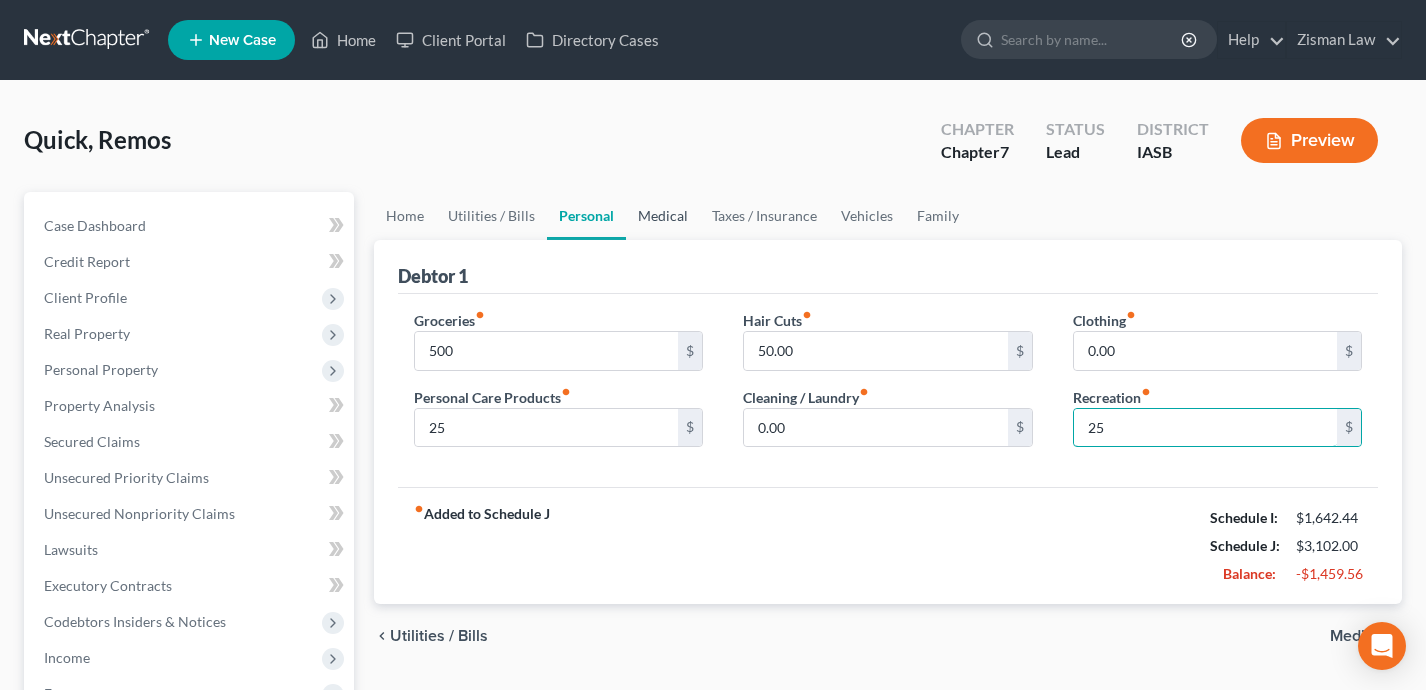 type on "25" 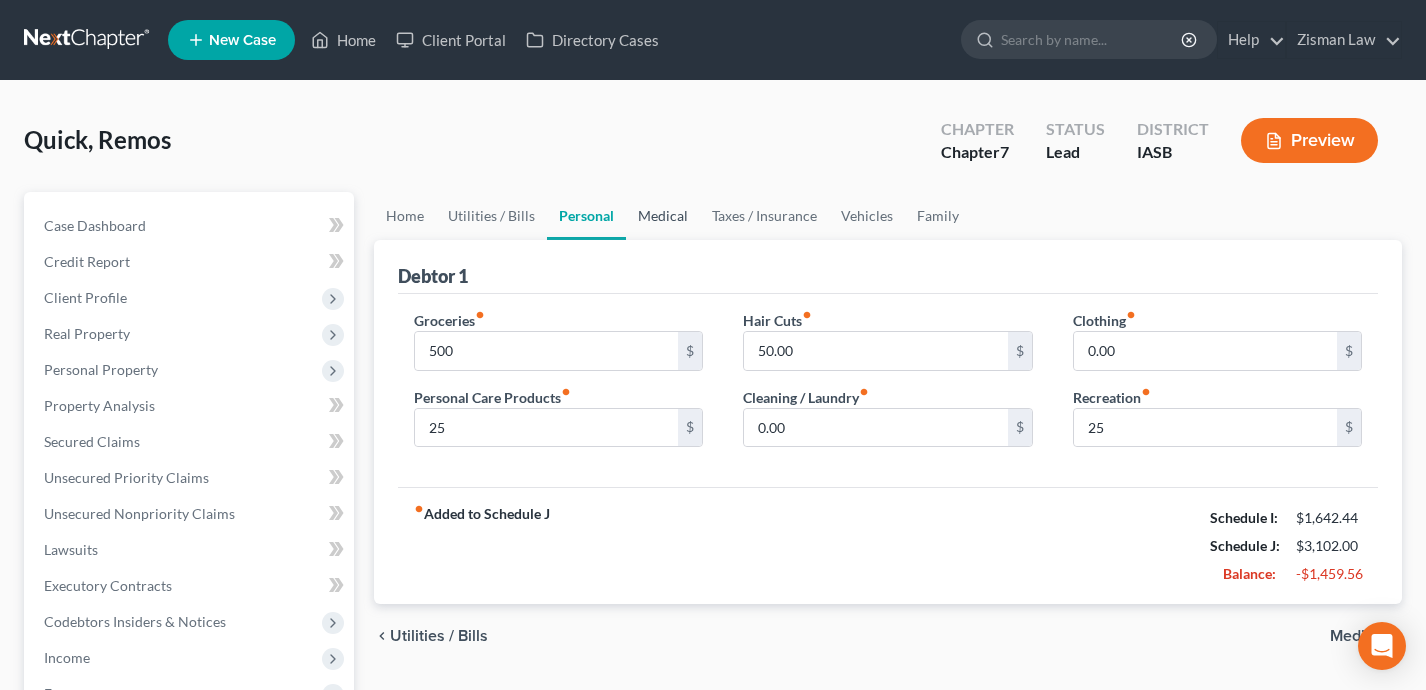 click on "Medical" at bounding box center [663, 216] 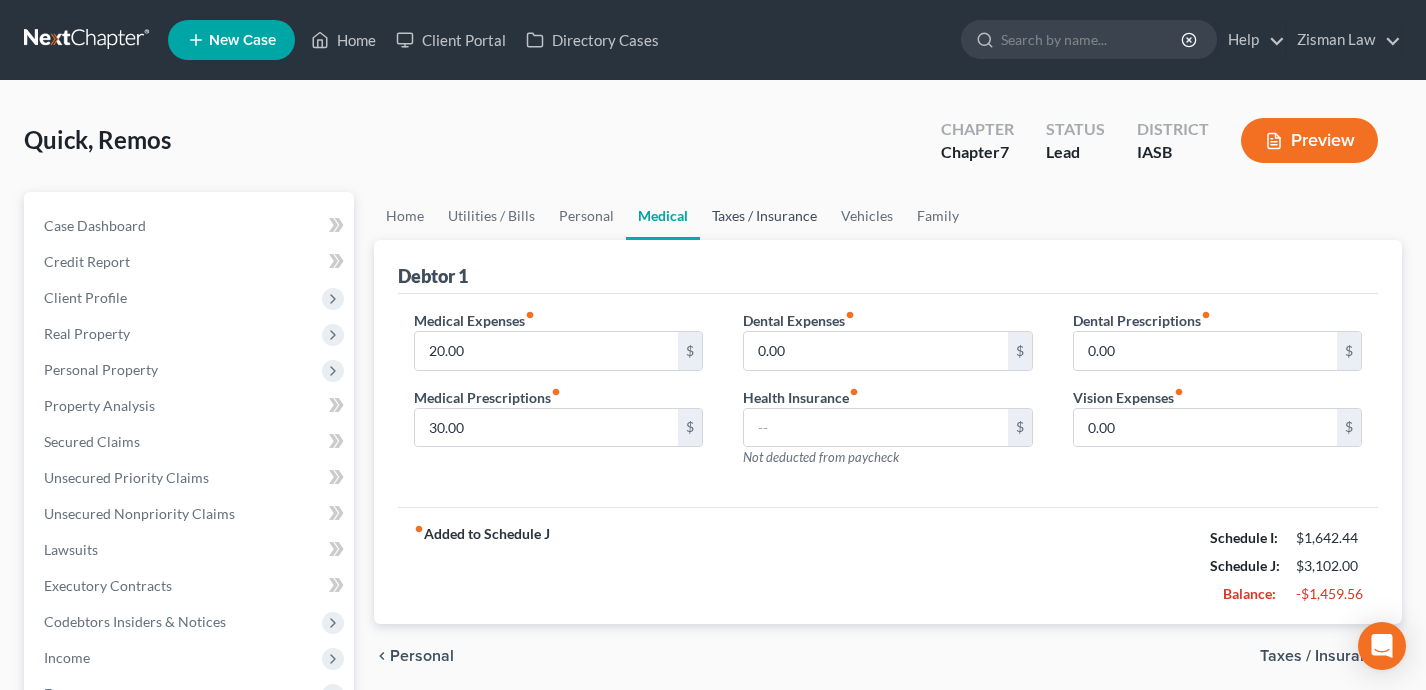 click on "Taxes / Insurance" at bounding box center [764, 216] 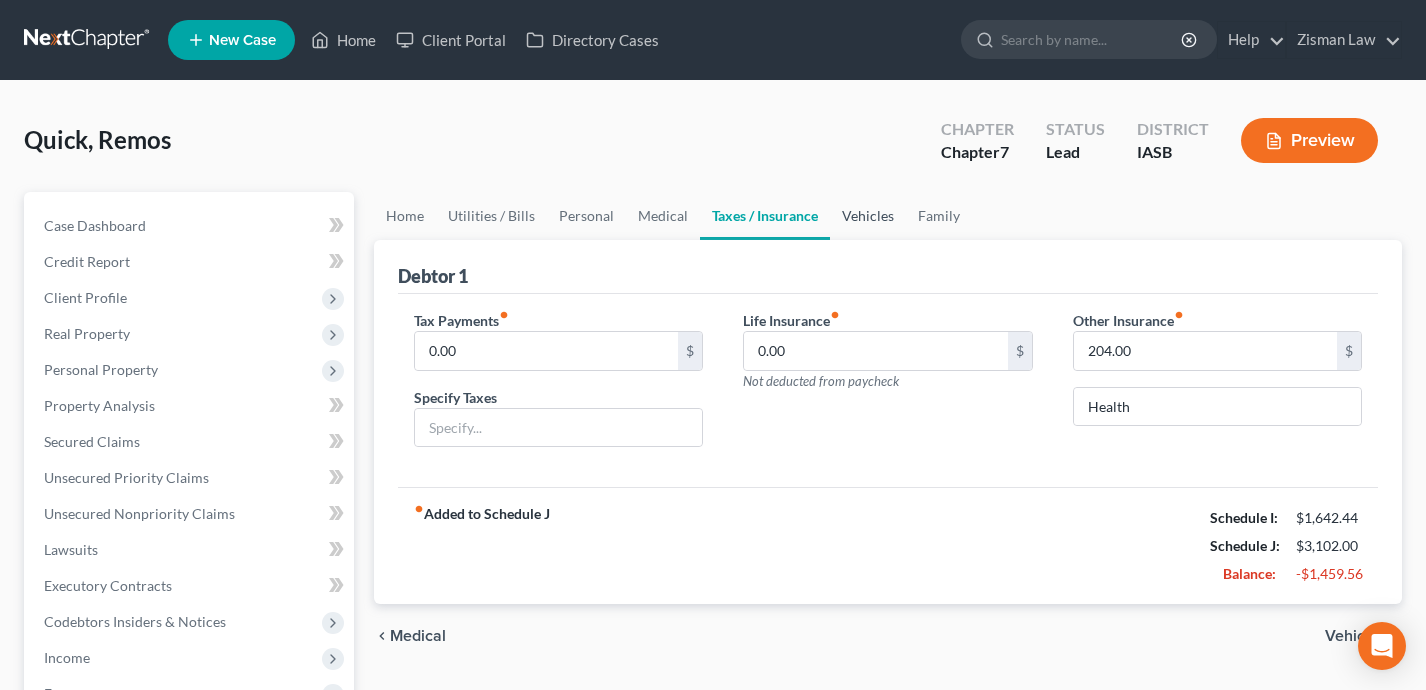 click on "Vehicles" at bounding box center [868, 216] 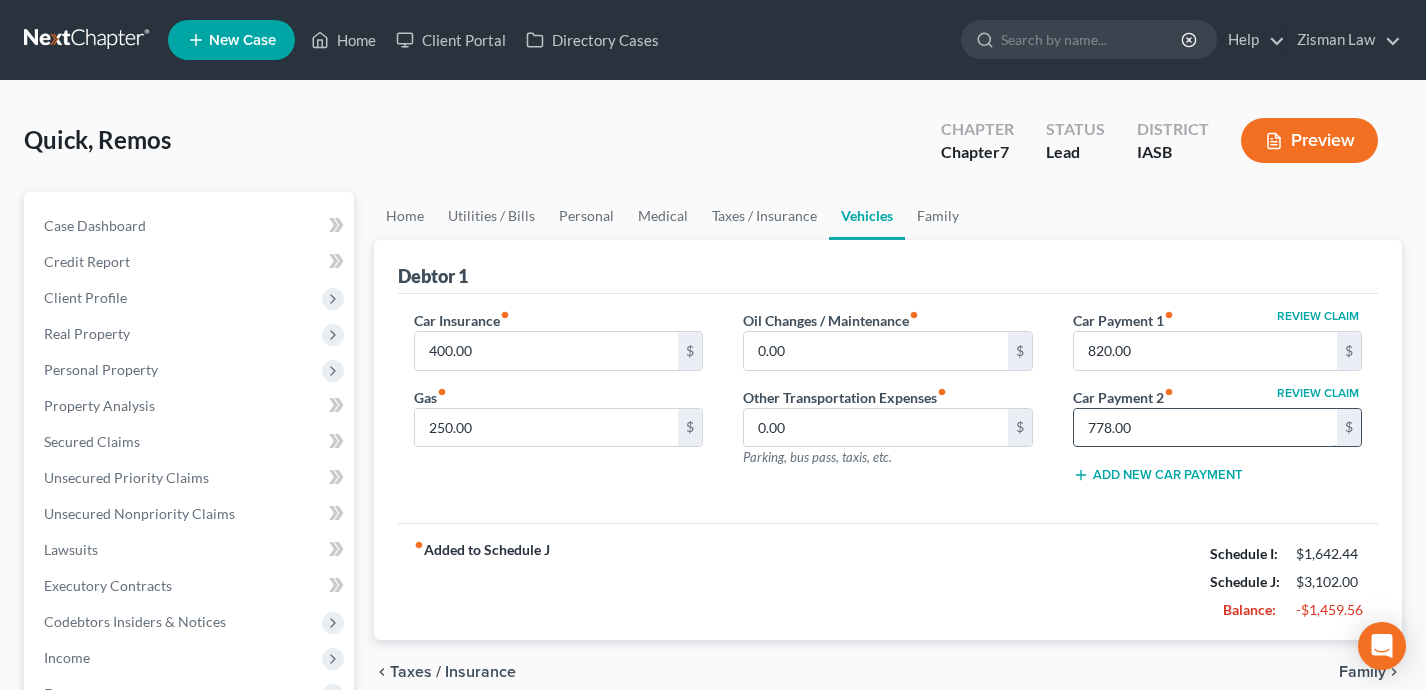 click on "778.00" at bounding box center (1206, 428) 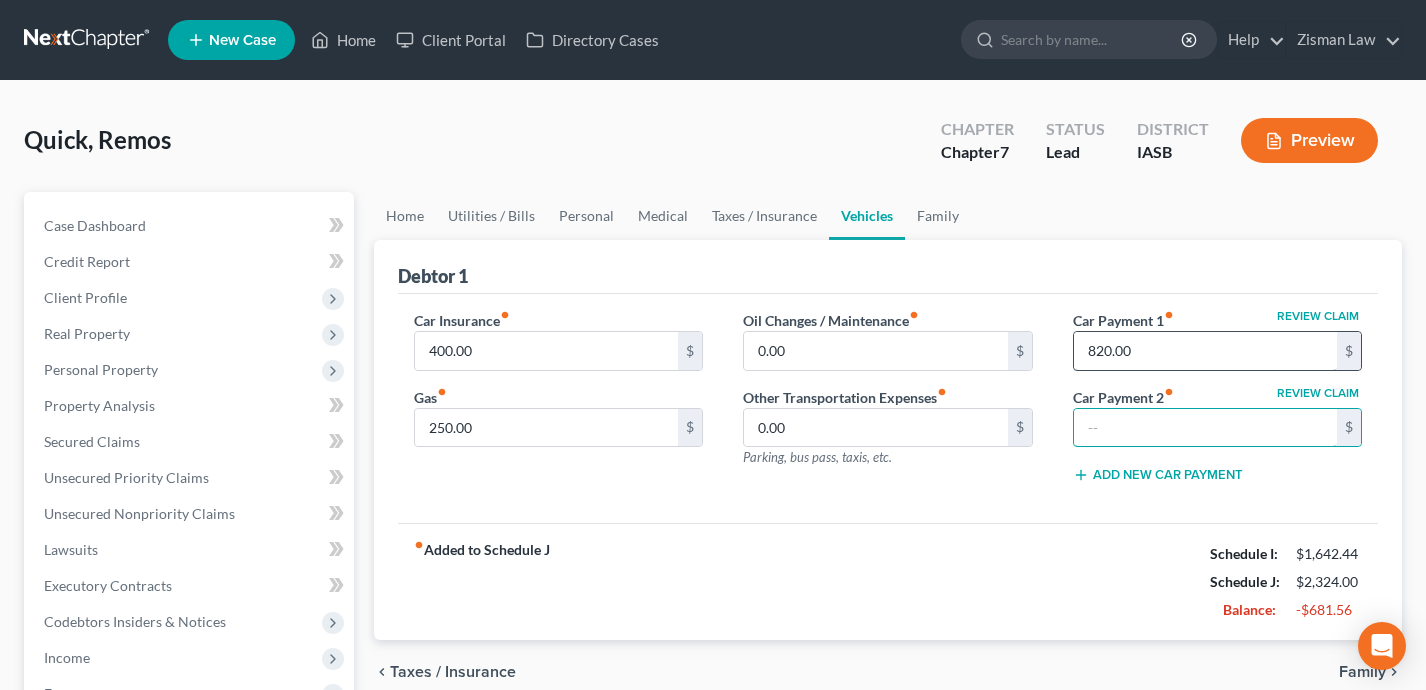 type 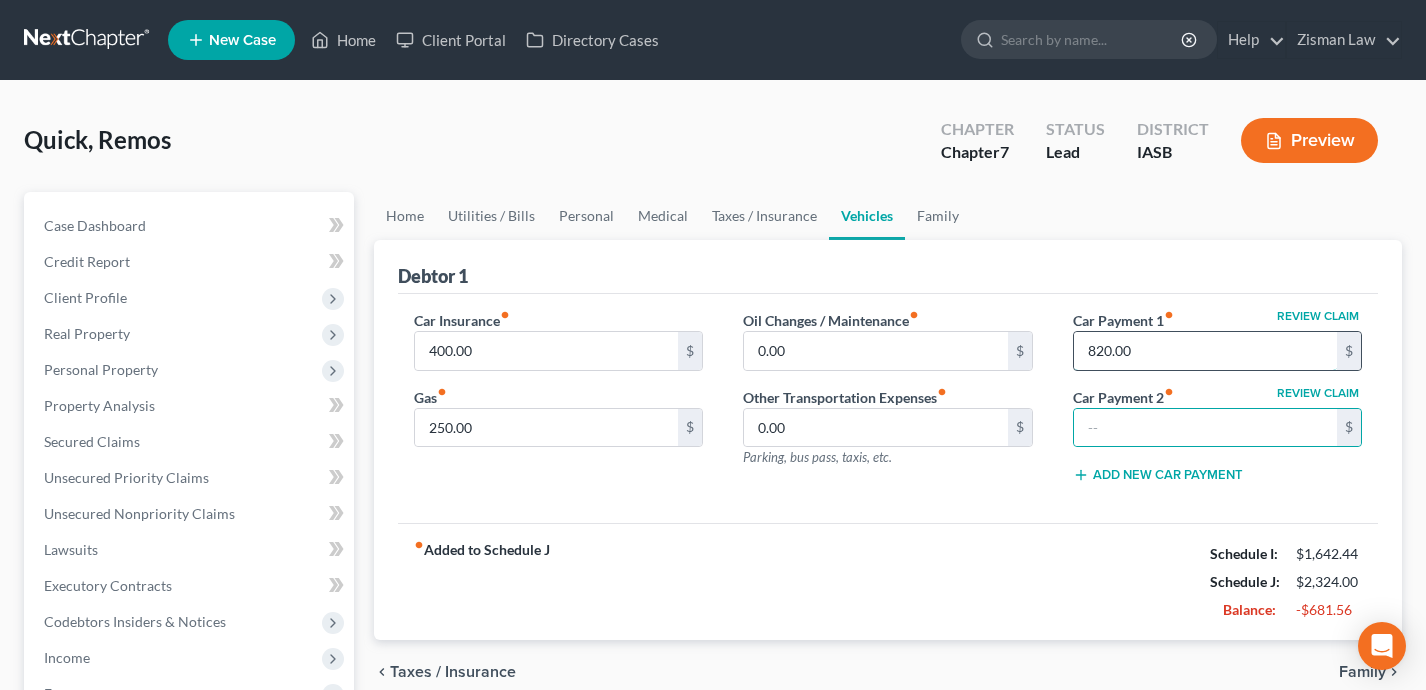 click on "820.00" at bounding box center [1206, 351] 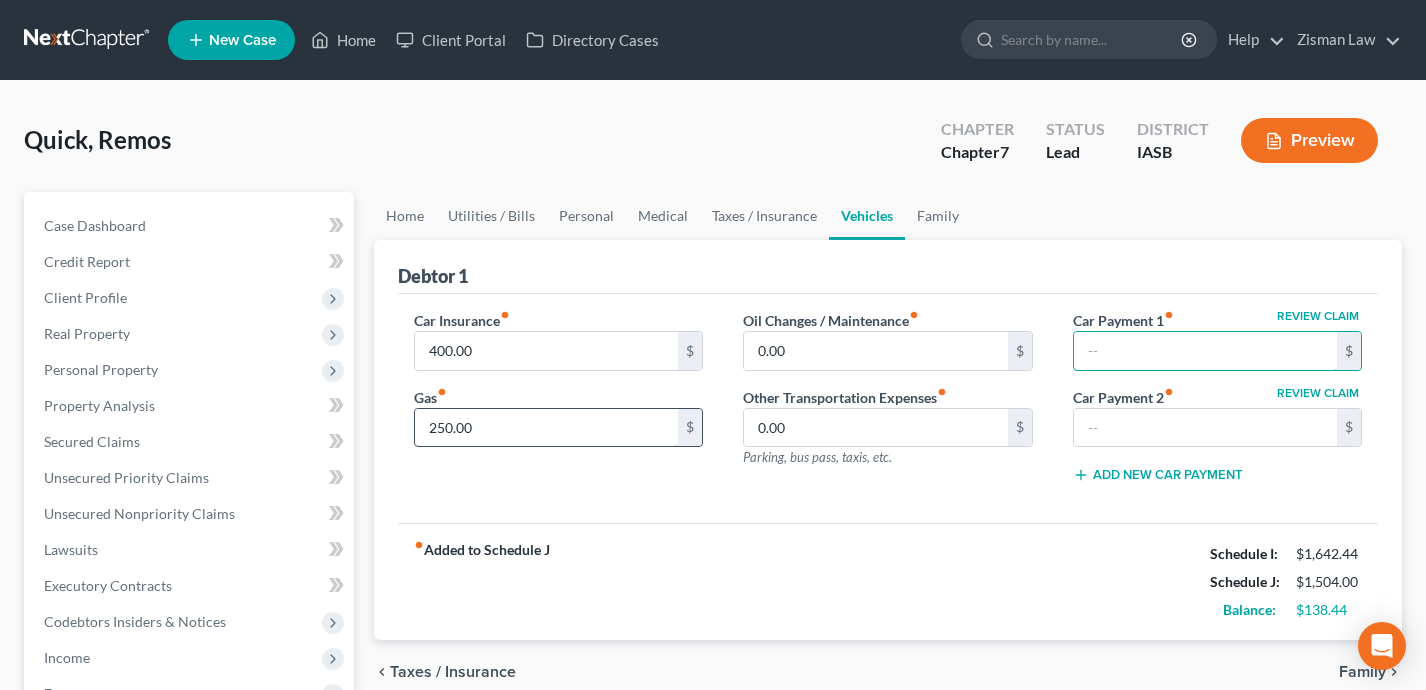 type 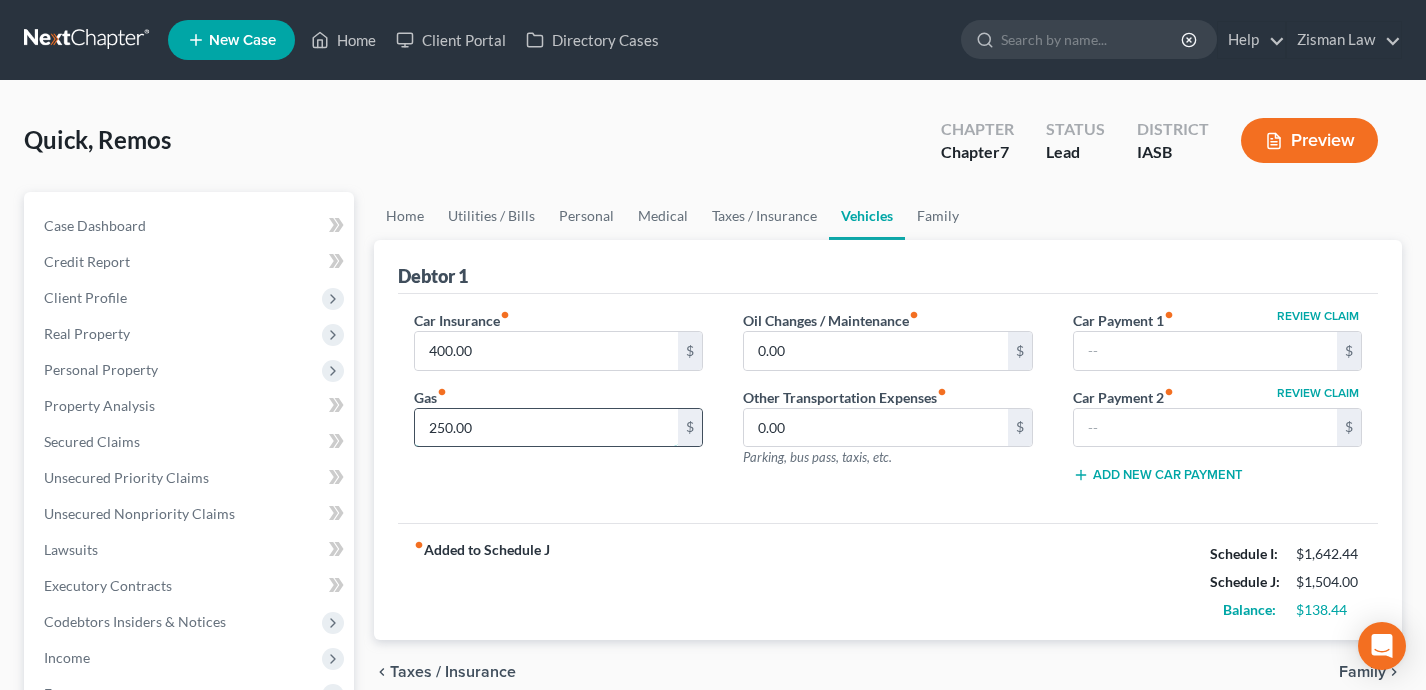 click on "250.00" at bounding box center (547, 428) 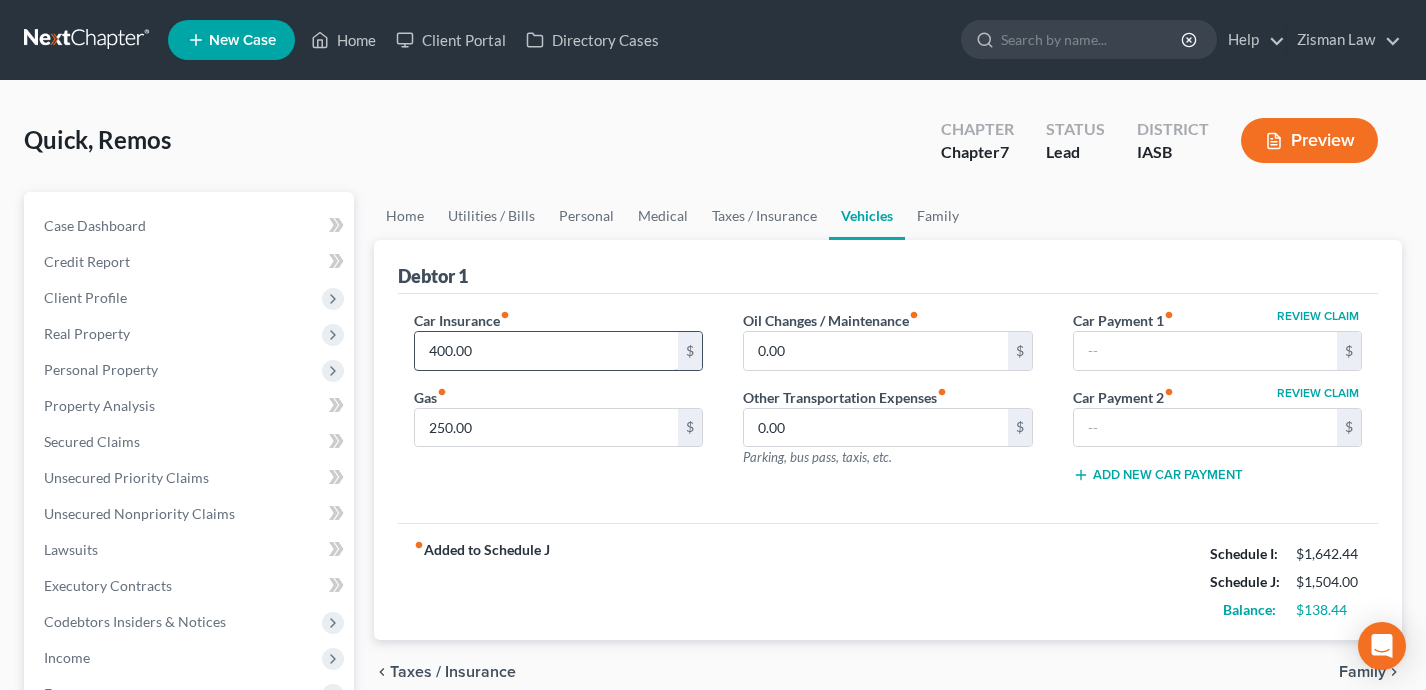 click on "400.00" at bounding box center (547, 351) 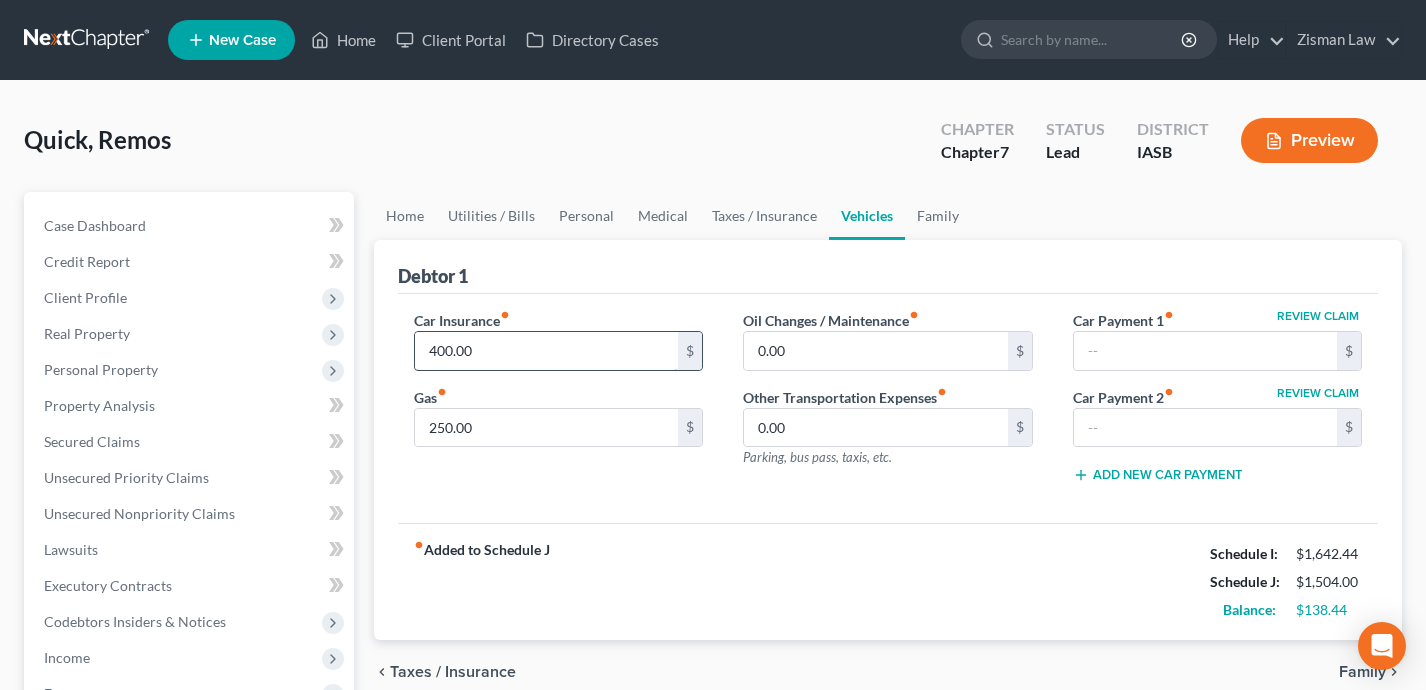 click on "400.00" at bounding box center (547, 351) 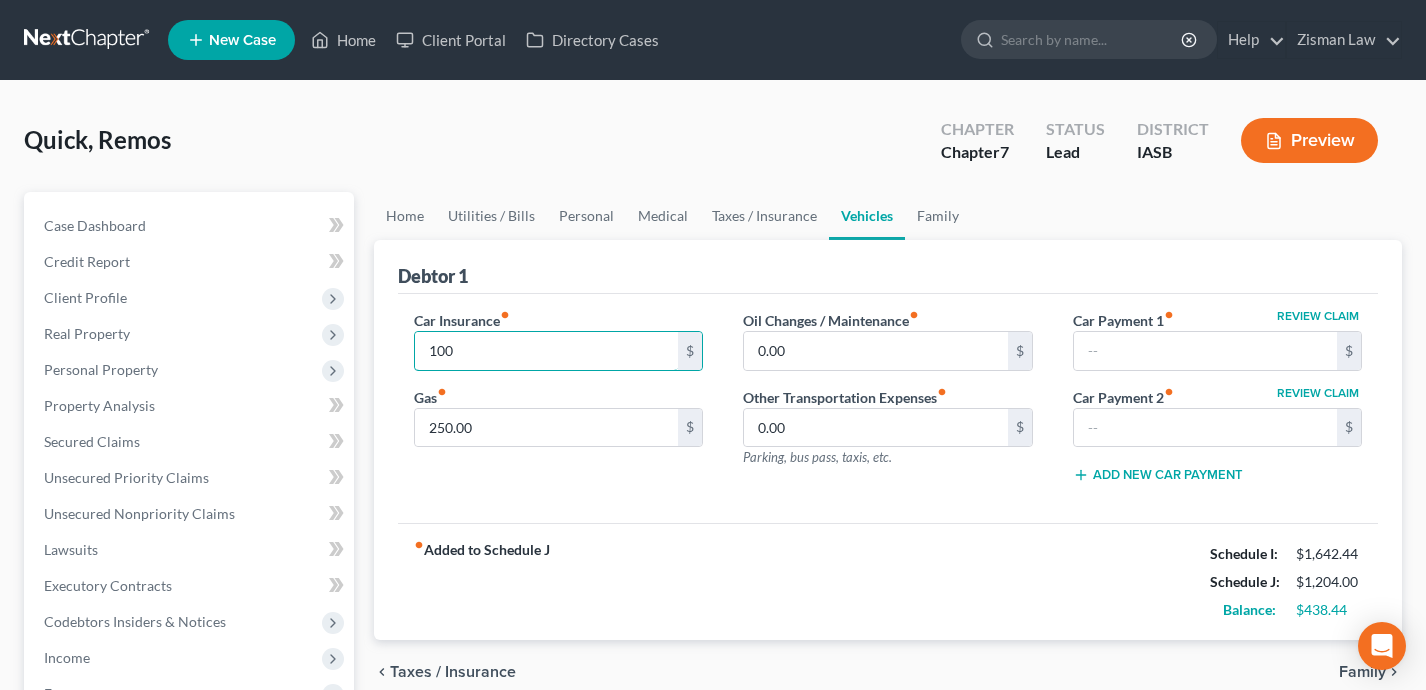 type on "100" 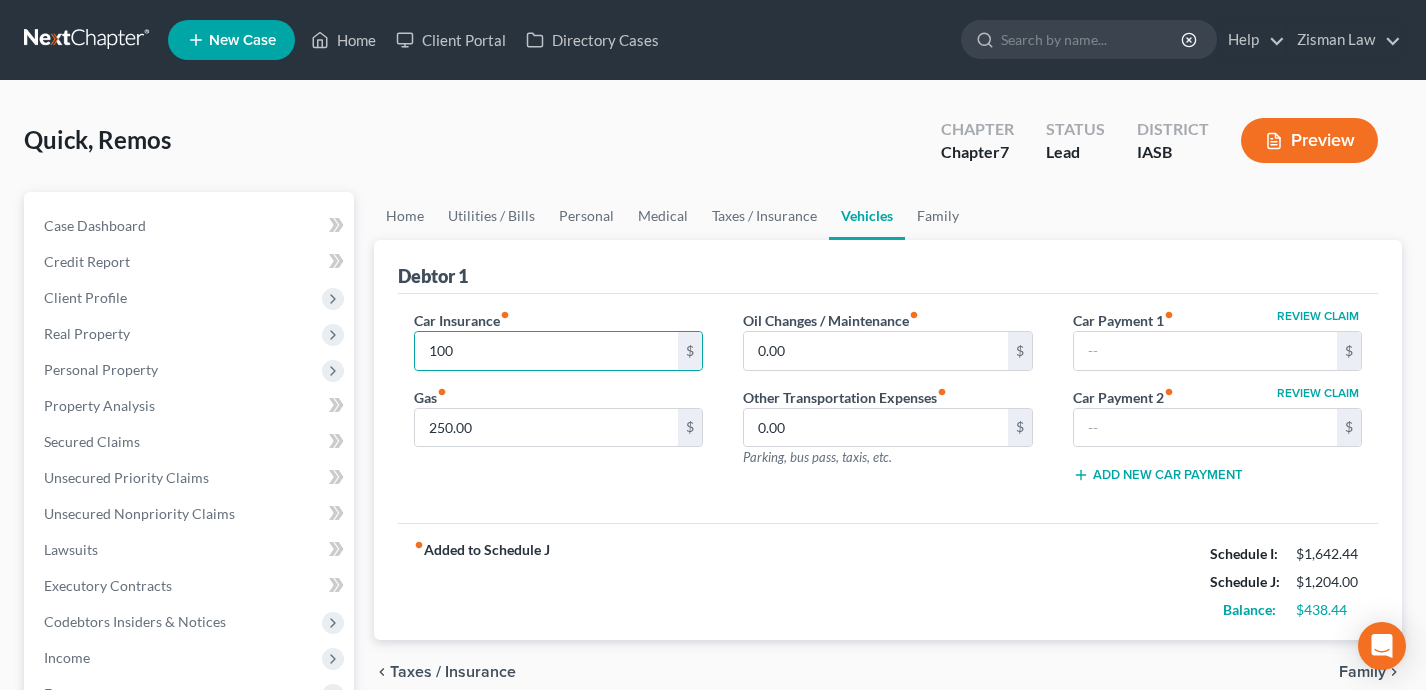 click on "fiber_manual_record  Added to Schedule J Schedule I: $1,642.44 Schedule J: $1,204.00 Balance: $438.44" at bounding box center [888, 581] 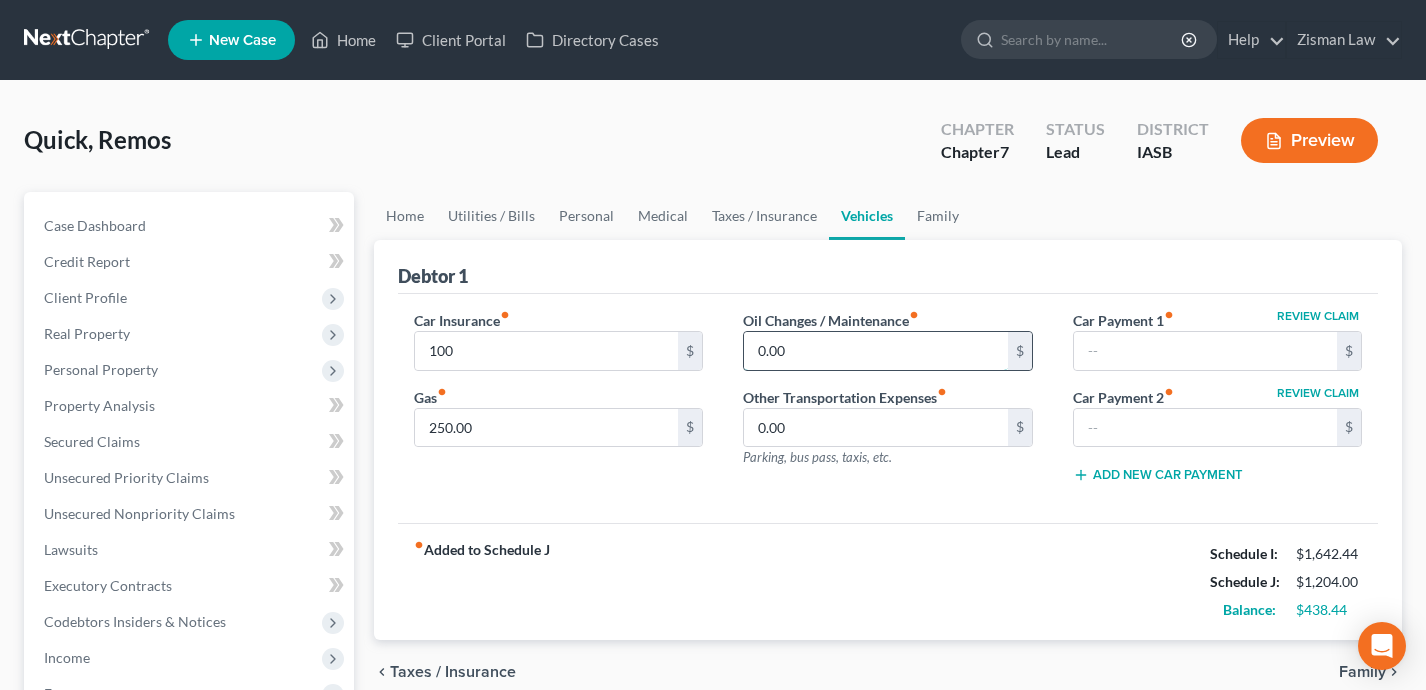 click on "0.00" at bounding box center [876, 351] 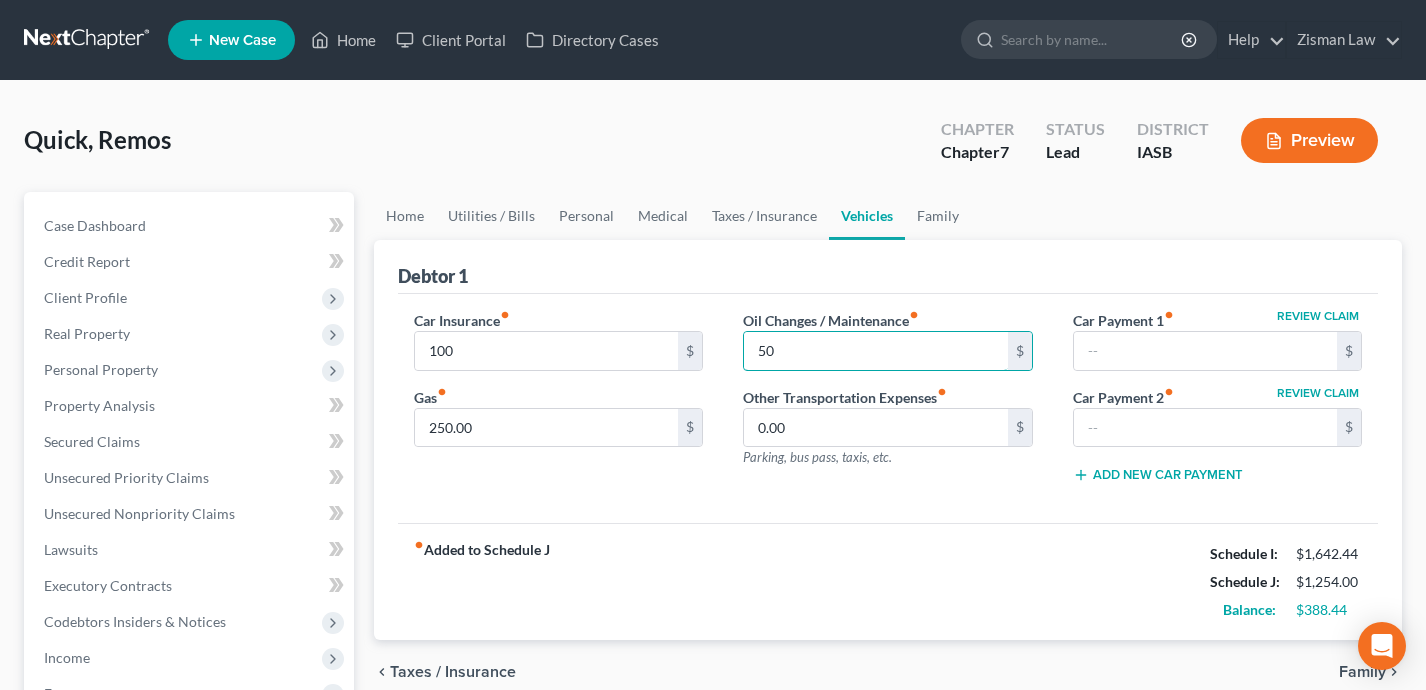 type on "50" 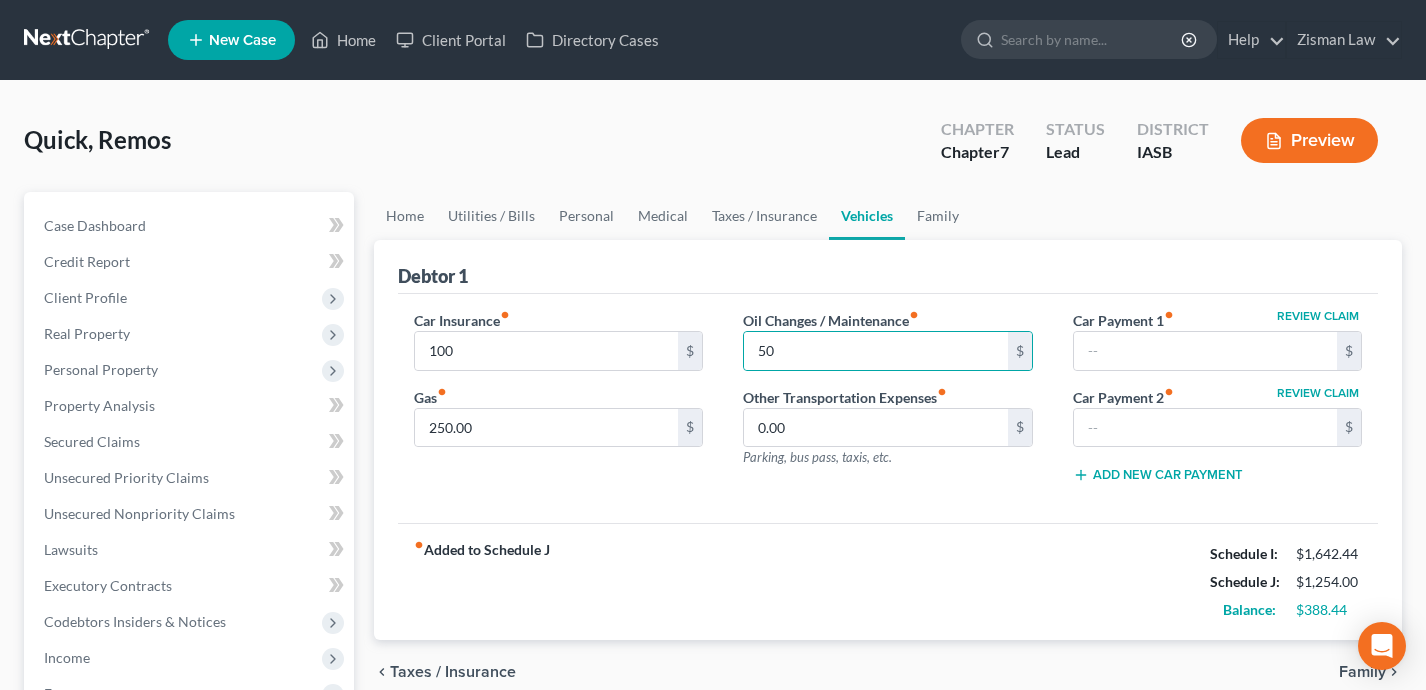 click on "fiber_manual_record  Added to Schedule J Schedule I: $1,642.44 Schedule J: $1,254.00 Balance: $388.44" at bounding box center (888, 581) 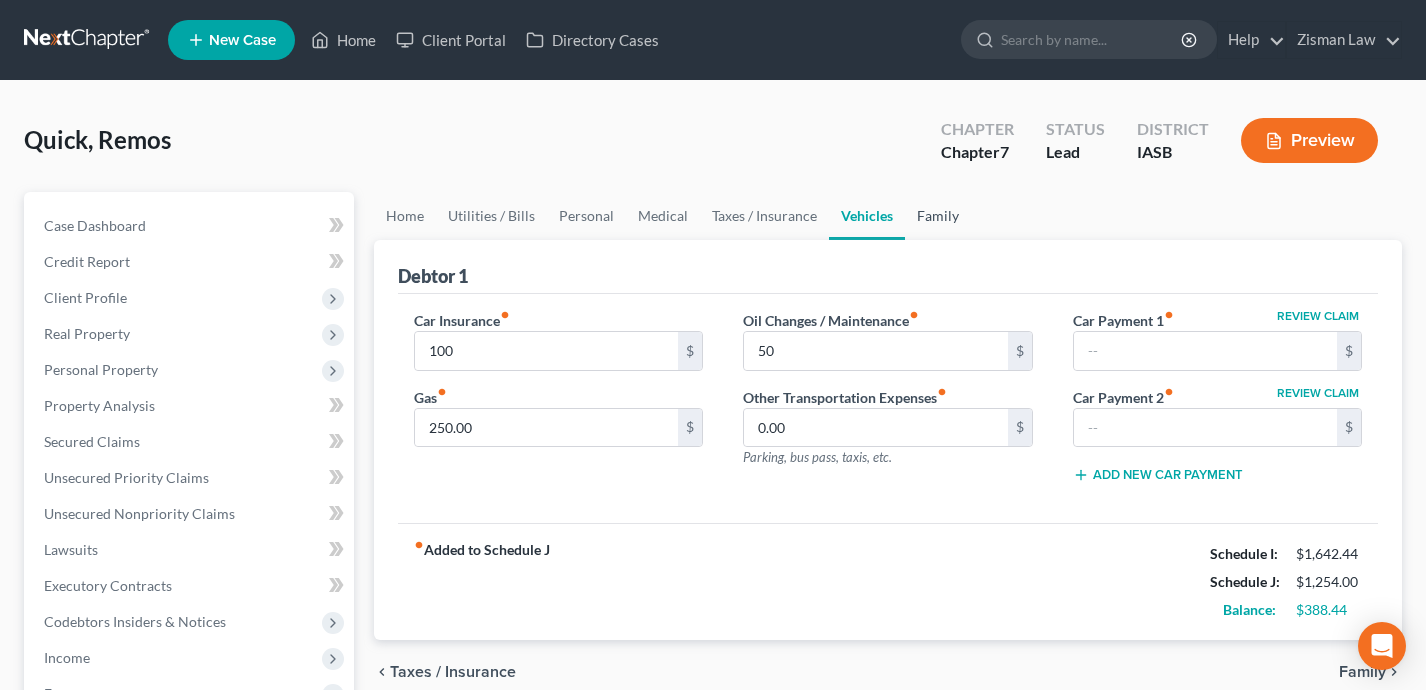 click on "Family" at bounding box center (938, 216) 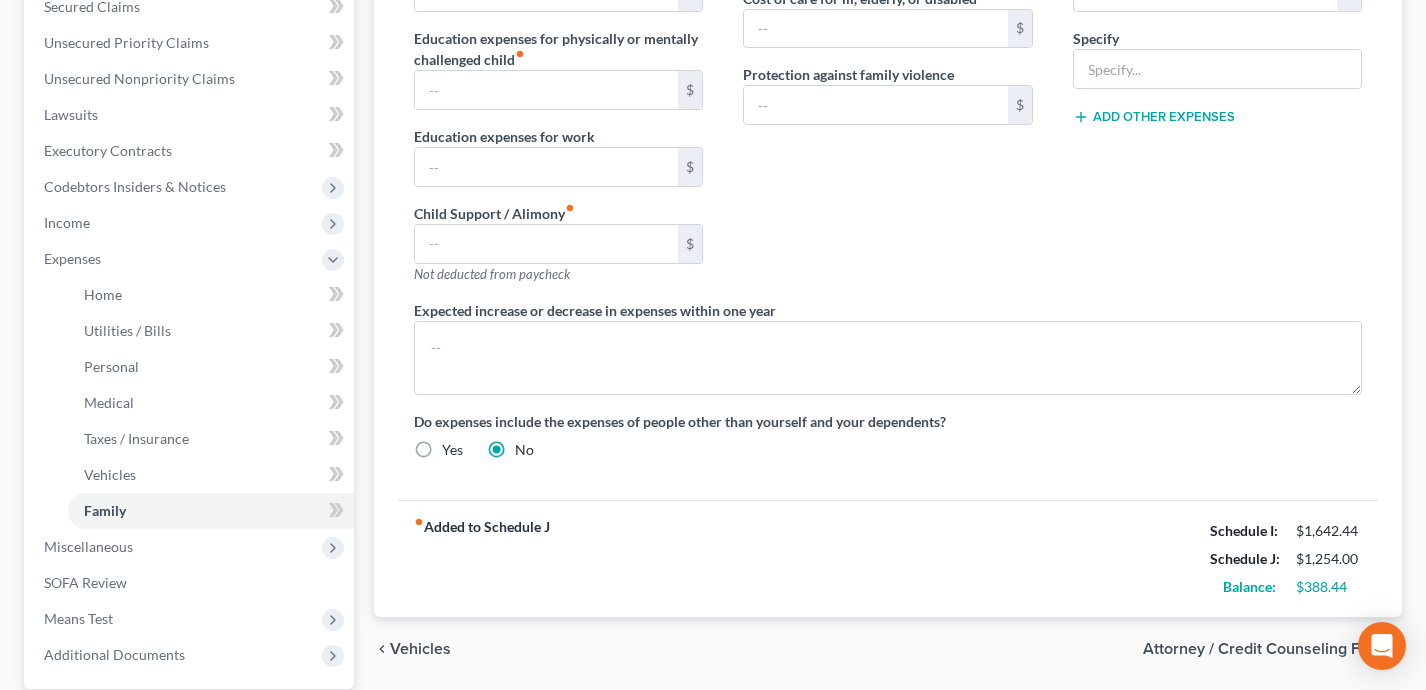 scroll, scrollTop: 388, scrollLeft: 0, axis: vertical 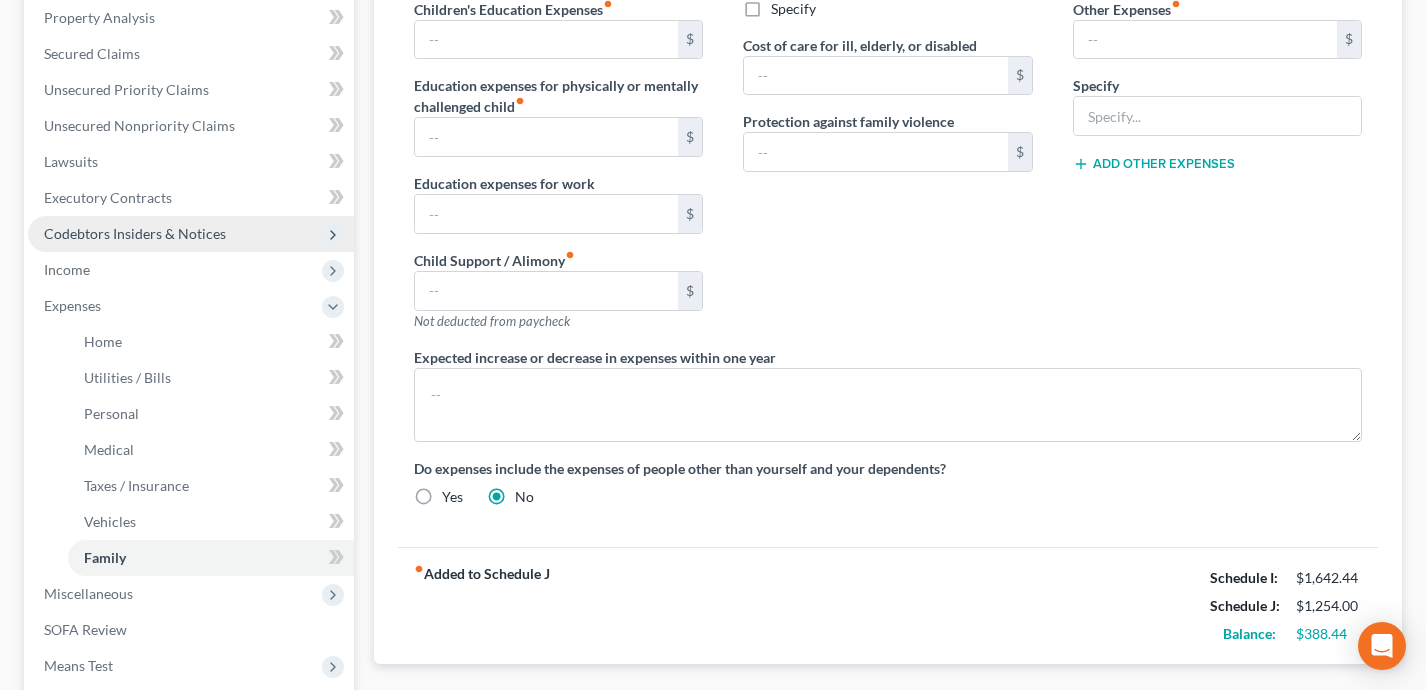 click on "Codebtors Insiders & Notices" at bounding box center (191, 234) 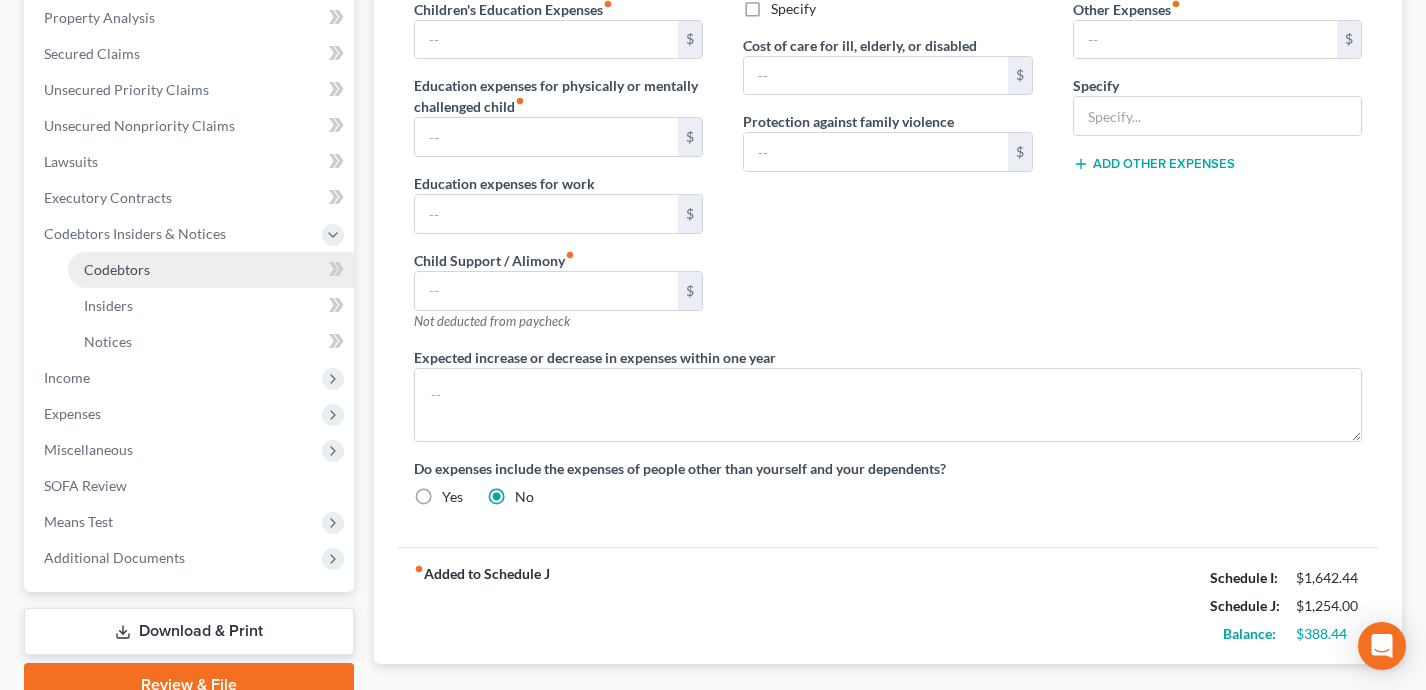click on "Codebtors" at bounding box center [211, 270] 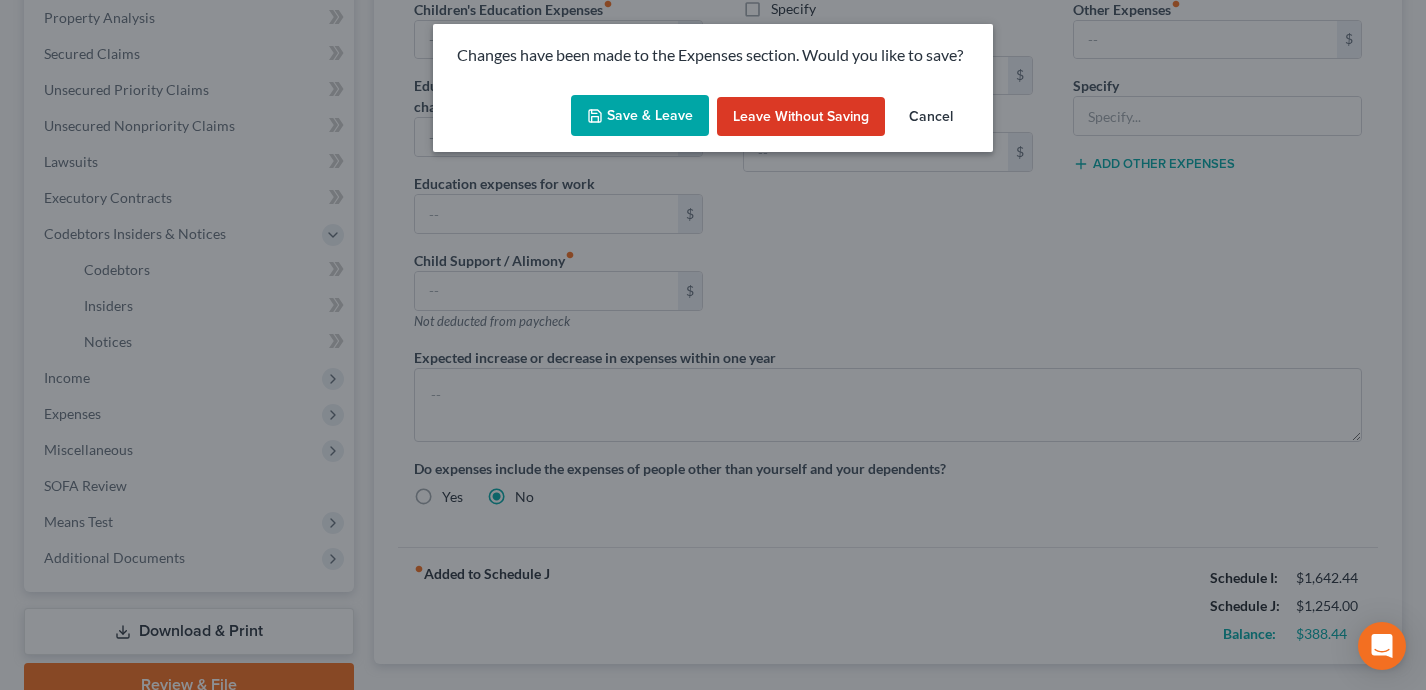 click on "Save & Leave" at bounding box center [640, 116] 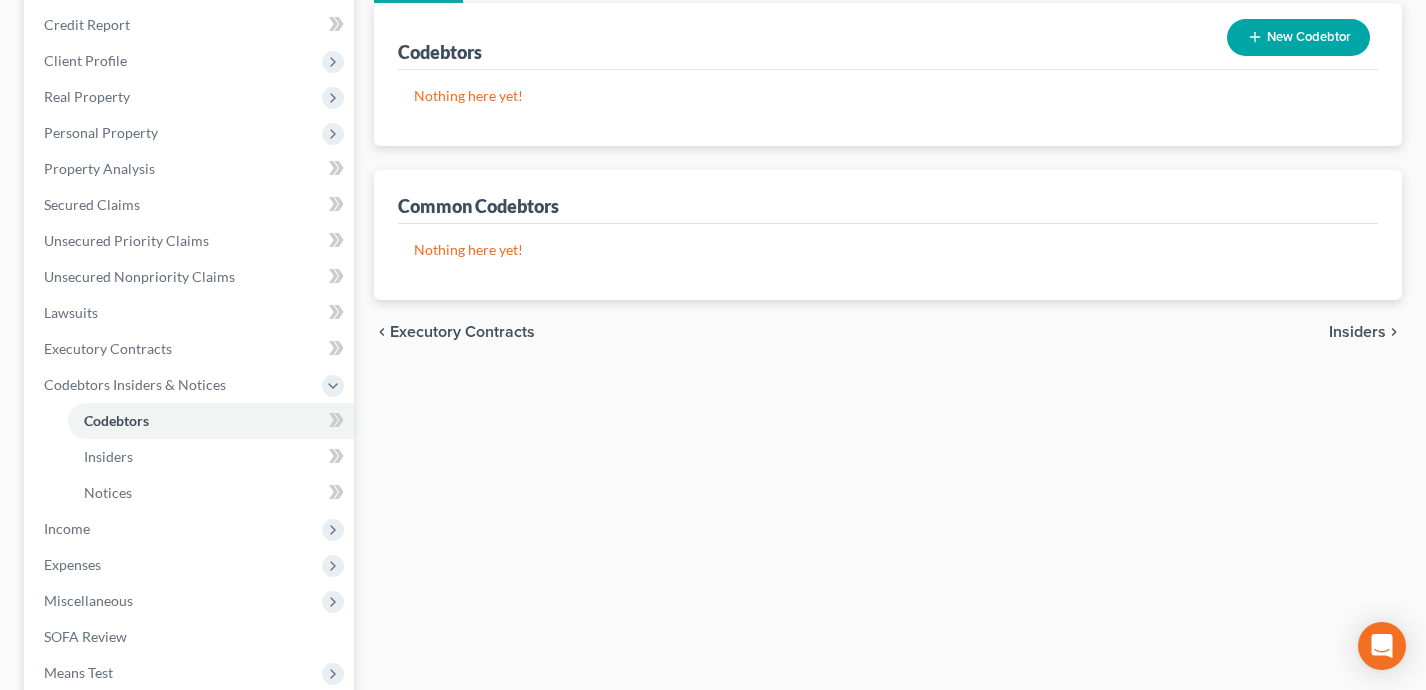 scroll, scrollTop: 272, scrollLeft: 0, axis: vertical 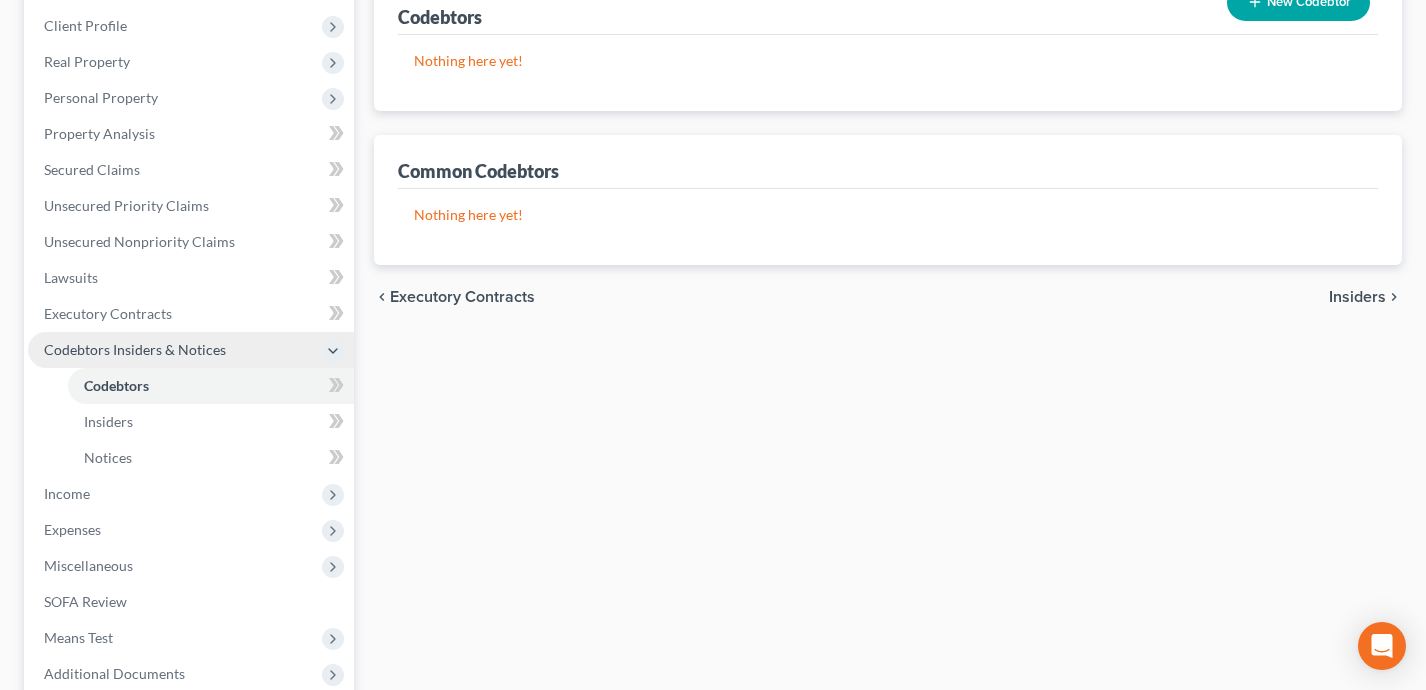 click on "Codebtors Insiders & Notices" at bounding box center [191, 350] 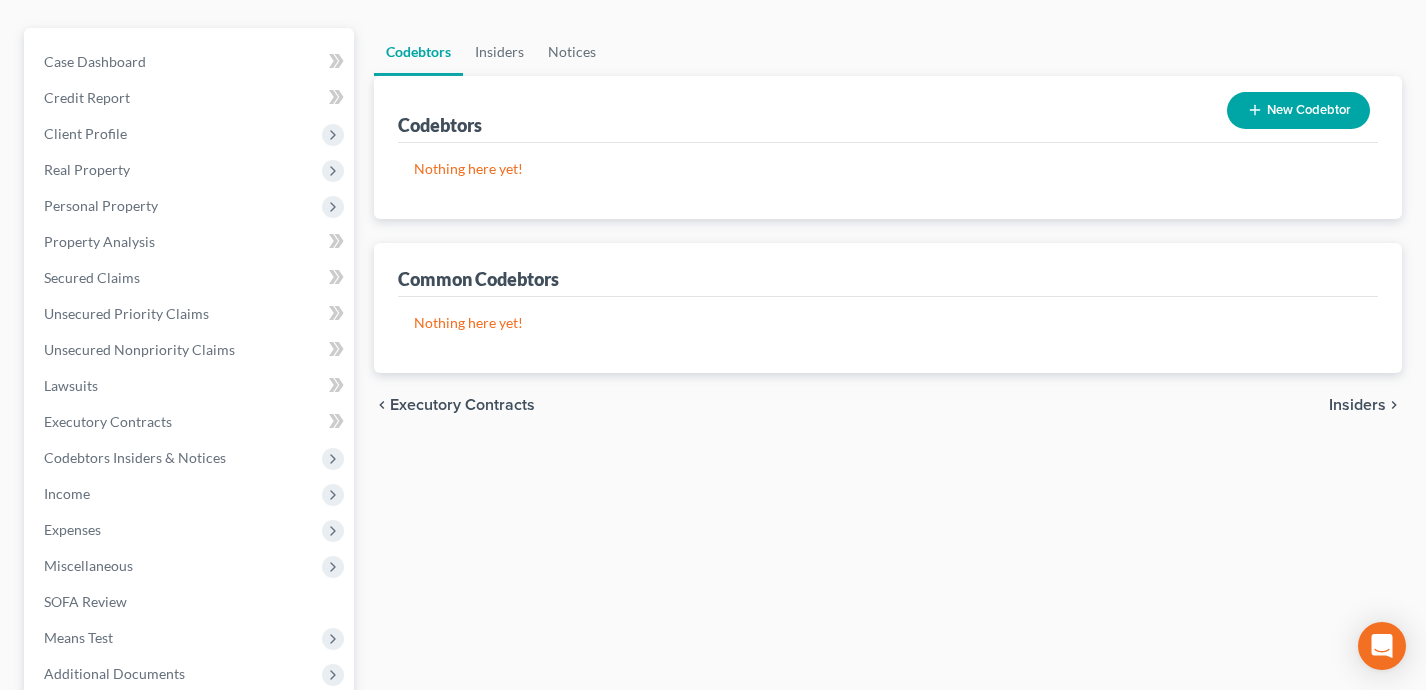 scroll, scrollTop: 120, scrollLeft: 0, axis: vertical 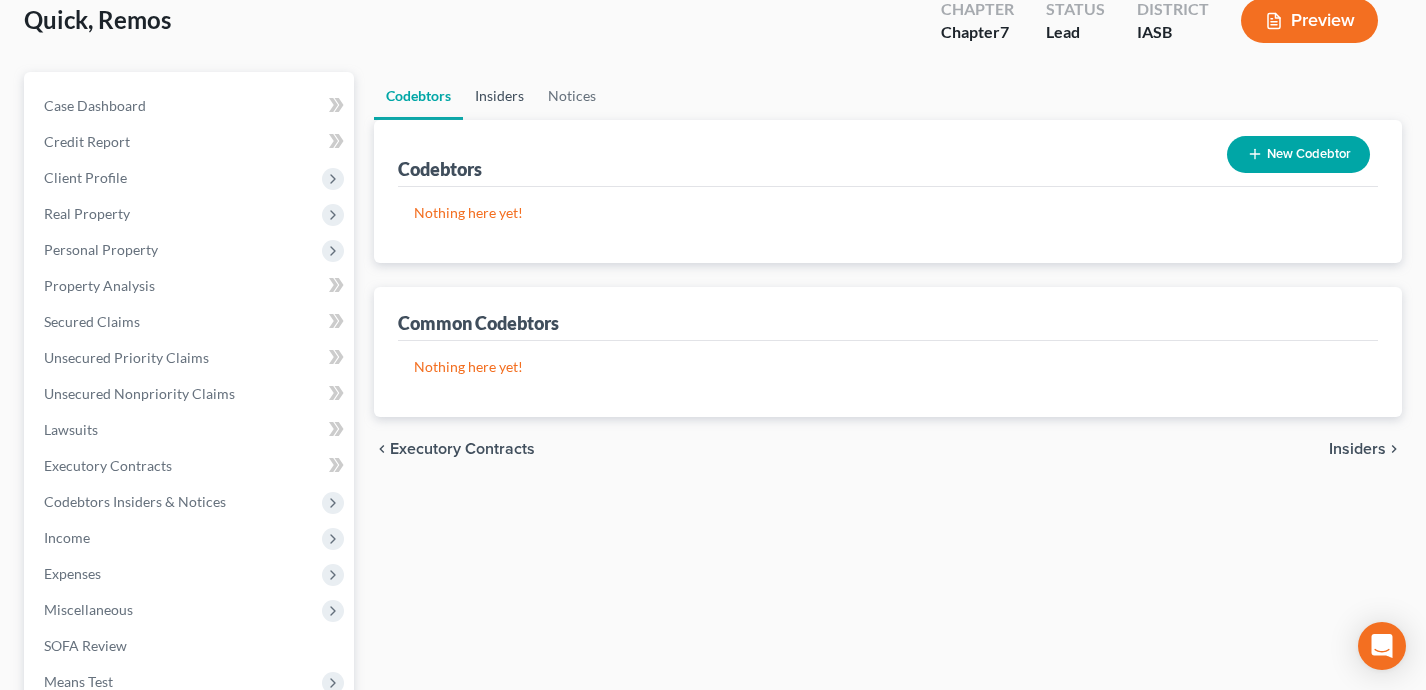 click on "Insiders" at bounding box center (499, 96) 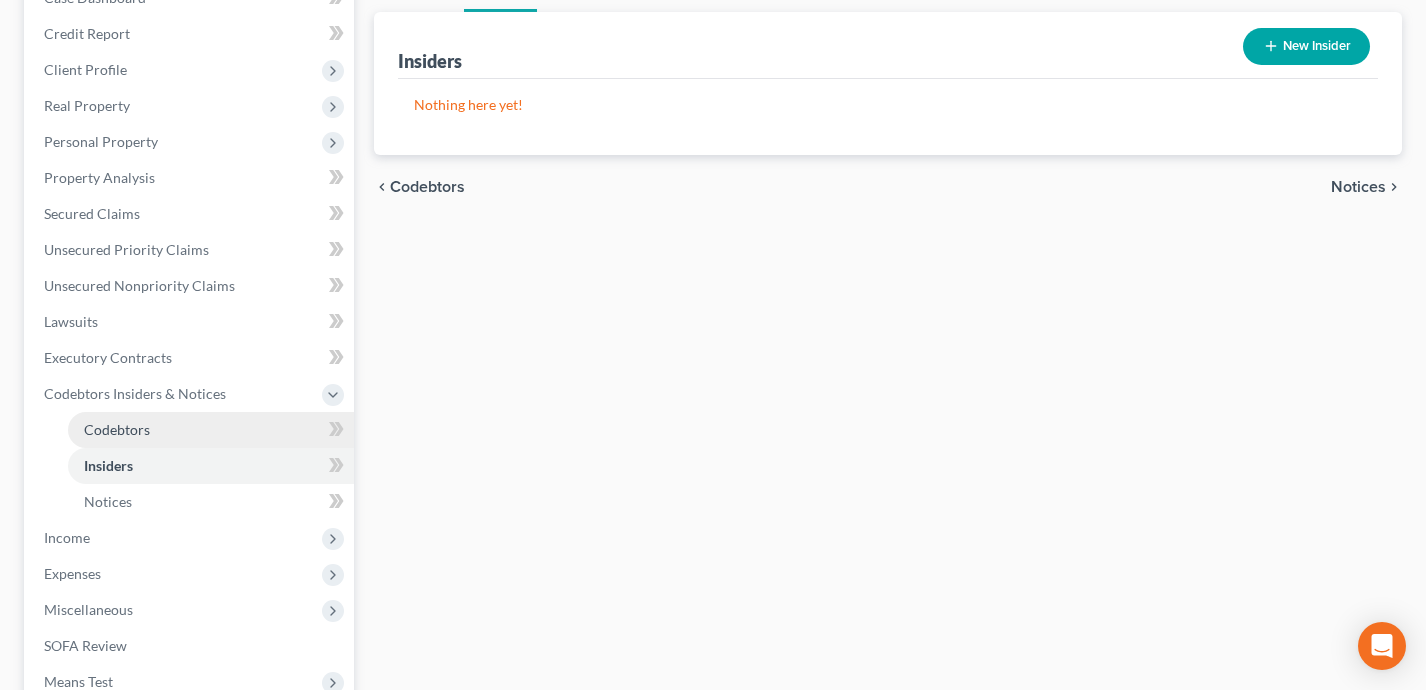 scroll, scrollTop: 242, scrollLeft: 0, axis: vertical 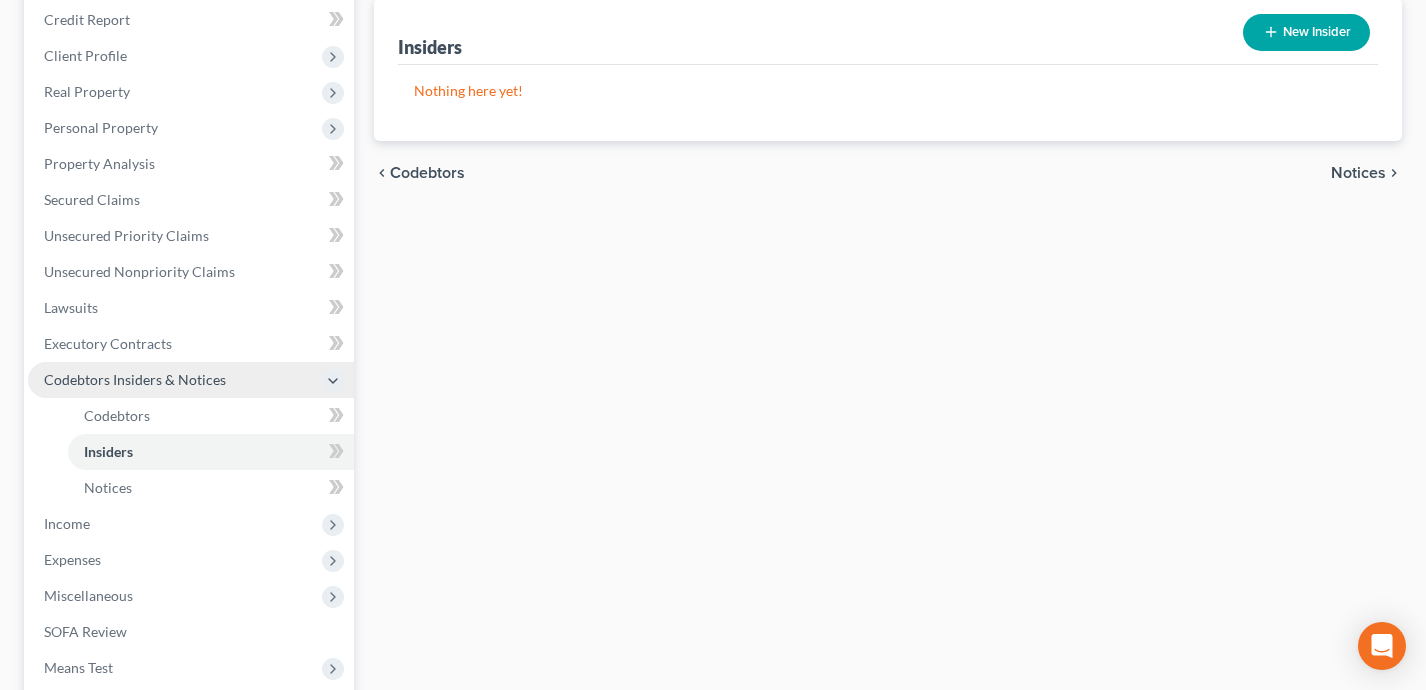 click on "Codebtors Insiders & Notices" at bounding box center [191, 380] 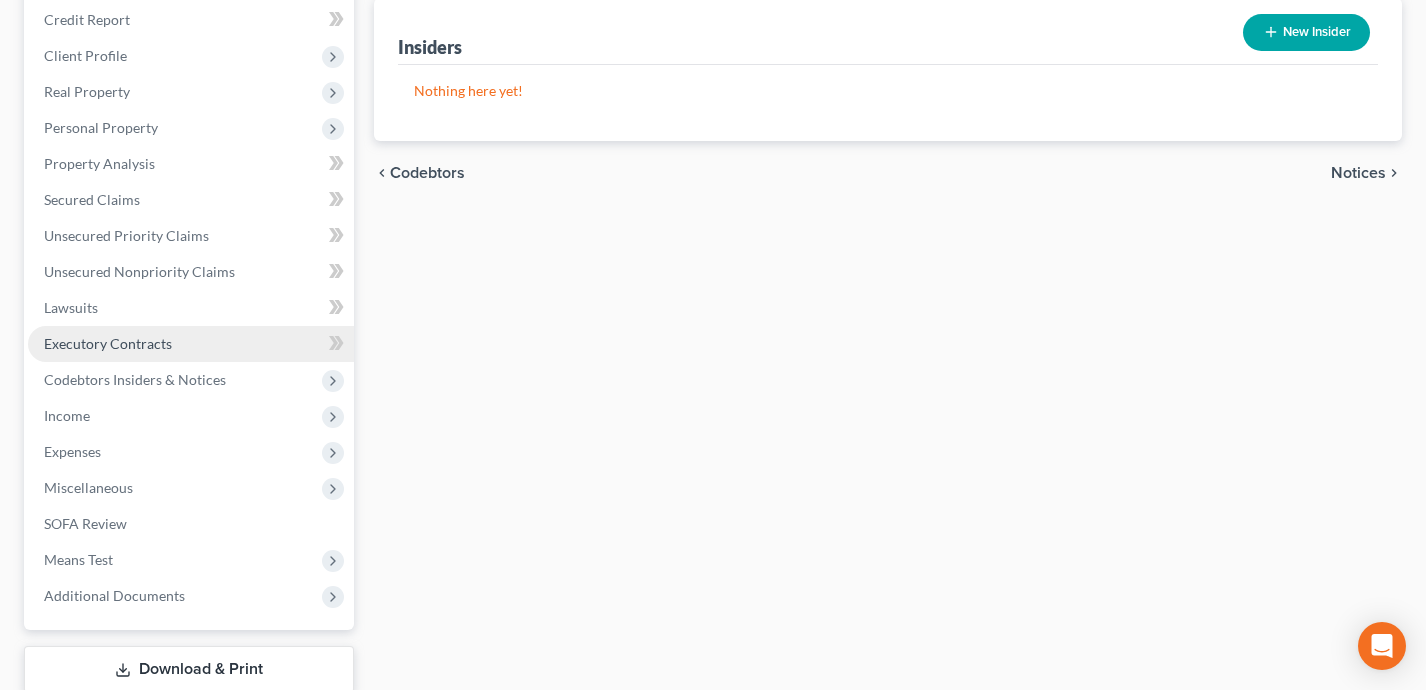 click on "Executory Contracts" at bounding box center [191, 344] 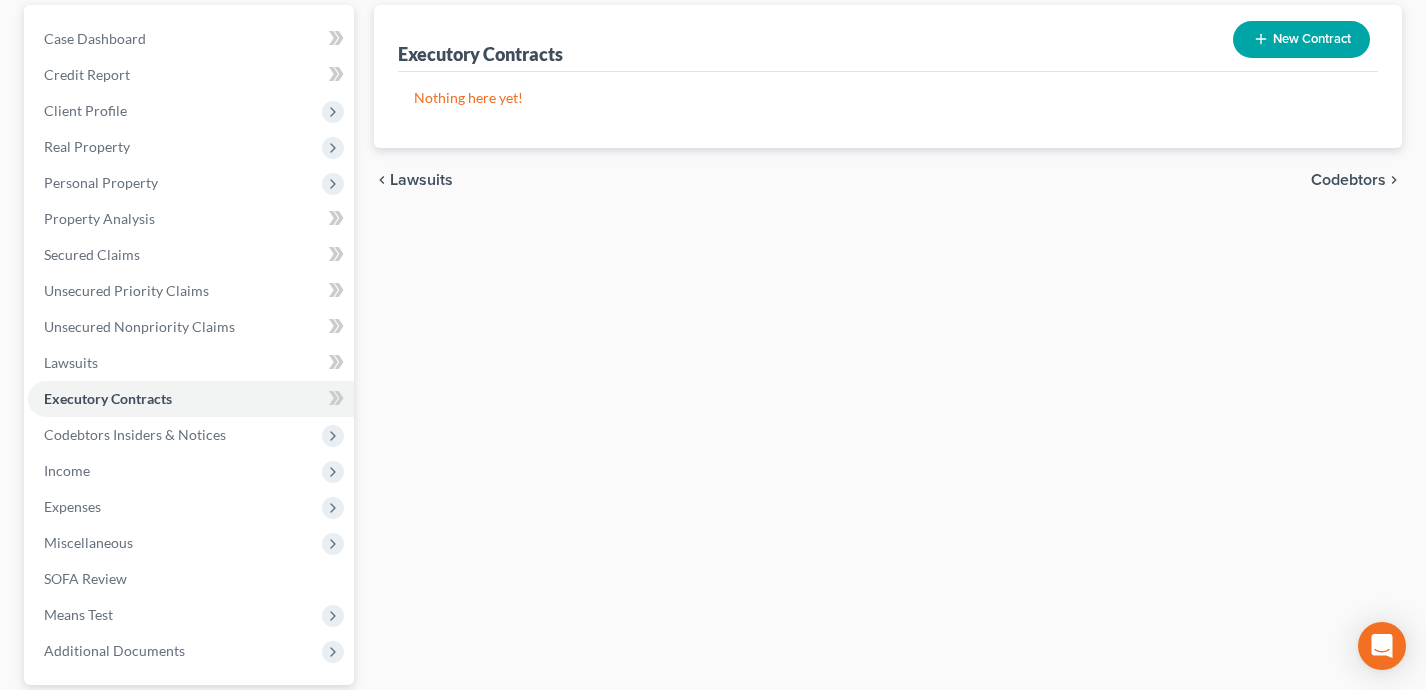 scroll, scrollTop: 241, scrollLeft: 0, axis: vertical 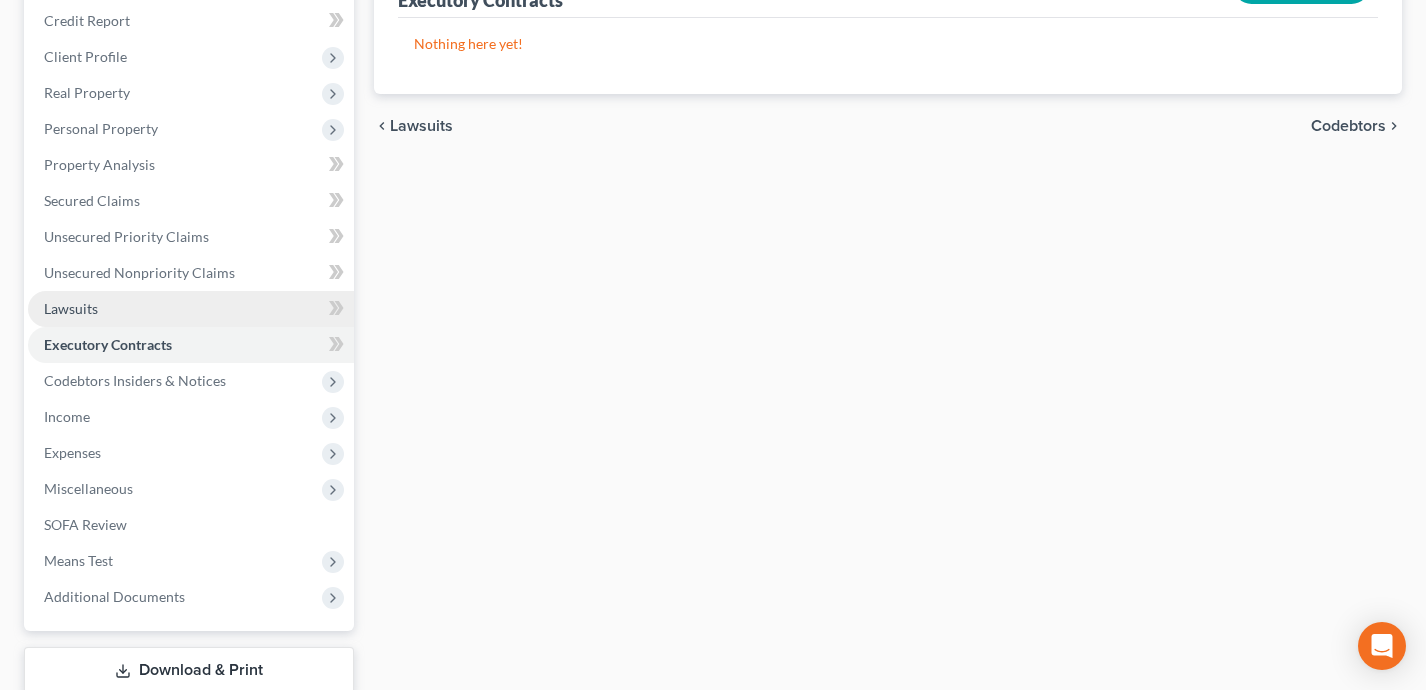 click on "Lawsuits" at bounding box center (191, 309) 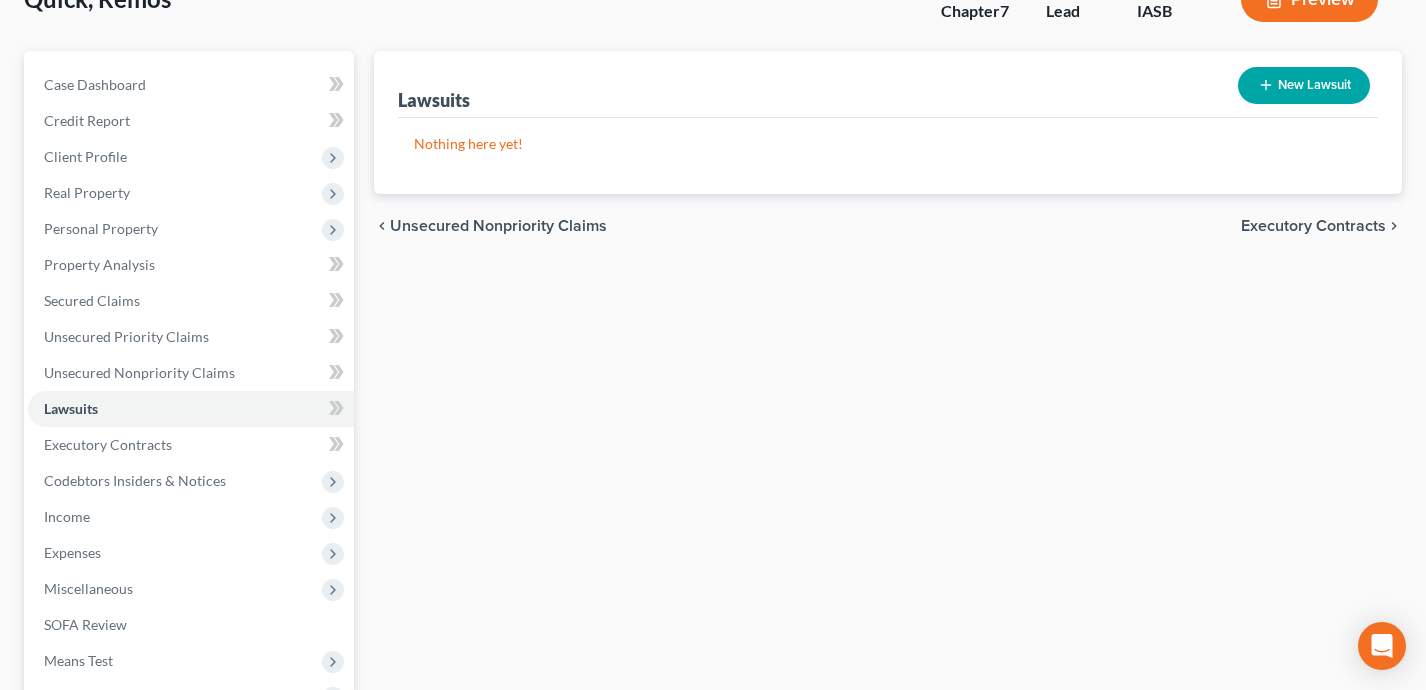 scroll, scrollTop: 140, scrollLeft: 0, axis: vertical 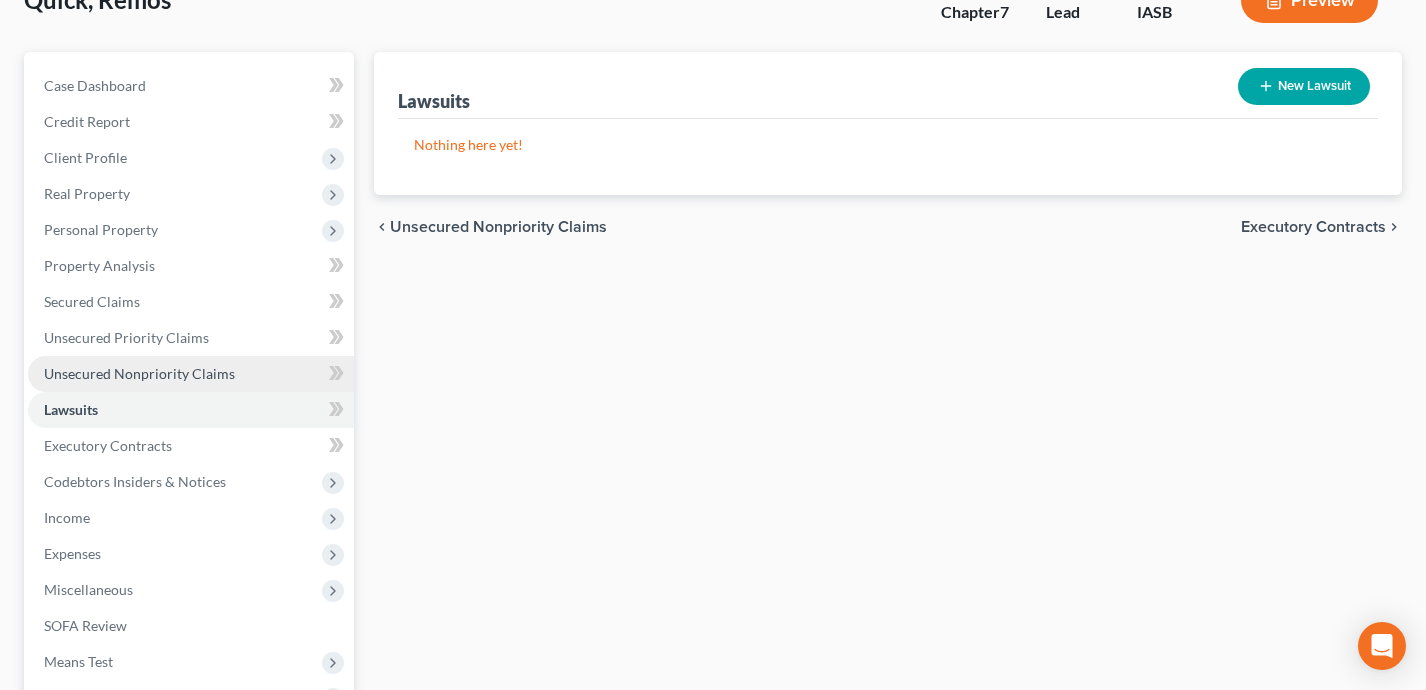 click on "Unsecured Nonpriority Claims" at bounding box center (191, 374) 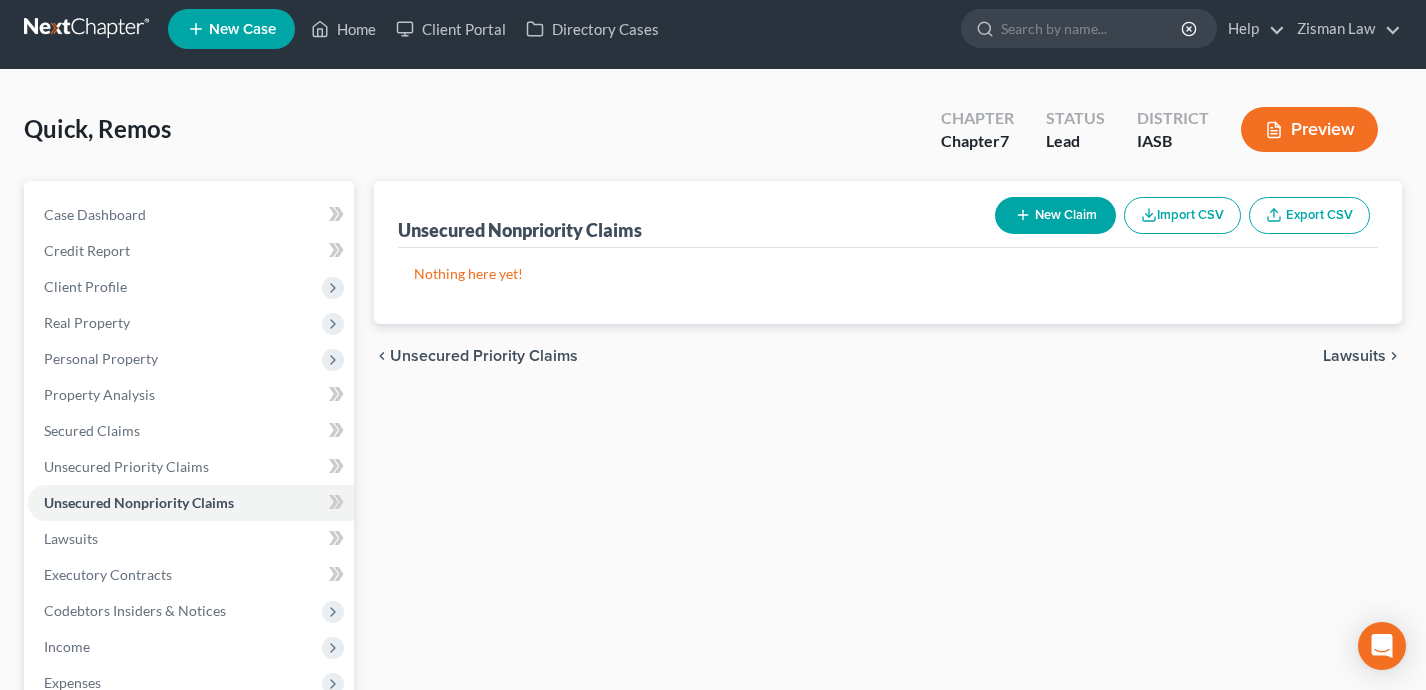 scroll, scrollTop: 0, scrollLeft: 0, axis: both 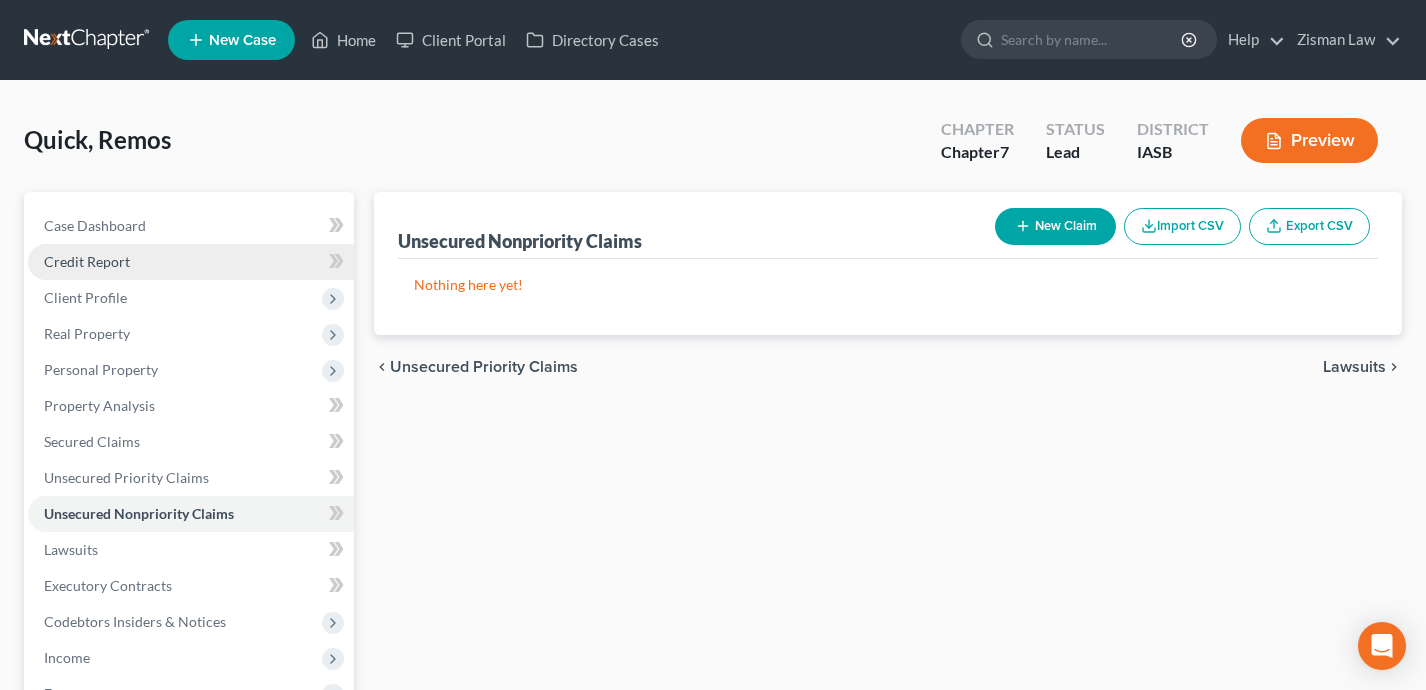 click on "Credit Report" at bounding box center (191, 262) 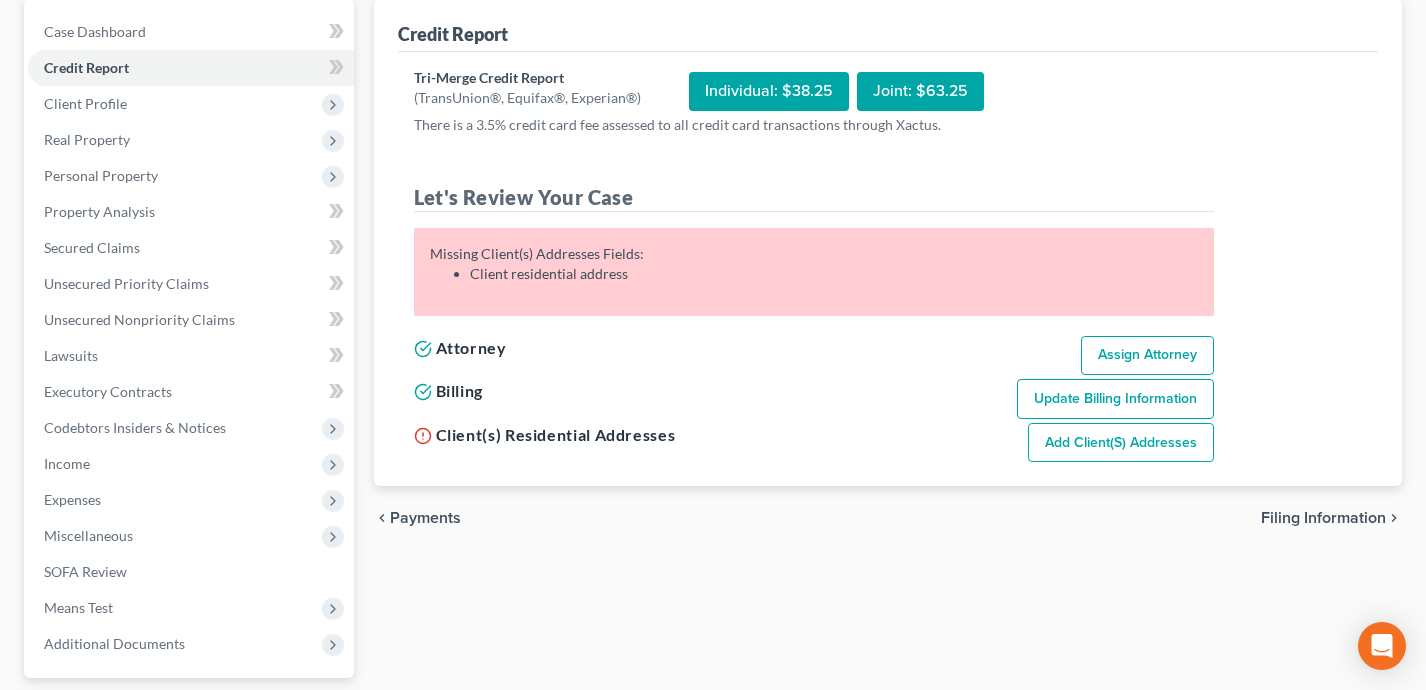scroll, scrollTop: 231, scrollLeft: 0, axis: vertical 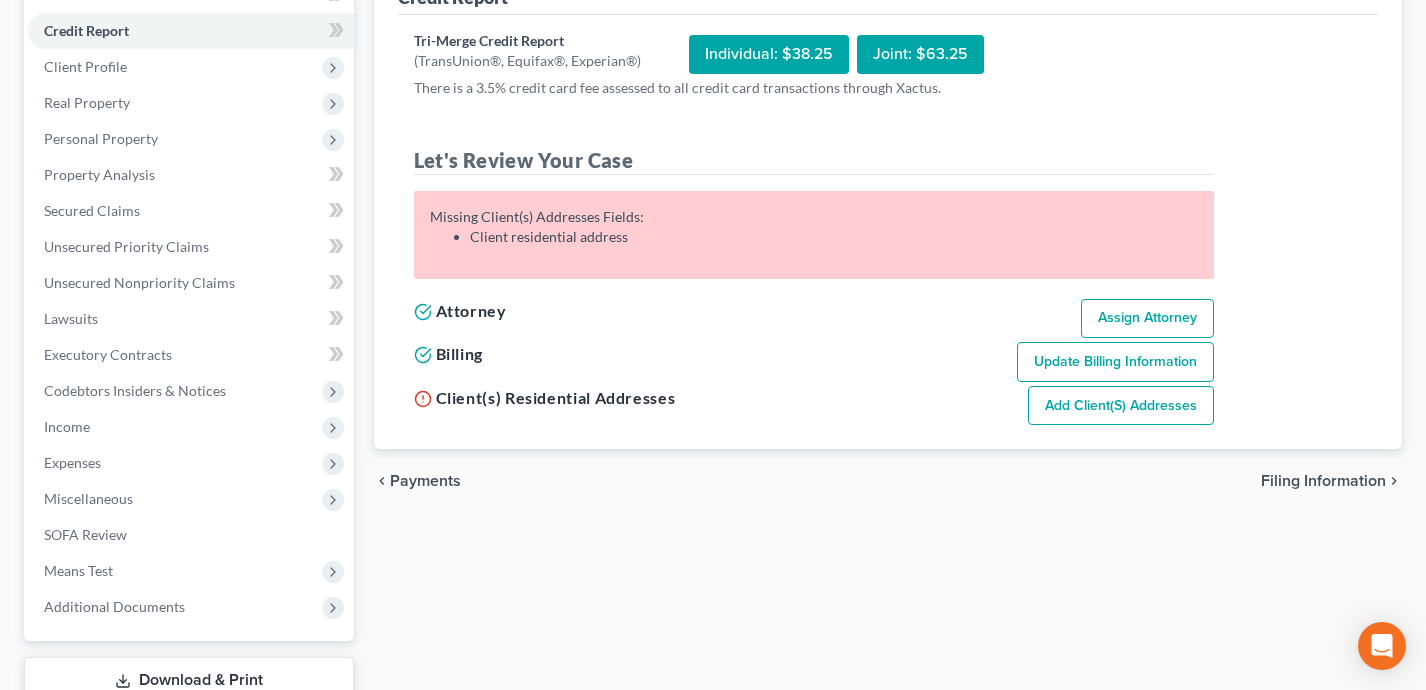 click on "Add Client(s) Addresses" at bounding box center (1121, 406) 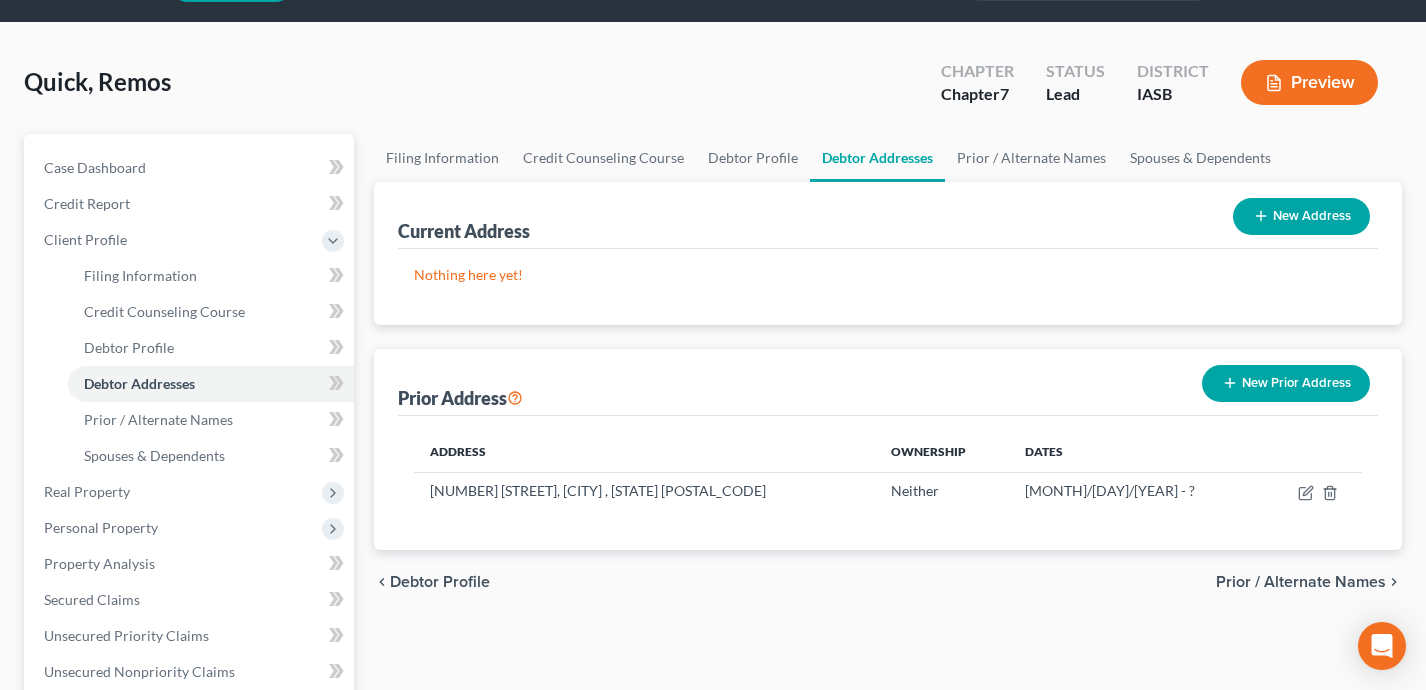 scroll, scrollTop: 0, scrollLeft: 0, axis: both 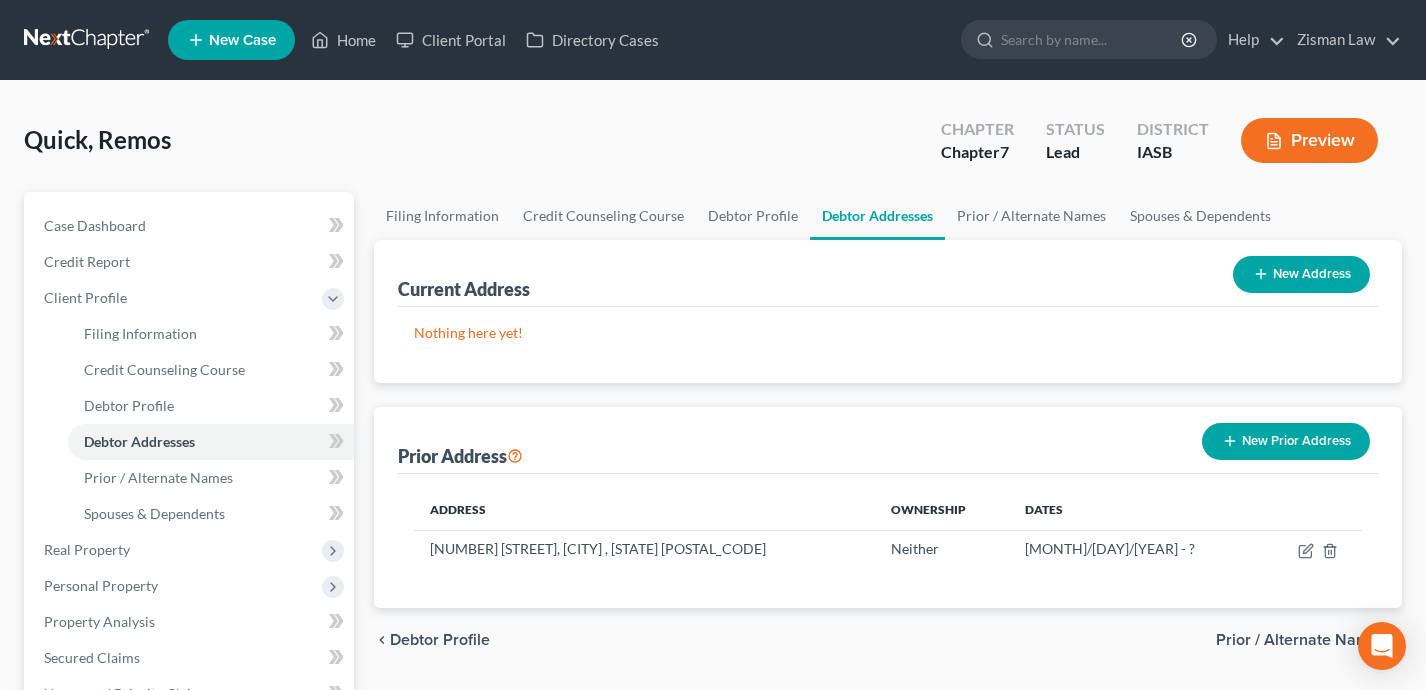 click on "New Address" at bounding box center [1301, 274] 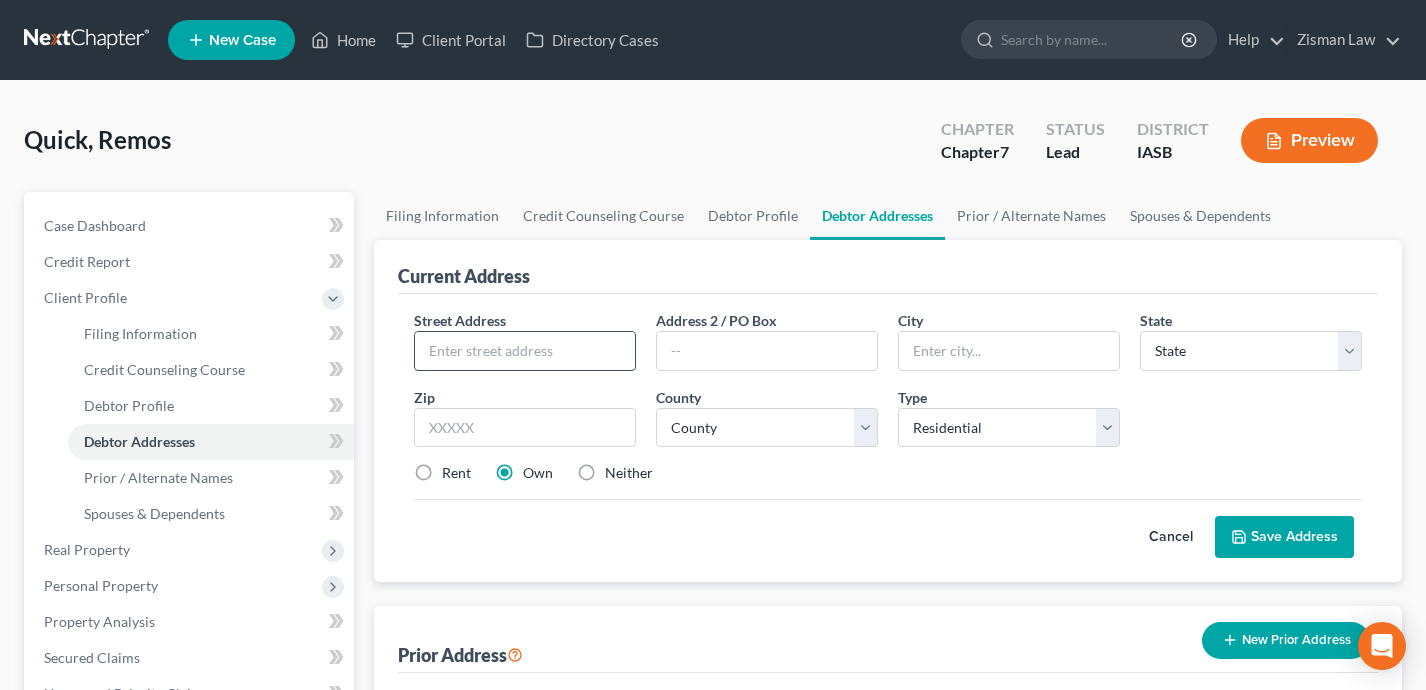 click at bounding box center [525, 351] 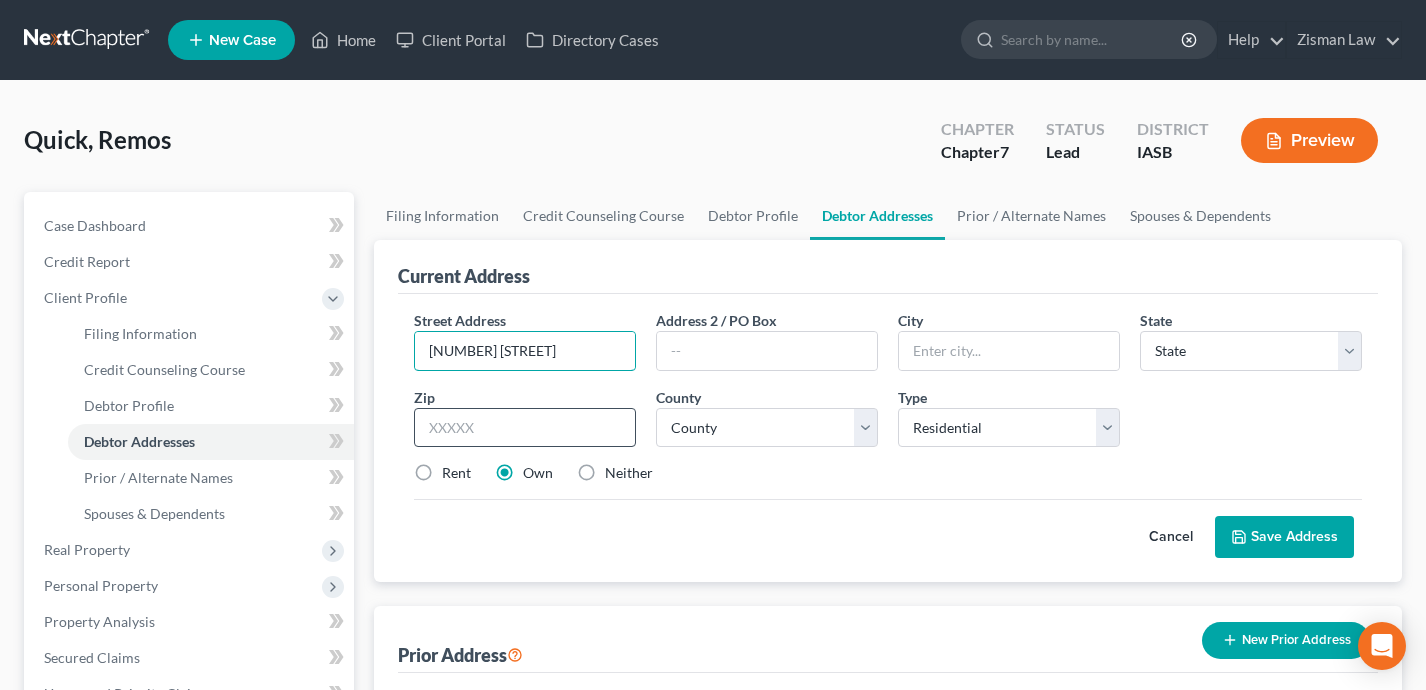 type on "[NUMBER] [STREET]" 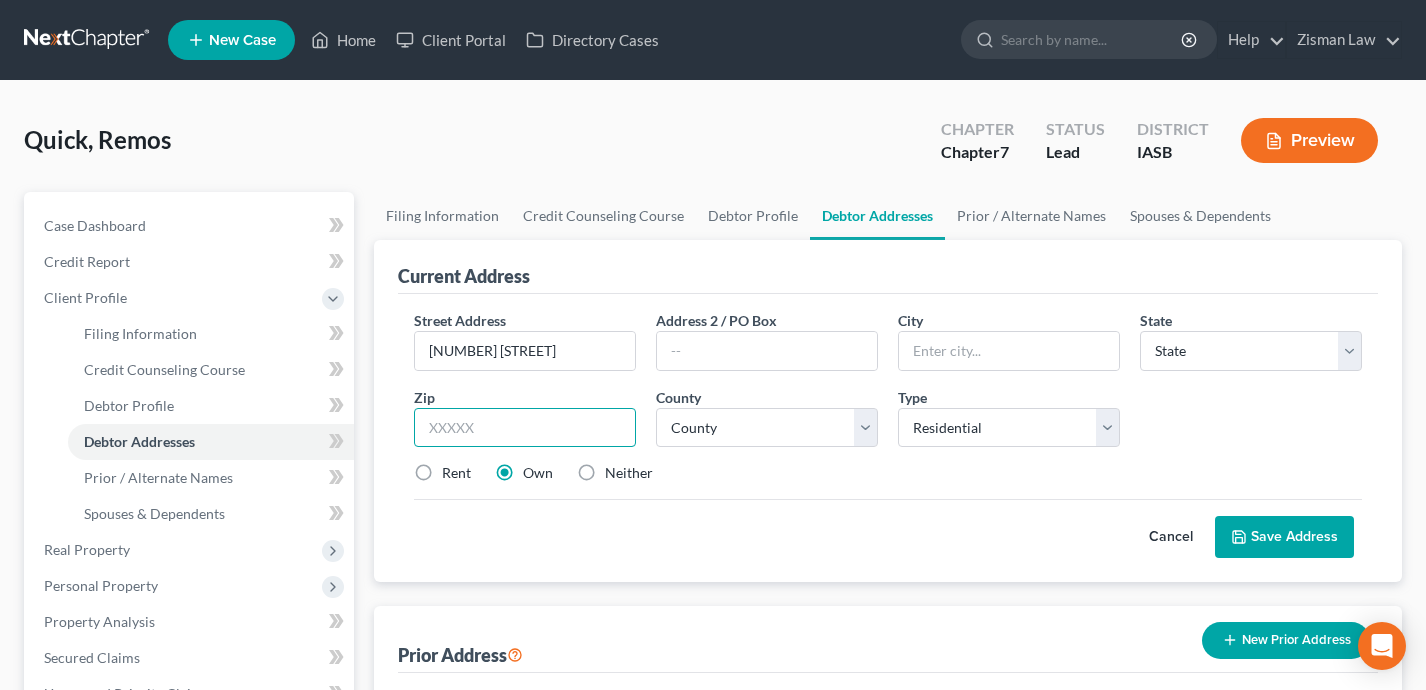 click at bounding box center (525, 428) 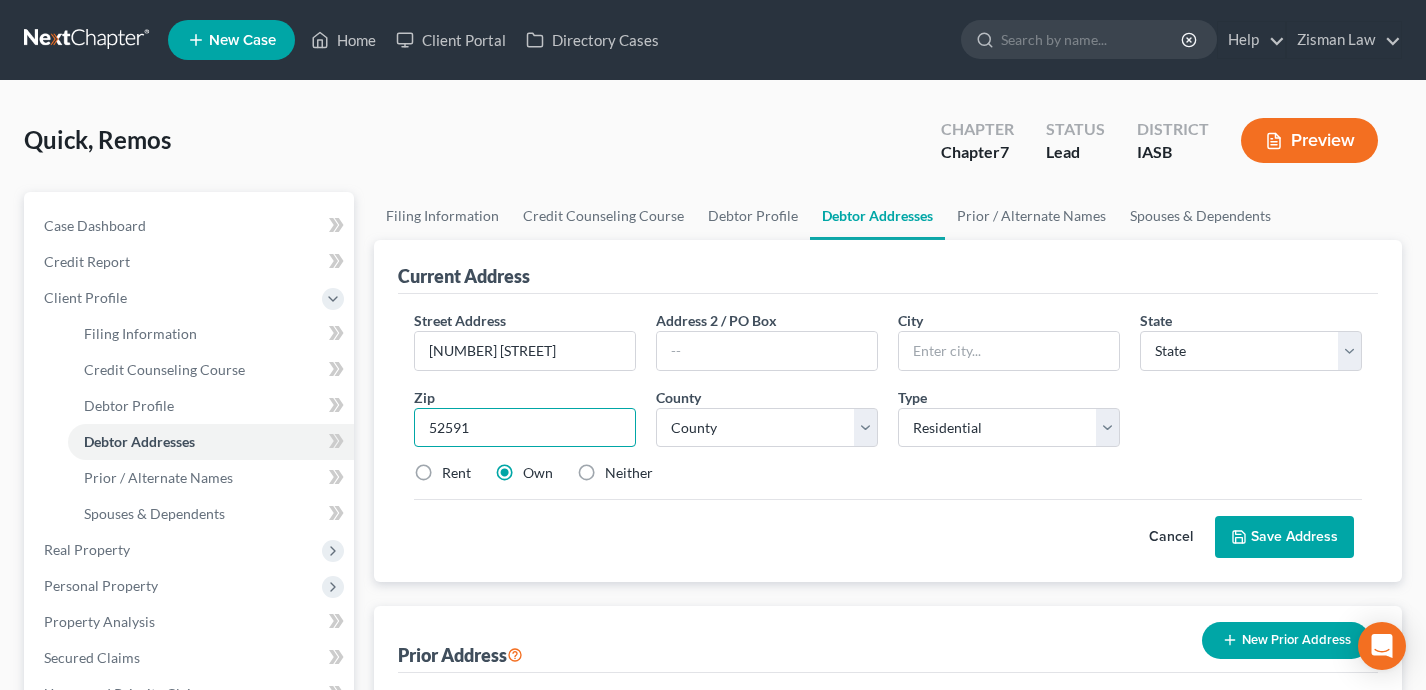 type on "52591" 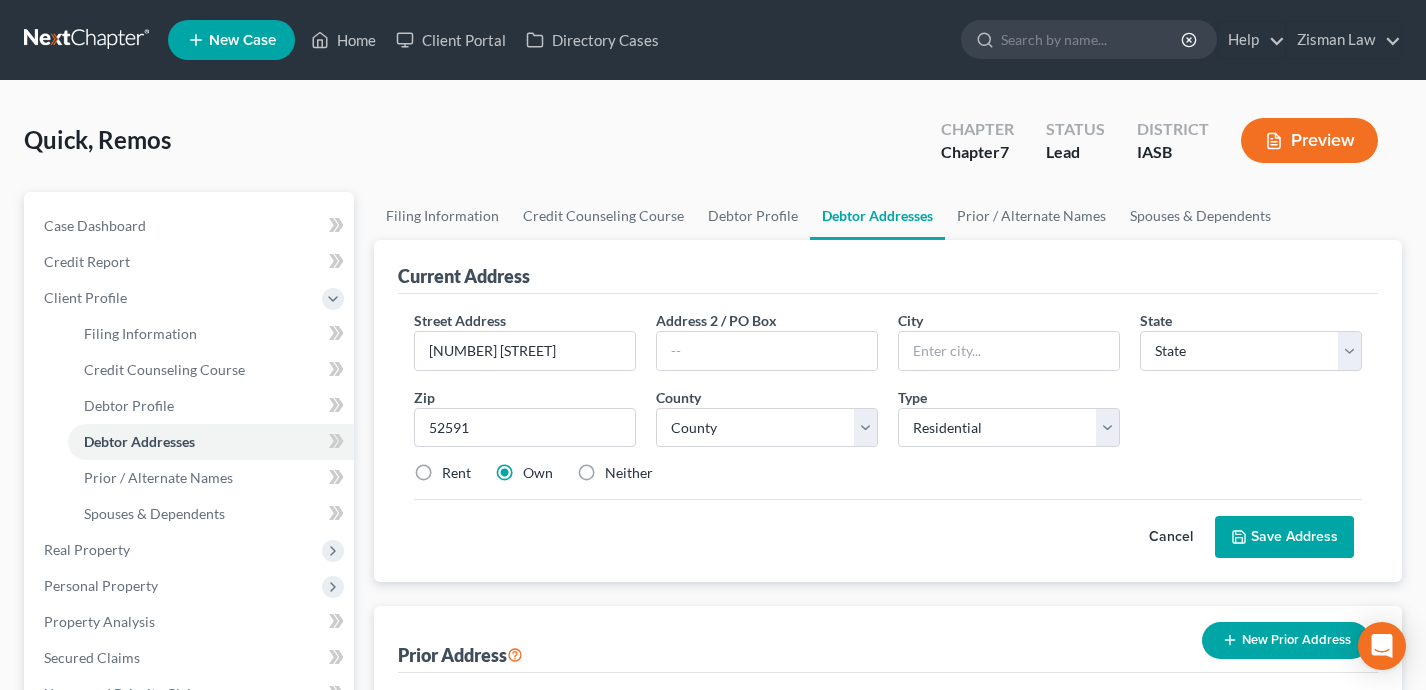 click on "Rent Own Neither" at bounding box center [888, 473] 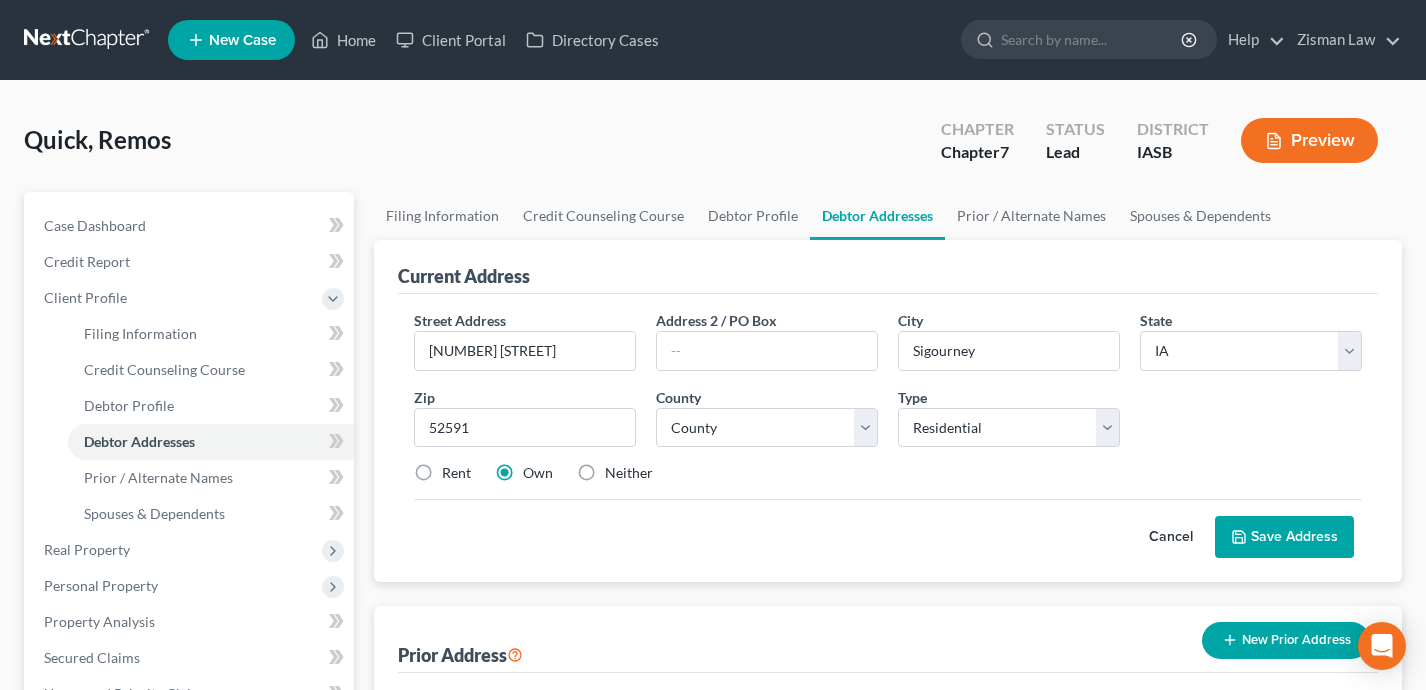 click on "Street Address
*
[NUMBER] W Pleasant Valley Address 2 / PO Box
City
*
[CITY]
State
*
[STATE]
Zip
*
[ZIP]
County
*
County Adair County Adams County Allamakee County Appanoose County Audubon County Benton County Black Hawk County Boone County Bremer County Buchanan County Buena Vista County Butler County Calhoun County Carroll County Cass County Cedar County Cerro Gordo County Cherokee County Chickasaw County Clarke County Clay County Clayton County Clinton County Crawford County Dallas County Davis County Decatur County Delaware County Des Moines County Dickinson County Dubuque County Emmet County Fayette County Floyd County Franklin County Fremont County Greene County Grundy County Guthrie County Hamilton County Hancock County Hardin County Harrison County Henry County Howard County" at bounding box center [888, 405] 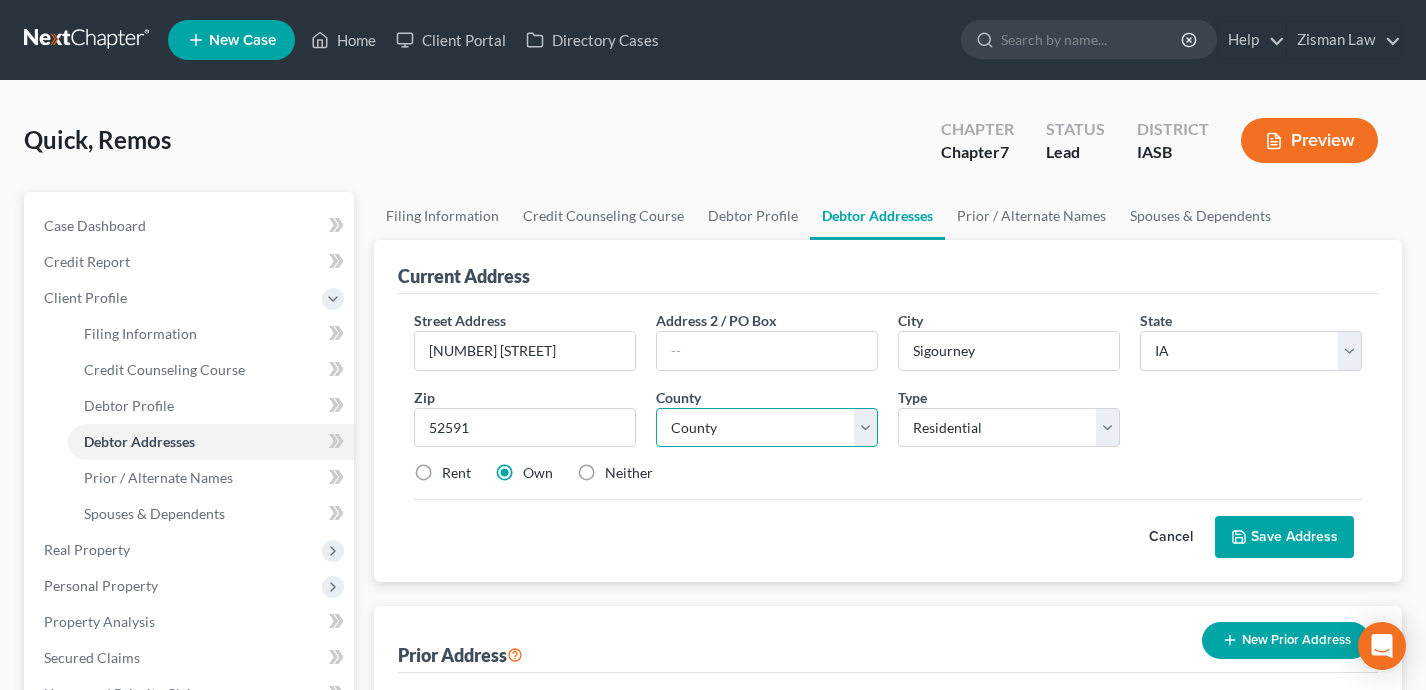 click on "County Adair County Adams County Allamakee County Appanoose County Audubon County Benton County Black Hawk County Boone County Bremer County Buchanan County Buena Vista County Butler County Calhoun County Carroll County Cass County Cedar County Cerro Gordo County Cherokee County Chickasaw County Clarke County Clay County Clayton County Clinton County Crawford County Dallas County Davis County Decatur County Delaware County Des Moines County Dickinson County Dubuque County Emmet County Fayette County Floyd County Franklin County Fremont County Greene County Grundy County Guthrie County Hamilton County Hancock County Hardin County Harrison County Henry County Howard County Humboldt County Ida County Iowa County Jackson County Jasper County Jefferson County Johnson County Jones County Keokuk County Kossuth County Lee County Linn County Louisa County Lucas County Lyon County Madison County Mahaska County Marion County Marshall County Mills County Mitchell County Monona County Monroe County Montgomery County" at bounding box center [767, 428] 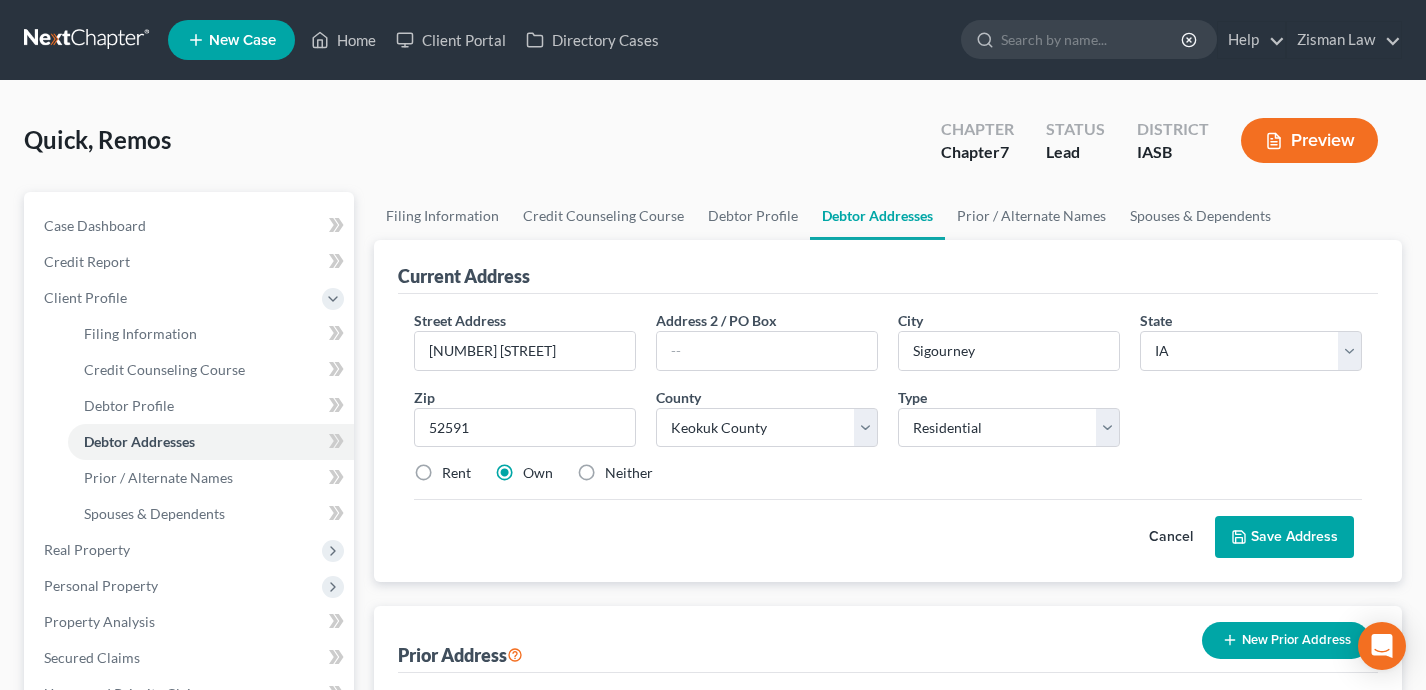 click on "Street Address
*
[NUMBER] W Pleasant Valley Address 2 / PO Box
City
*
[CITY]
State
*
[STATE]
Zip
*
[ZIP]
County
*
County Adair County Adams County Allamakee County Appanoose County Audubon County Benton County Black Hawk County Boone County Bremer County Buchanan County Buena Vista County Butler County Calhoun County Carroll County Cass County Cedar County Cerro Gordo County Cherokee County Chickasaw County Clarke County Clay County Clayton County Clinton County Crawford County Dallas County Davis County Decatur County Delaware County Des Moines County Dickinson County Dubuque County Emmet County Fayette County Floyd County Franklin County Fremont County Greene County Grundy County Guthrie County Hamilton County Hancock County Hardin County Harrison County Henry County Howard County" at bounding box center (888, 405) 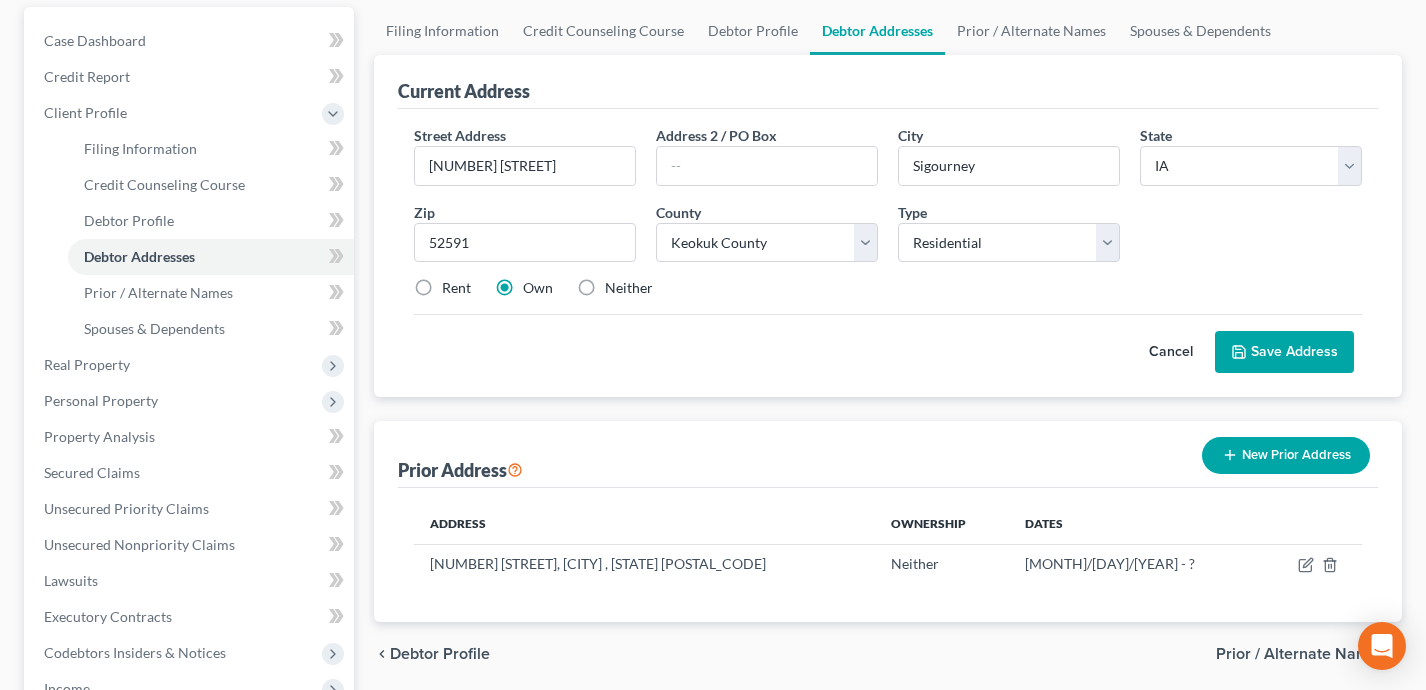scroll, scrollTop: 184, scrollLeft: 0, axis: vertical 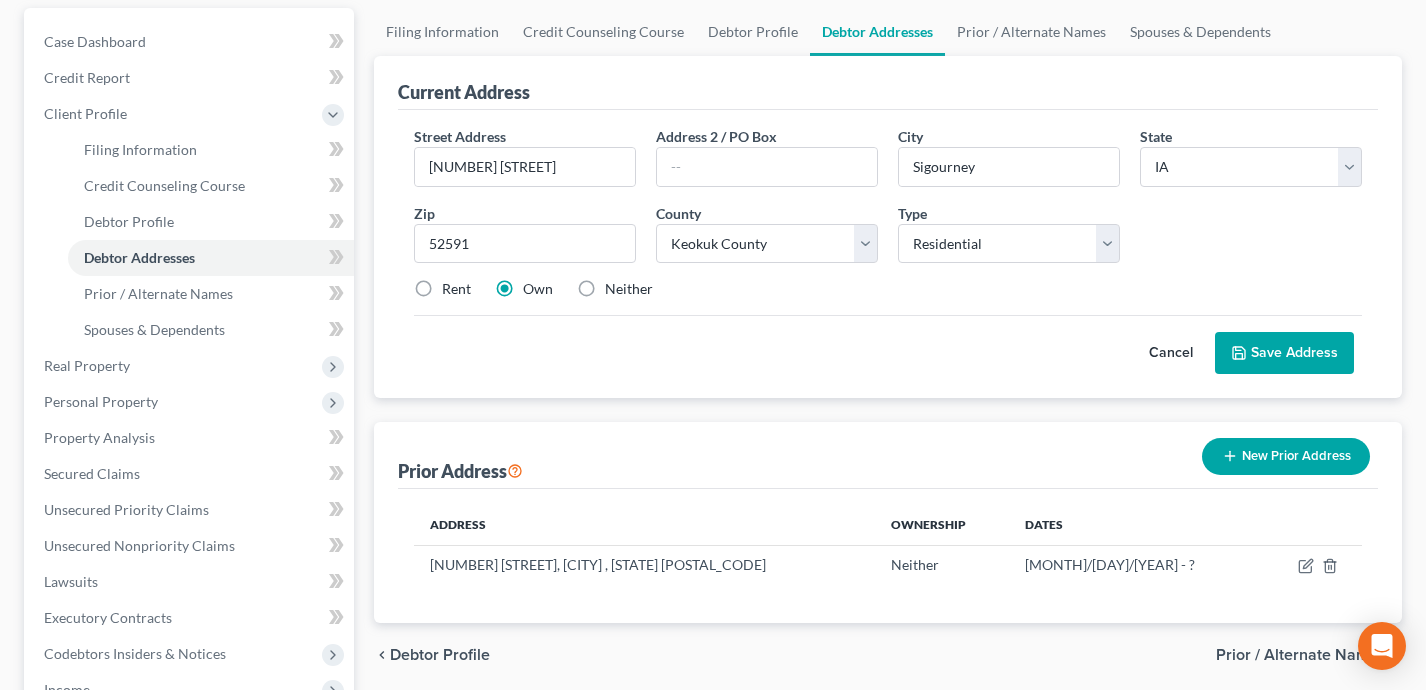 click on "Save Address" at bounding box center (1284, 353) 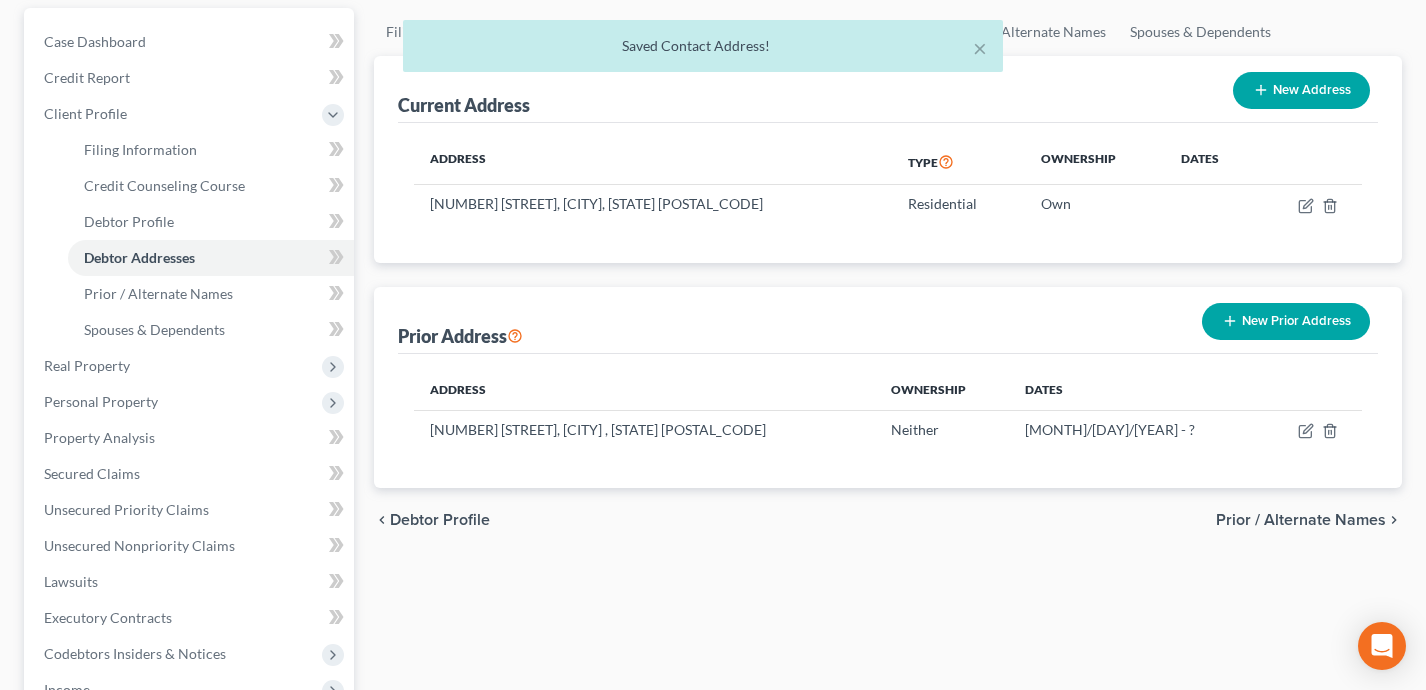 click on "New Prior Address" at bounding box center [1286, 321] 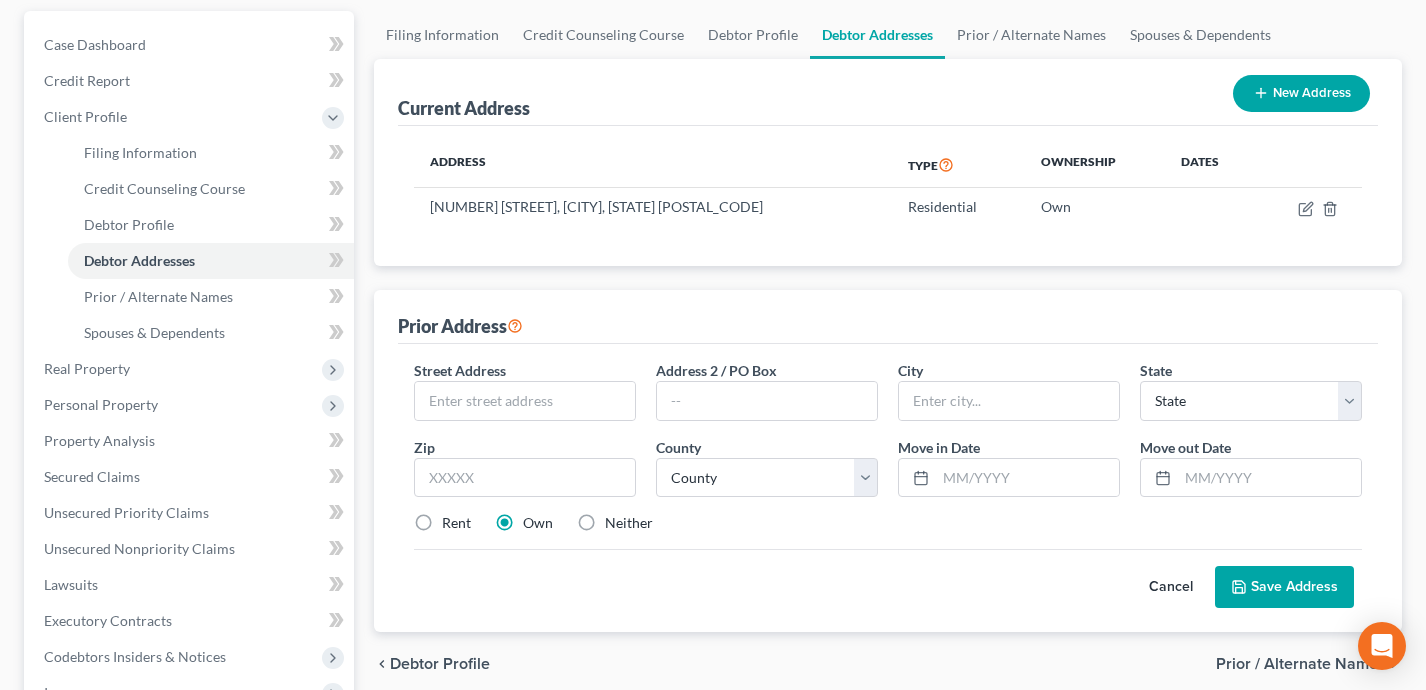 scroll, scrollTop: 587, scrollLeft: 0, axis: vertical 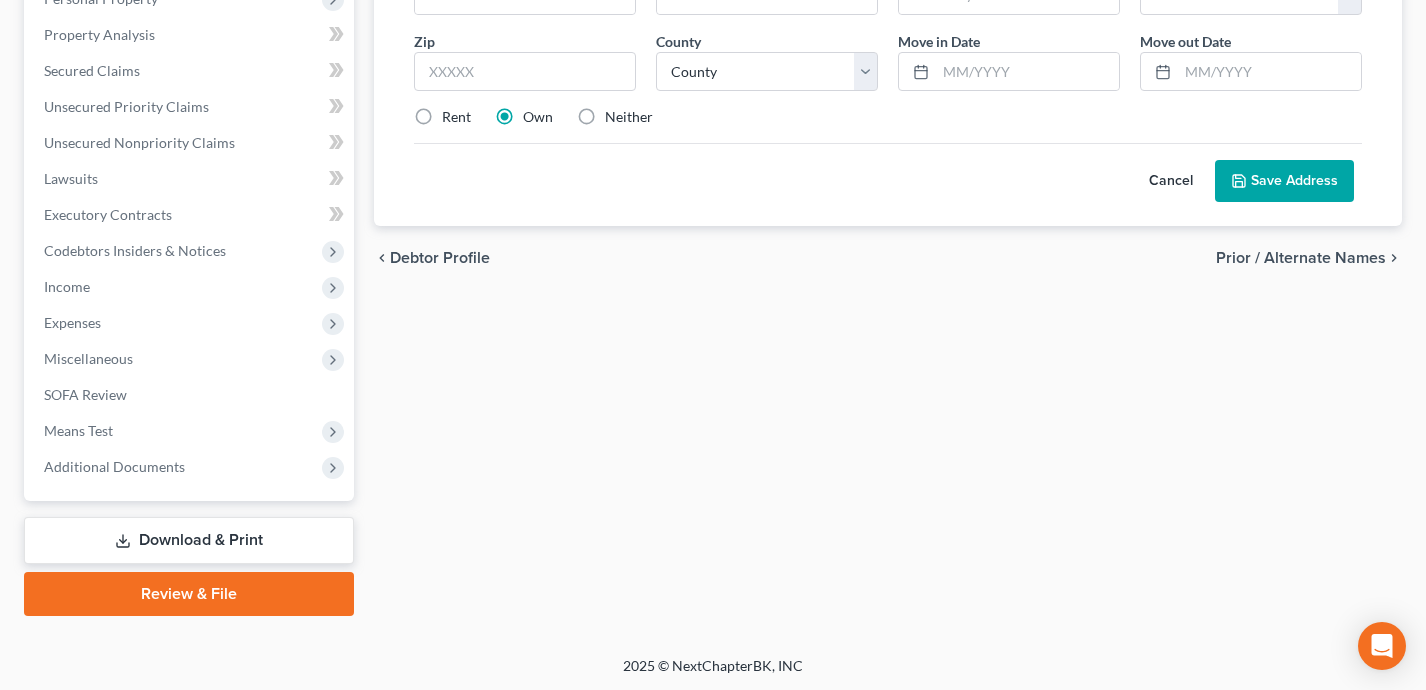 click on "Cancel" at bounding box center [1171, 181] 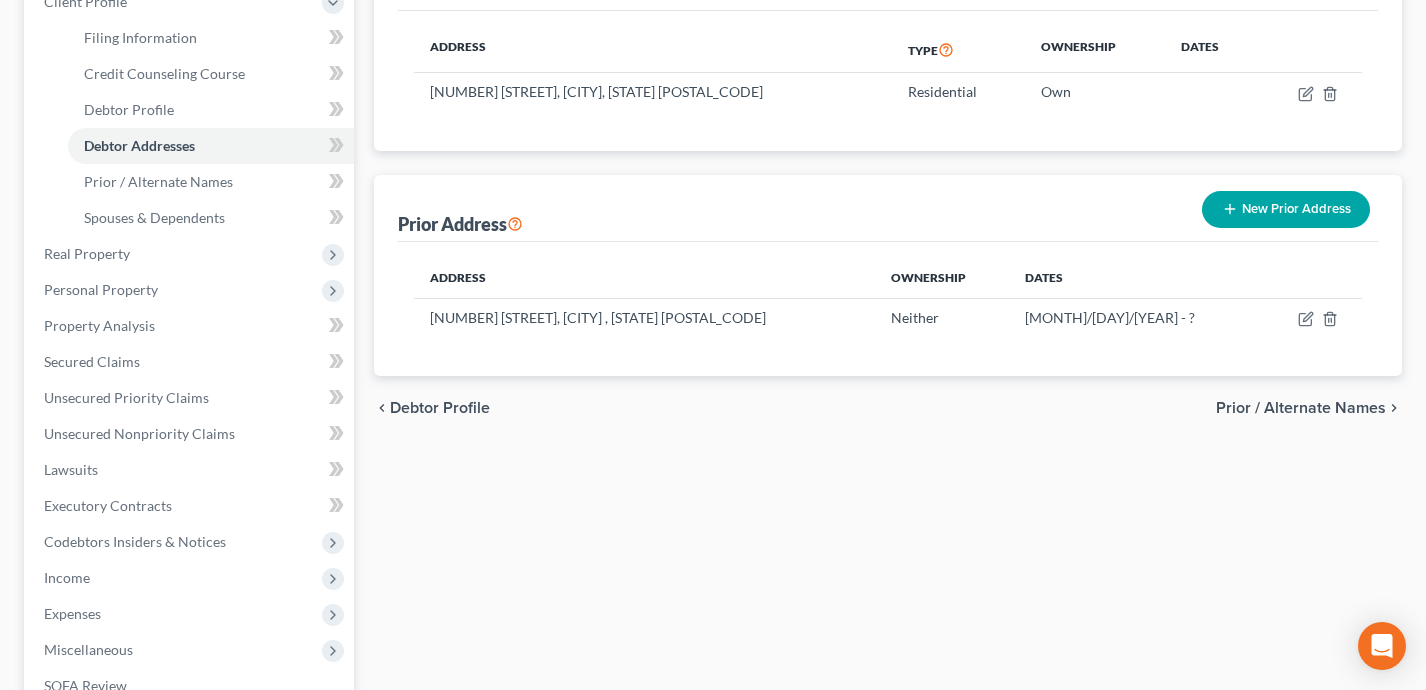 scroll, scrollTop: 285, scrollLeft: 0, axis: vertical 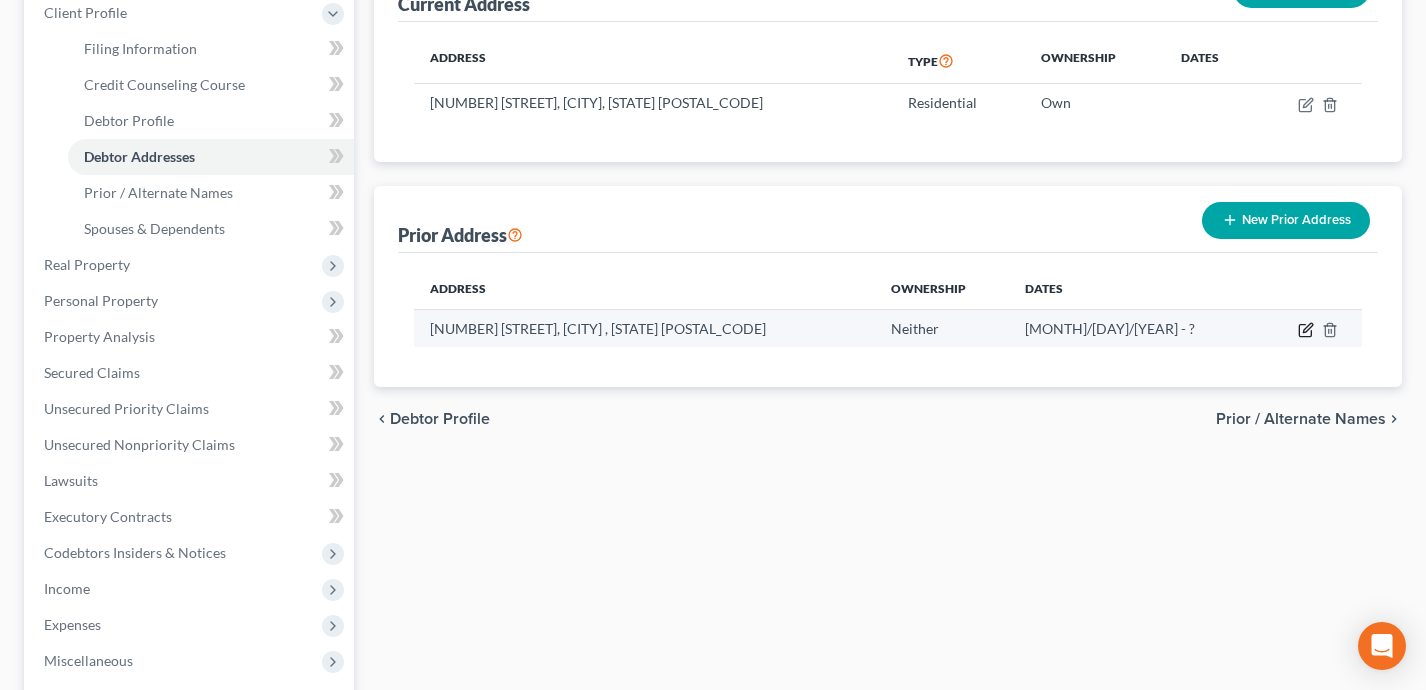 click 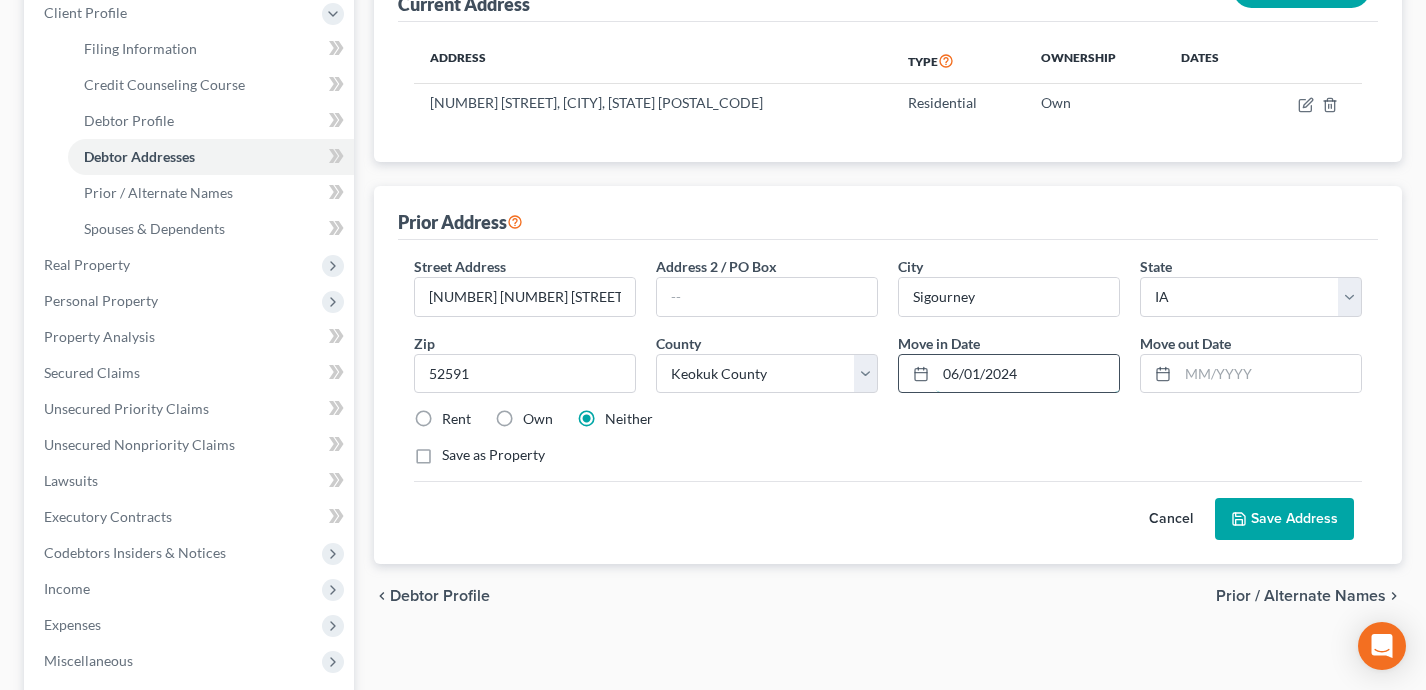 click on "06/01/2024" at bounding box center (1027, 374) 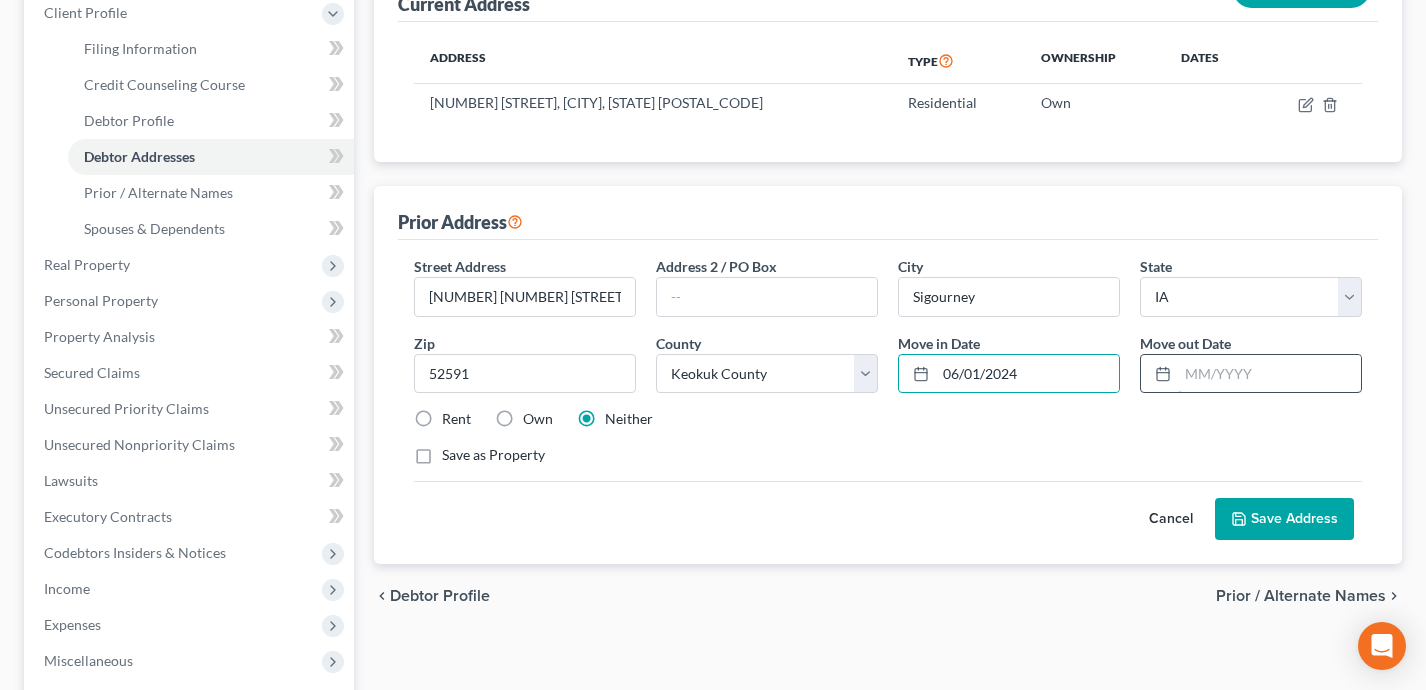 click at bounding box center [1269, 374] 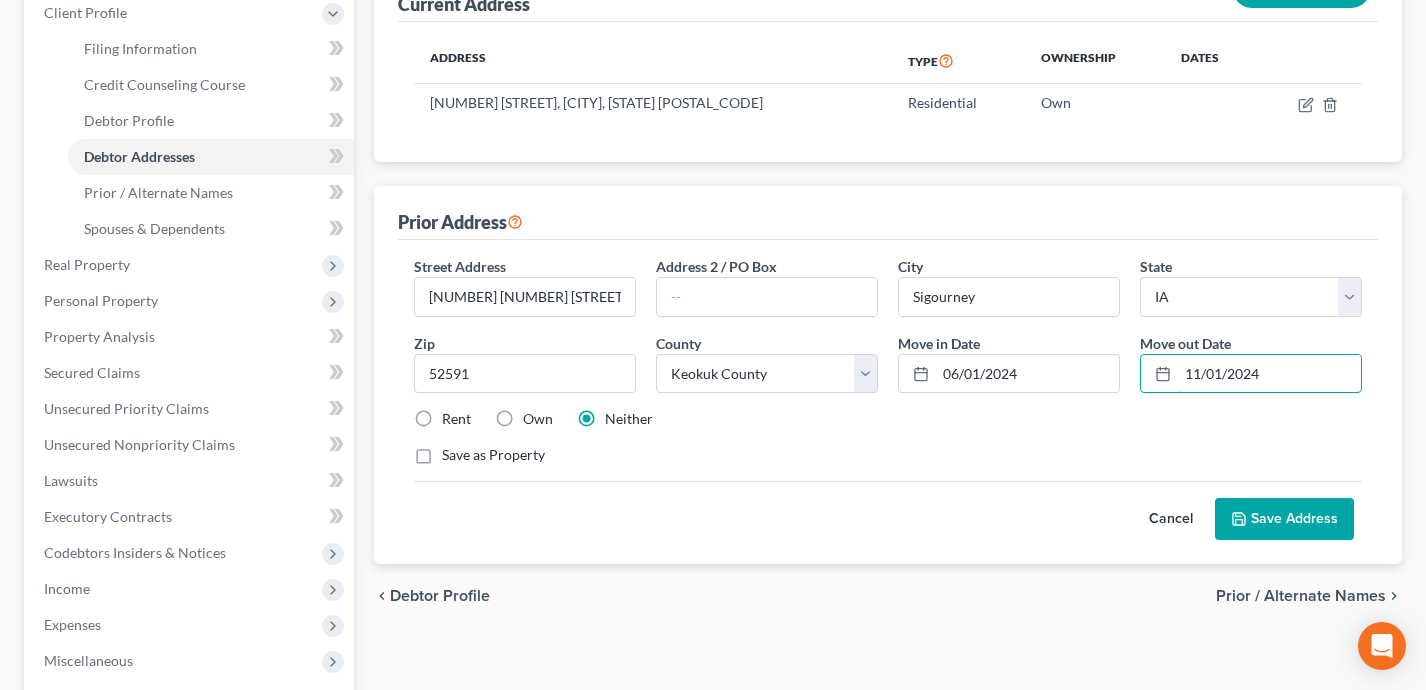 type on "11/01/2024" 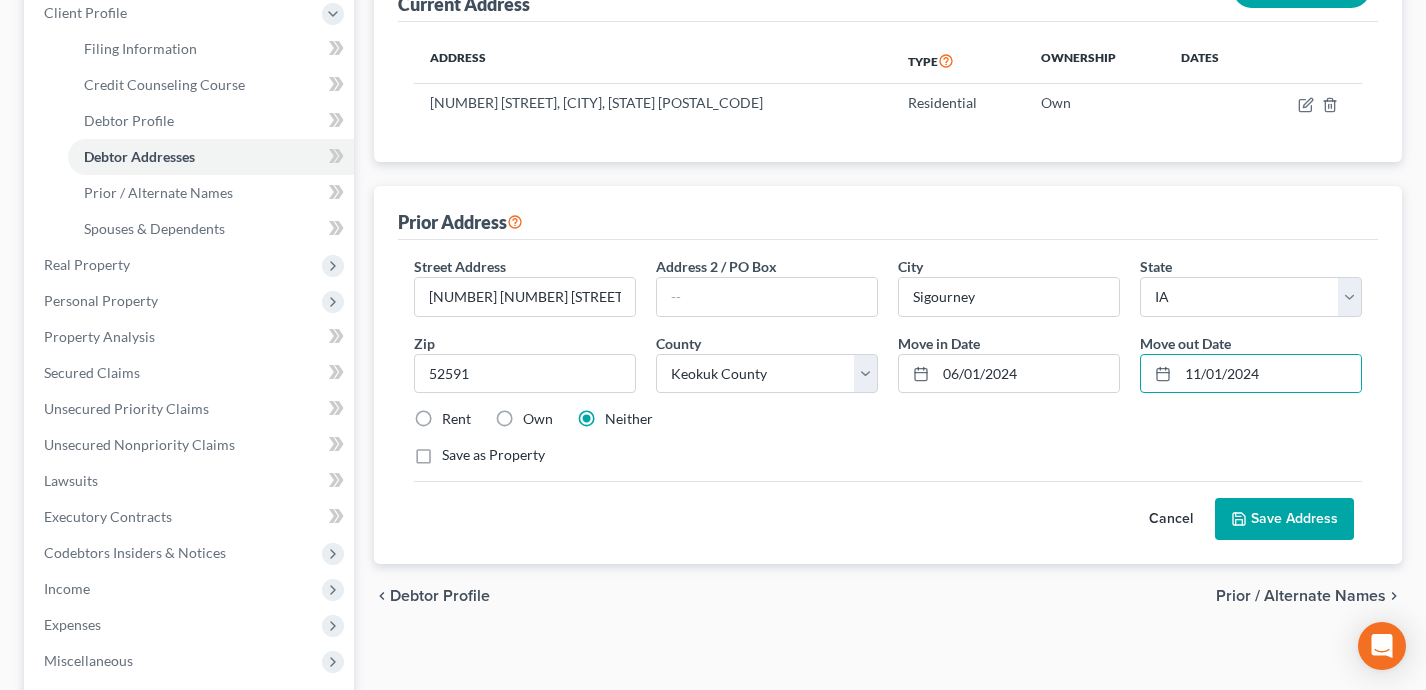 click on "Save Address" at bounding box center [1284, 519] 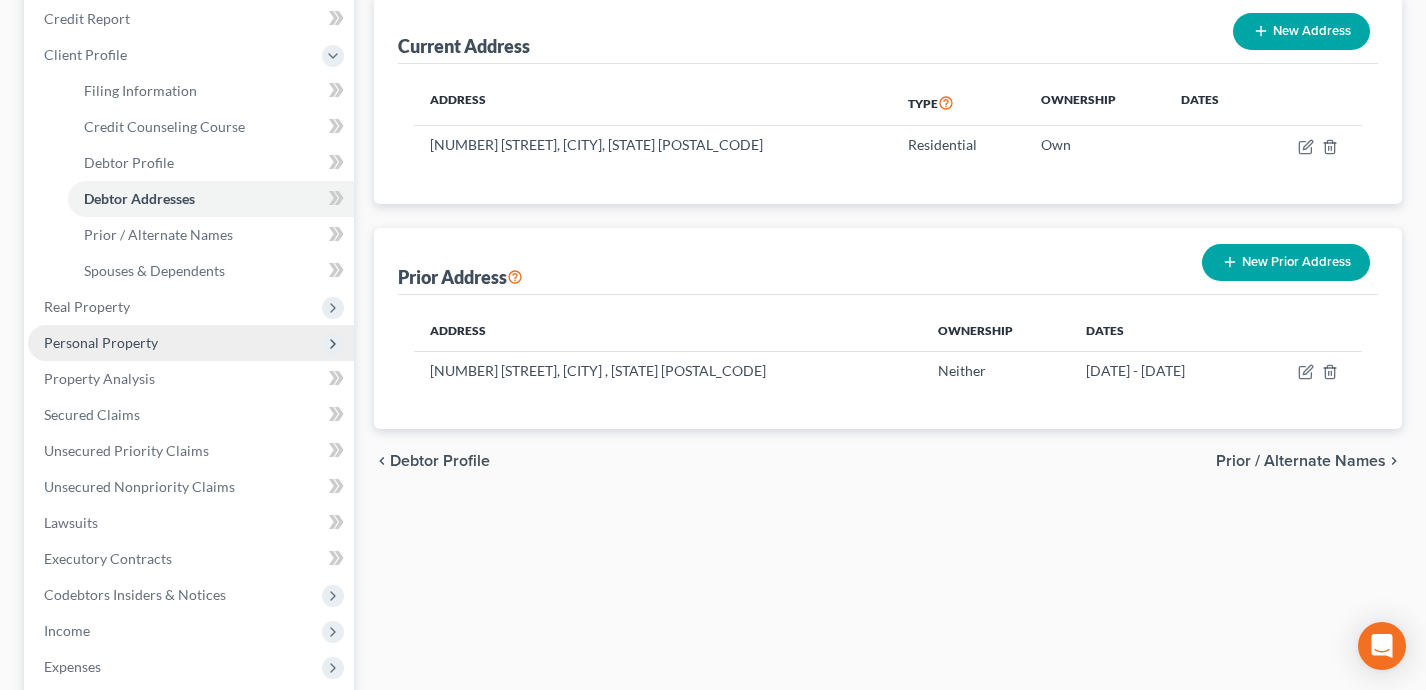 scroll, scrollTop: 195, scrollLeft: 0, axis: vertical 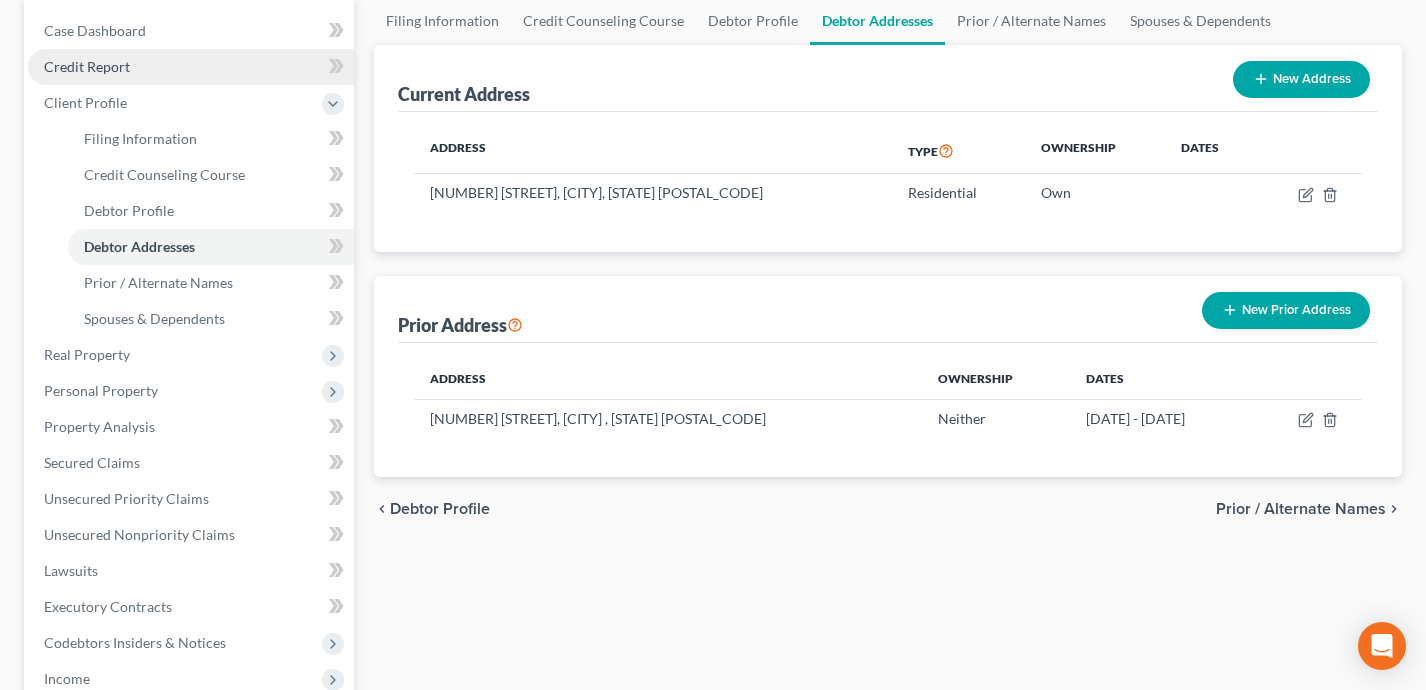 click on "Credit Report" at bounding box center [191, 67] 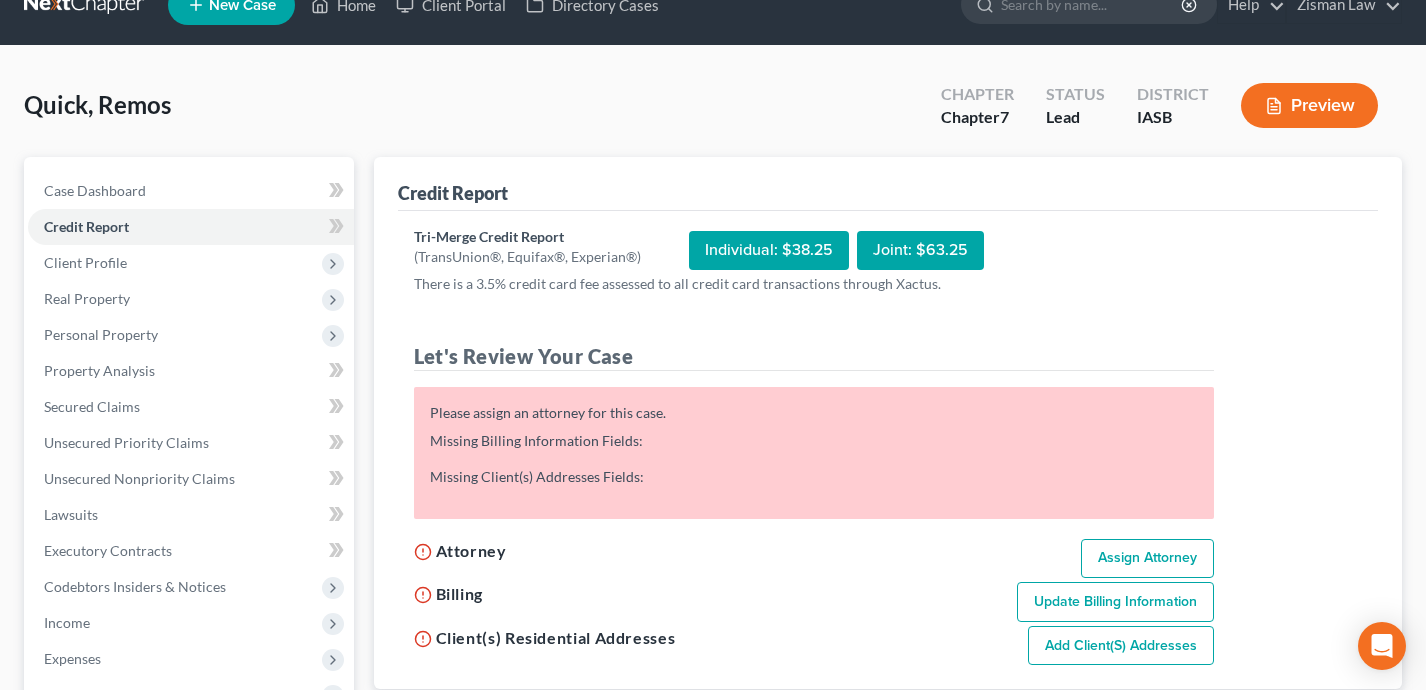 scroll, scrollTop: 0, scrollLeft: 0, axis: both 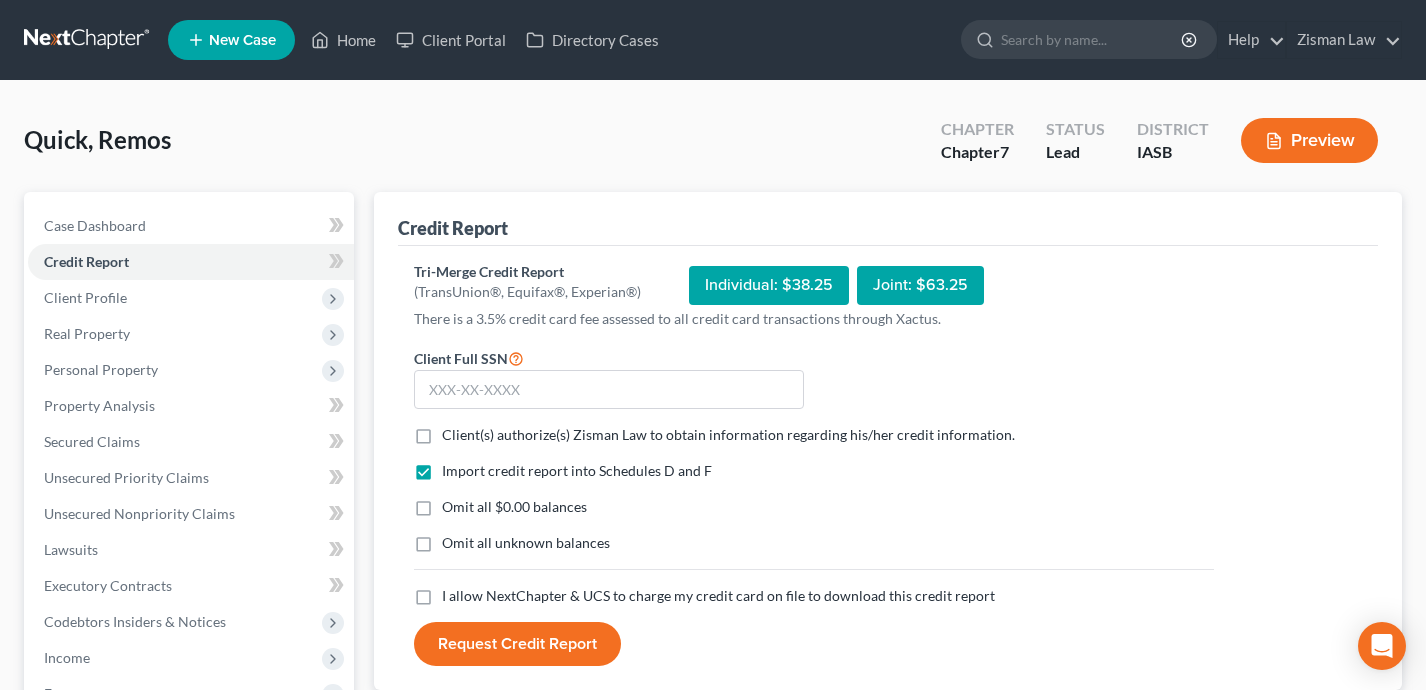 click on "Client(s) authorize(s) Zisman Law  to obtain information regarding his/her credit information.
*" at bounding box center (728, 435) 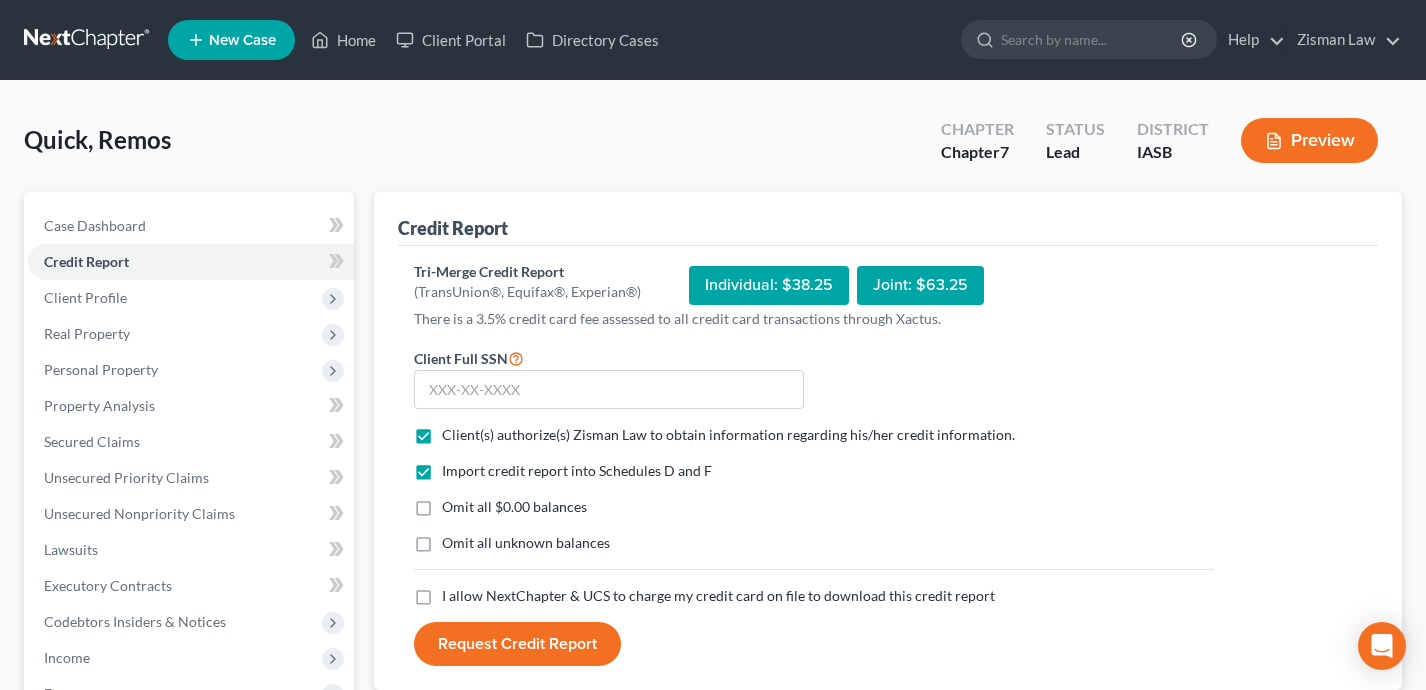 click on "Omit all $0.00 balances" at bounding box center [514, 507] 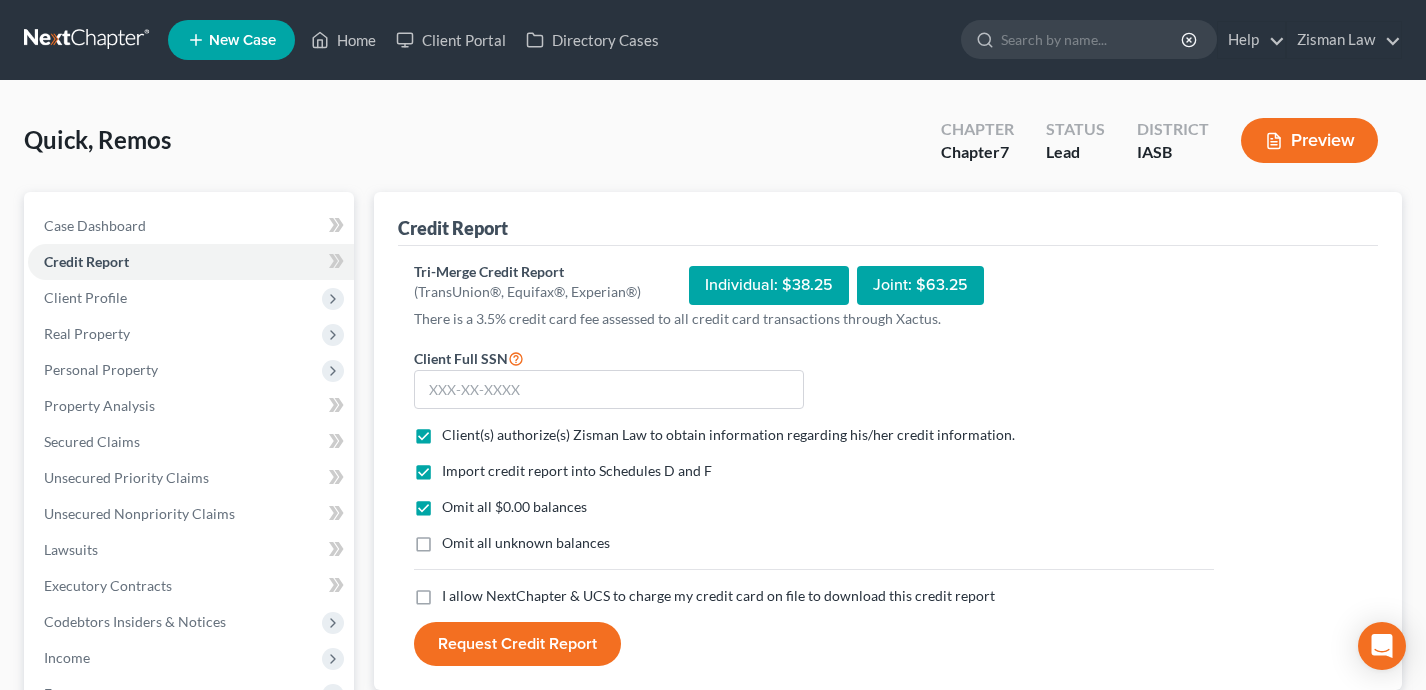 click on "I allow NextChapter & UCS to charge my credit card on file to download this credit report
*" at bounding box center (718, 596) 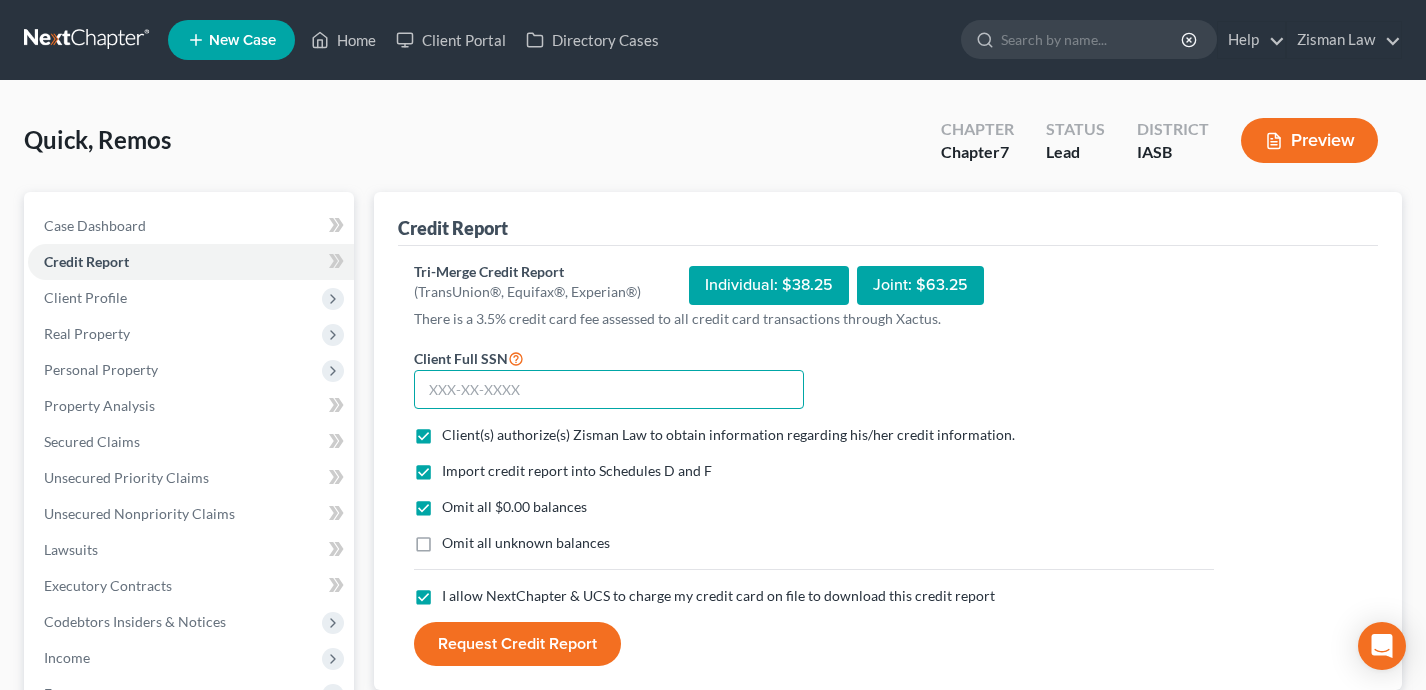 click at bounding box center [609, 390] 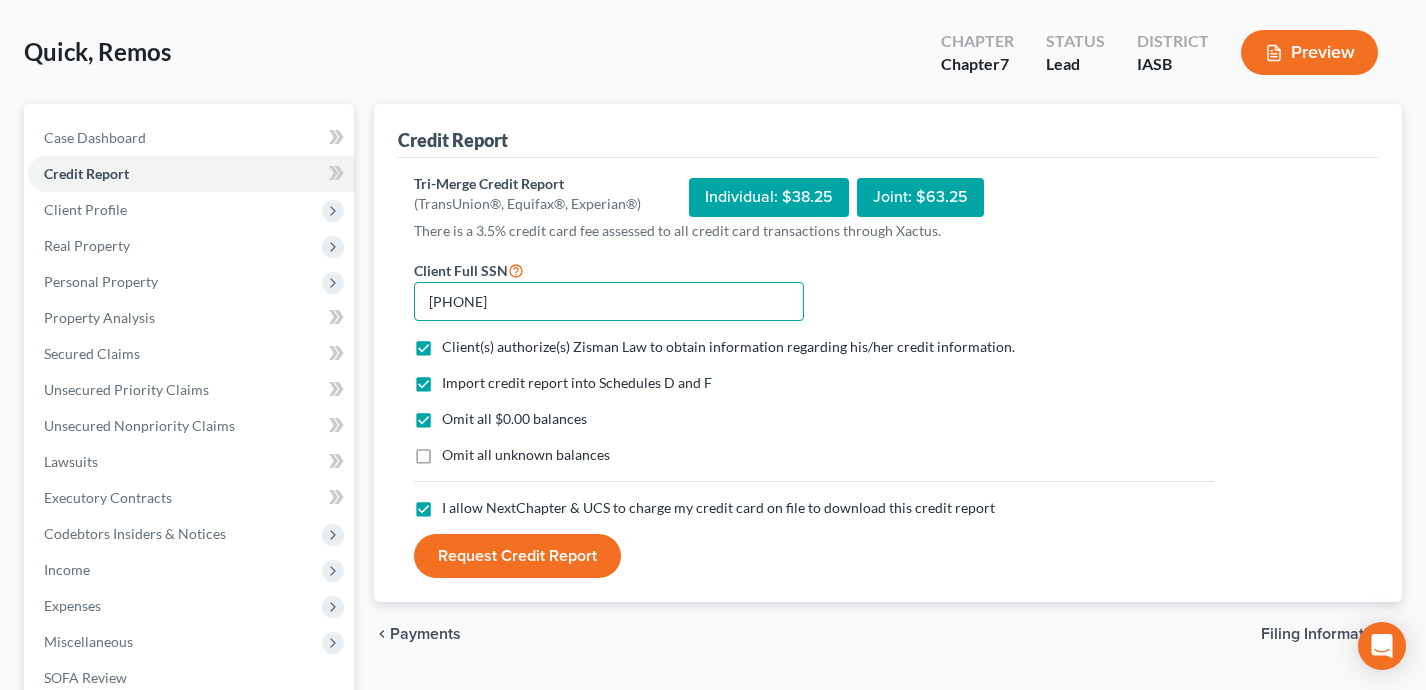 scroll, scrollTop: 120, scrollLeft: 0, axis: vertical 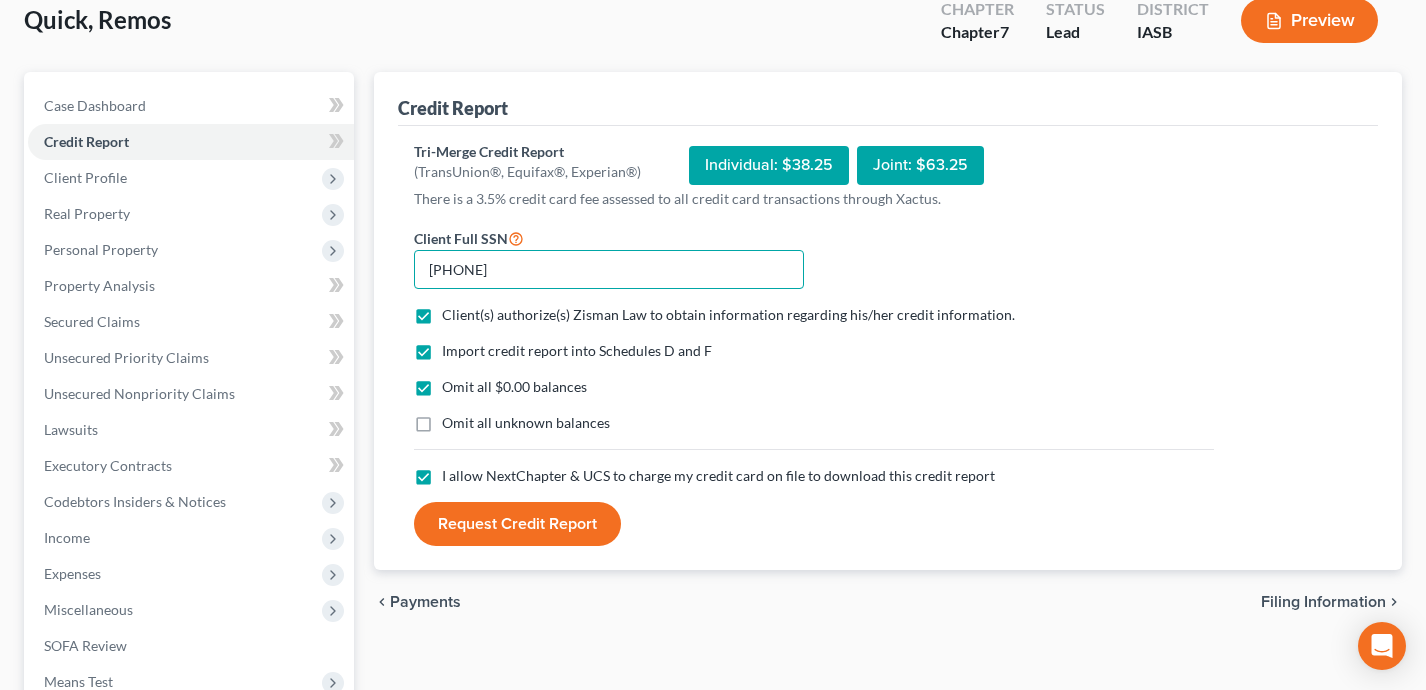type on "[PHONE]" 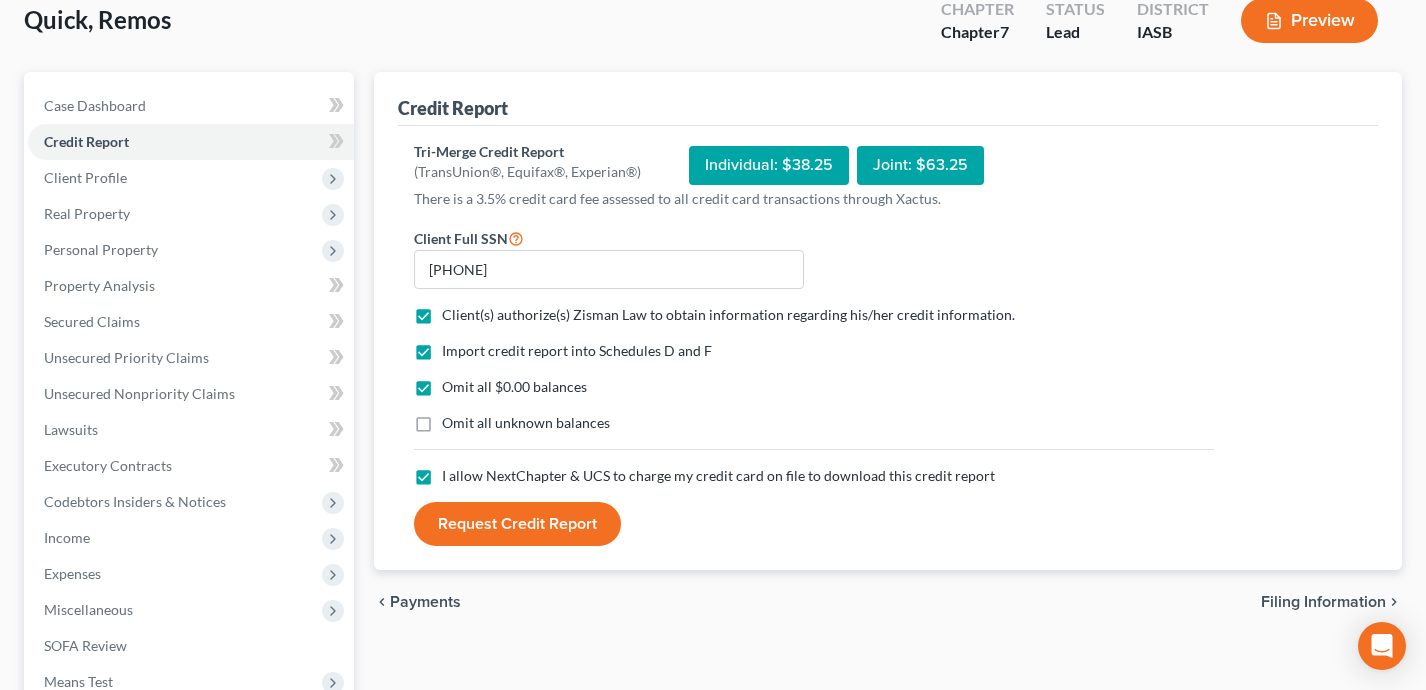 click on "Request Credit Report" at bounding box center [517, 524] 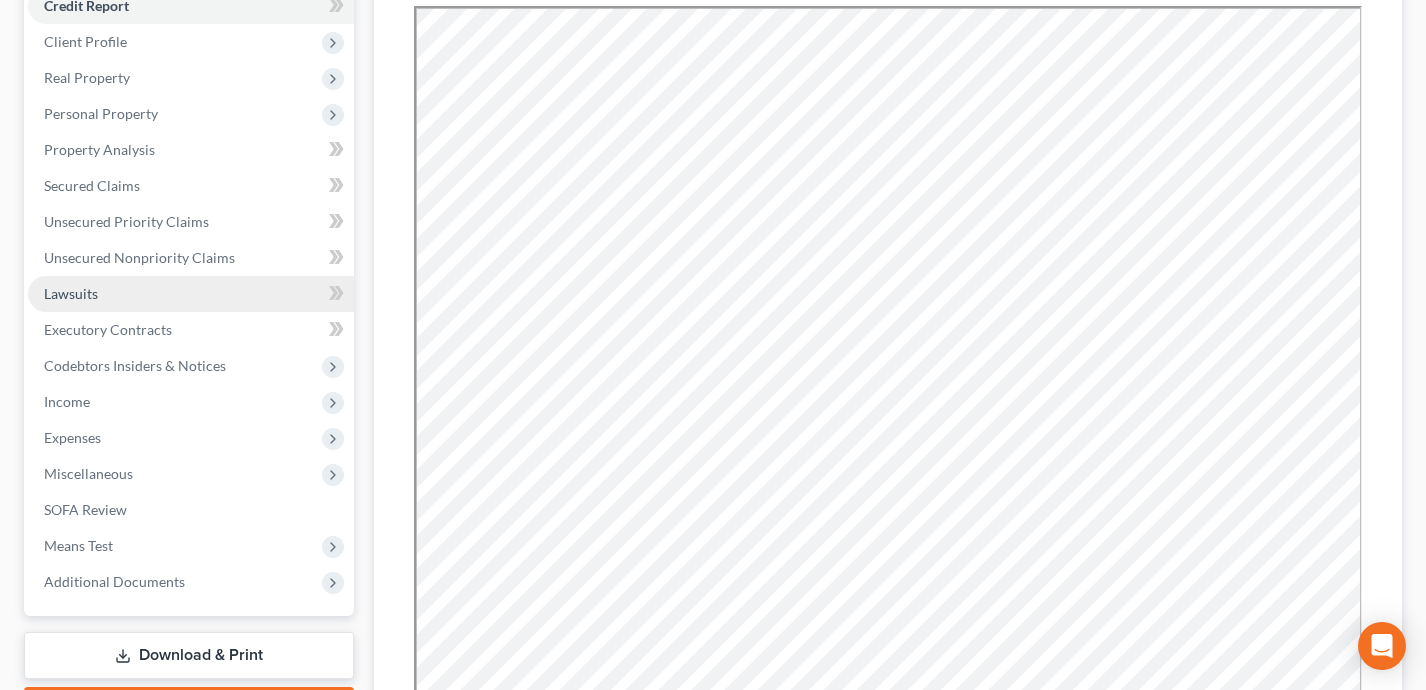 scroll, scrollTop: 296, scrollLeft: 0, axis: vertical 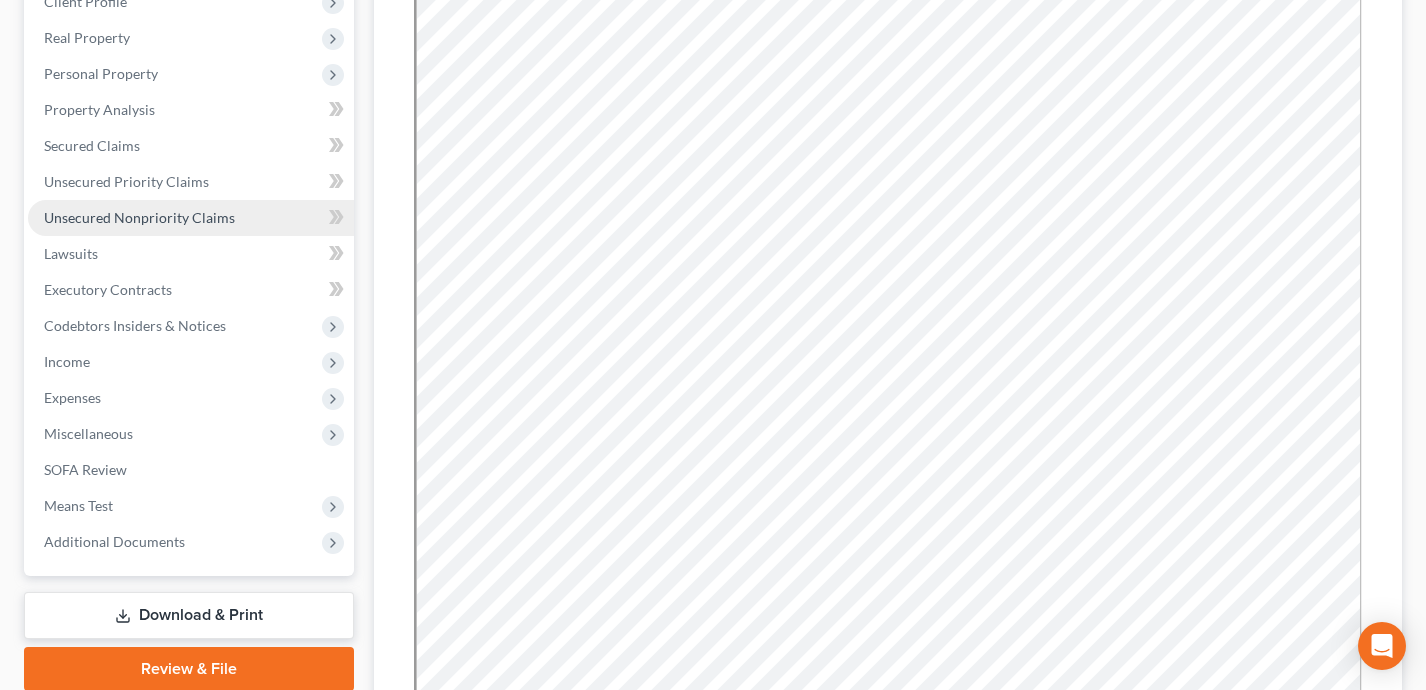 click on "Unsecured Nonpriority Claims" at bounding box center [191, 218] 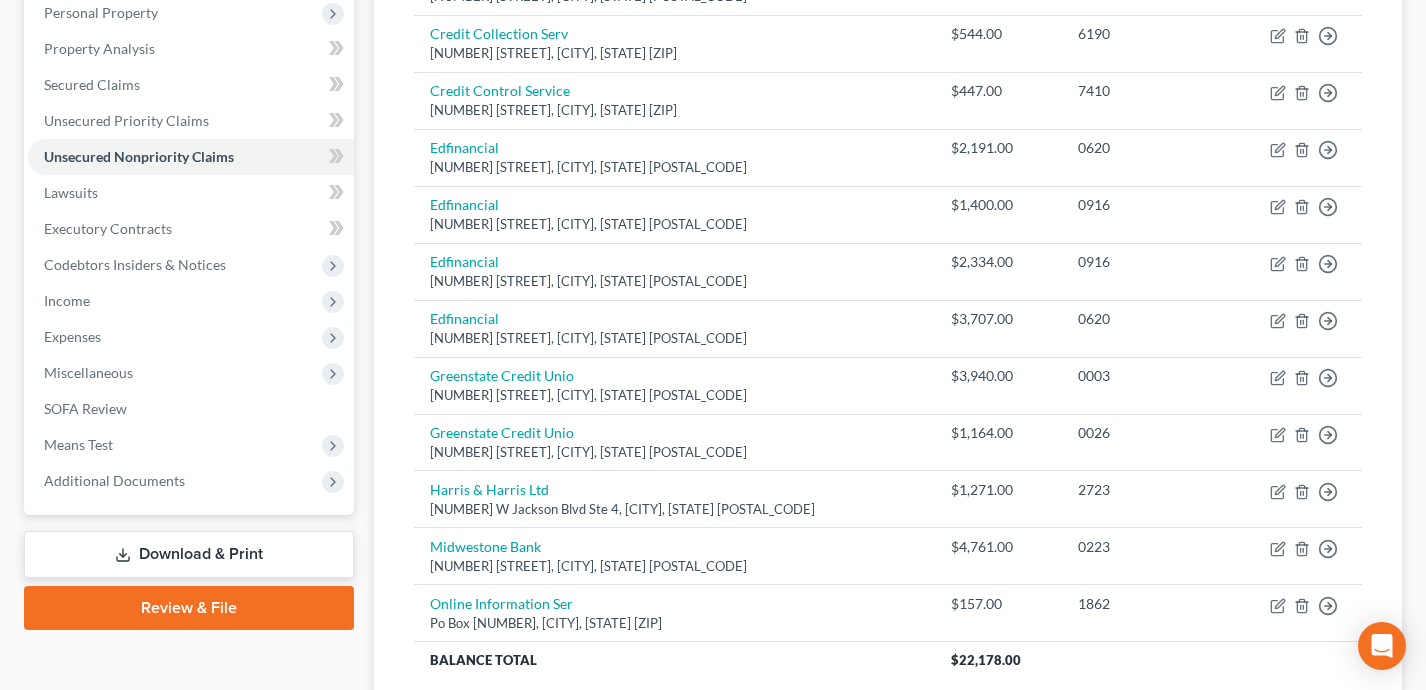 scroll, scrollTop: 359, scrollLeft: 0, axis: vertical 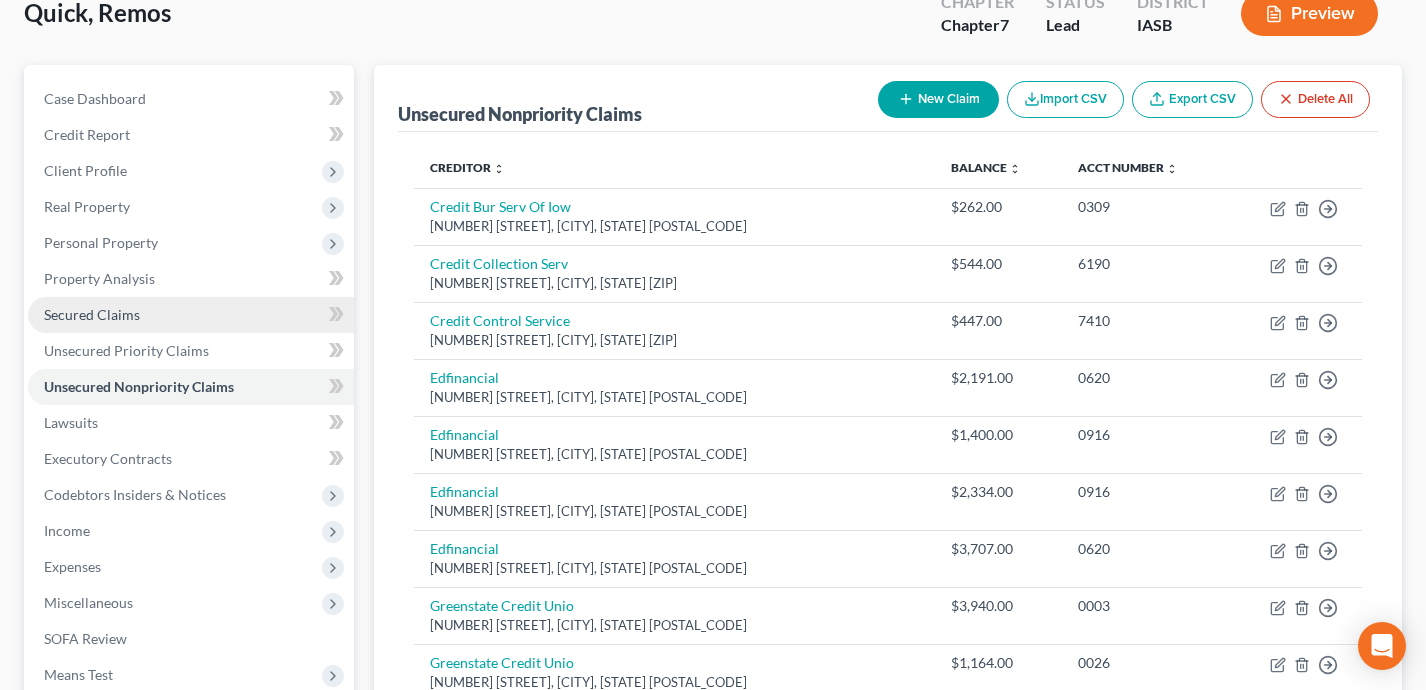 click on "Secured Claims" at bounding box center [191, 315] 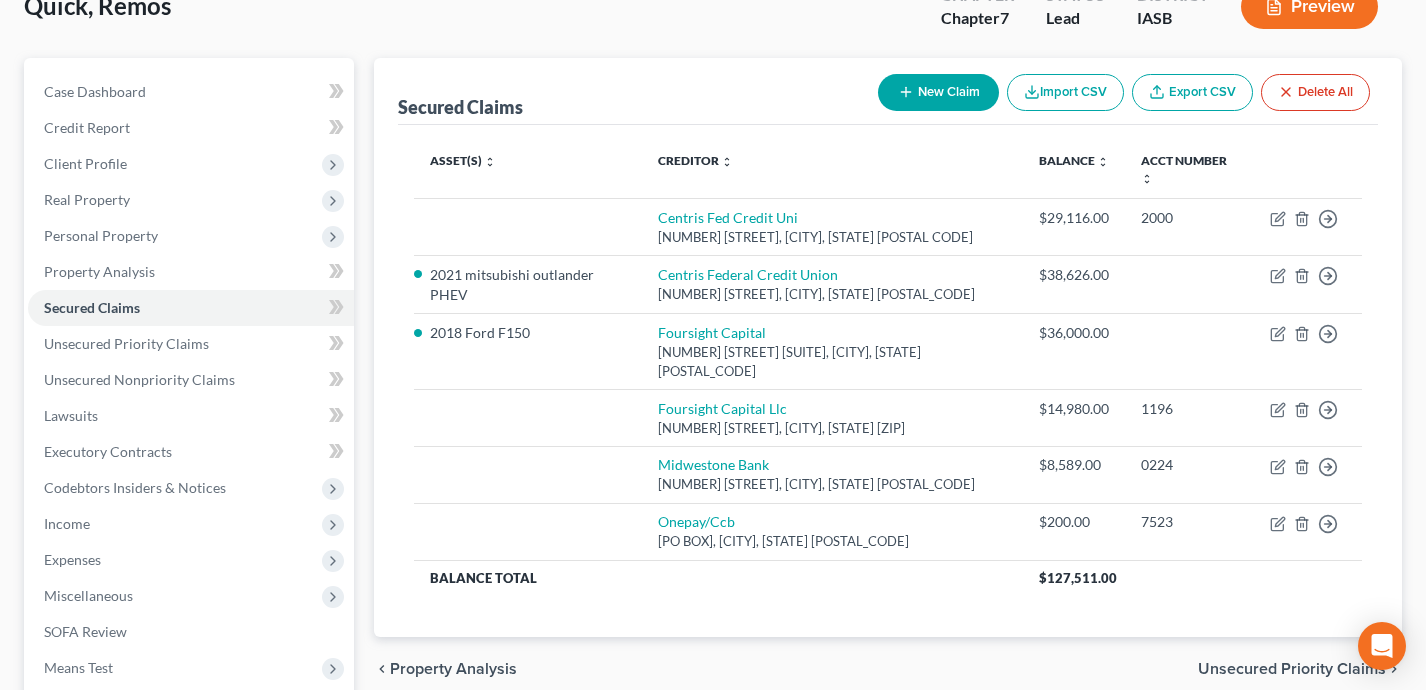 scroll, scrollTop: 137, scrollLeft: 0, axis: vertical 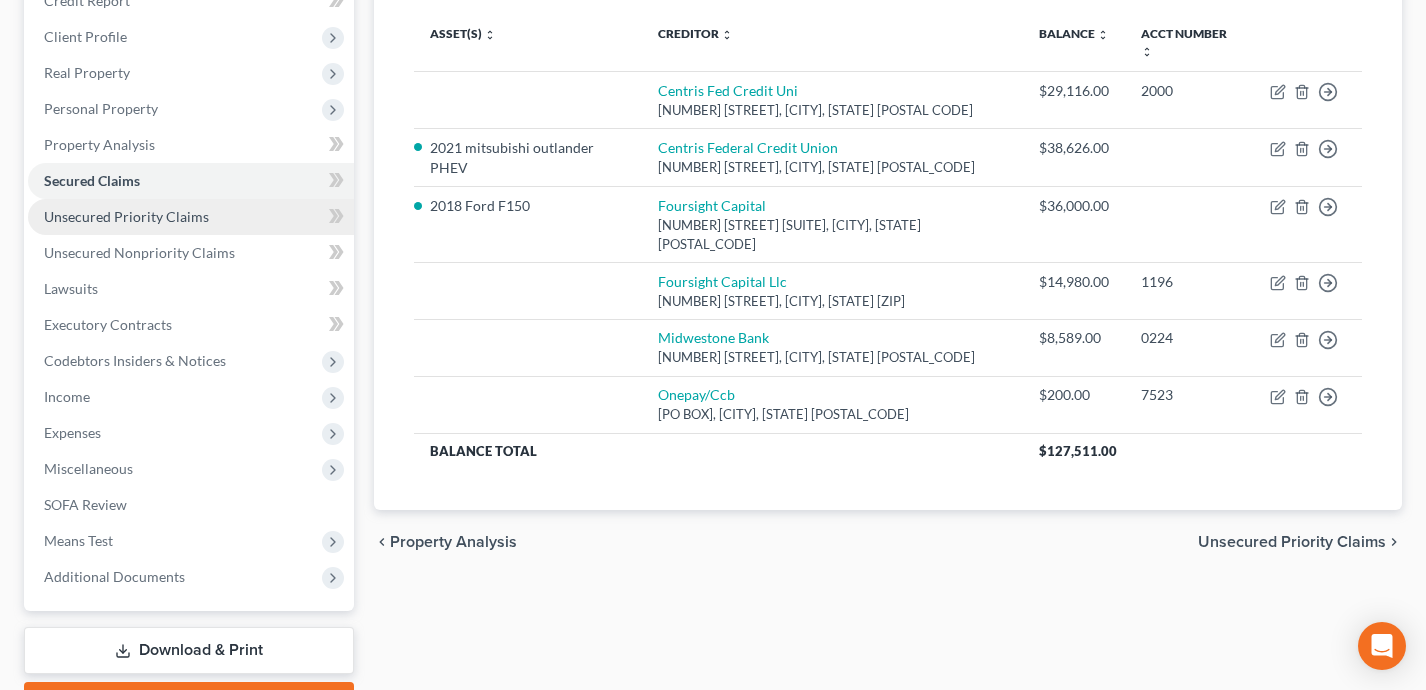 click on "Unsecured Priority Claims" at bounding box center (191, 217) 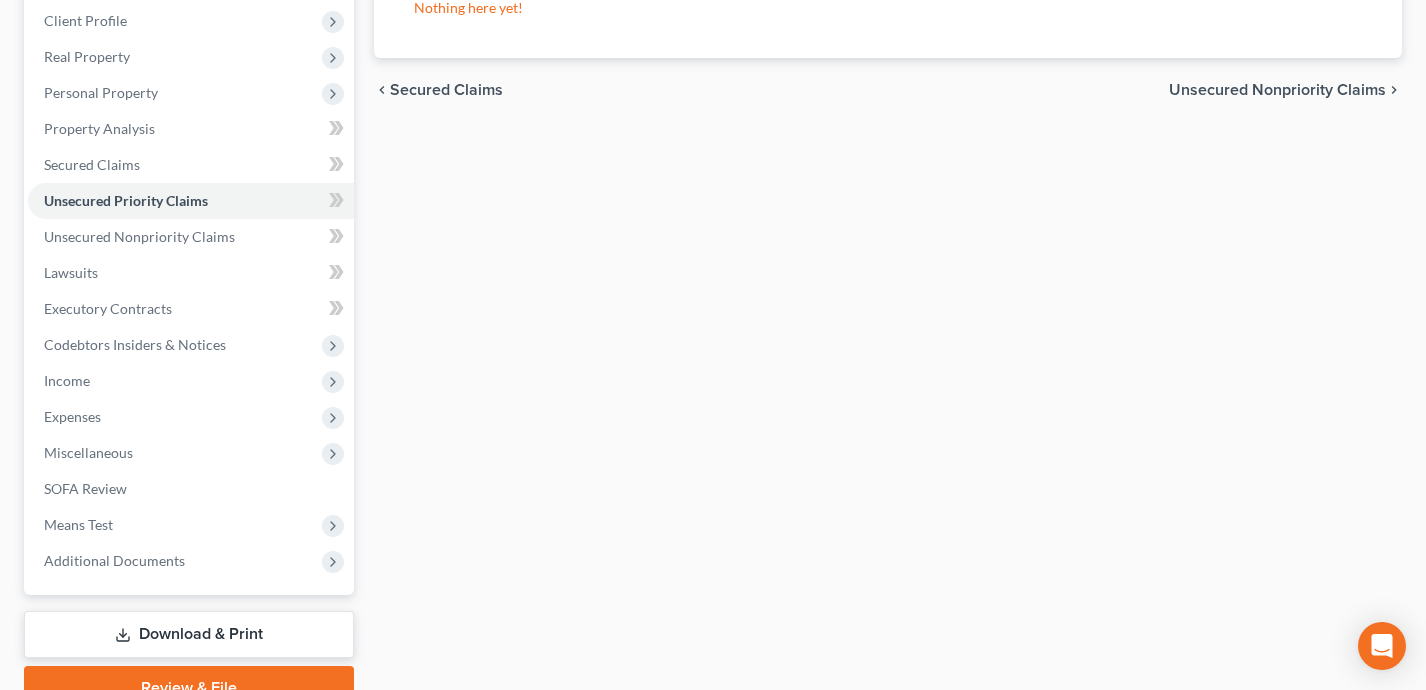 scroll, scrollTop: 281, scrollLeft: 0, axis: vertical 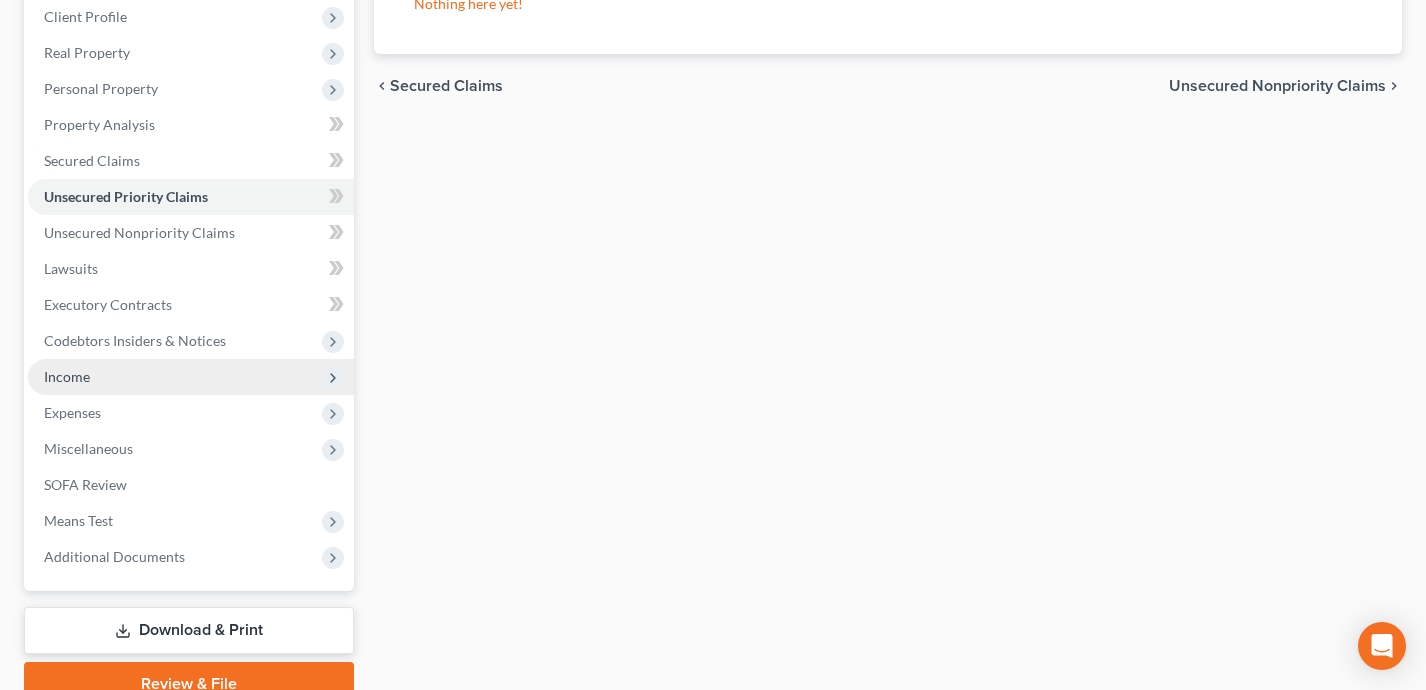 click on "Income" at bounding box center (191, 377) 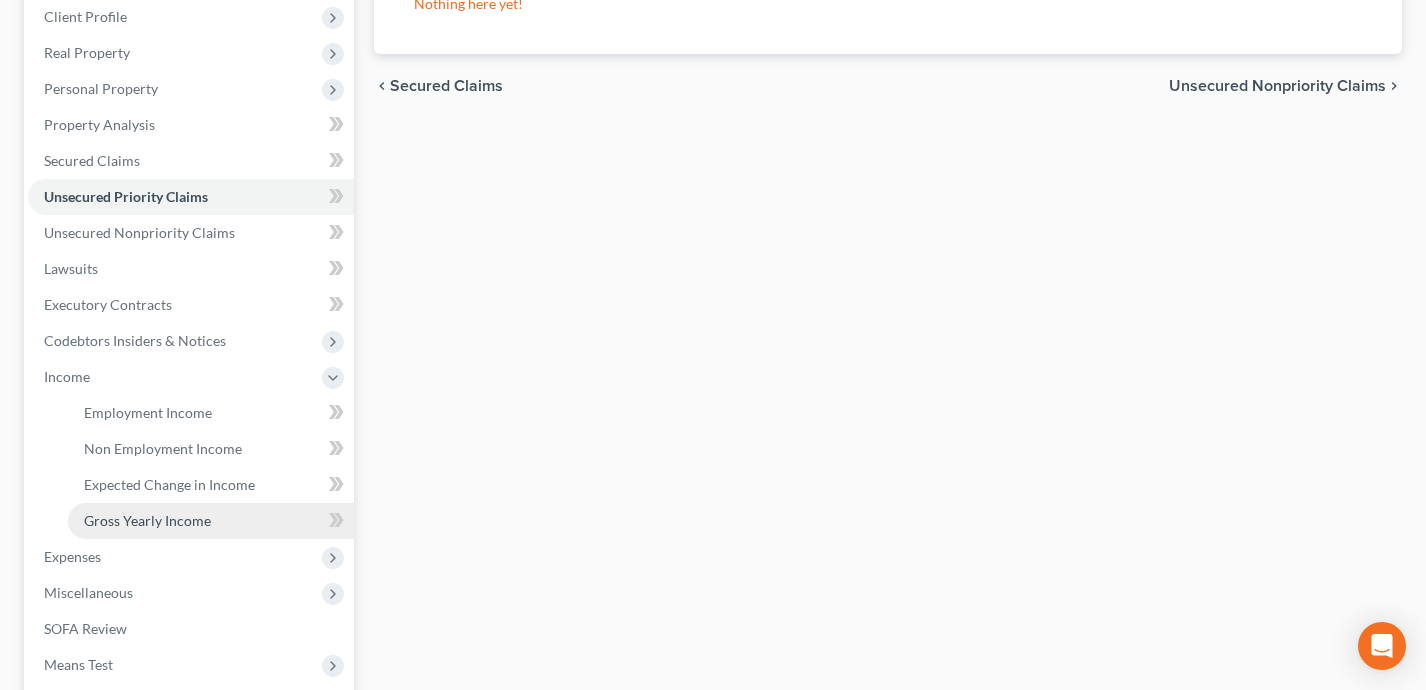 click on "Gross Yearly Income" at bounding box center [147, 520] 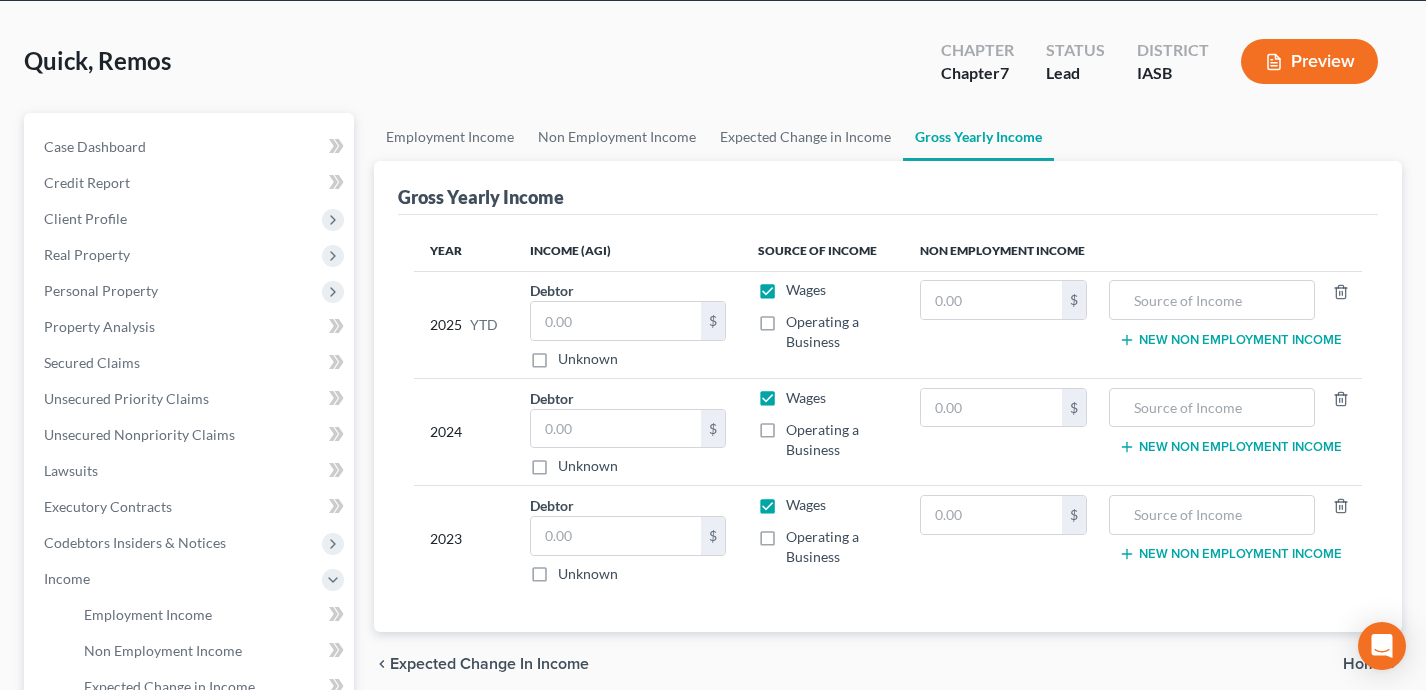 scroll, scrollTop: 83, scrollLeft: 0, axis: vertical 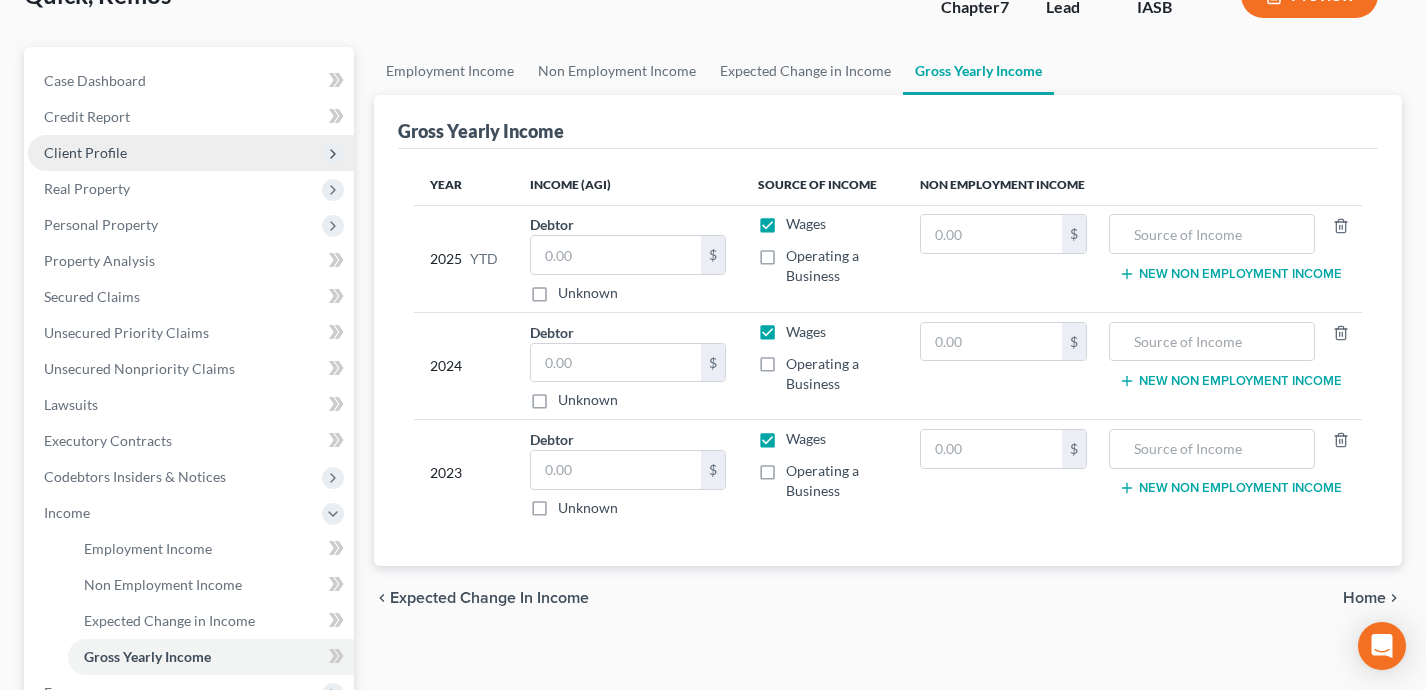 click on "Client Profile" at bounding box center [191, 153] 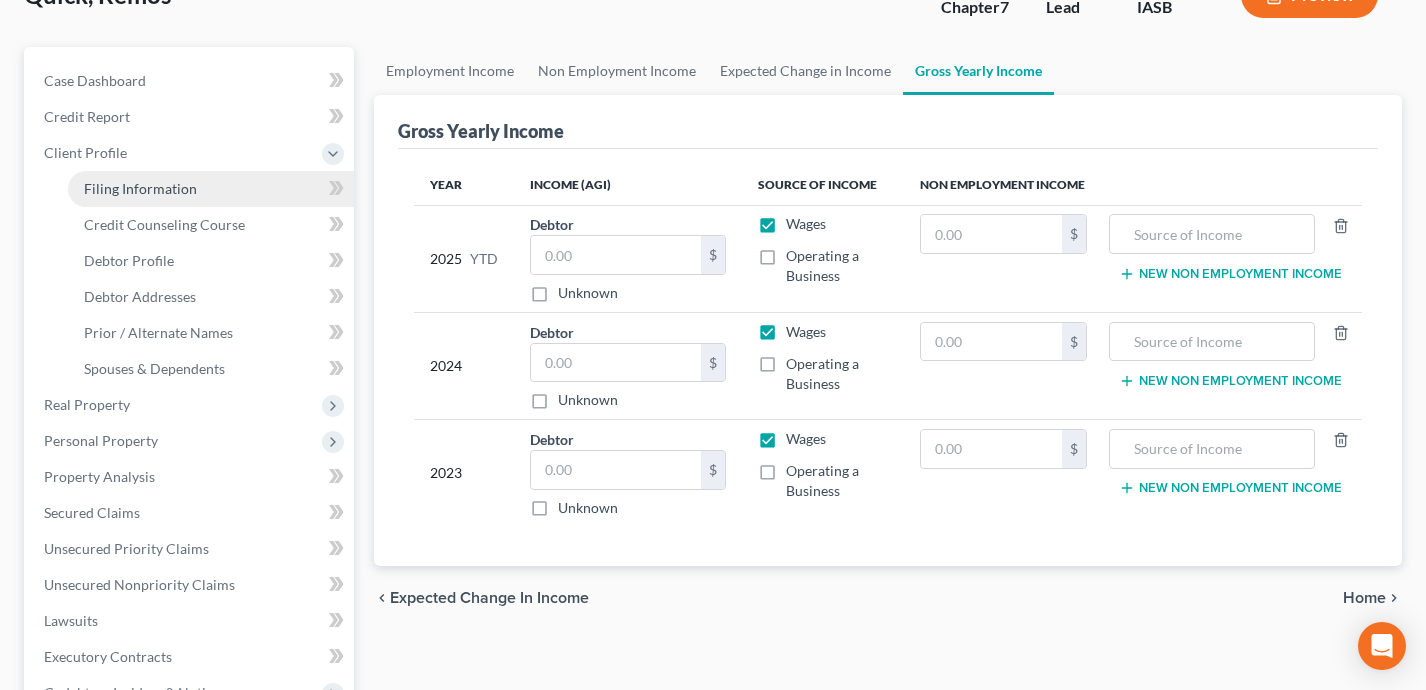click on "Filing Information" at bounding box center (211, 189) 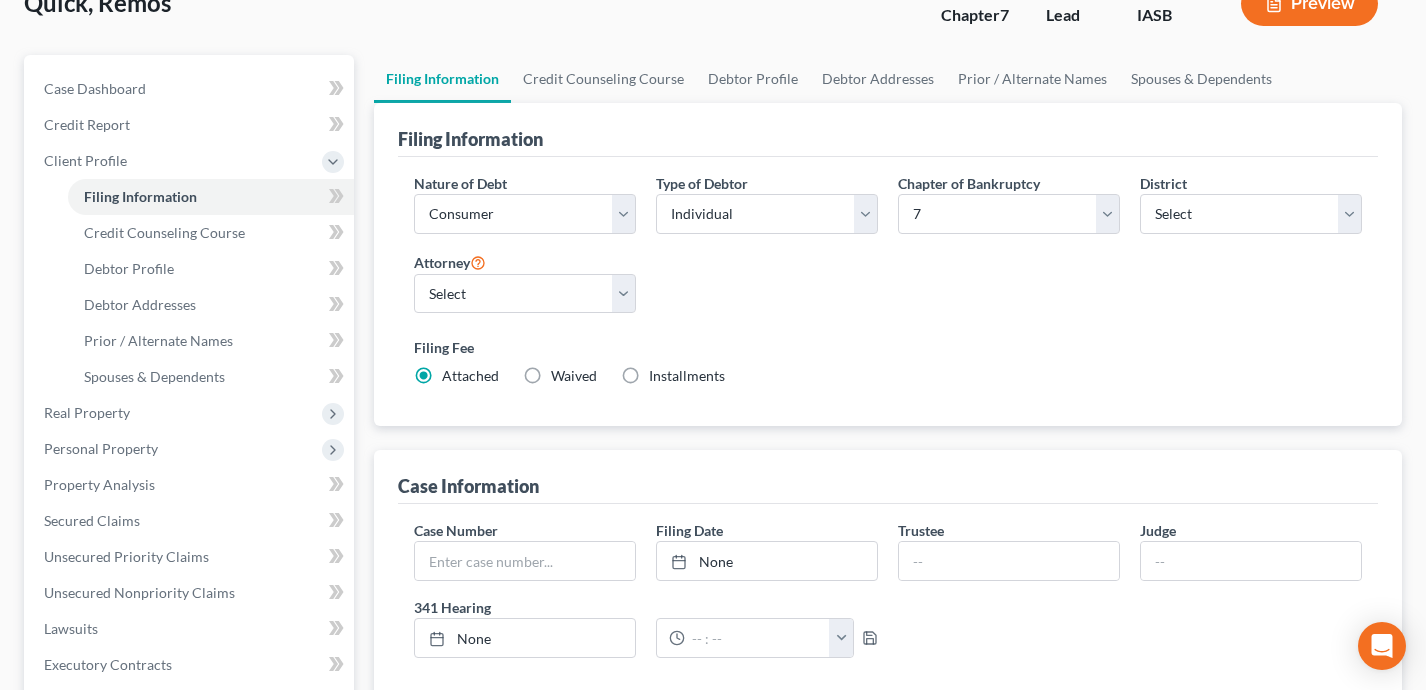 scroll, scrollTop: 130, scrollLeft: 0, axis: vertical 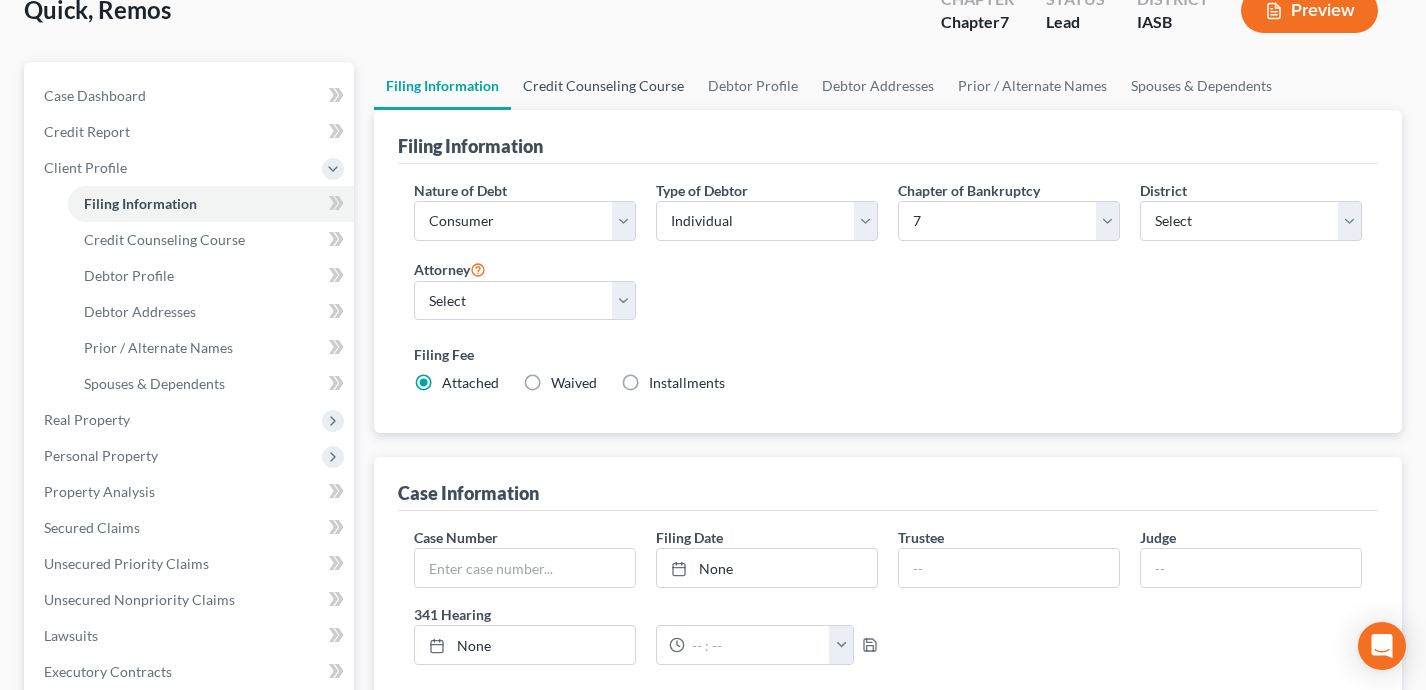 click on "Credit Counseling Course" at bounding box center [603, 86] 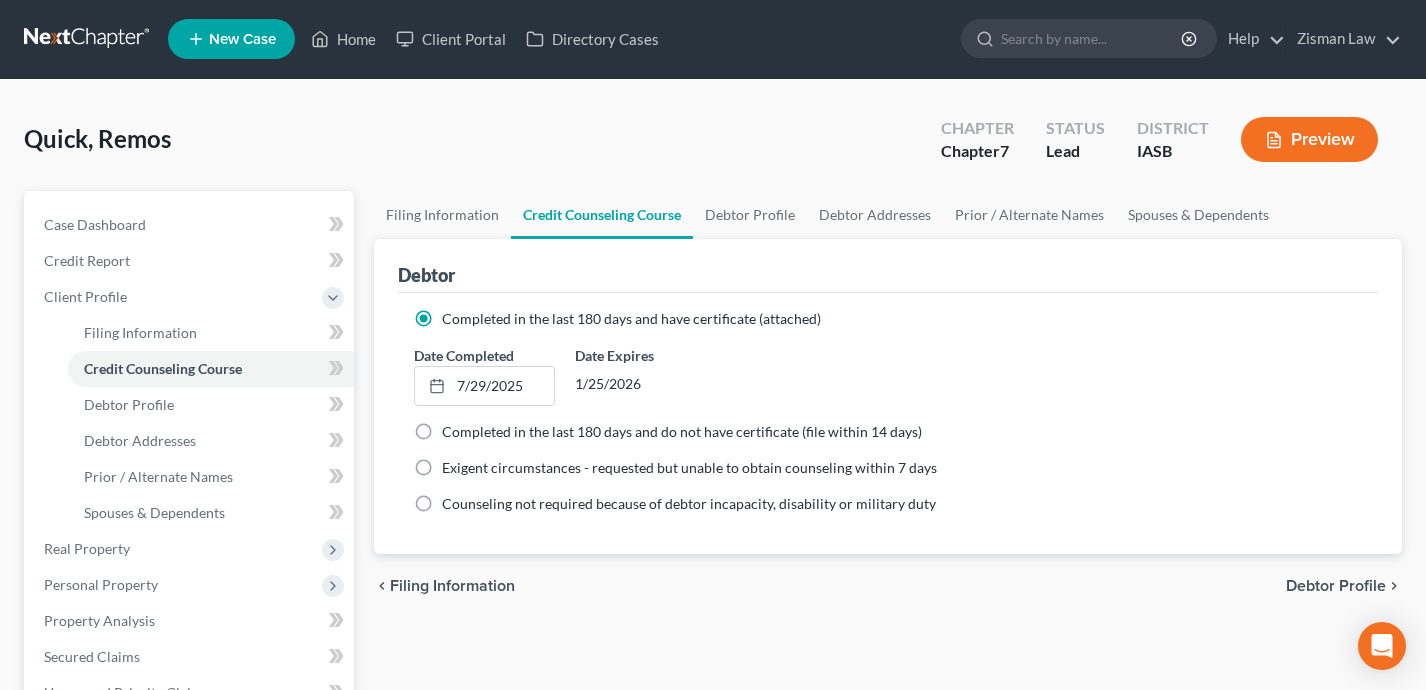 scroll, scrollTop: 0, scrollLeft: 0, axis: both 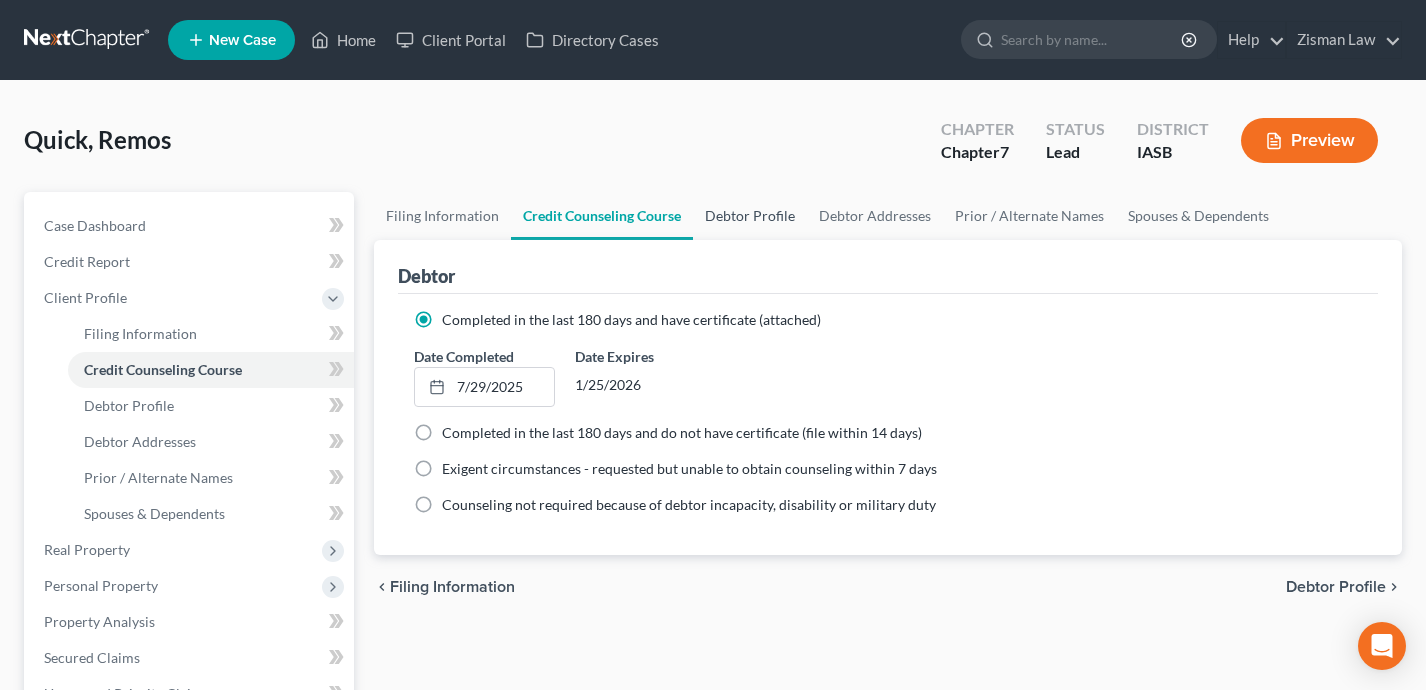click on "Debtor Profile" at bounding box center [750, 216] 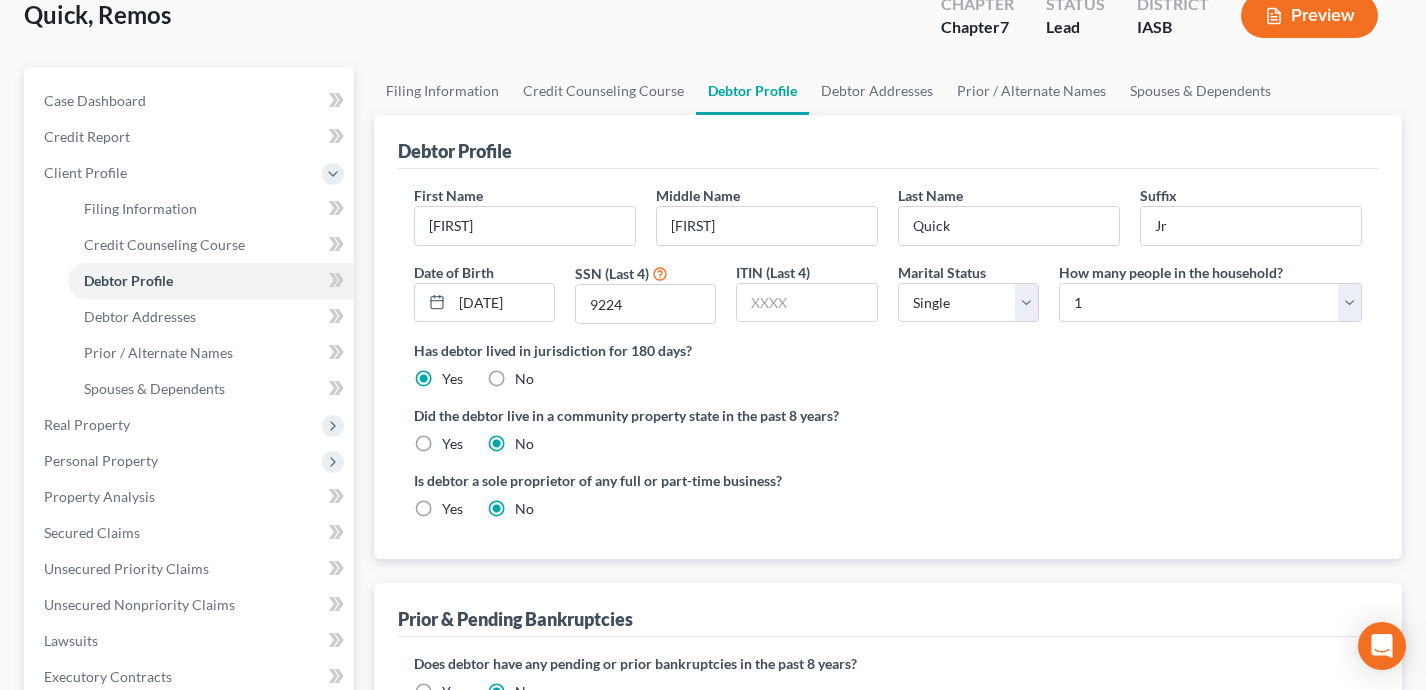 scroll, scrollTop: 127, scrollLeft: 0, axis: vertical 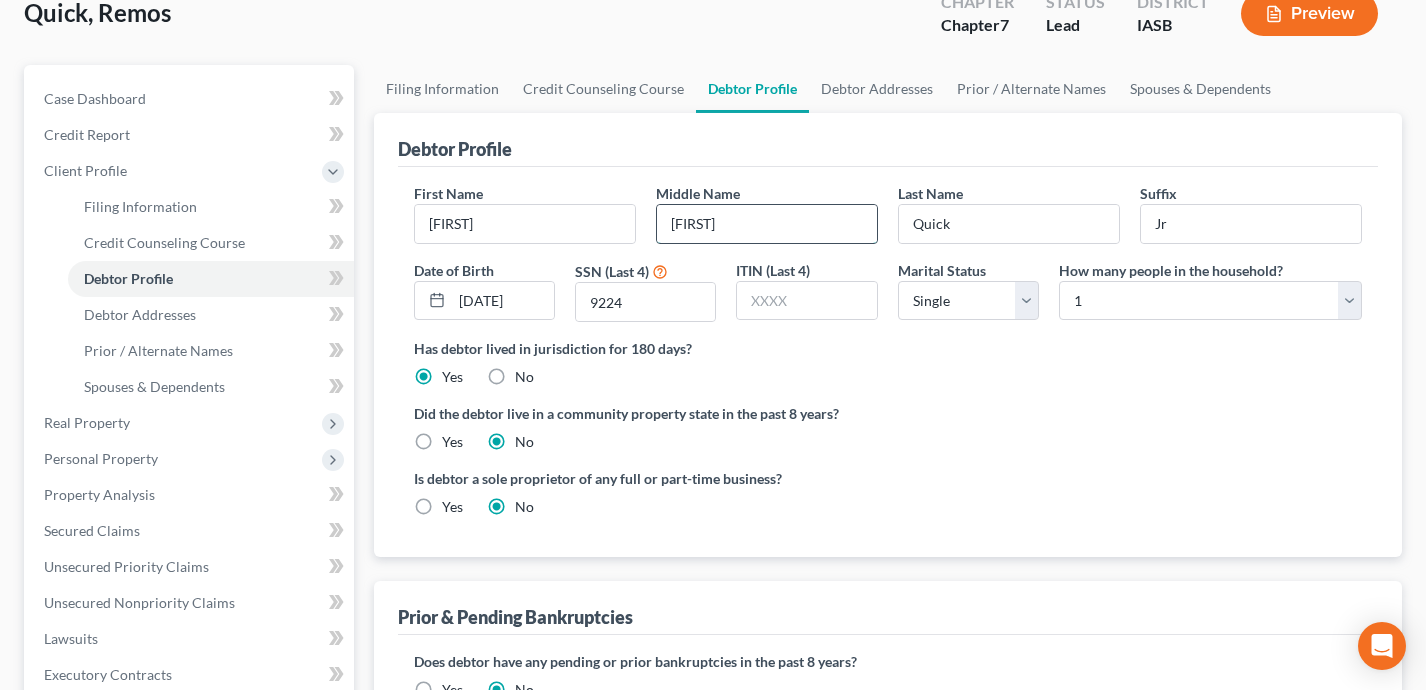 click on "[FIRST]" at bounding box center (767, 224) 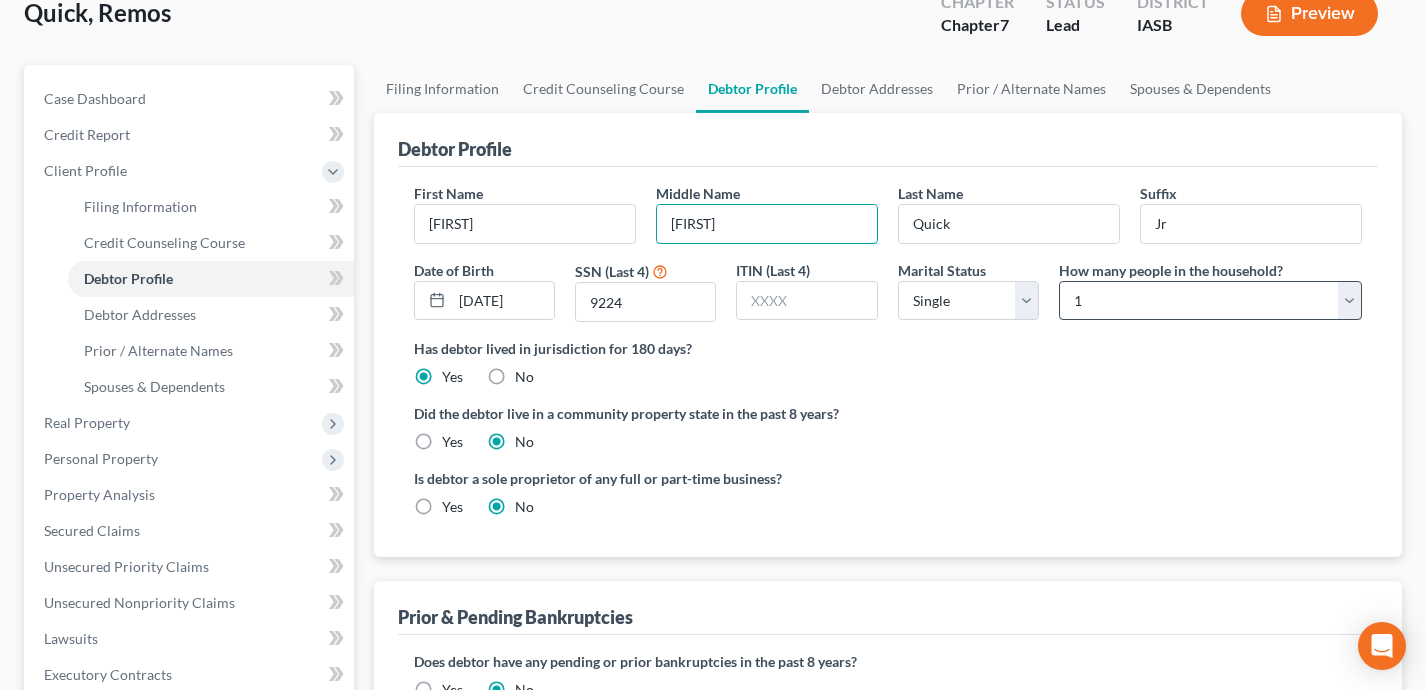 type on "[FIRST]" 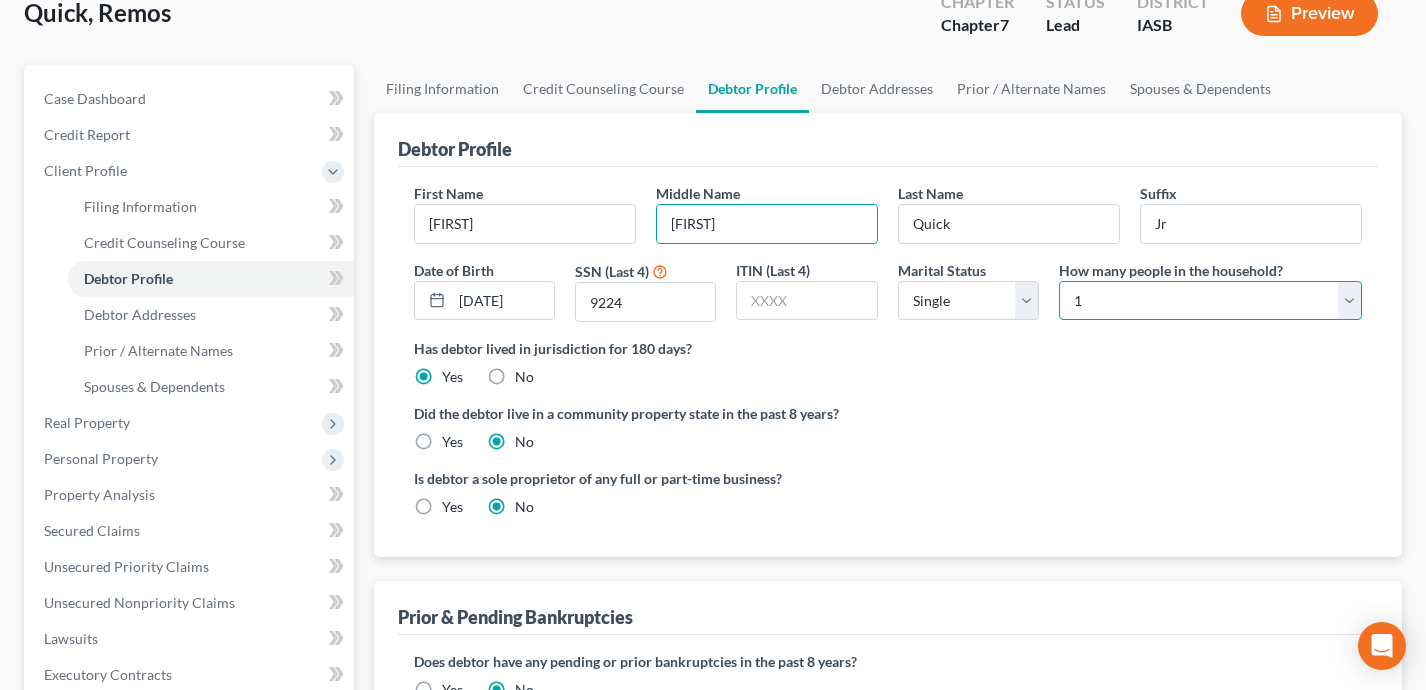 click on "Select 1 2 3 4 5 6 7 8 9 10 11 12 13 14 15 16 17 18 19 20" at bounding box center (1210, 301) 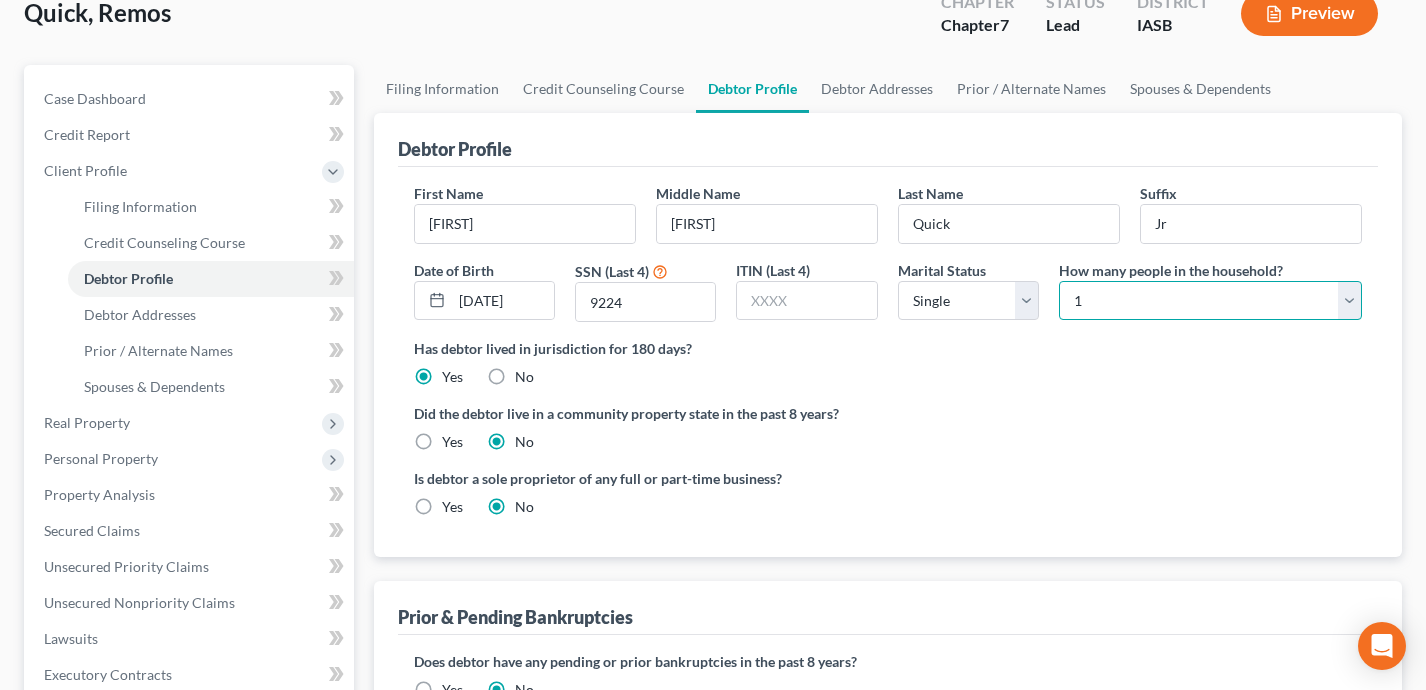 select on "2" 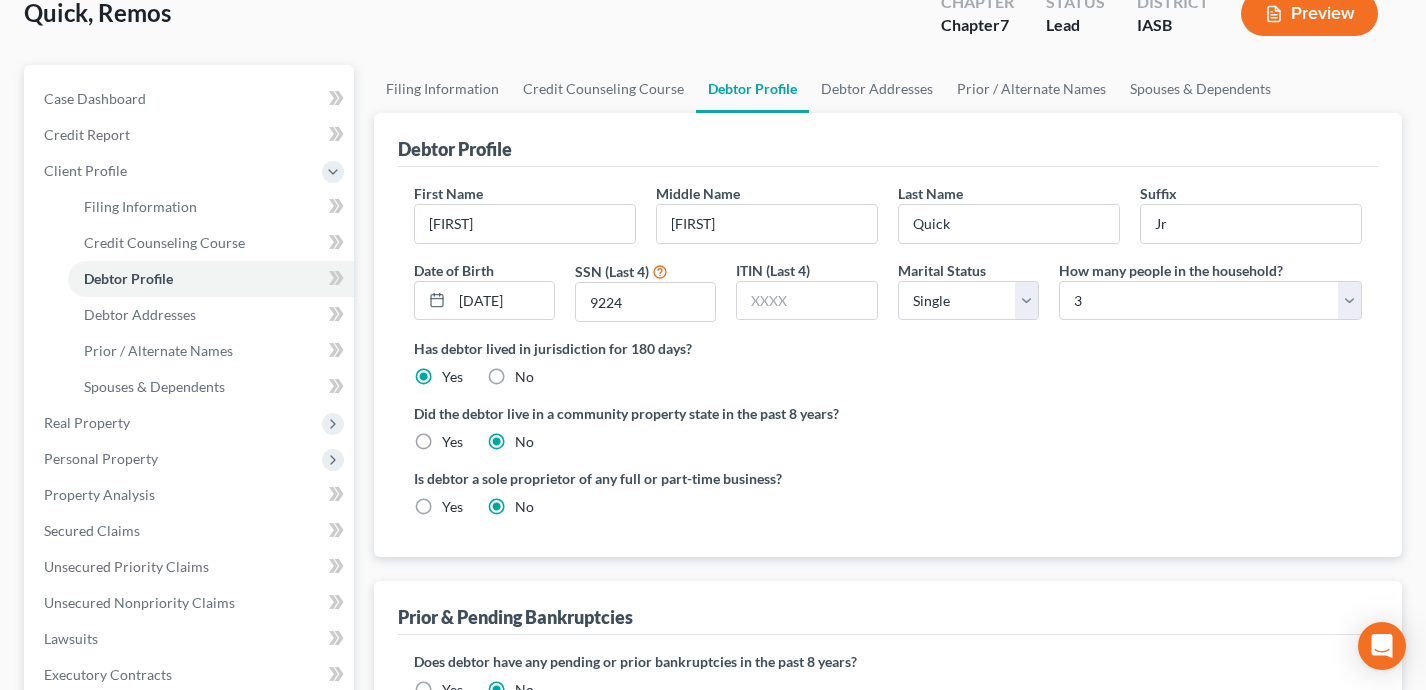 click on "Has debtor lived in jurisdiction for 180 days? Yes No Debtor must reside in jurisdiction for 180 prior to filing bankruptcy pursuant to U.S.C. 11 28 USC § 1408.   More Info" at bounding box center [888, 362] 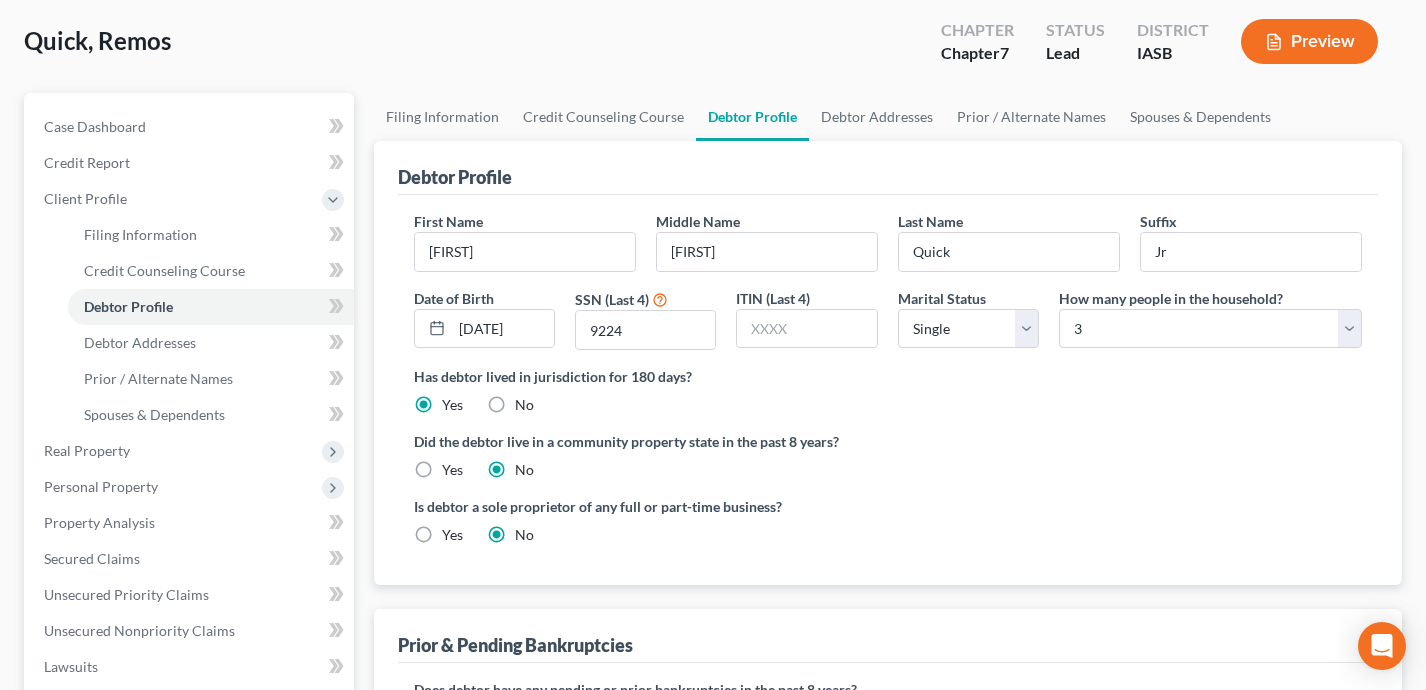 scroll, scrollTop: 84, scrollLeft: 0, axis: vertical 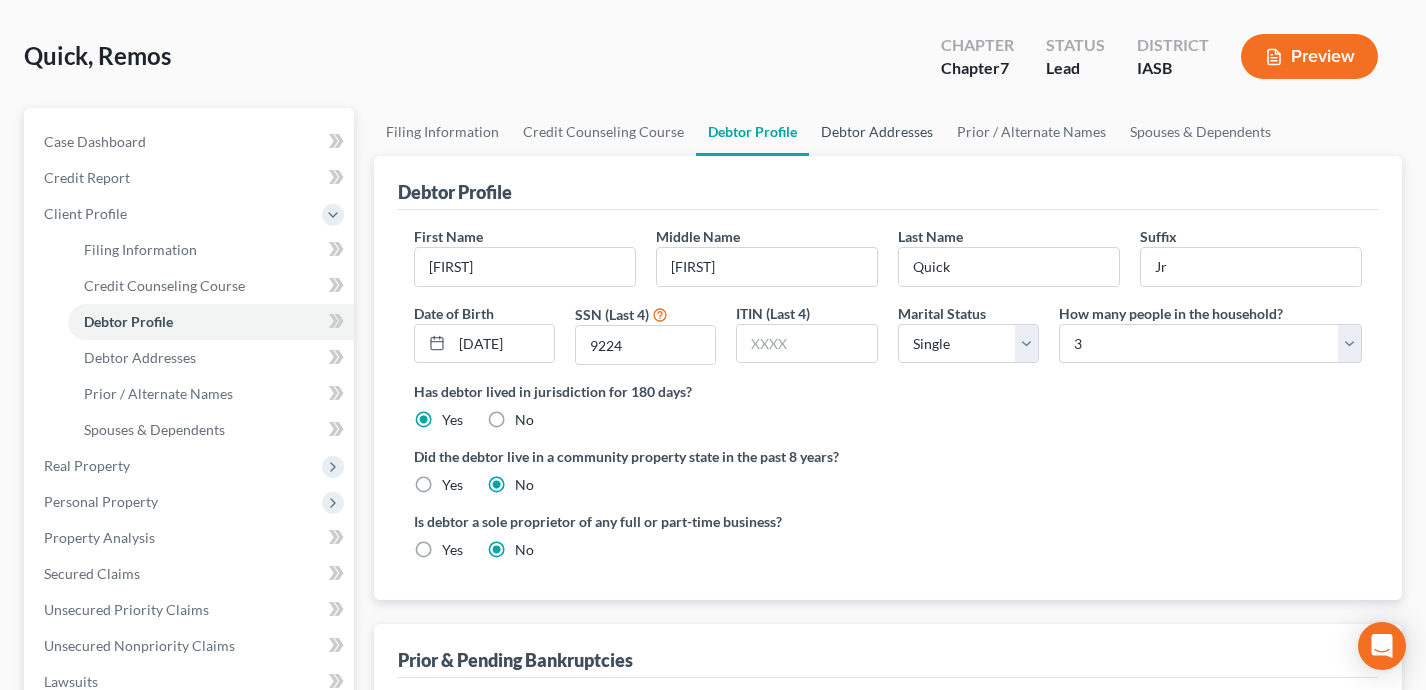 click on "Debtor Addresses" at bounding box center (877, 132) 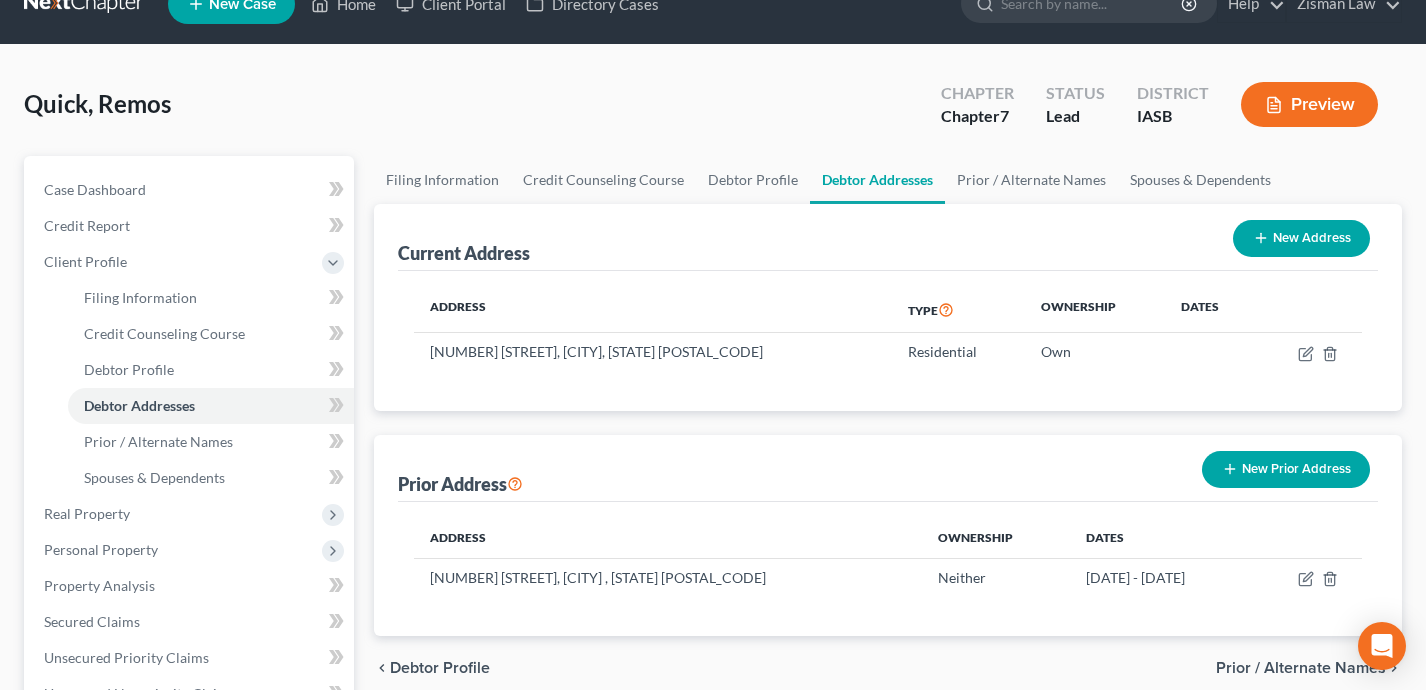 scroll, scrollTop: 0, scrollLeft: 0, axis: both 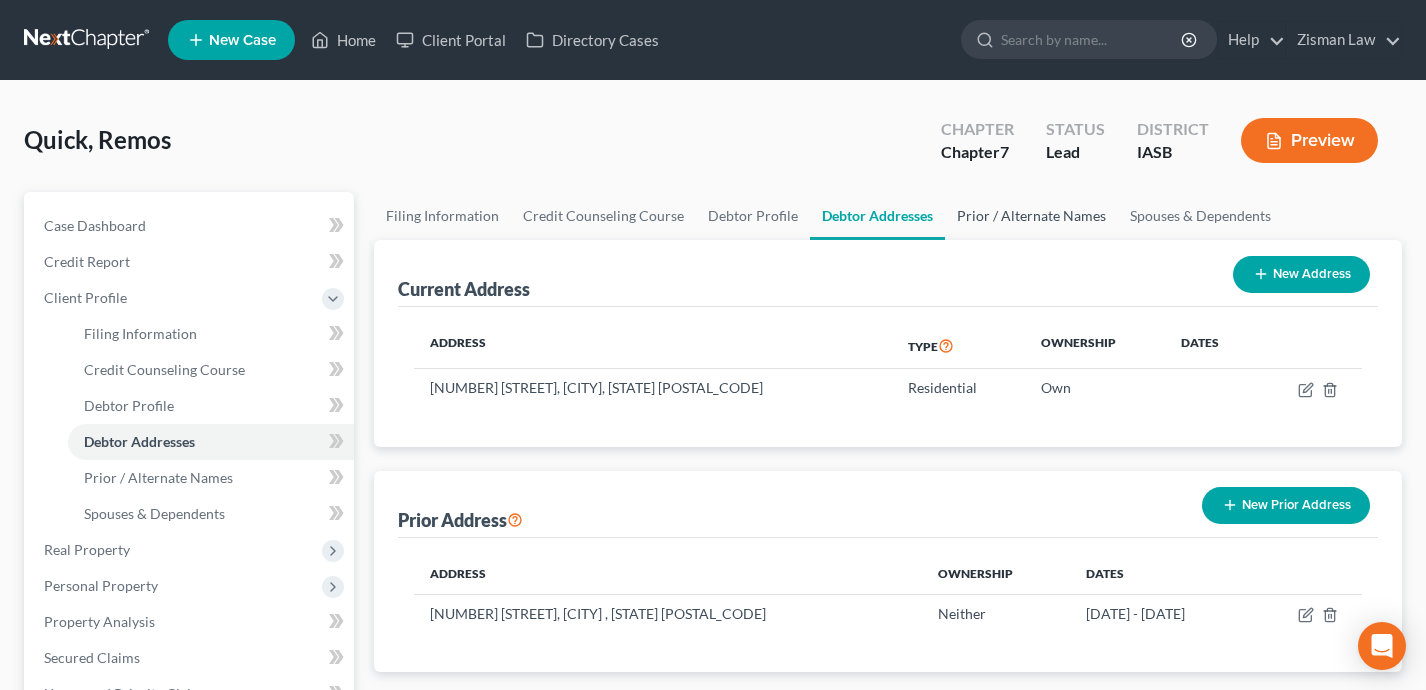 drag, startPoint x: 1064, startPoint y: 230, endPoint x: 1077, endPoint y: 230, distance: 13 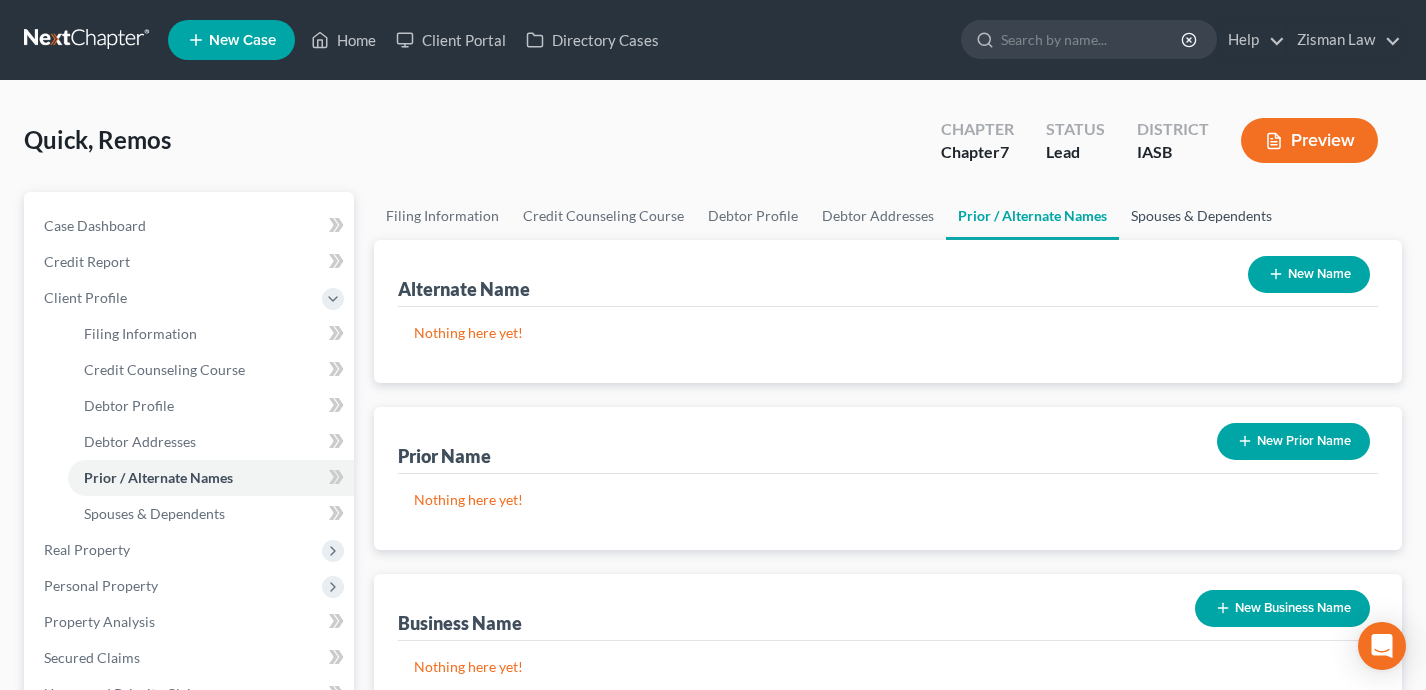 click on "Spouses & Dependents" at bounding box center (1201, 216) 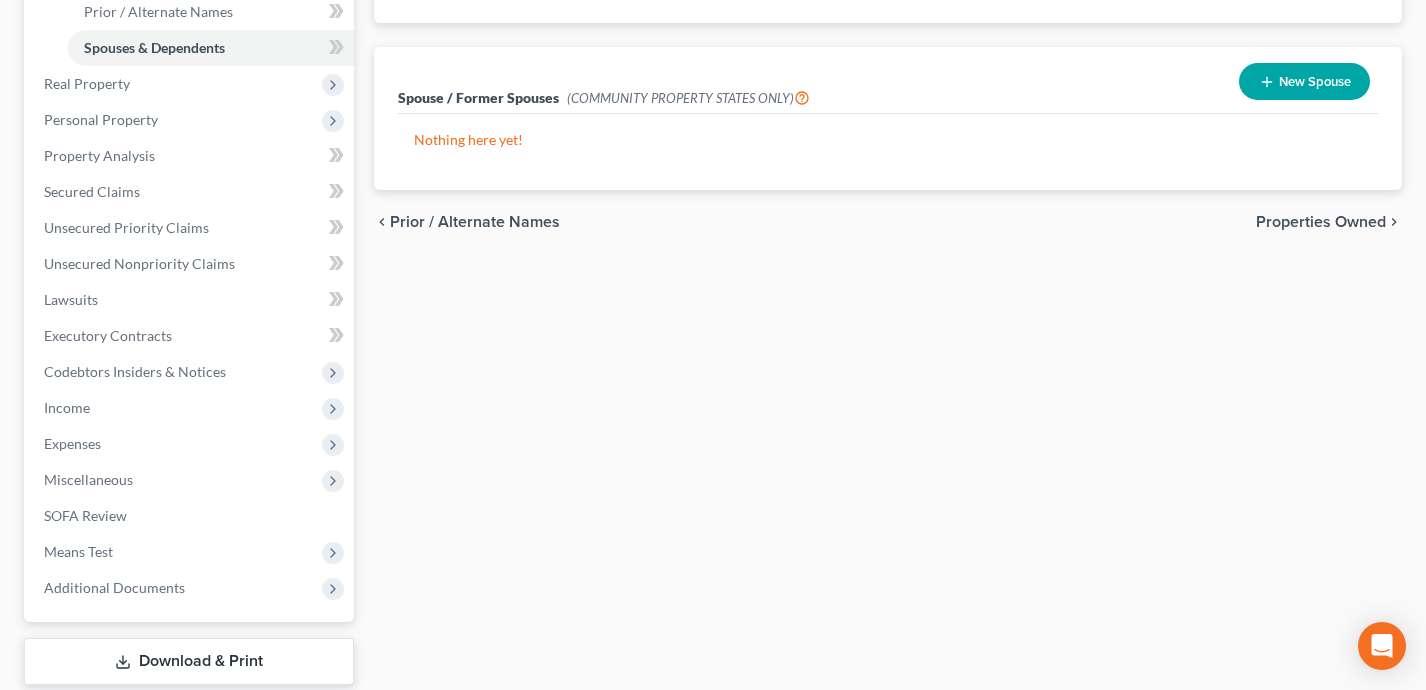 scroll, scrollTop: 500, scrollLeft: 0, axis: vertical 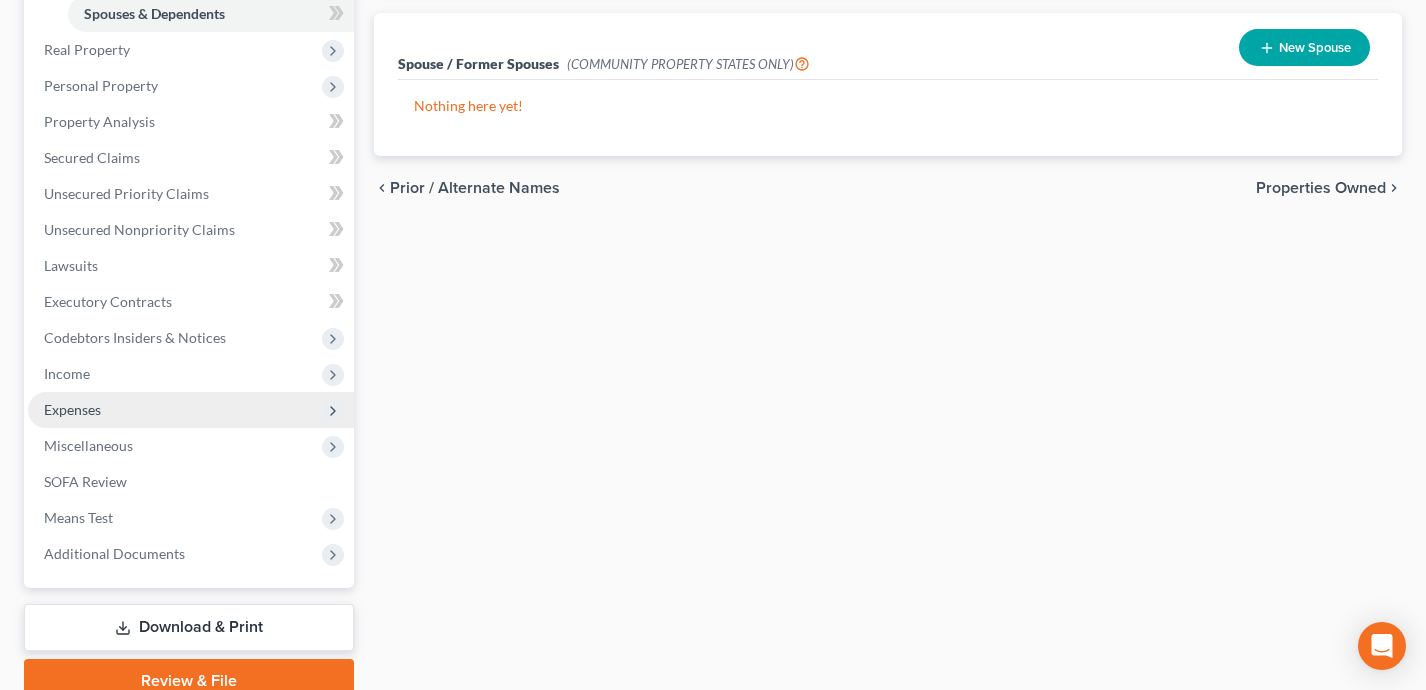 click on "Expenses" at bounding box center [191, 410] 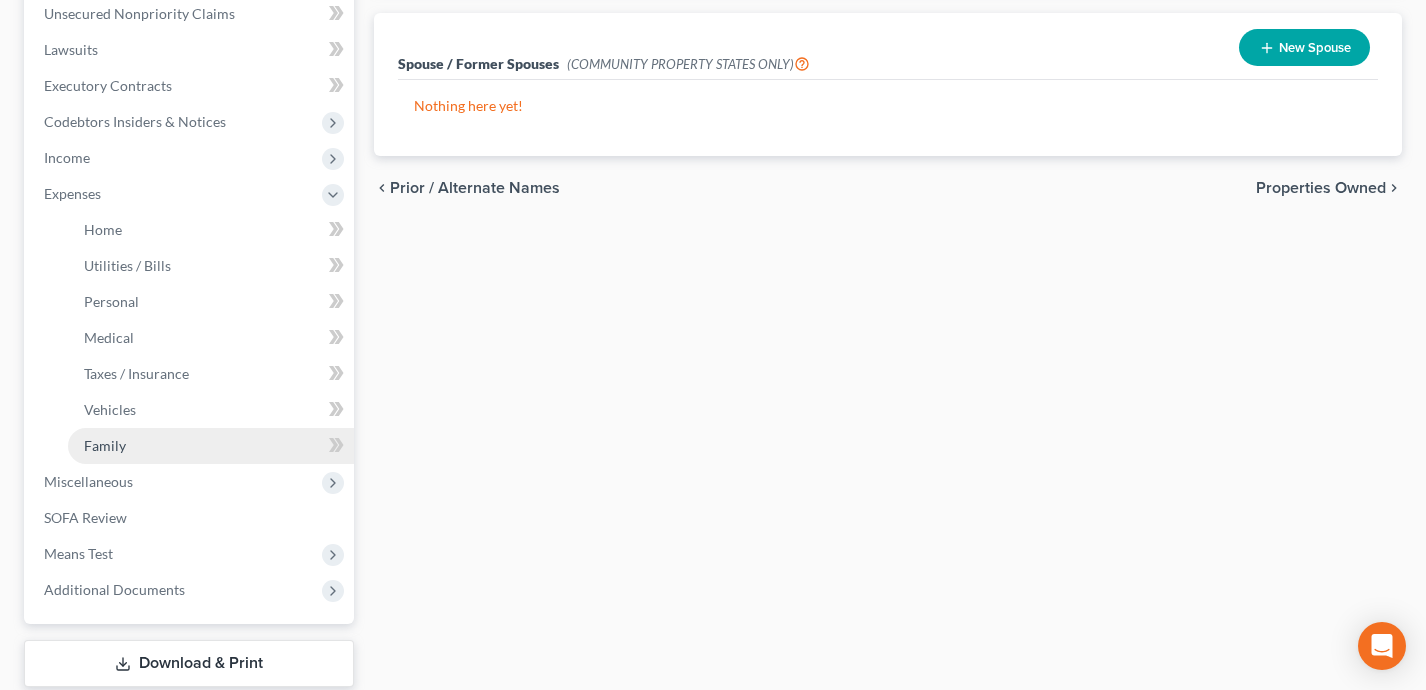 click on "Family" at bounding box center [211, 446] 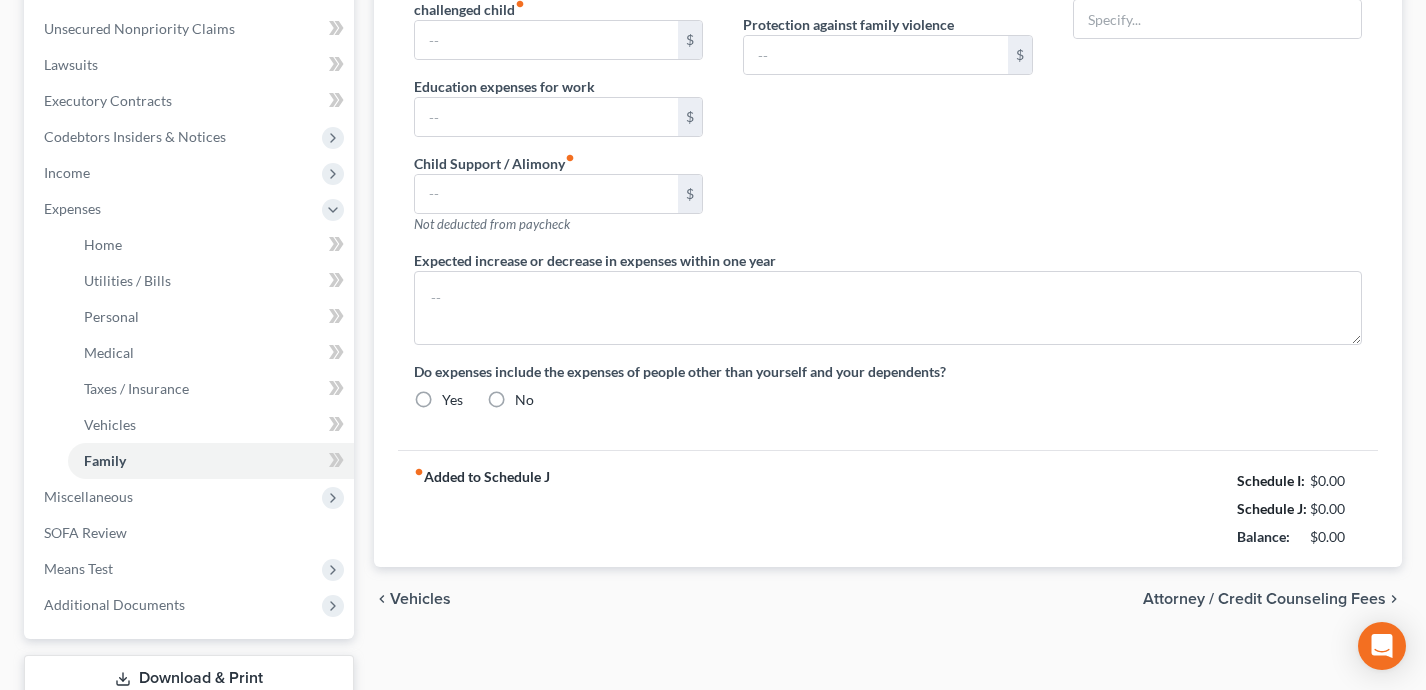 radio on "true" 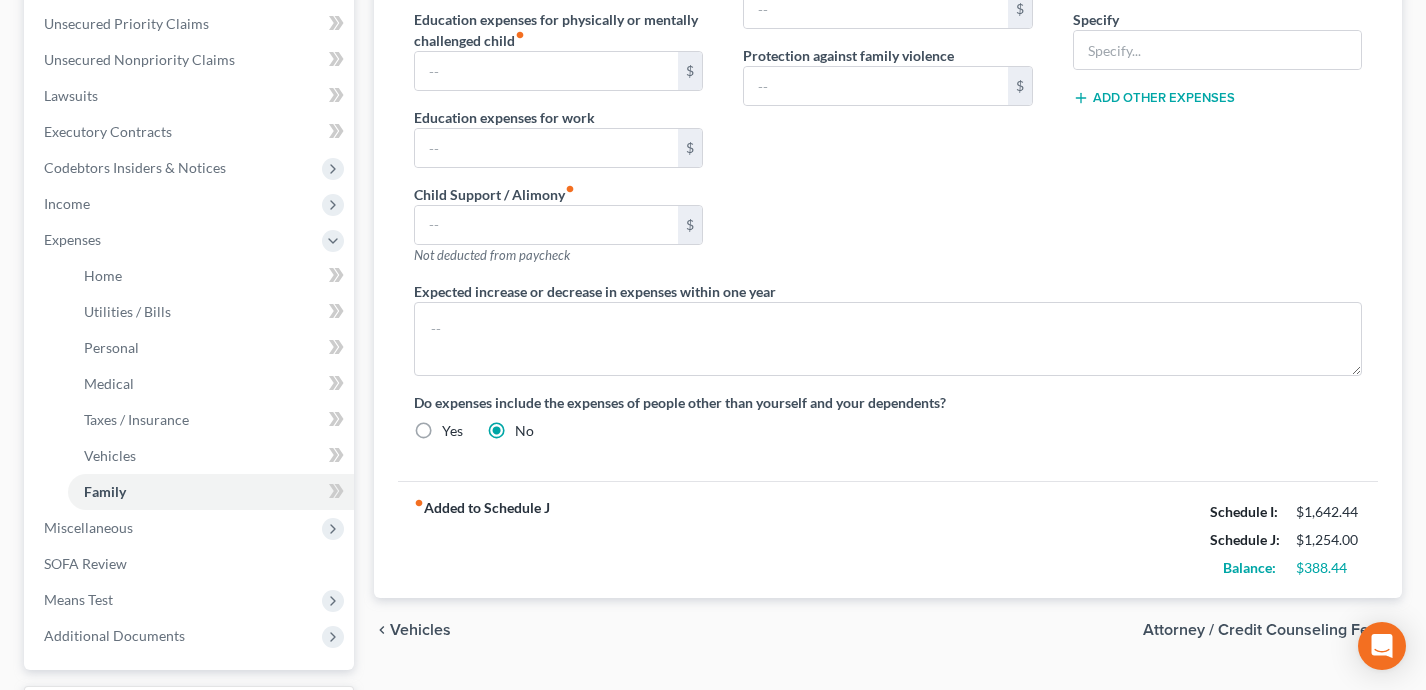 scroll, scrollTop: 492, scrollLeft: 0, axis: vertical 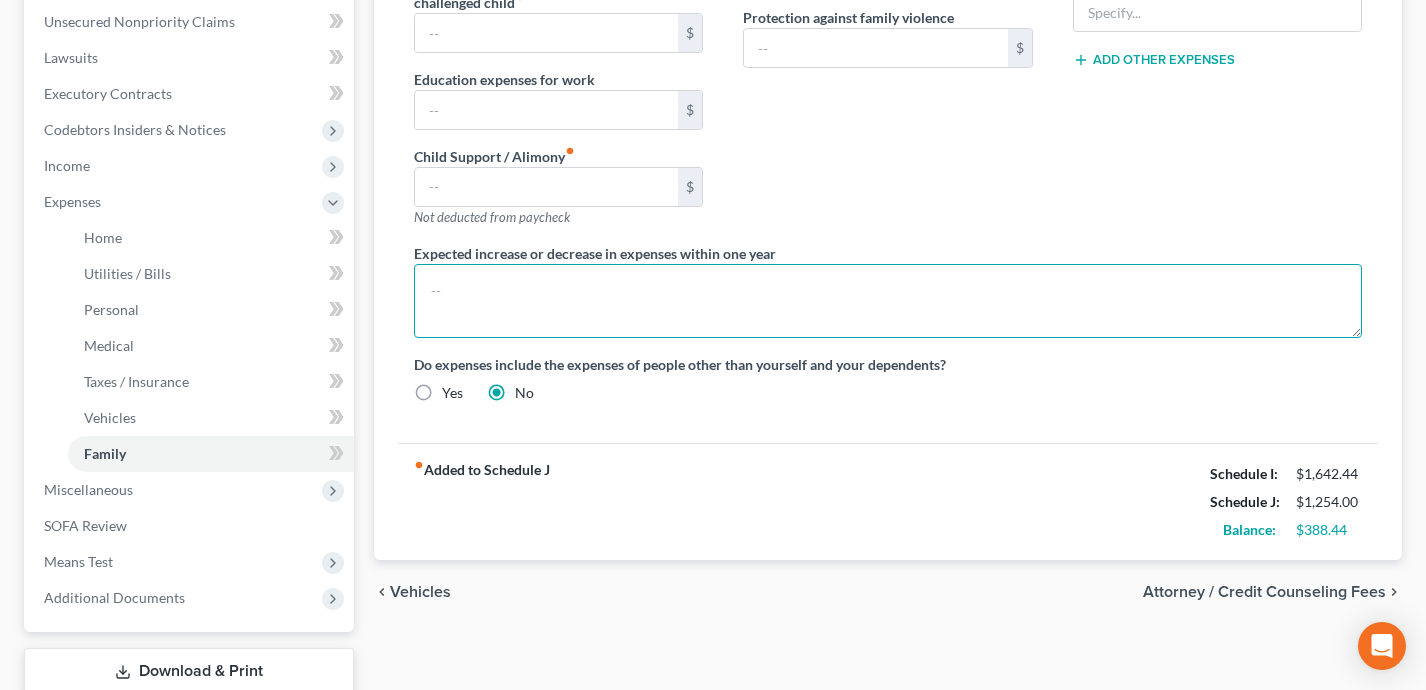 click at bounding box center (888, 301) 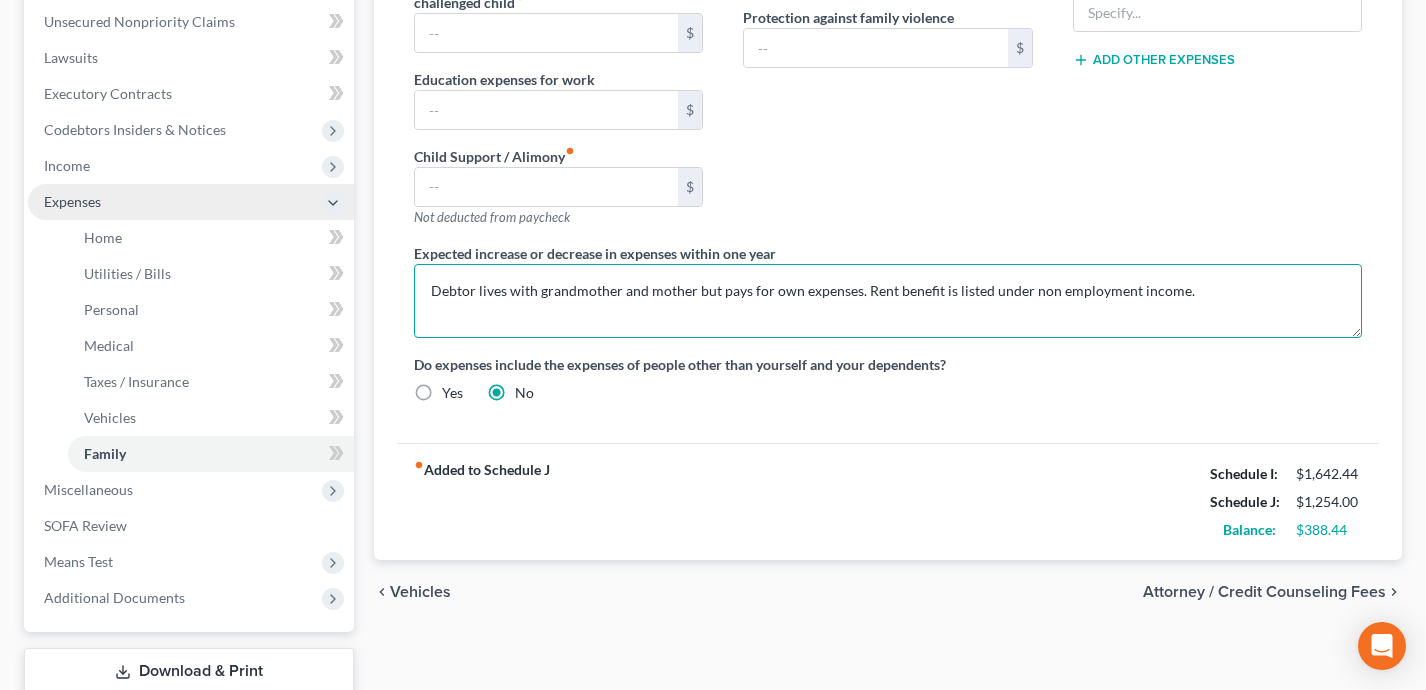 type on "Debtor lives with grandmother and mother but pays for own expenses. Rent benefit is listed under non employment income." 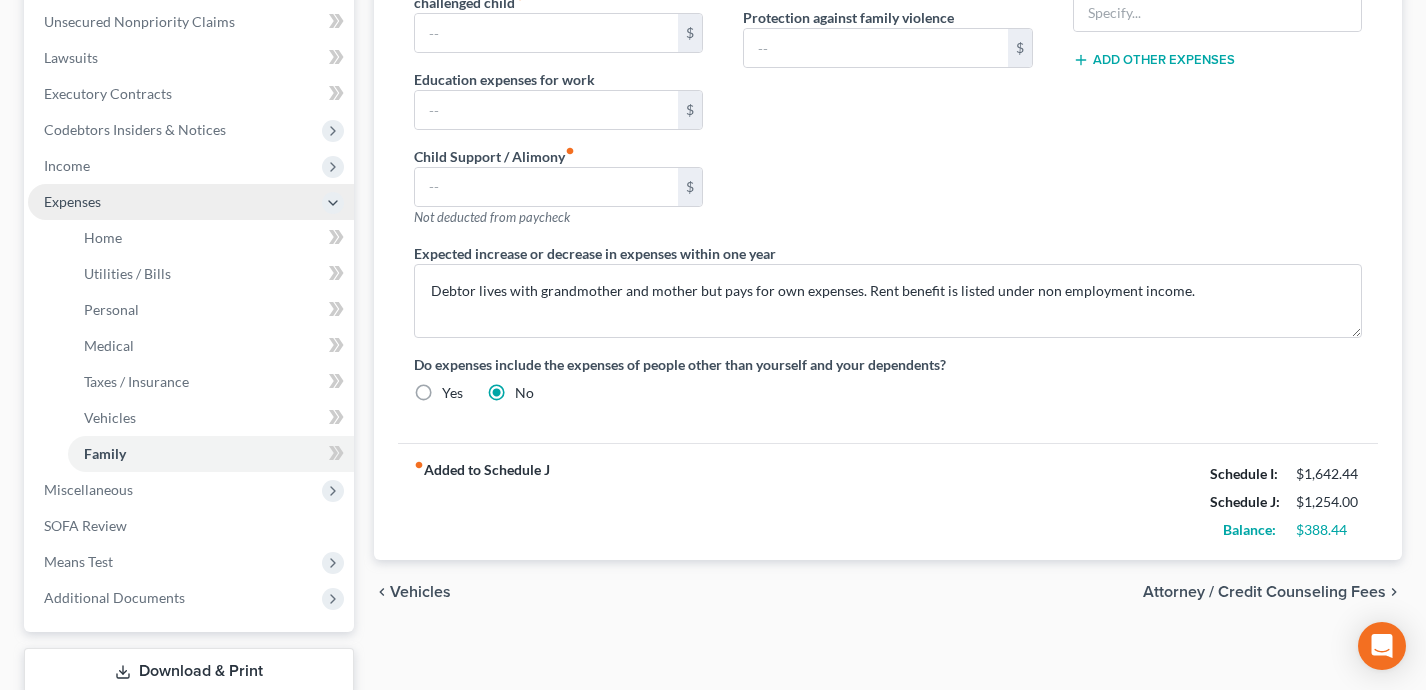 click on "Expenses" at bounding box center (191, 202) 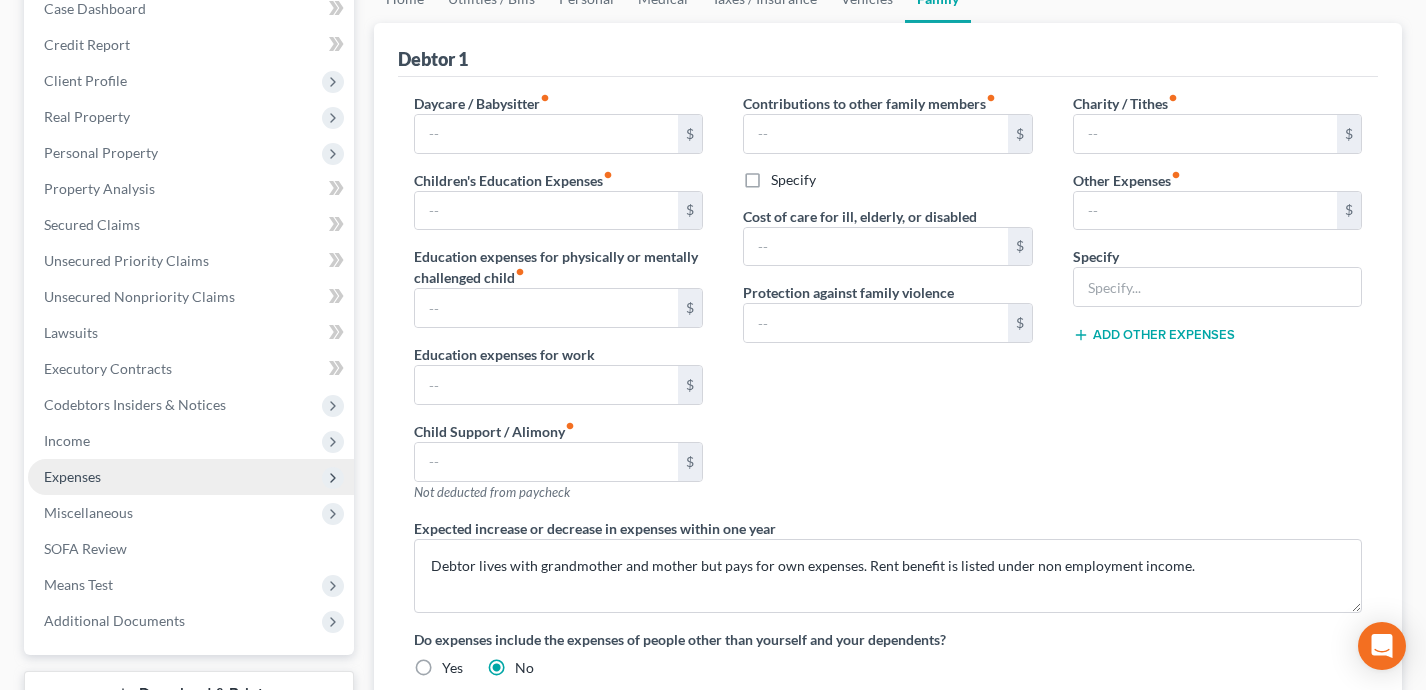 scroll, scrollTop: 209, scrollLeft: 0, axis: vertical 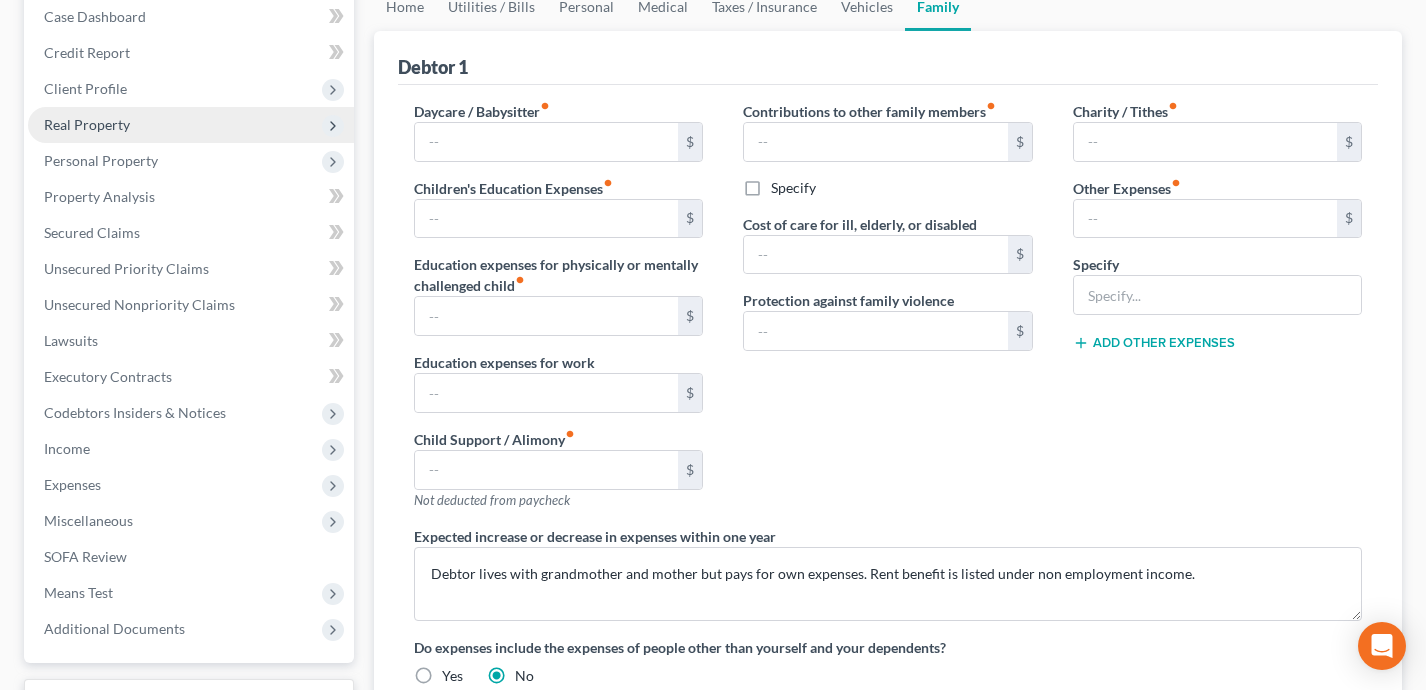 click on "Real Property" at bounding box center [191, 125] 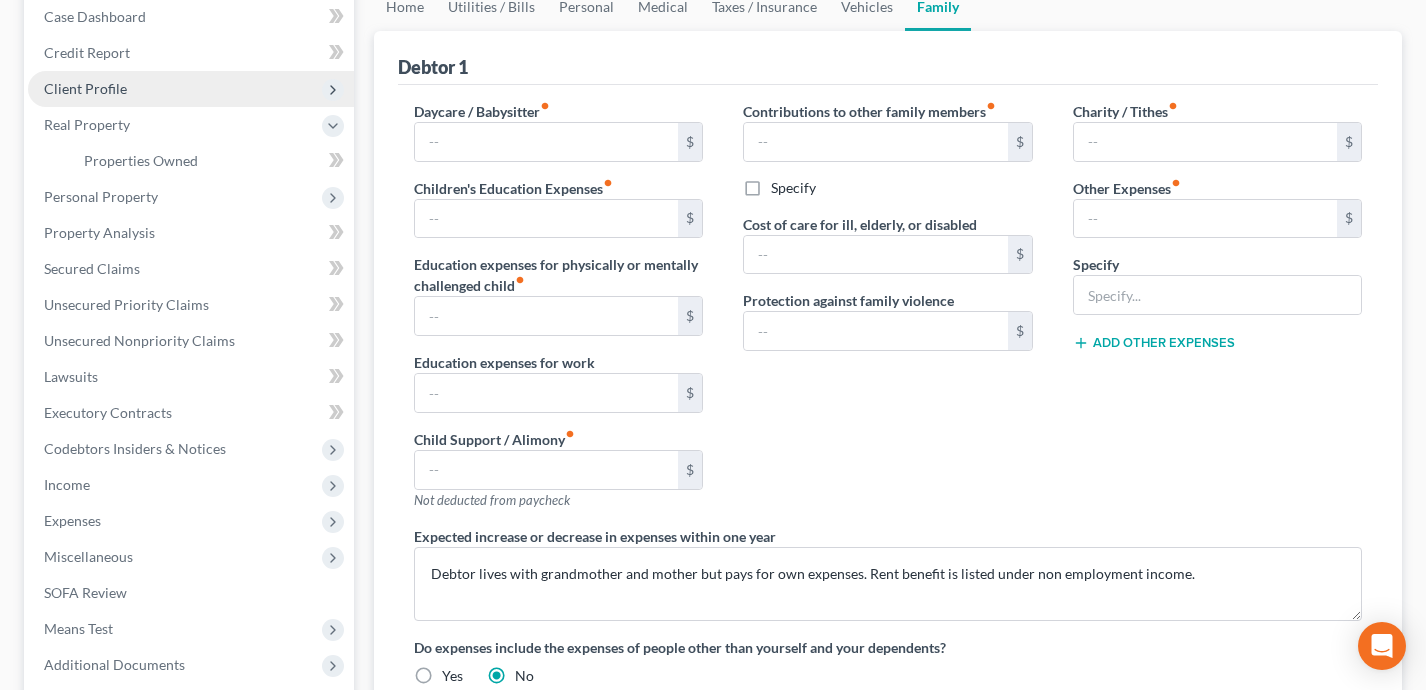 click on "Client Profile" at bounding box center (191, 89) 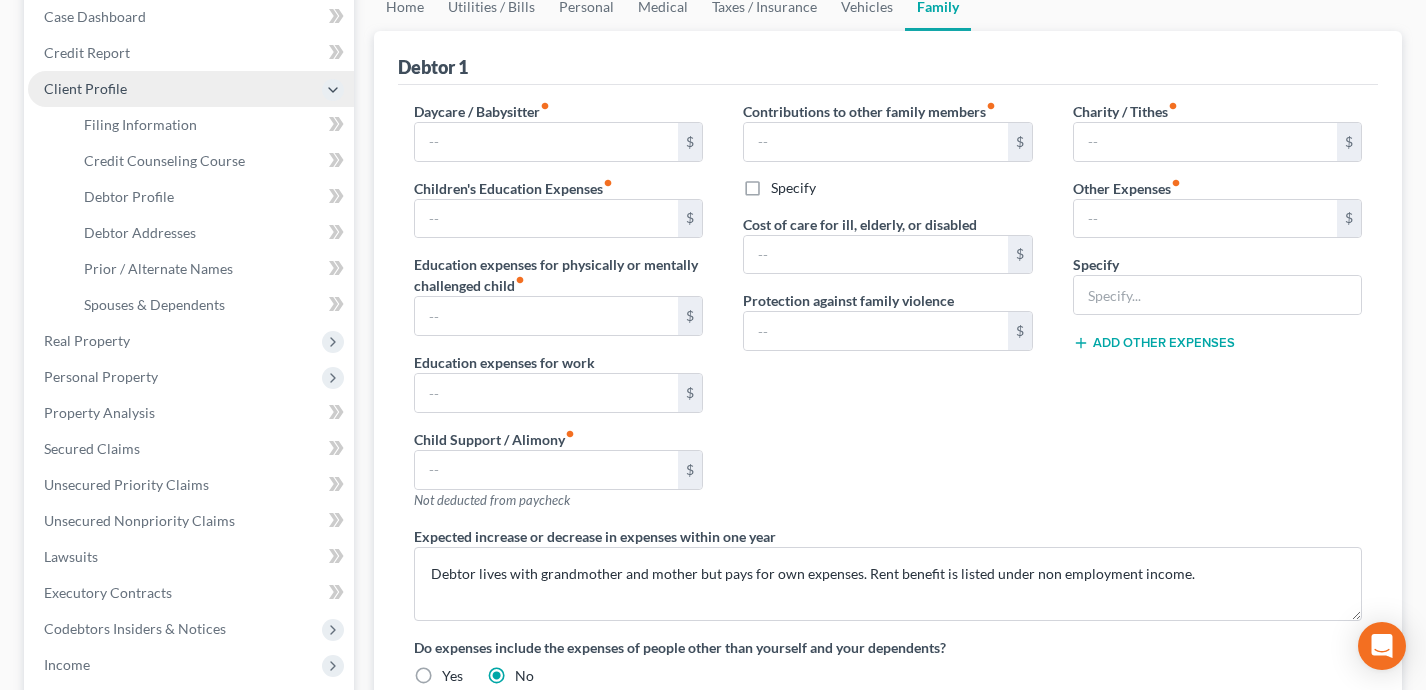 click on "Client Profile" at bounding box center (191, 89) 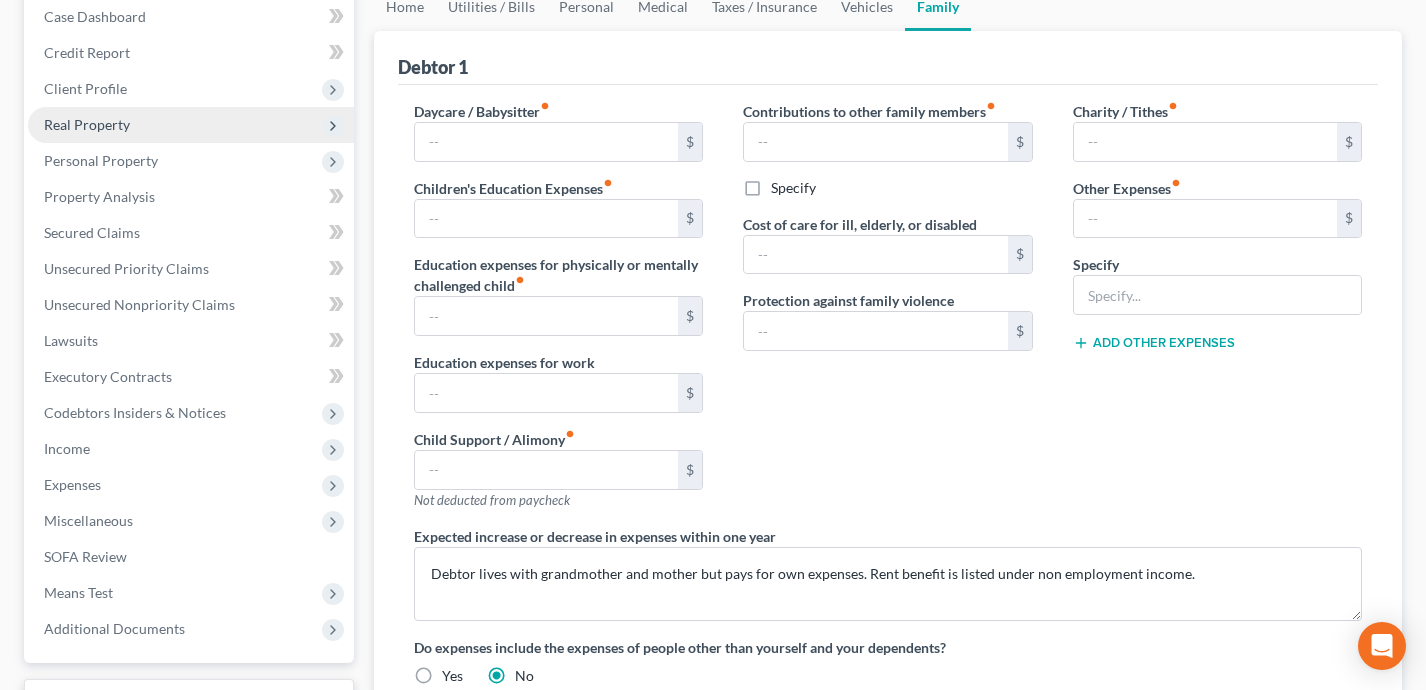 click on "Real Property" at bounding box center (191, 125) 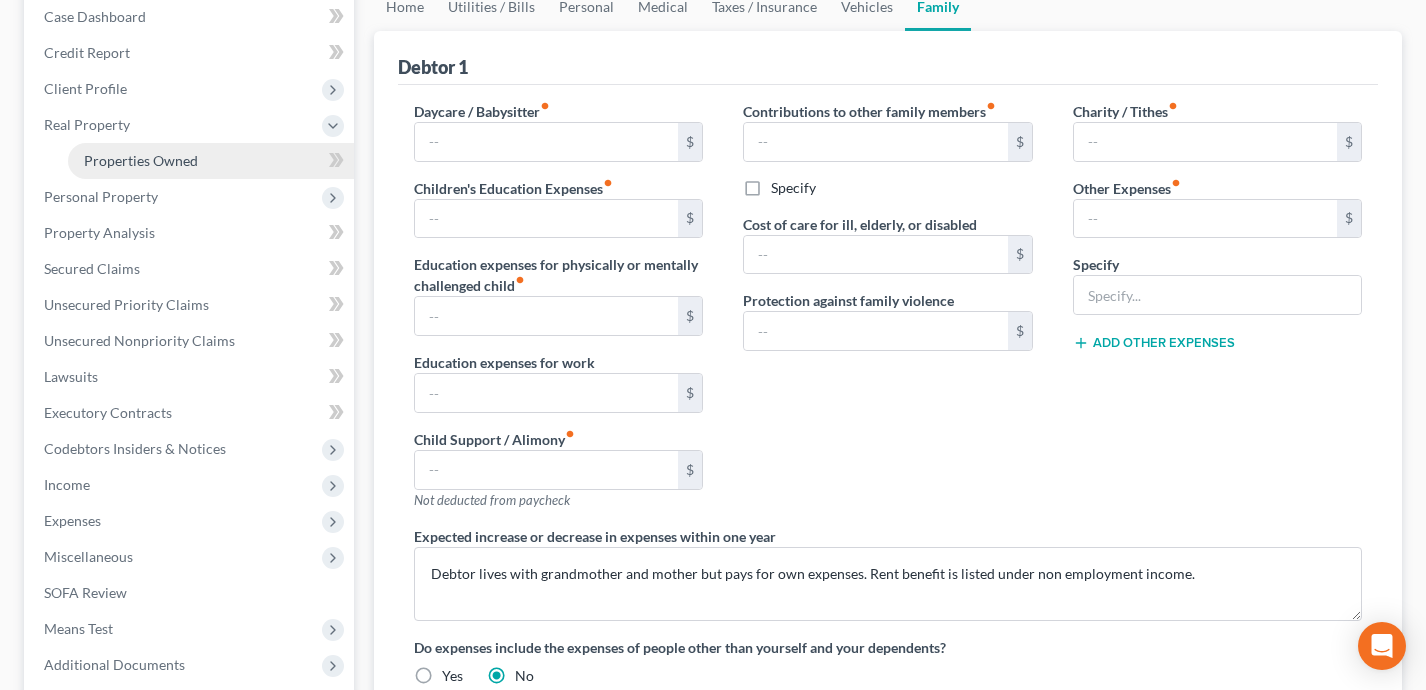 click on "Properties Owned" at bounding box center [211, 161] 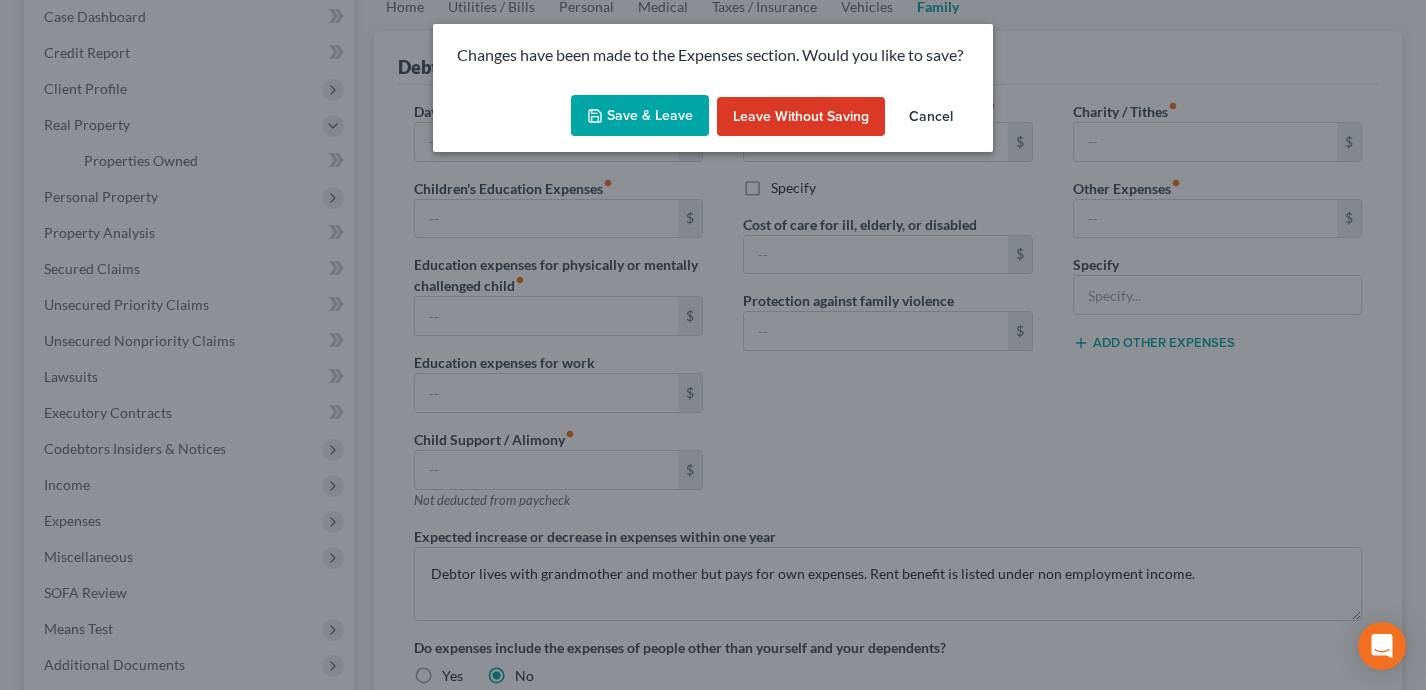 click on "Save & Leave" at bounding box center [640, 116] 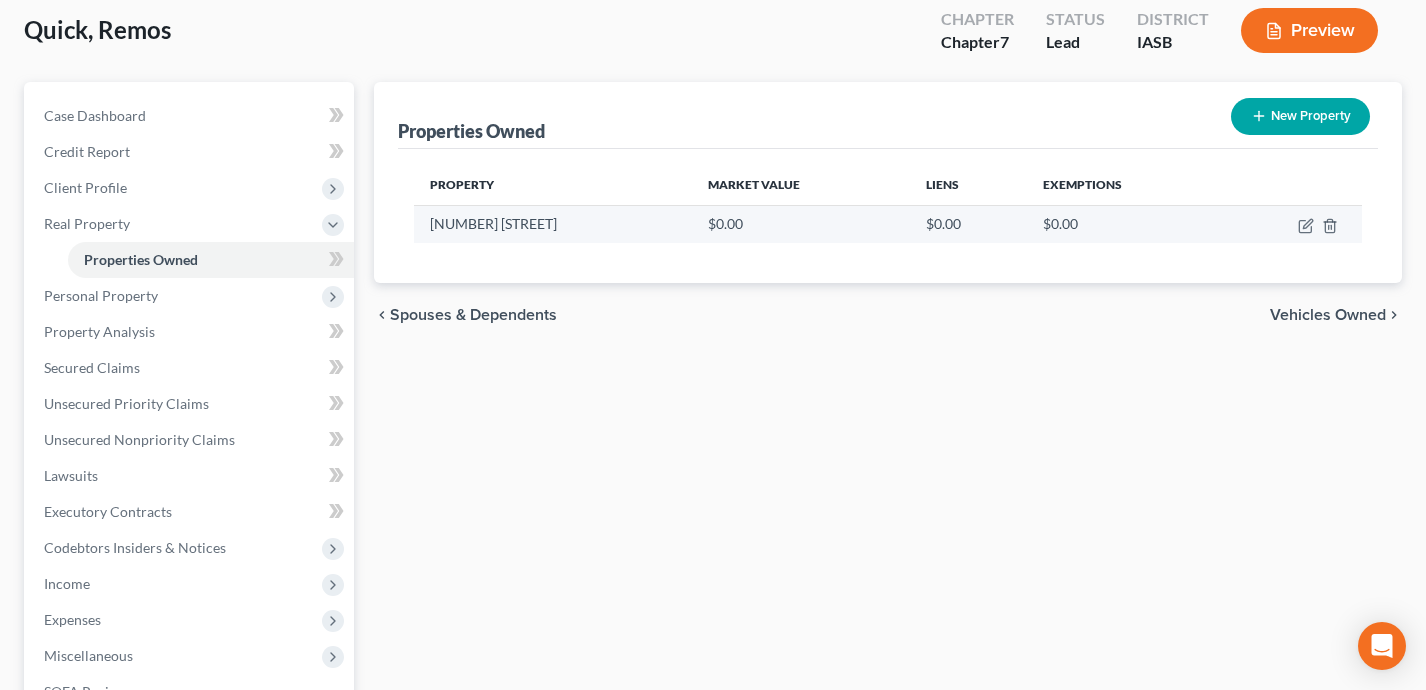scroll, scrollTop: 129, scrollLeft: 0, axis: vertical 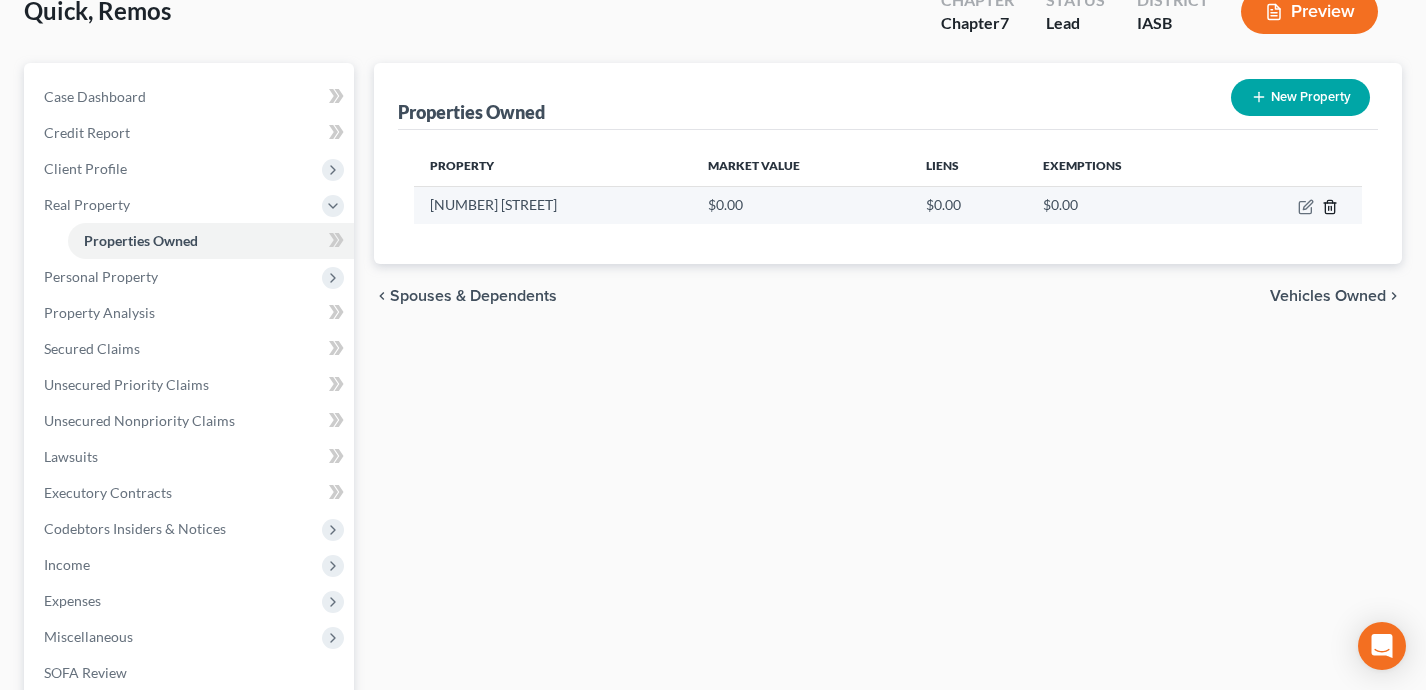 click 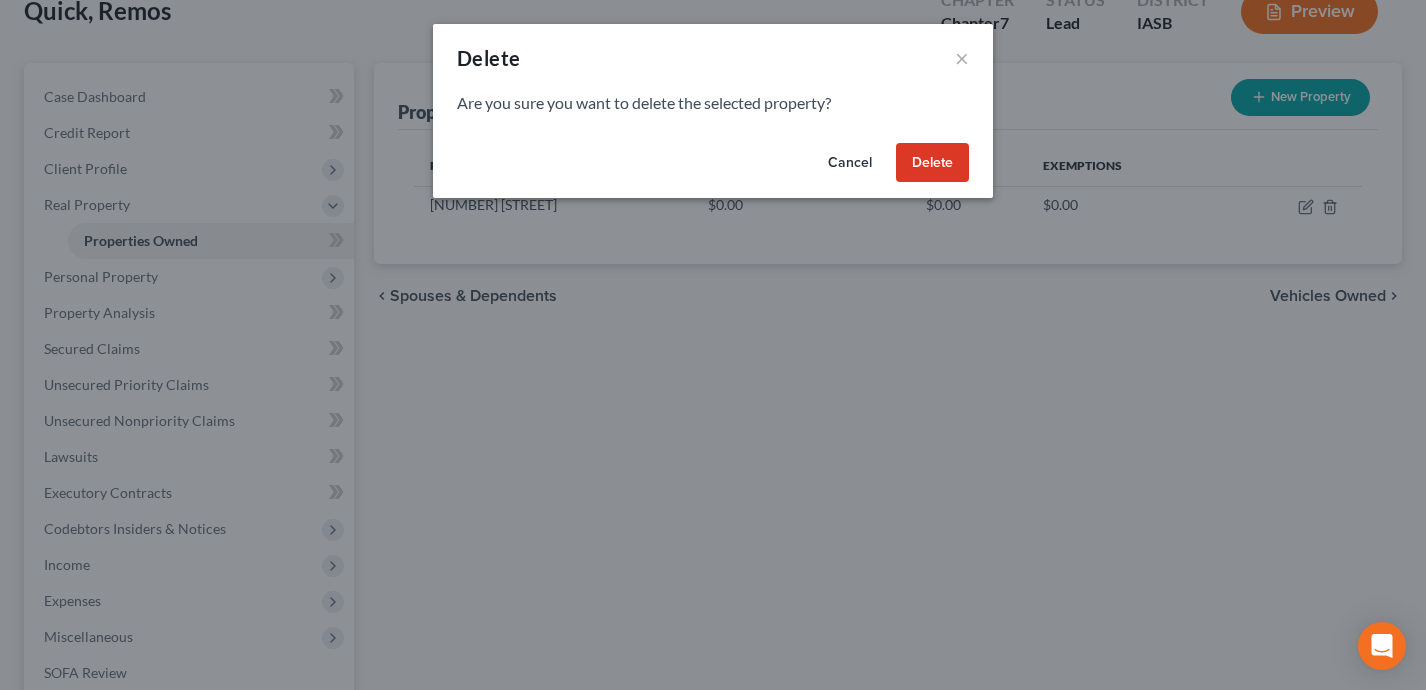 click on "Delete" at bounding box center [932, 163] 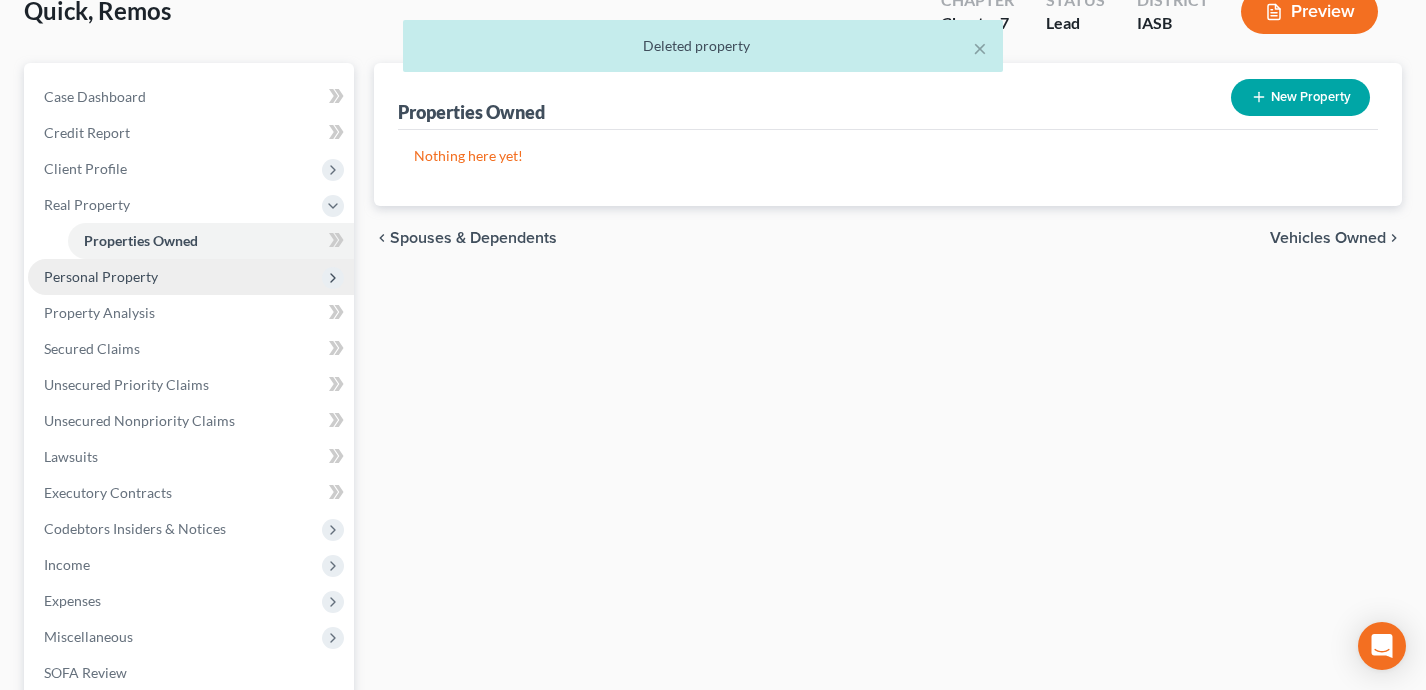 click on "Personal Property" at bounding box center (191, 277) 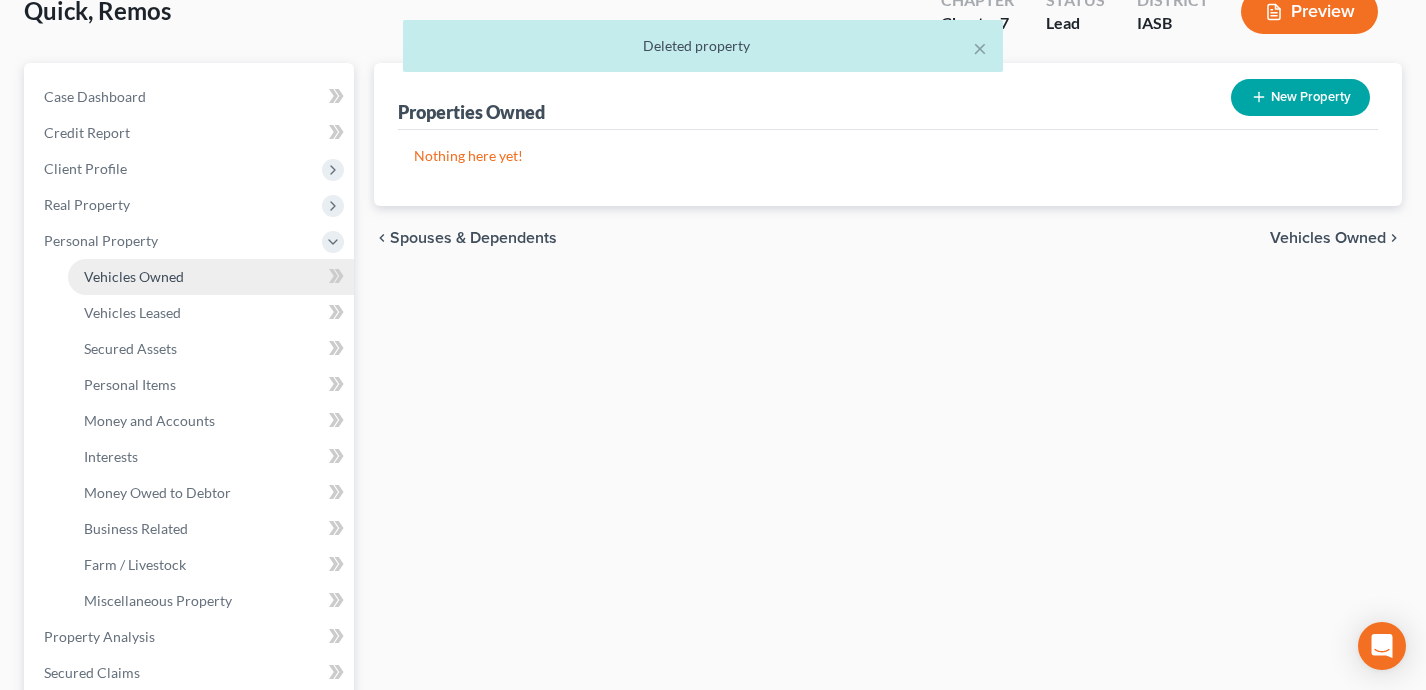 click on "Vehicles Owned" at bounding box center (211, 277) 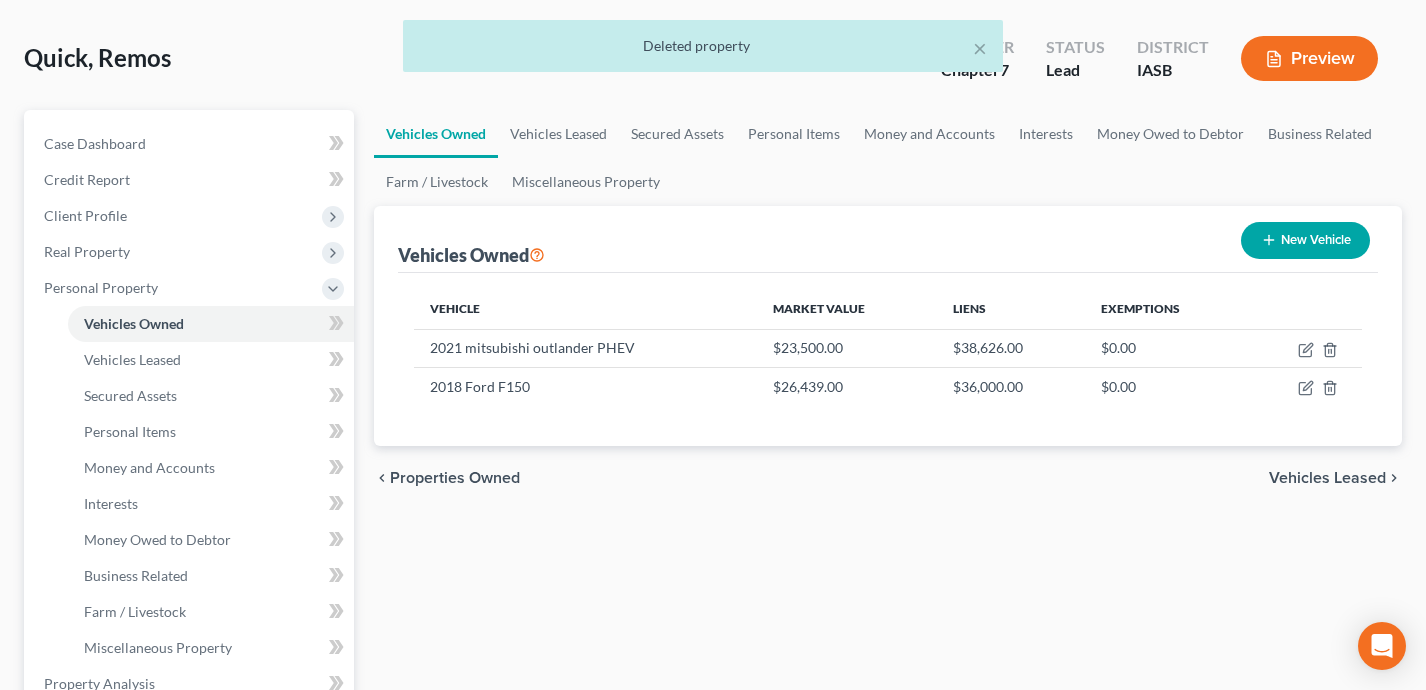 scroll, scrollTop: 89, scrollLeft: 0, axis: vertical 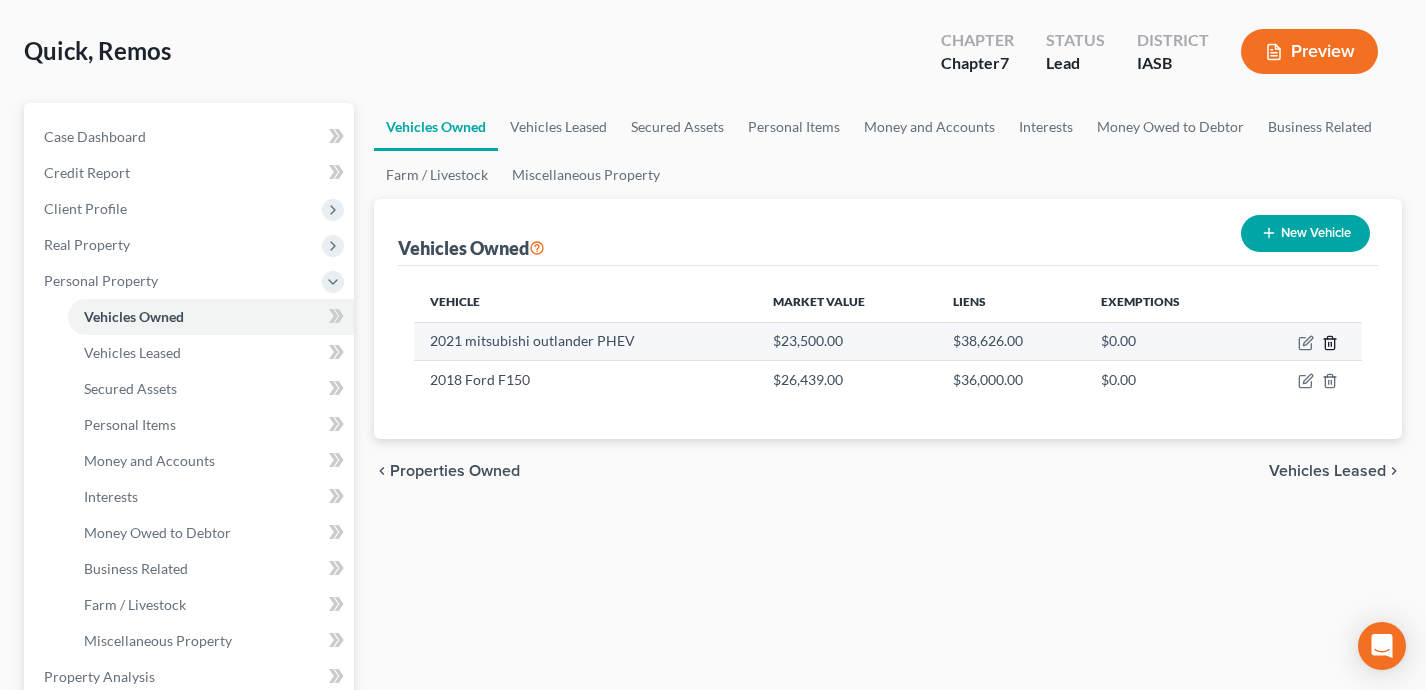 click 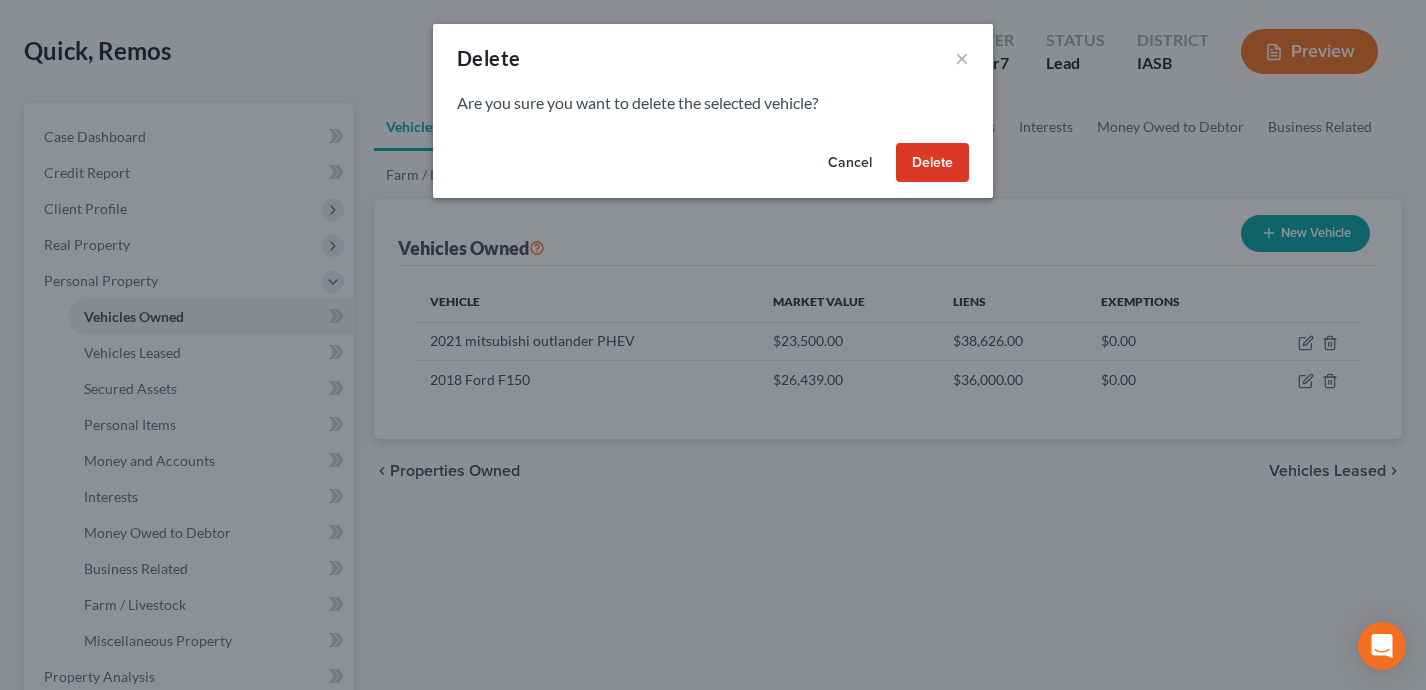 click on "Delete" at bounding box center [932, 163] 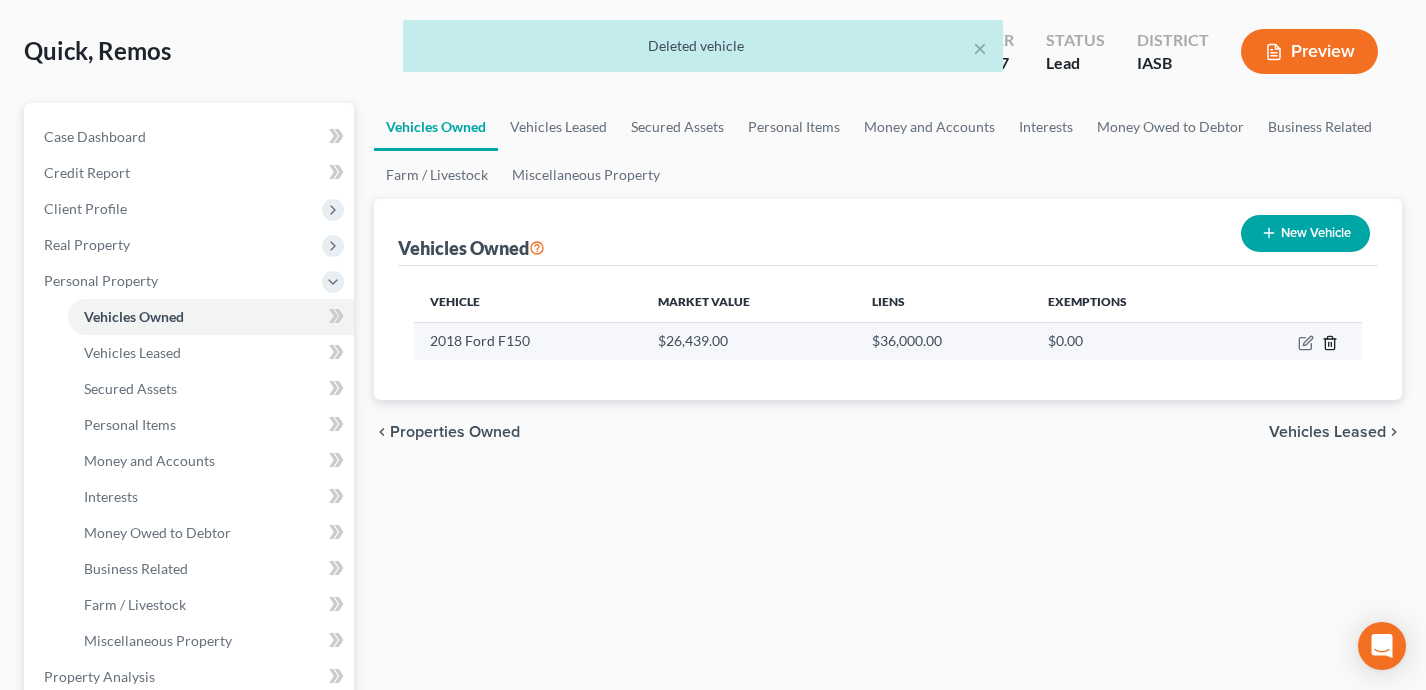 click 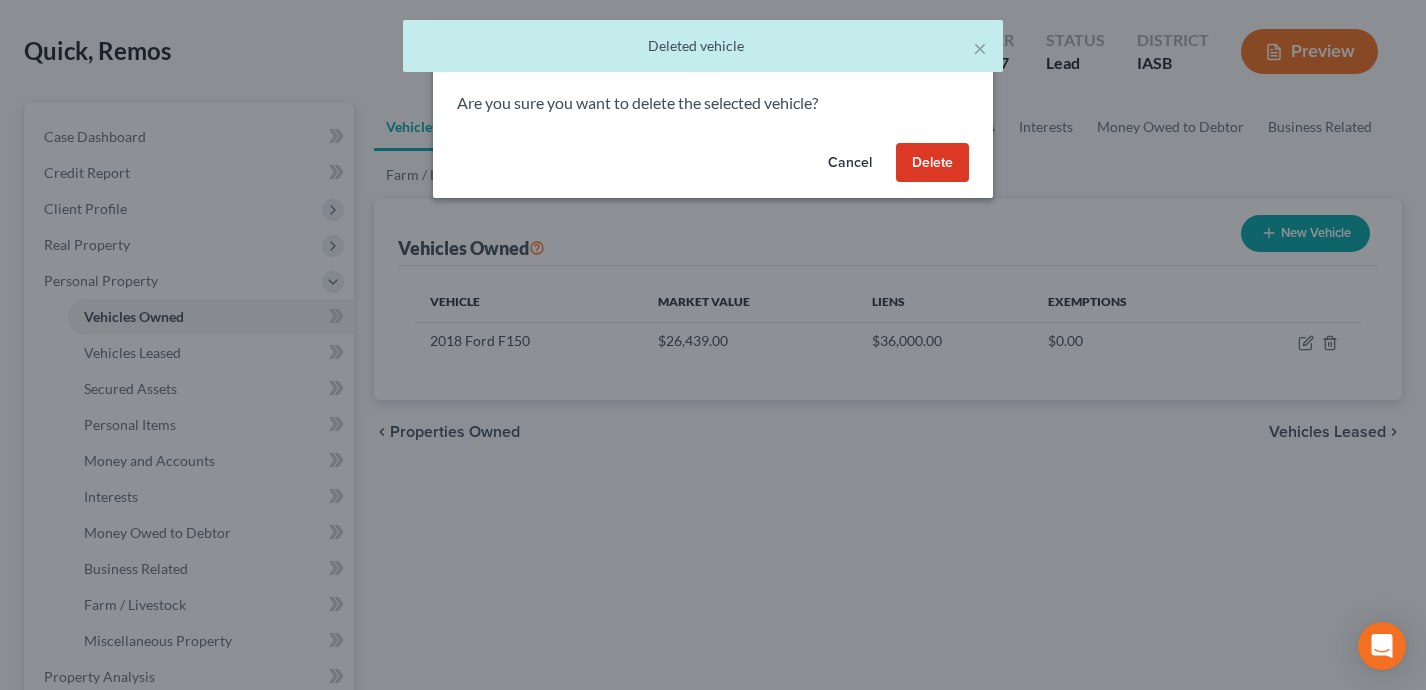 click on "Delete" at bounding box center (932, 163) 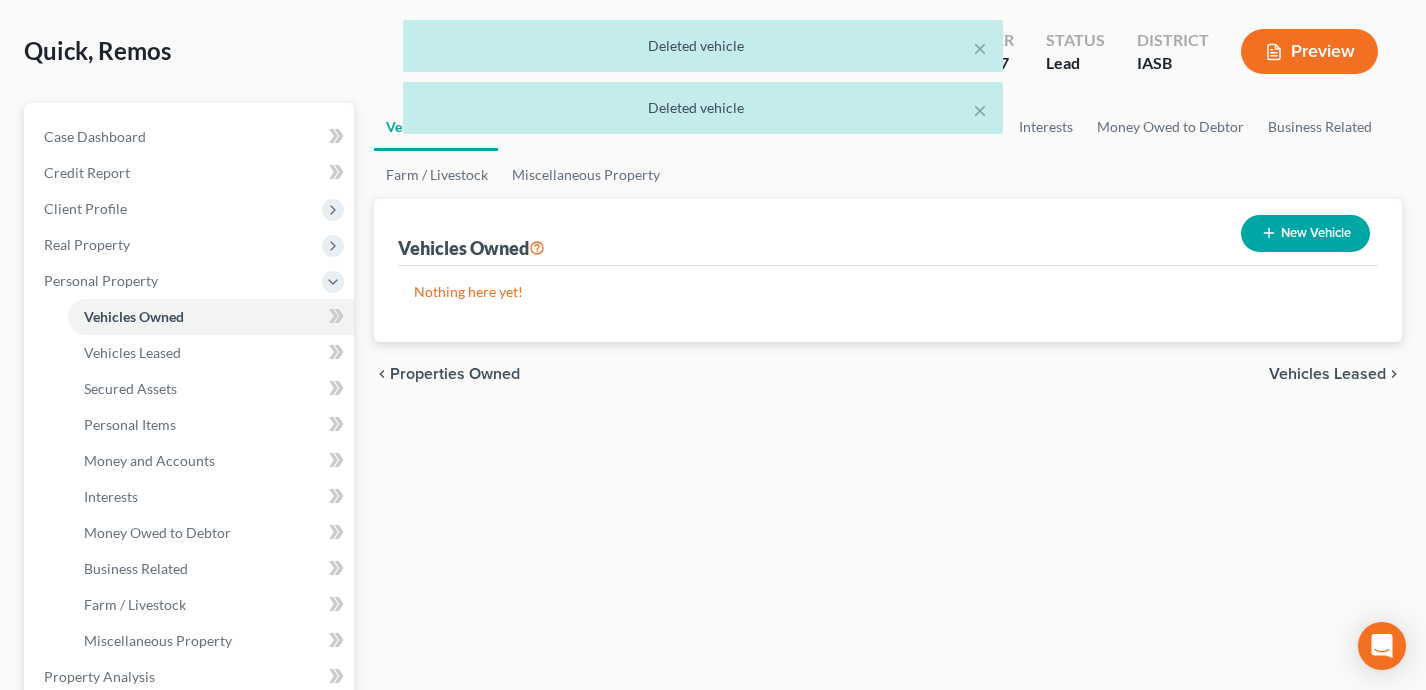 click on "New Vehicle" at bounding box center [1305, 233] 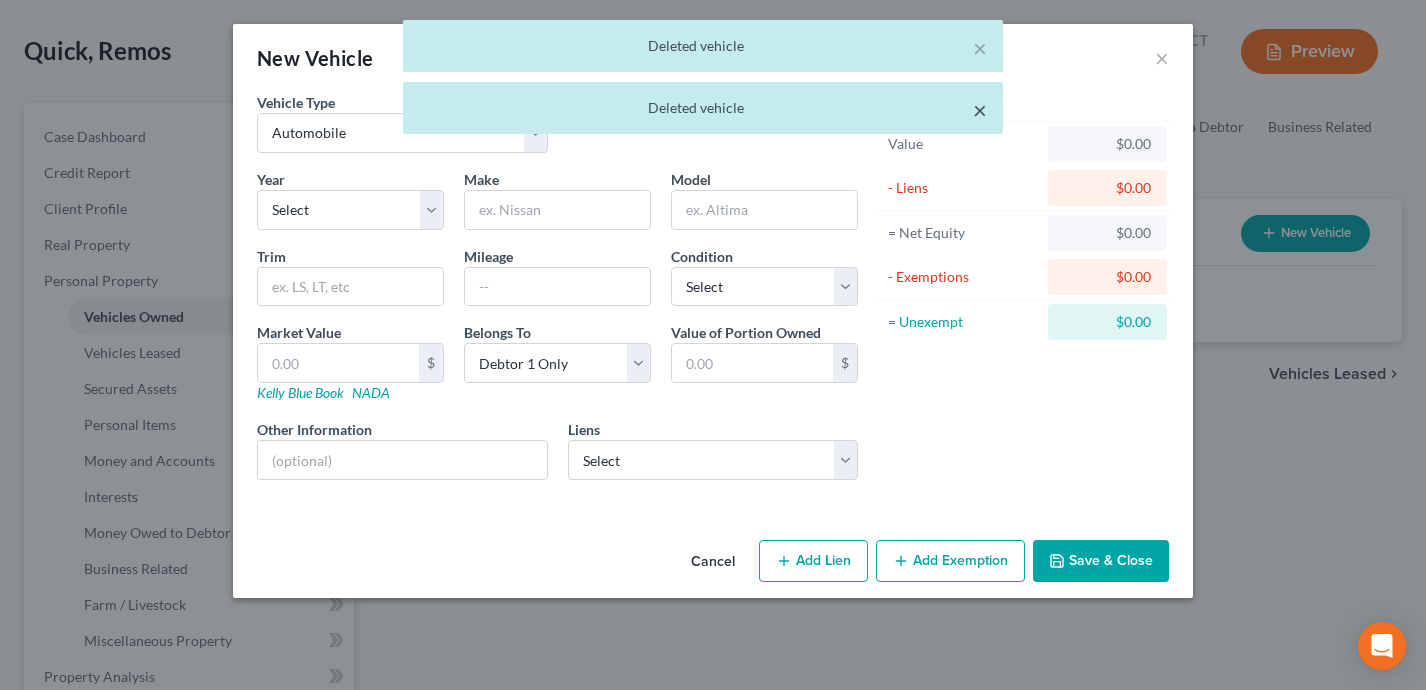 click on "×" at bounding box center (980, 110) 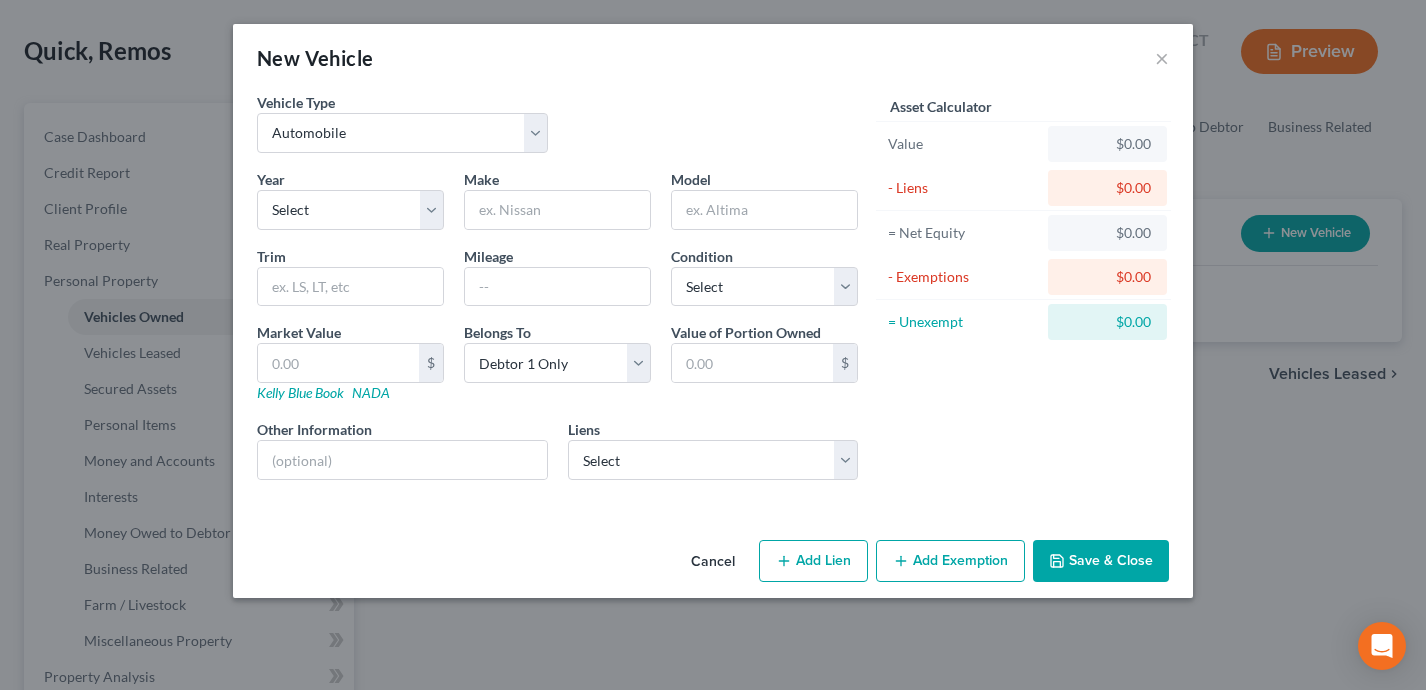 click on "Year Select 2026 2025 2024 2023 2022 2021 2020 2019 2018 2017 2016 2015 2014 2013 2012 2011 2010 2009 2008 2007 2006 2005 2004 2003 2002 2001 2000 1999 1998 1997 1996 1995 1994 1993 1992 1991 1990 1989 1988 1987 1986 1985 1984 1983 1982 1981 1980 1979 1978 1977 1976 1975 1974 1973 1972 1971 1970 1969 1968 1967 1966 1965 1964 1963 1962 1961 1960 1959 1958 1957 1956 1955 1954 1953 1952 1951 1950 1949 1948 1947 1946 1945 1944 1943 1942 1941 1940 1939 1938 1937 1936 1935 1934 1933 1932 1931 1930 1929 1928 1927 1926 1925 1924 1923 1922 1921 1920 1919 1918 1917 1916 1915 1914 1913 1912 1911 1910 1909 1908 1907 1906 1905 1904 1903 1902 1901
Make
*
Model Trim Mileage Condition Select Excellent Very Good Good Fair Poor Market Value $ Kelly Blue Book NADA
Belongs To
*
Select Debtor 1 Only Debtor 2 Only Debtor 1 And Debtor 2 Only At Least One Of The Debtors And Another Community Property Value of Portion Owned $ Other Information
Liens
Select Centris Federal Credit Union  - $38,626.00" at bounding box center (557, 332) 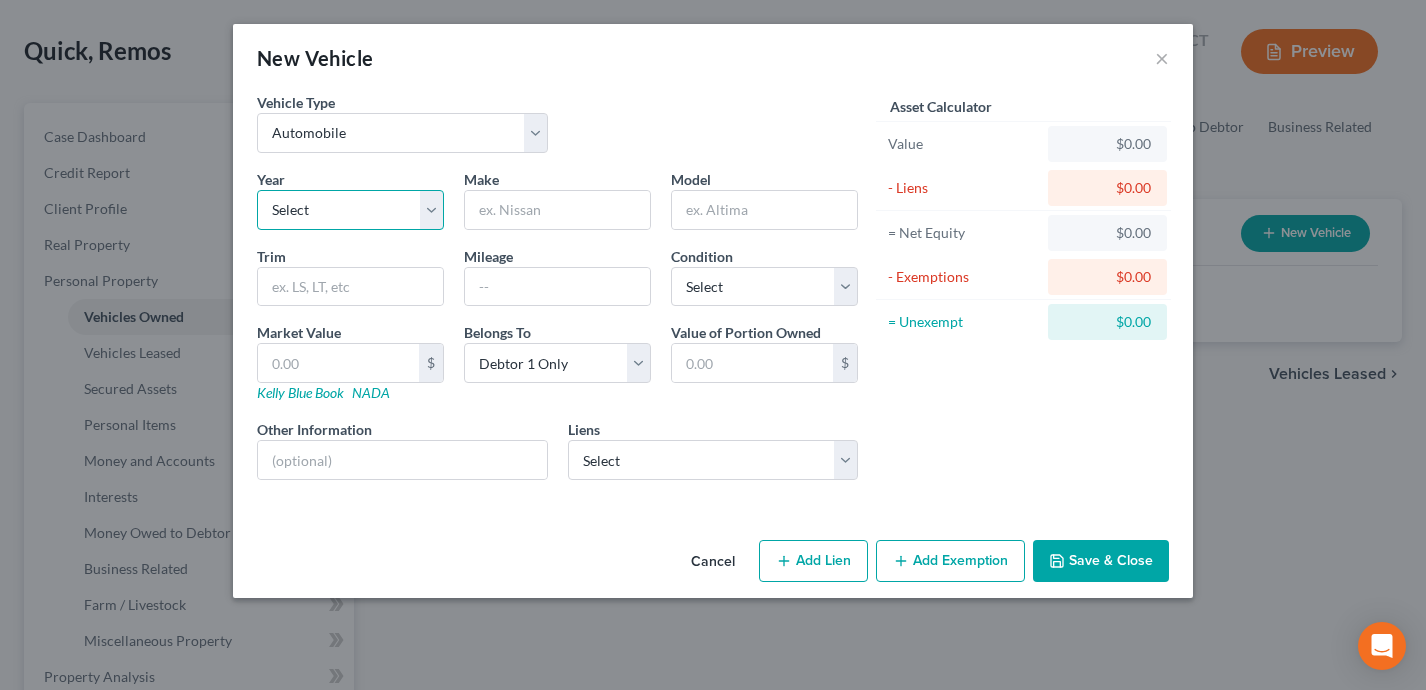click on "Select 2026 2025 2024 2023 2022 2021 2020 2019 2018 2017 2016 2015 2014 2013 2012 2011 2010 2009 2008 2007 2006 2005 2004 2003 2002 2001 2000 1999 1998 1997 1996 1995 1994 1993 1992 1991 1990 1989 1988 1987 1986 1985 1984 1983 1982 1981 1980 1979 1978 1977 1976 1975 1974 1973 1972 1971 1970 1969 1968 1967 1966 1965 1964 1963 1962 1961 1960 1959 1958 1957 1956 1955 1954 1953 1952 1951 1950 1949 1948 1947 1946 1945 1944 1943 1942 1941 1940 1939 1938 1937 1936 1935 1934 1933 1932 1931 1930 1929 1928 1927 1926 1925 1924 1923 1922 1921 1920 1919 1918 1917 1916 1915 1914 1913 1912 1911 1910 1909 1908 1907 1906 1905 1904 1903 1902 1901" at bounding box center [350, 210] 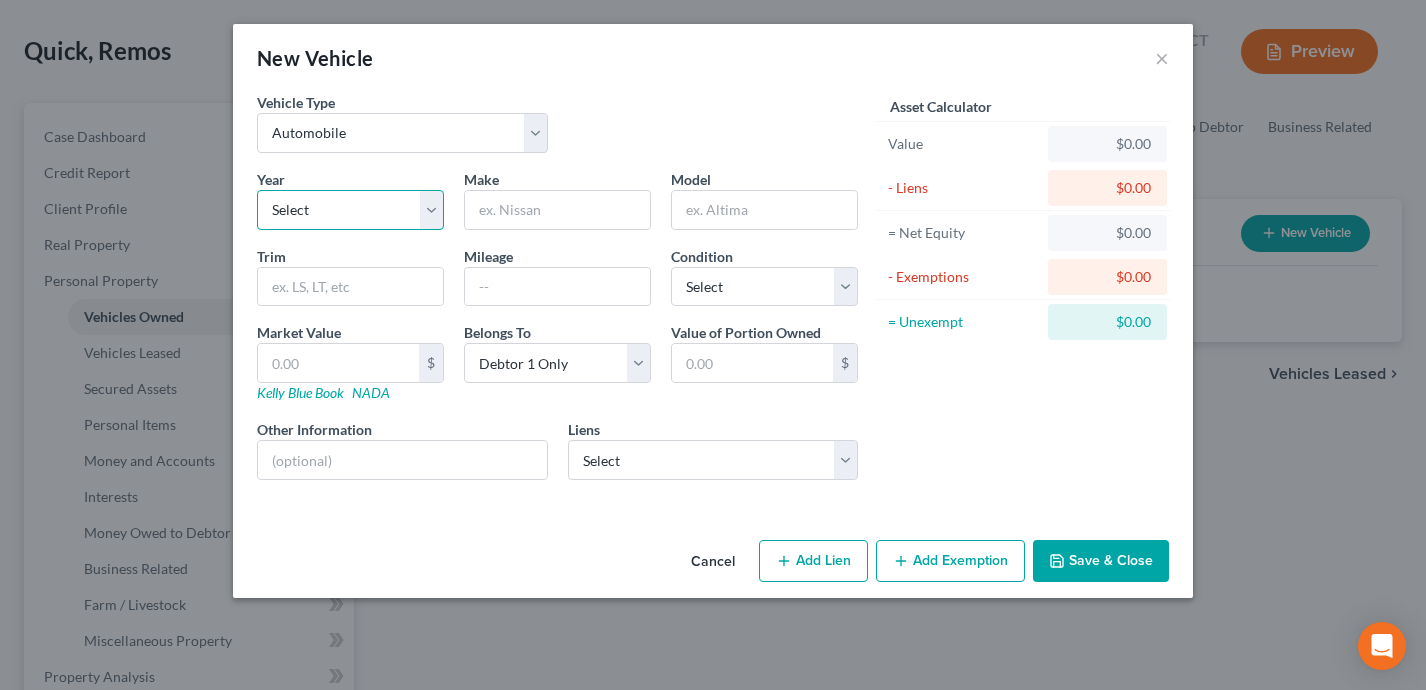 select on "6" 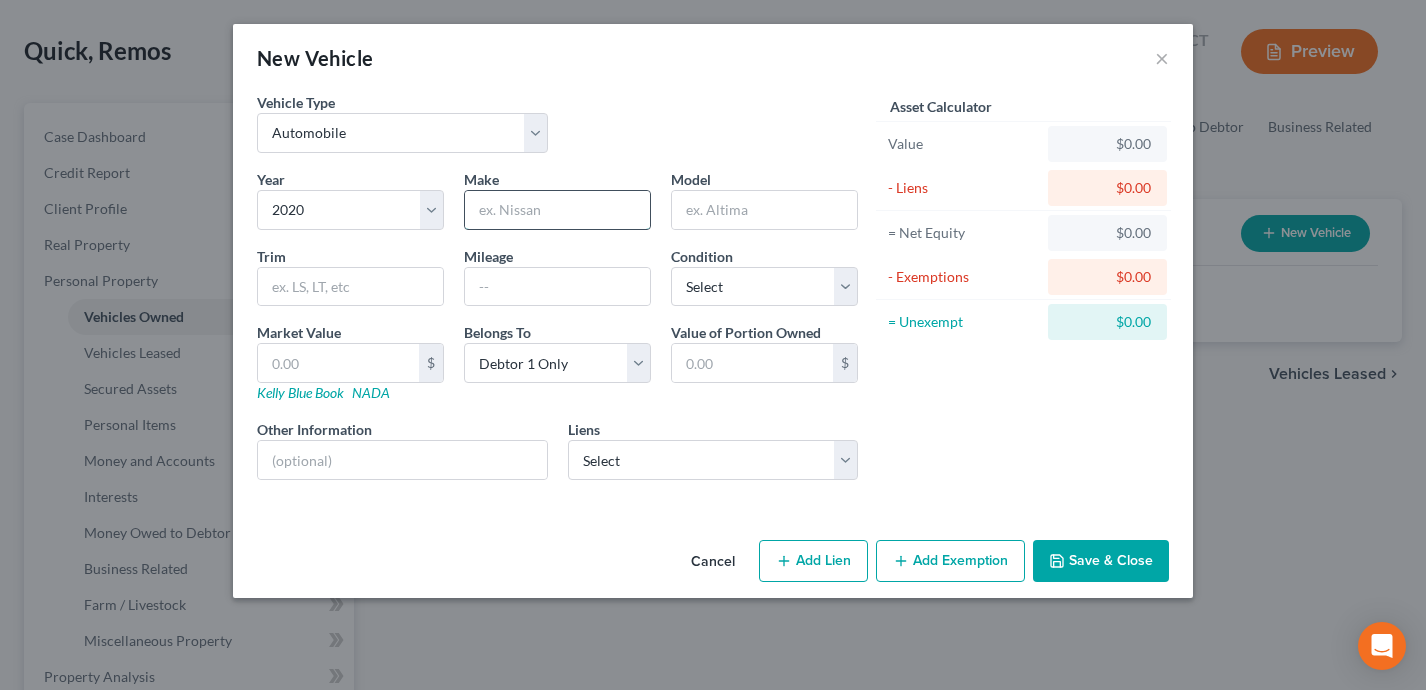 click at bounding box center (557, 210) 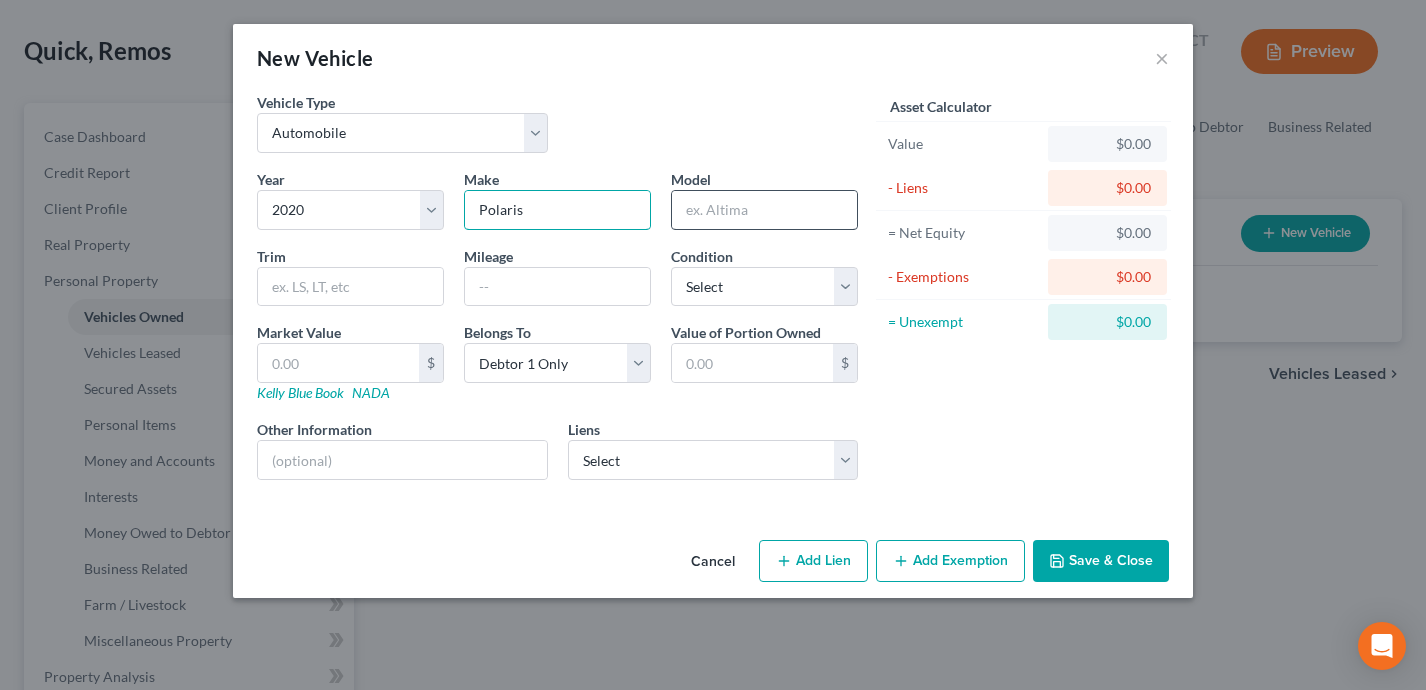 type on "Polaris" 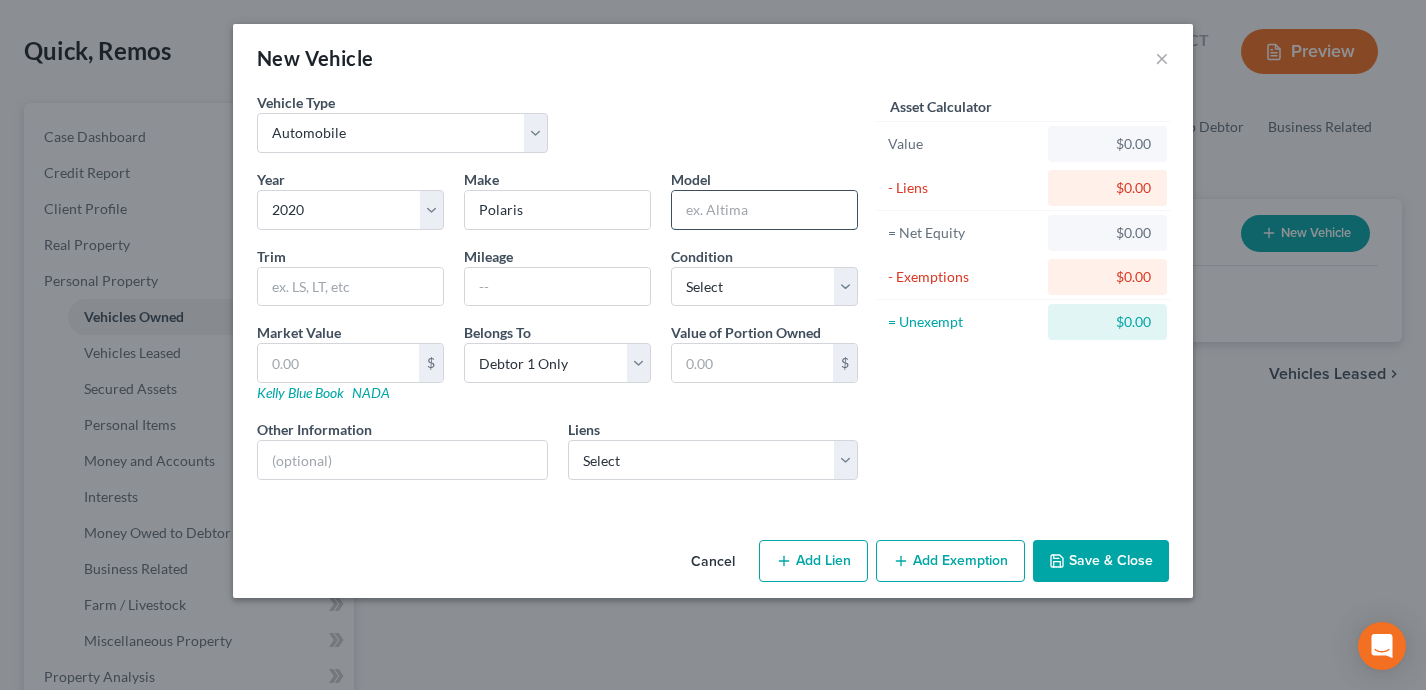 click at bounding box center (764, 210) 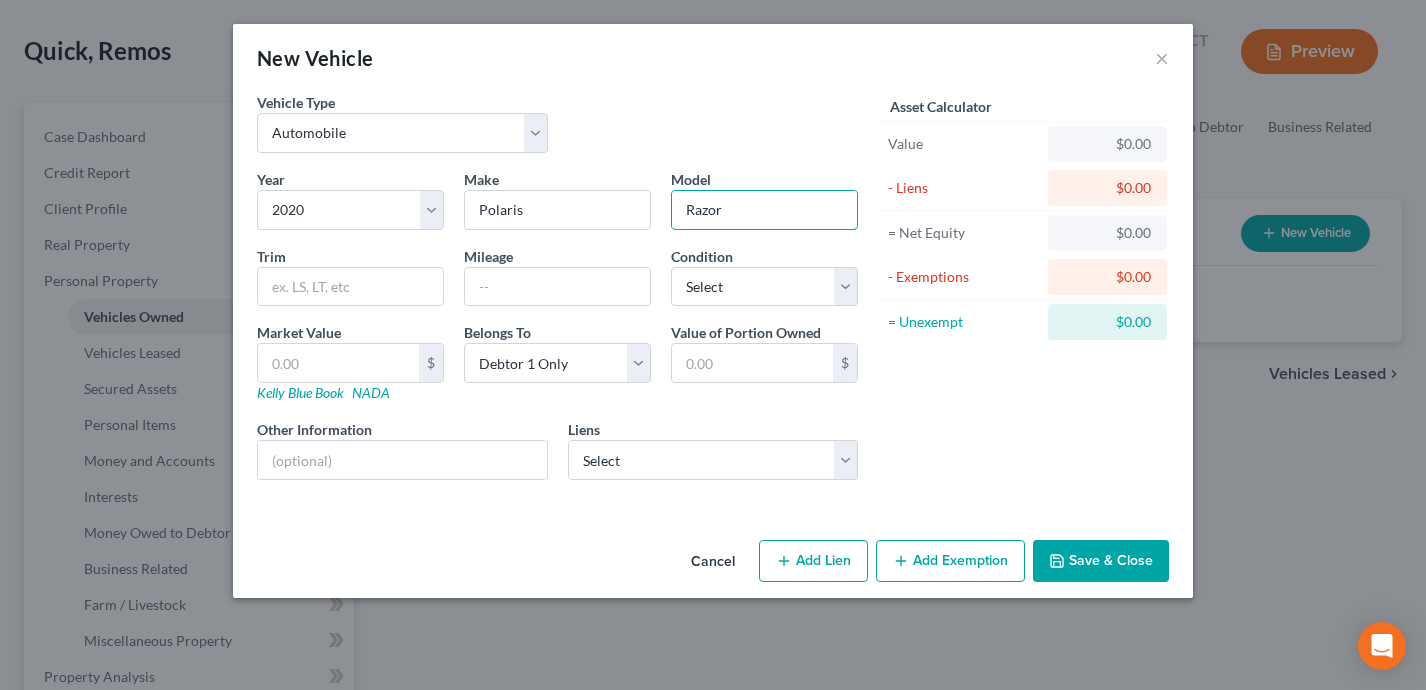 type on "Razor" 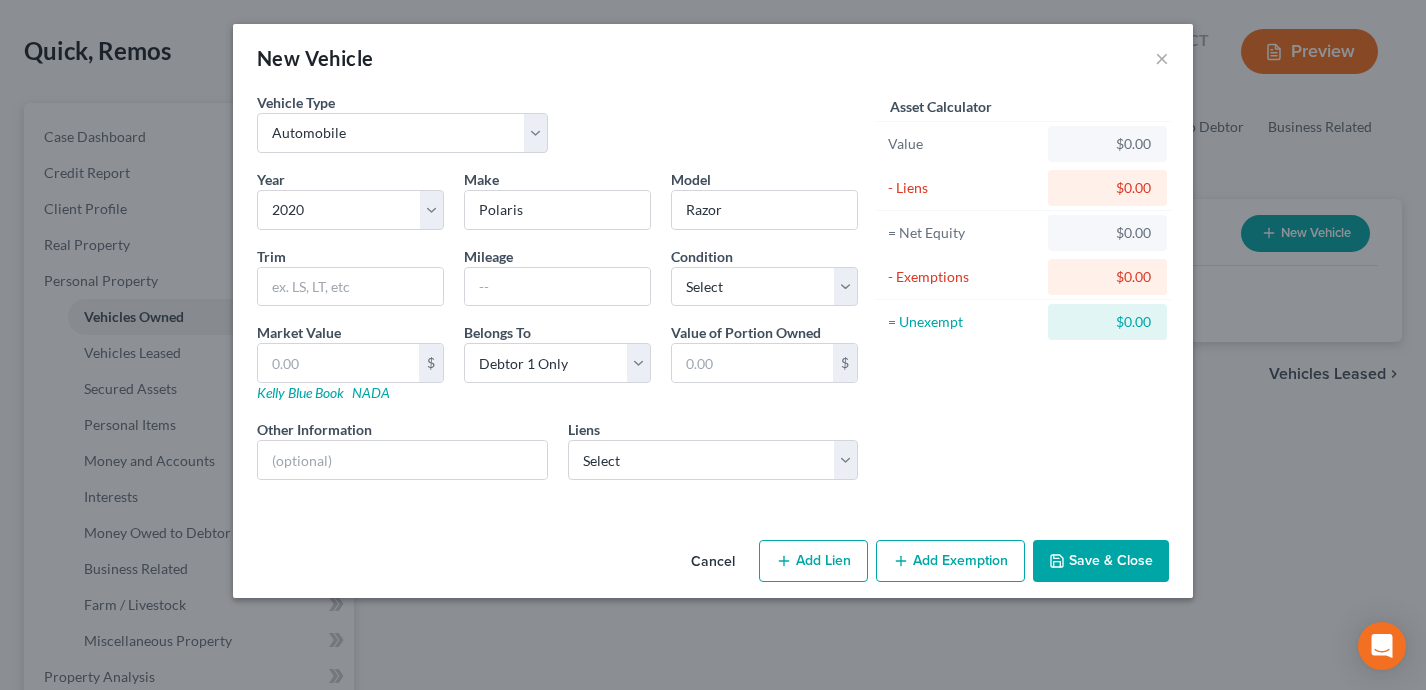 click on "New Vehicle ×" at bounding box center (713, 58) 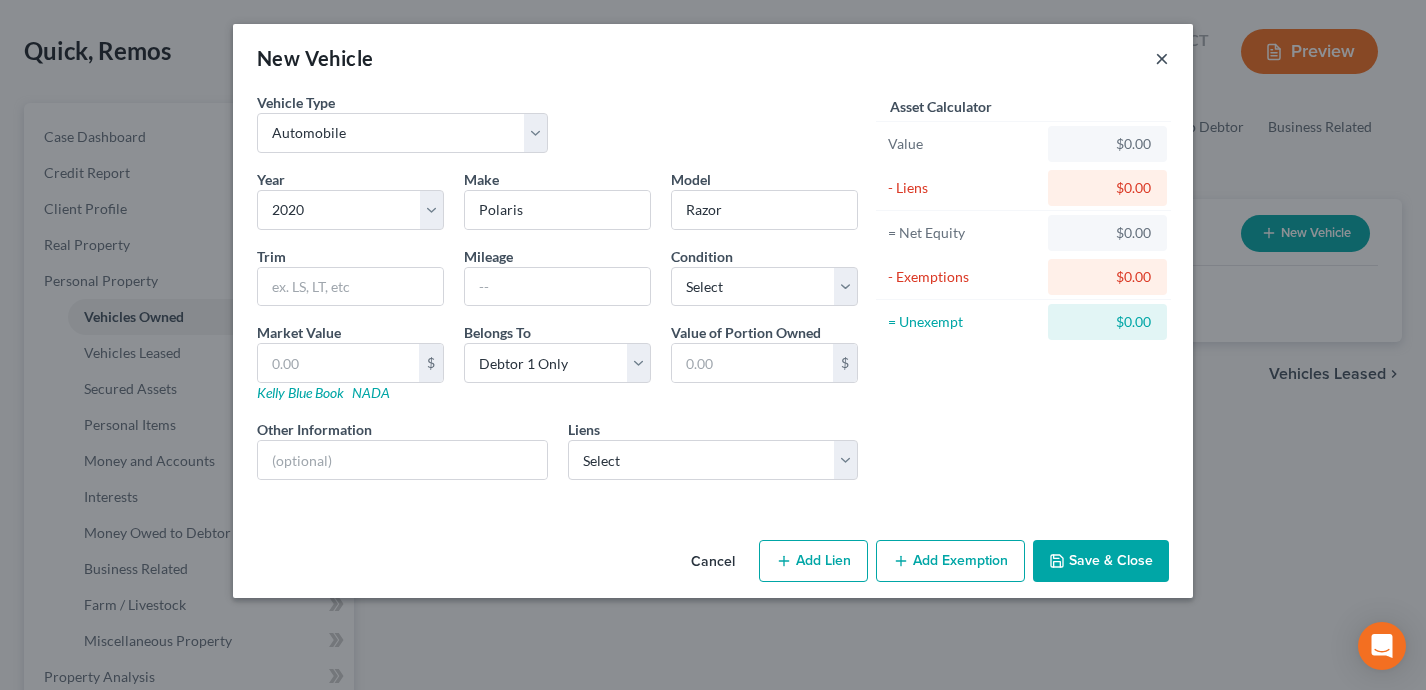click on "×" at bounding box center [1162, 58] 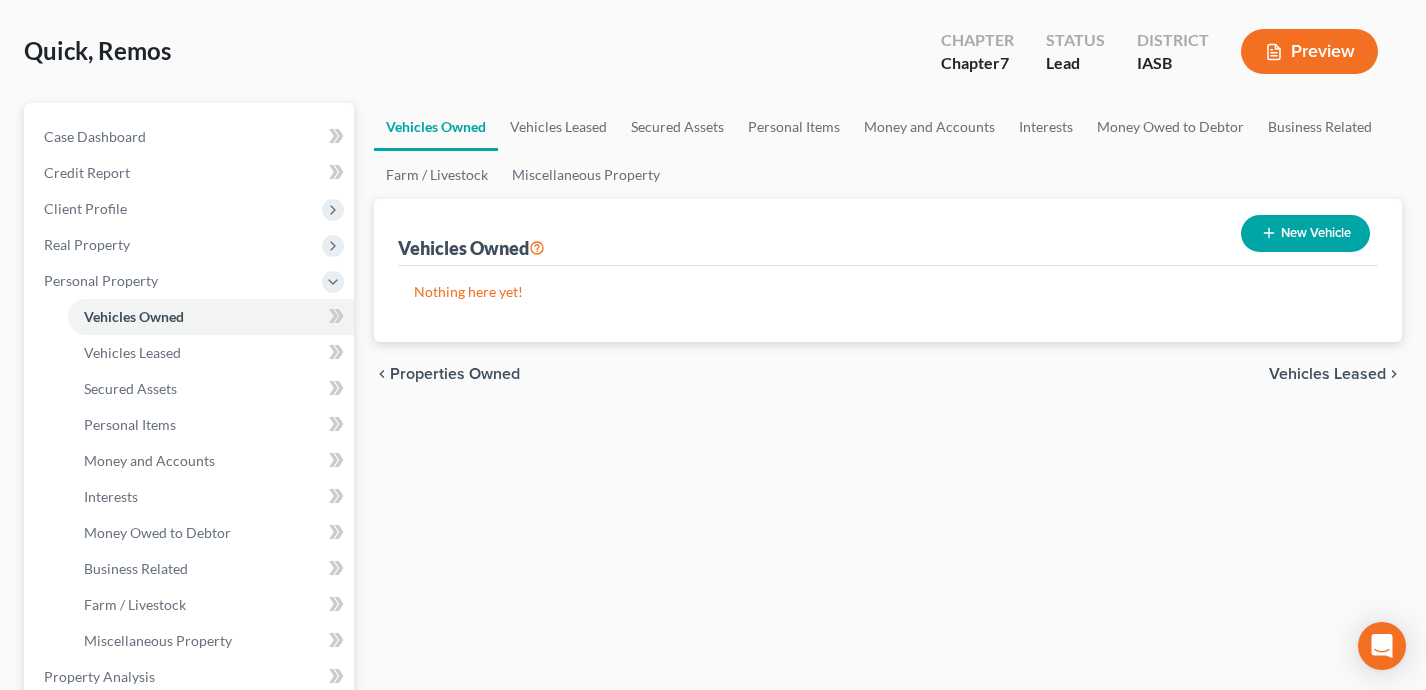 click on "New Vehicle" at bounding box center (1305, 233) 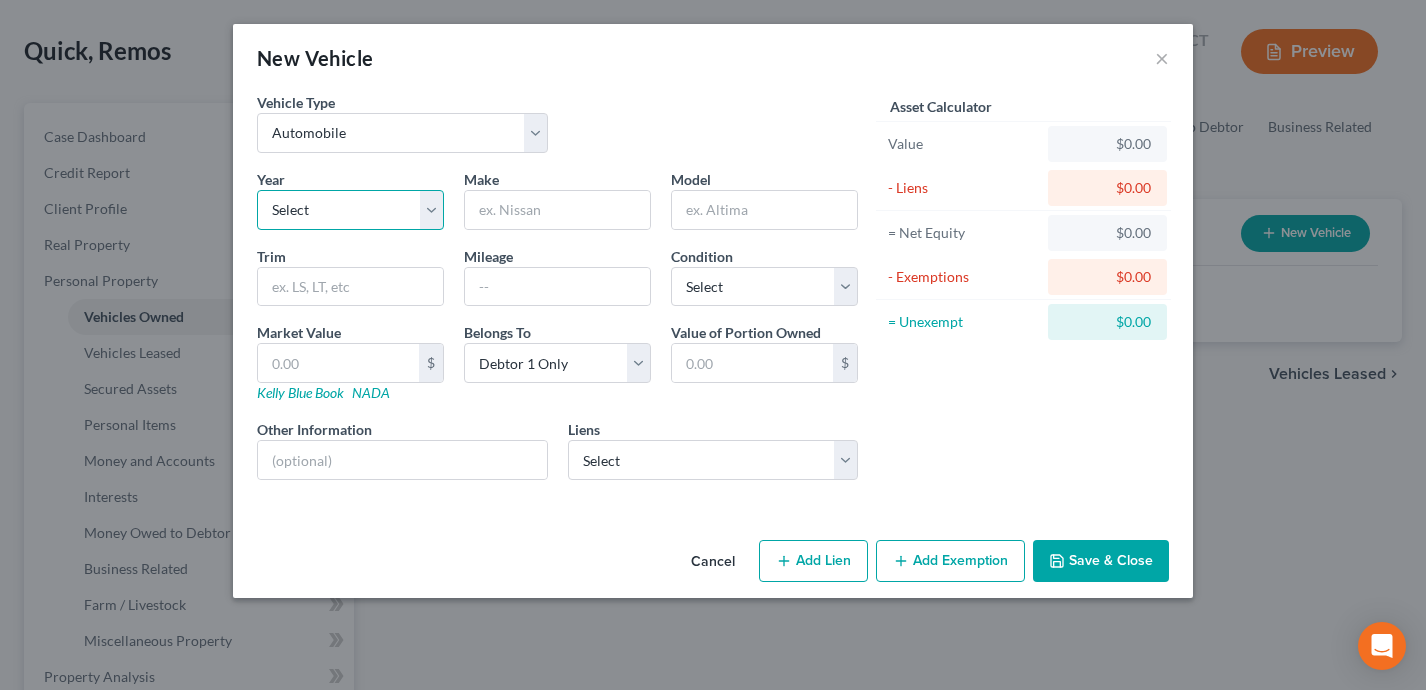 click on "Select 2026 2025 2024 2023 2022 2021 2020 2019 2018 2017 2016 2015 2014 2013 2012 2011 2010 2009 2008 2007 2006 2005 2004 2003 2002 2001 2000 1999 1998 1997 1996 1995 1994 1993 1992 1991 1990 1989 1988 1987 1986 1985 1984 1983 1982 1981 1980 1979 1978 1977 1976 1975 1974 1973 1972 1971 1970 1969 1968 1967 1966 1965 1964 1963 1962 1961 1960 1959 1958 1957 1956 1955 1954 1953 1952 1951 1950 1949 1948 1947 1946 1945 1944 1943 1942 1941 1940 1939 1938 1937 1936 1935 1934 1933 1932 1931 1930 1929 1928 1927 1926 1925 1924 1923 1922 1921 1920 1919 1918 1917 1916 1915 1914 1913 1912 1911 1910 1909 1908 1907 1906 1905 1904 1903 1902 1901" at bounding box center [350, 210] 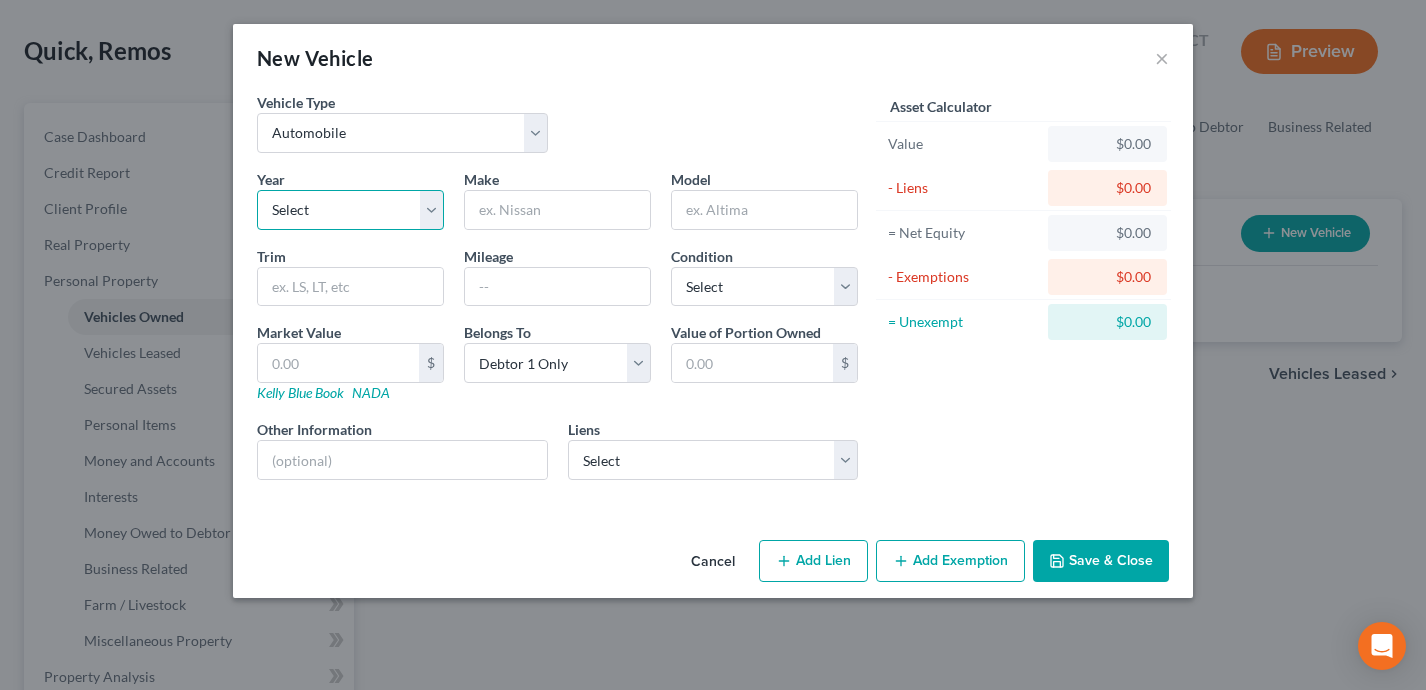 select on "17" 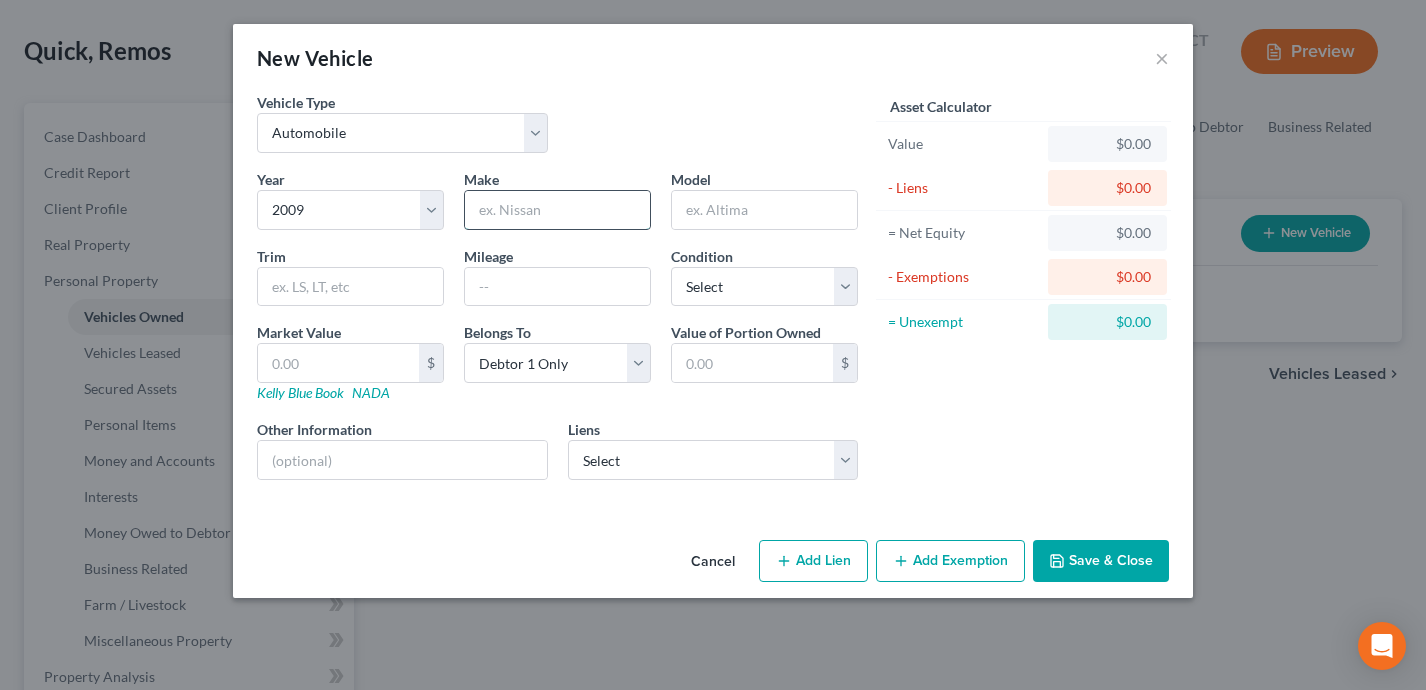 click at bounding box center (557, 210) 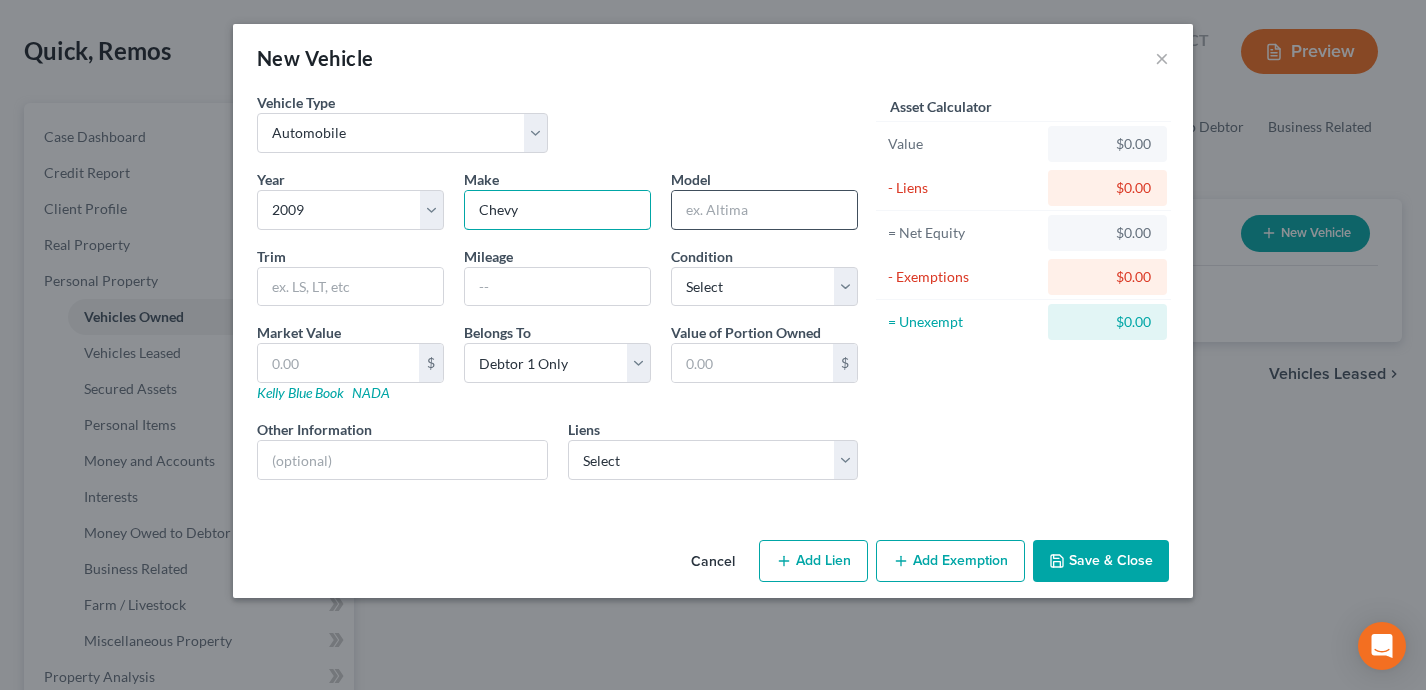 type on "Chevy" 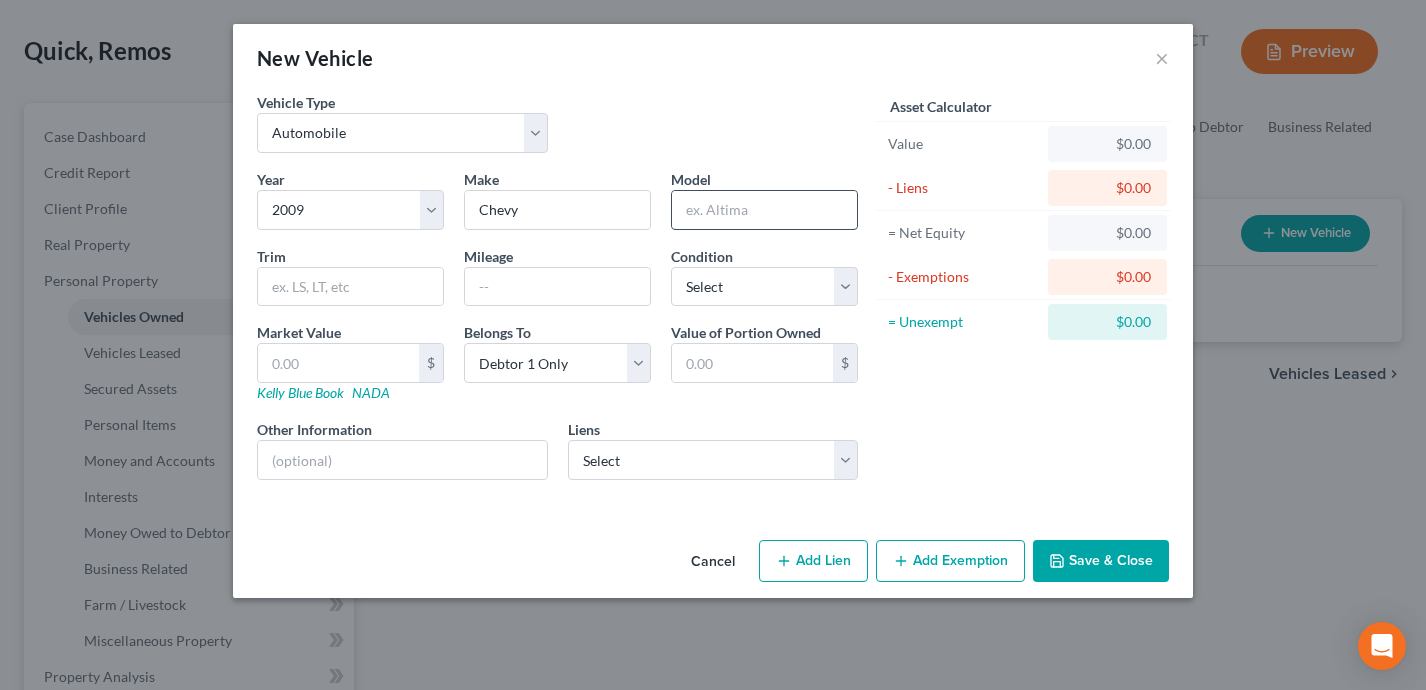 click at bounding box center [764, 210] 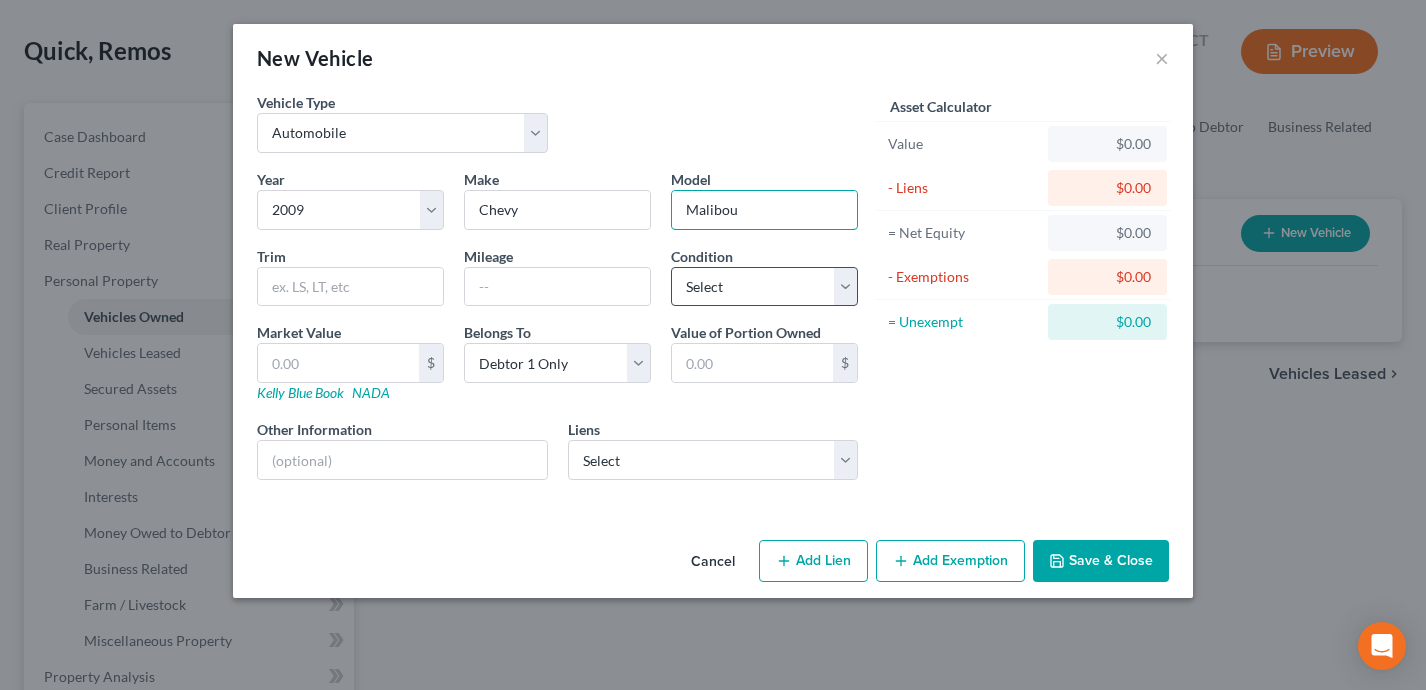 type on "Malibou" 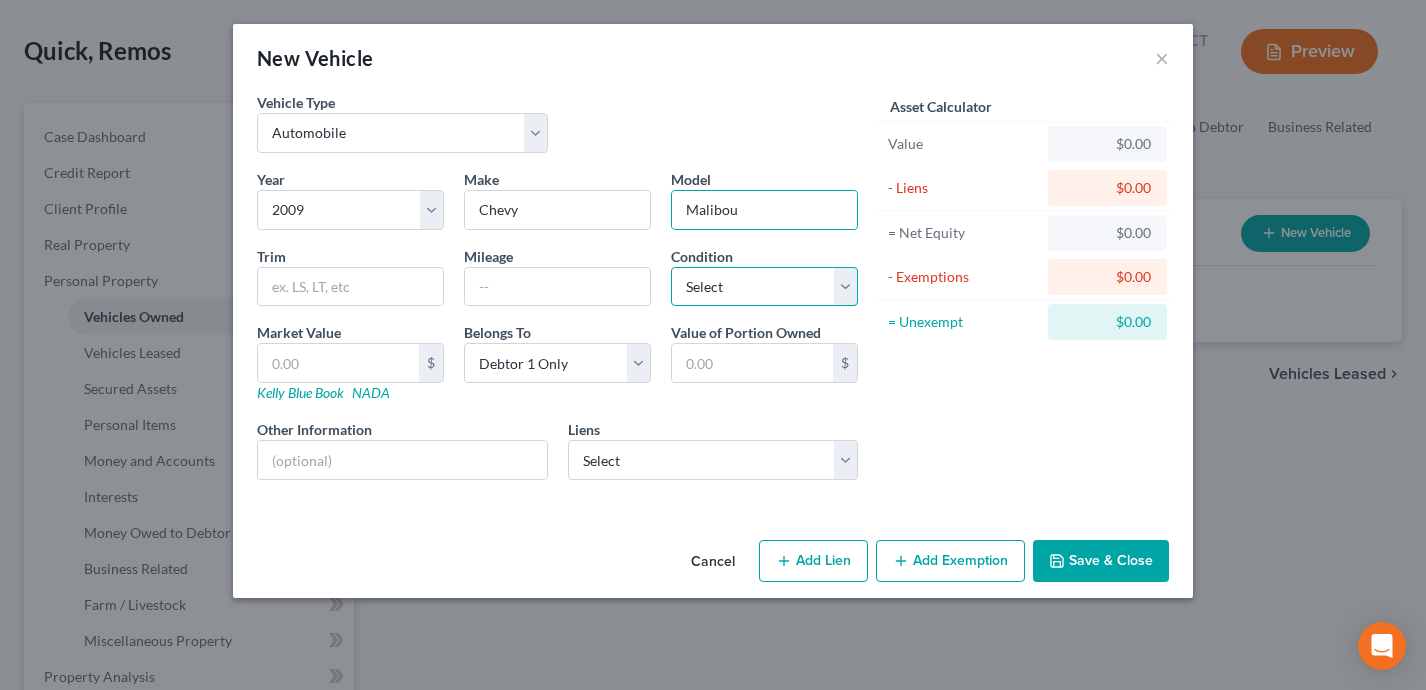 click on "Select Excellent Very Good Good Fair Poor" at bounding box center [764, 287] 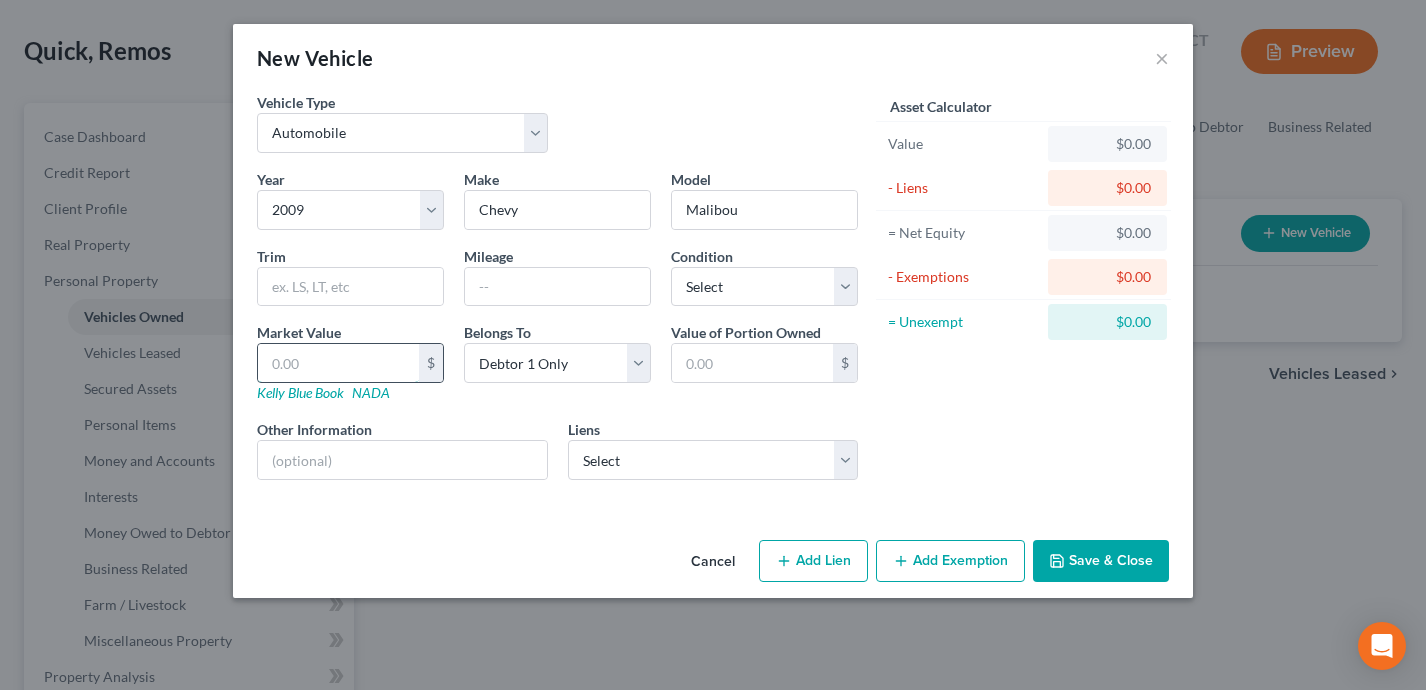 click at bounding box center (338, 363) 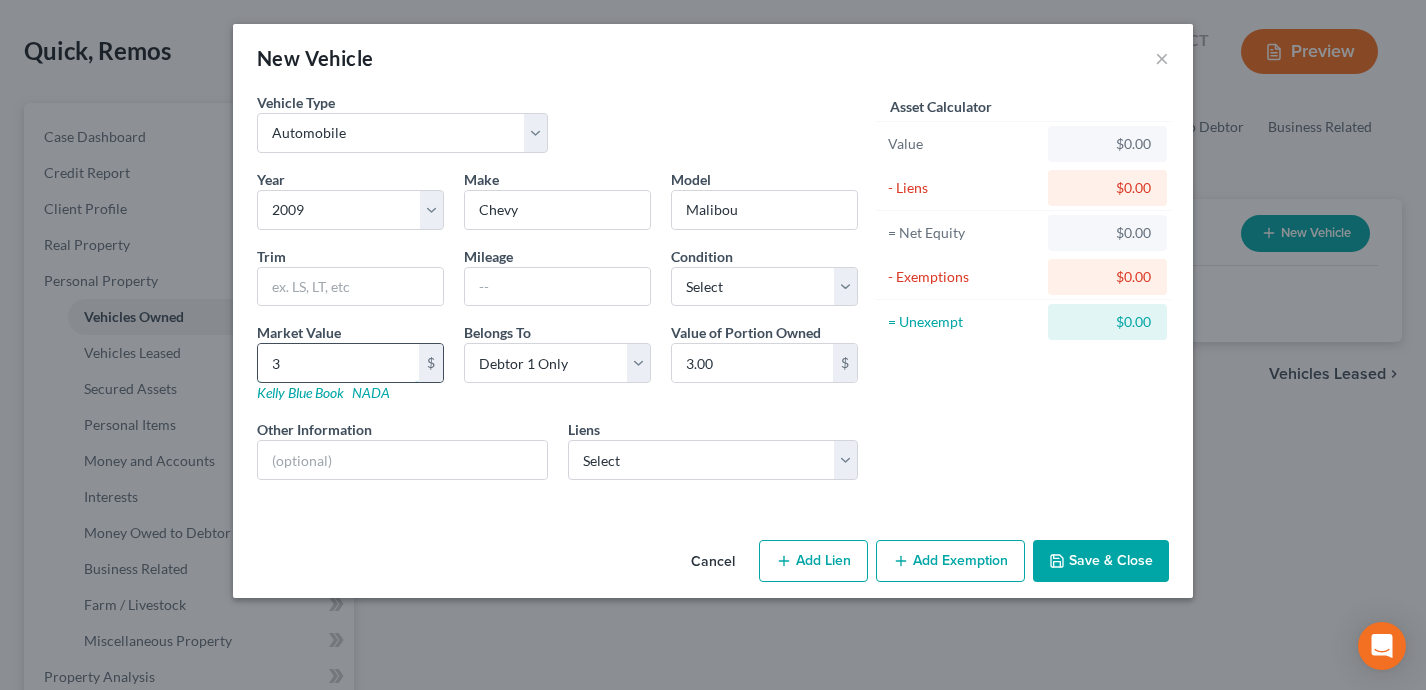 type on "30" 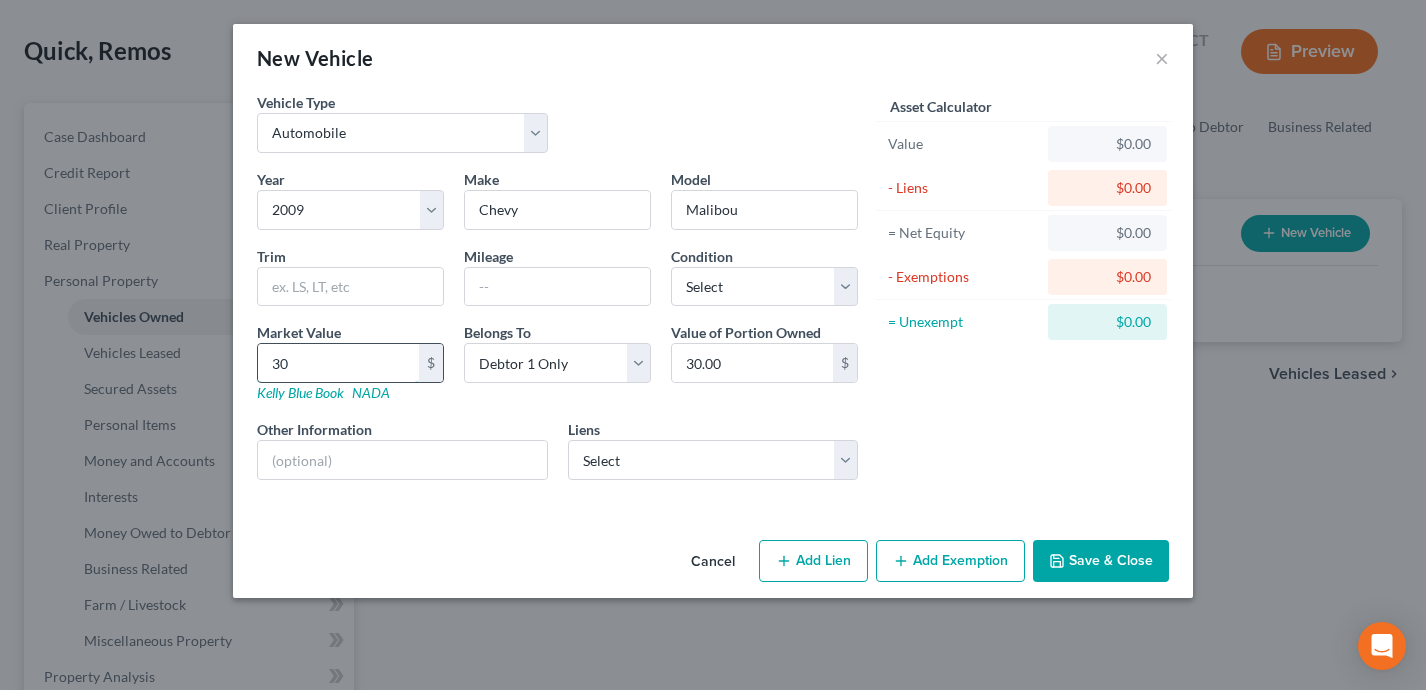 type on "300" 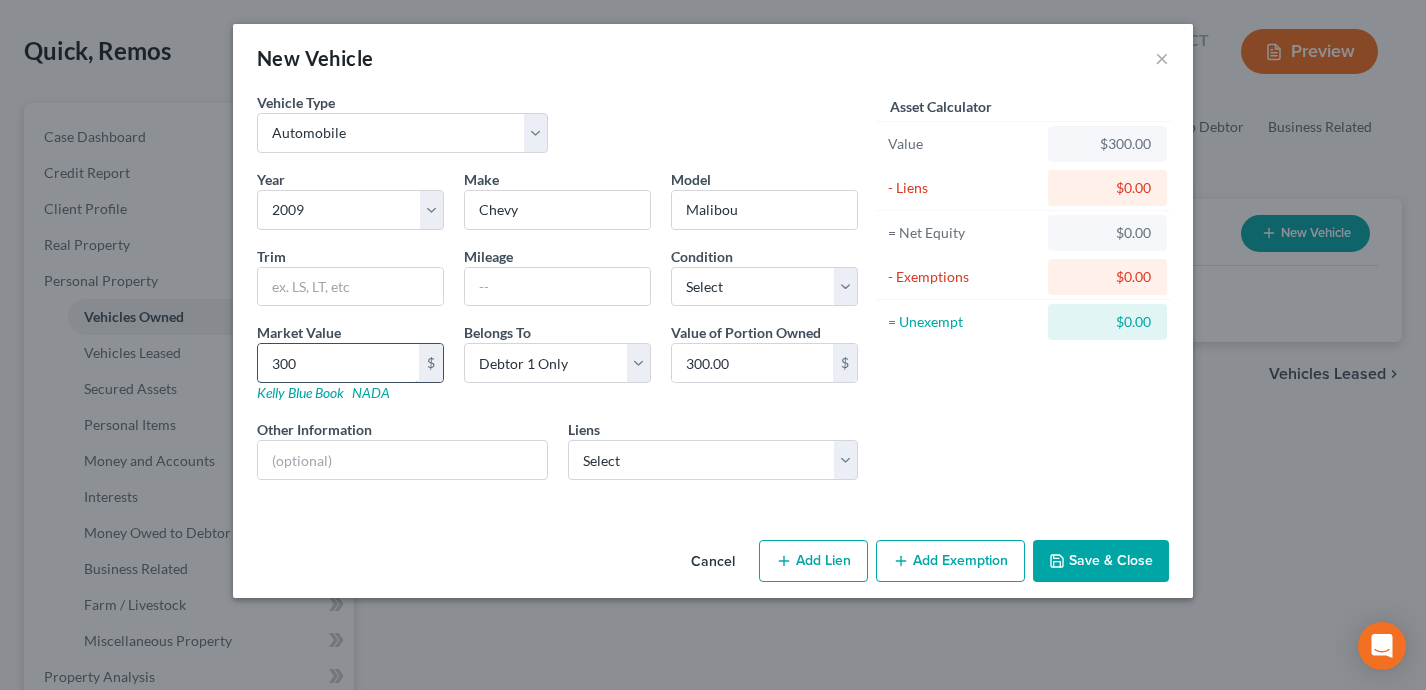 type on "3000" 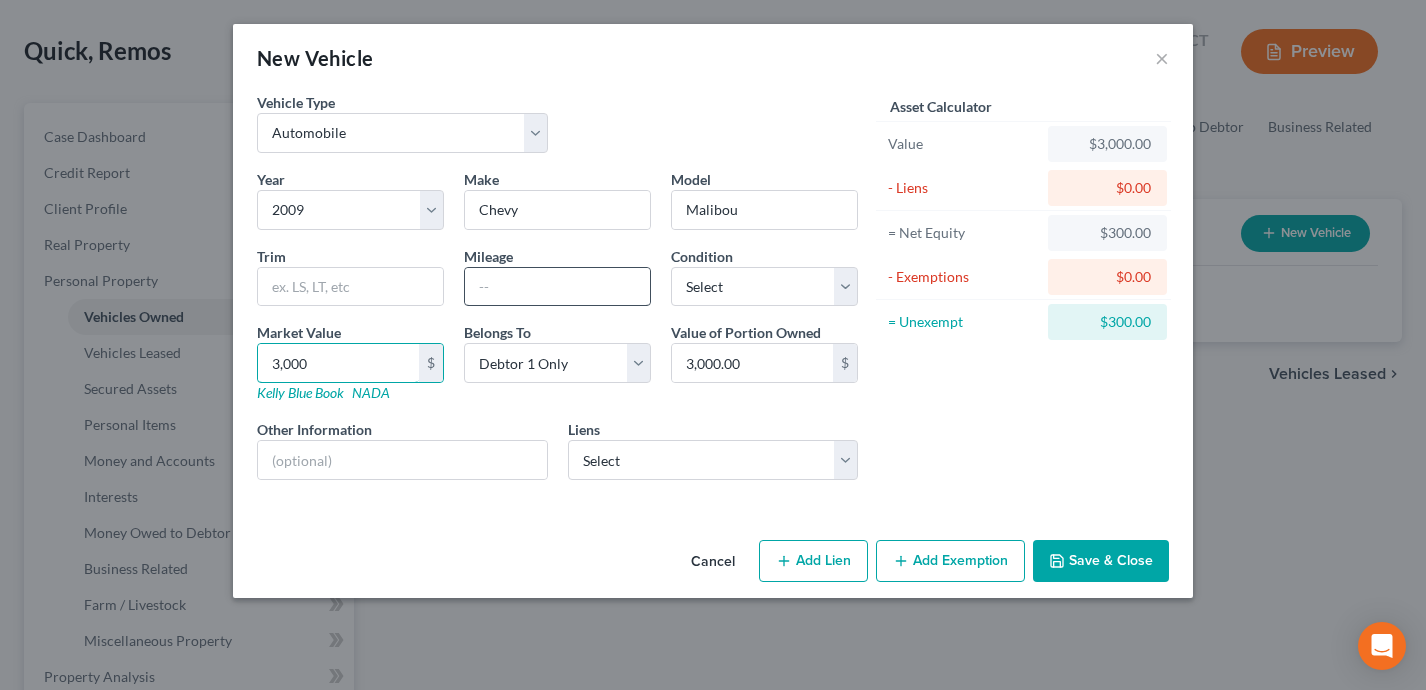 type on "3,000" 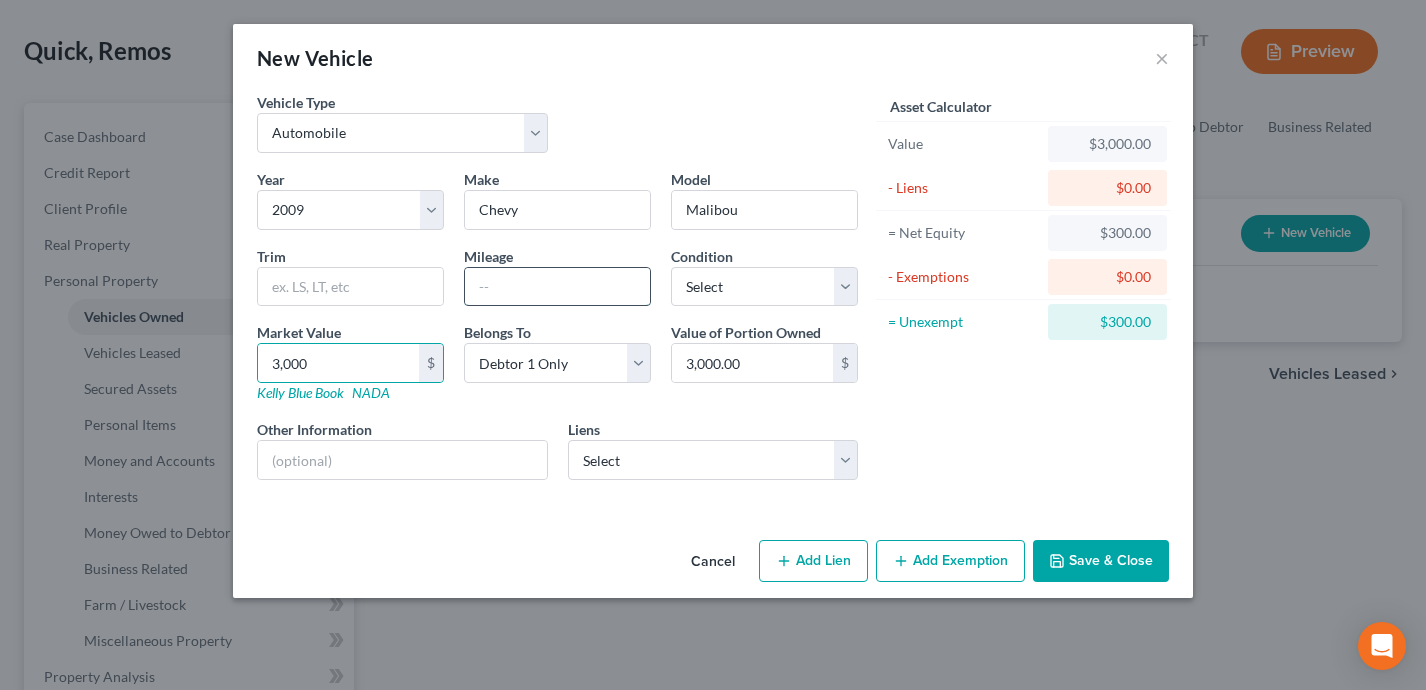 click at bounding box center (557, 287) 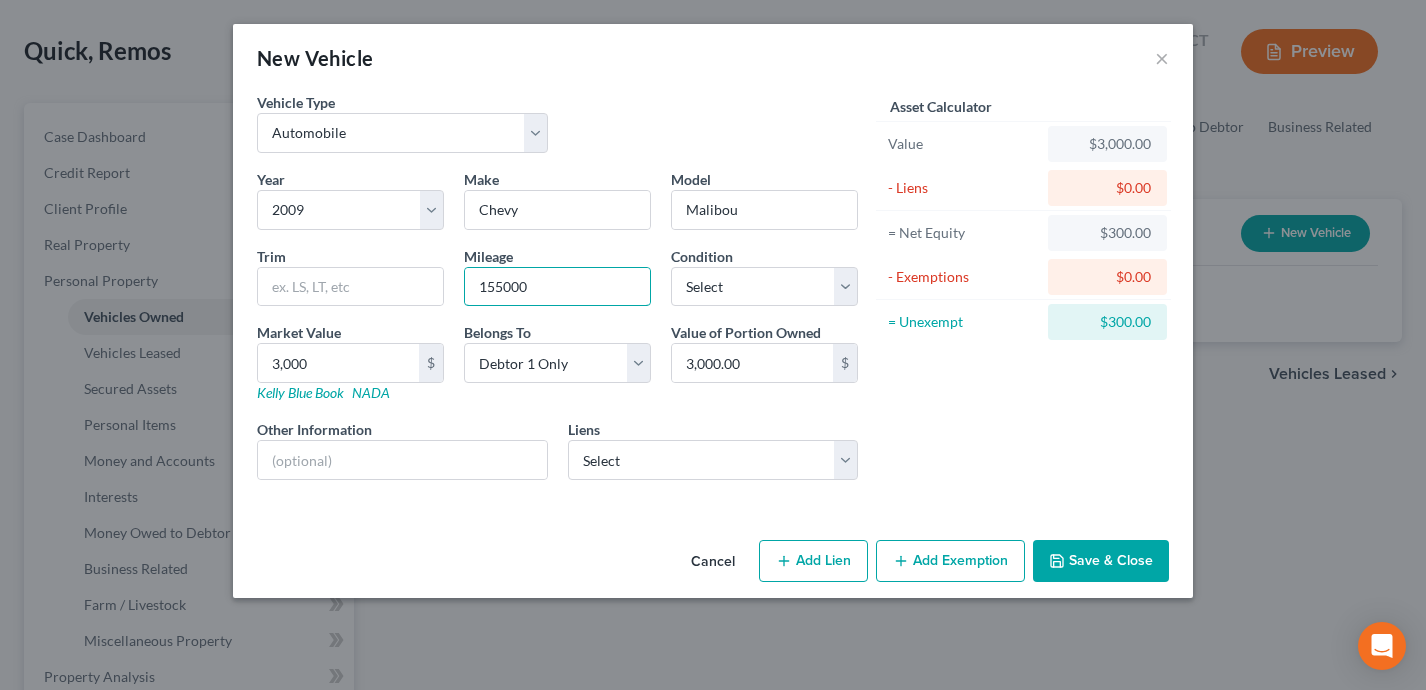 type on "155000" 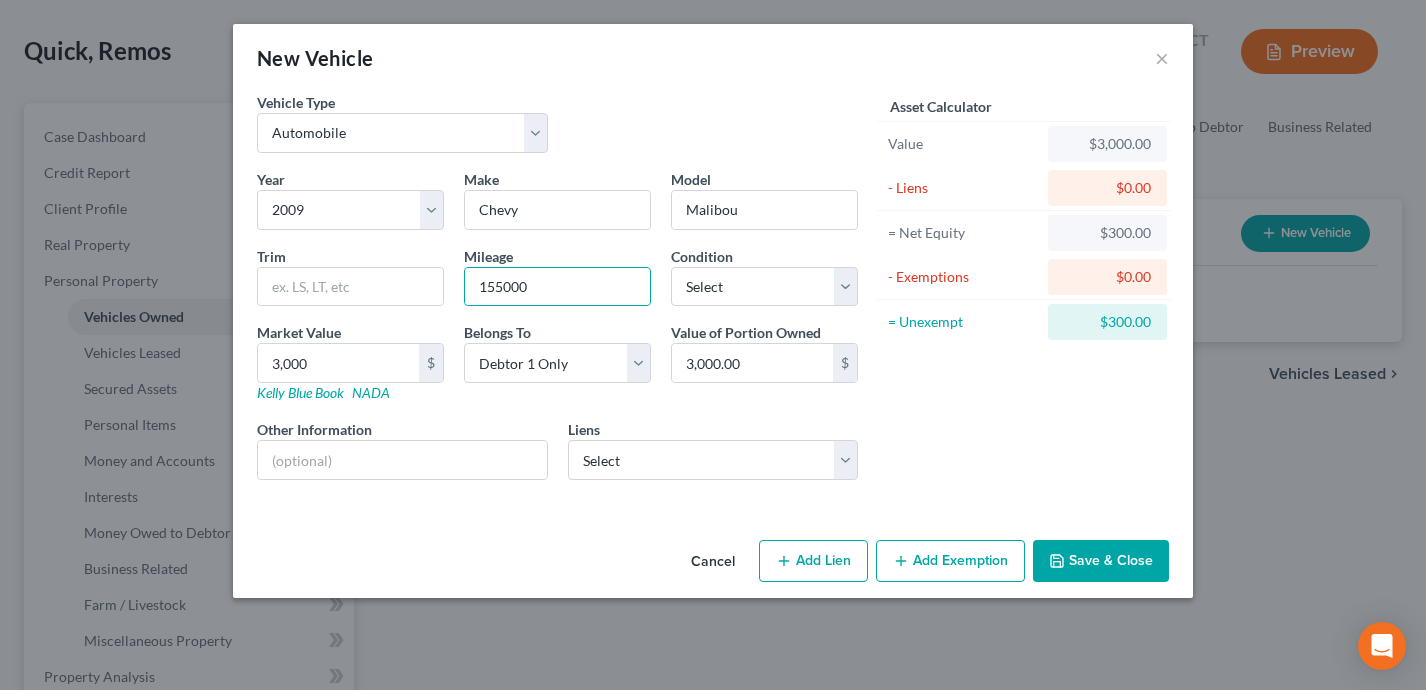 click on "Add Exemption" at bounding box center [950, 561] 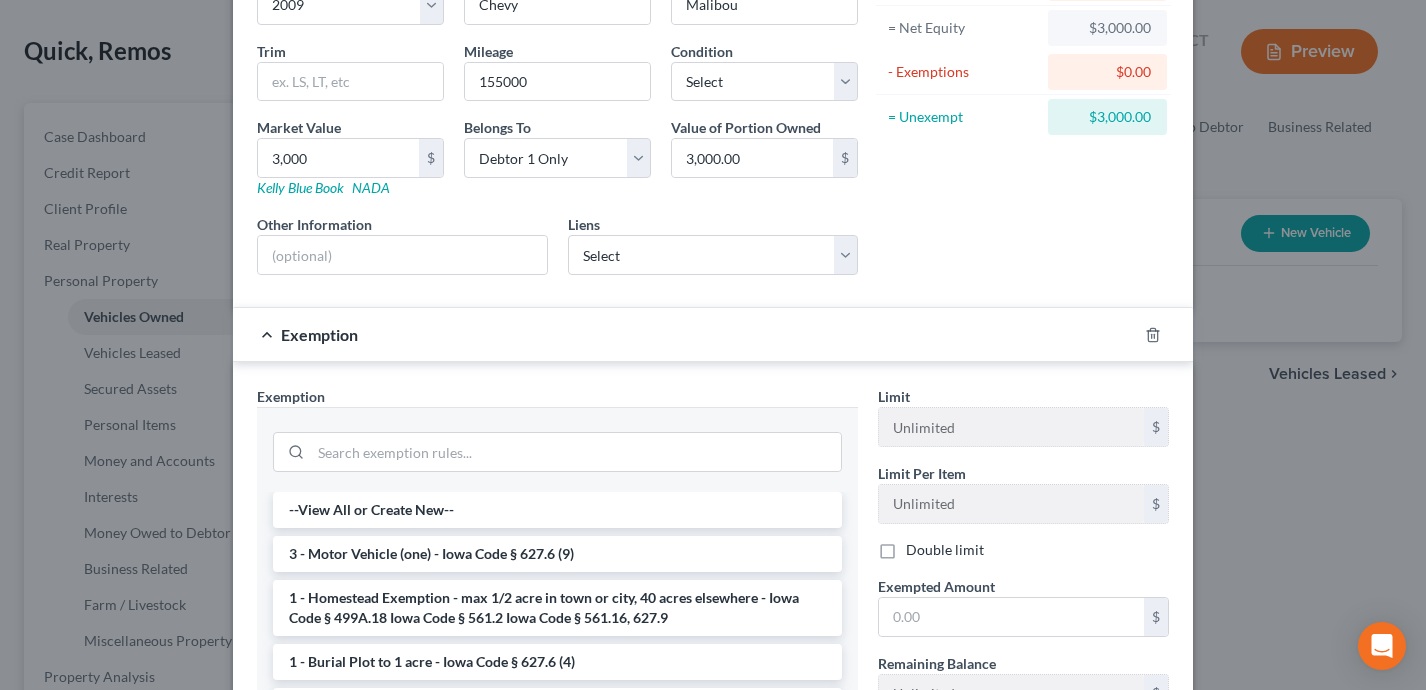 scroll, scrollTop: 219, scrollLeft: 0, axis: vertical 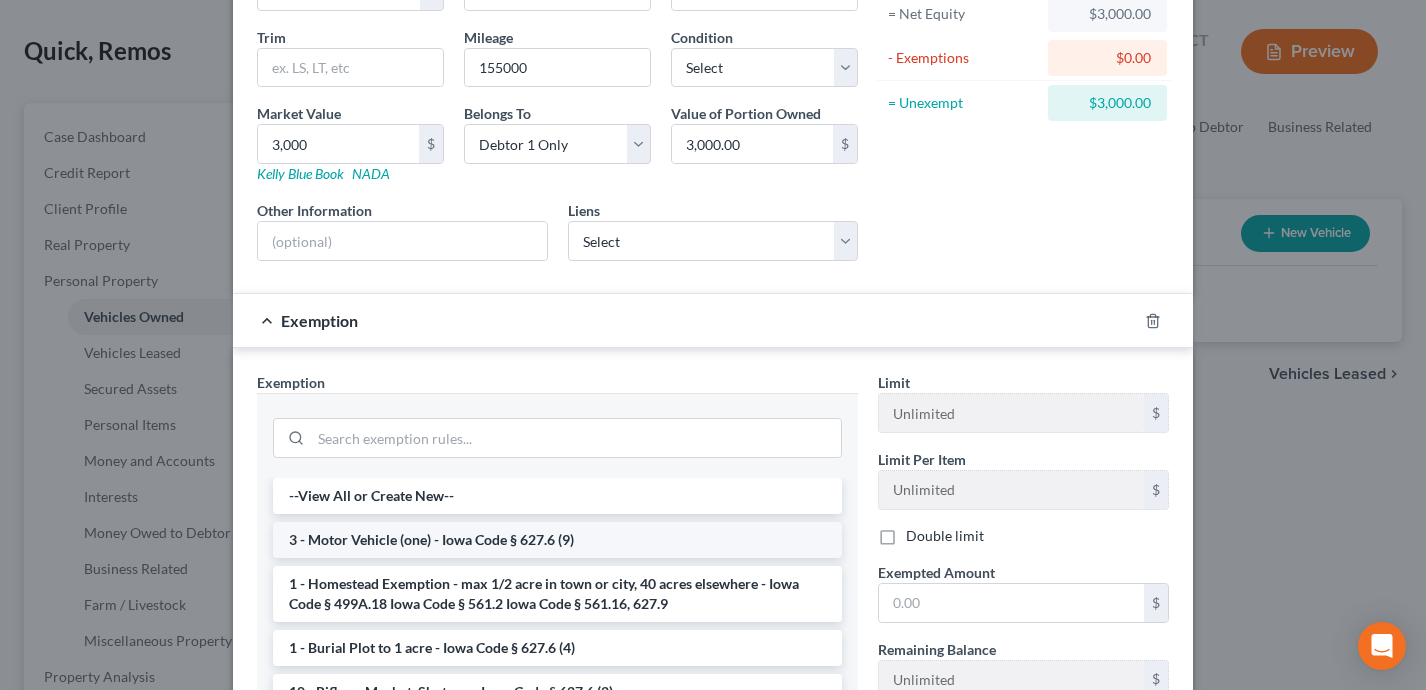 click on "3 - Motor Vehicle (one) - Iowa Code § 627.6 (9)" at bounding box center [557, 540] 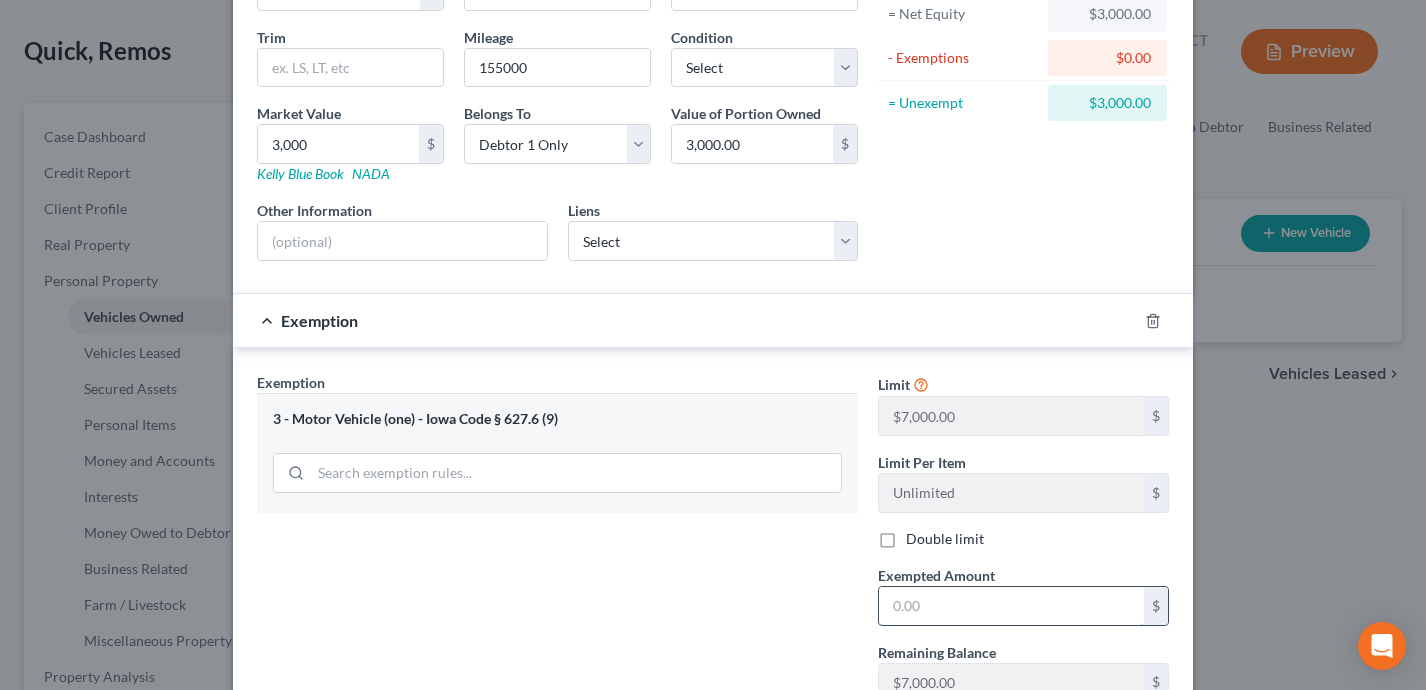 click at bounding box center [1011, 606] 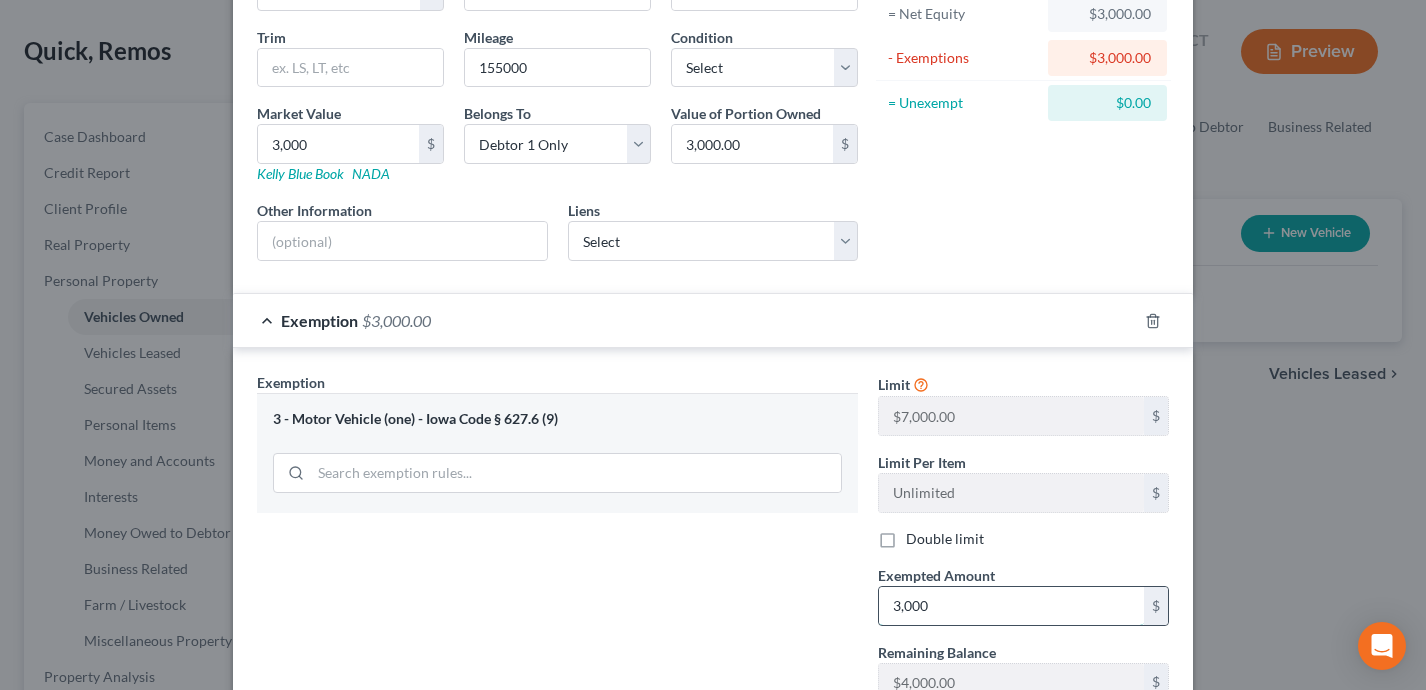 scroll, scrollTop: 374, scrollLeft: 0, axis: vertical 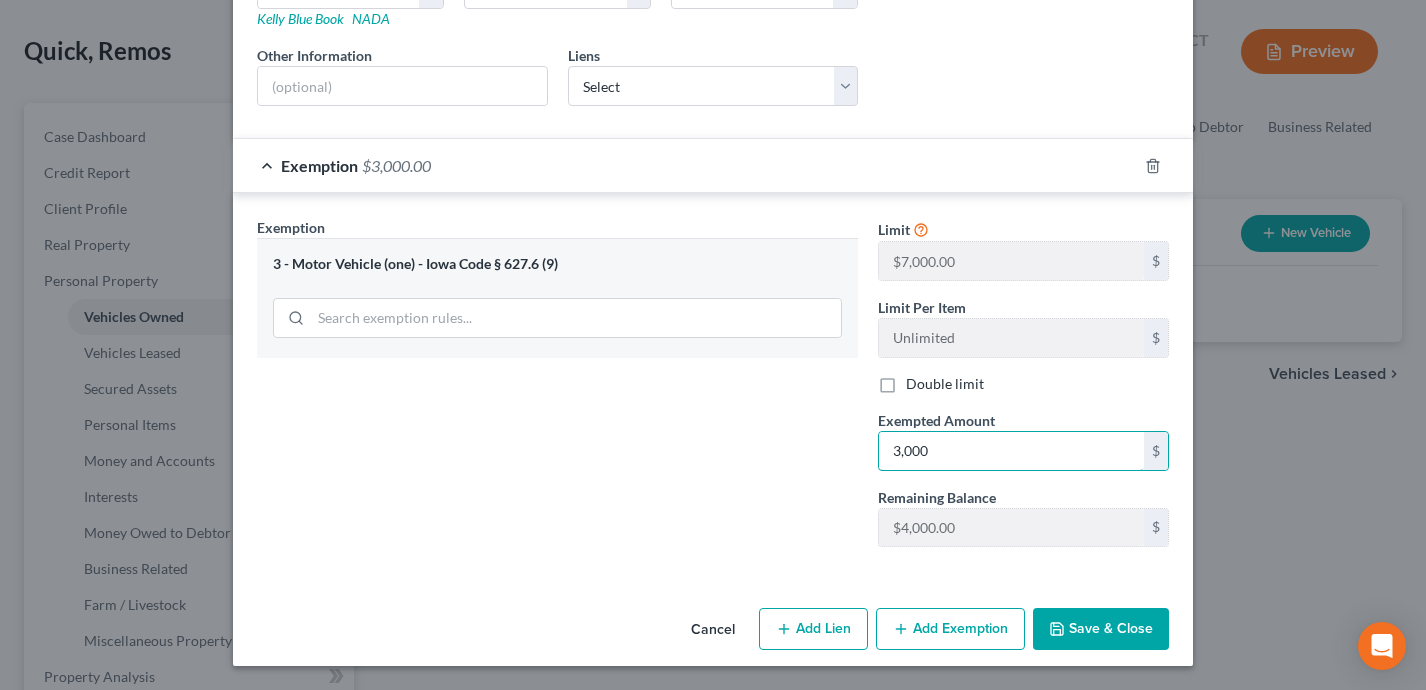 type on "3,000" 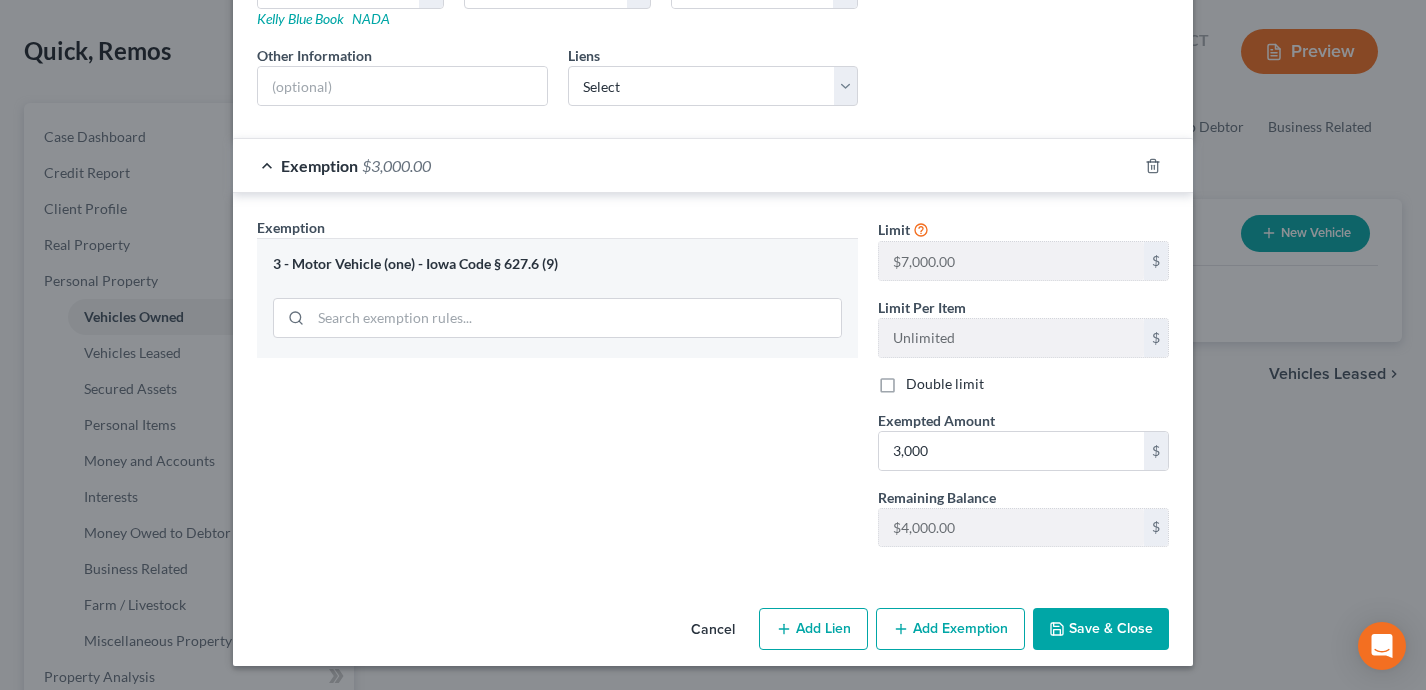 click on "Save & Close" at bounding box center [1101, 629] 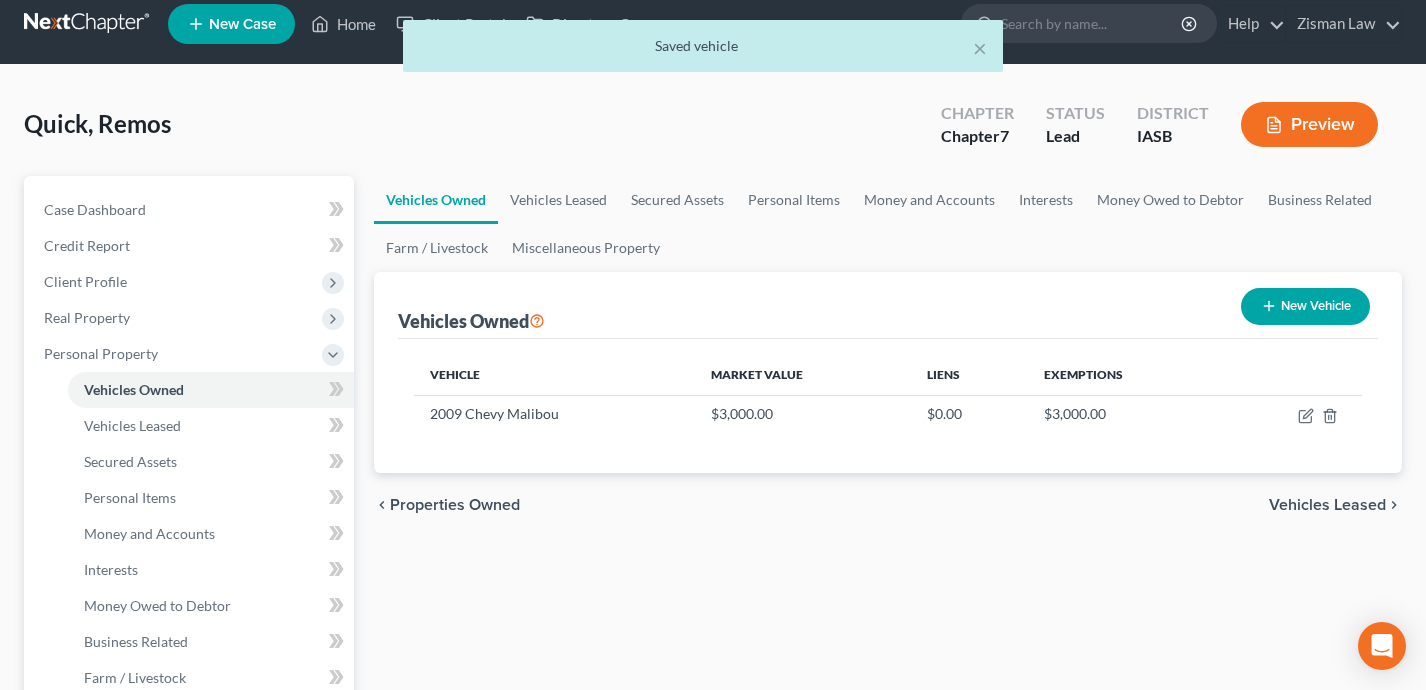 scroll, scrollTop: 11, scrollLeft: 0, axis: vertical 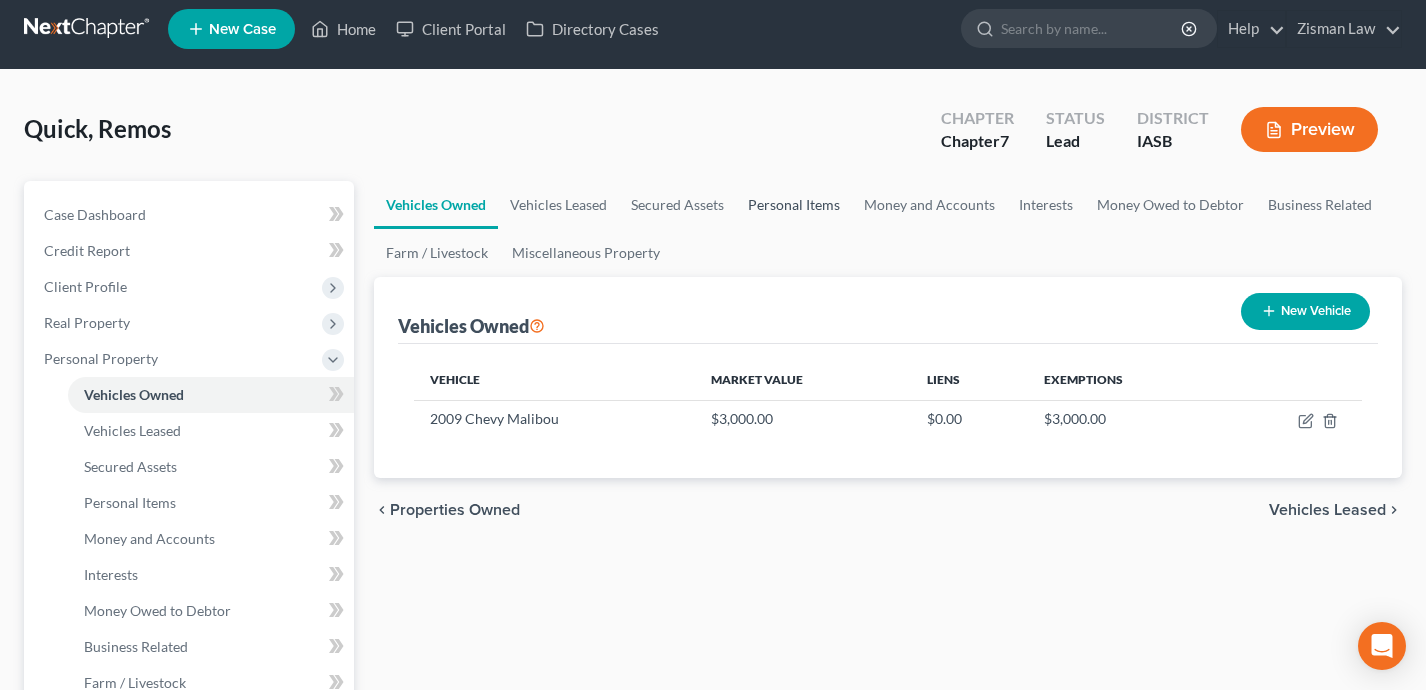 click on "Personal Items" at bounding box center (794, 205) 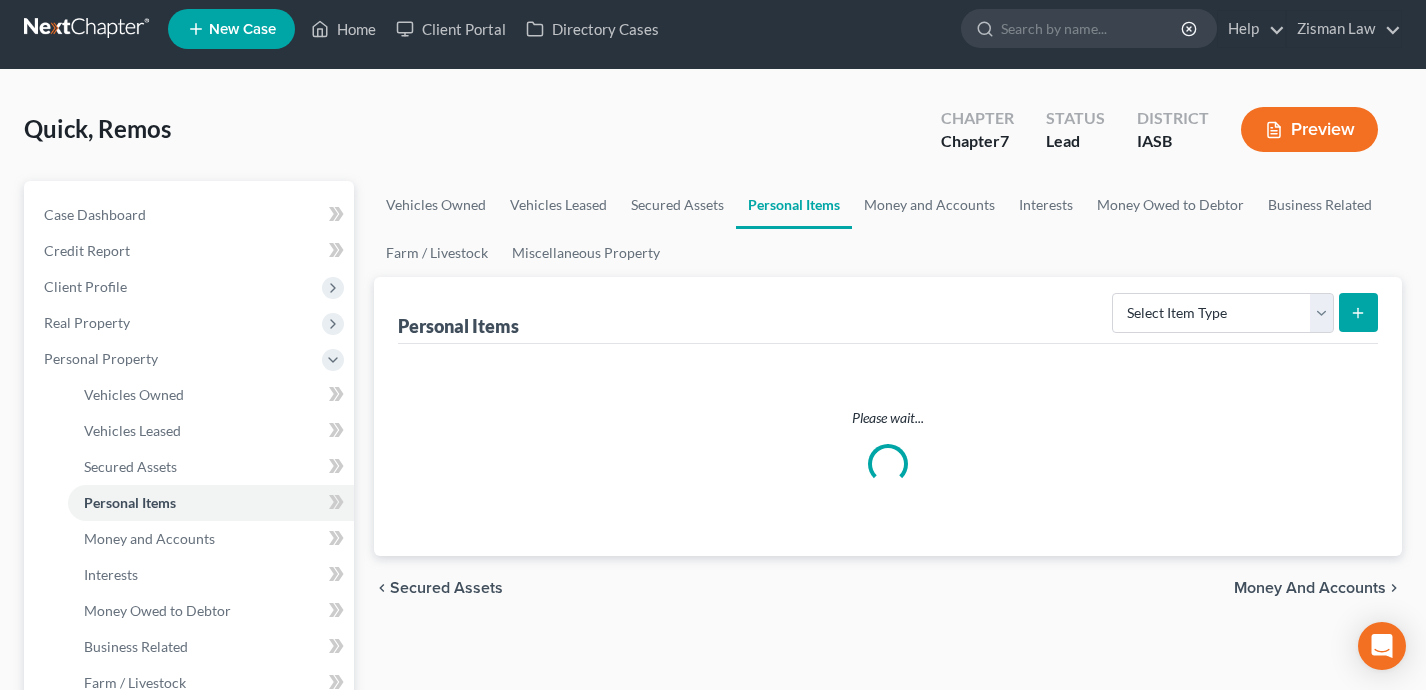 scroll, scrollTop: 0, scrollLeft: 0, axis: both 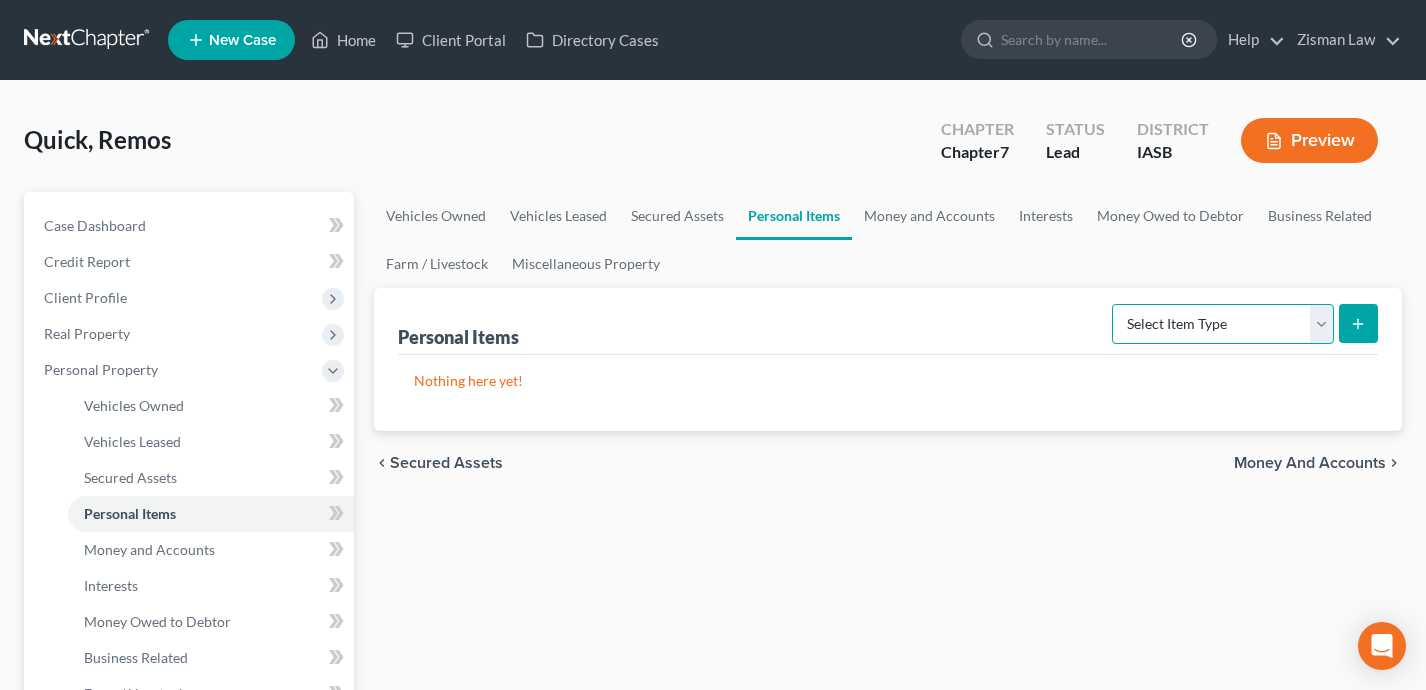click on "Select Item Type Clothing Collectibles Of Value Electronics Firearms Household Goods Jewelry Other Pet(s) Sports & Hobby Equipment" at bounding box center [1223, 324] 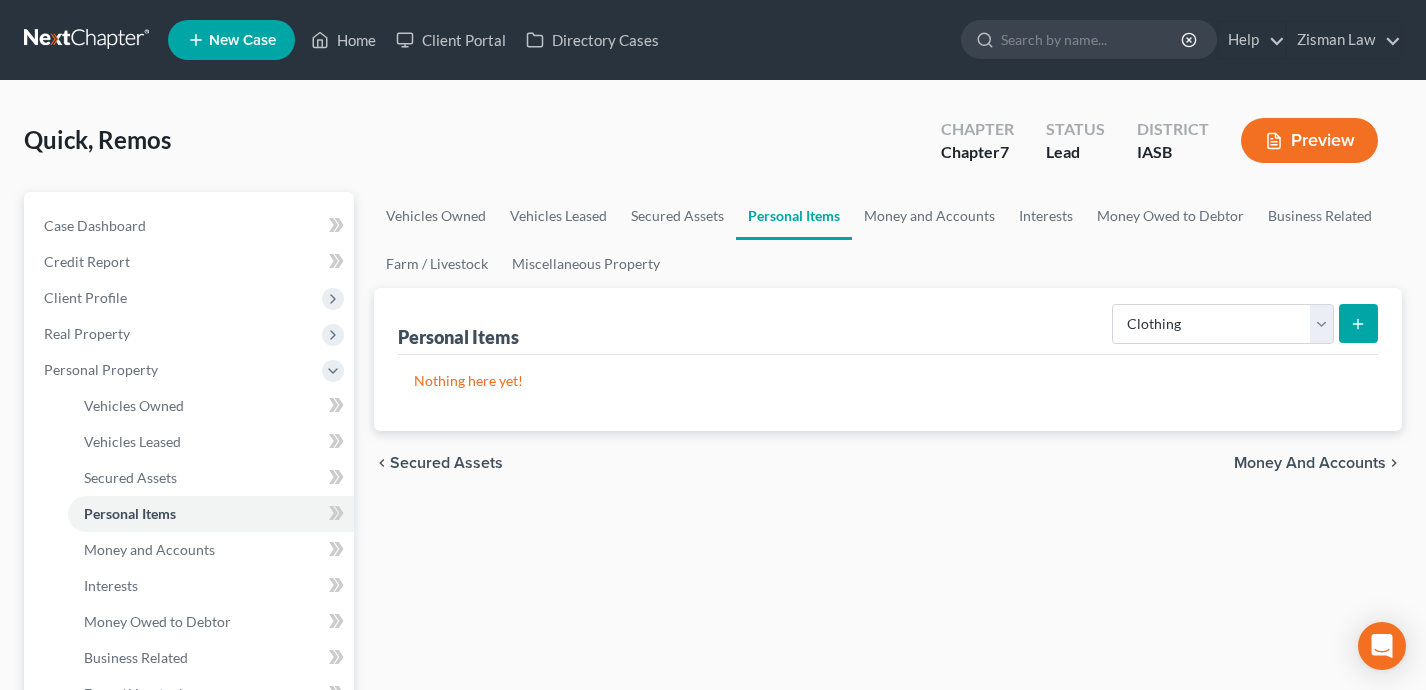 click at bounding box center [1358, 323] 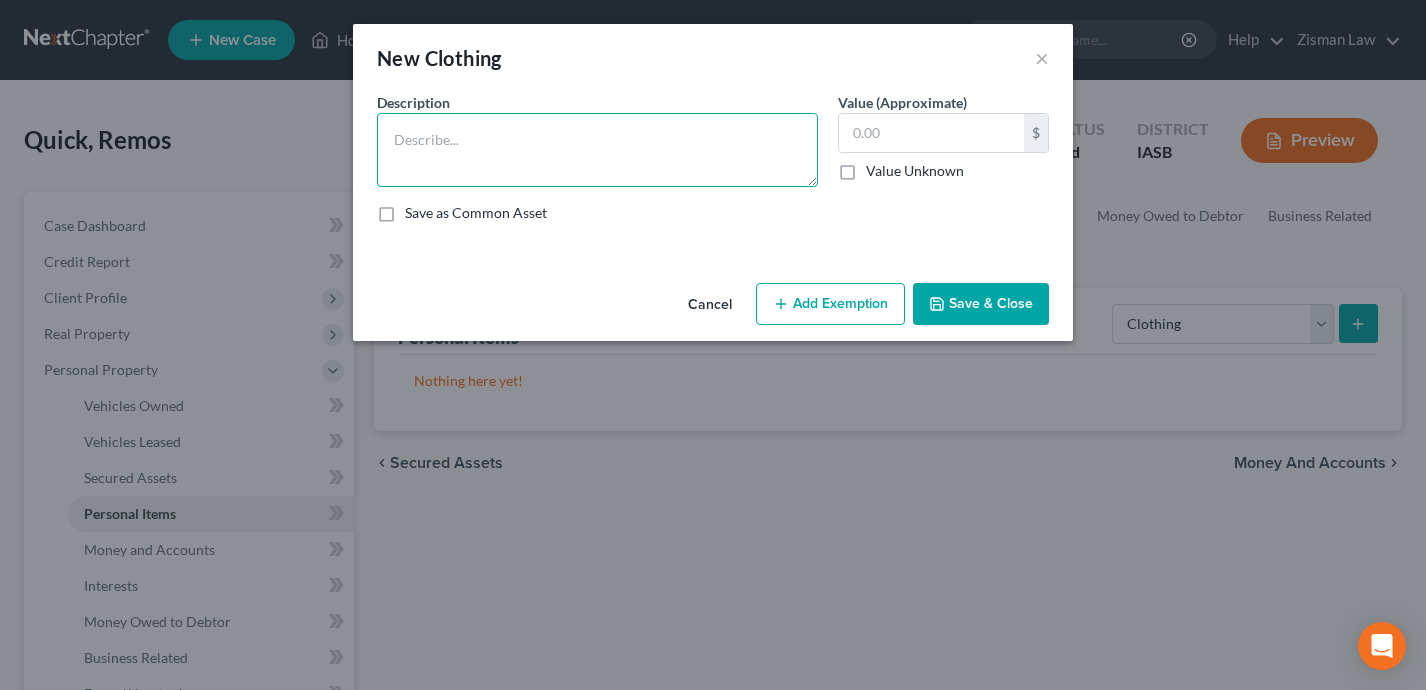 click at bounding box center [597, 150] 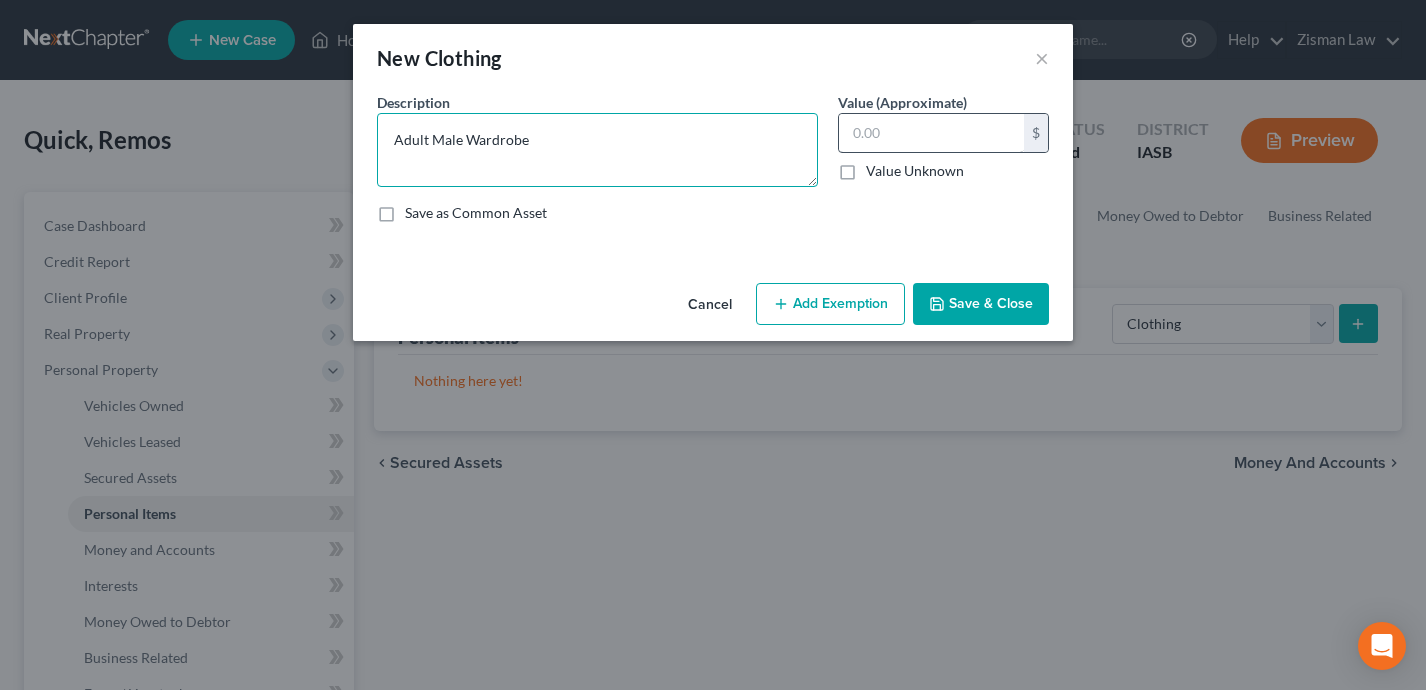 type on "Adult Male Wardrobe" 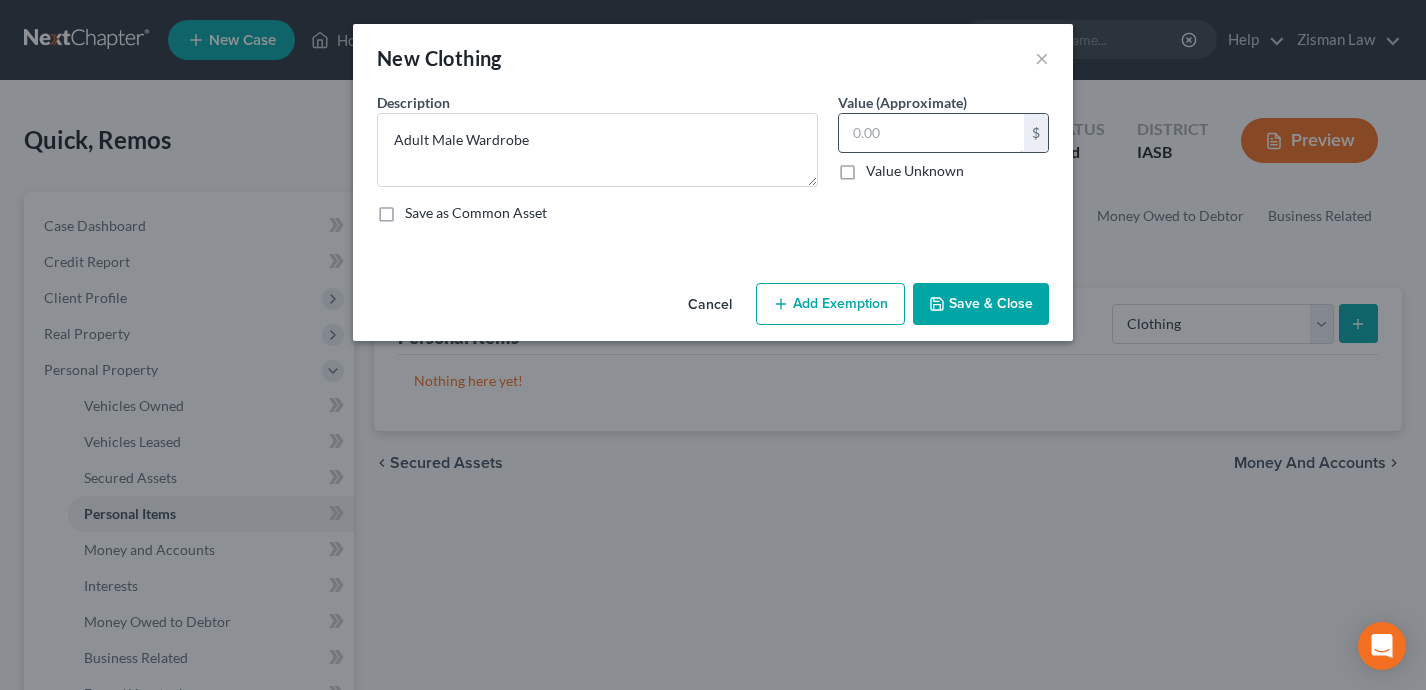 click at bounding box center (931, 133) 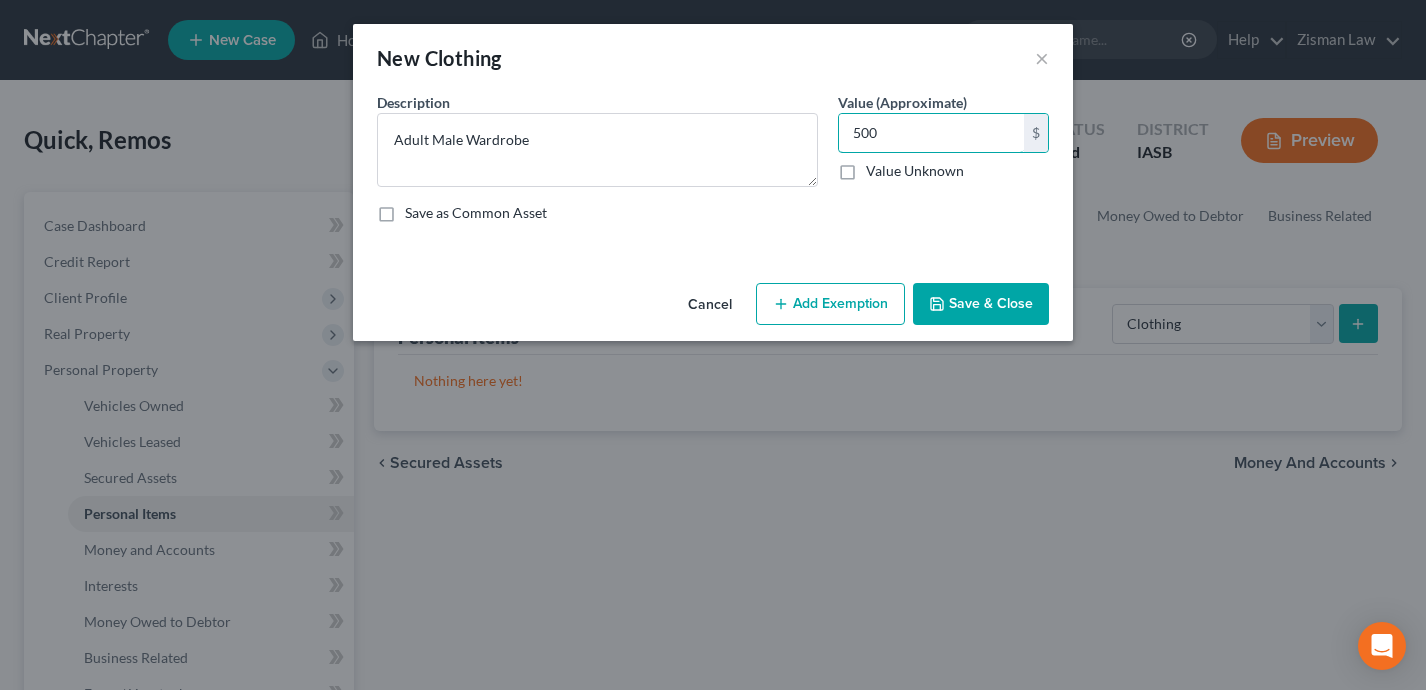 type on "500" 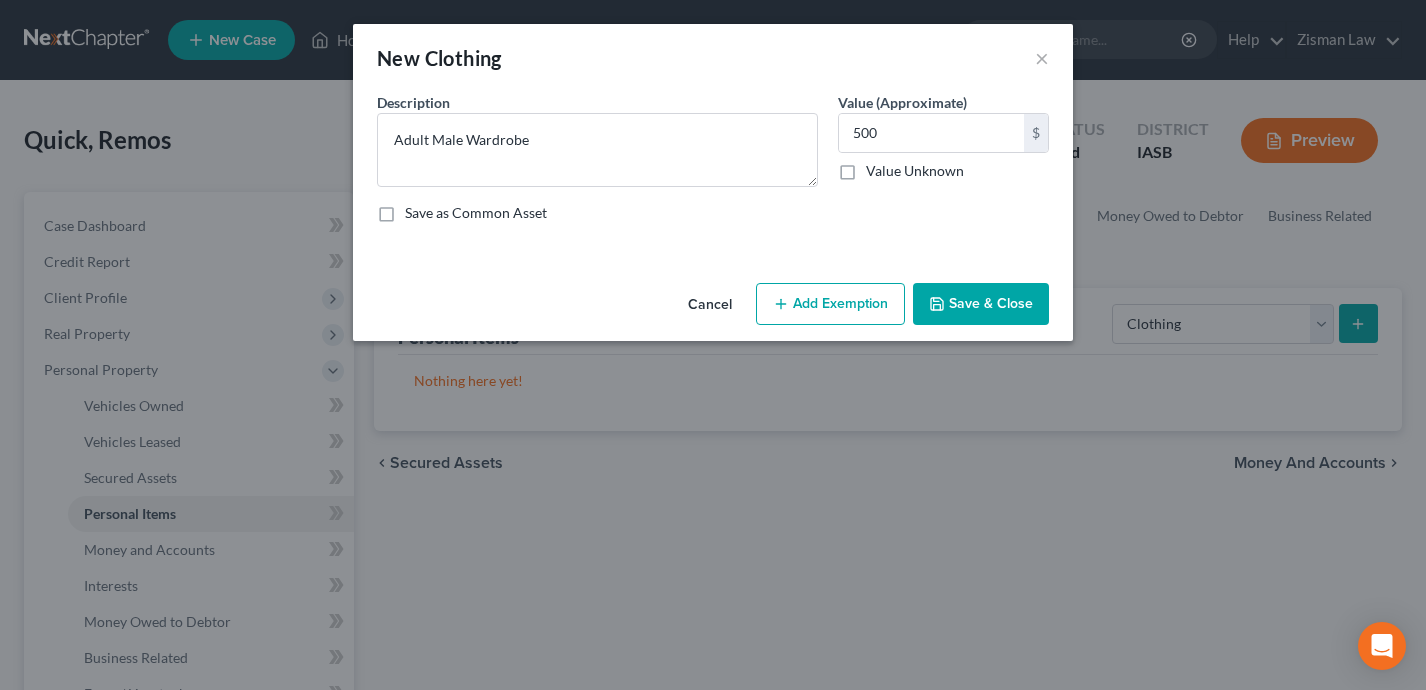 click on "Add Exemption" at bounding box center [830, 304] 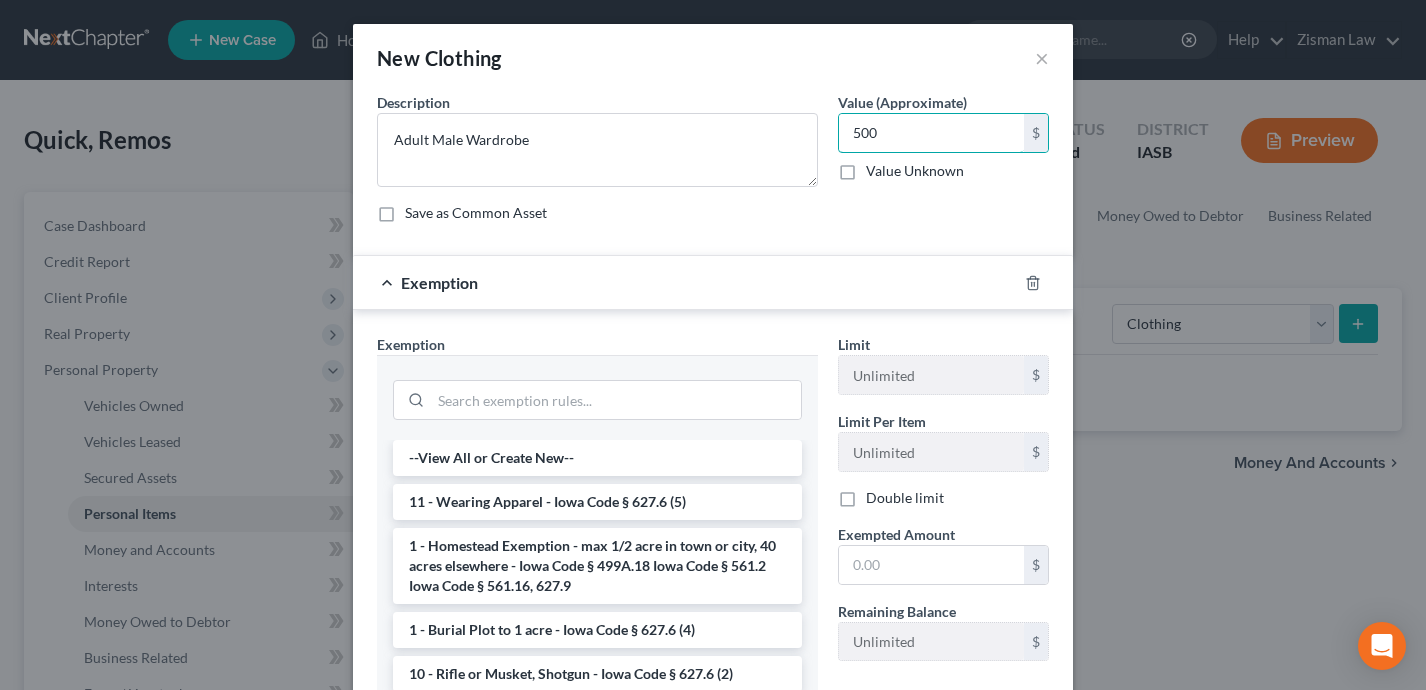drag, startPoint x: 941, startPoint y: 137, endPoint x: 825, endPoint y: 136, distance: 116.00431 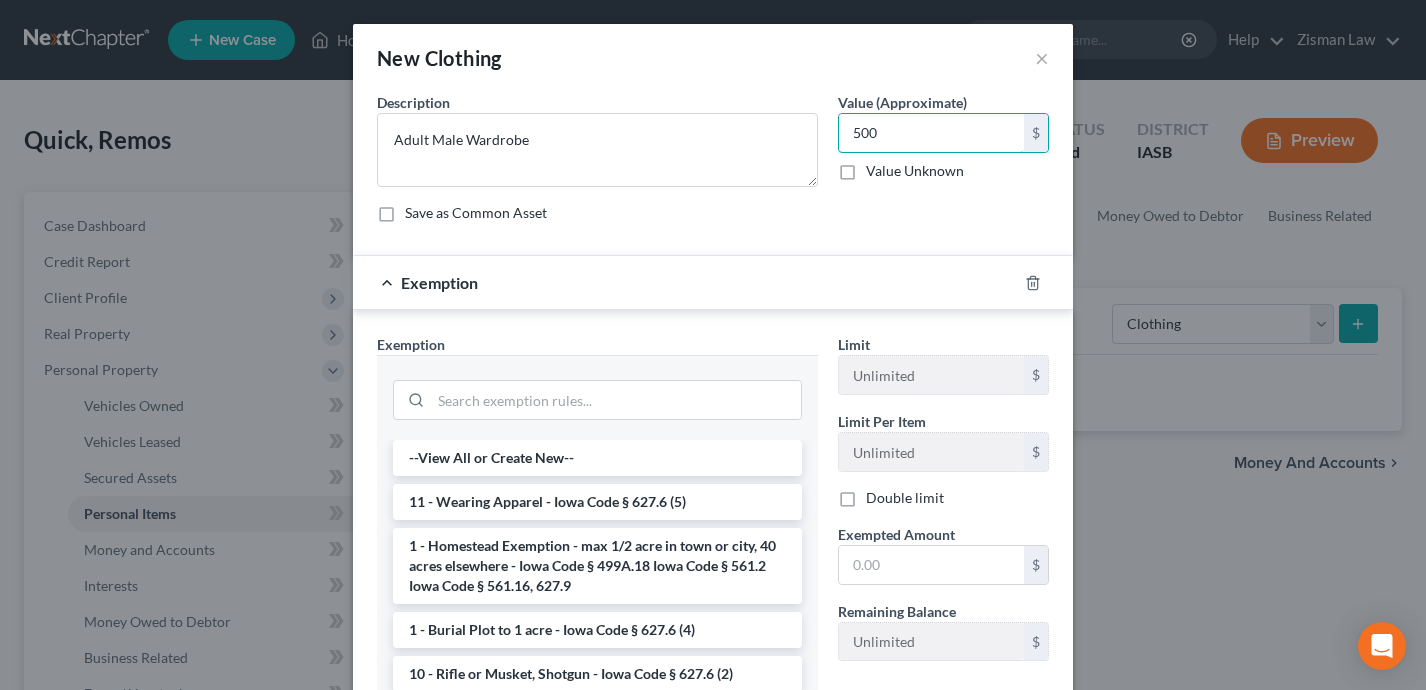 click on "Description
*
Adult Male Wardrobe Value (Approximate)
500.00 $
Value Unknown
Balance Undetermined
500 $
Value Unknown
Save as Common Asset" at bounding box center [713, 165] 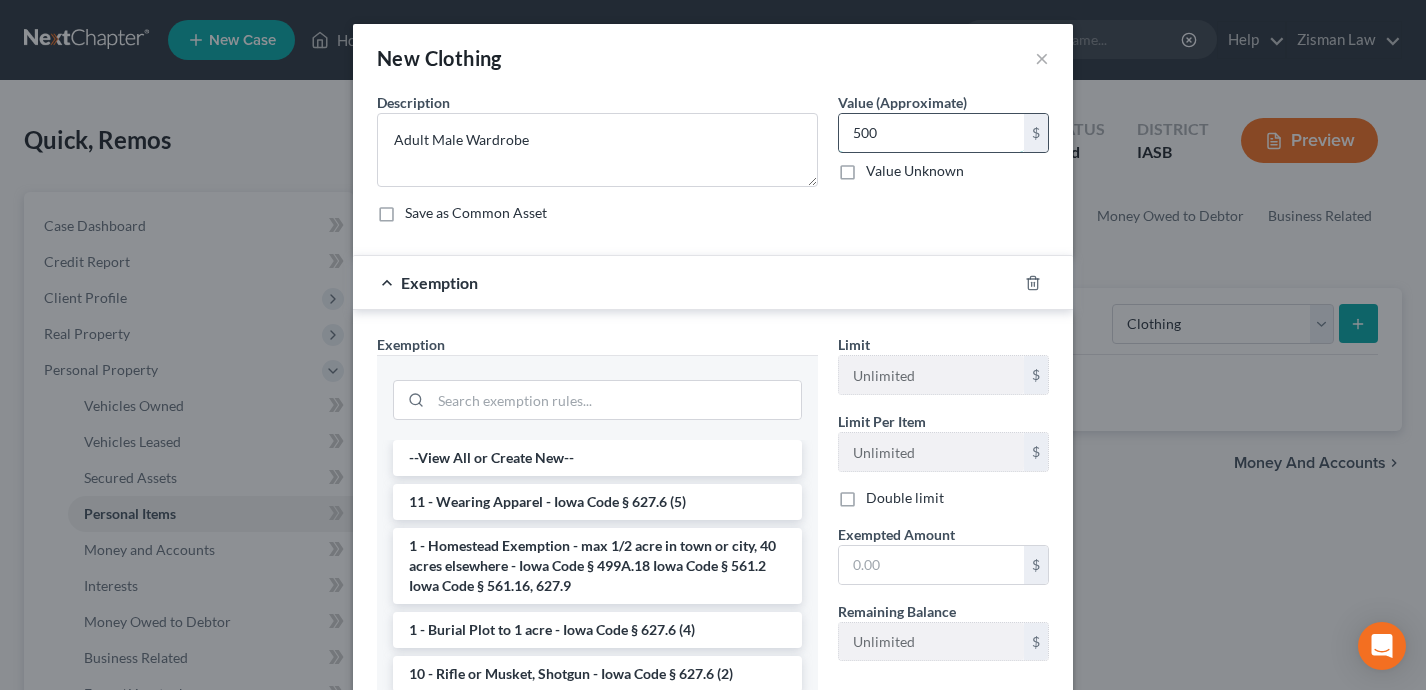 click on "500" at bounding box center (931, 133) 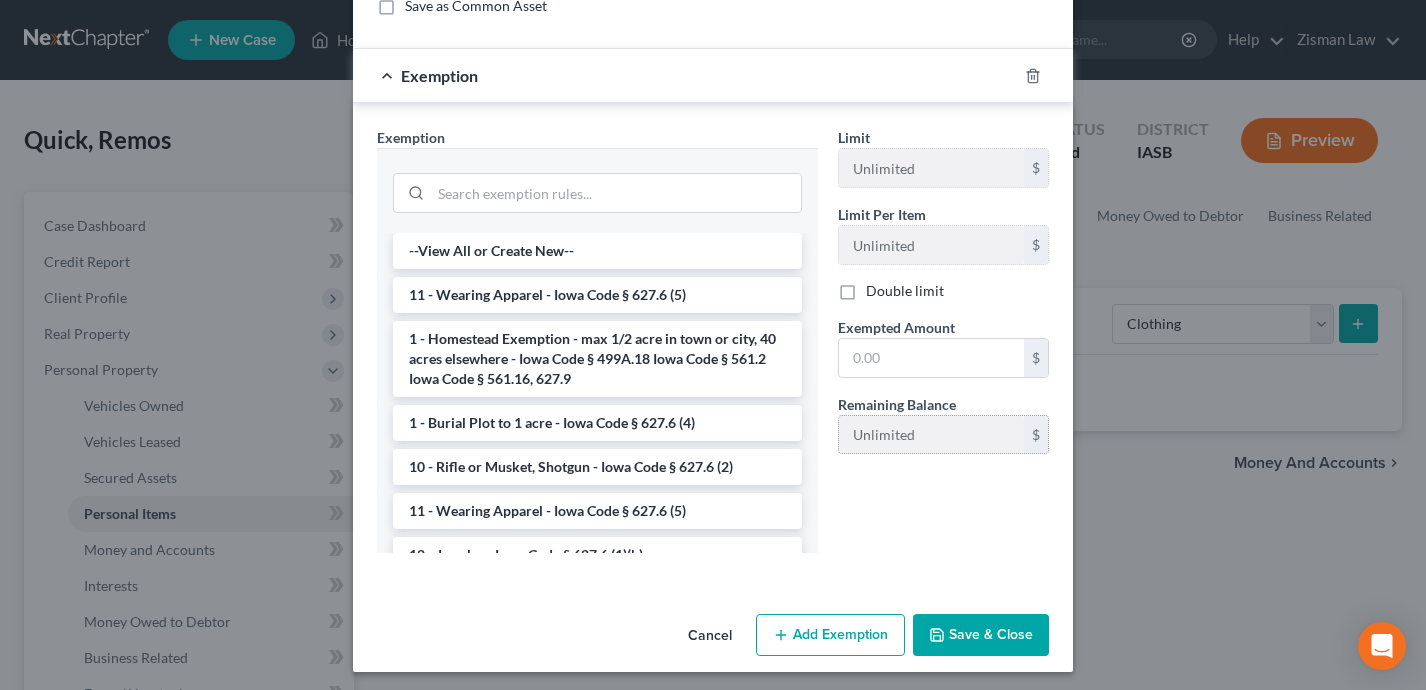 scroll, scrollTop: 212, scrollLeft: 0, axis: vertical 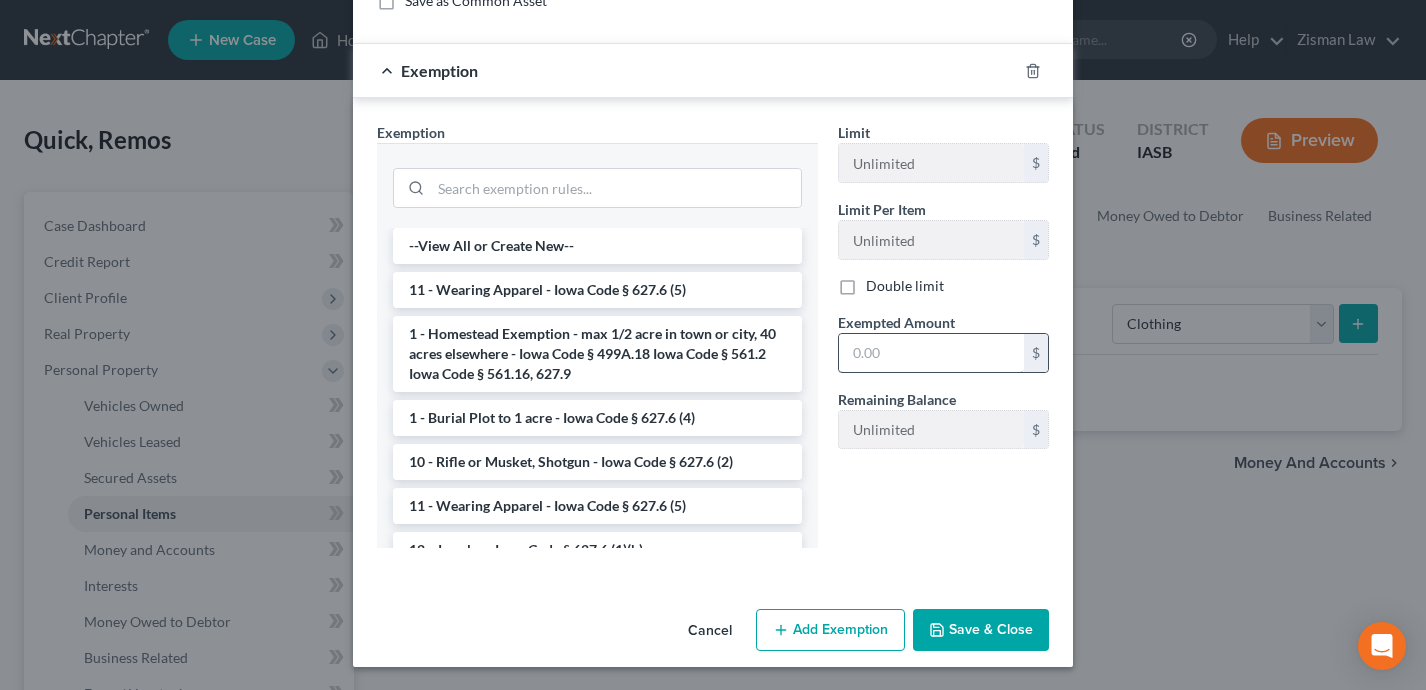 click at bounding box center (931, 353) 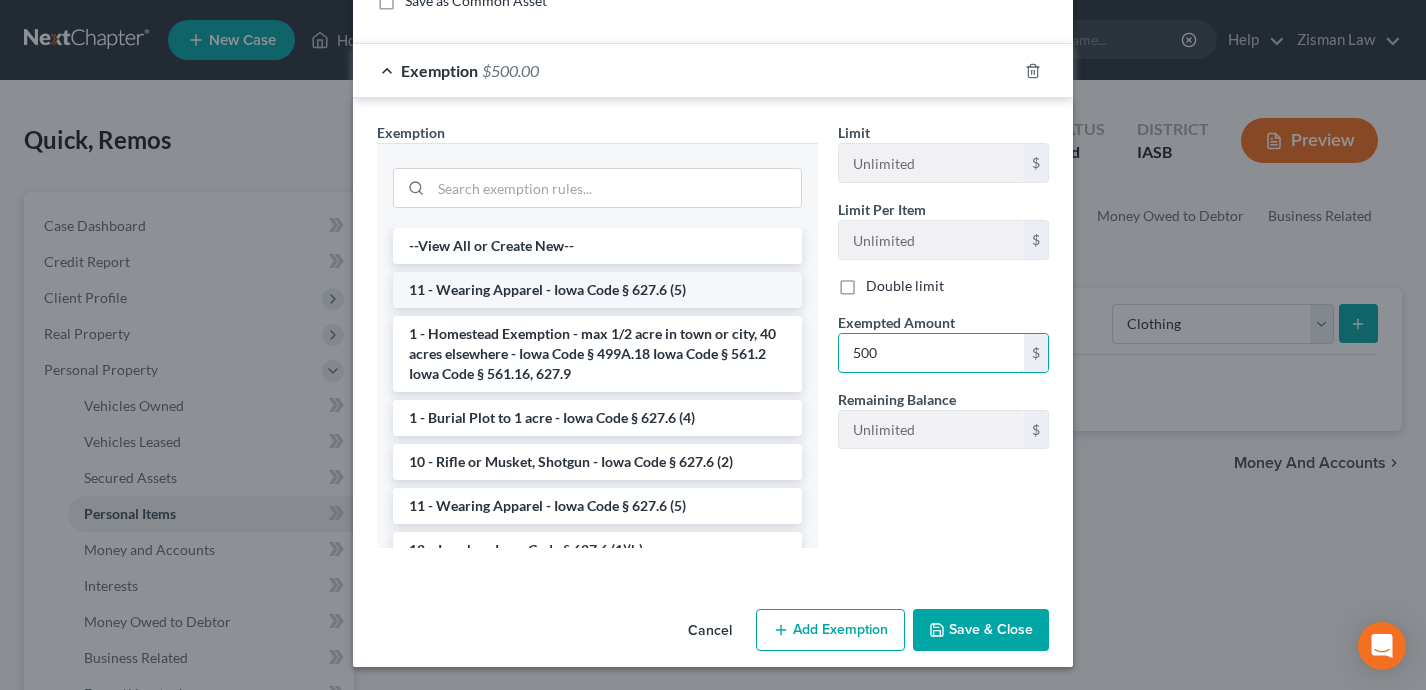type on "500" 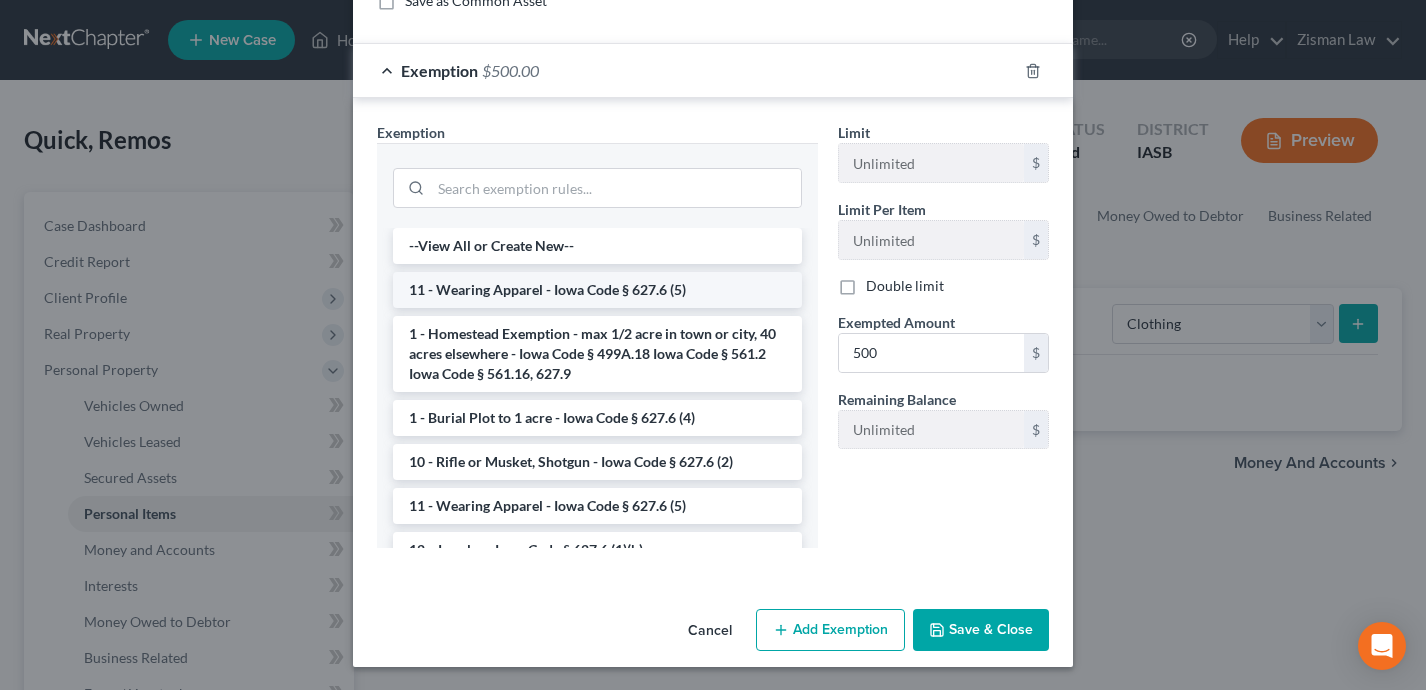 click on "11 - Wearing Apparel - Iowa Code § 627.6 (5)" at bounding box center (597, 290) 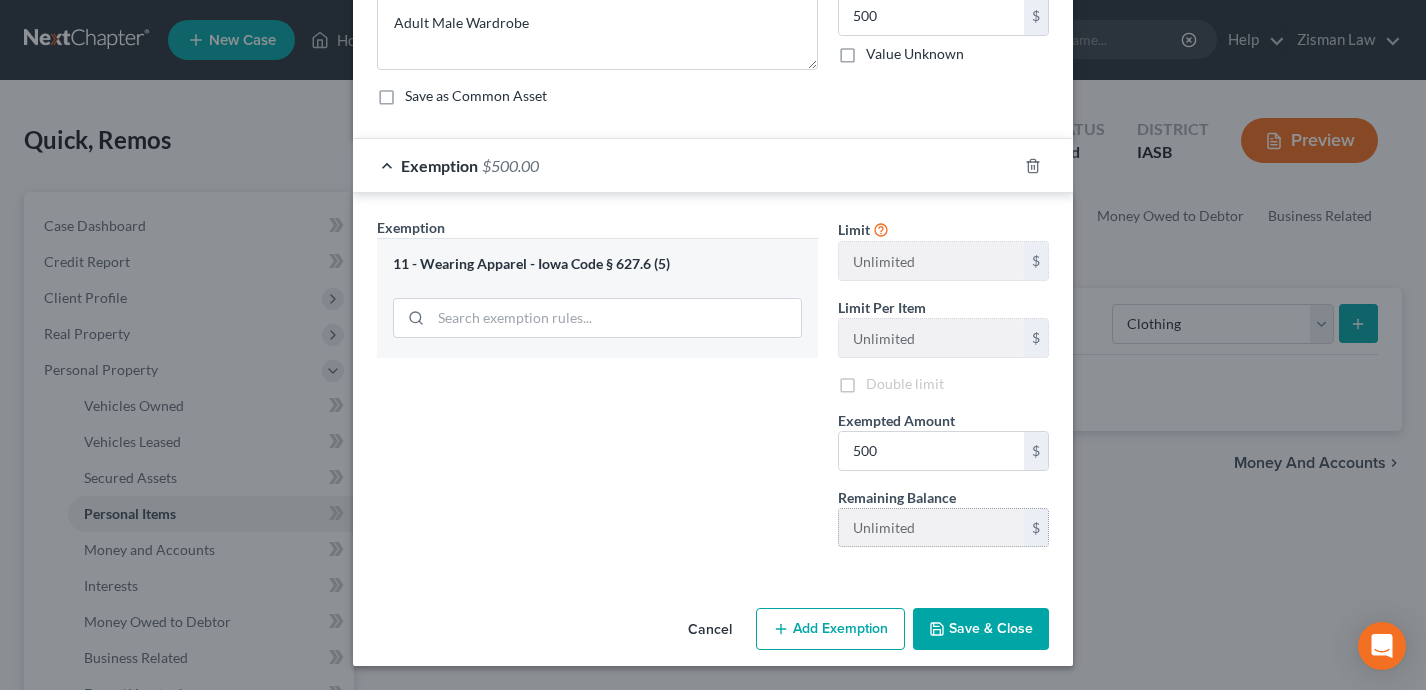 scroll, scrollTop: 117, scrollLeft: 0, axis: vertical 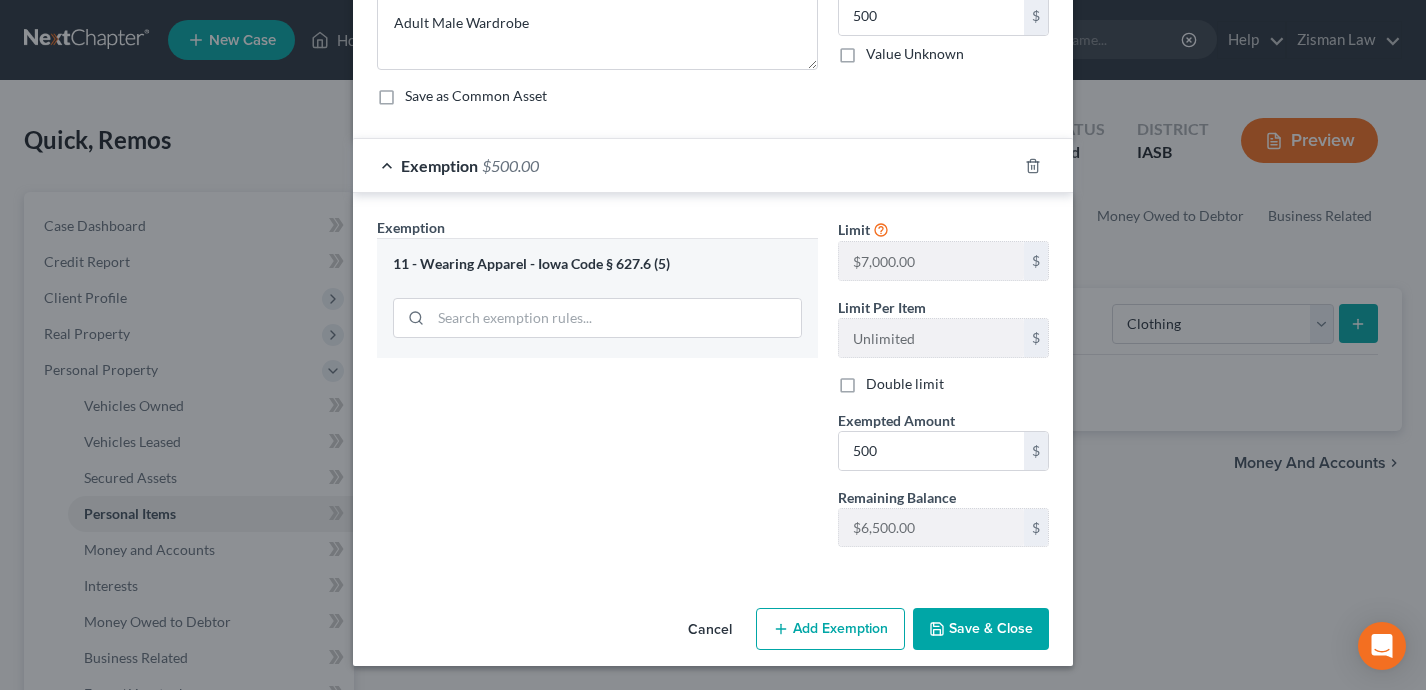 click on "Save & Close" at bounding box center (981, 629) 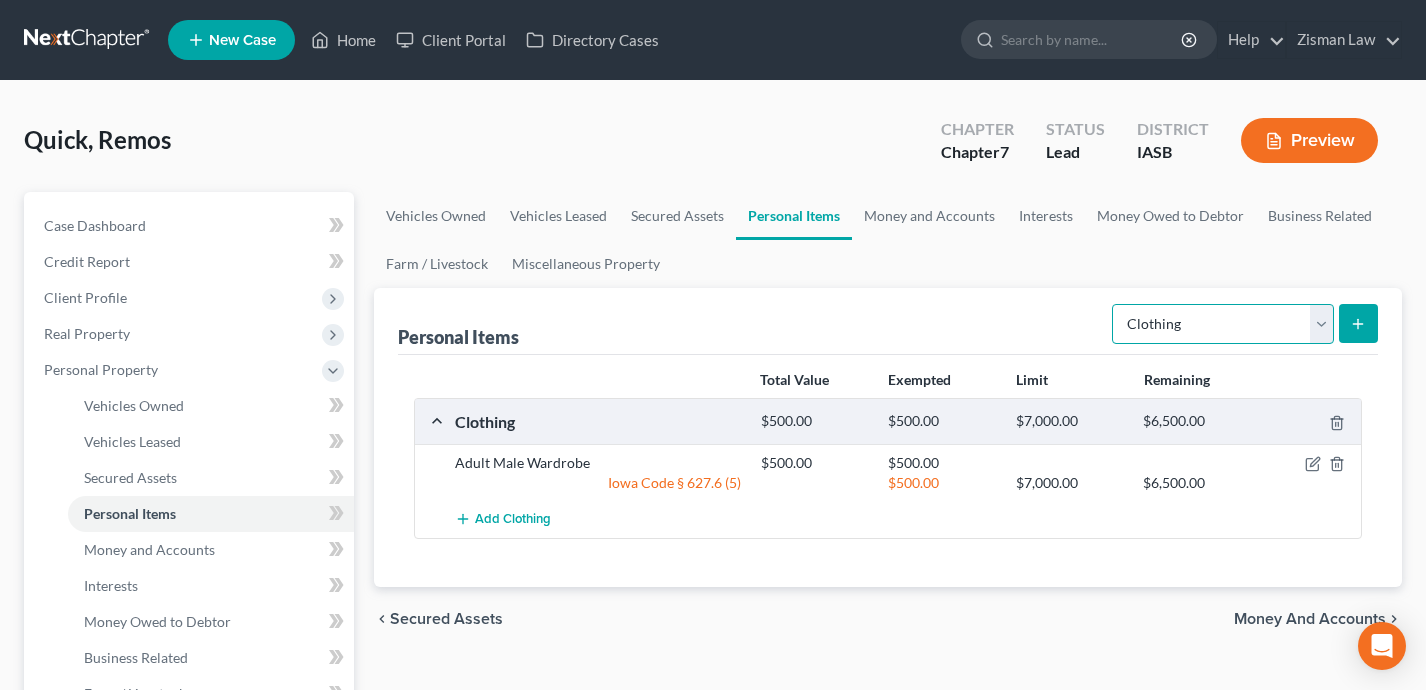 click on "Select Item Type Clothing Collectibles Of Value Electronics Firearms Household Goods Jewelry Other Pet(s) Sports & Hobby Equipment" at bounding box center [1223, 324] 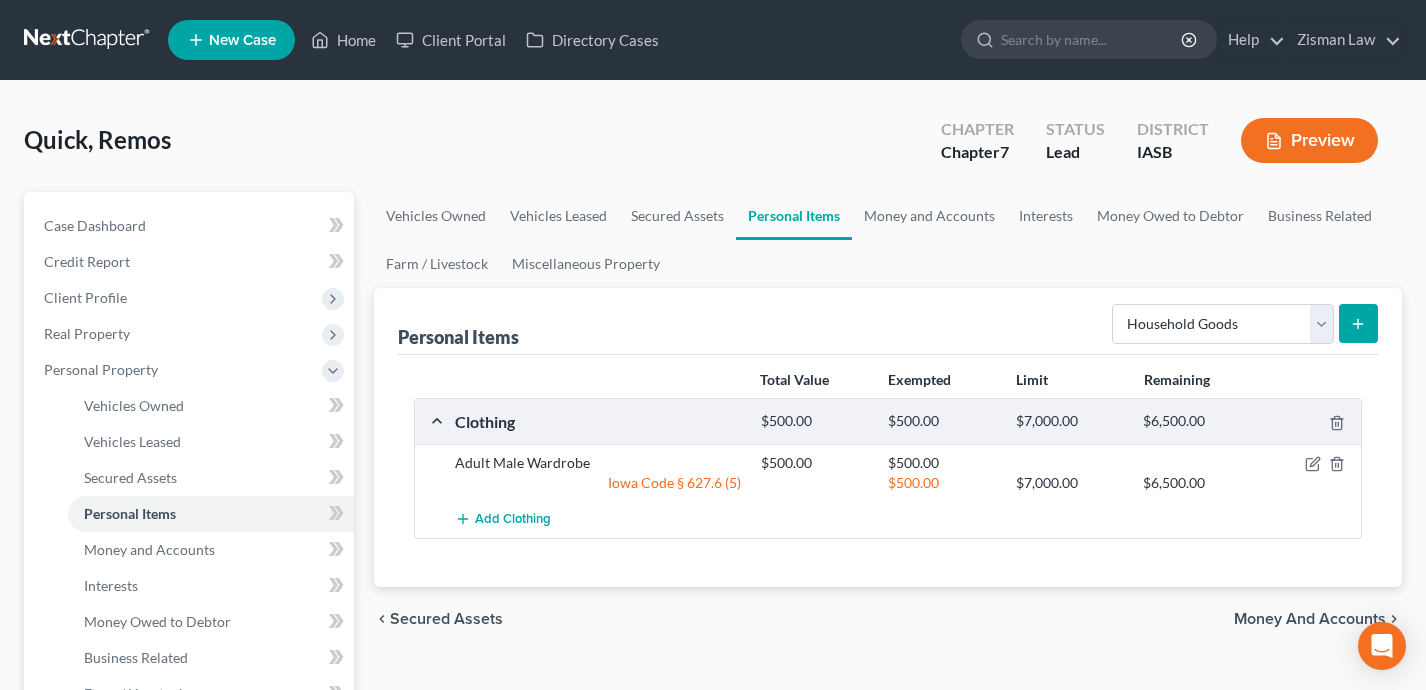 click at bounding box center (1358, 323) 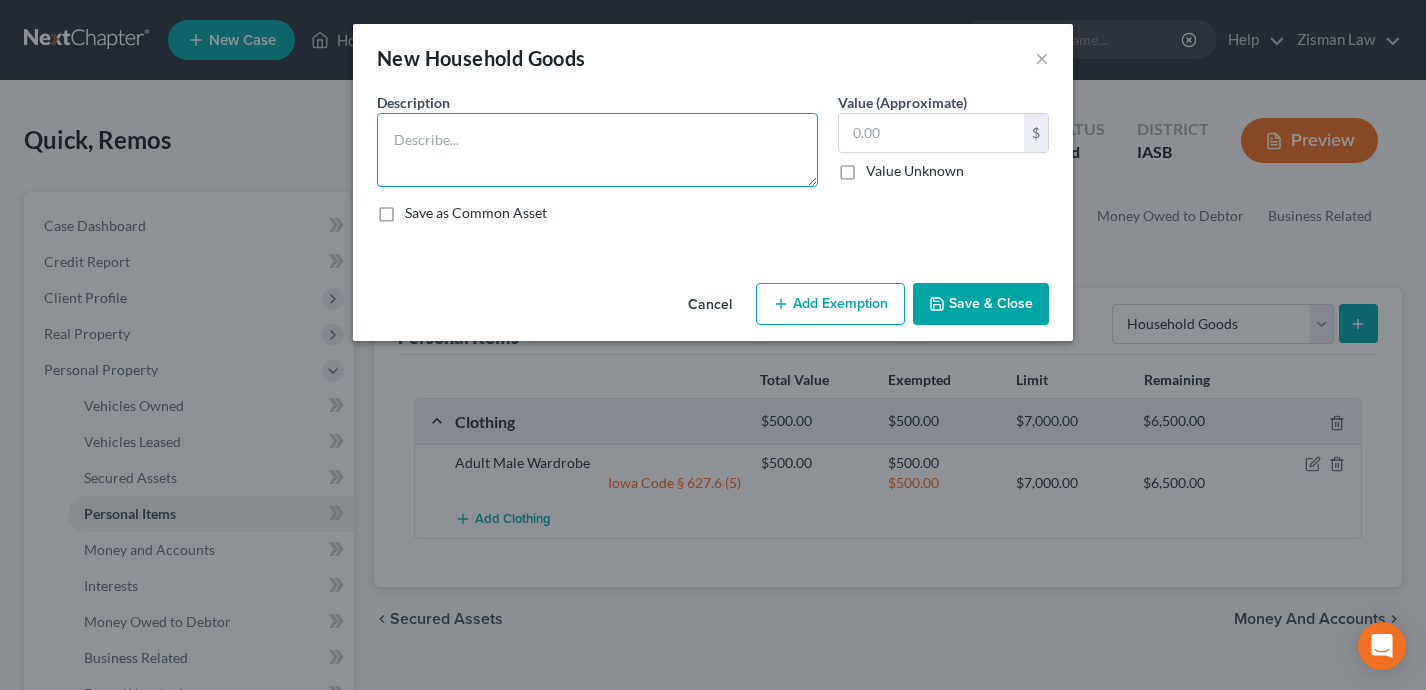 click at bounding box center [597, 150] 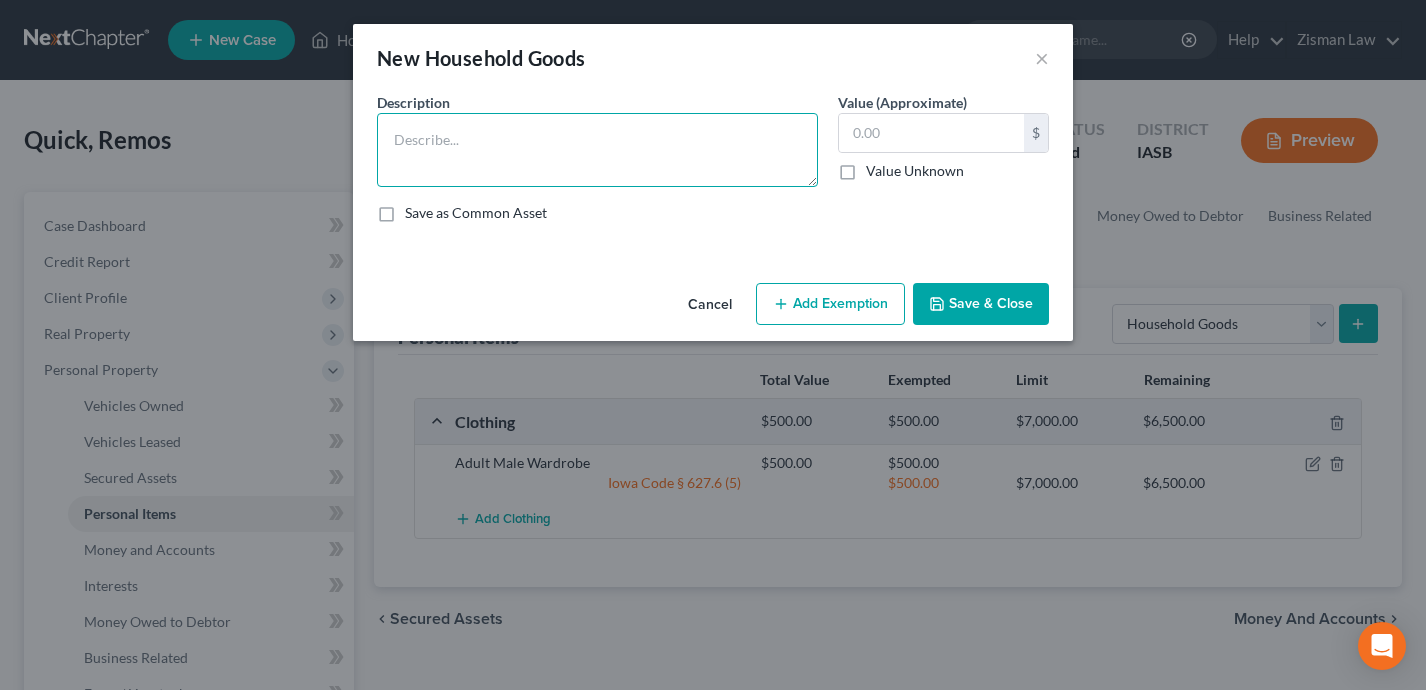 type on "b" 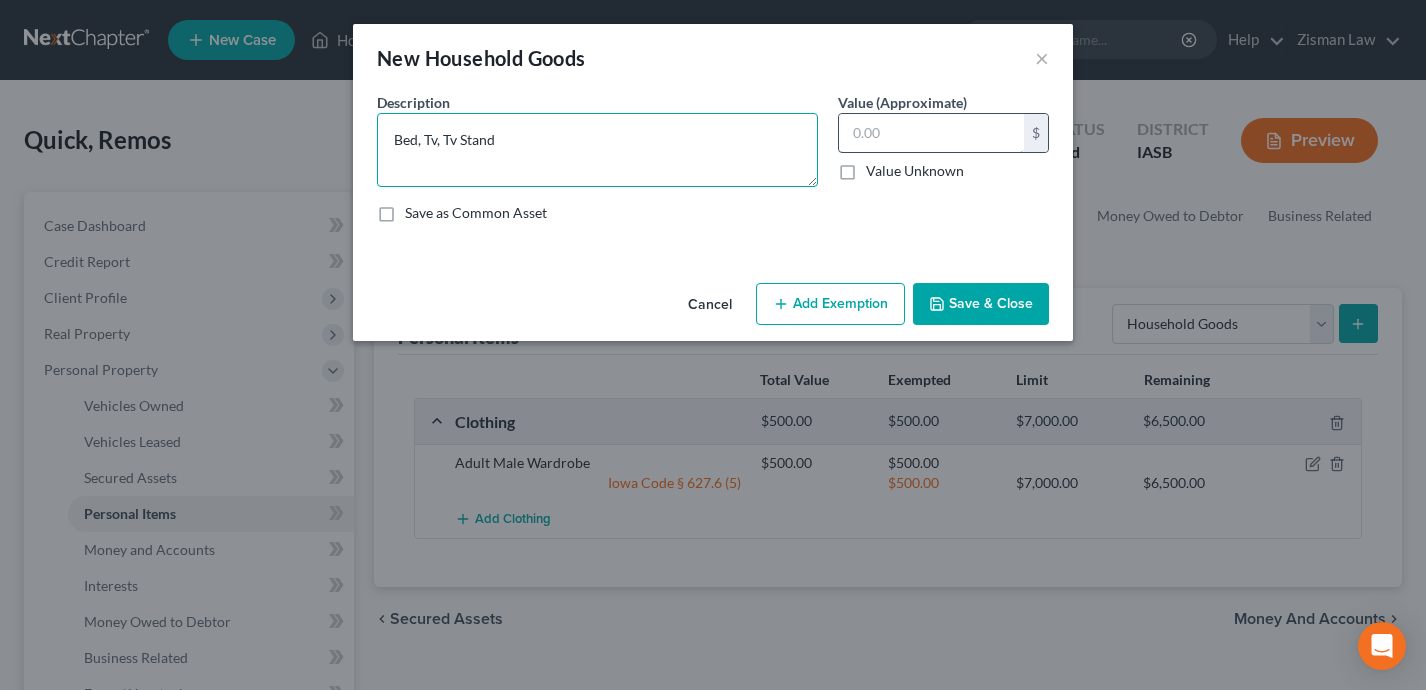 type on "Bed, Tv, Tv Stand" 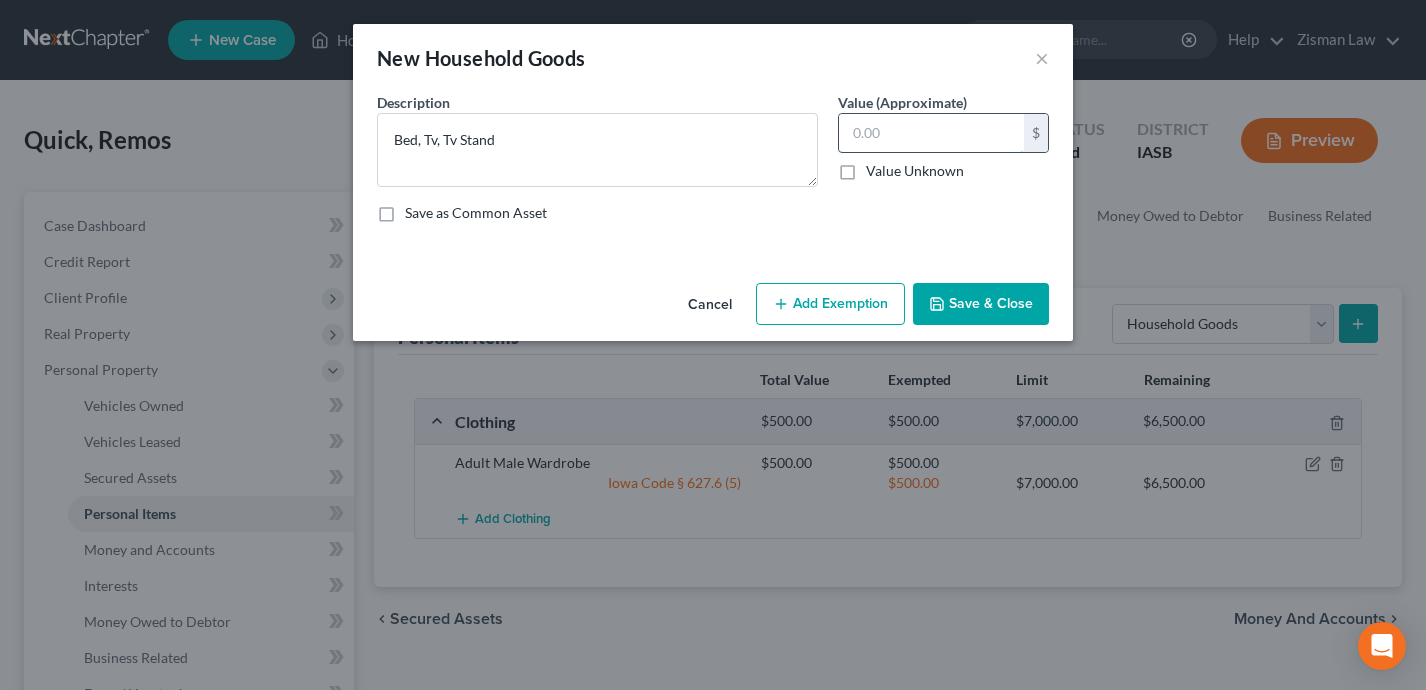 click at bounding box center (931, 133) 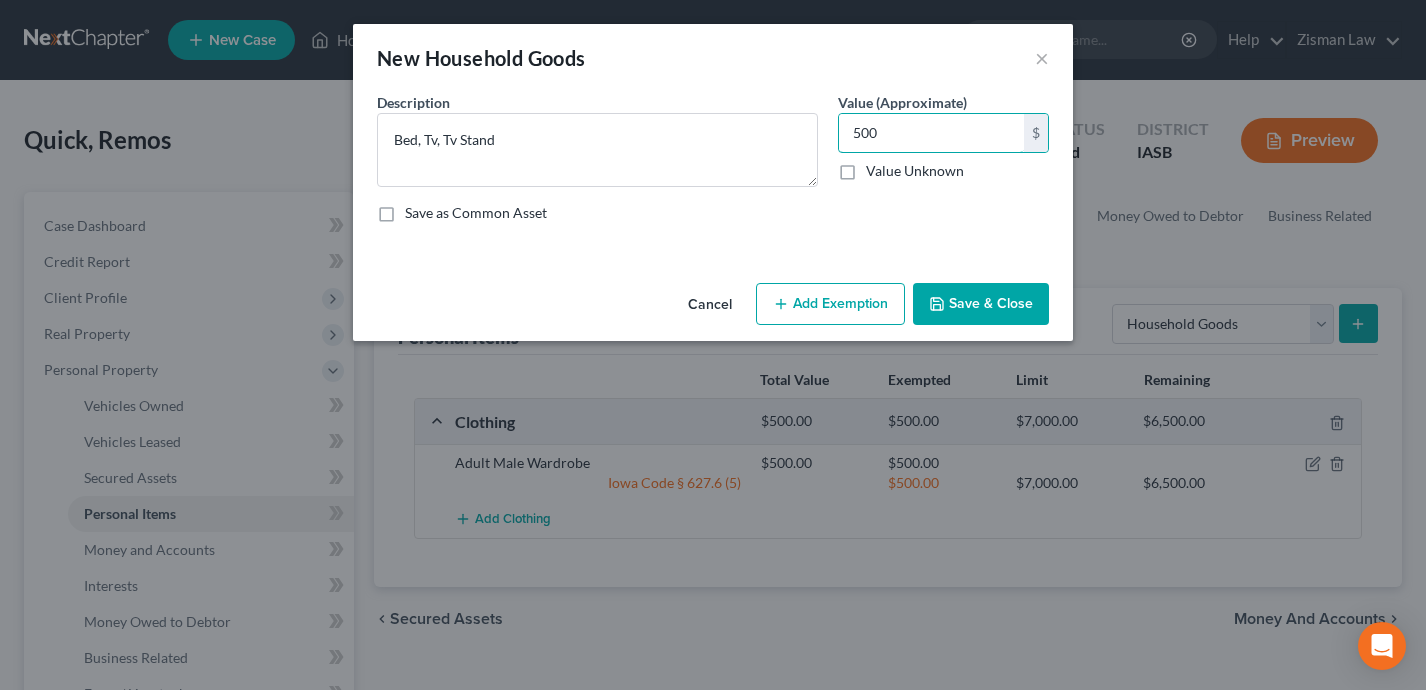 type on "500" 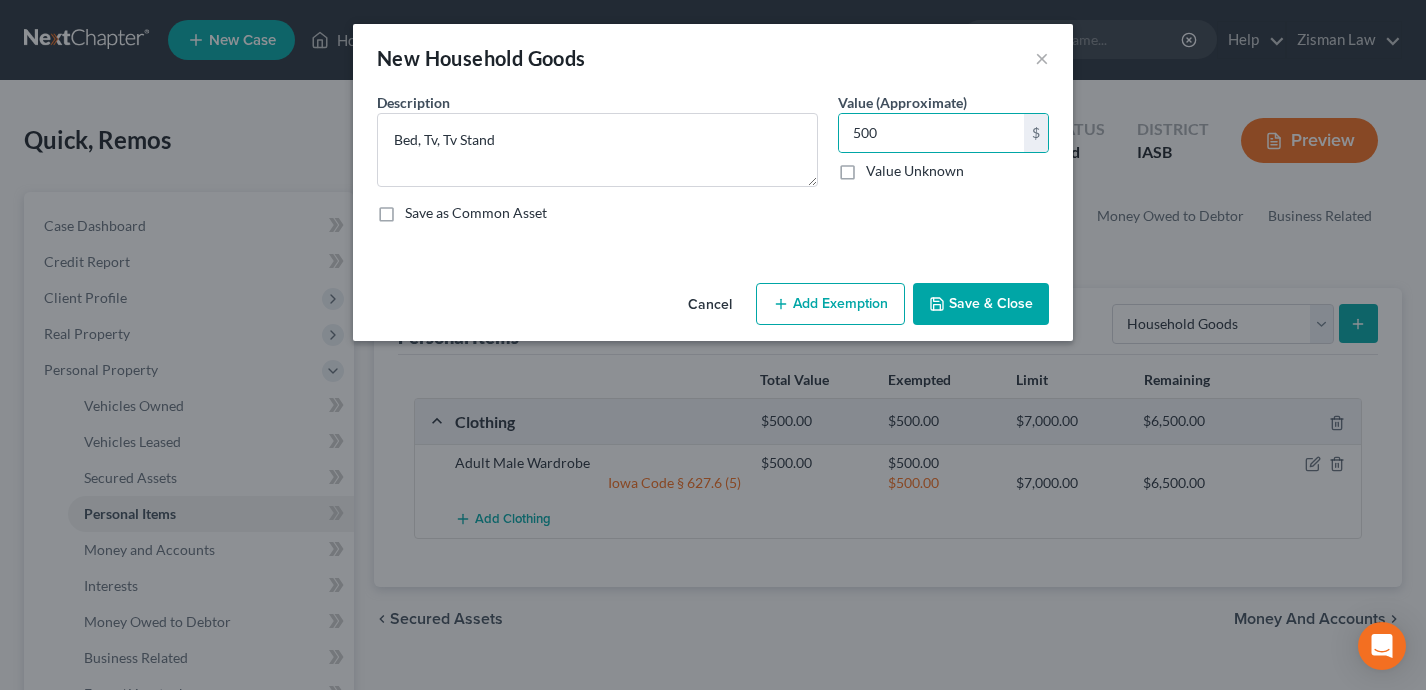 click on "Add Exemption" at bounding box center [830, 304] 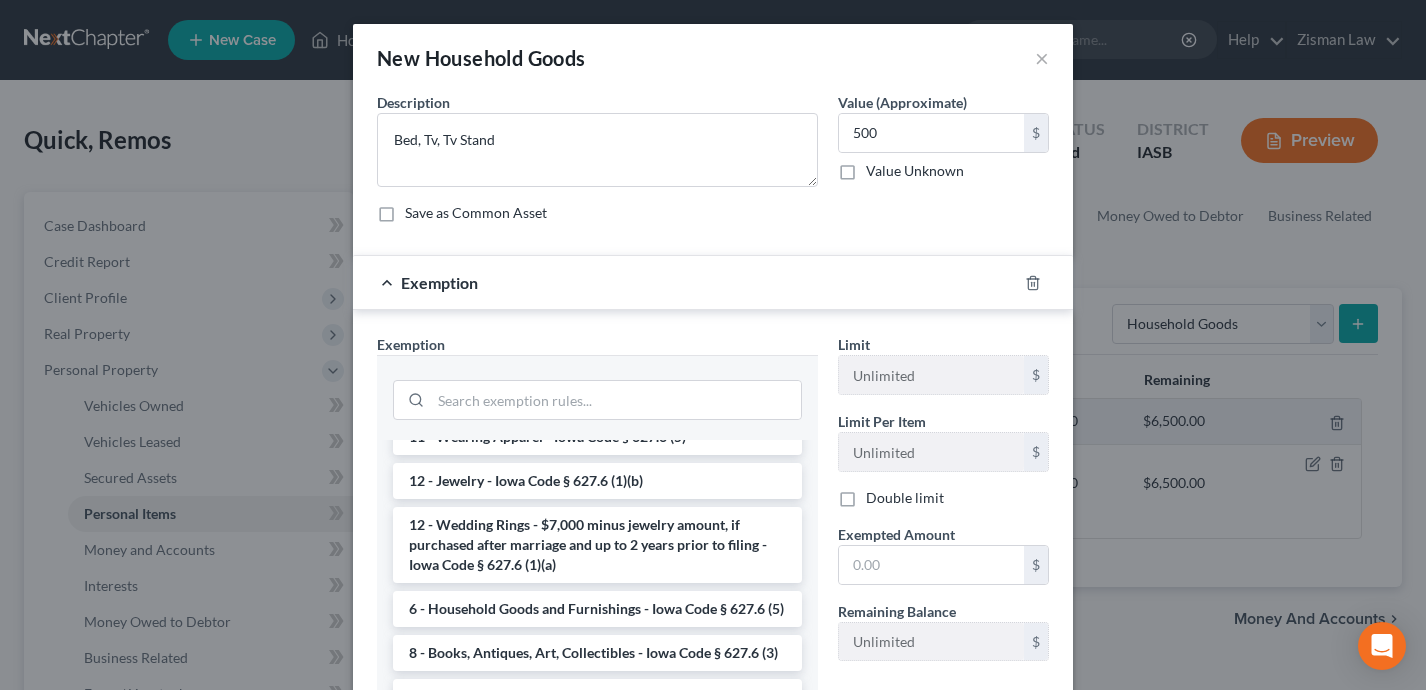 scroll, scrollTop: 0, scrollLeft: 0, axis: both 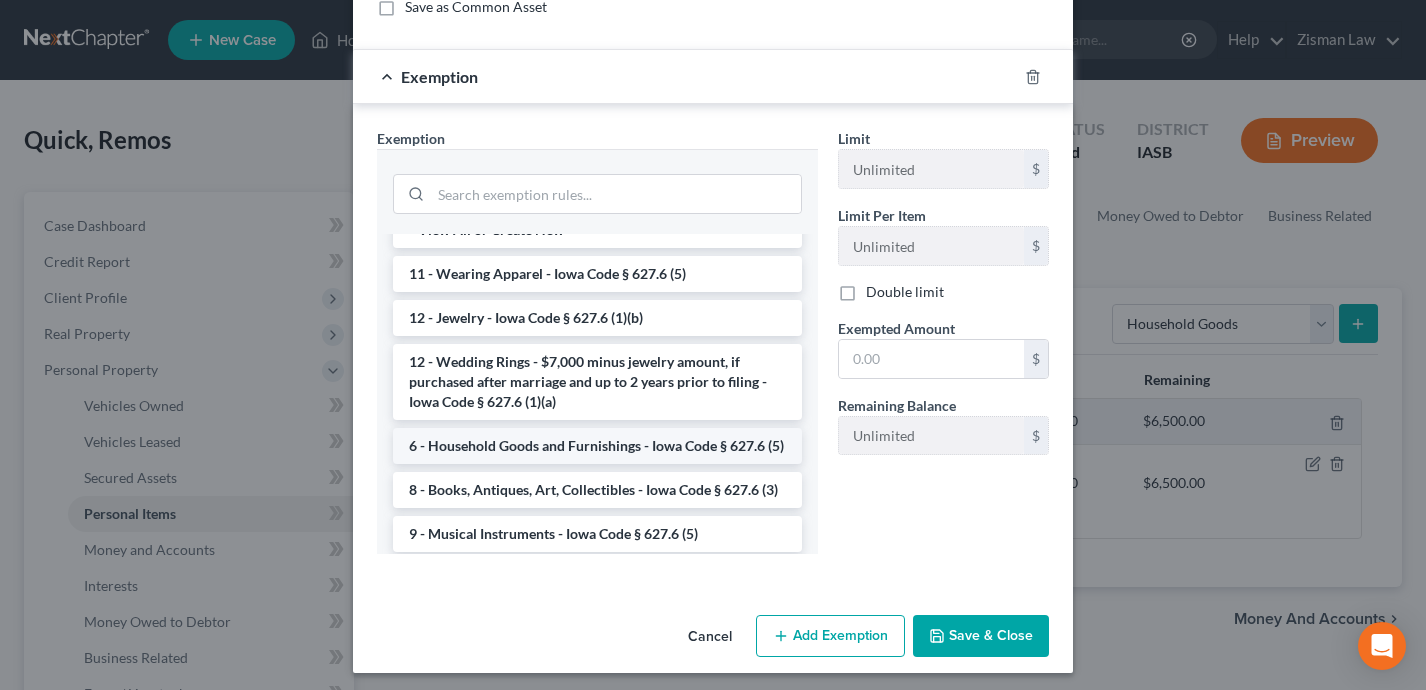 click on "6 - Household Goods and Furnishings - Iowa Code § 627.6 (5)" at bounding box center (597, 446) 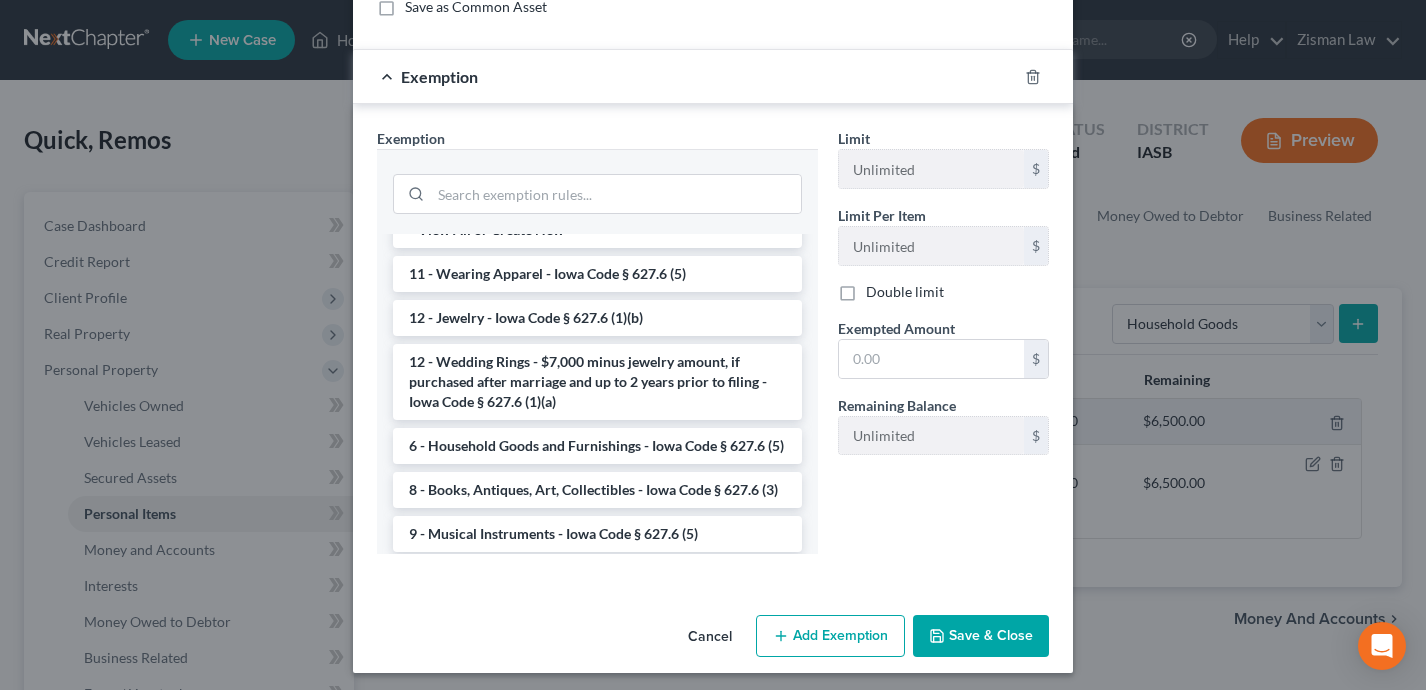 scroll, scrollTop: 117, scrollLeft: 0, axis: vertical 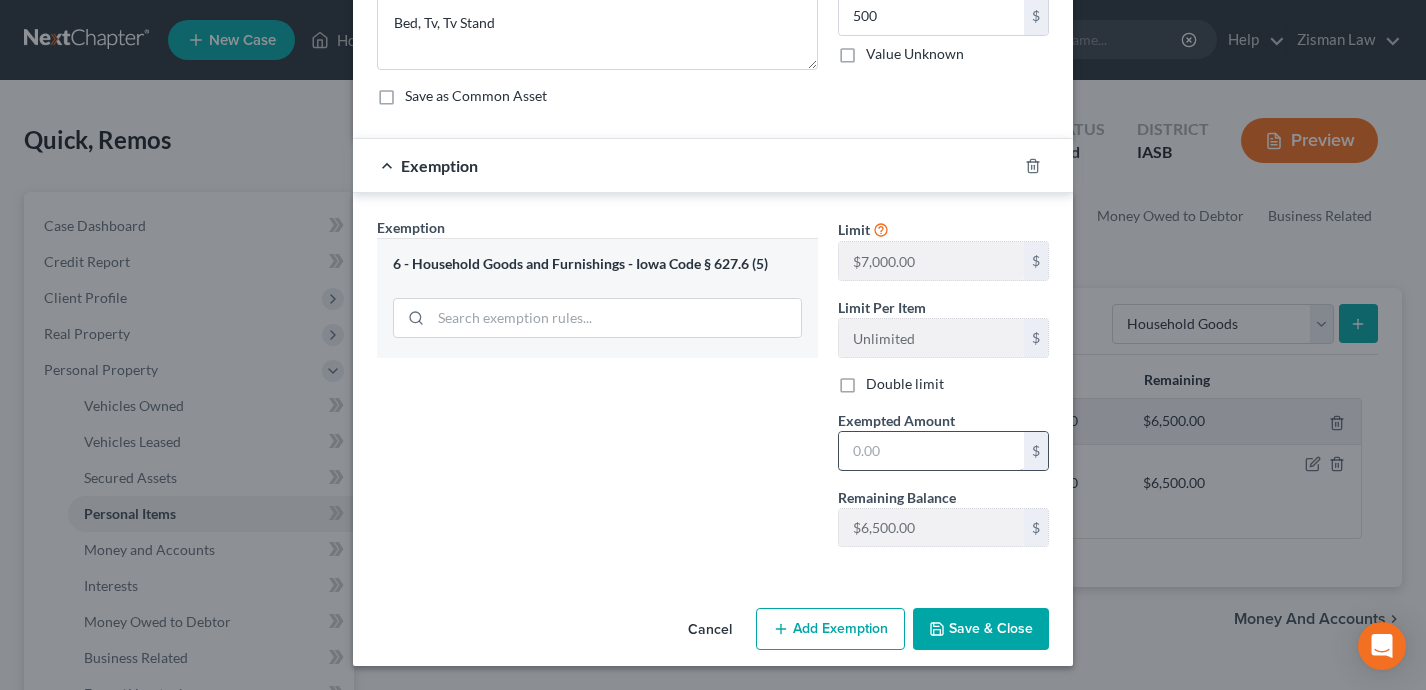 drag, startPoint x: 926, startPoint y: 447, endPoint x: 917, endPoint y: 432, distance: 17.492855 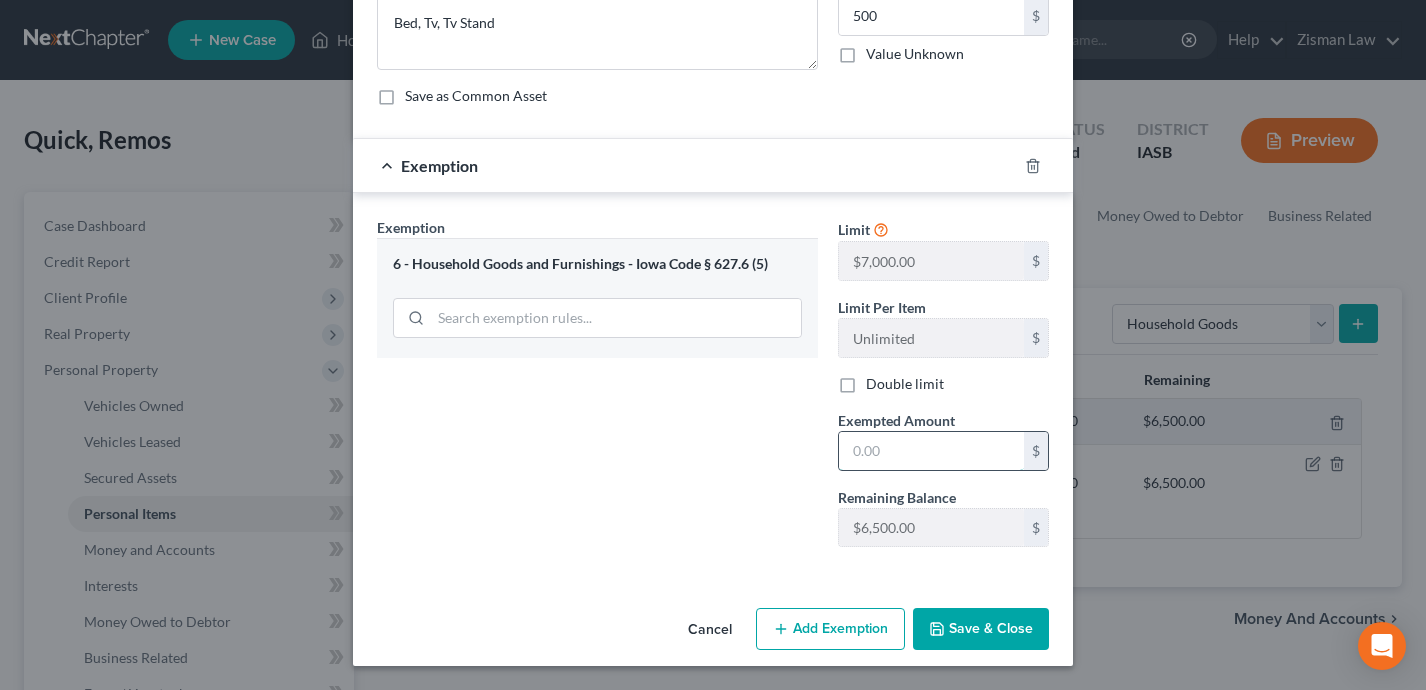 click at bounding box center (931, 451) 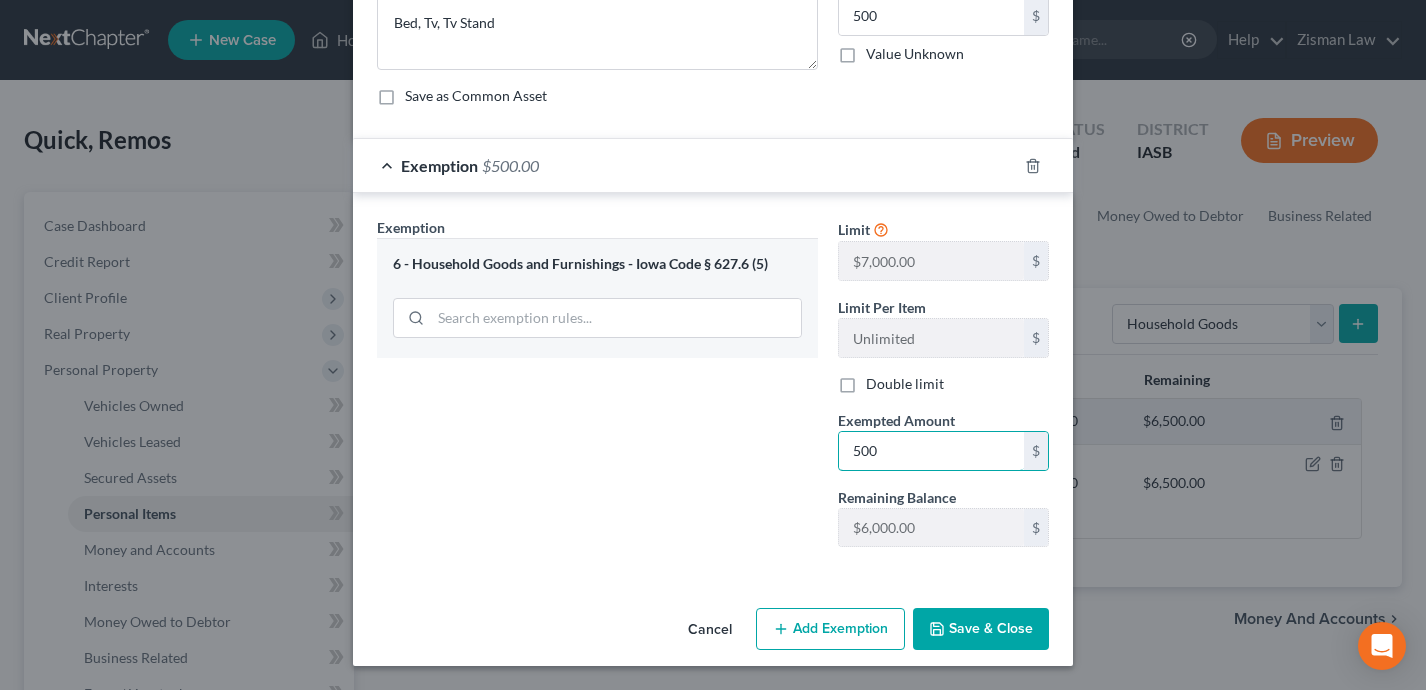 type on "500" 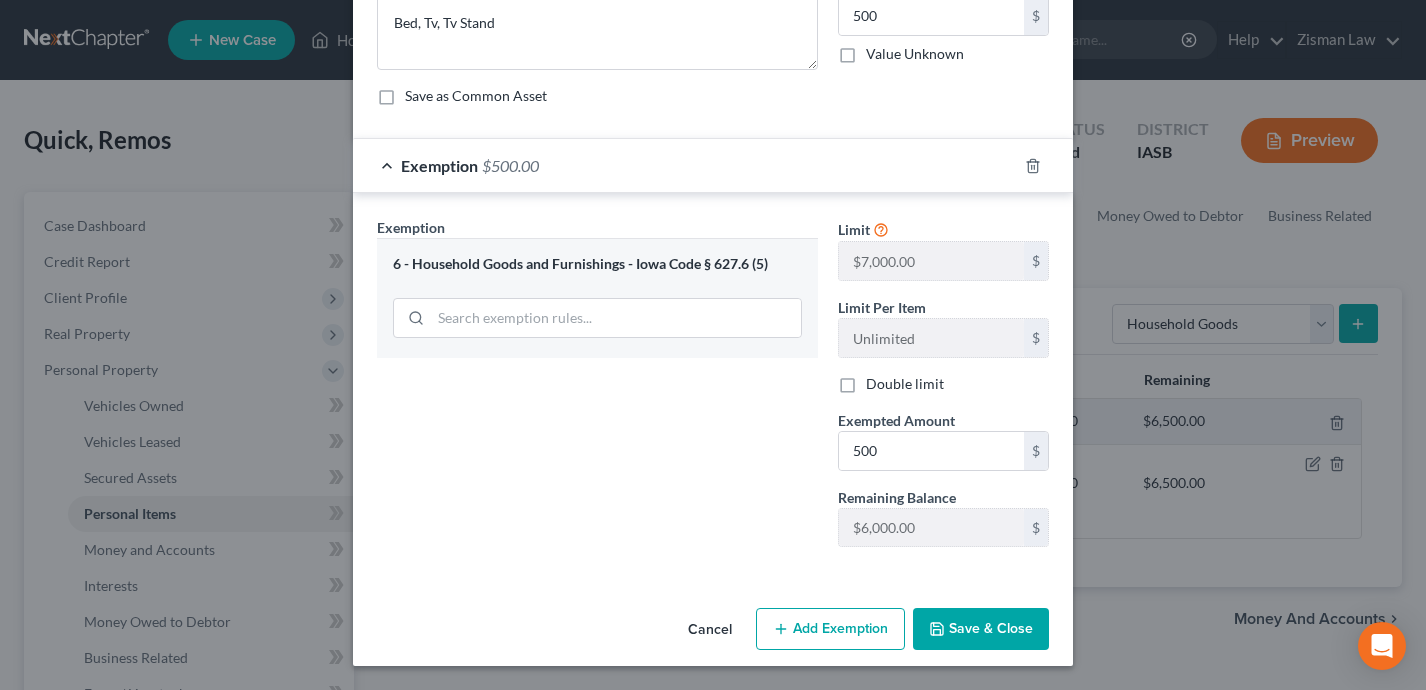 click on "Exemption Set must be selected for CA.
Exemption
*
6 - Household Goods and Furnishings - Iowa Code § 627.6 (5)" at bounding box center (597, 390) 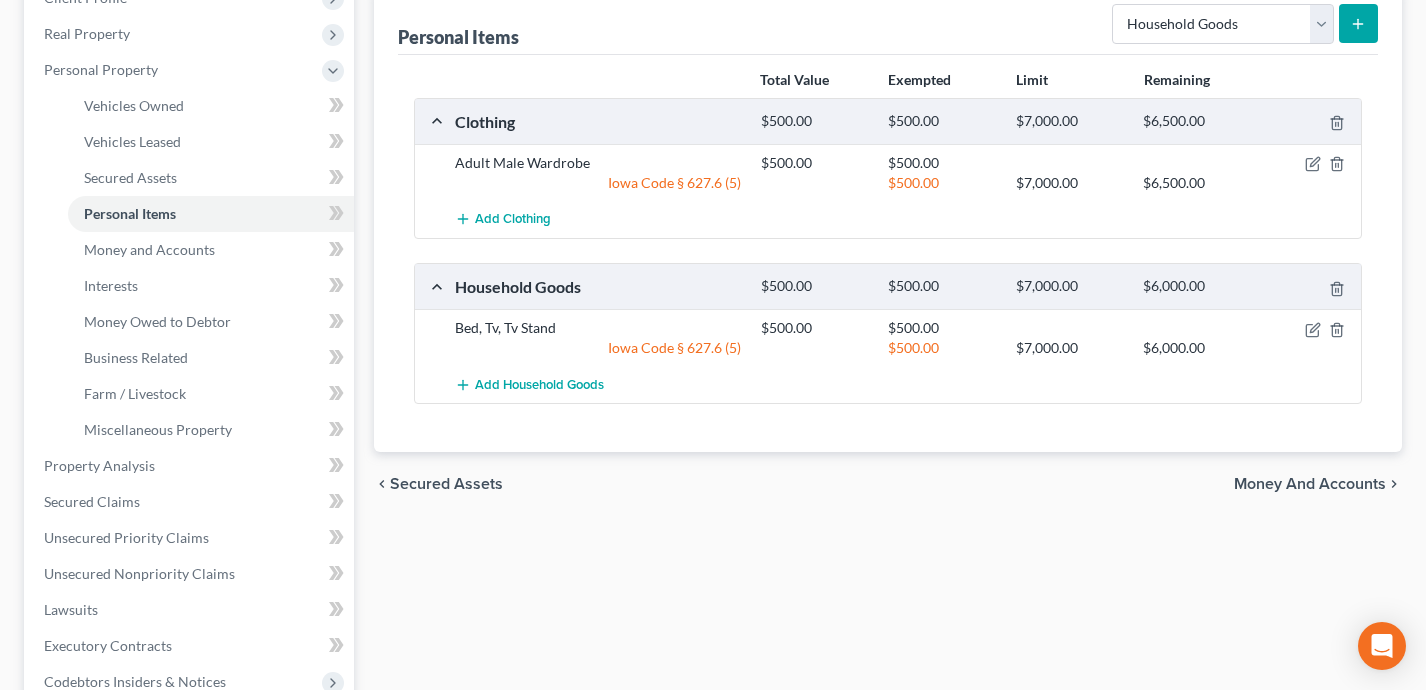 scroll, scrollTop: 302, scrollLeft: 0, axis: vertical 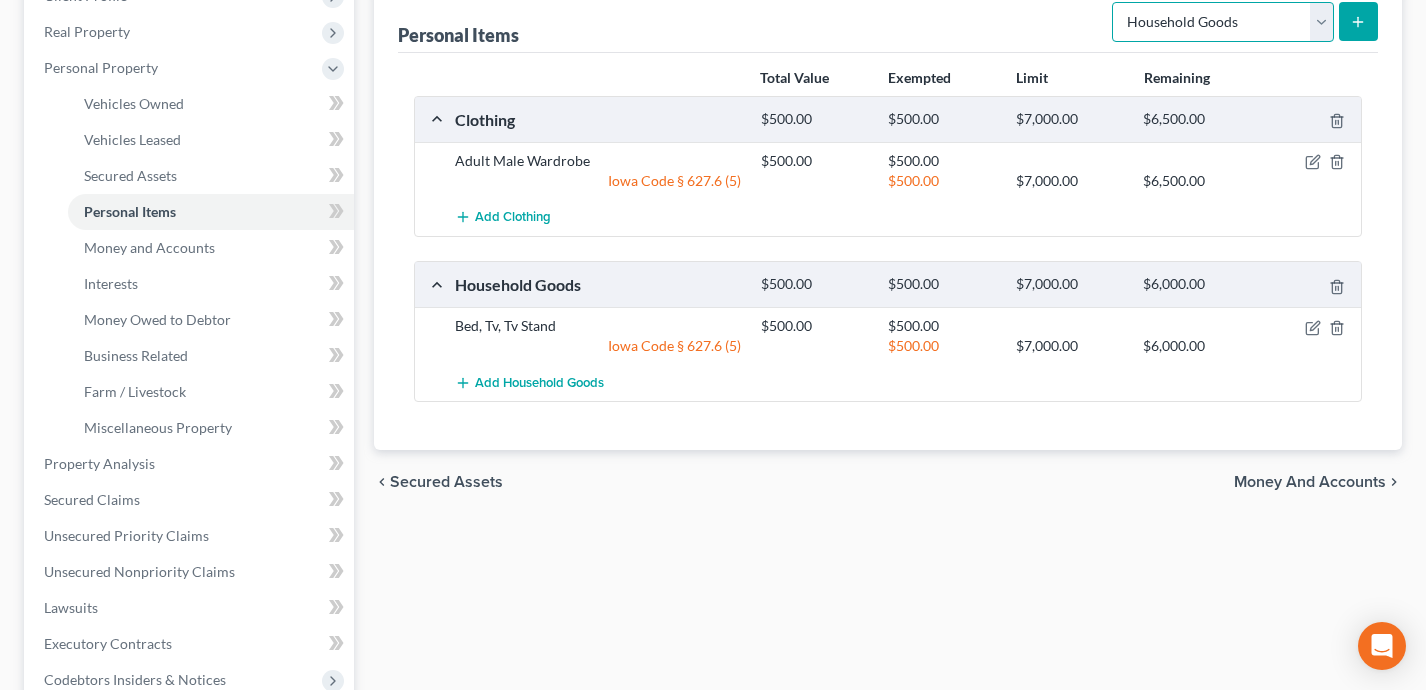 click on "Select Item Type Clothing Collectibles Of Value Electronics Firearms Household Goods Jewelry Other Pet(s) Sports & Hobby Equipment" at bounding box center [1223, 22] 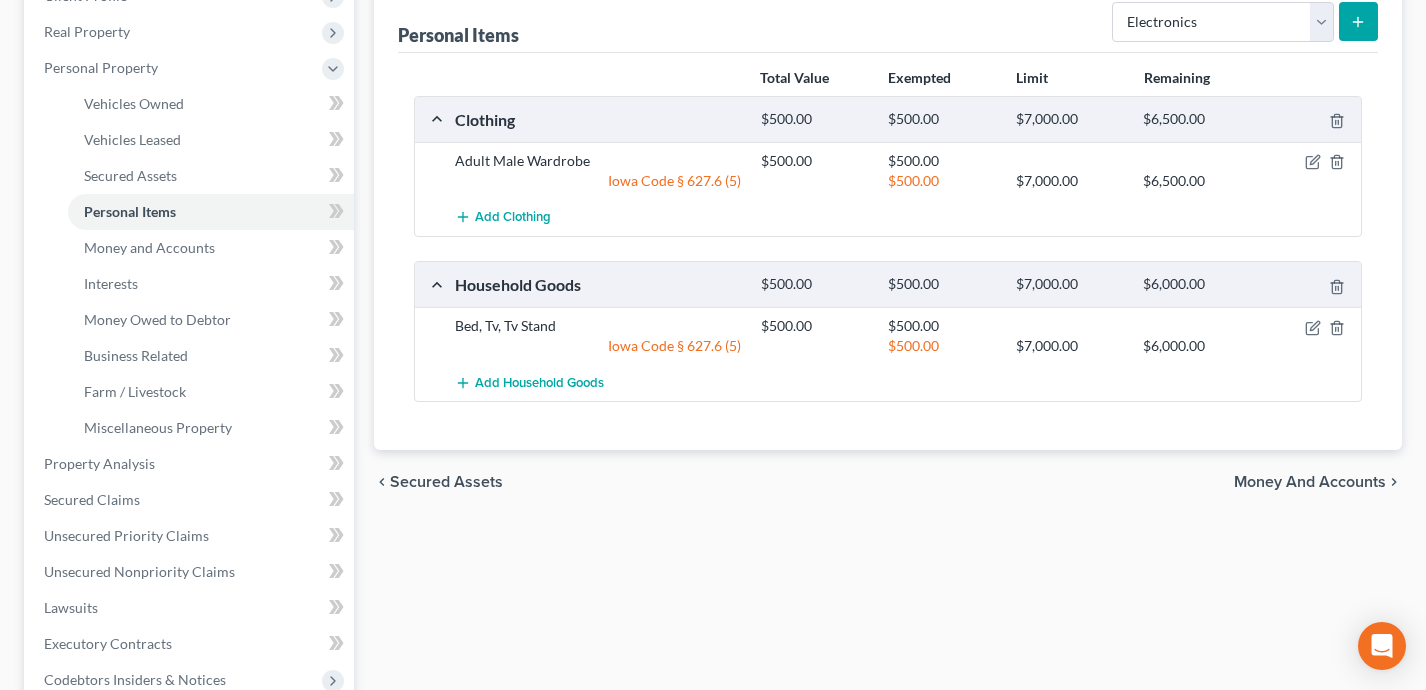 click 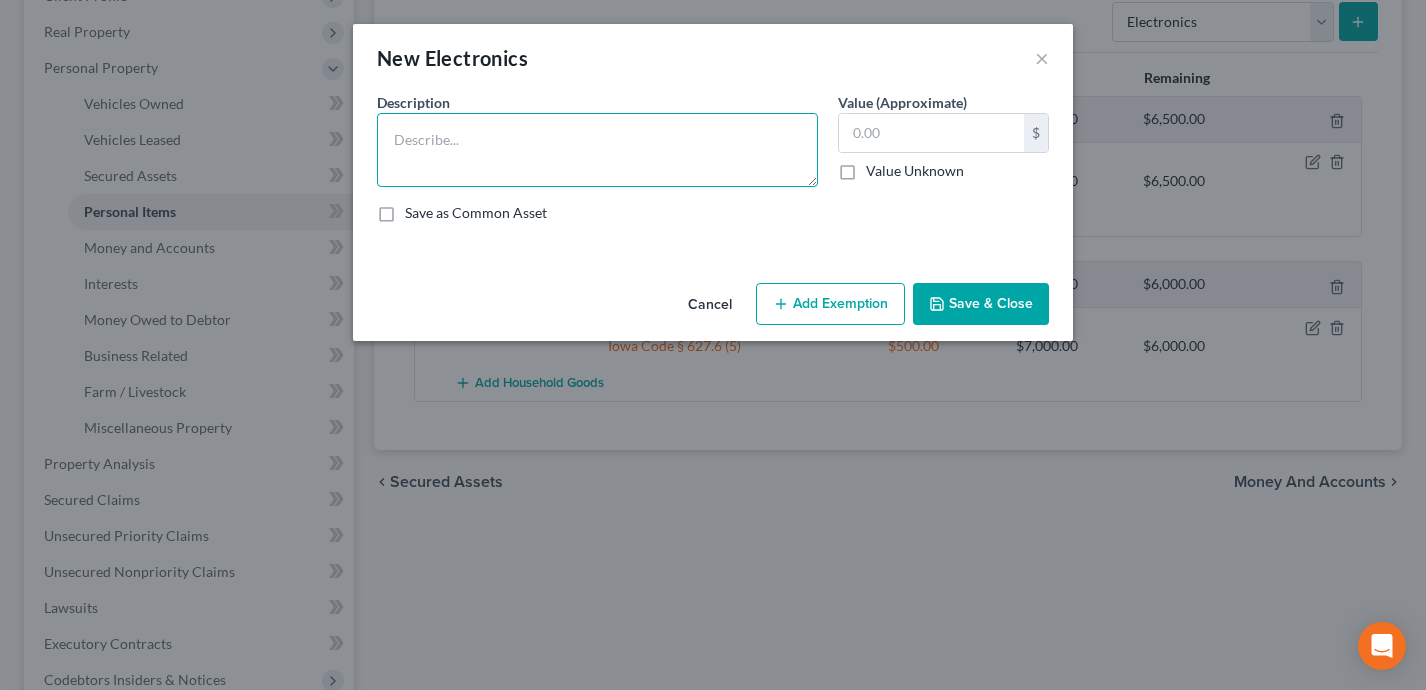 click at bounding box center [597, 150] 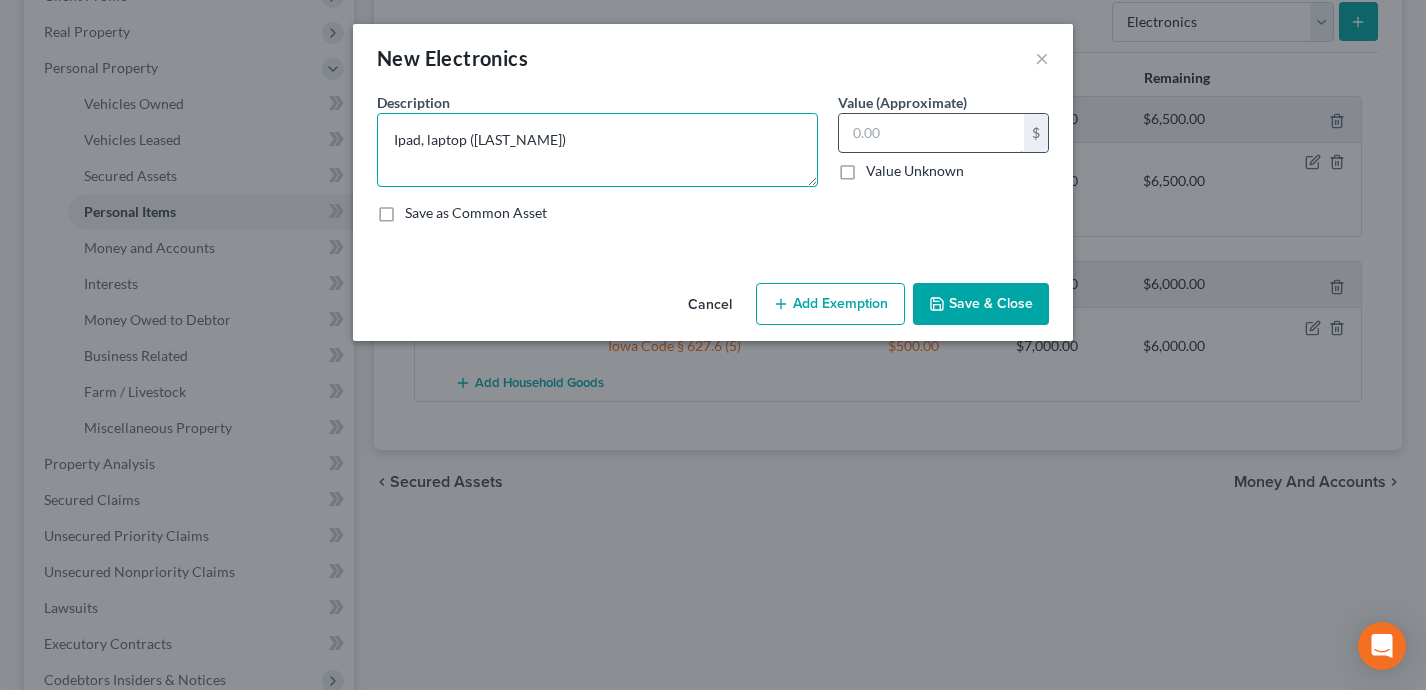 type on "Ipad, laptop ([LAST_NAME])" 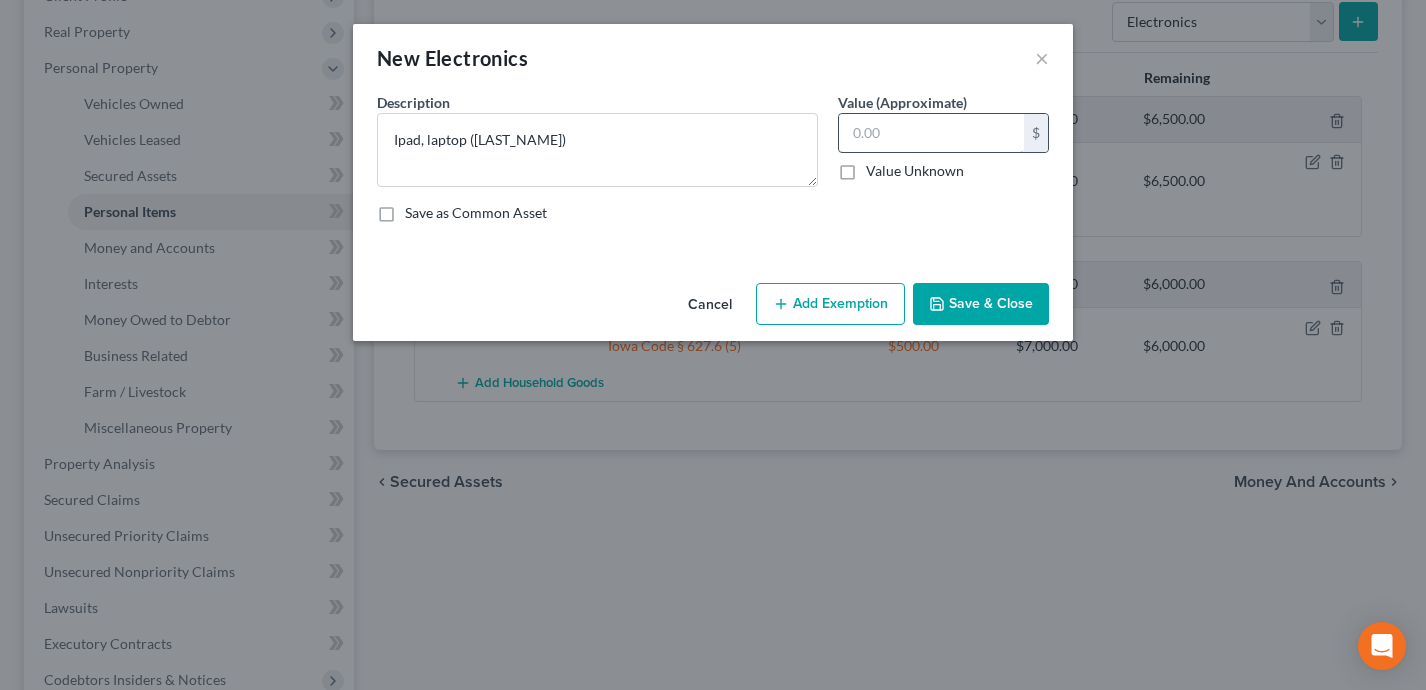 click at bounding box center (931, 133) 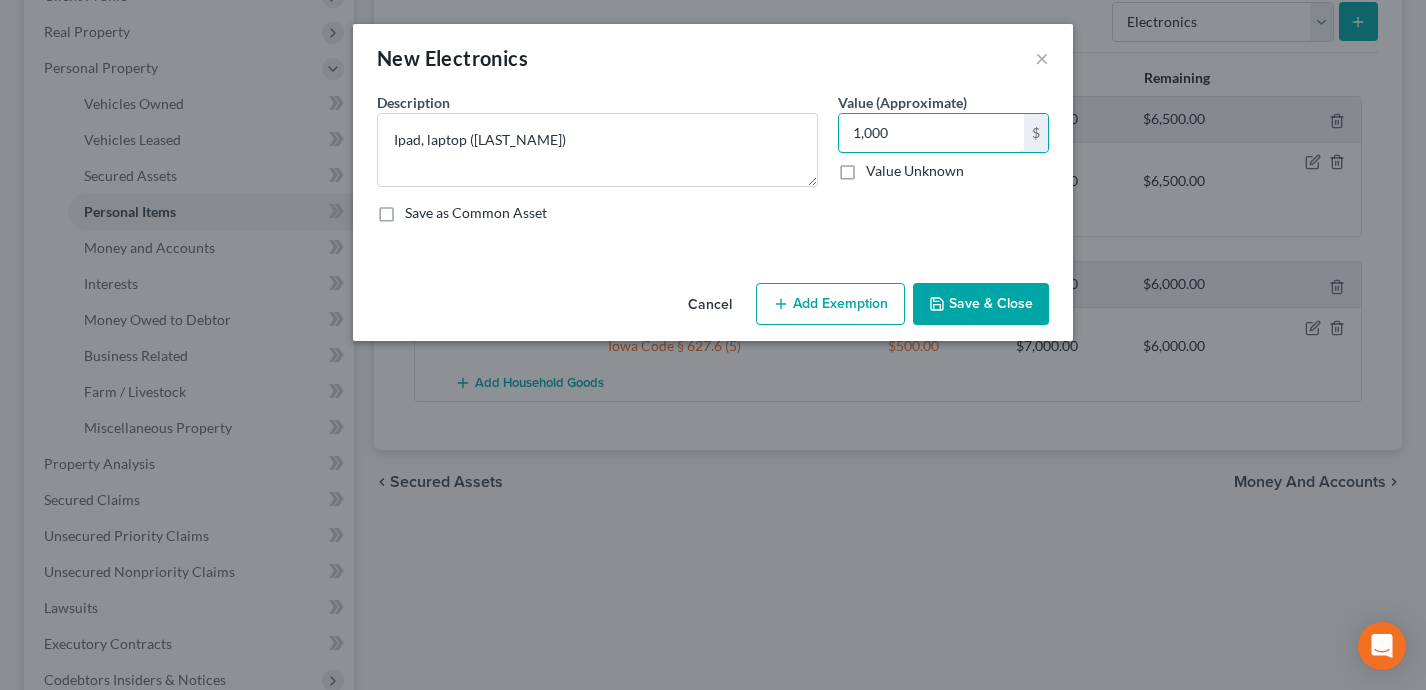 type on "1,000" 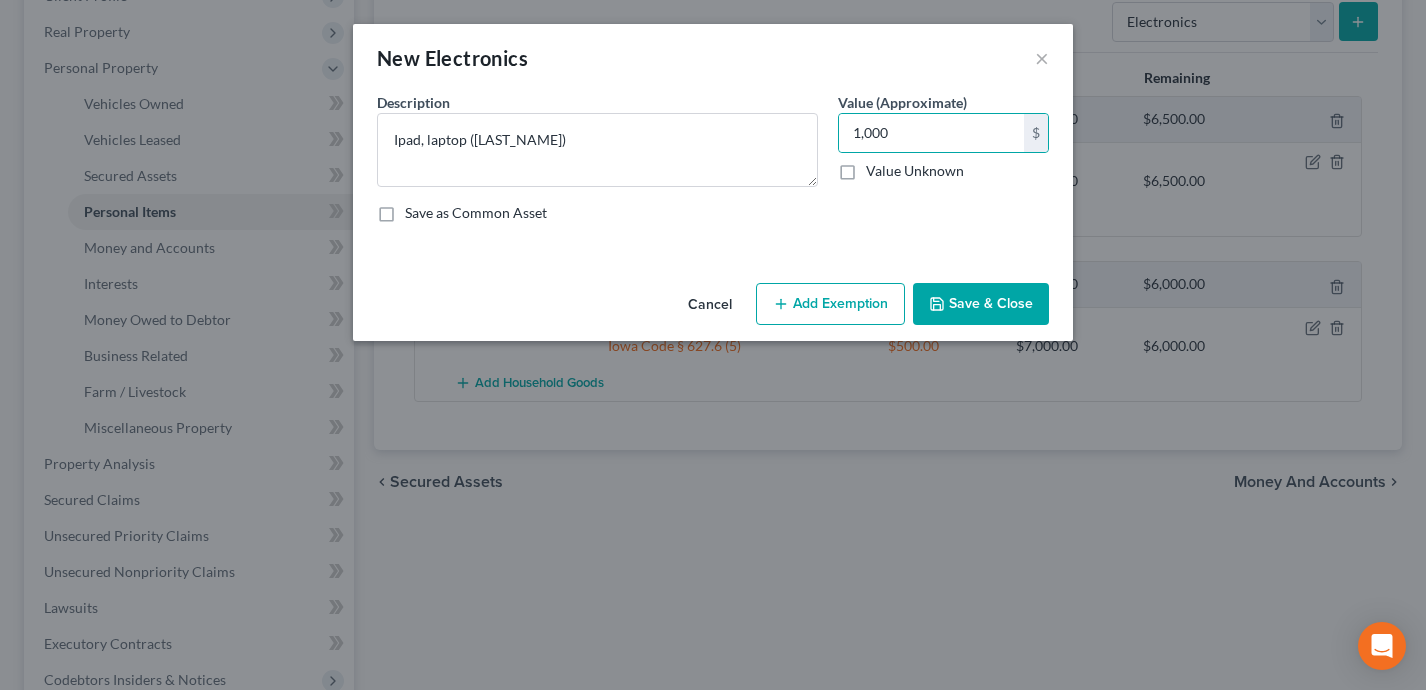 click on "Add Exemption" at bounding box center (830, 304) 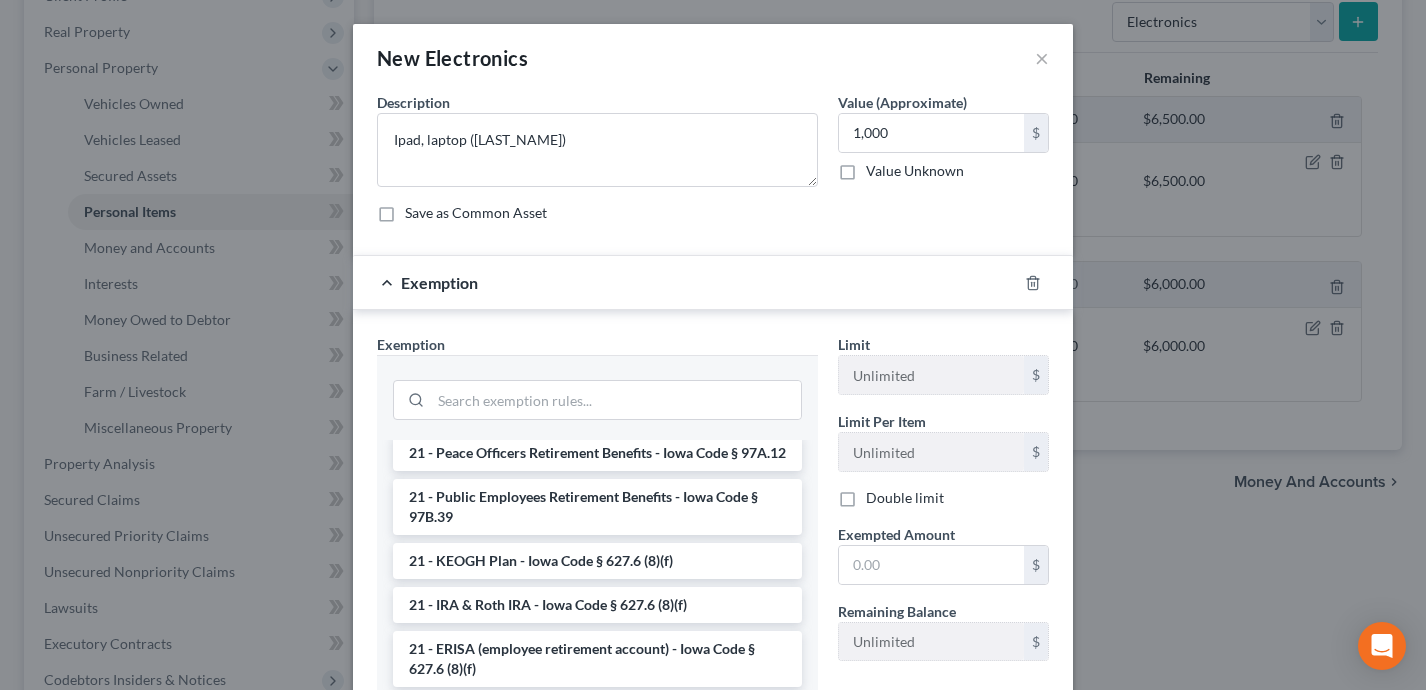 scroll, scrollTop: 551, scrollLeft: 0, axis: vertical 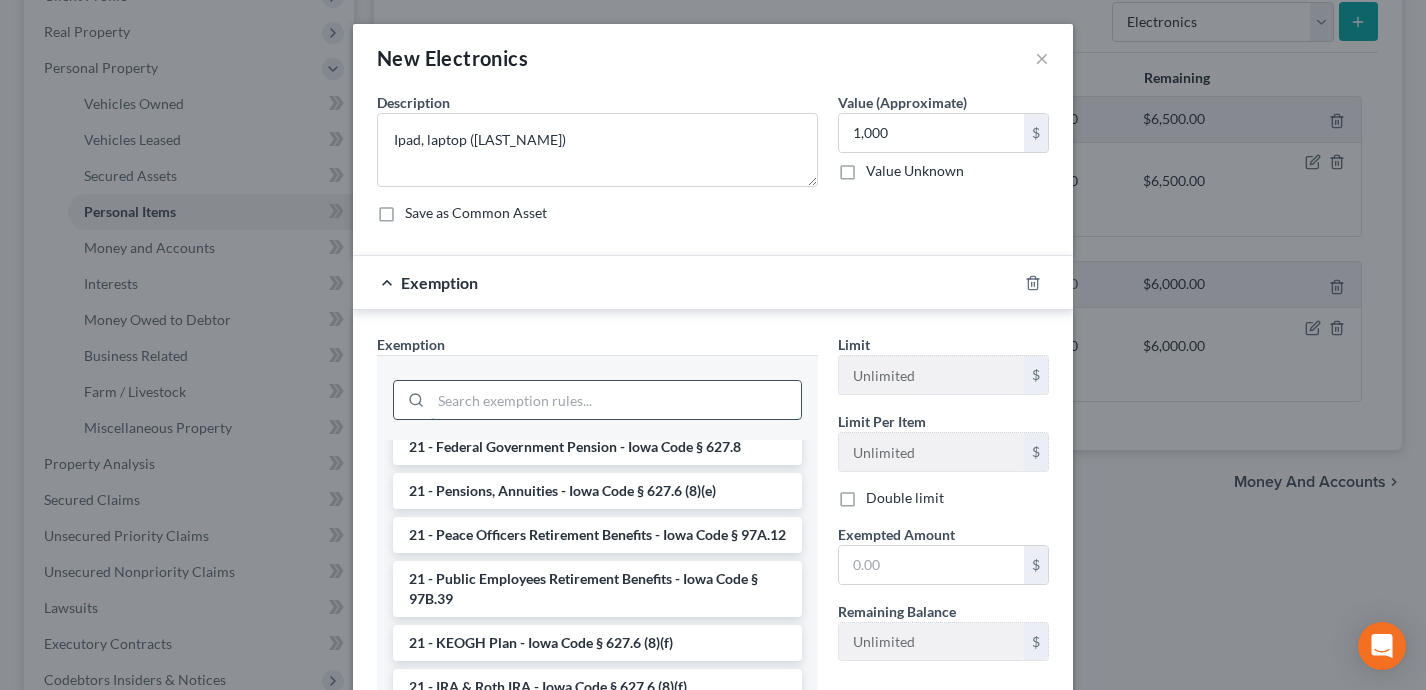 click at bounding box center [616, 400] 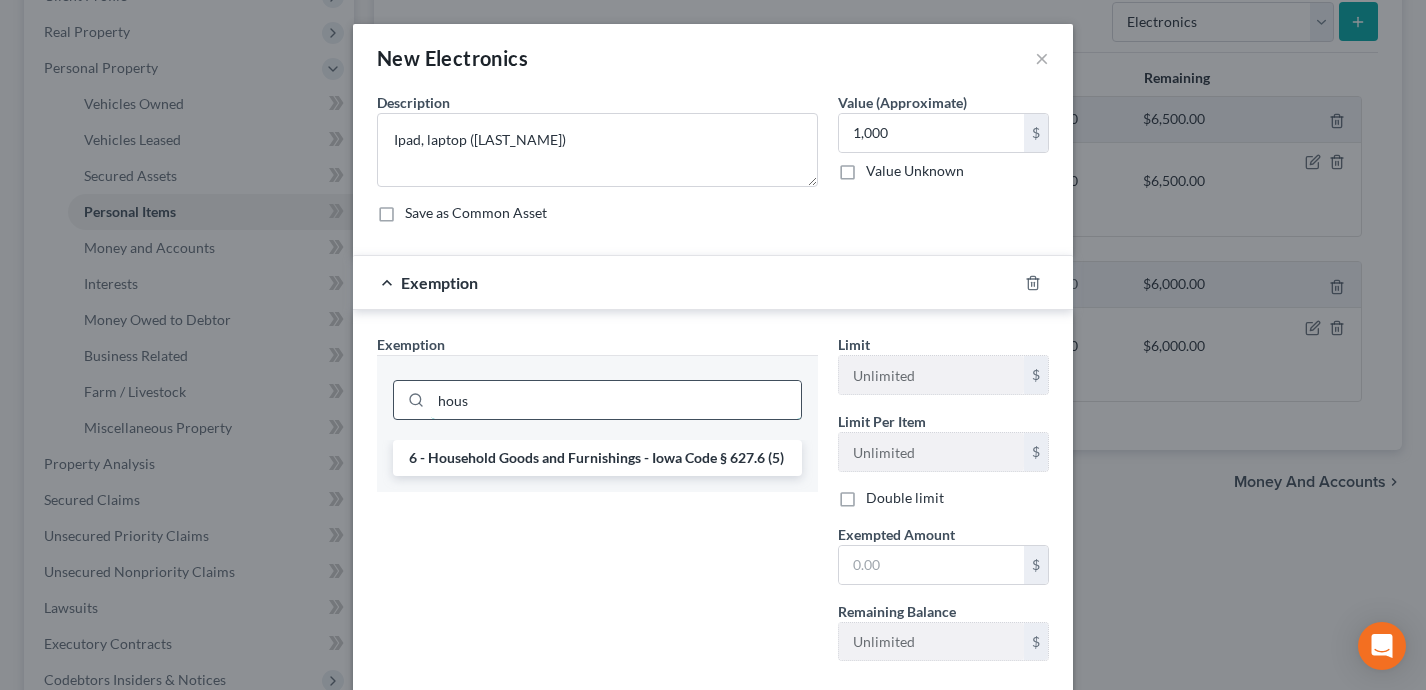 scroll, scrollTop: 0, scrollLeft: 0, axis: both 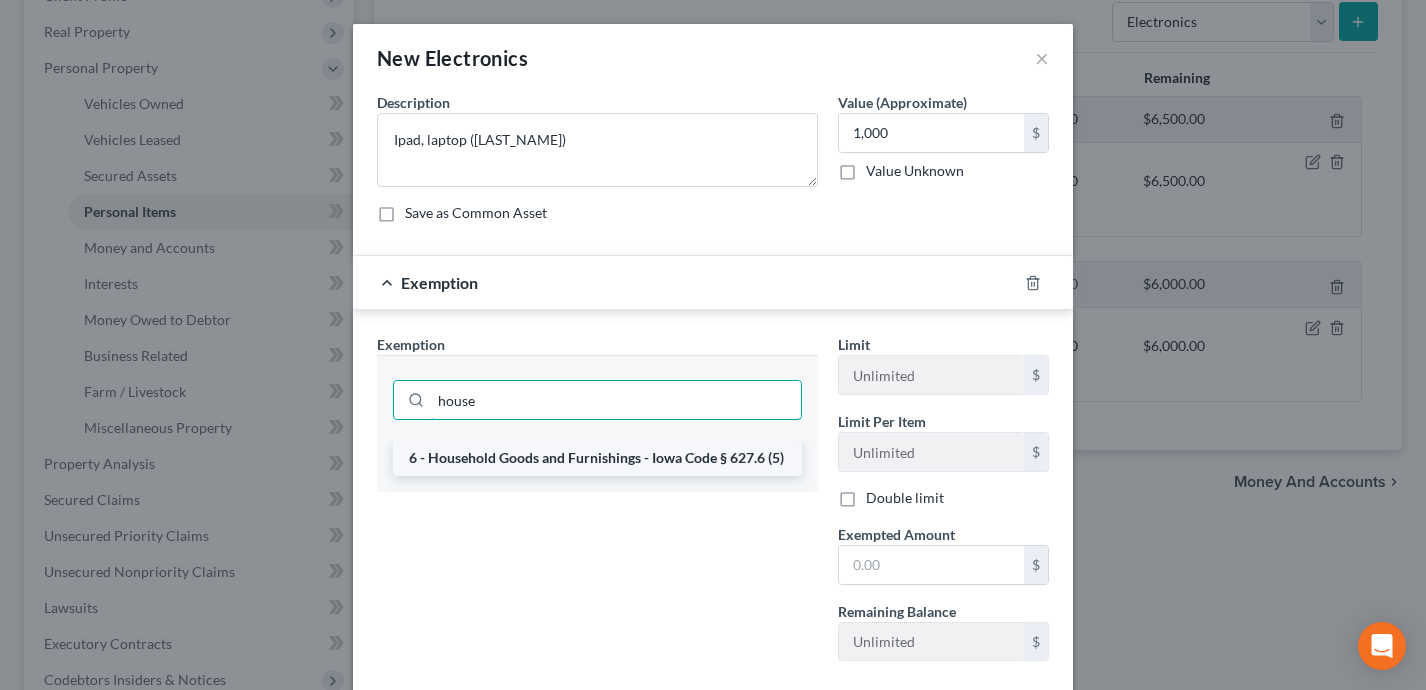 type on "house" 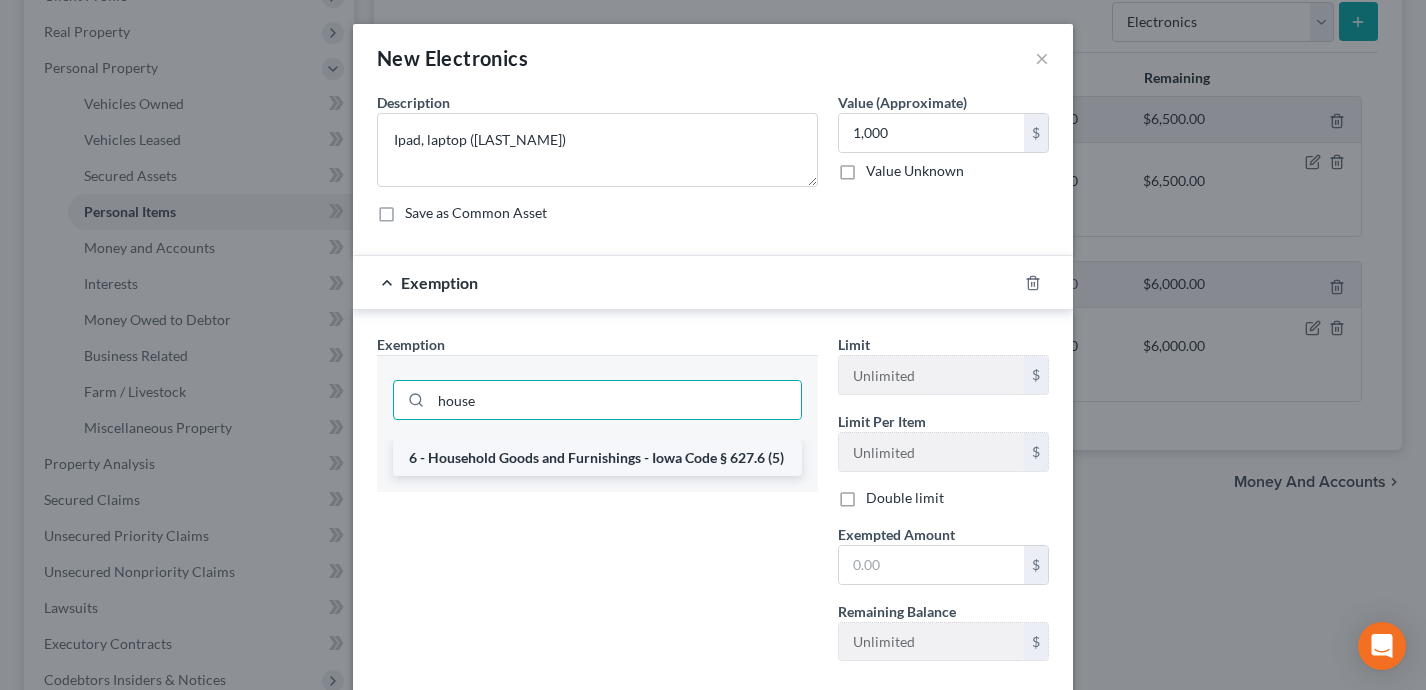 click on "6 - Household Goods and Furnishings - Iowa Code § 627.6 (5)" at bounding box center [597, 458] 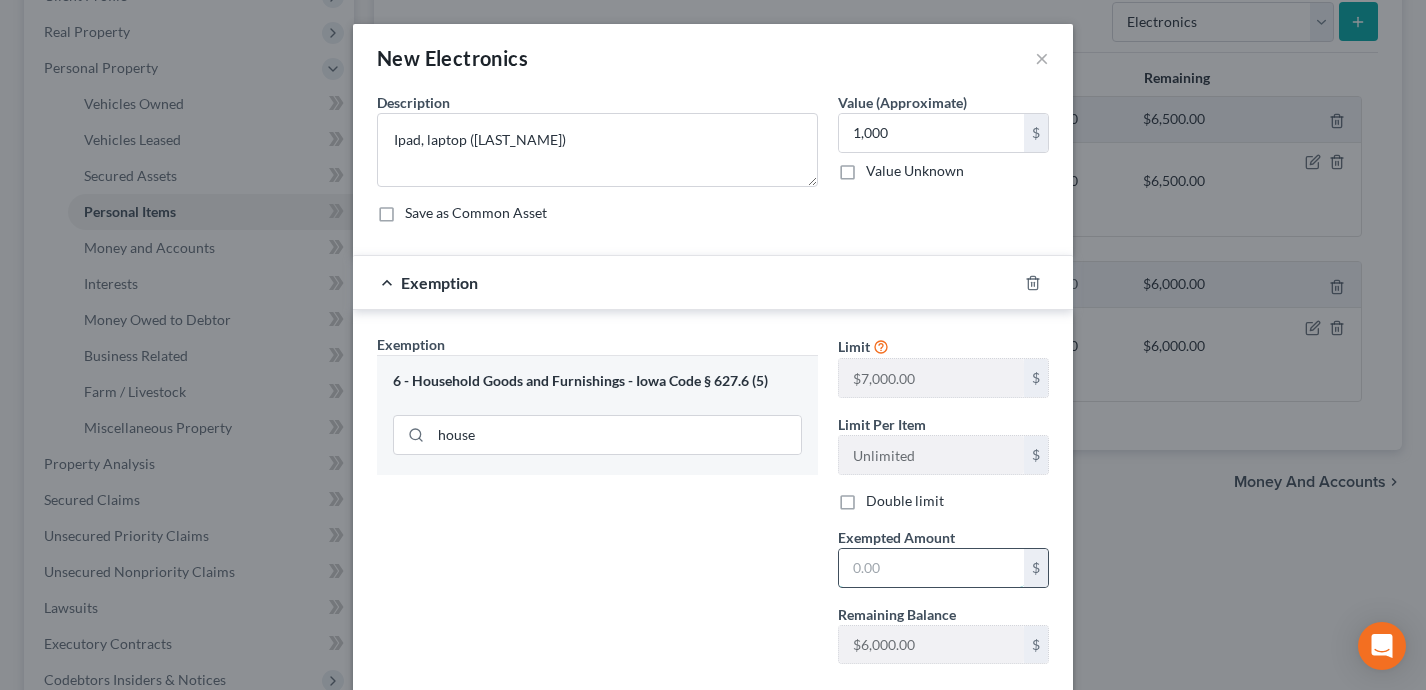 click at bounding box center [931, 568] 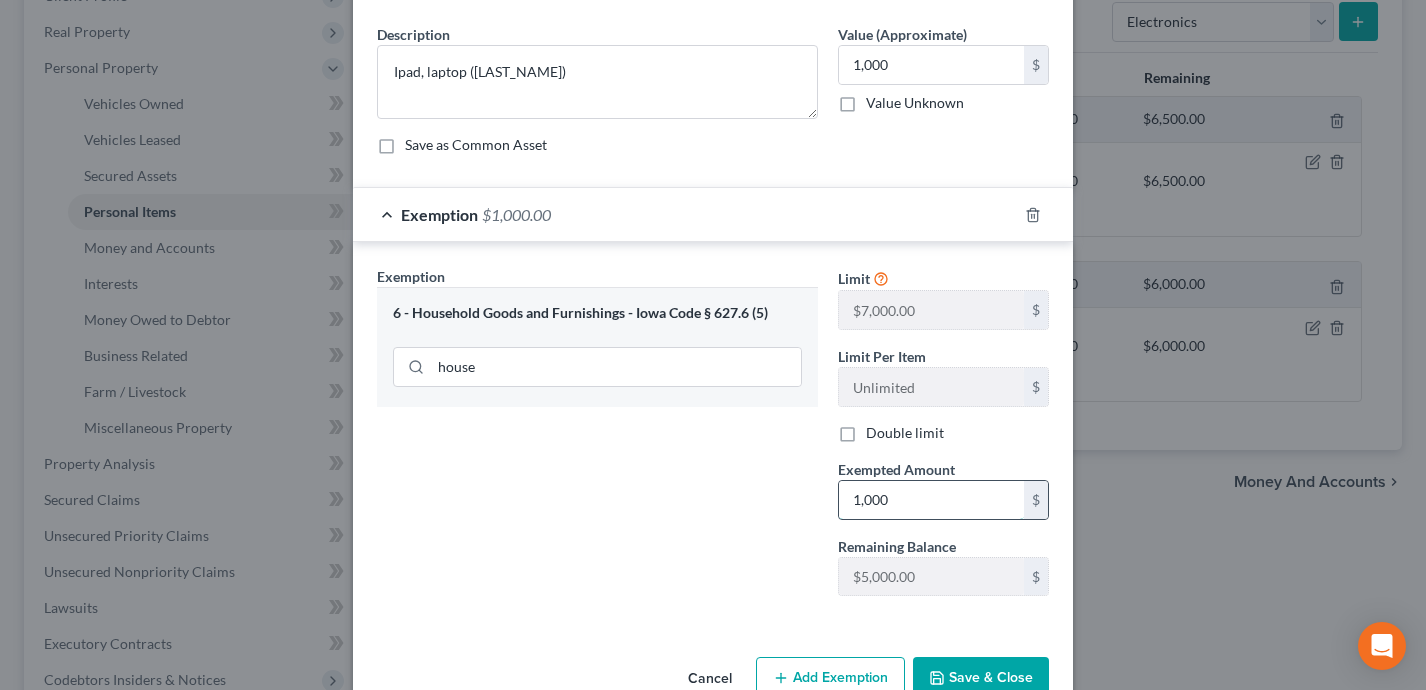 scroll, scrollTop: 117, scrollLeft: 0, axis: vertical 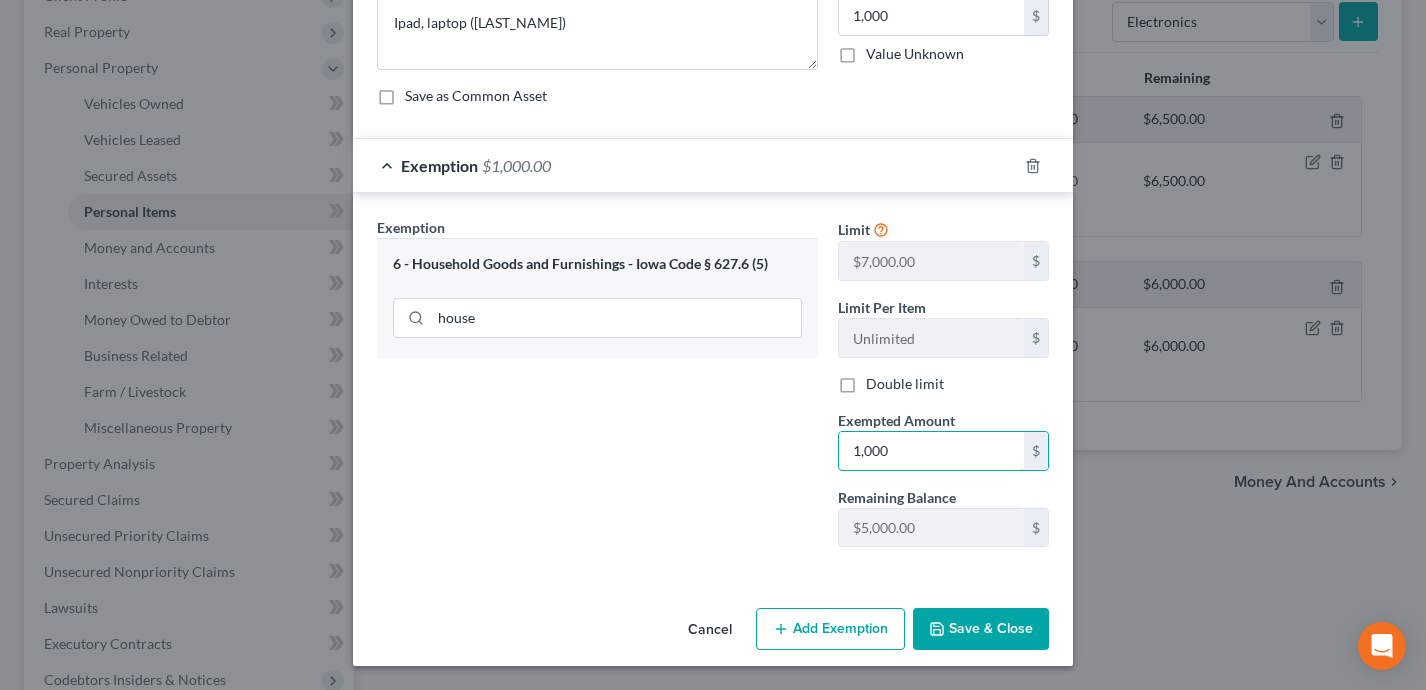 type on "1,000" 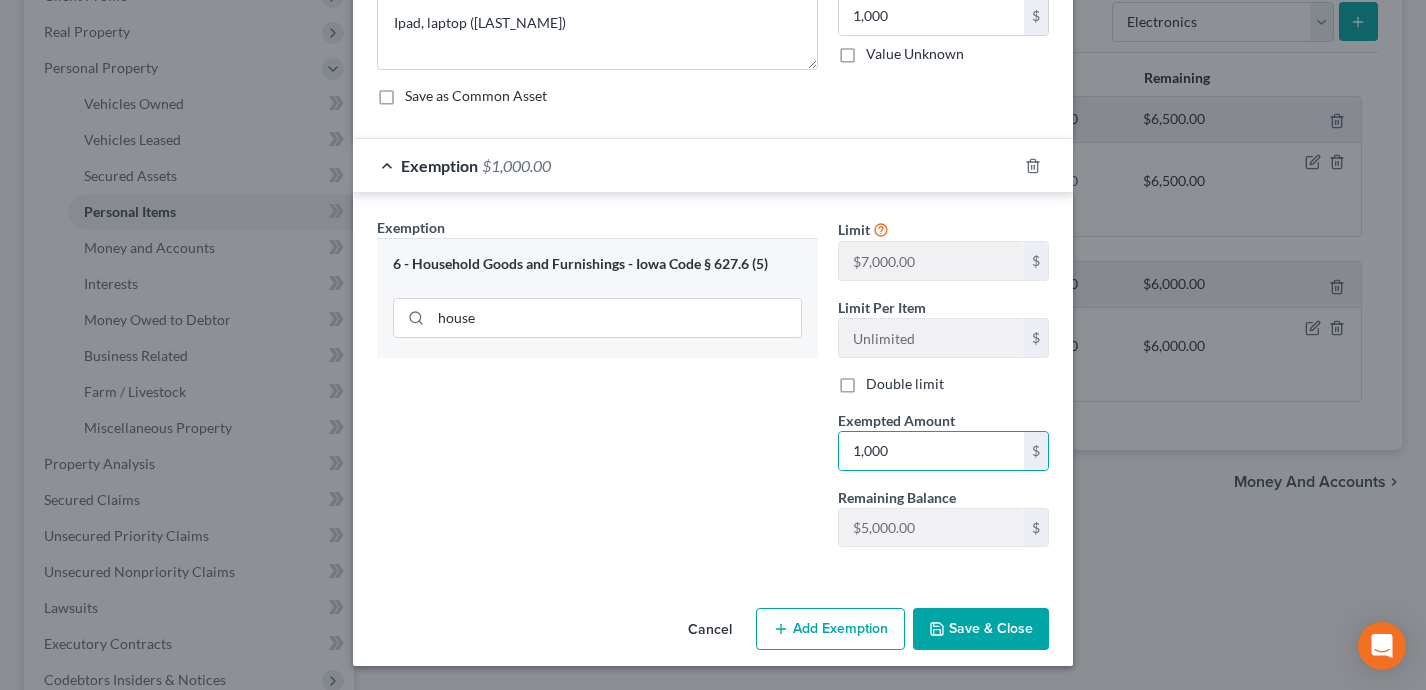 click on "Save & Close" at bounding box center (981, 629) 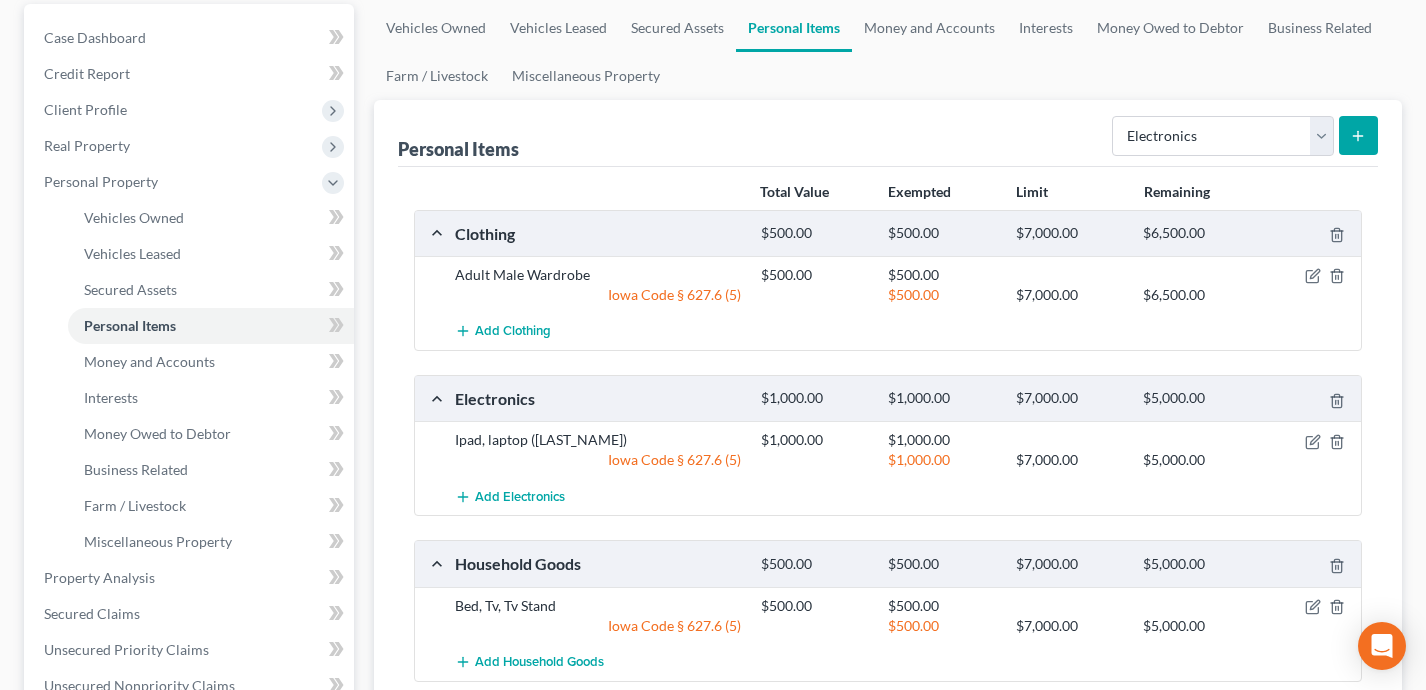 scroll, scrollTop: 61, scrollLeft: 0, axis: vertical 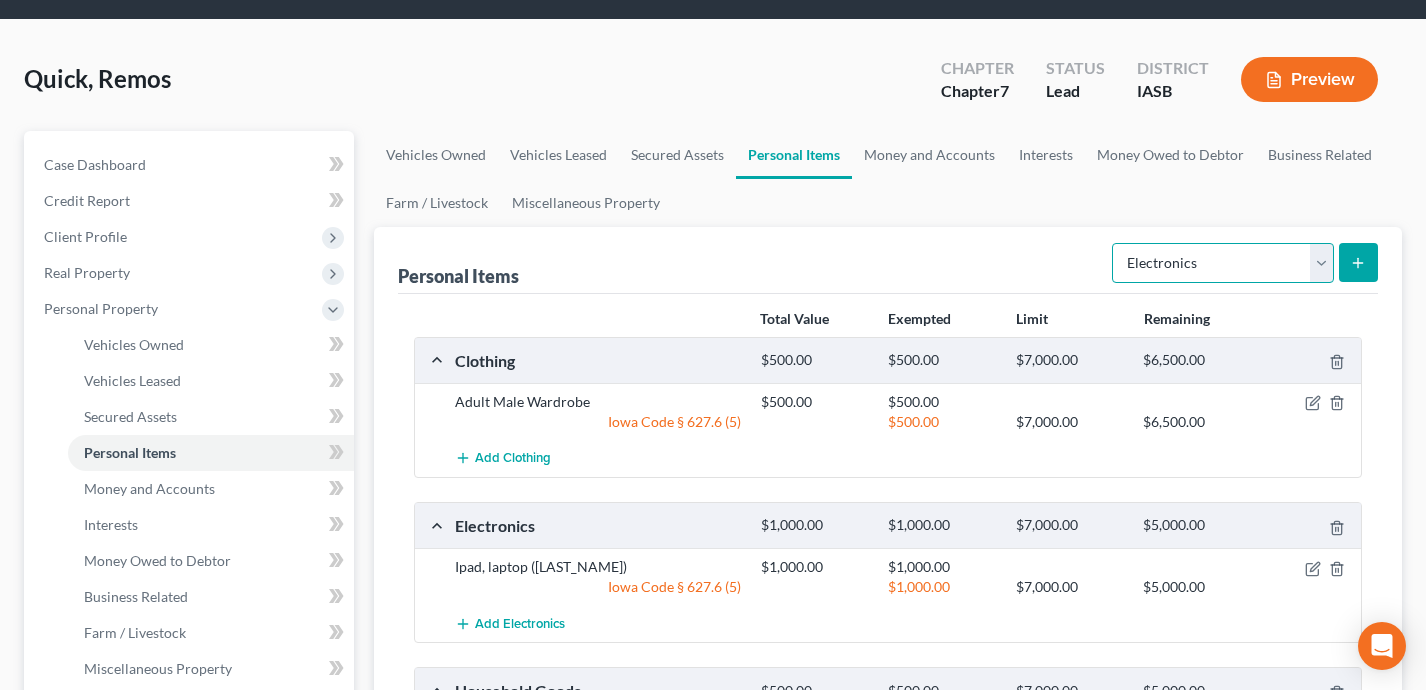 click on "Select Item Type Clothing Collectibles Of Value Electronics Firearms Household Goods Jewelry Other Pet(s) Sports & Hobby Equipment" at bounding box center [1223, 263] 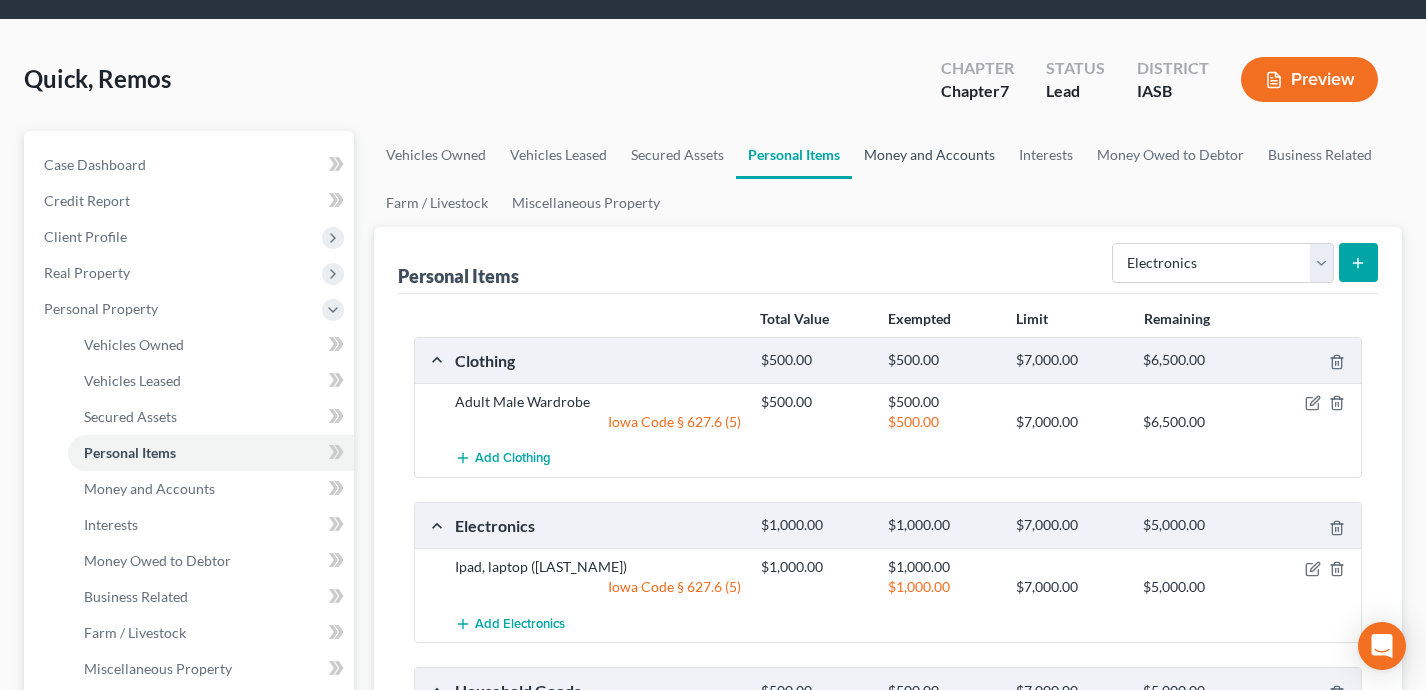 click on "Money and Accounts" at bounding box center (929, 155) 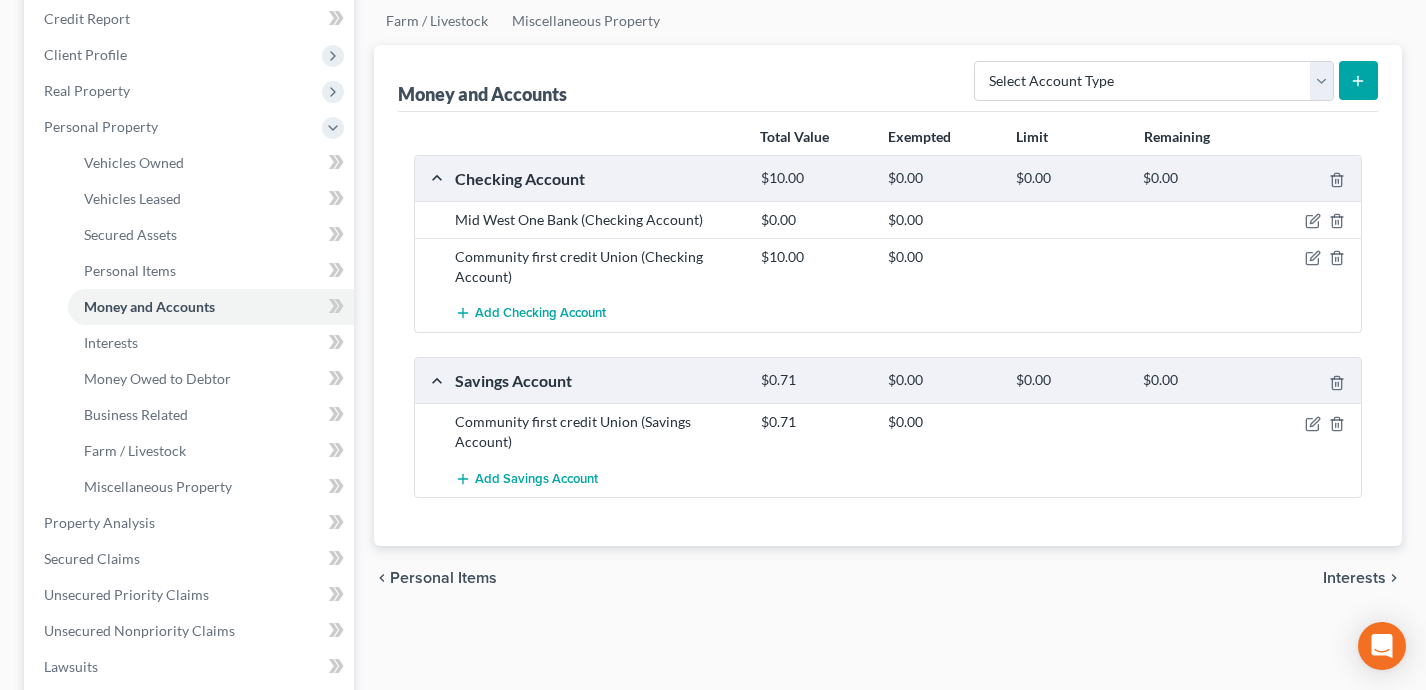 scroll, scrollTop: 237, scrollLeft: 0, axis: vertical 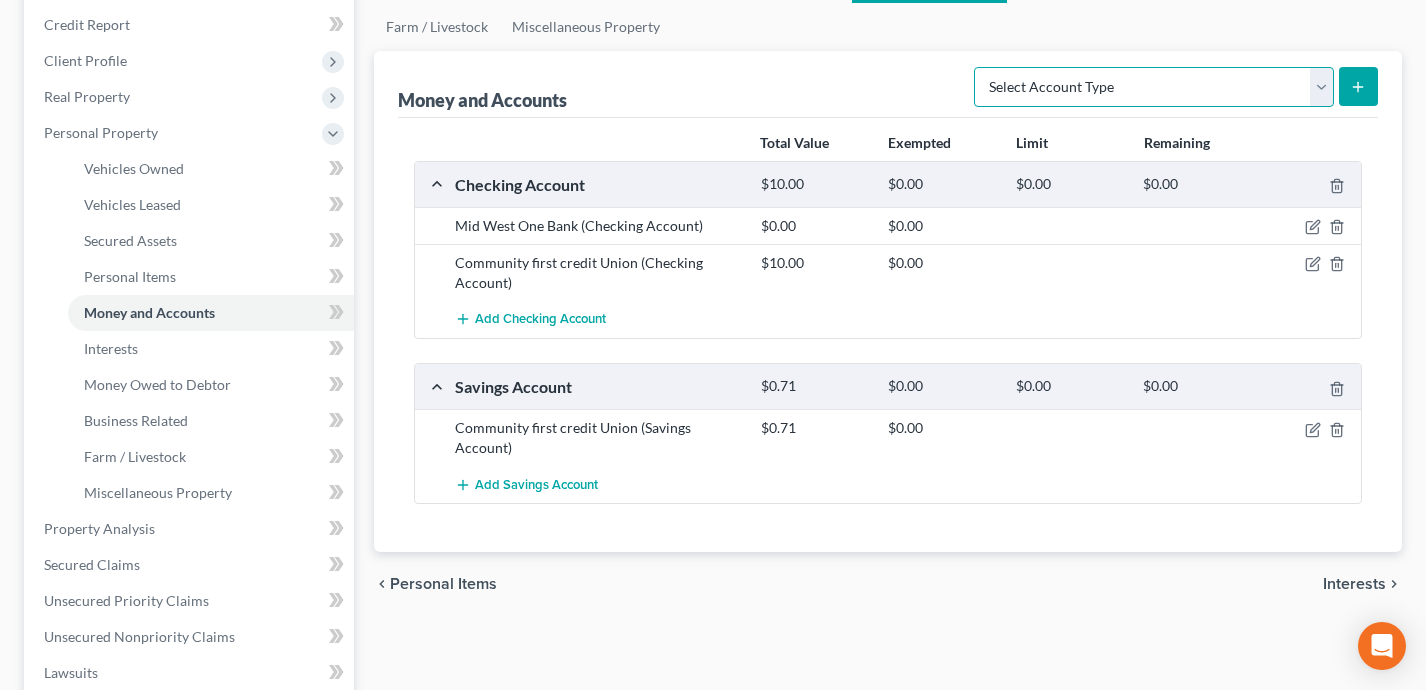 click on "Select Account Type Brokerage Cash on Hand Certificates of Deposit Checking Account Money Market Other (Credit Union, Health Savings Account, etc) Safe Deposit Box Savings Account Security Deposits or Prepayments" at bounding box center (1154, 87) 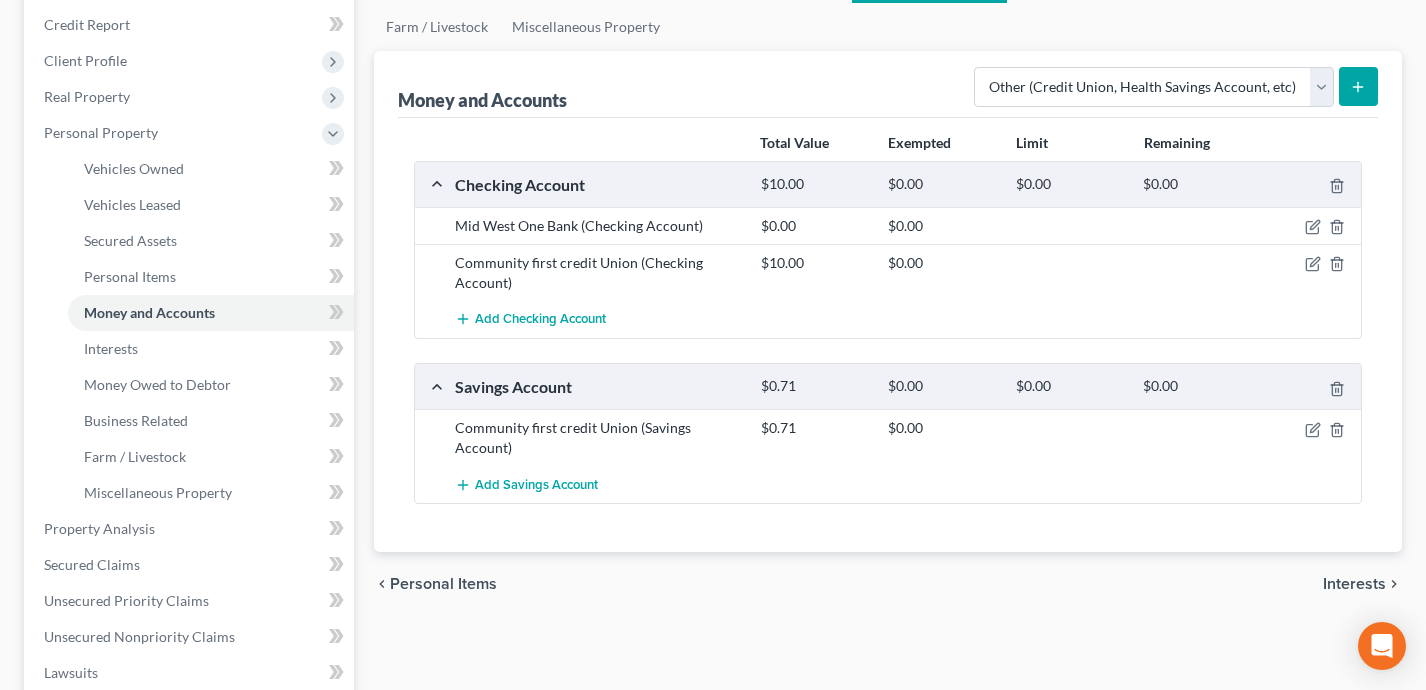 click 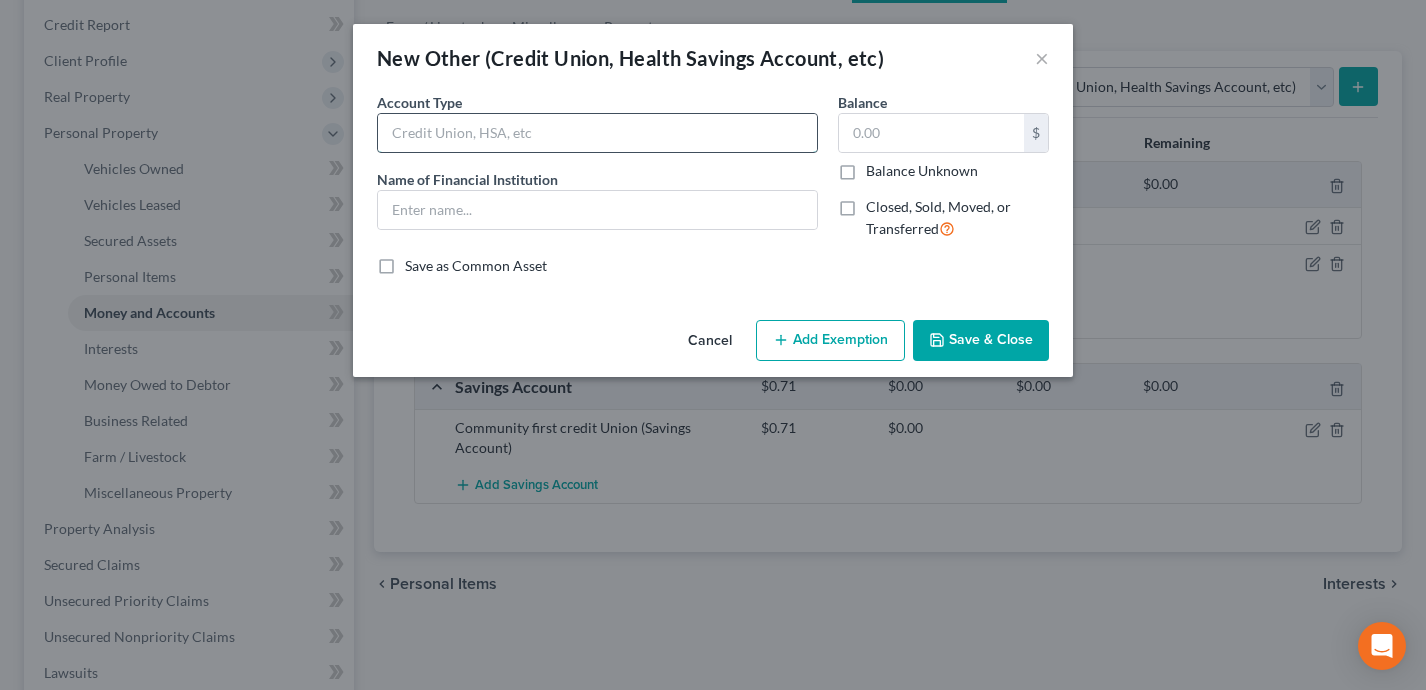 click at bounding box center (597, 133) 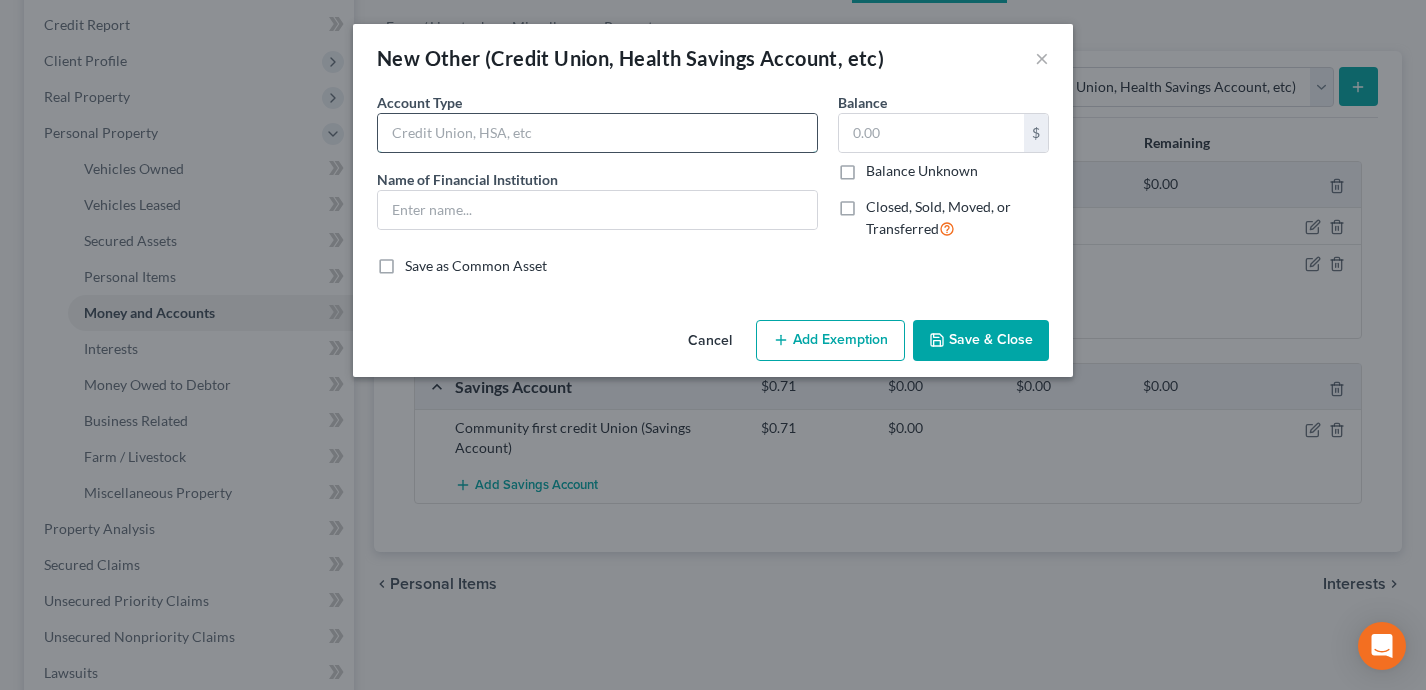 type on "Electronic Wallet" 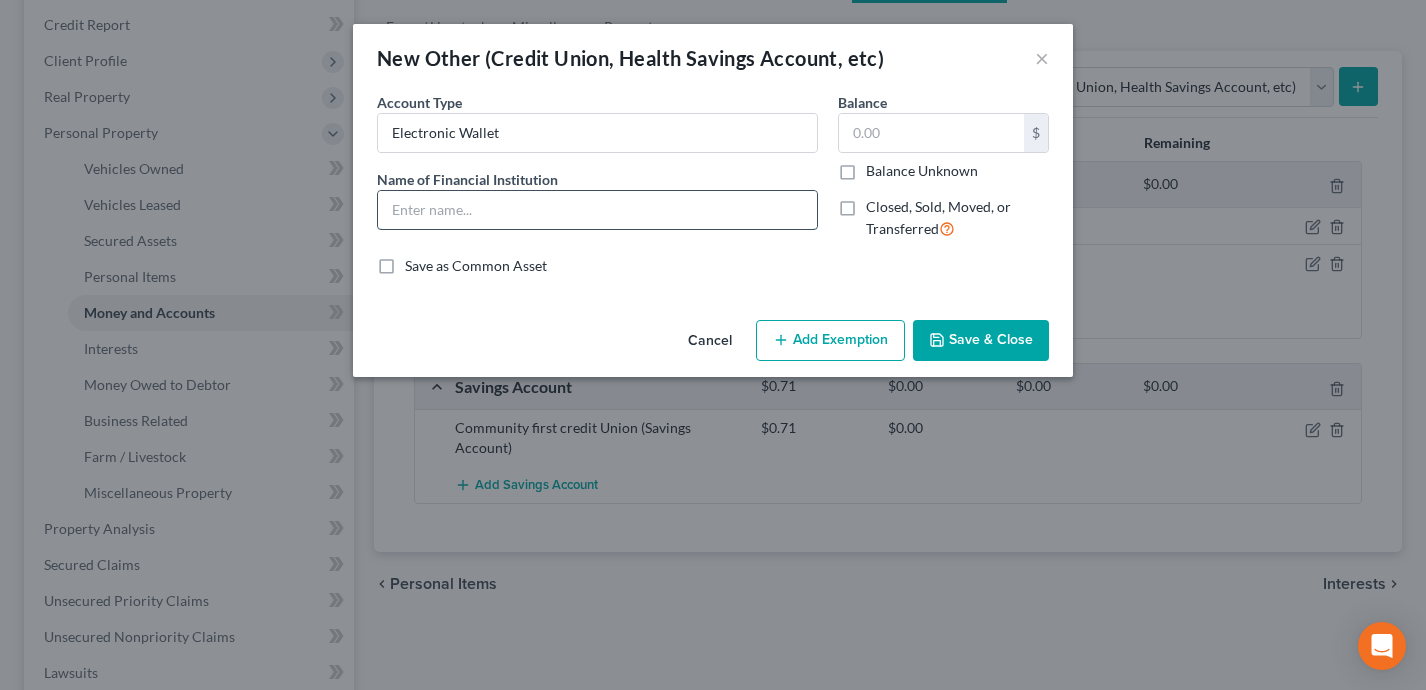click at bounding box center (597, 210) 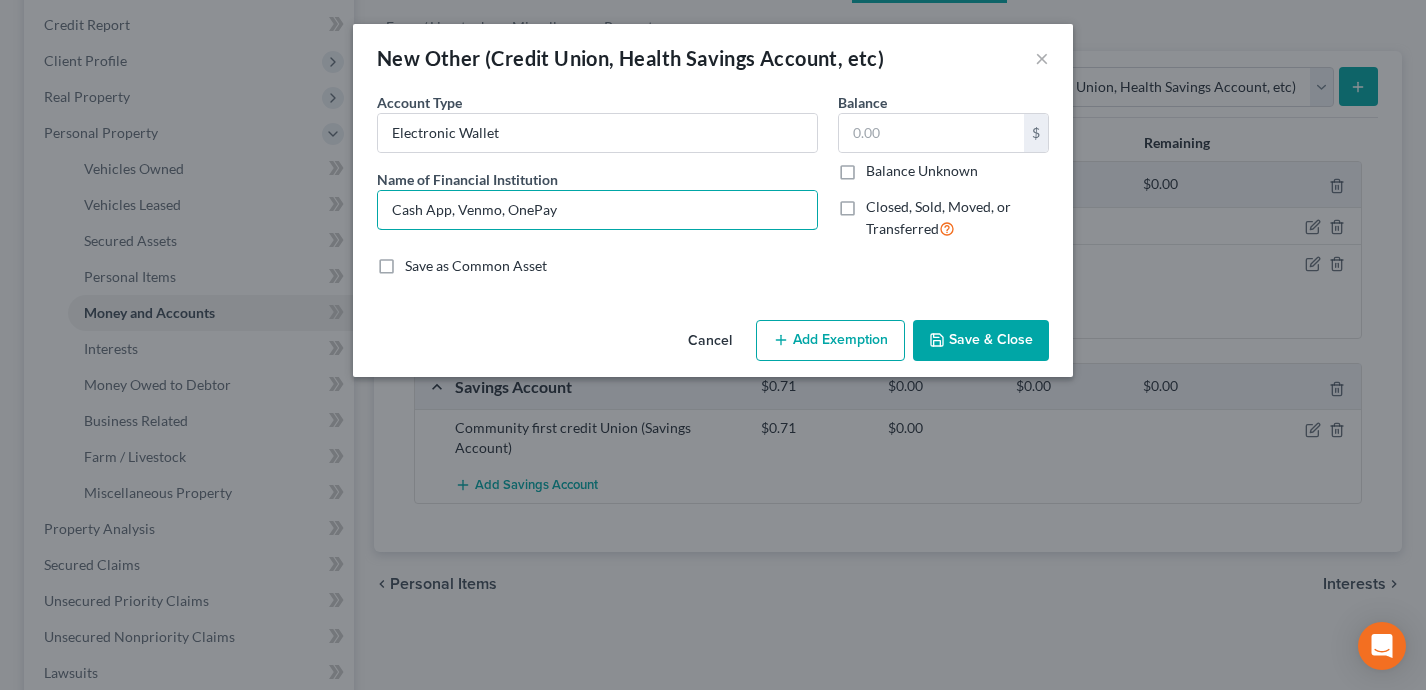 type on "Cash App, Venmo, OnePay" 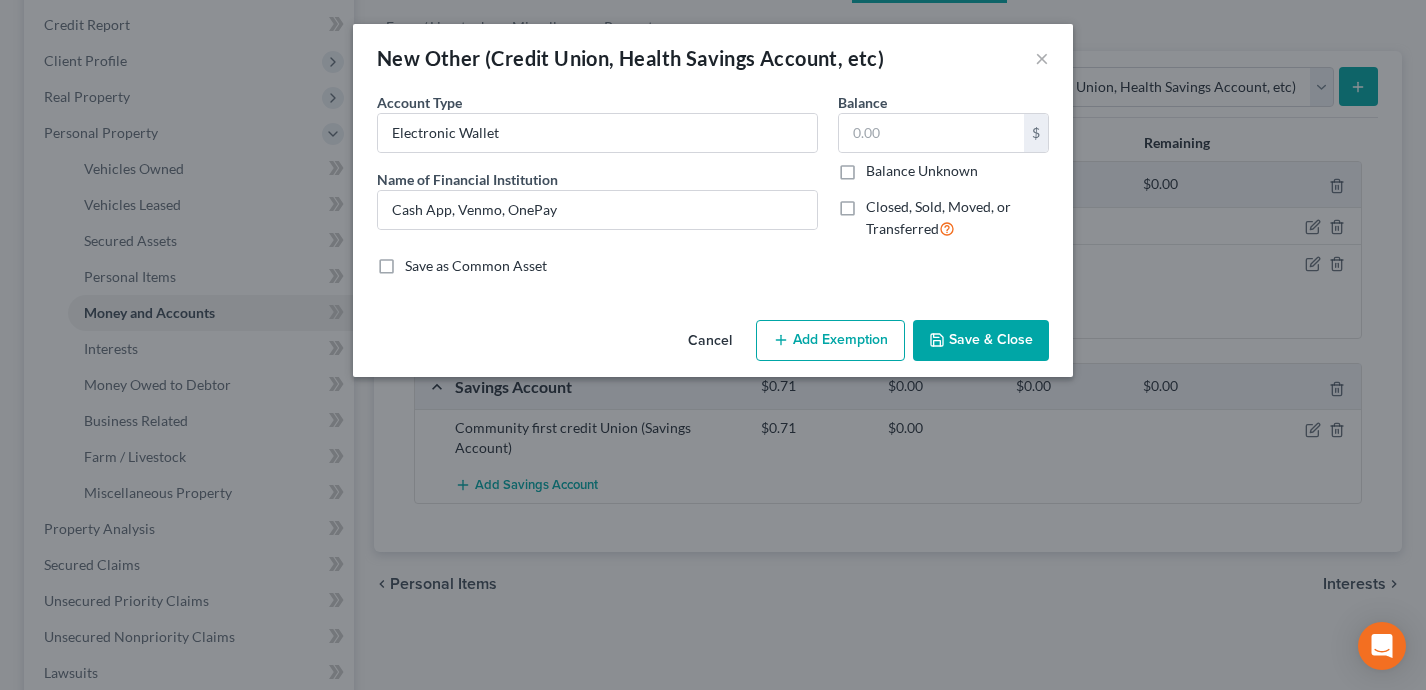 click on "Save & Close" at bounding box center [981, 341] 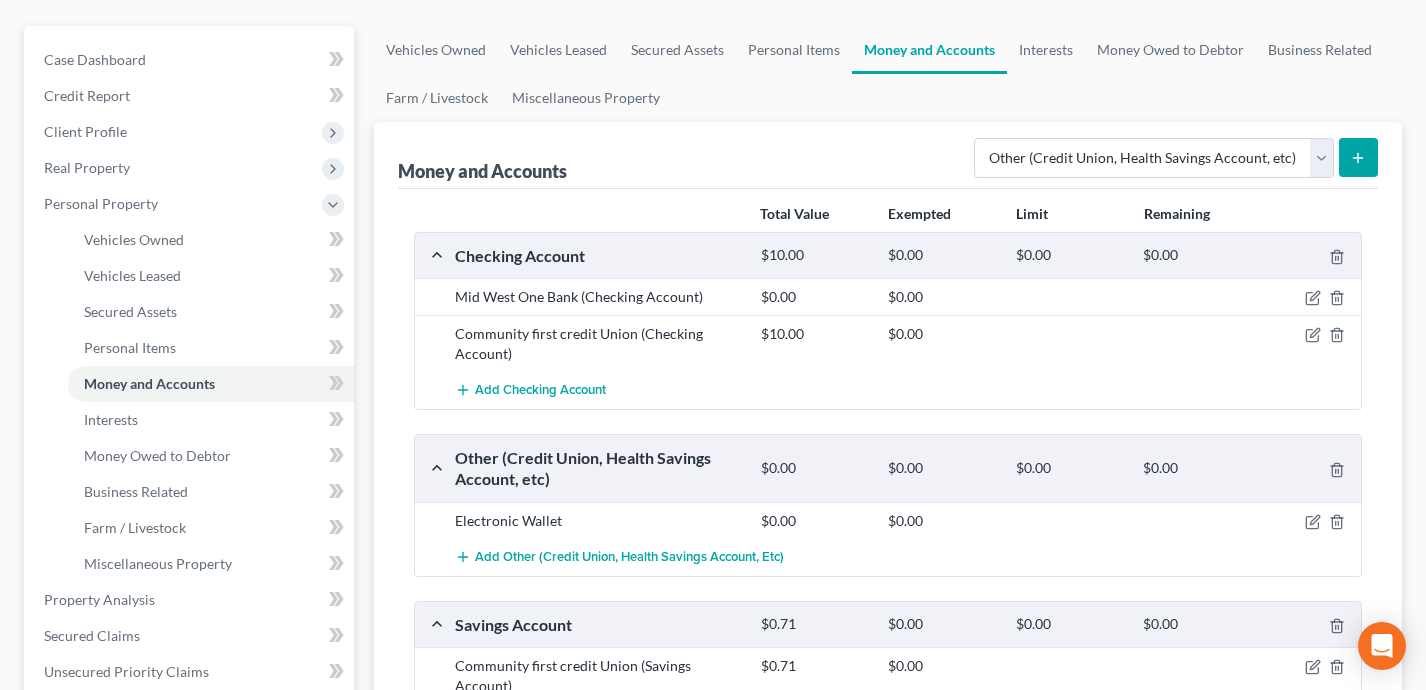 scroll, scrollTop: 114, scrollLeft: 0, axis: vertical 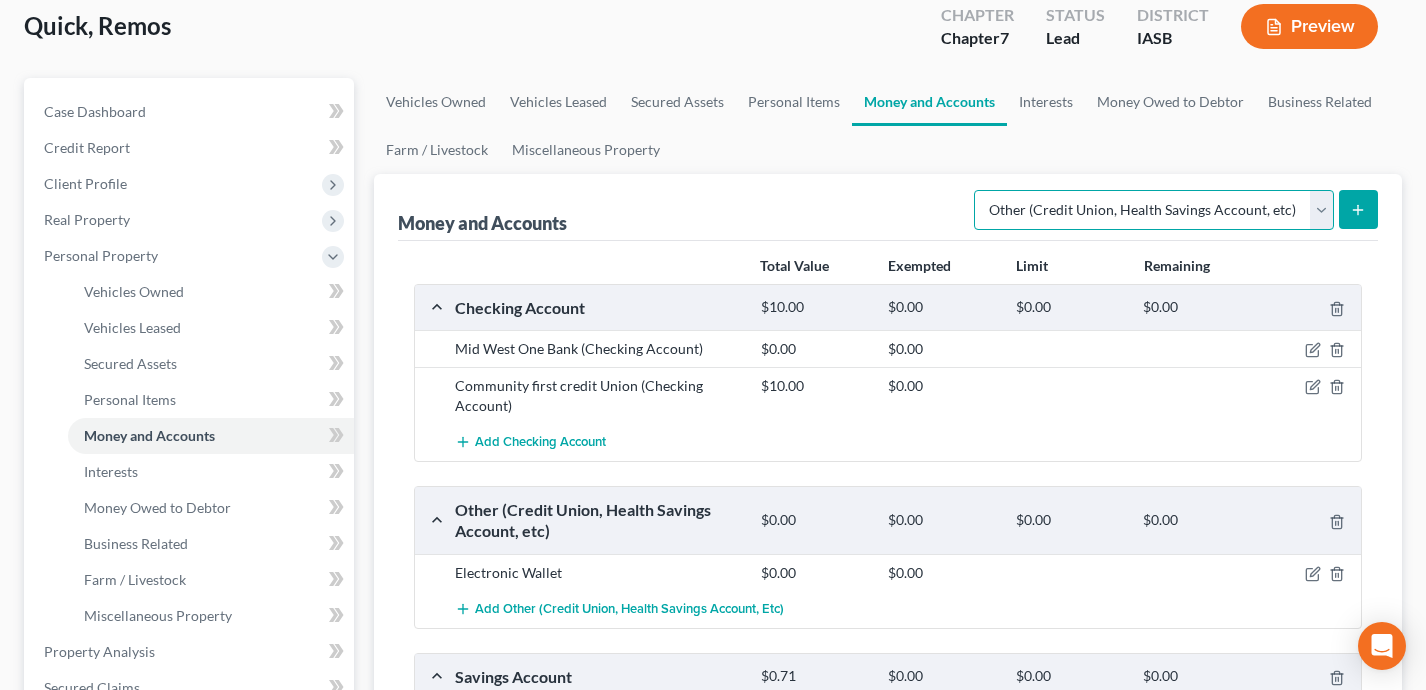 click on "Select Account Type Brokerage Cash on Hand Certificates of Deposit Checking Account Money Market Other (Credit Union, Health Savings Account, etc) Safe Deposit Box Savings Account Security Deposits or Prepayments" at bounding box center [1154, 210] 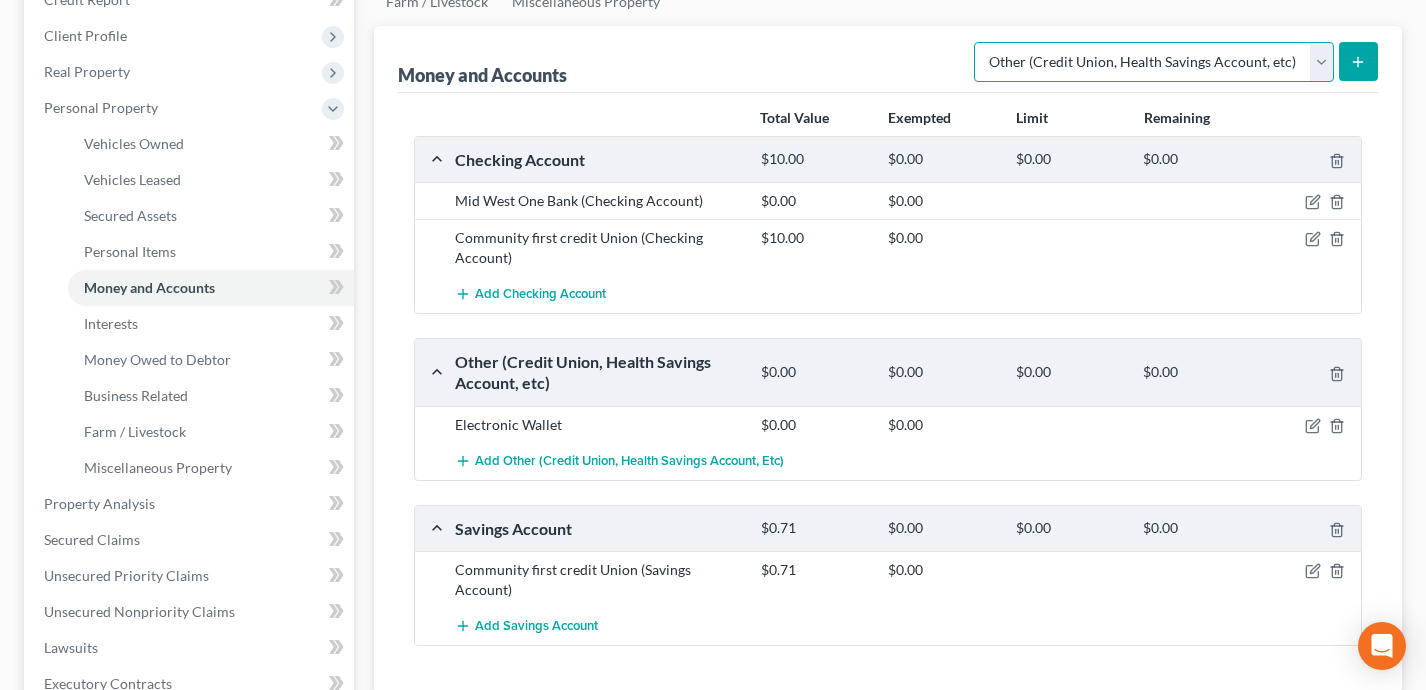 scroll, scrollTop: 257, scrollLeft: 0, axis: vertical 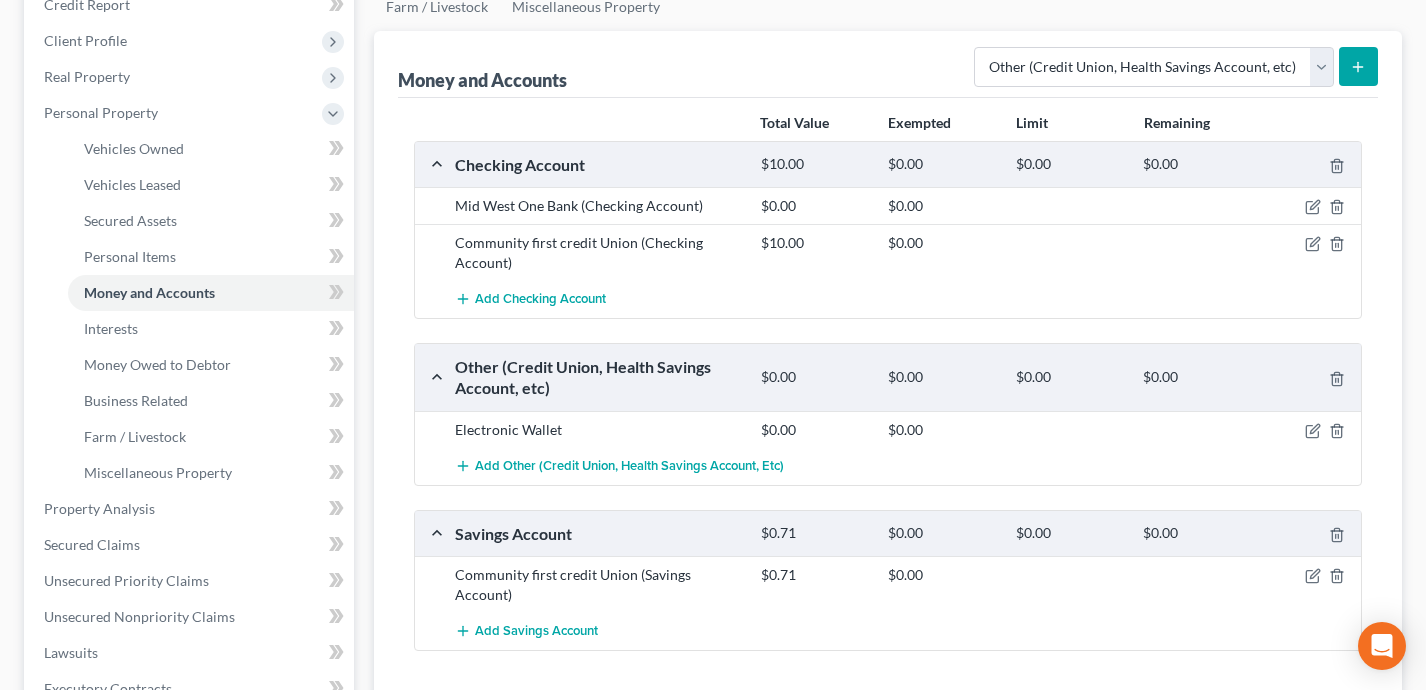 click on "Electronic Wallet $0.00 $0.00" at bounding box center (888, 429) 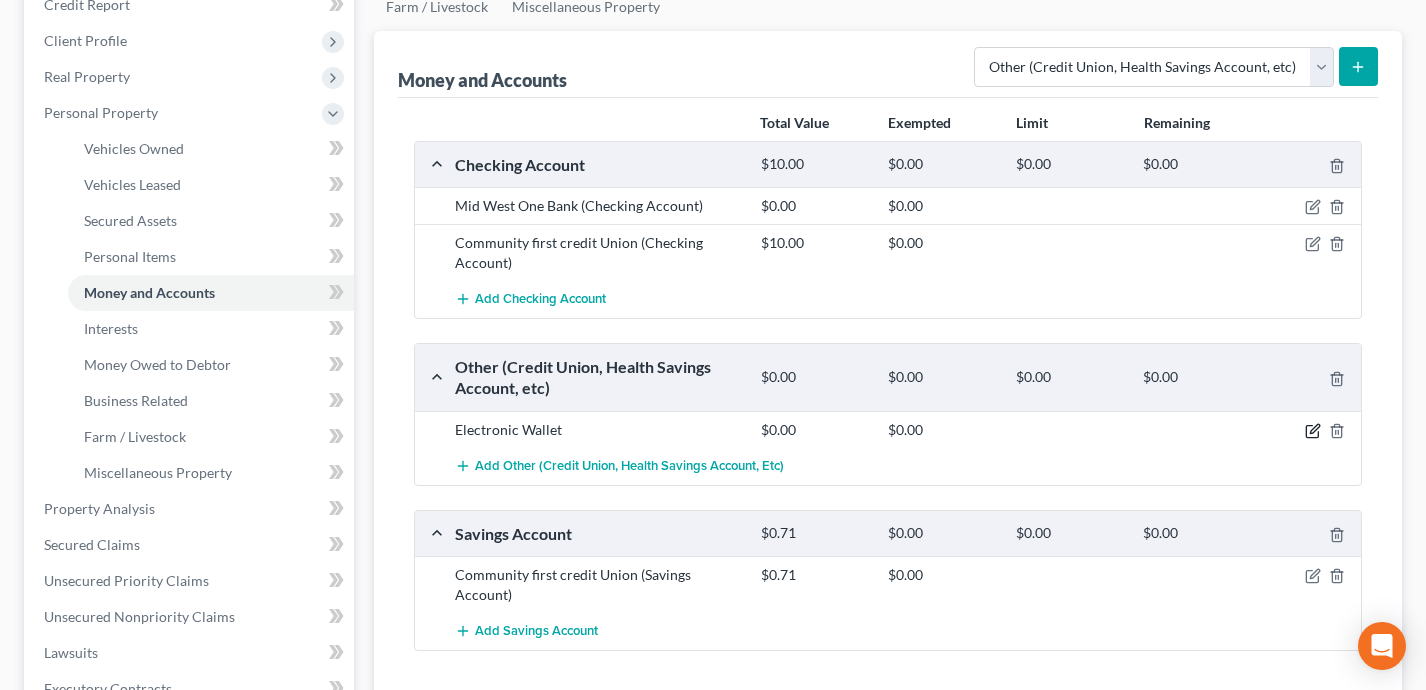 click 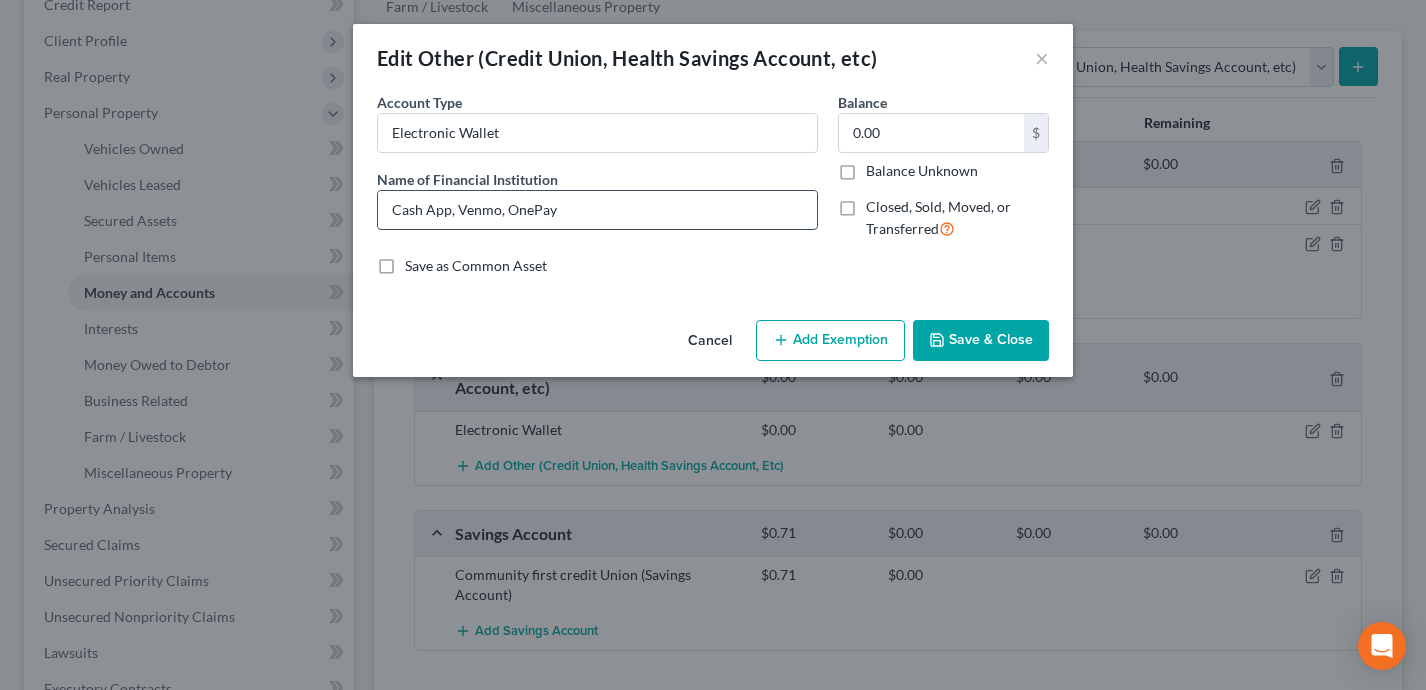 click on "Cash App, Venmo, OnePay" at bounding box center [597, 210] 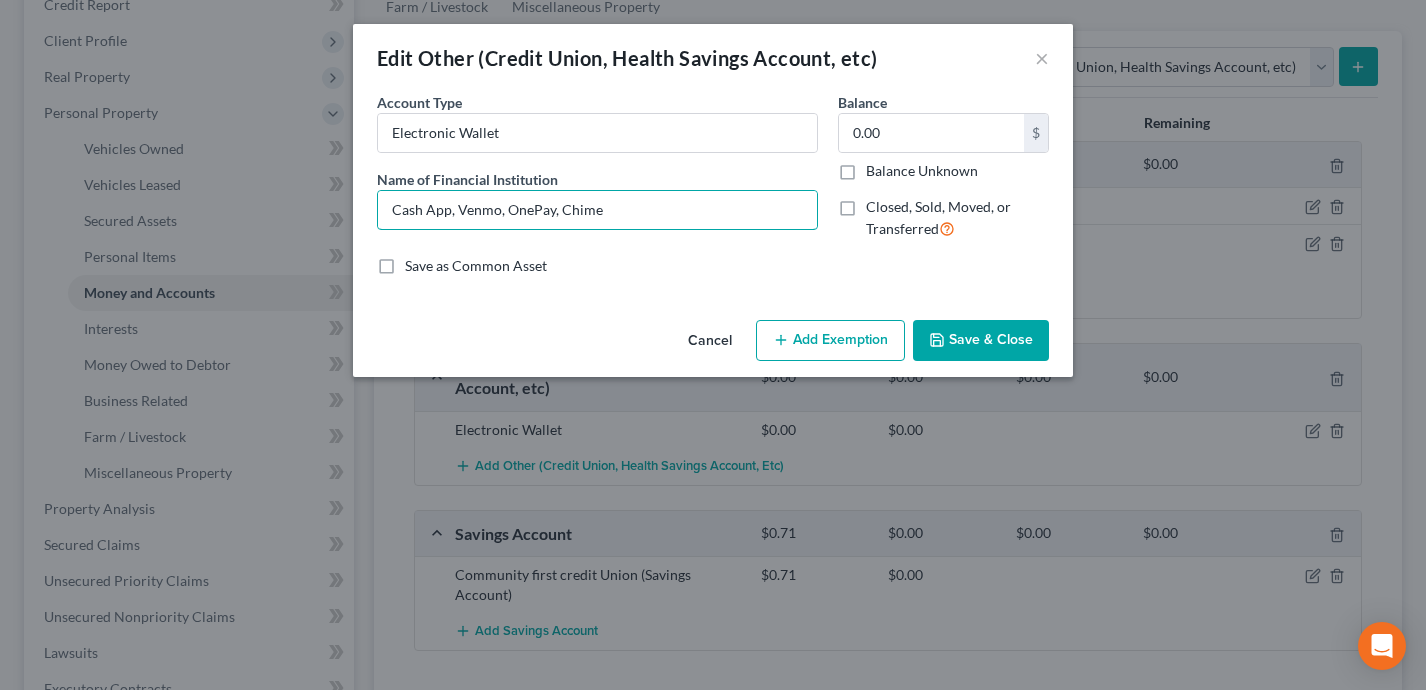 type on "Cash App, Venmo, OnePay, Chime" 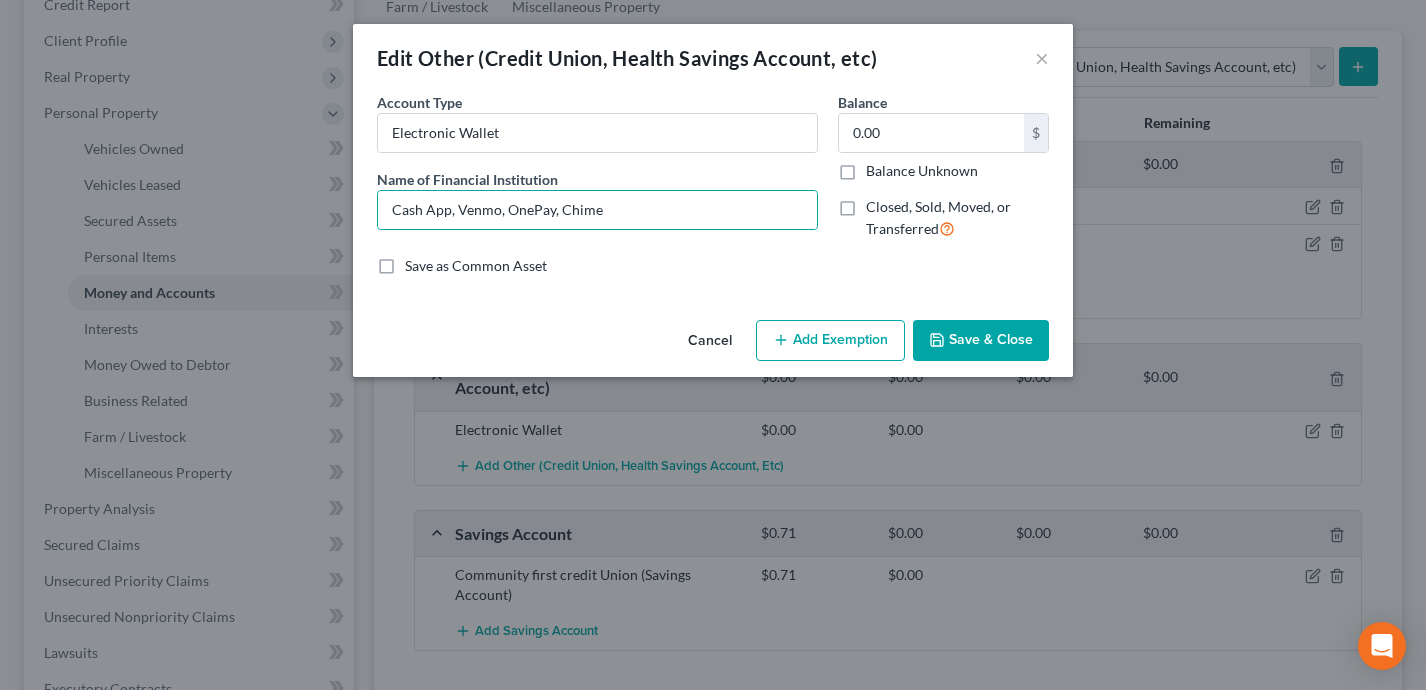 click on "Save & Close" at bounding box center [981, 341] 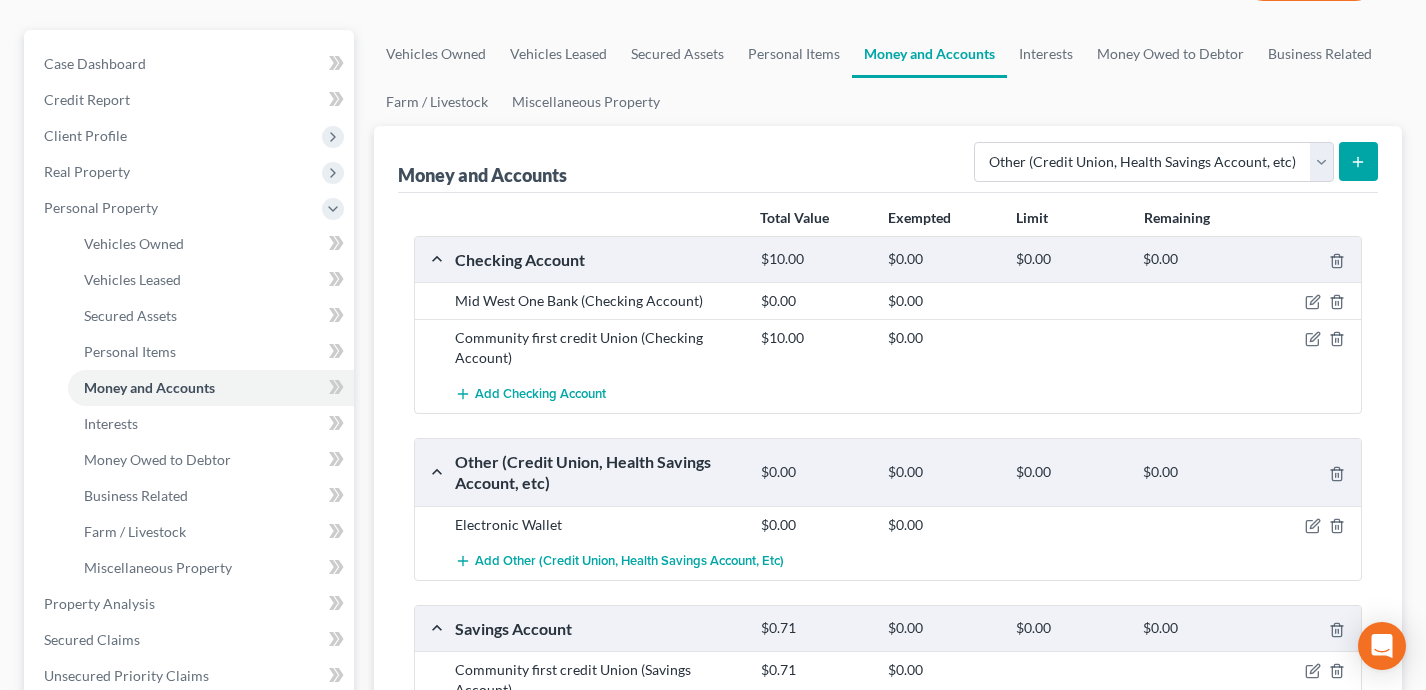 scroll, scrollTop: 152, scrollLeft: 0, axis: vertical 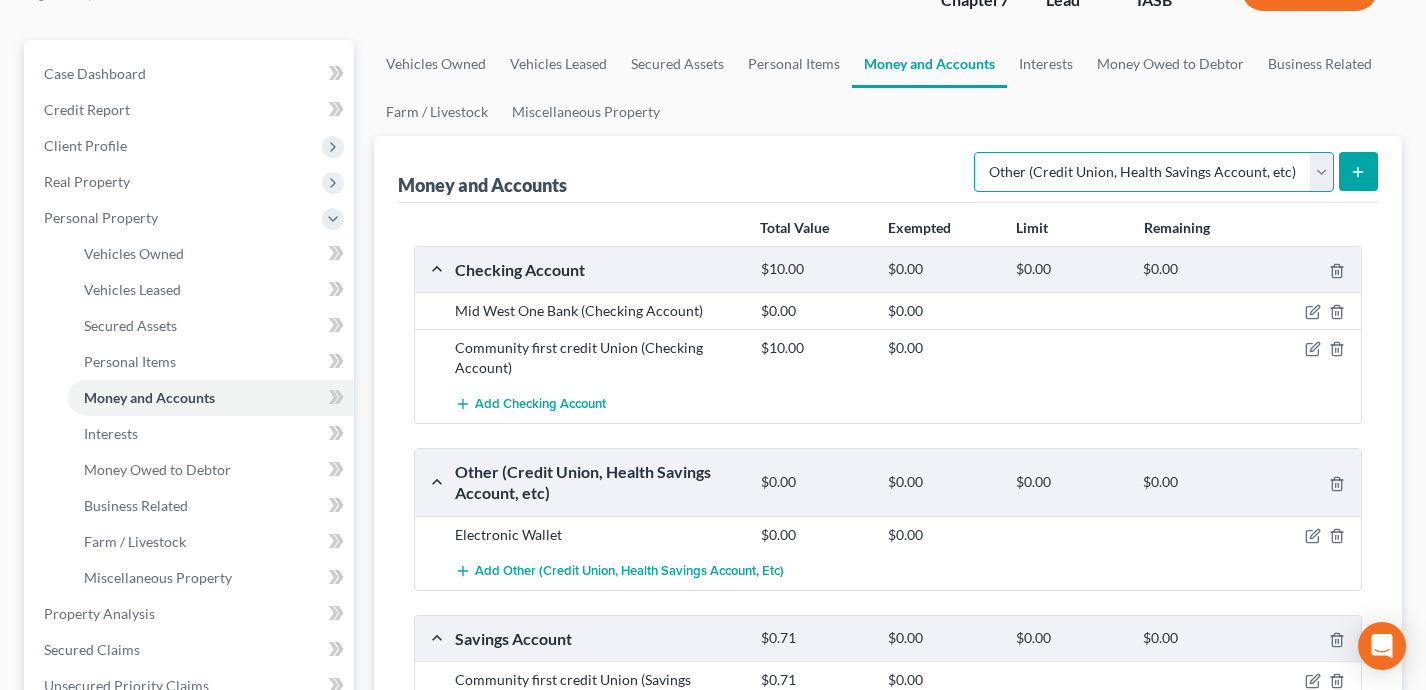 click on "Select Account Type Brokerage Cash on Hand Certificates of Deposit Checking Account Money Market Other (Credit Union, Health Savings Account, etc) Safe Deposit Box Savings Account Security Deposits or Prepayments" at bounding box center (1154, 172) 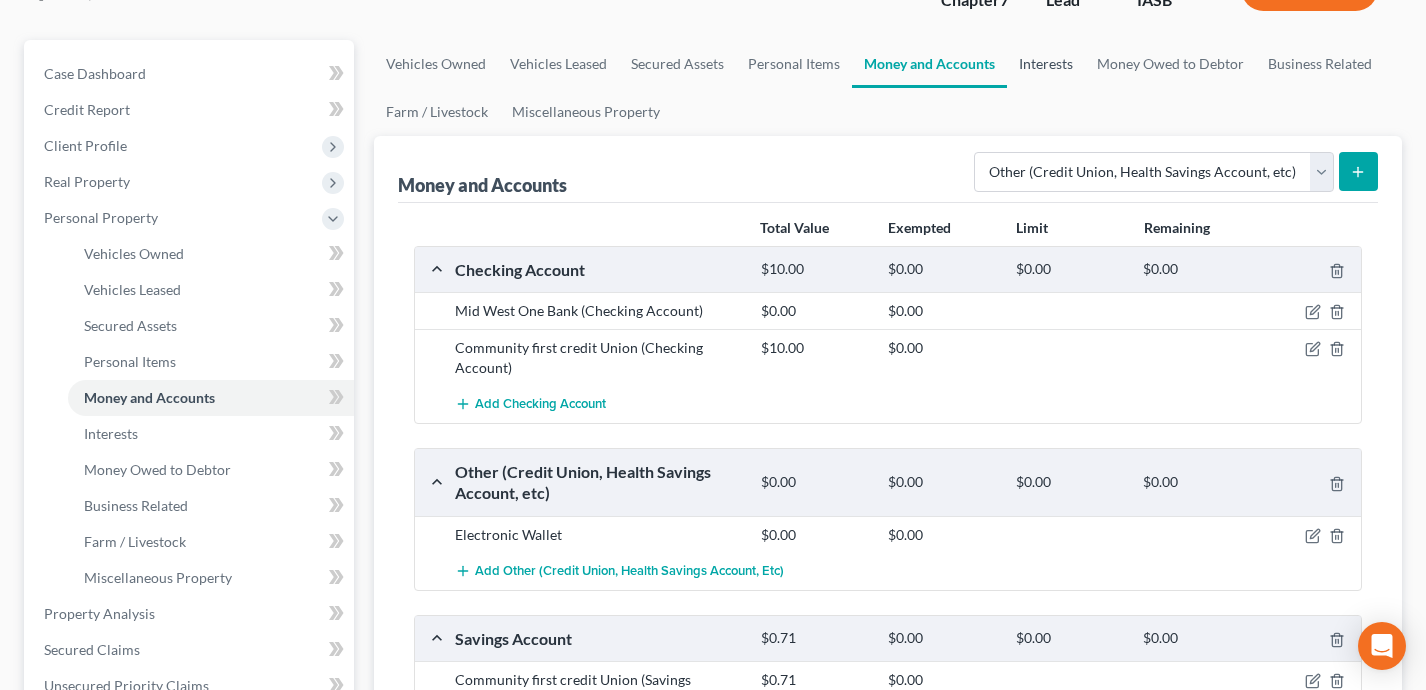 click on "Interests" at bounding box center [1046, 64] 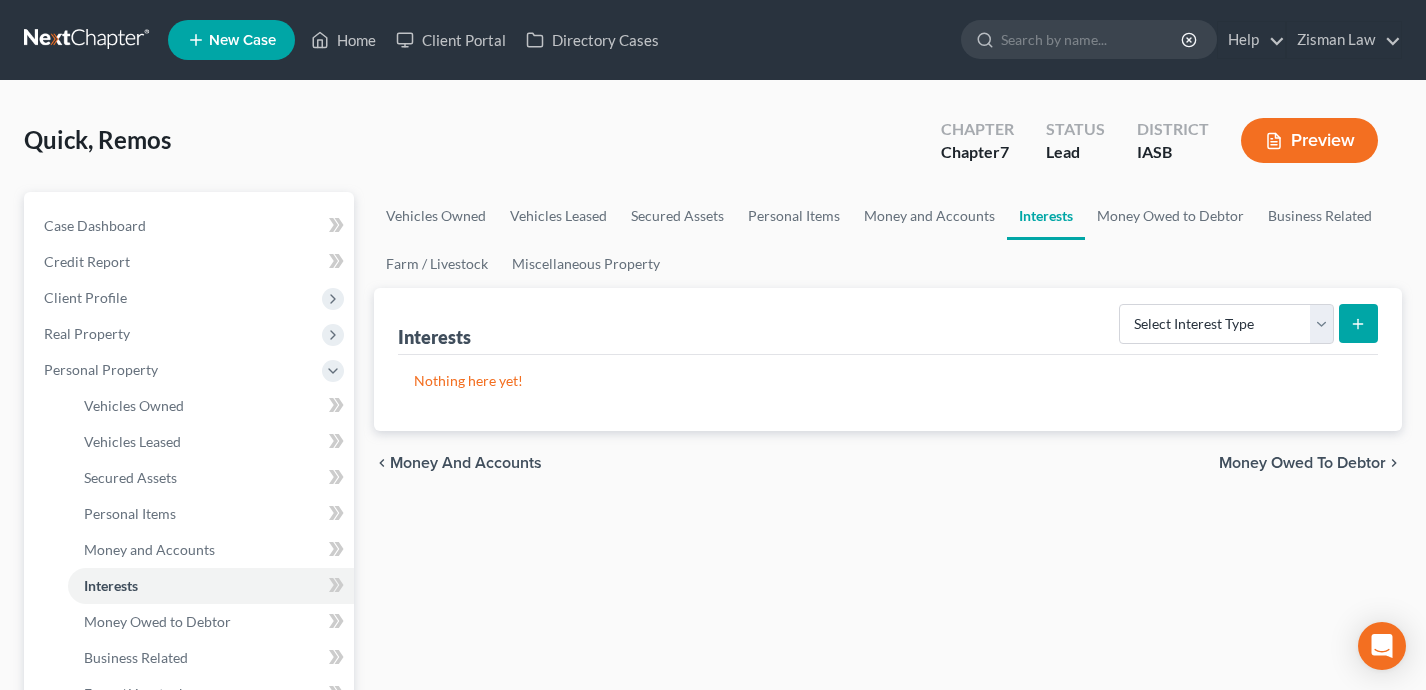 scroll, scrollTop: 1, scrollLeft: 0, axis: vertical 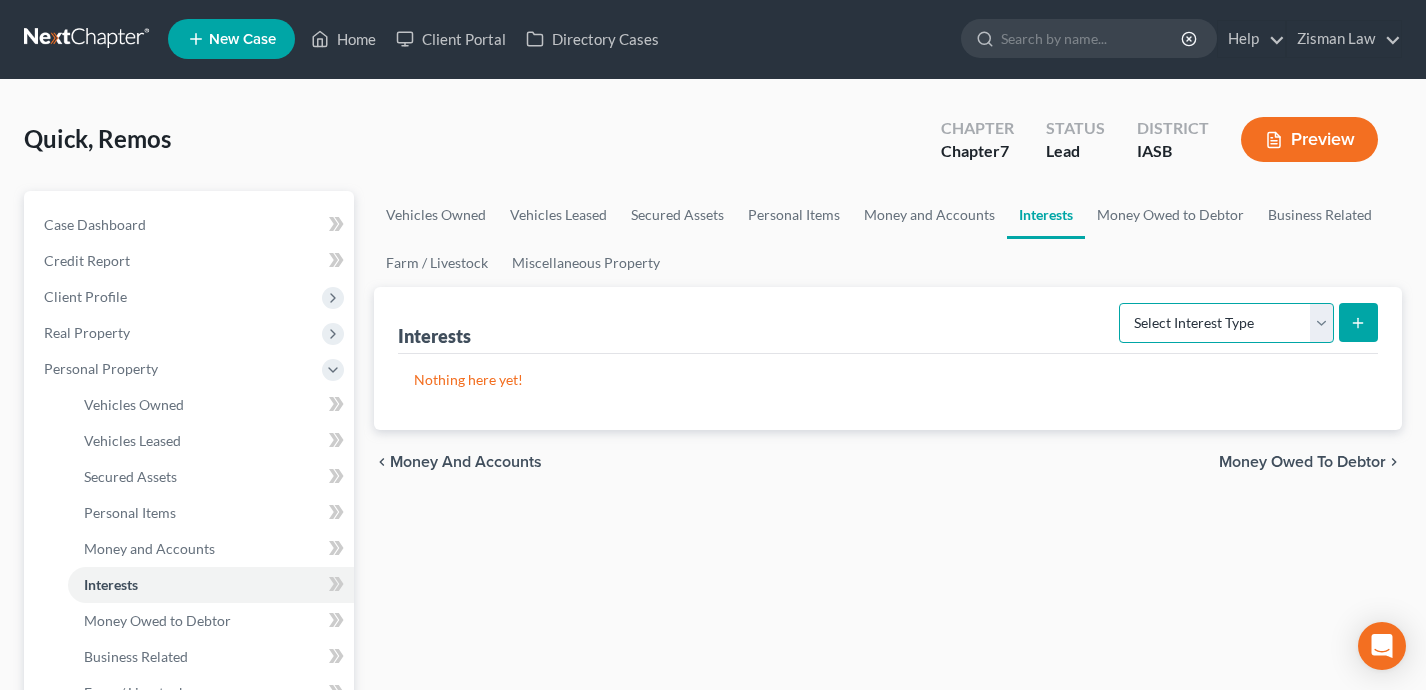click on "Select Interest Type 401K Annuity Bond Education IRA Government Bond Government Pension Plan Incorporated Business IRA Joint Venture (Active) Joint Venture (Inactive) Keogh Mutual Fund Other Retirement Plan Partnership (Active) Partnership (Inactive) Pension Plan Stock Term Life Insurance Unincorporated Business Whole Life Insurance" at bounding box center (1226, 323) 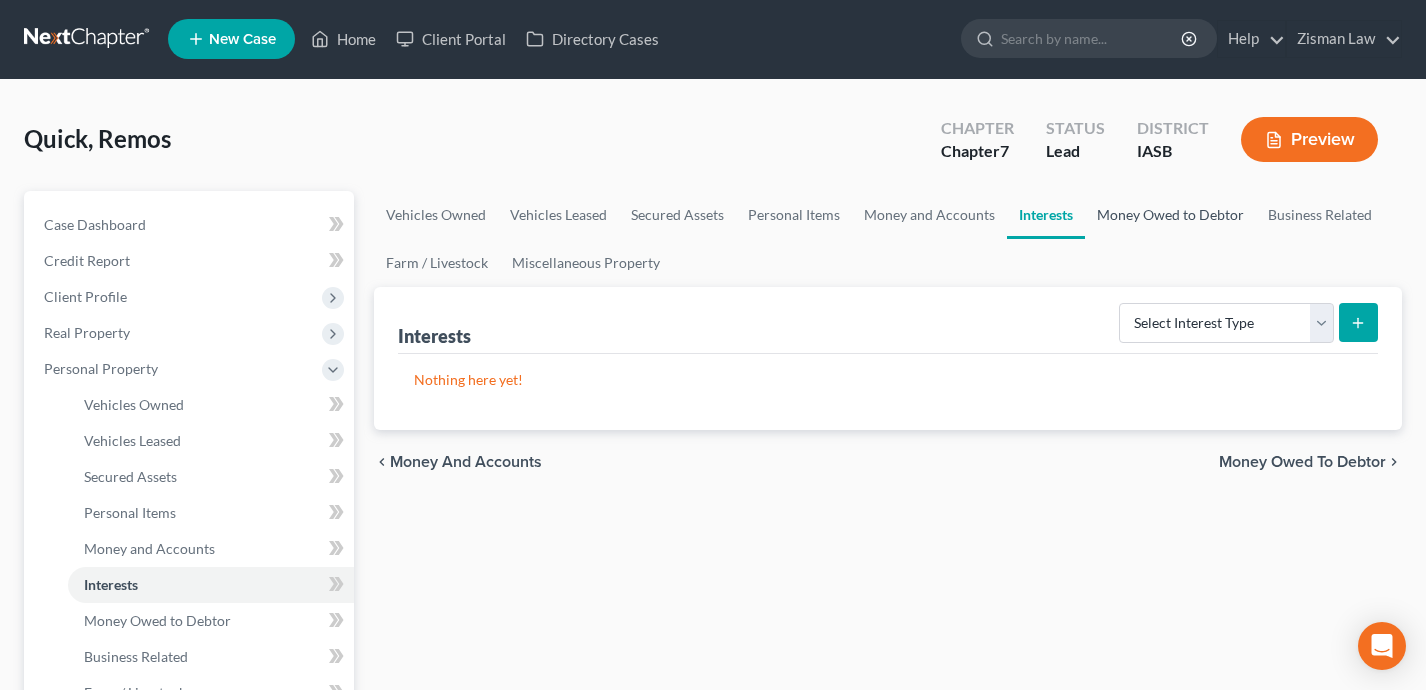 click on "Money Owed to Debtor" at bounding box center (1170, 215) 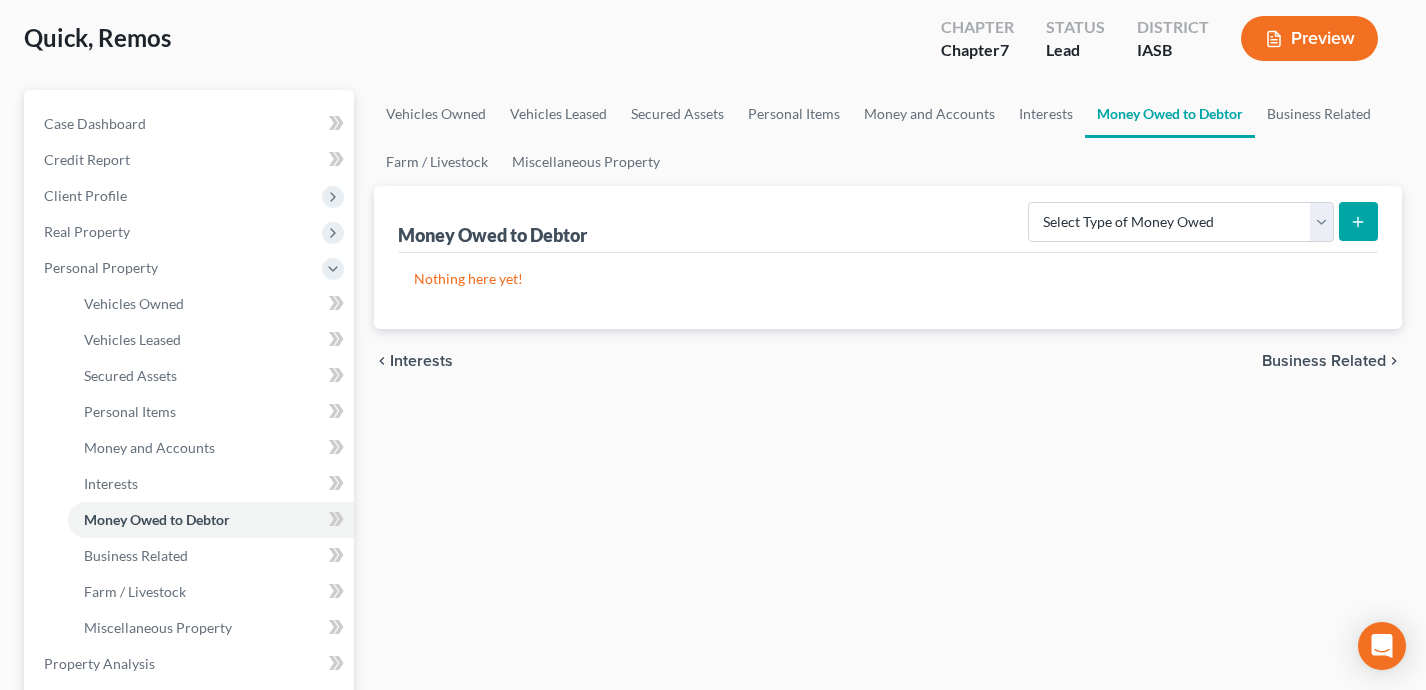 scroll, scrollTop: 110, scrollLeft: 0, axis: vertical 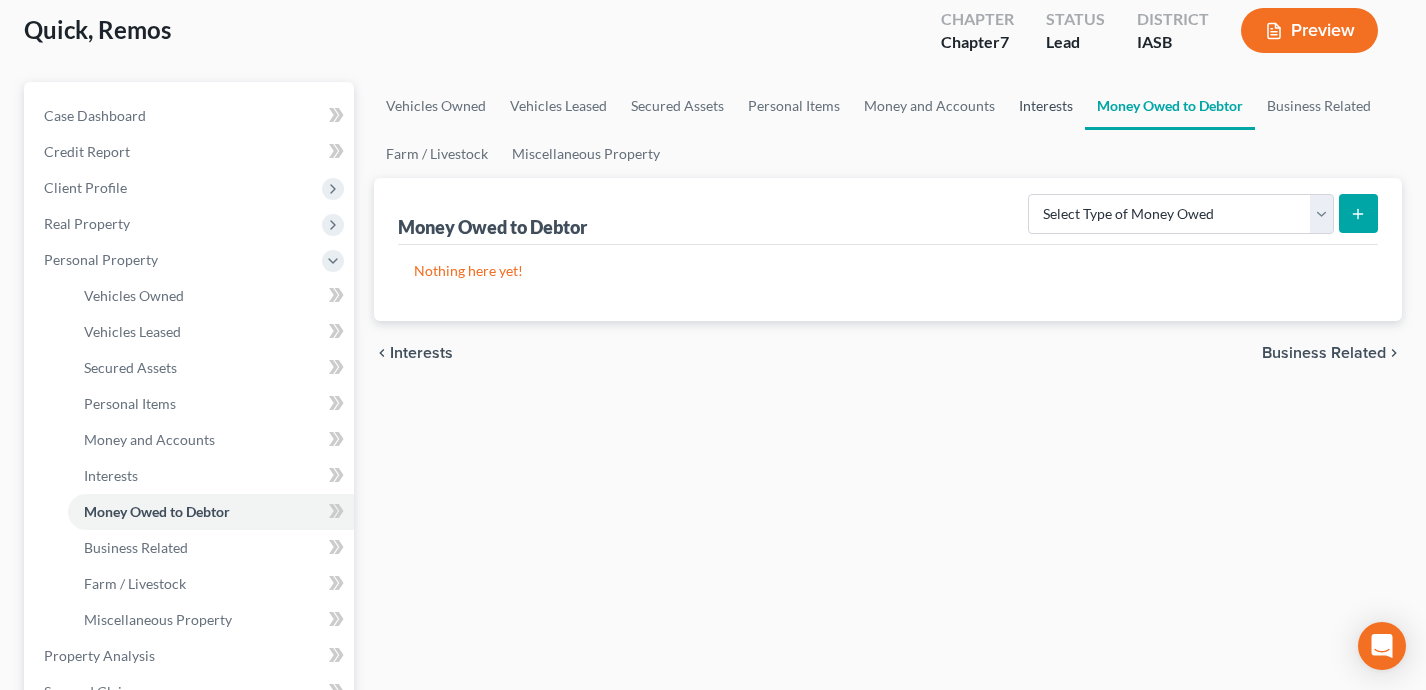 click on "Interests" at bounding box center (1046, 106) 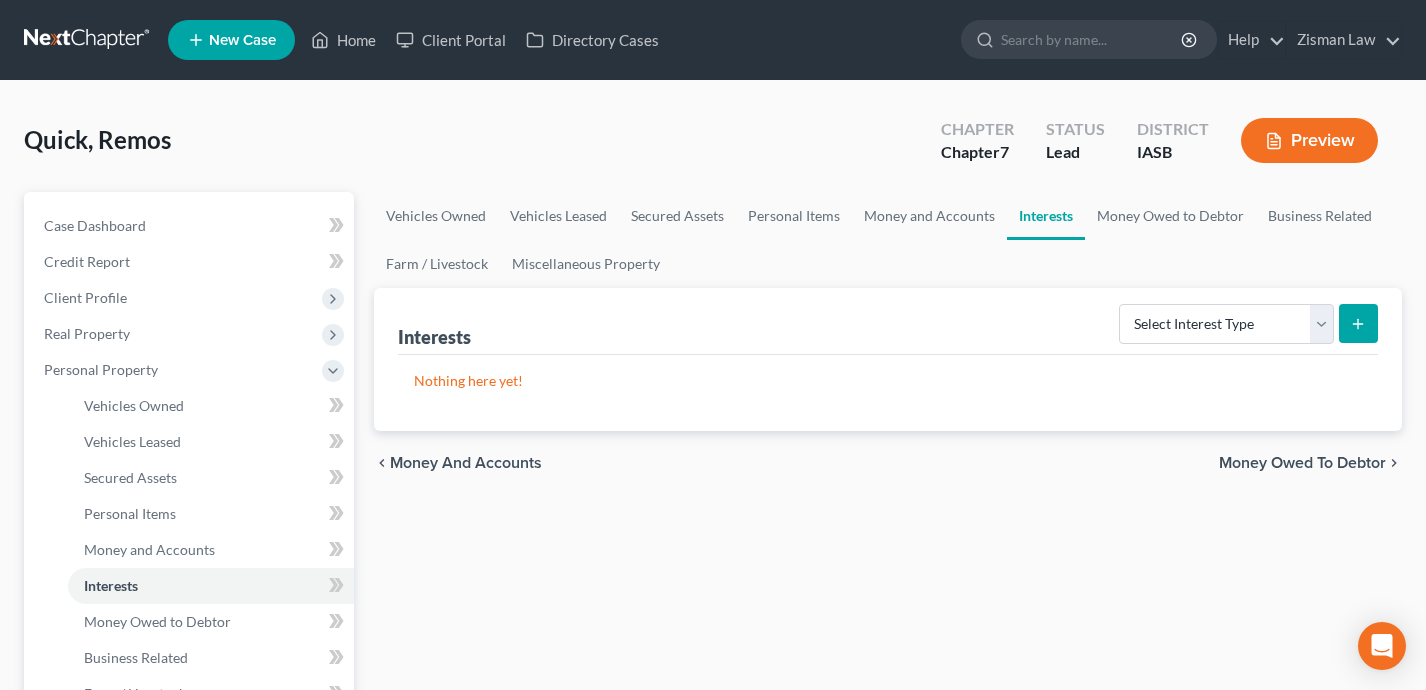 scroll, scrollTop: 0, scrollLeft: 0, axis: both 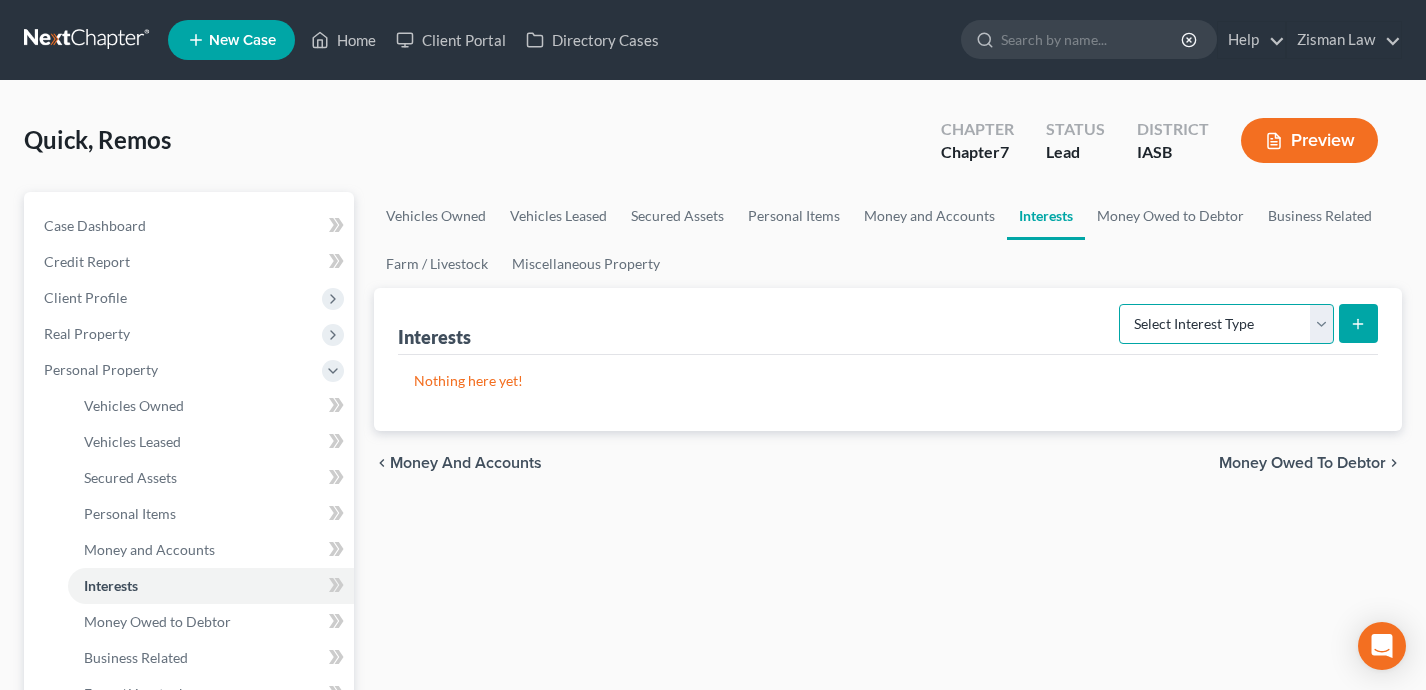 click on "Select Interest Type 401K Annuity Bond Education IRA Government Bond Government Pension Plan Incorporated Business IRA Joint Venture (Active) Joint Venture (Inactive) Keogh Mutual Fund Other Retirement Plan Partnership (Active) Partnership (Inactive) Pension Plan Stock Term Life Insurance Unincorporated Business Whole Life Insurance" at bounding box center [1226, 324] 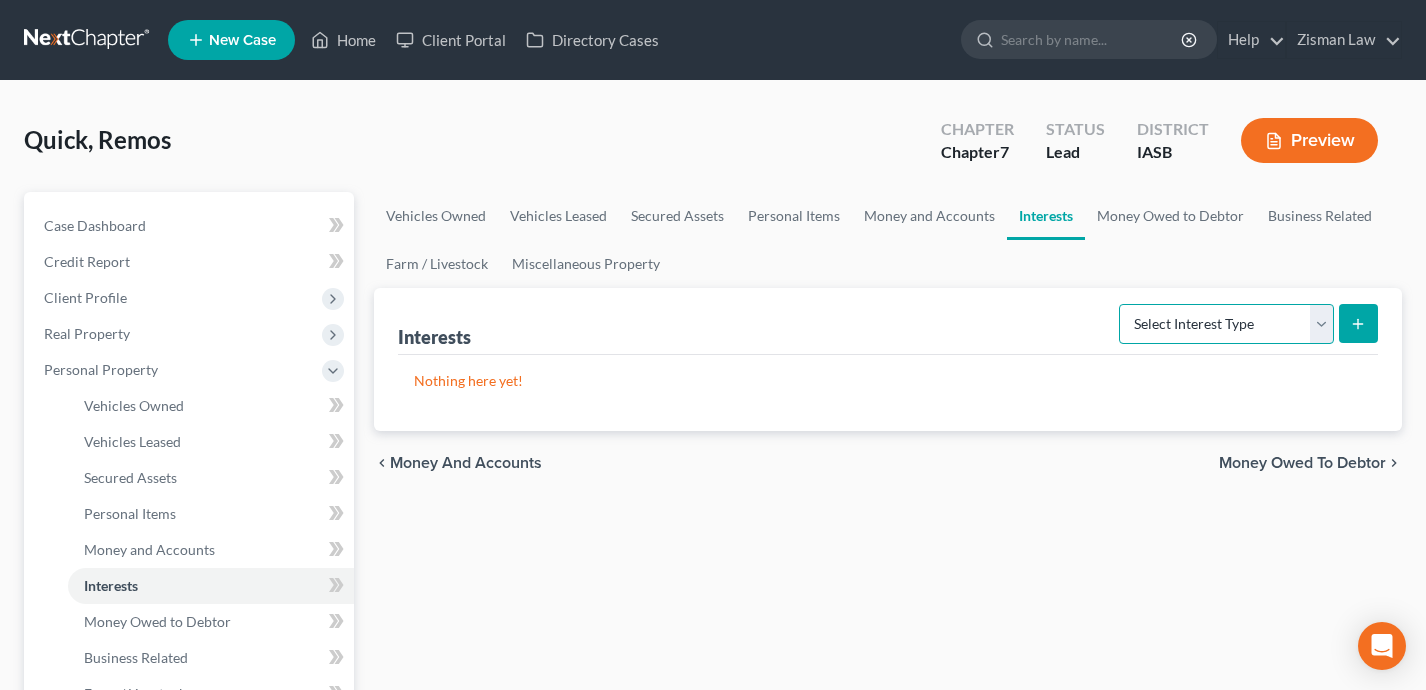 select on "term_life_insurance" 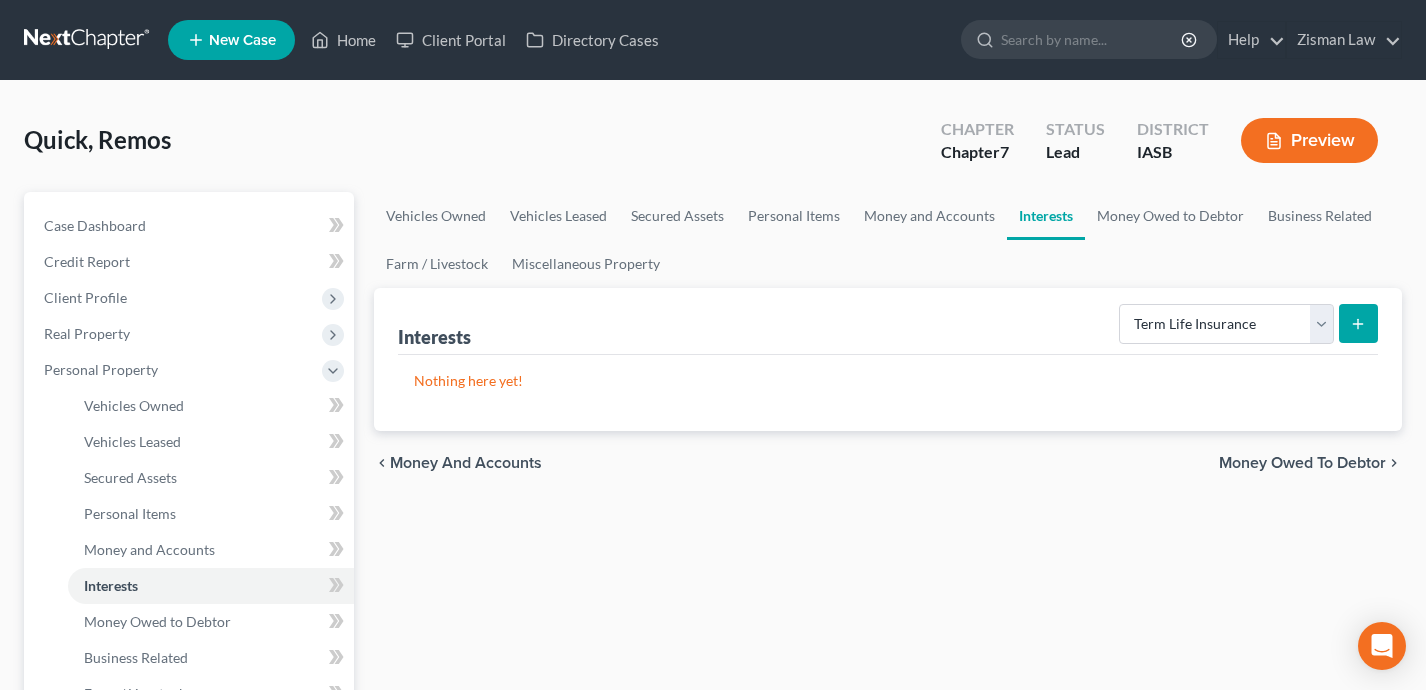 click 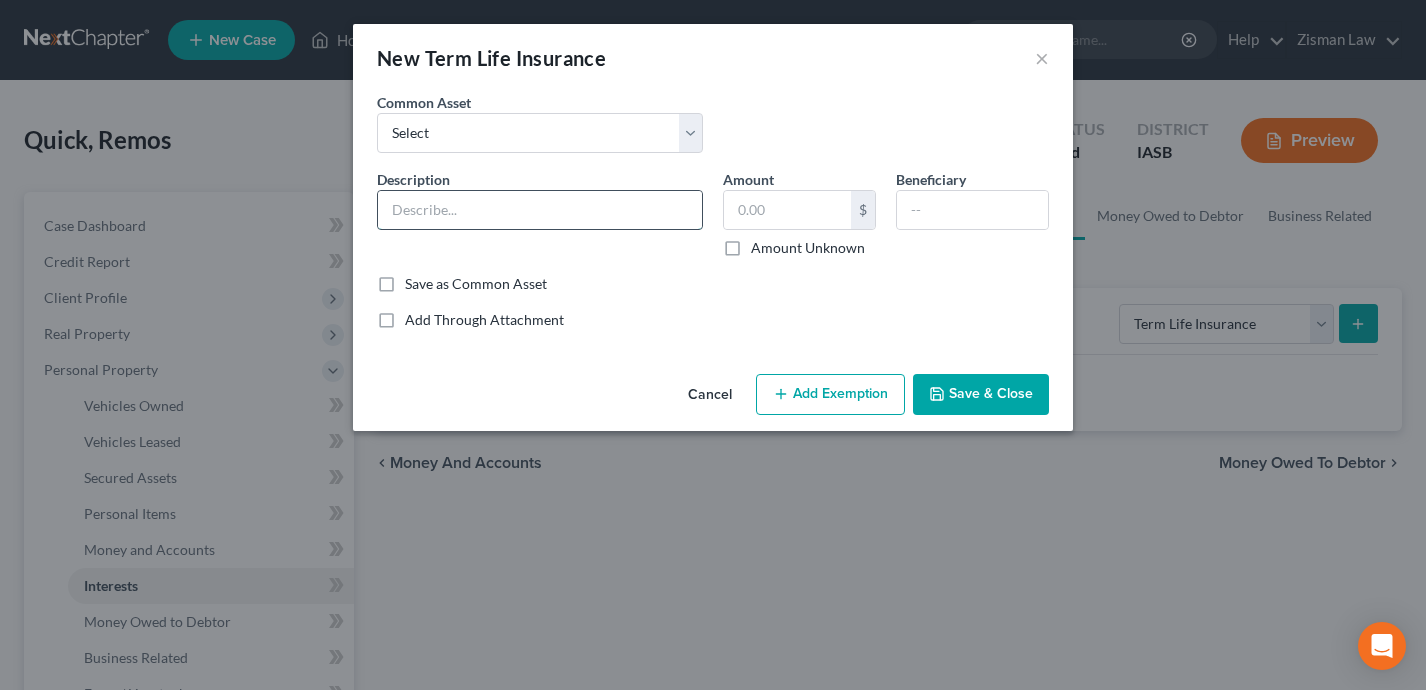 click at bounding box center (540, 210) 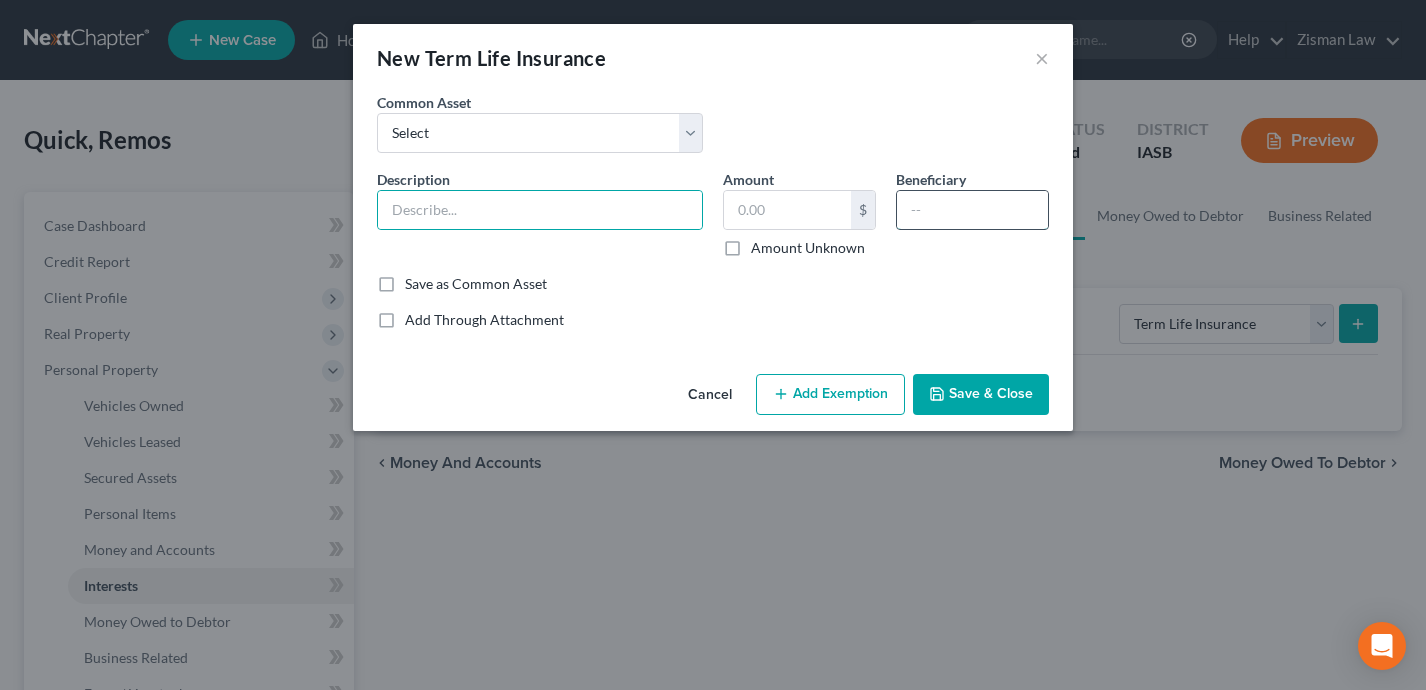click at bounding box center [972, 210] 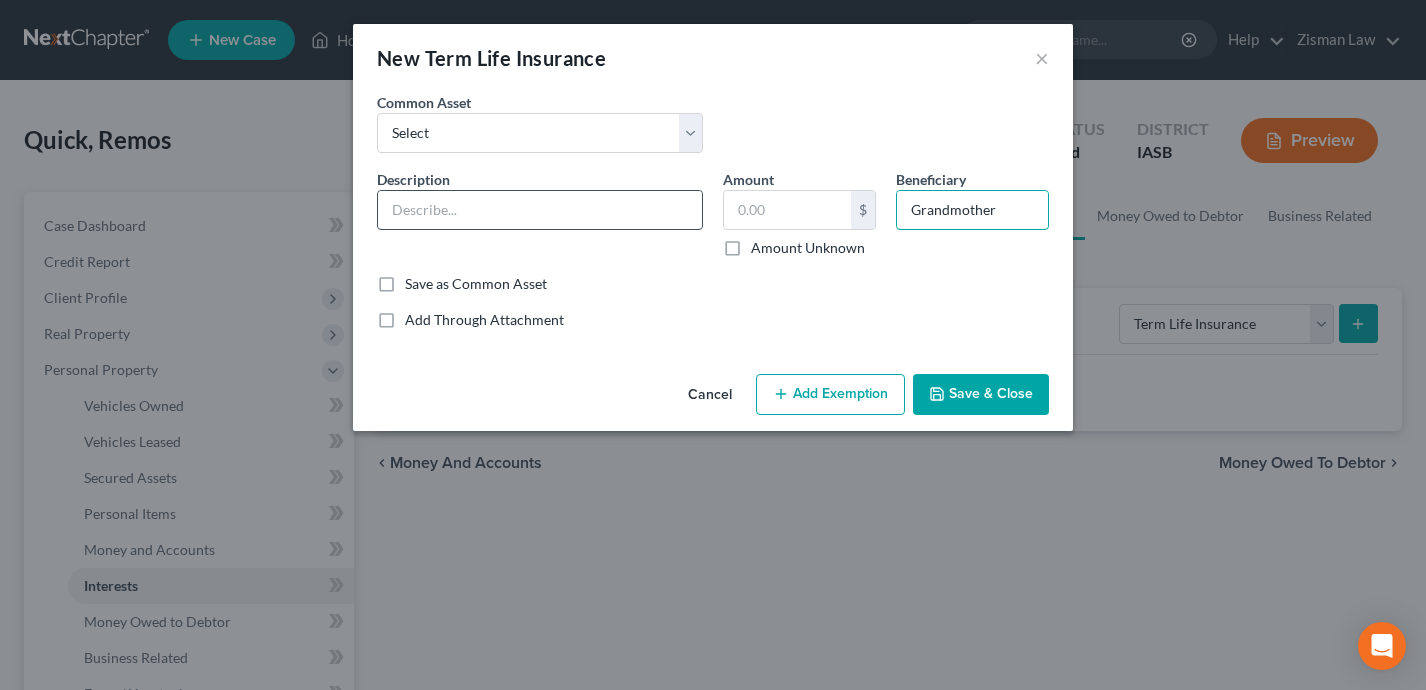 type on "Grandmother" 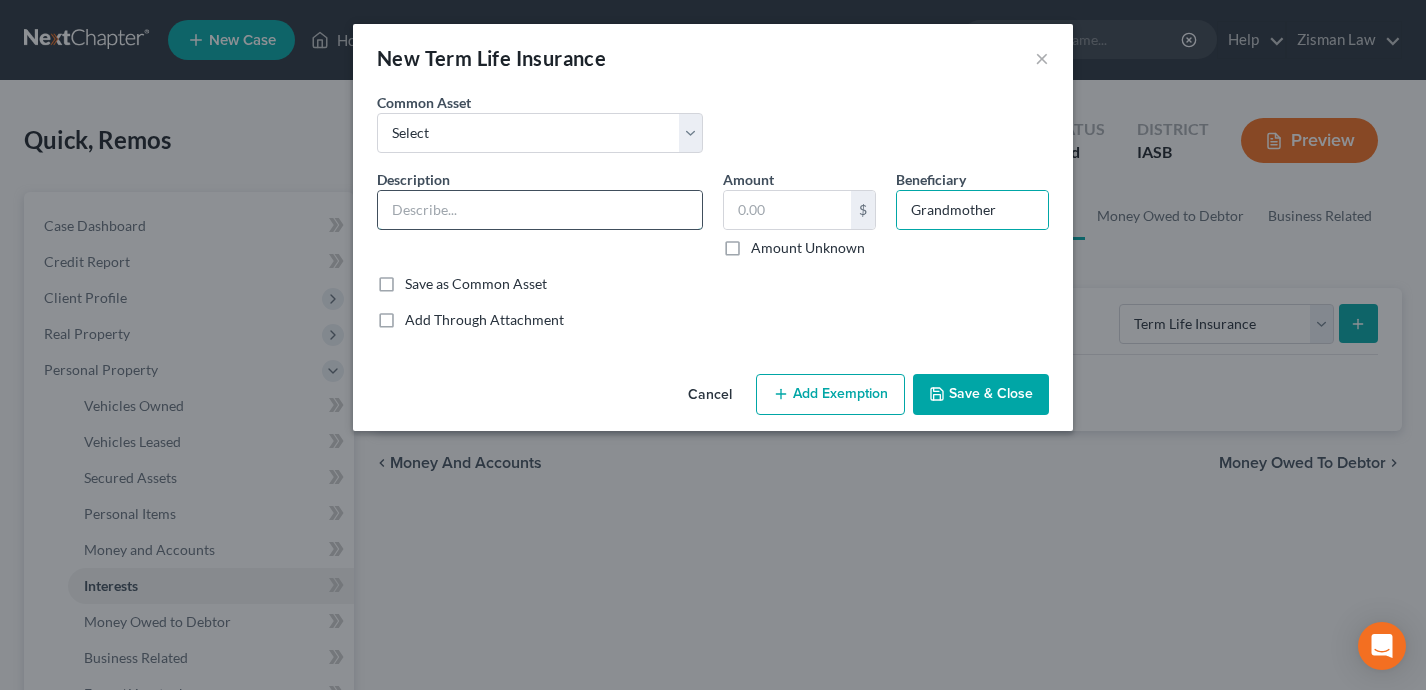 click at bounding box center (540, 210) 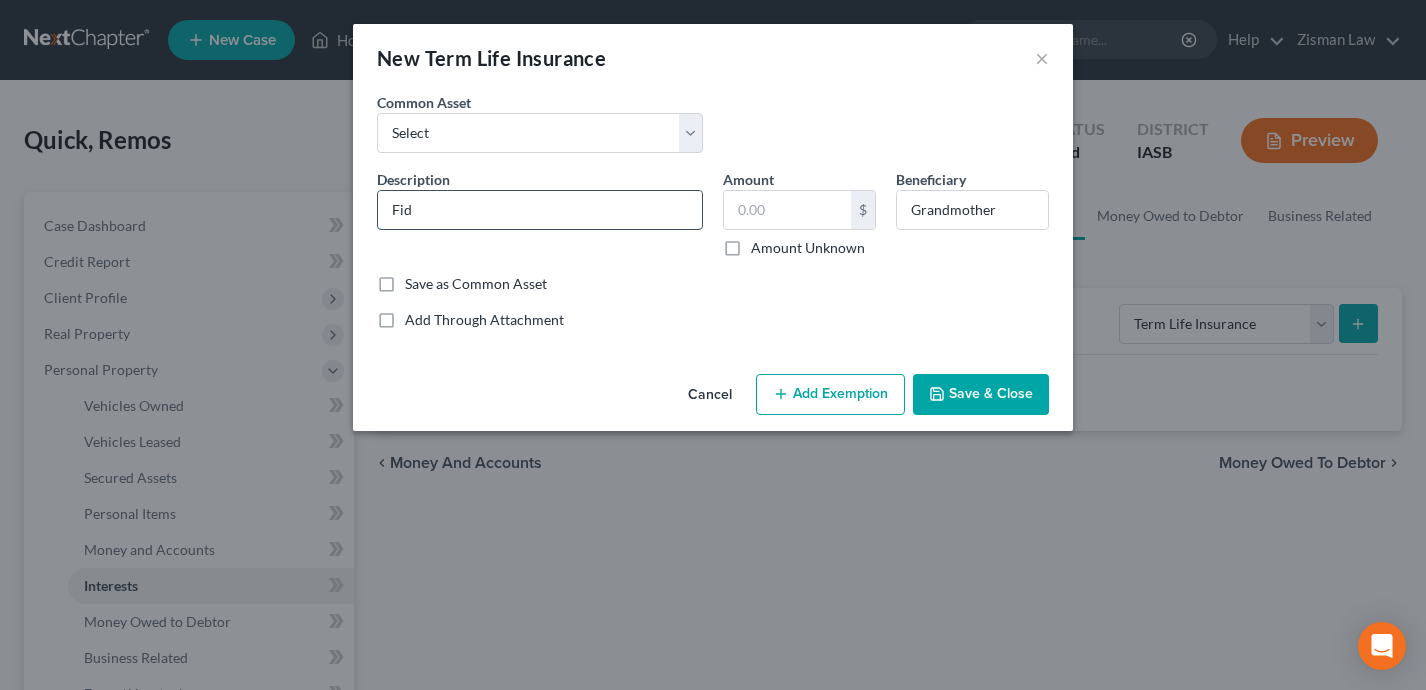 type on "Fidelity" 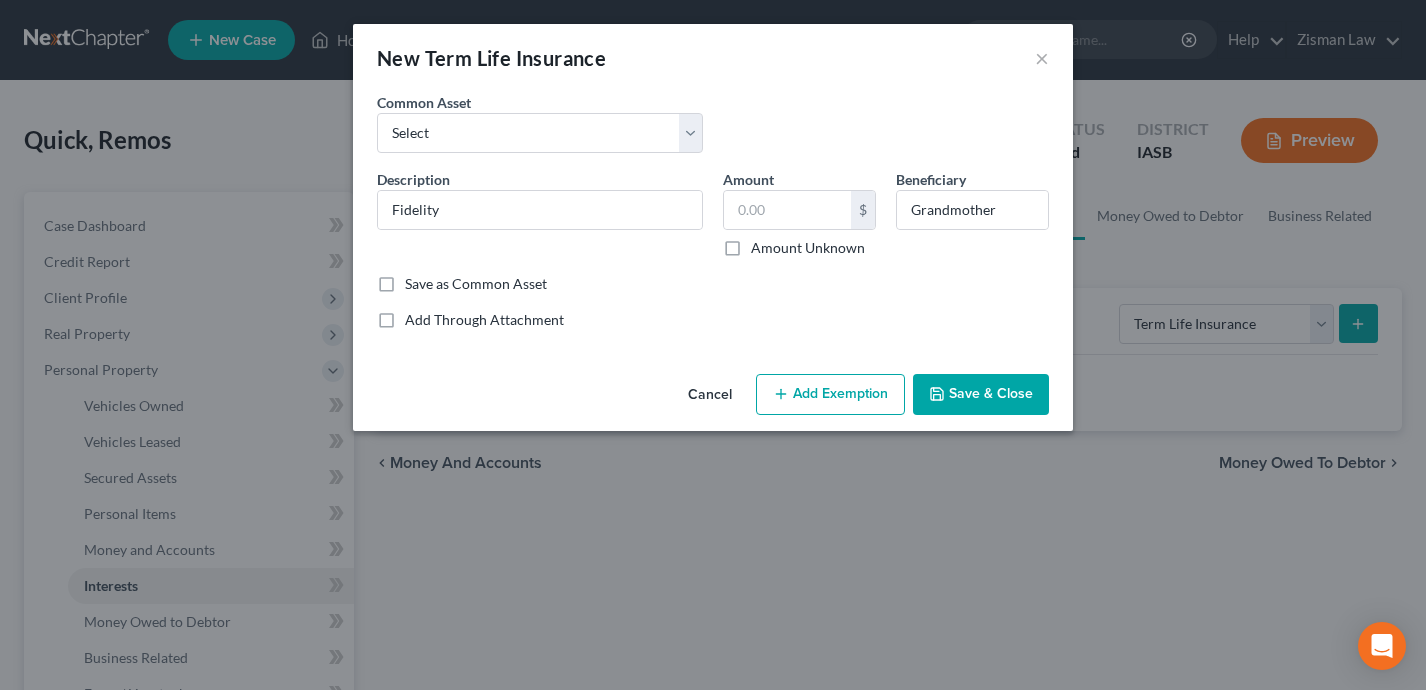 click on "Save & Close" at bounding box center (981, 395) 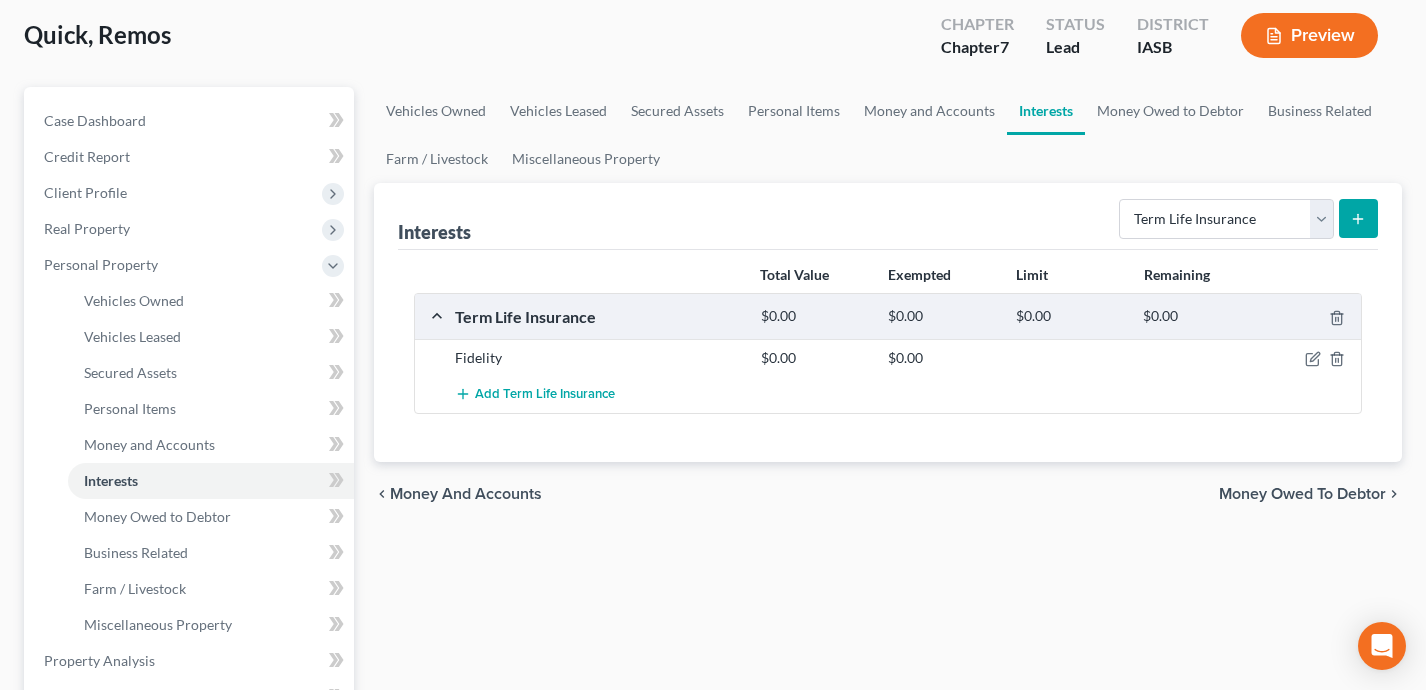 scroll, scrollTop: 104, scrollLeft: 0, axis: vertical 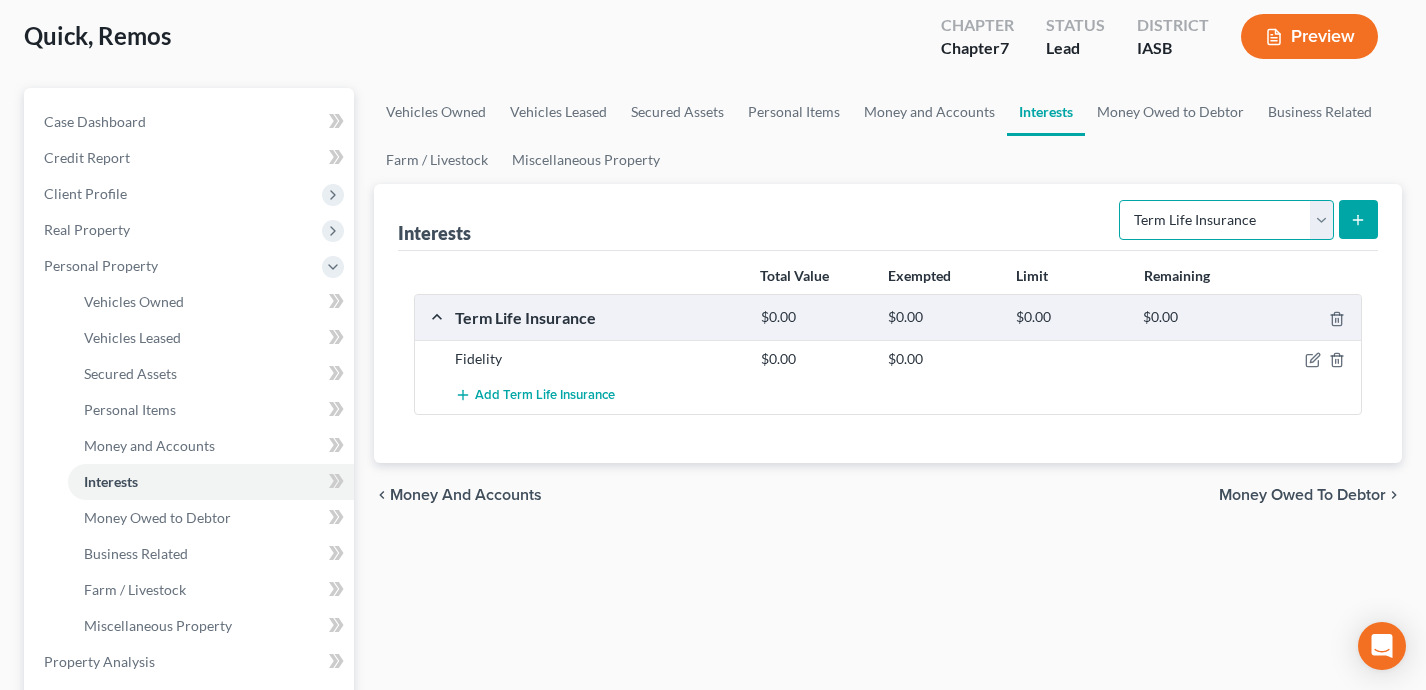 click on "Select Interest Type 401K Annuity Bond Education IRA Government Bond Government Pension Plan Incorporated Business IRA Joint Venture (Active) Joint Venture (Inactive) Keogh Mutual Fund Other Retirement Plan Partnership (Active) Partnership (Inactive) Pension Plan Stock Term Life Insurance Unincorporated Business Whole Life Insurance" at bounding box center (1226, 220) 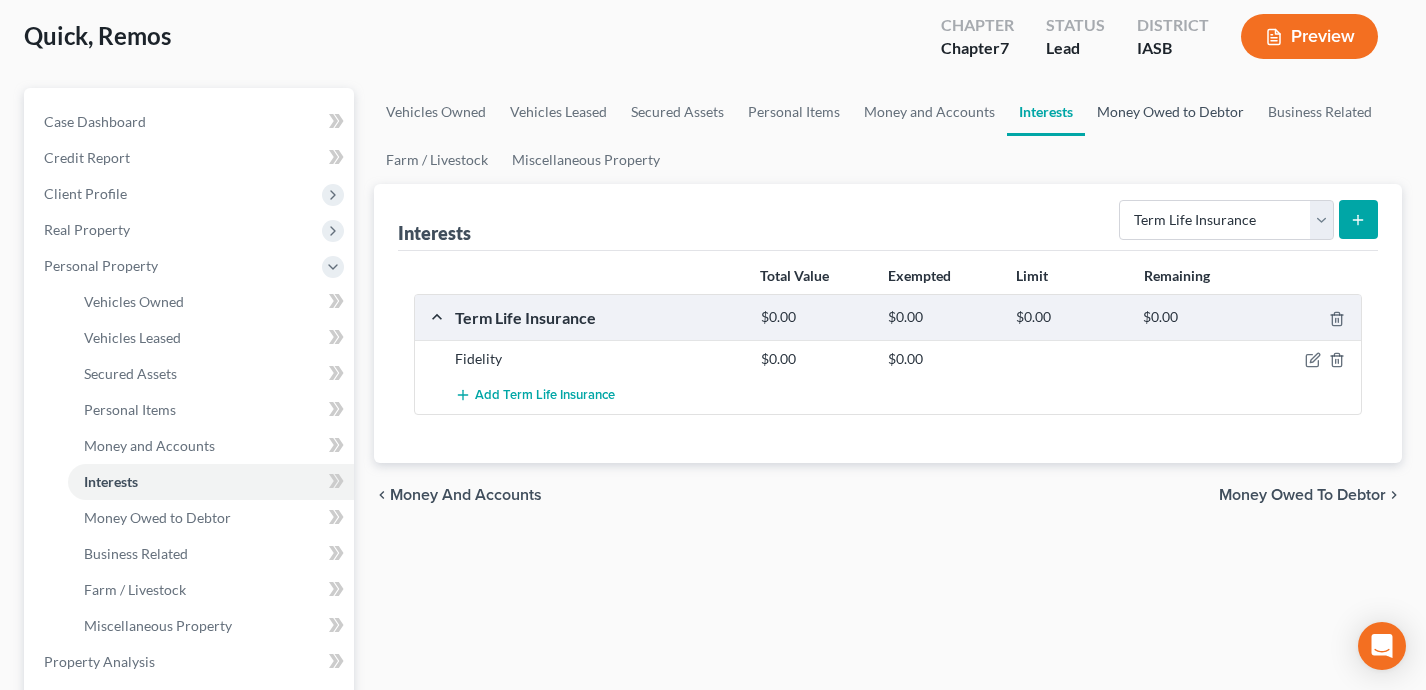 click on "Money Owed to Debtor" at bounding box center [1170, 112] 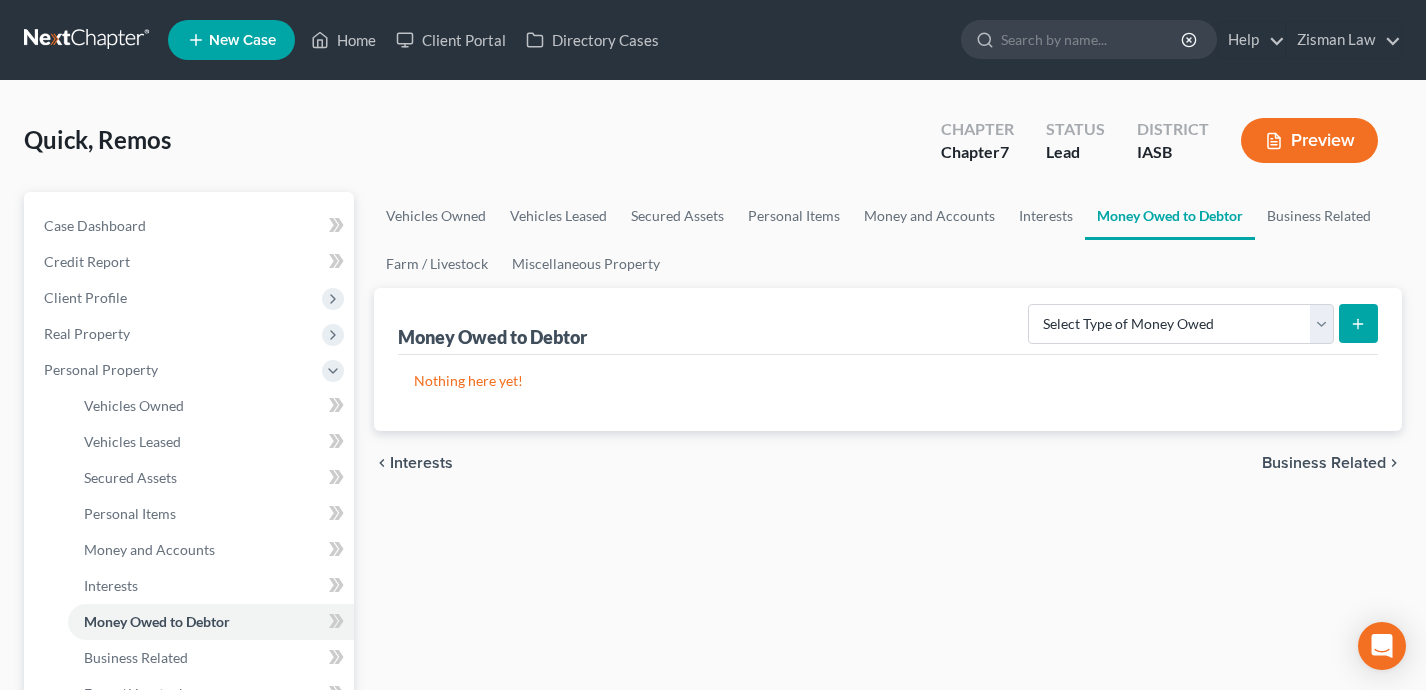scroll, scrollTop: 19, scrollLeft: 0, axis: vertical 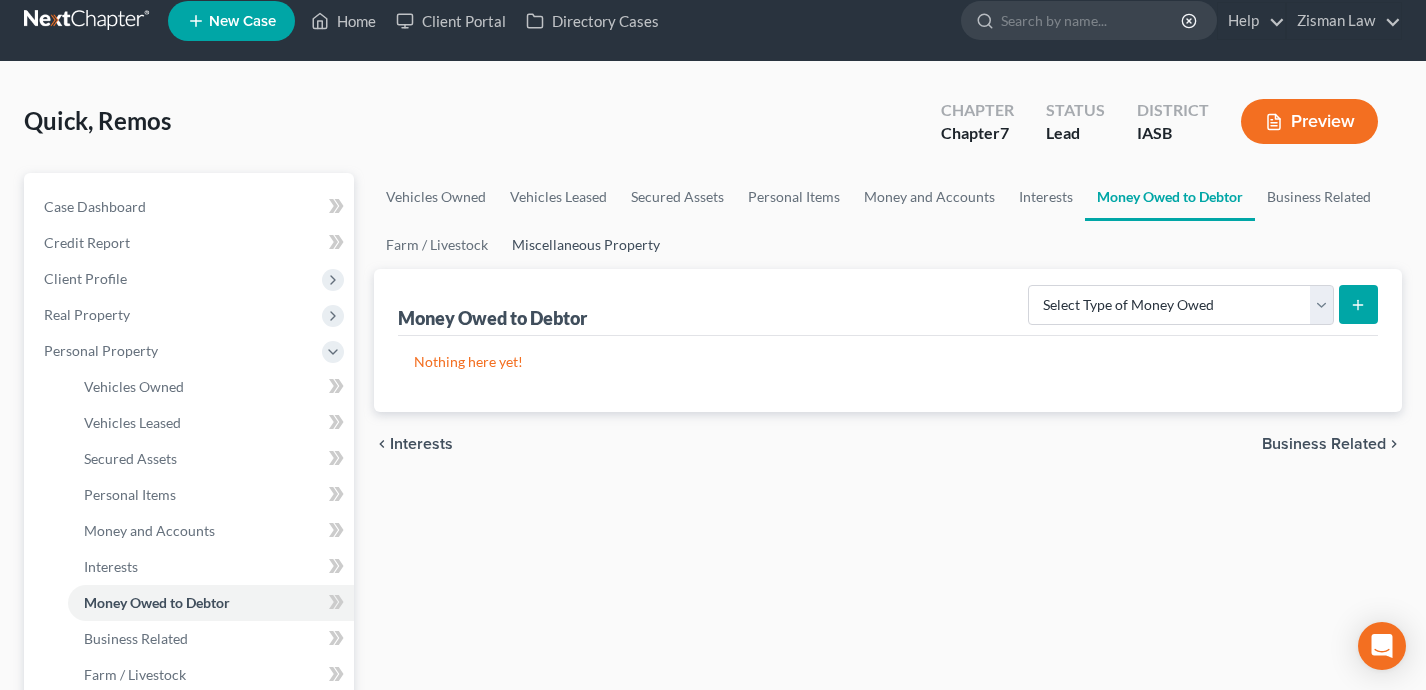 click on "Miscellaneous Property" at bounding box center [586, 245] 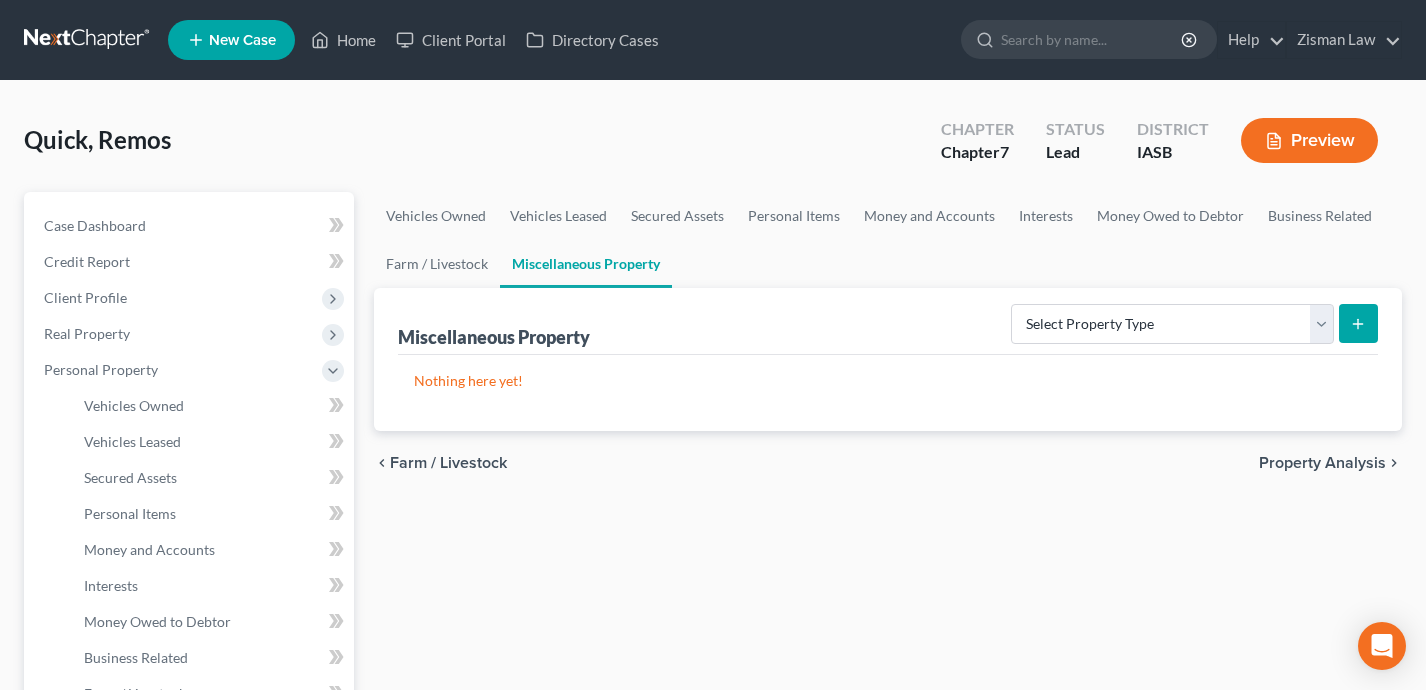 scroll, scrollTop: 34, scrollLeft: 0, axis: vertical 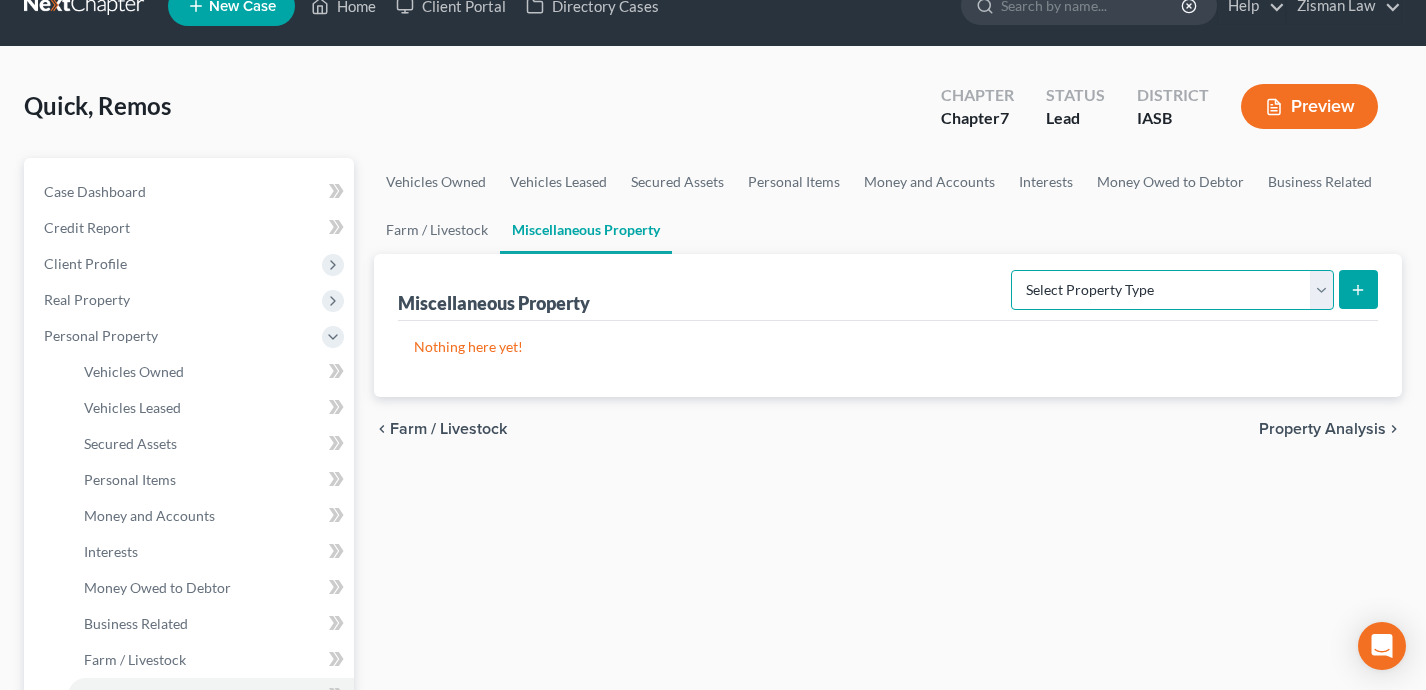 click on "Select Property Type Assigned for Creditor Benefit Within 1 Year Holding for Another Not Yet Listed Stored Within 1 Year Transferred" at bounding box center [1172, 290] 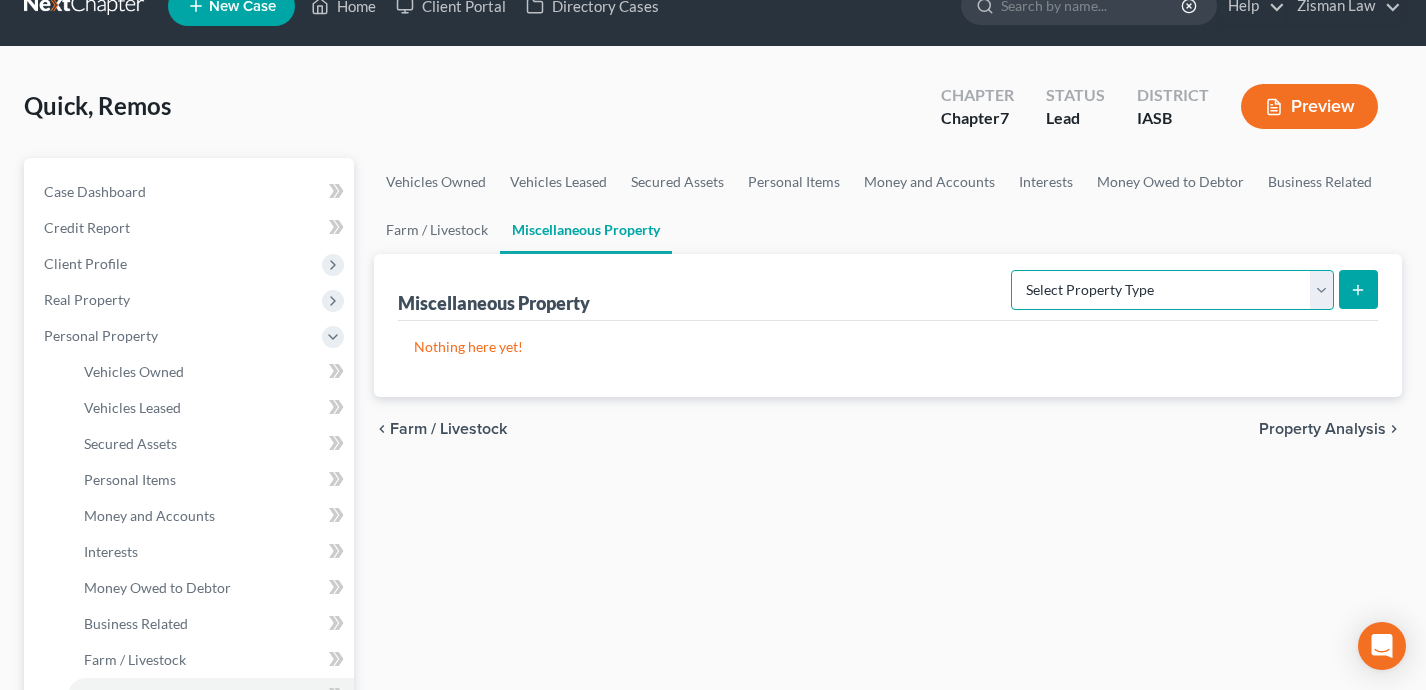 select on "stored_within_1_year" 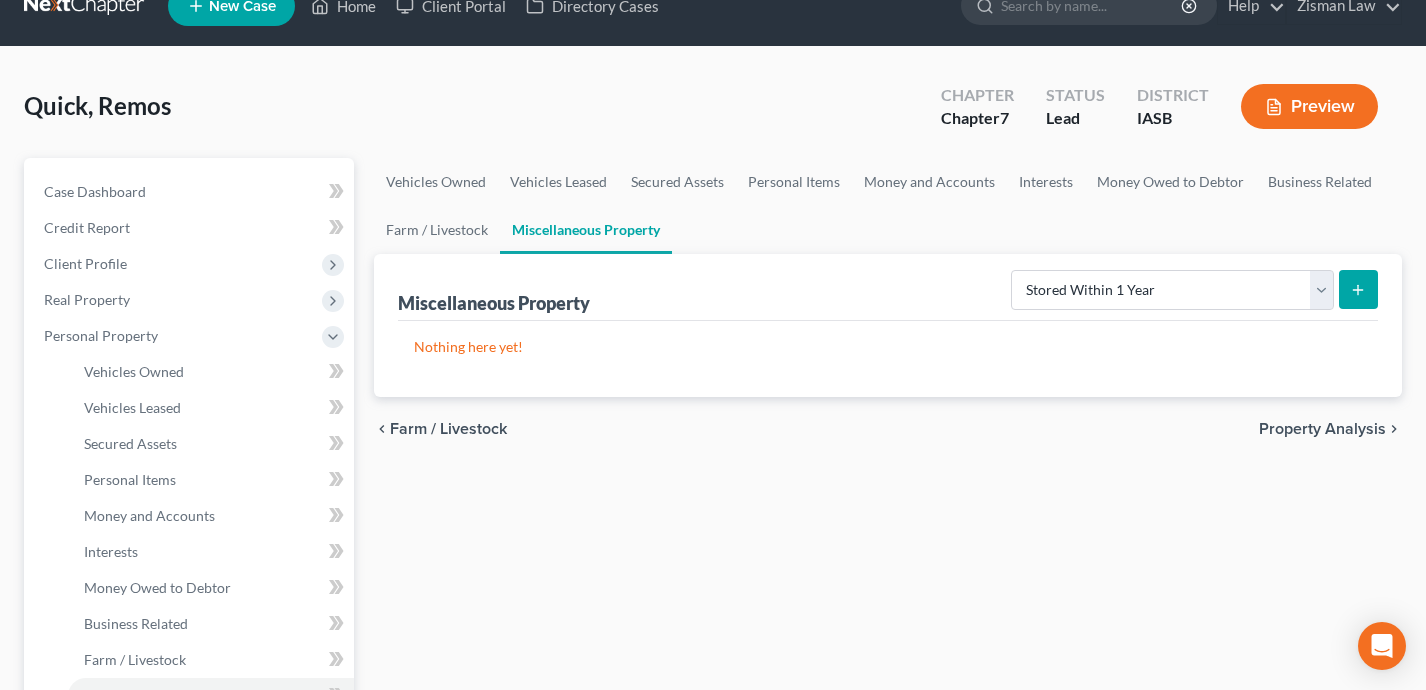 click 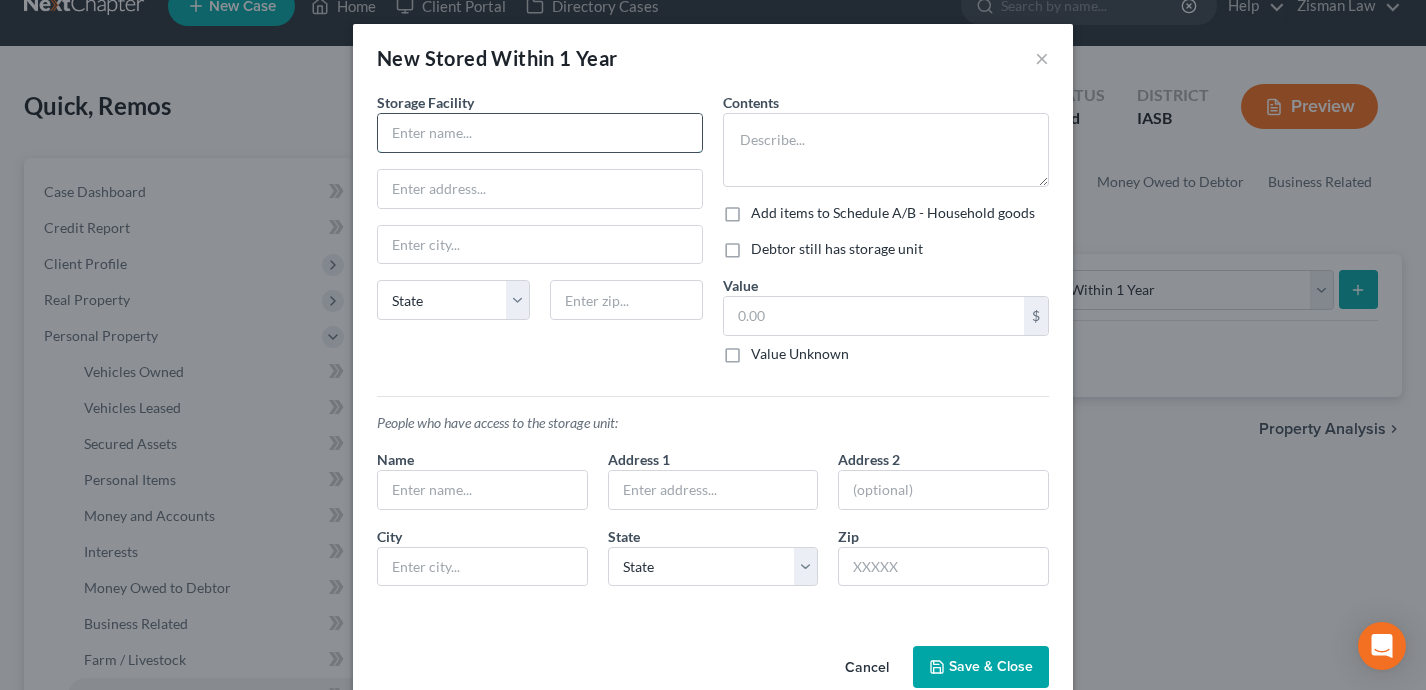 click at bounding box center [540, 133] 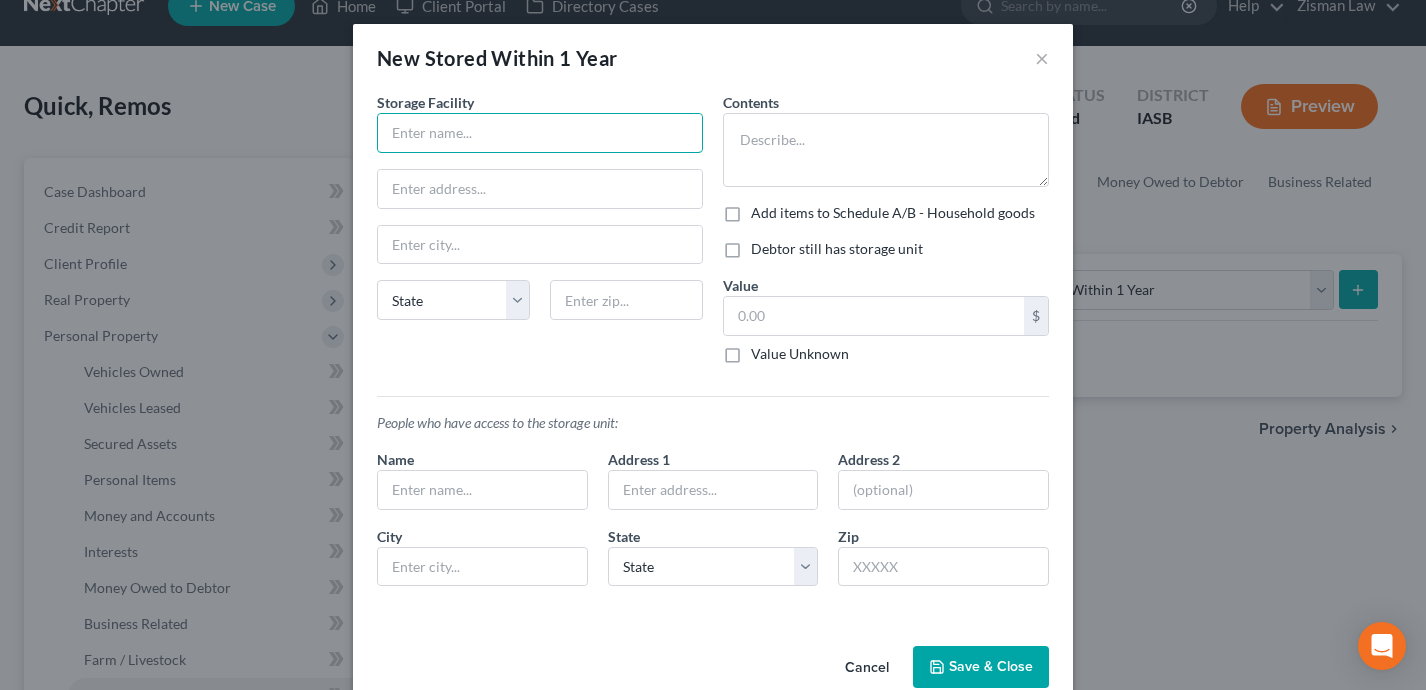 scroll, scrollTop: 38, scrollLeft: 0, axis: vertical 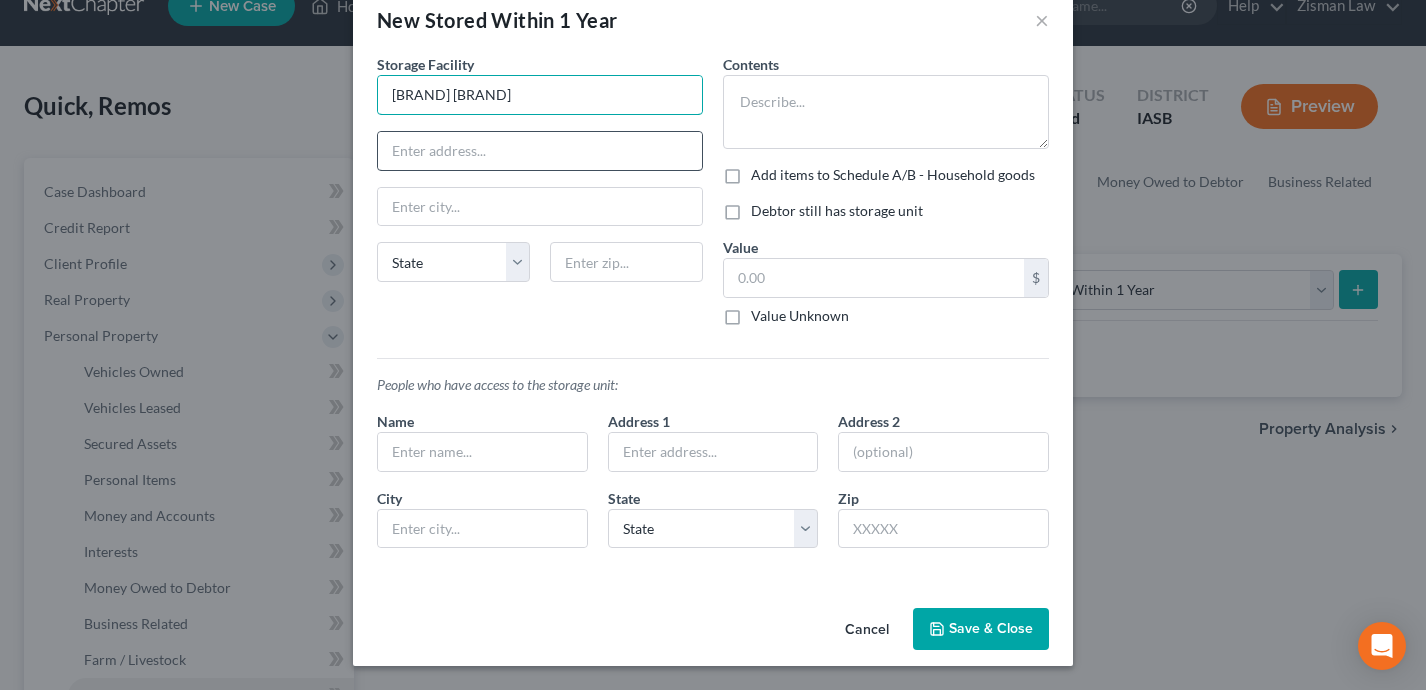 type on "[BRAND] [BRAND]" 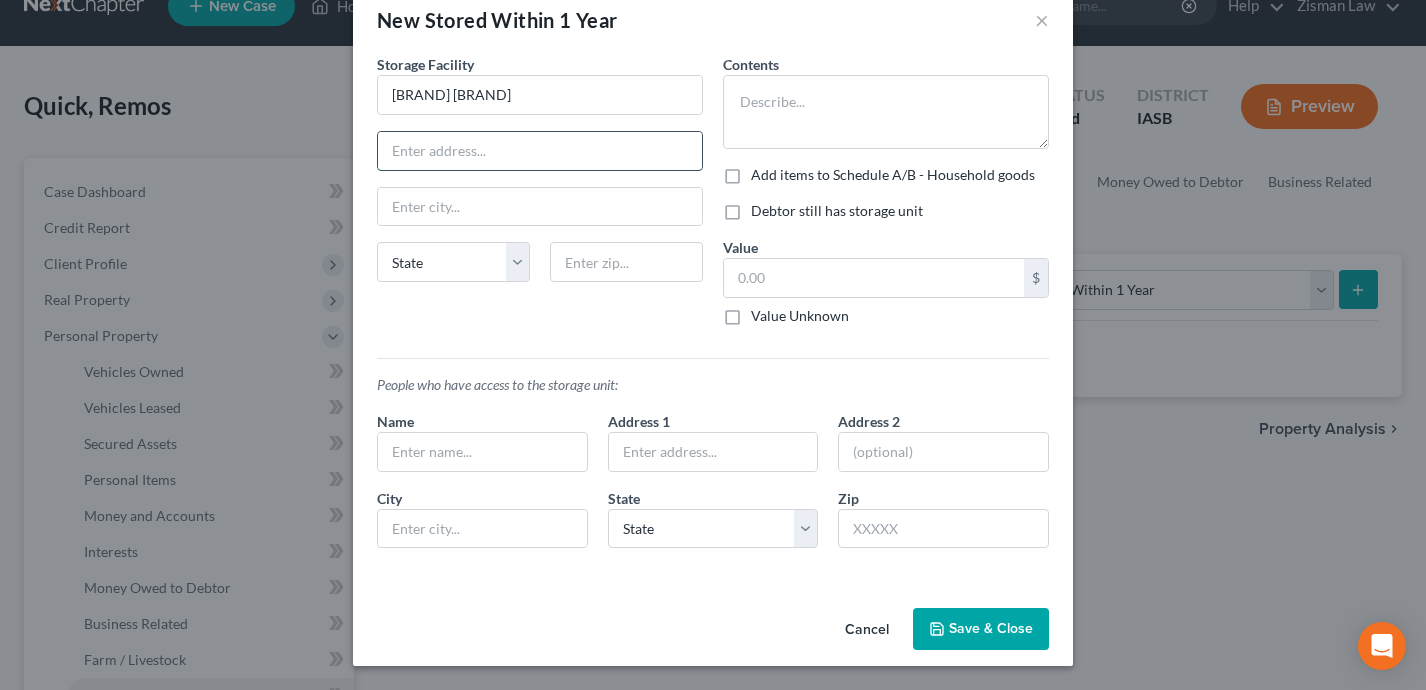 click at bounding box center (540, 151) 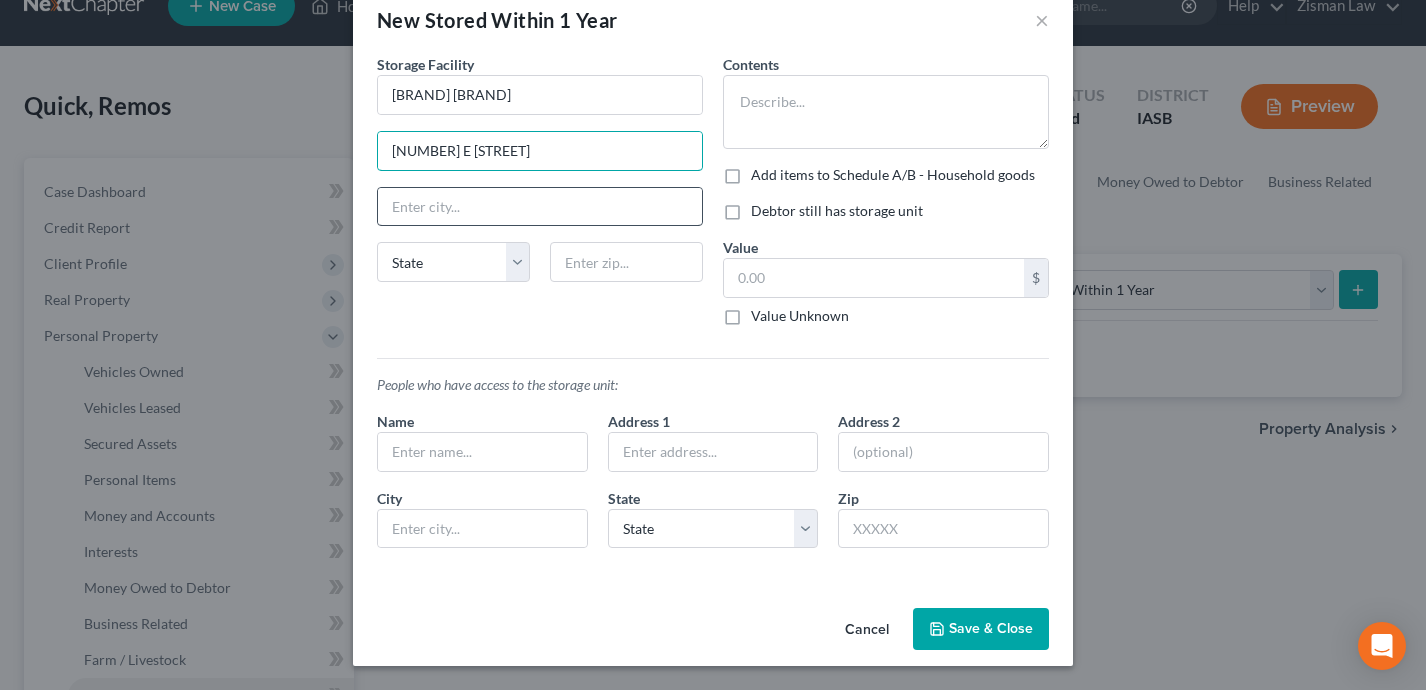 type on "[NUMBER] E [STREET]" 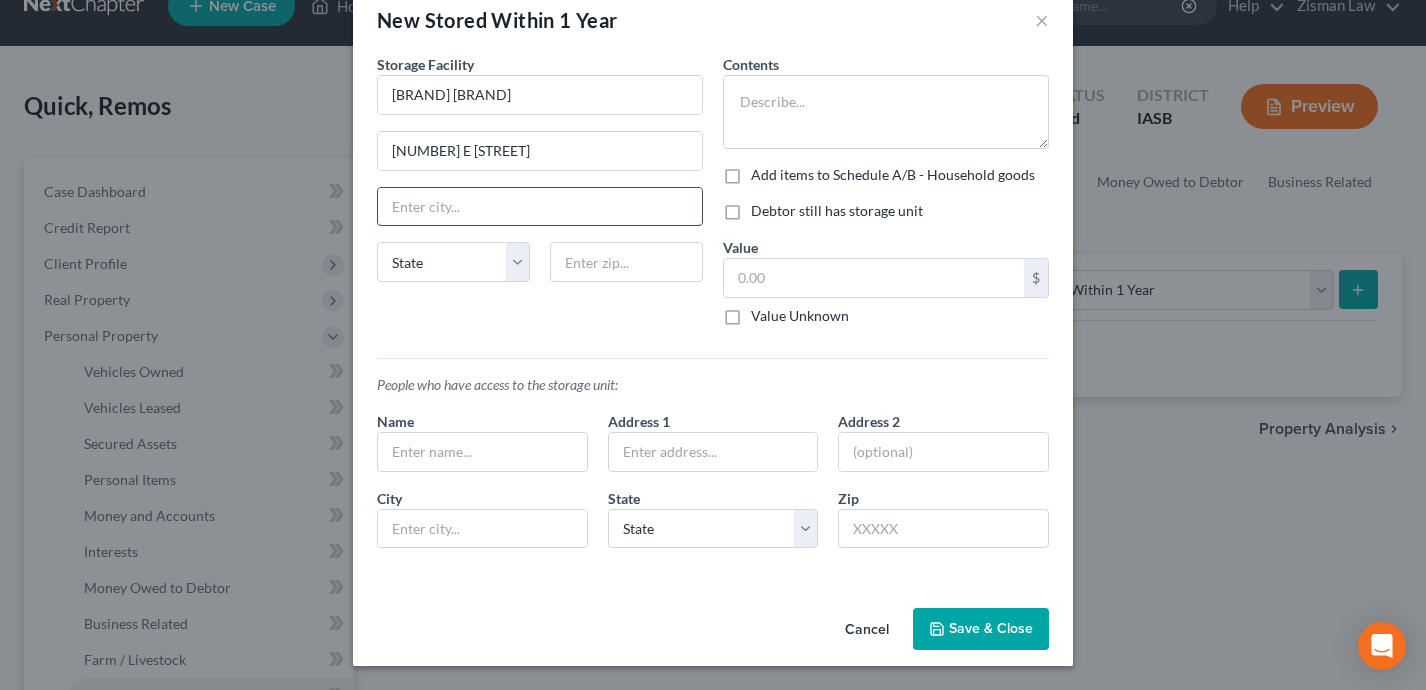 click at bounding box center [540, 207] 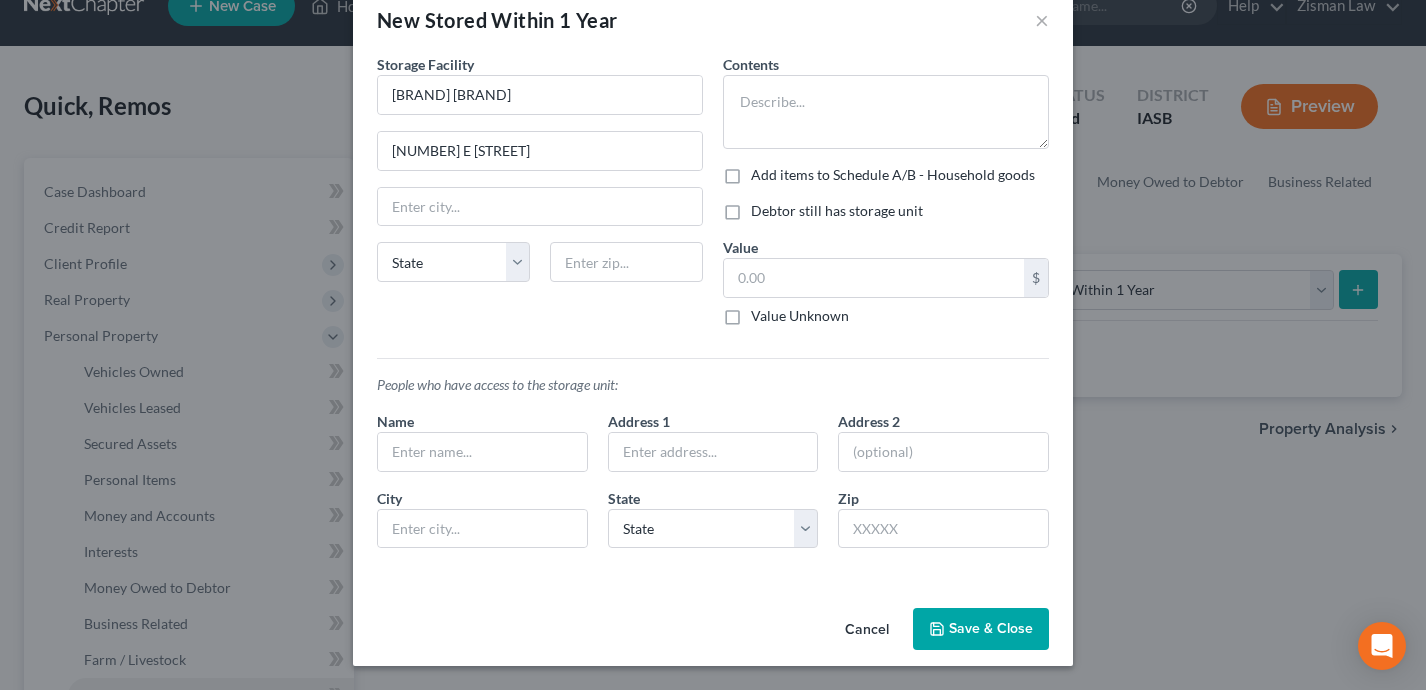 click on "Value Unknown" at bounding box center (800, 316) 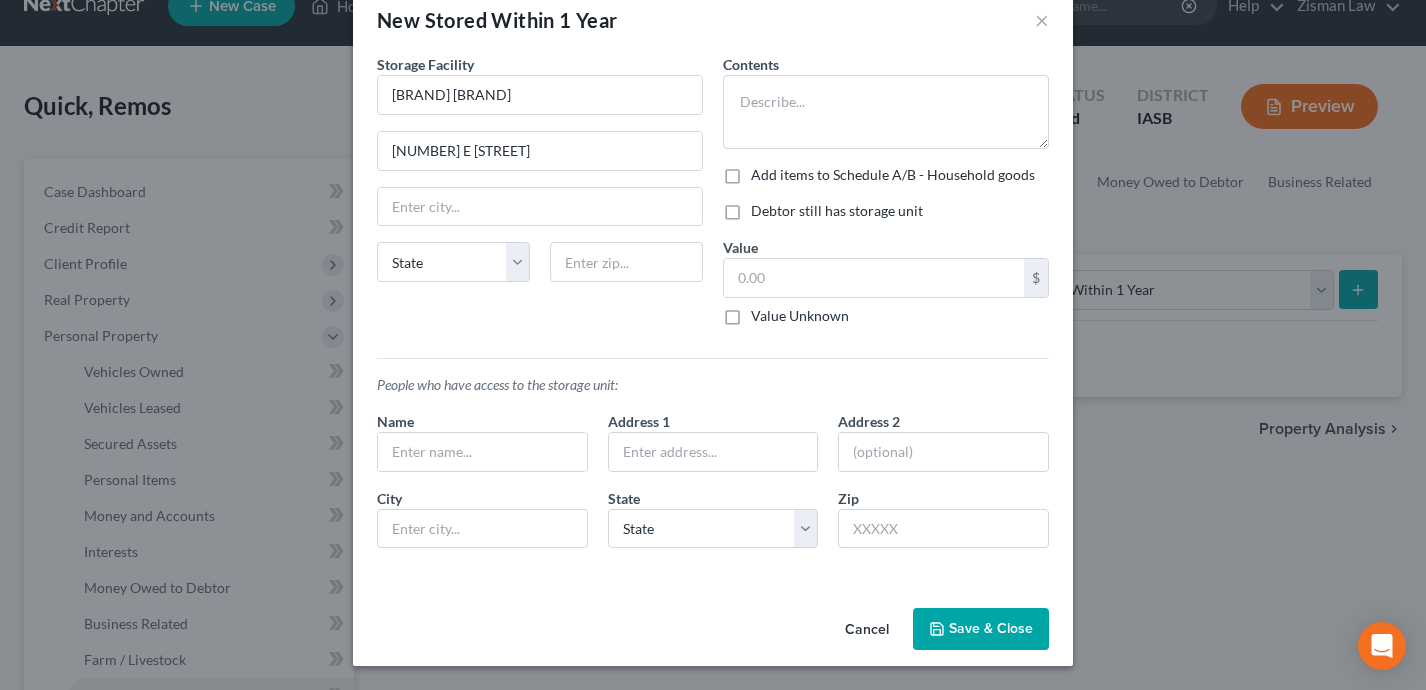 click on "Value Unknown" at bounding box center [765, 312] 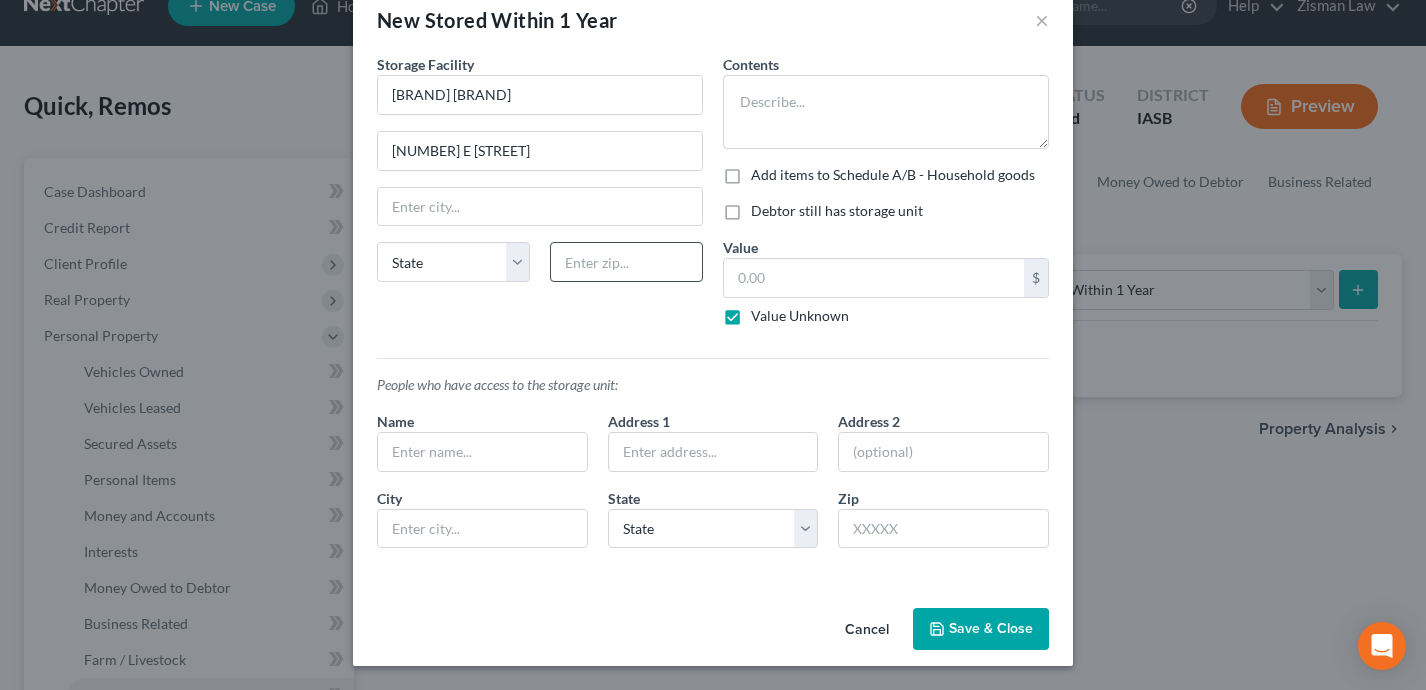 type on "0.00" 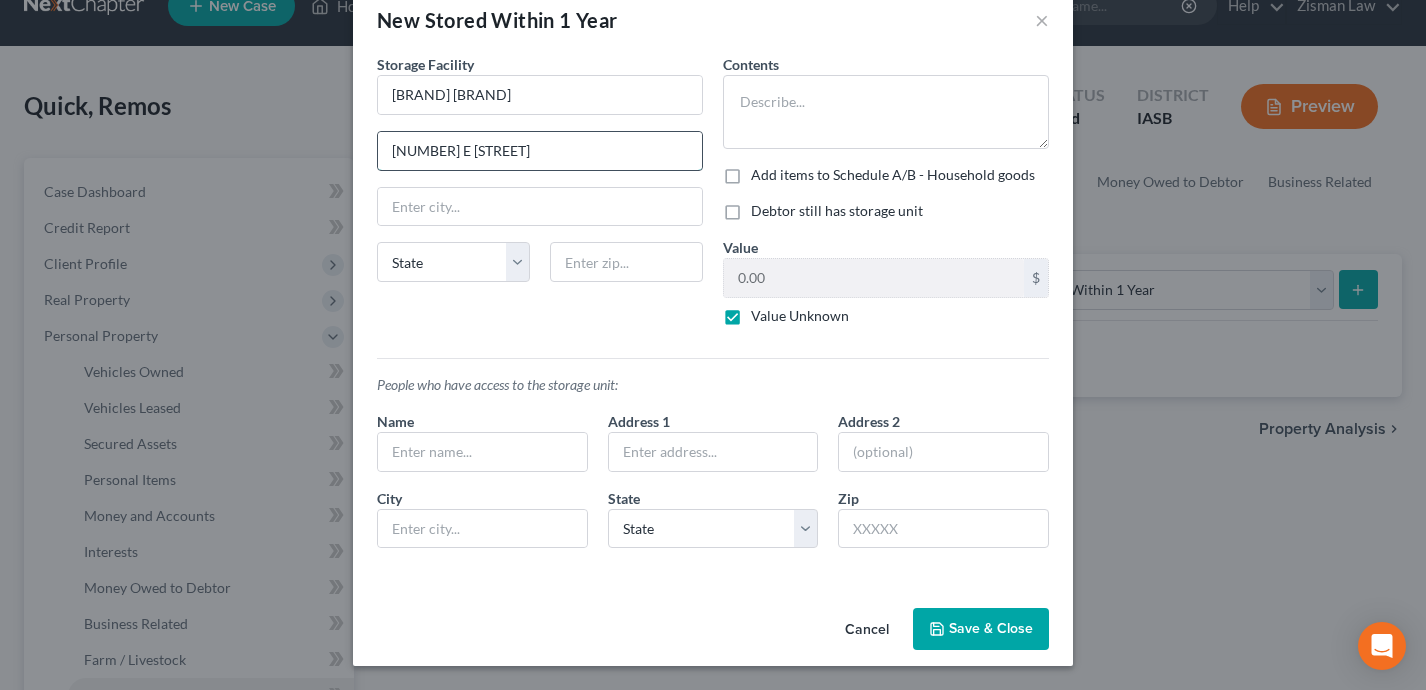 click on "[NUMBER] E [STREET]" at bounding box center [540, 151] 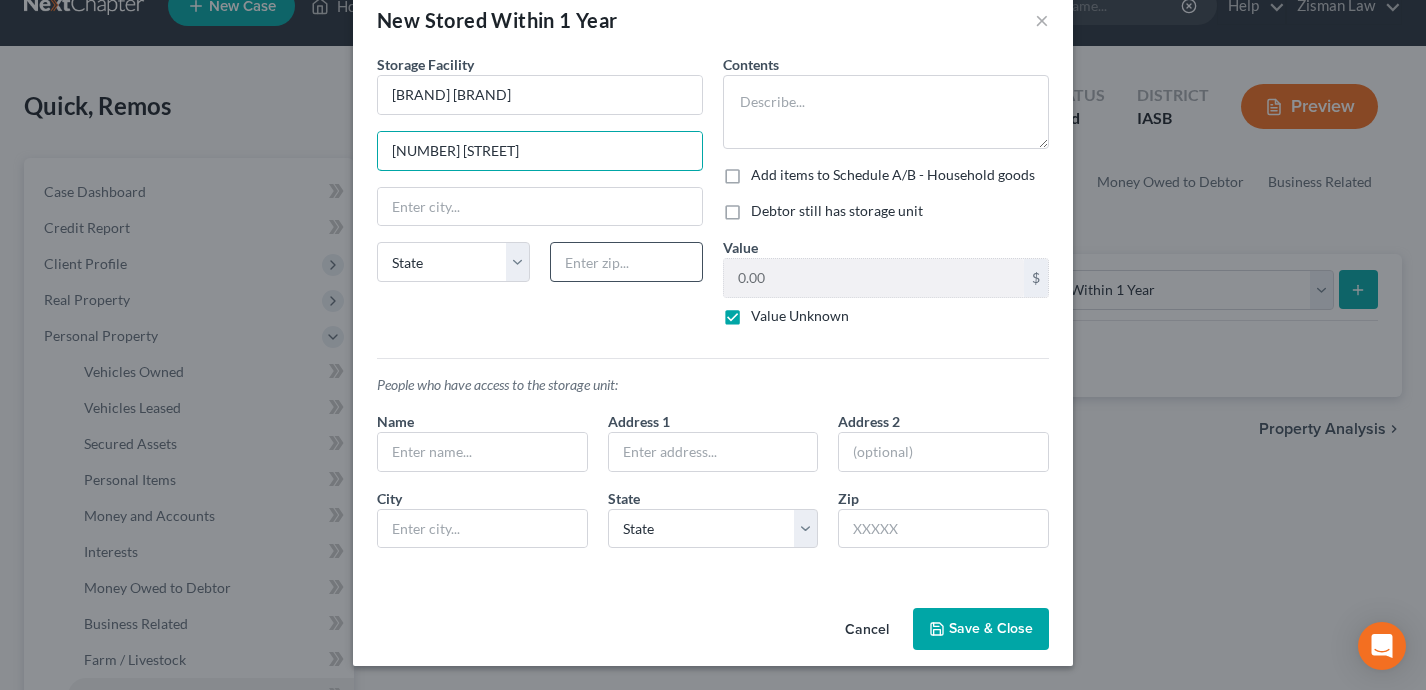 type on "[NUMBER] [STREET]" 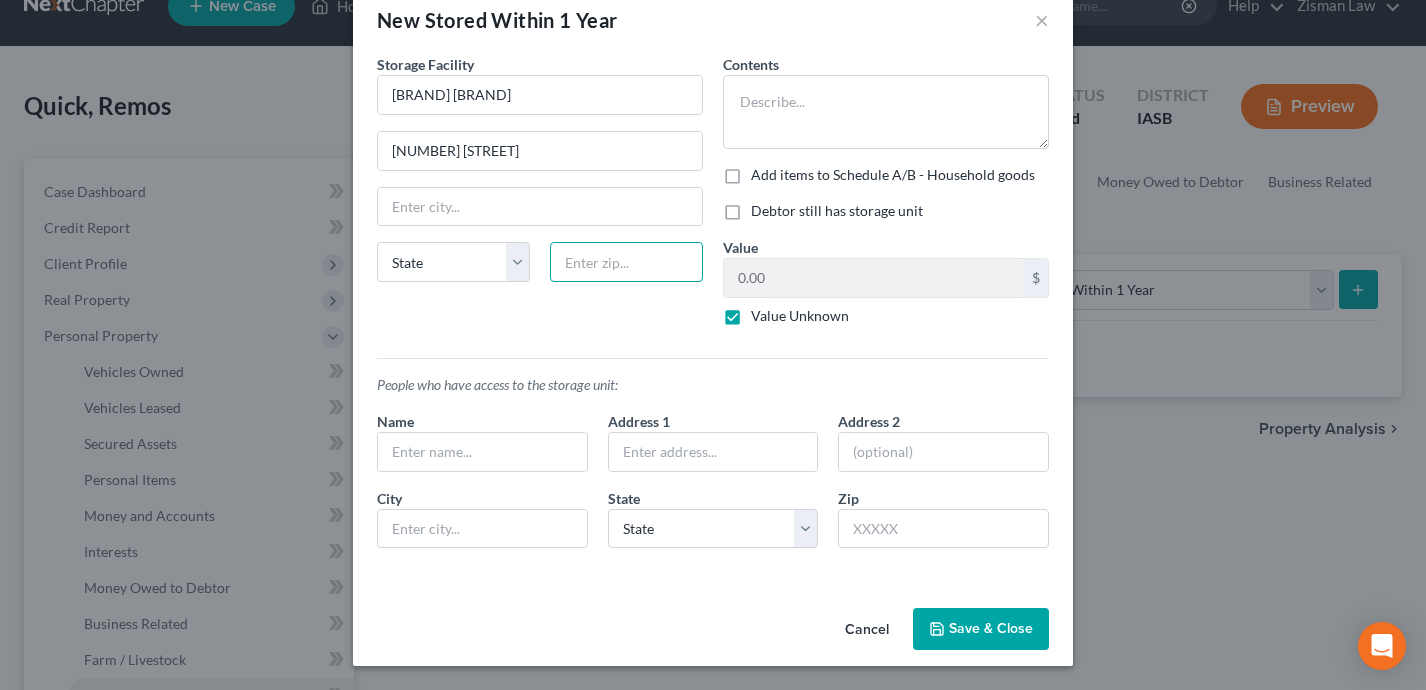 click at bounding box center (626, 262) 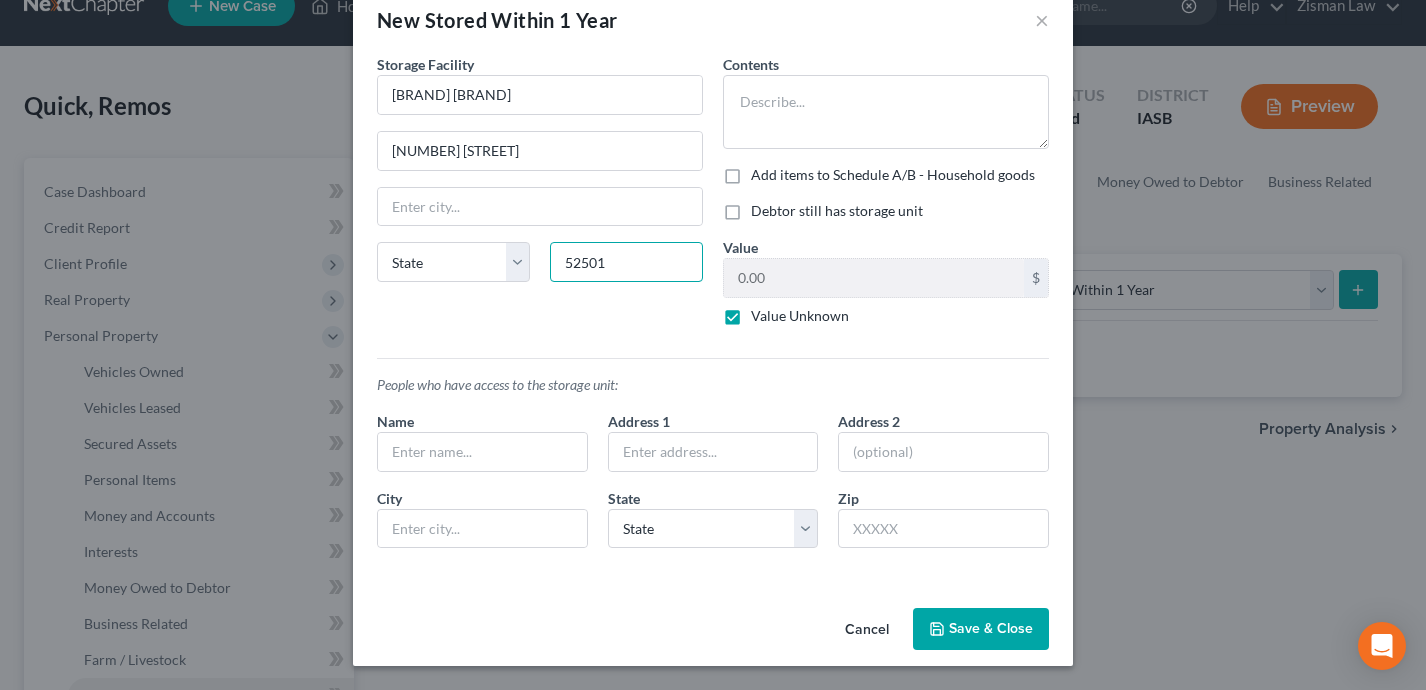type on "52501" 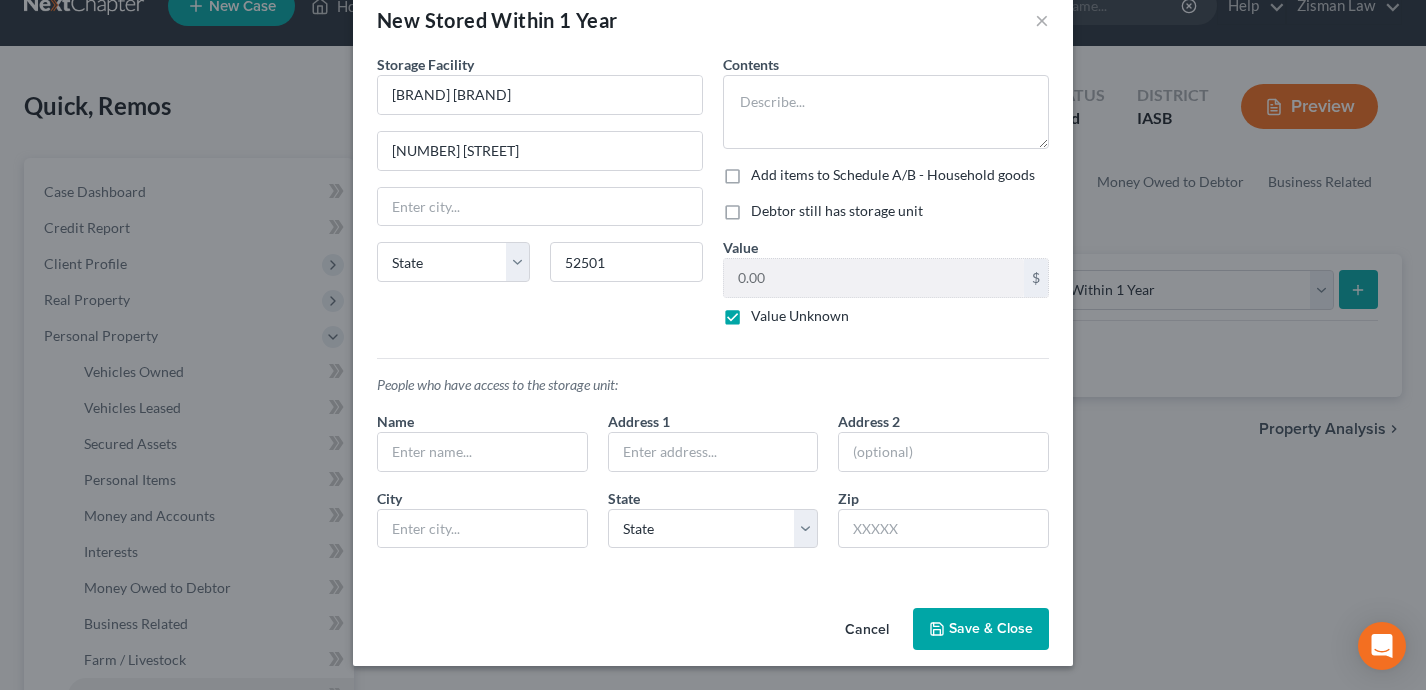 click on "Storage Facility Access Mini Storage [NUMBER] [STREET] State AL AK AR AZ CA CO CT DE DC FL GA HI ID IL IN KS KY LA ME MD MA MI MN MS MO MT NC ND NE NV NH NJ NM NY OH OK OR PA PR RI SC SD TN TX UT VI VA VT WA WV WI WY [POSTAL_CODE]" at bounding box center (540, 198) 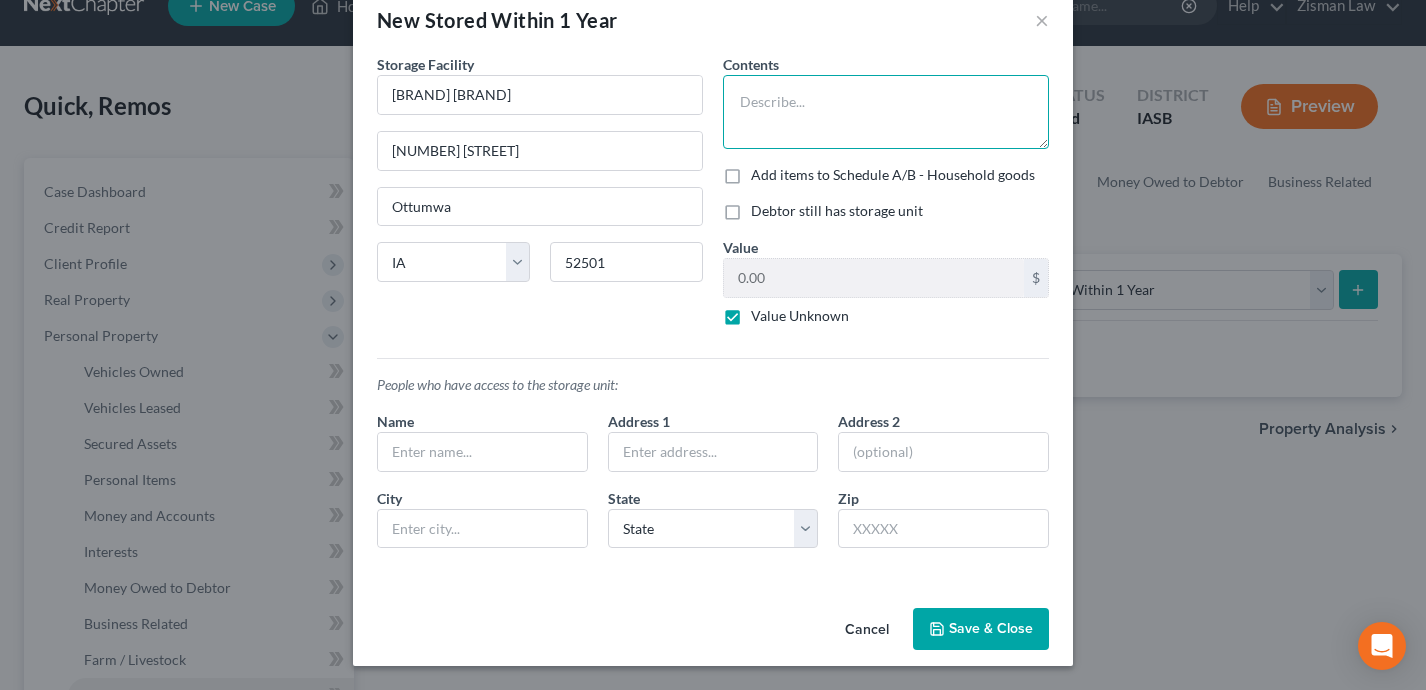 click at bounding box center [886, 112] 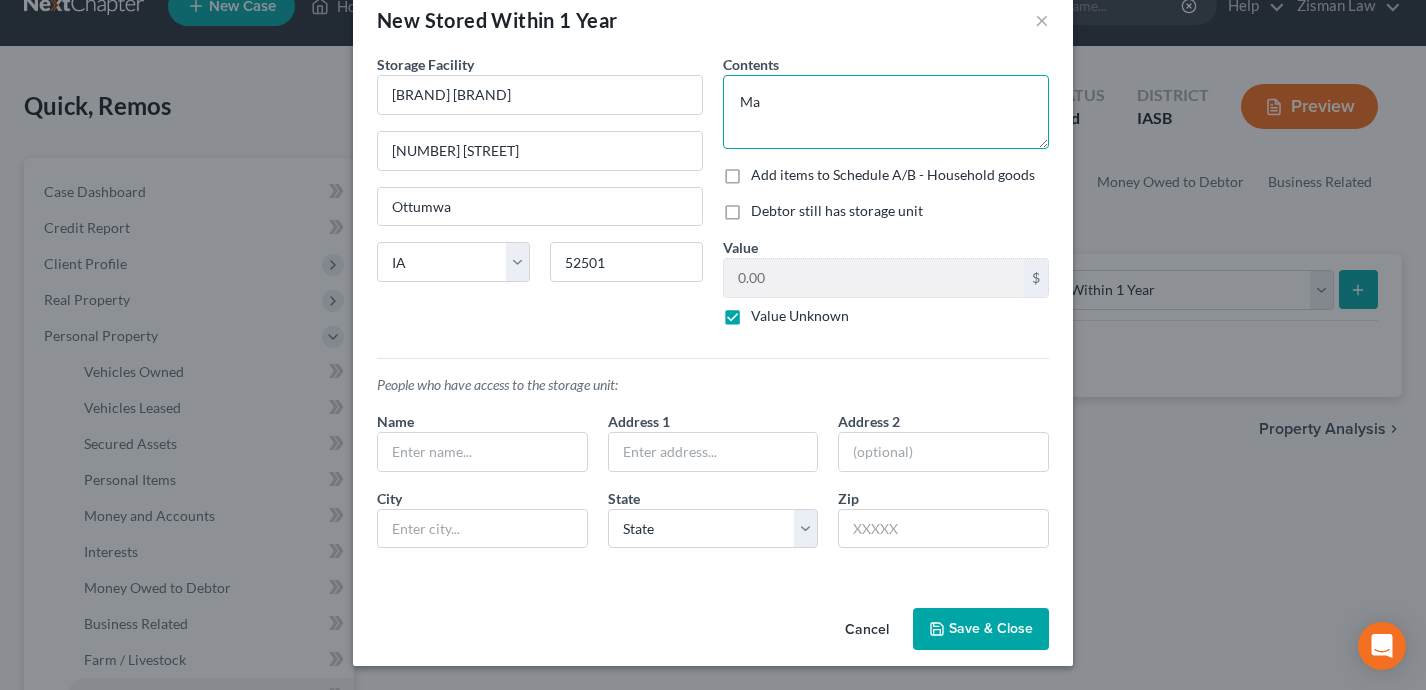 type on "M" 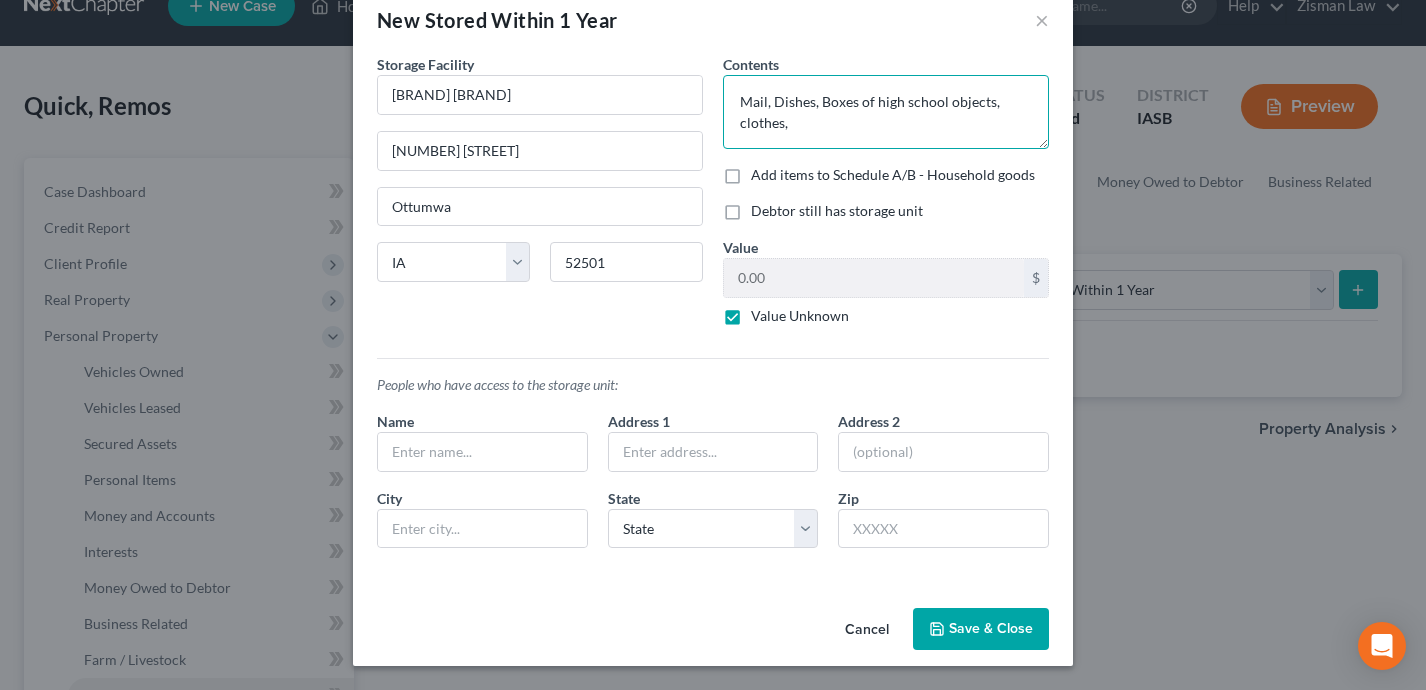 click on "Mail, Dishes, Boxes of high school objects, clothes," at bounding box center [886, 112] 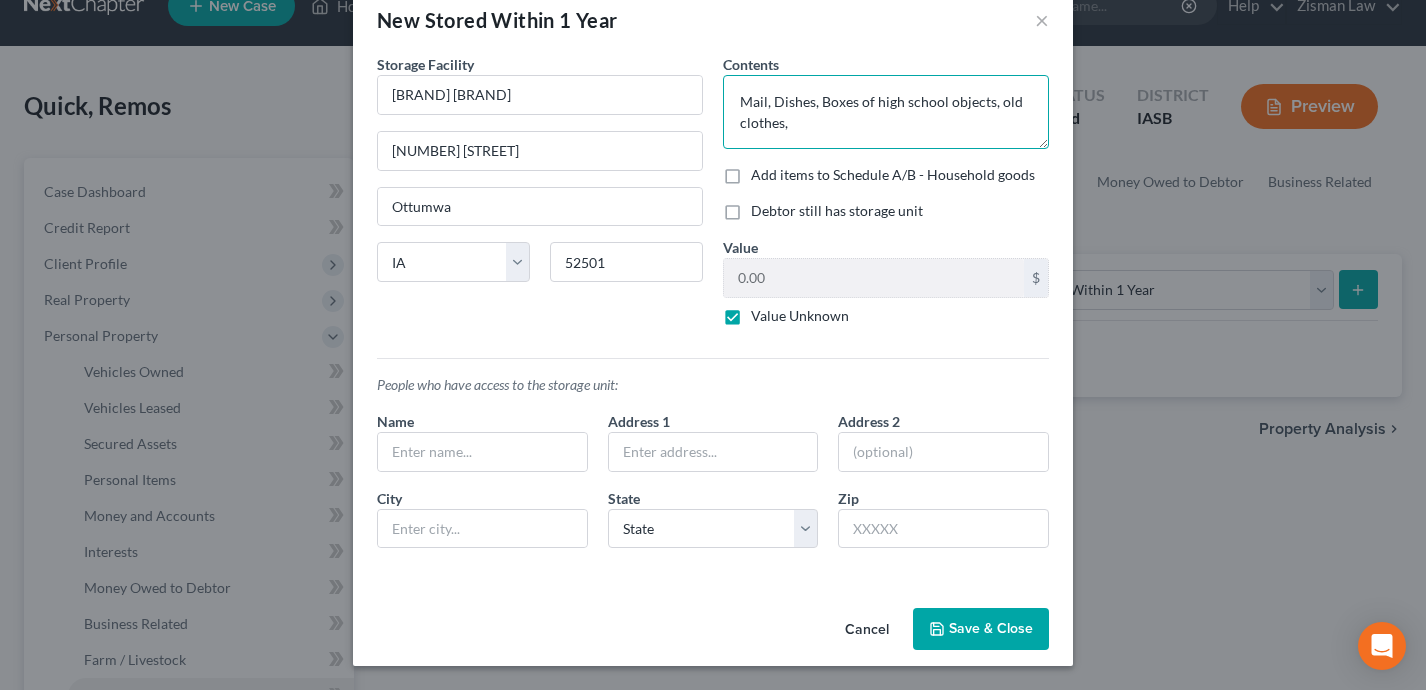 click on "Mail, Dishes, Boxes of high school objects, old clothes," at bounding box center [886, 112] 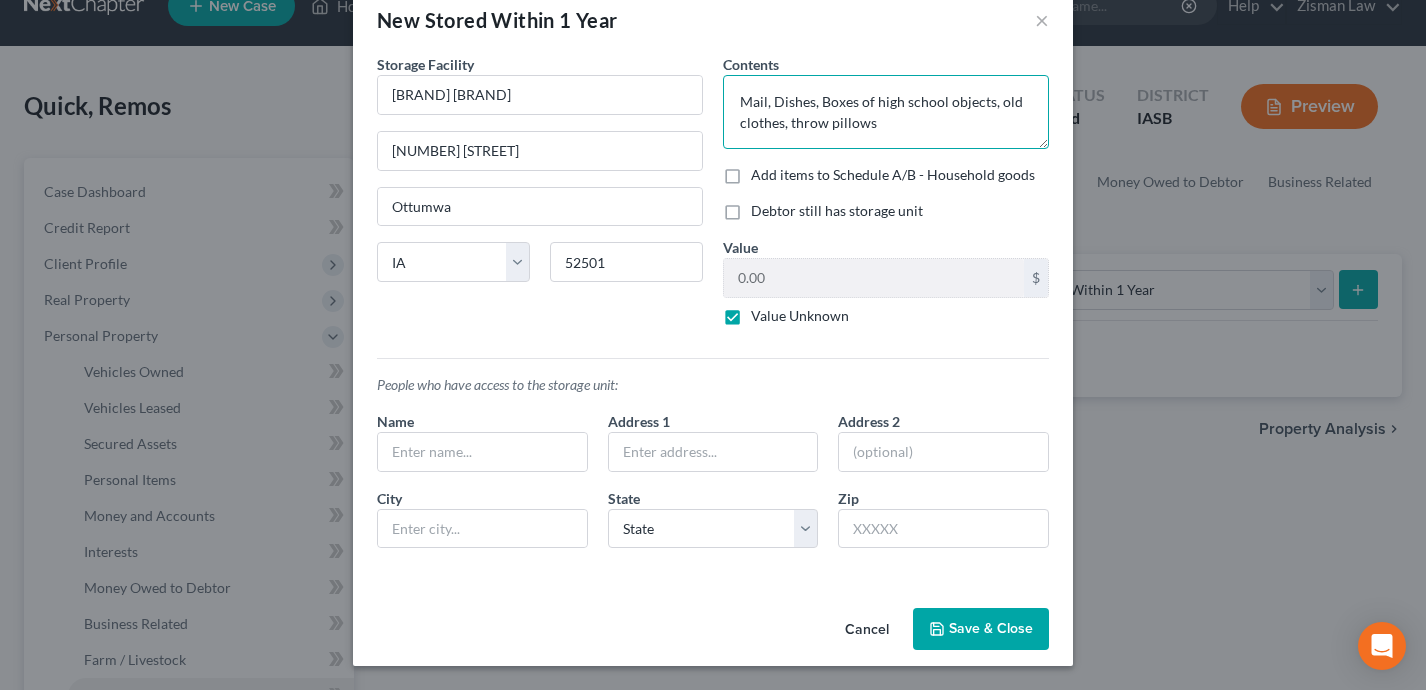 type on "Mail, Dishes, Boxes of high school objects, old clothes, throw pillows" 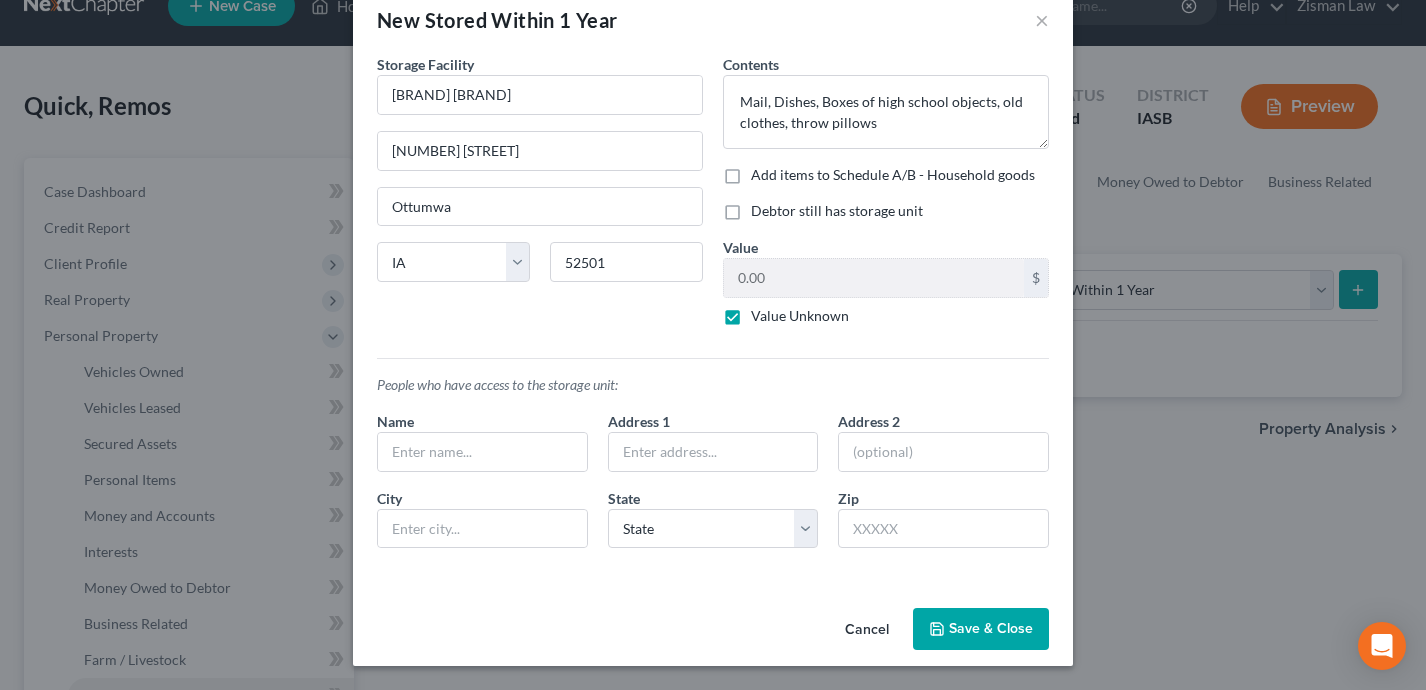 click on "Debtor still has storage unit" at bounding box center [837, 211] 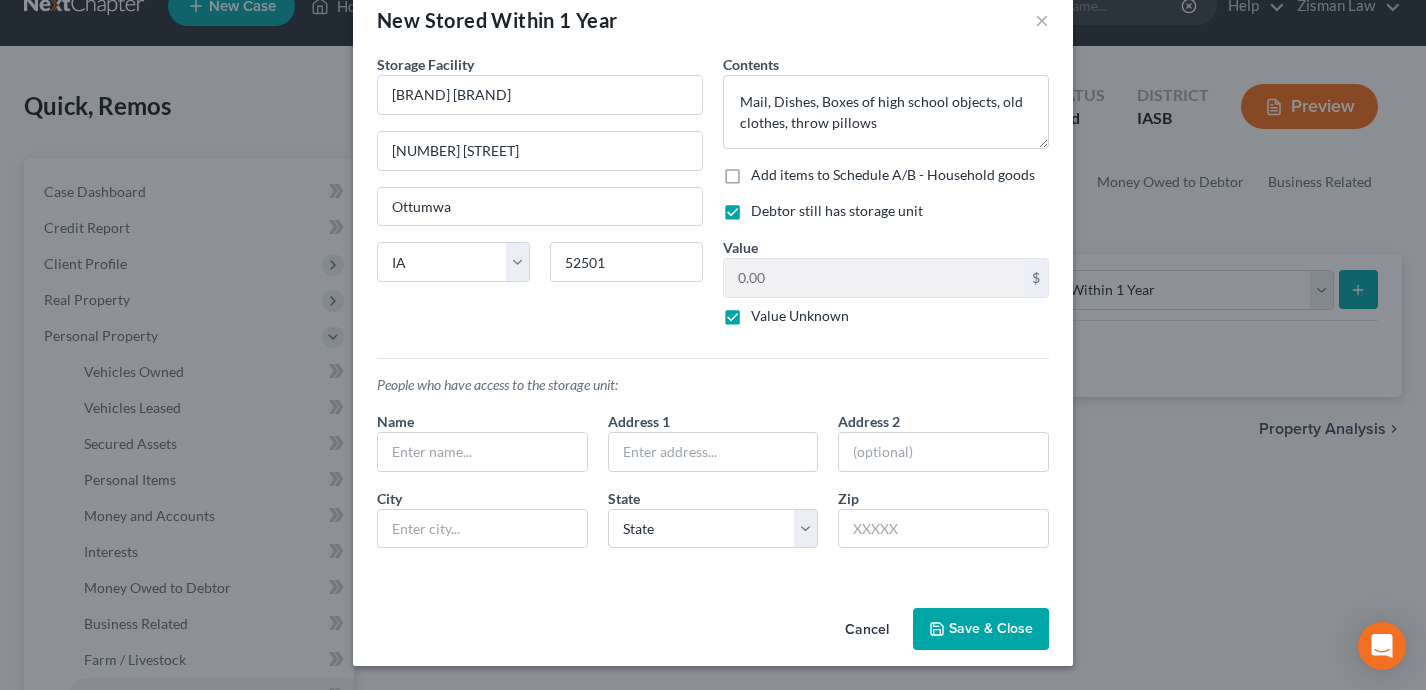 click on "Add items to Schedule A/B - Household goods" at bounding box center [893, 175] 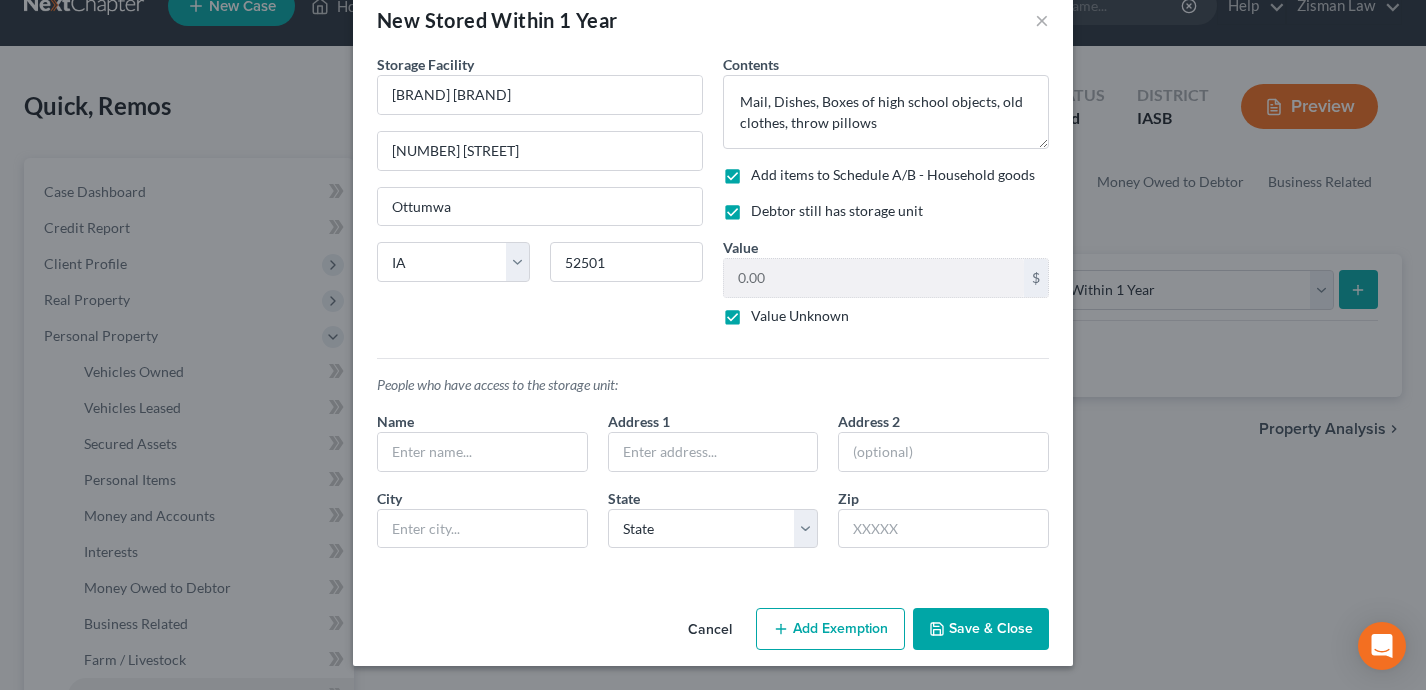 click on "Save & Close" at bounding box center (981, 629) 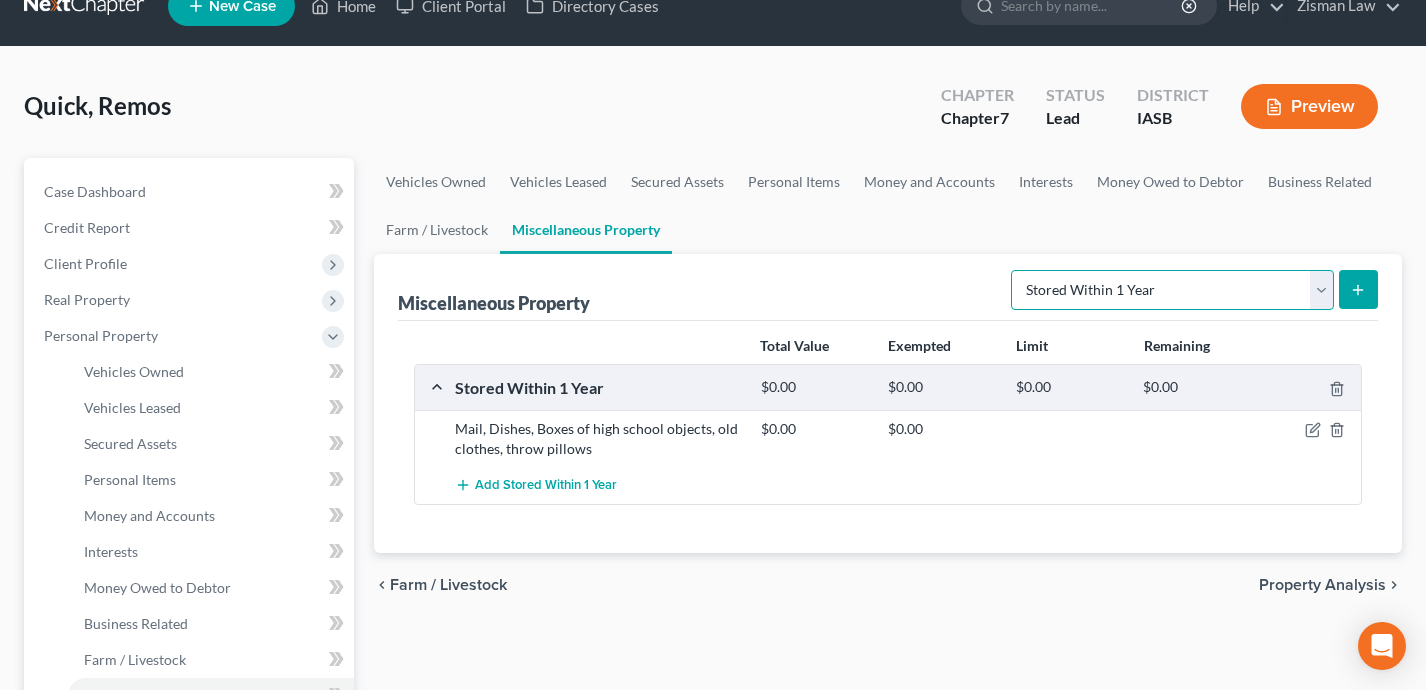 click on "Select Property Type Assigned for Creditor Benefit Within 1 Year Holding for Another Not Yet Listed Stored Within 1 Year Transferred" at bounding box center (1172, 290) 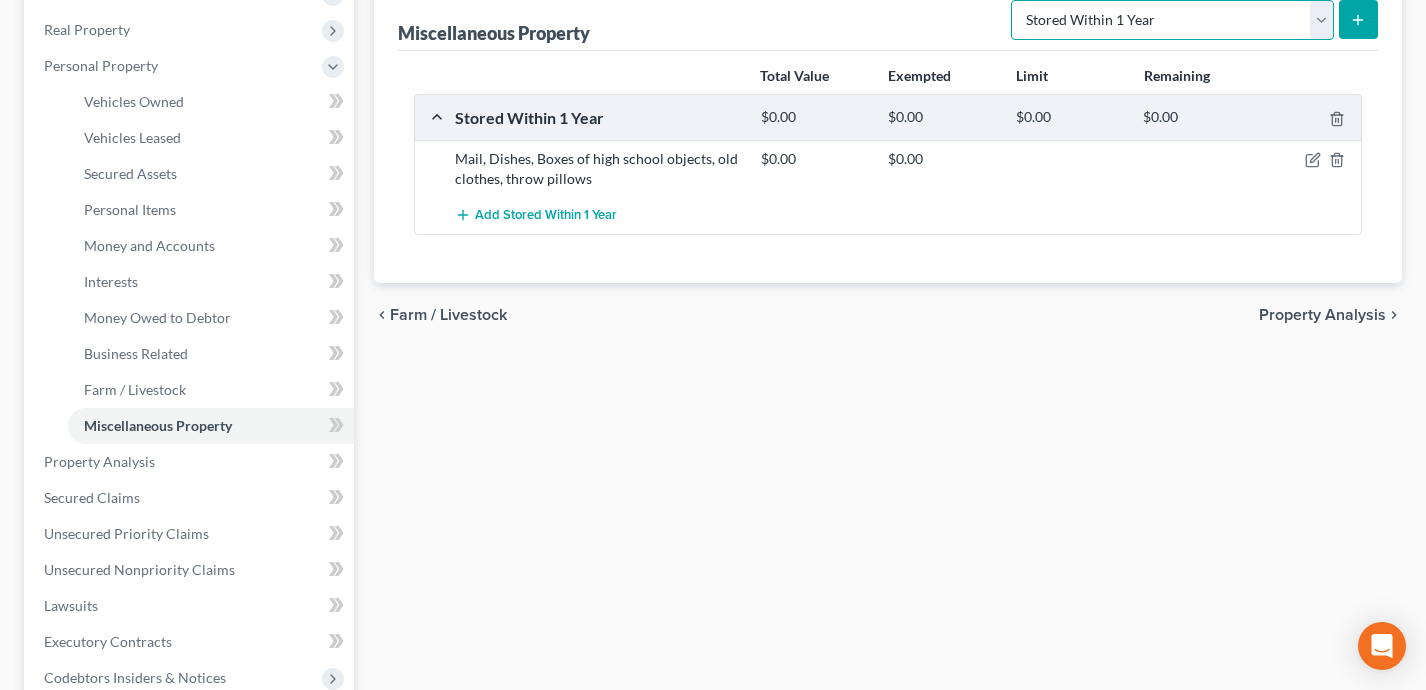 scroll, scrollTop: 249, scrollLeft: 0, axis: vertical 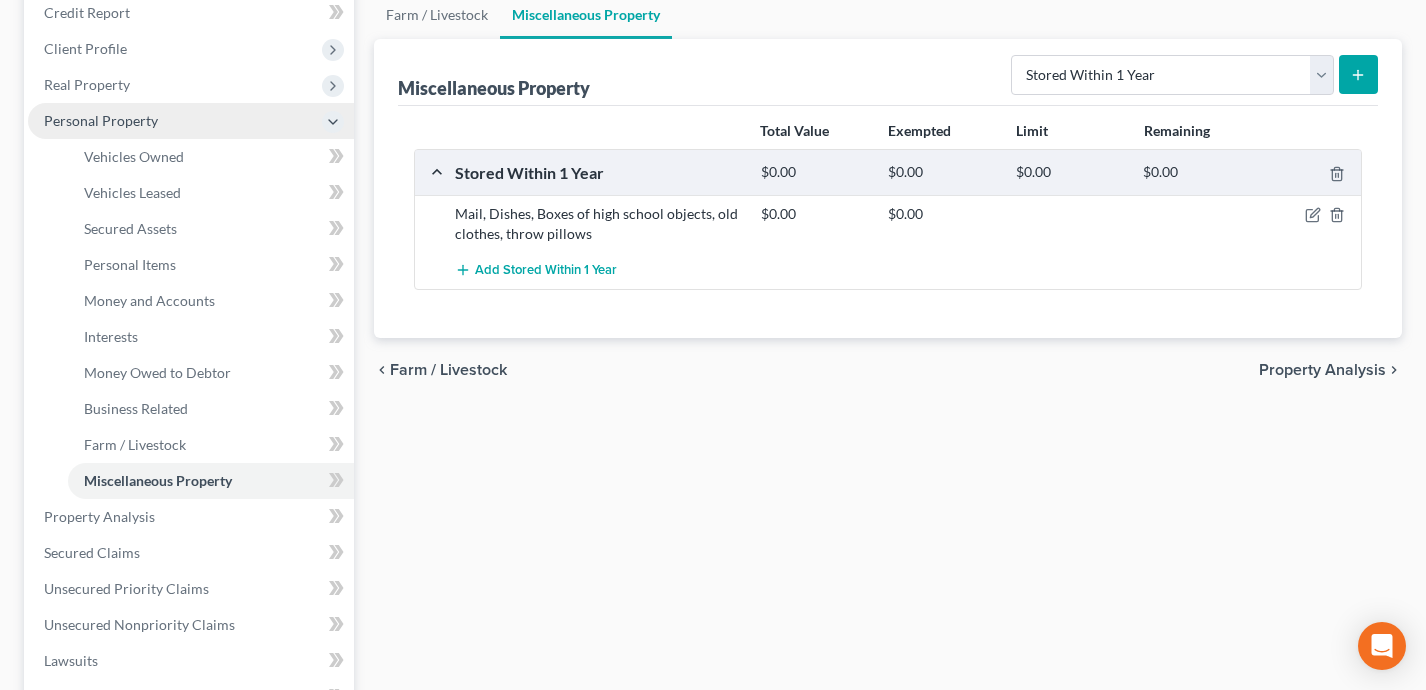 click on "Personal Property" at bounding box center (191, 121) 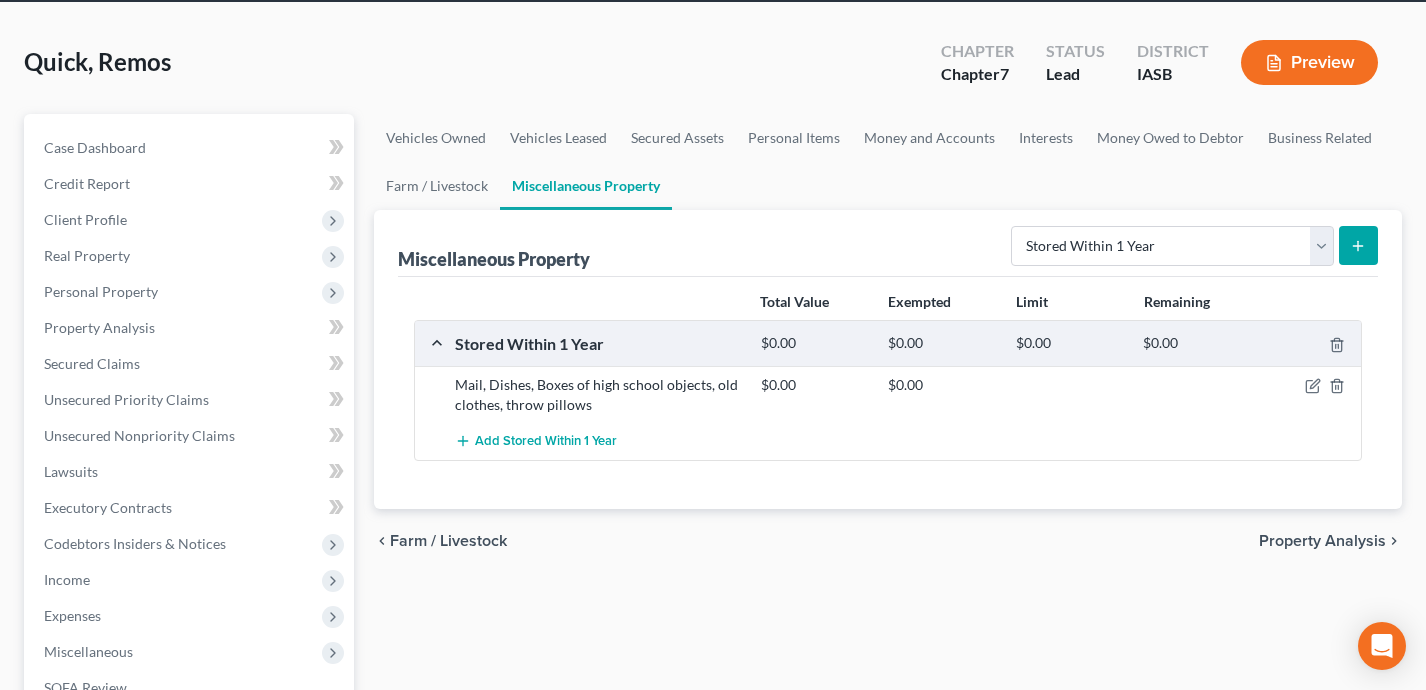 scroll, scrollTop: 59, scrollLeft: 0, axis: vertical 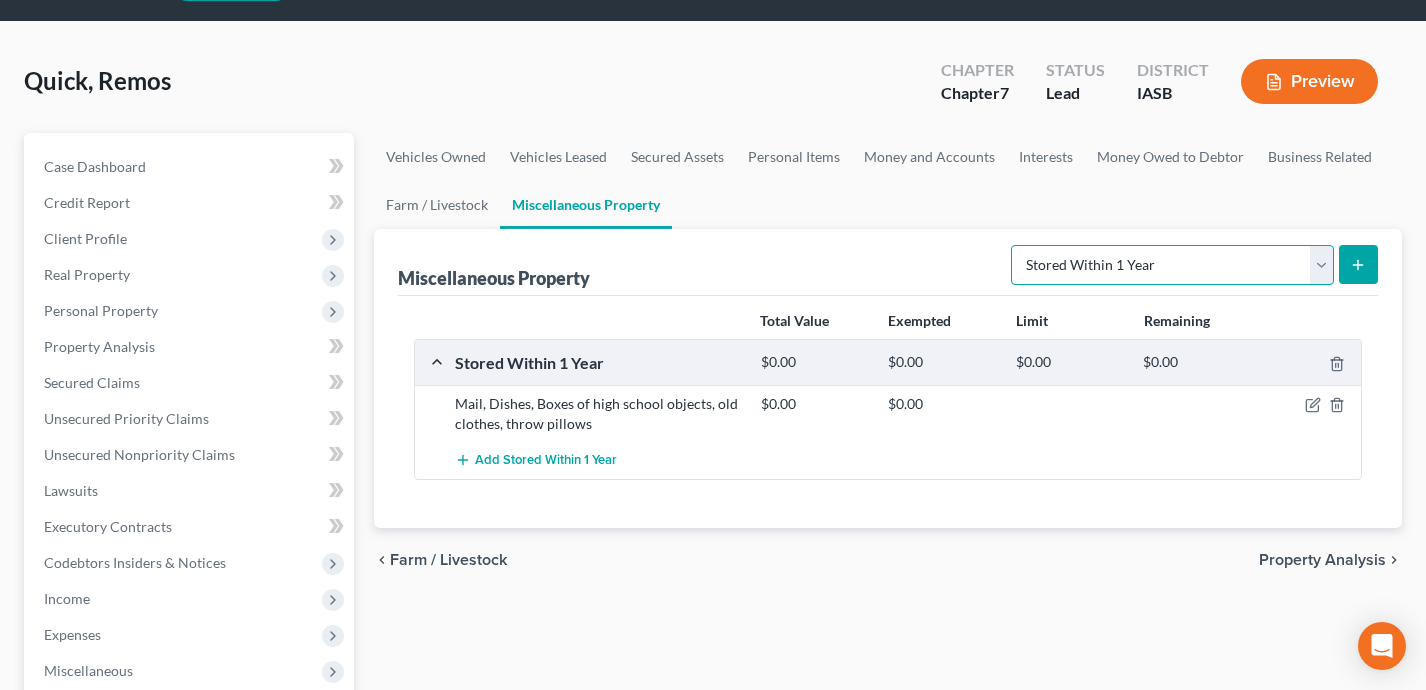 click on "Select Property Type Assigned for Creditor Benefit Within 1 Year Holding for Another Not Yet Listed Stored Within 1 Year Transferred" at bounding box center (1172, 265) 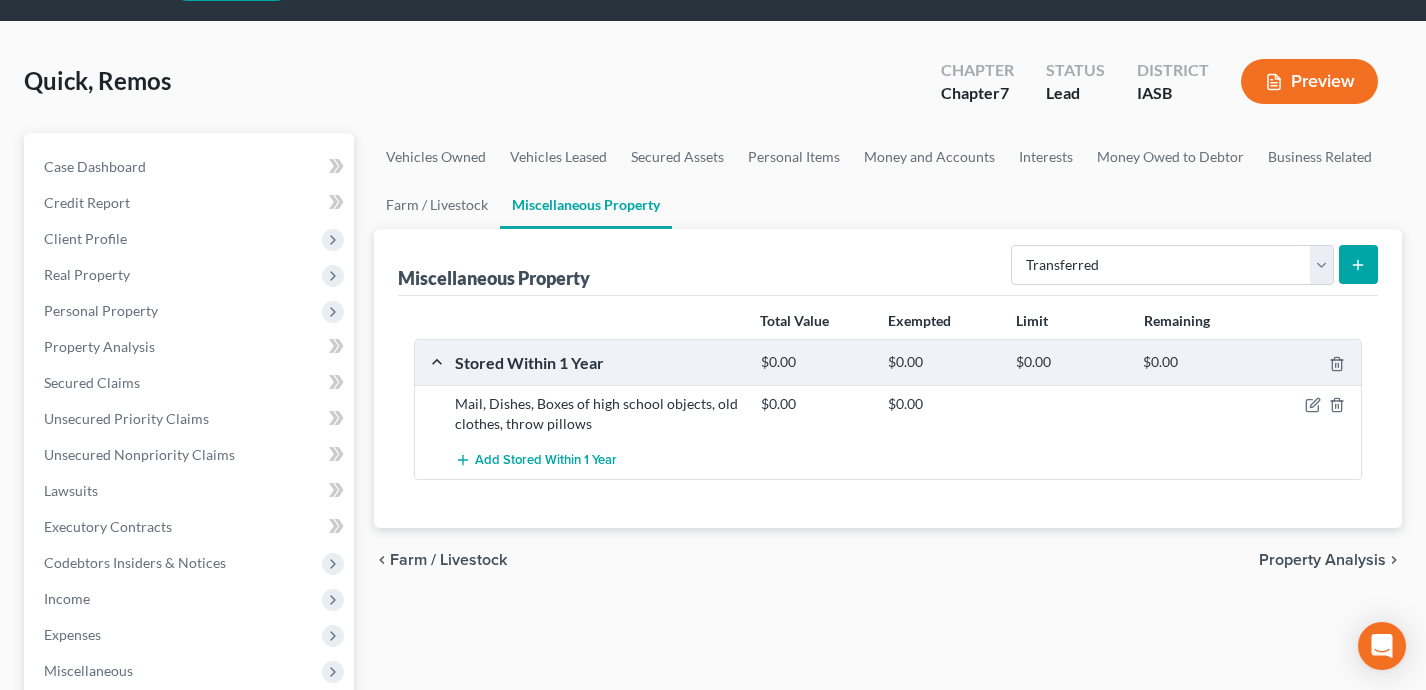click 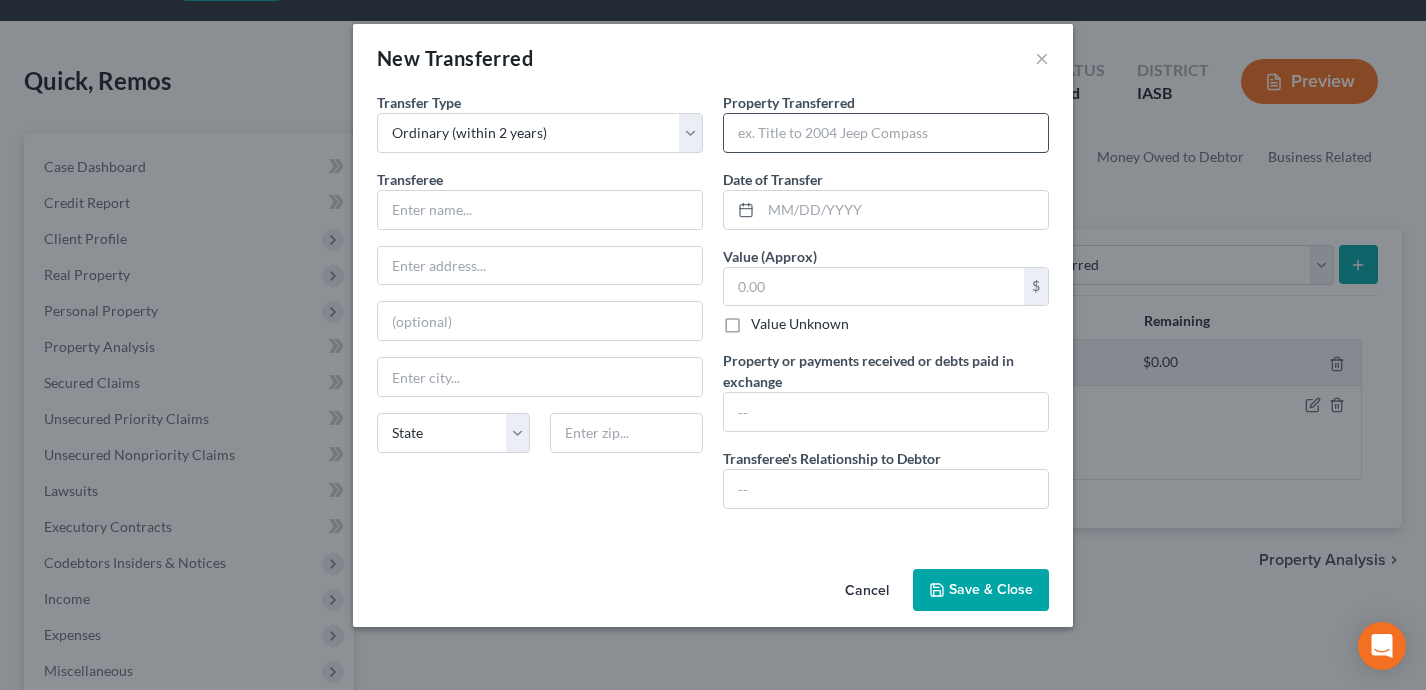 click at bounding box center (886, 133) 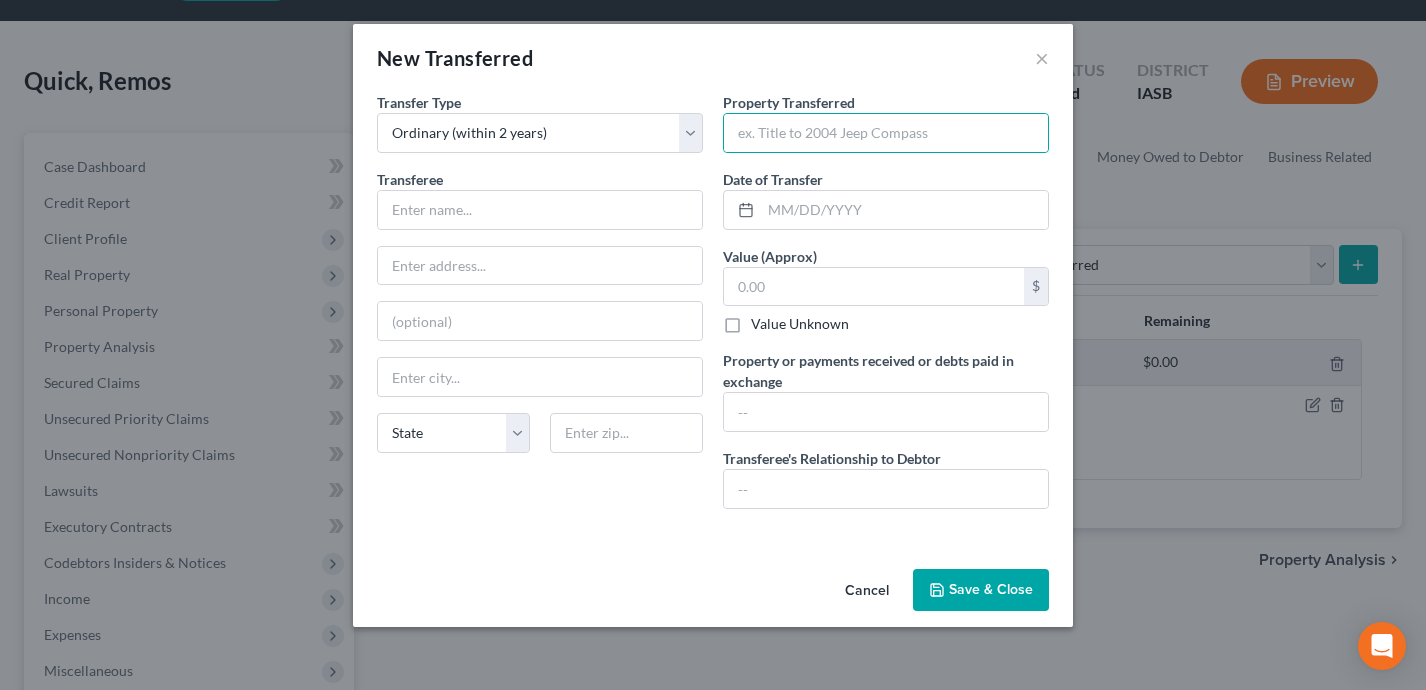 click on "Transferee     State AL AK AR AZ CA CO CT DE DC FL GA GU HI ID IL IN IA KS KY LA ME MD MA MI MN MS MO MT NC ND NE NV NH NJ NM NY OH OK OR PA PR RI SC SD TN TX UT VI VA VT WA WV WI WY" at bounding box center (540, 319) 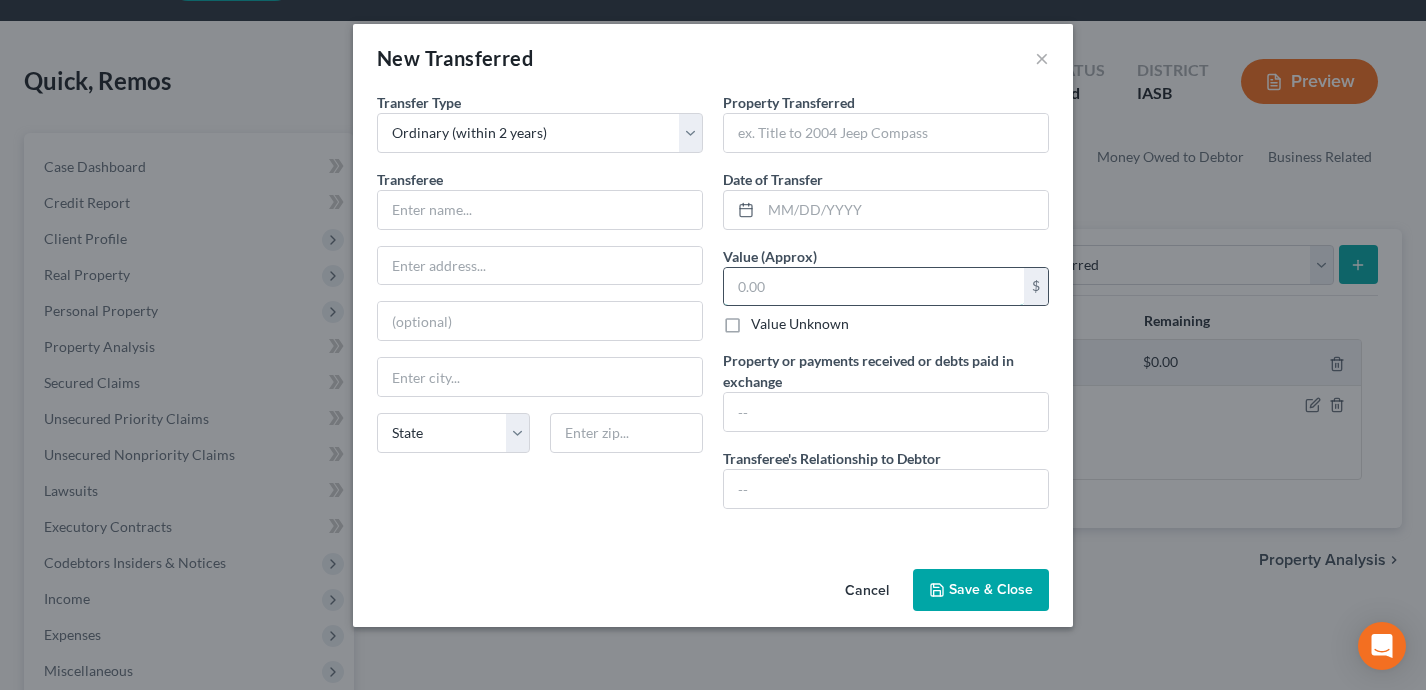 click at bounding box center (874, 287) 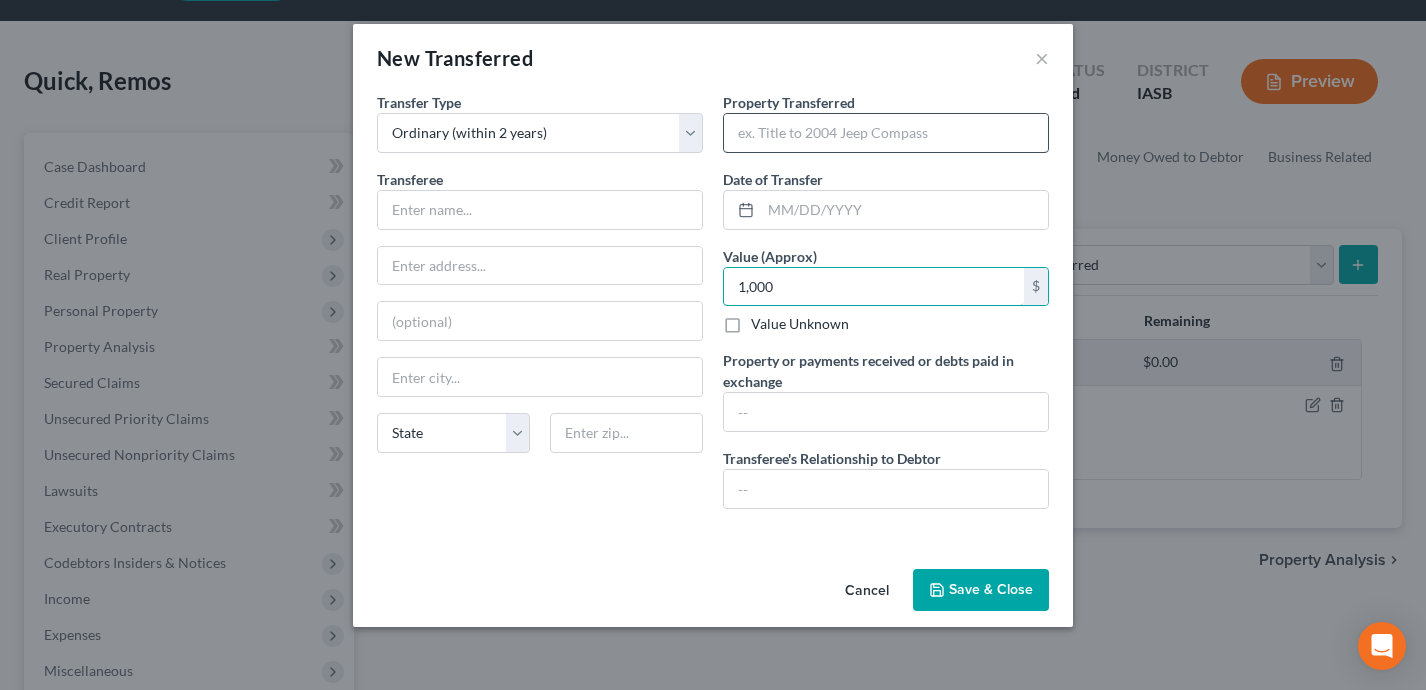 type on "1,000" 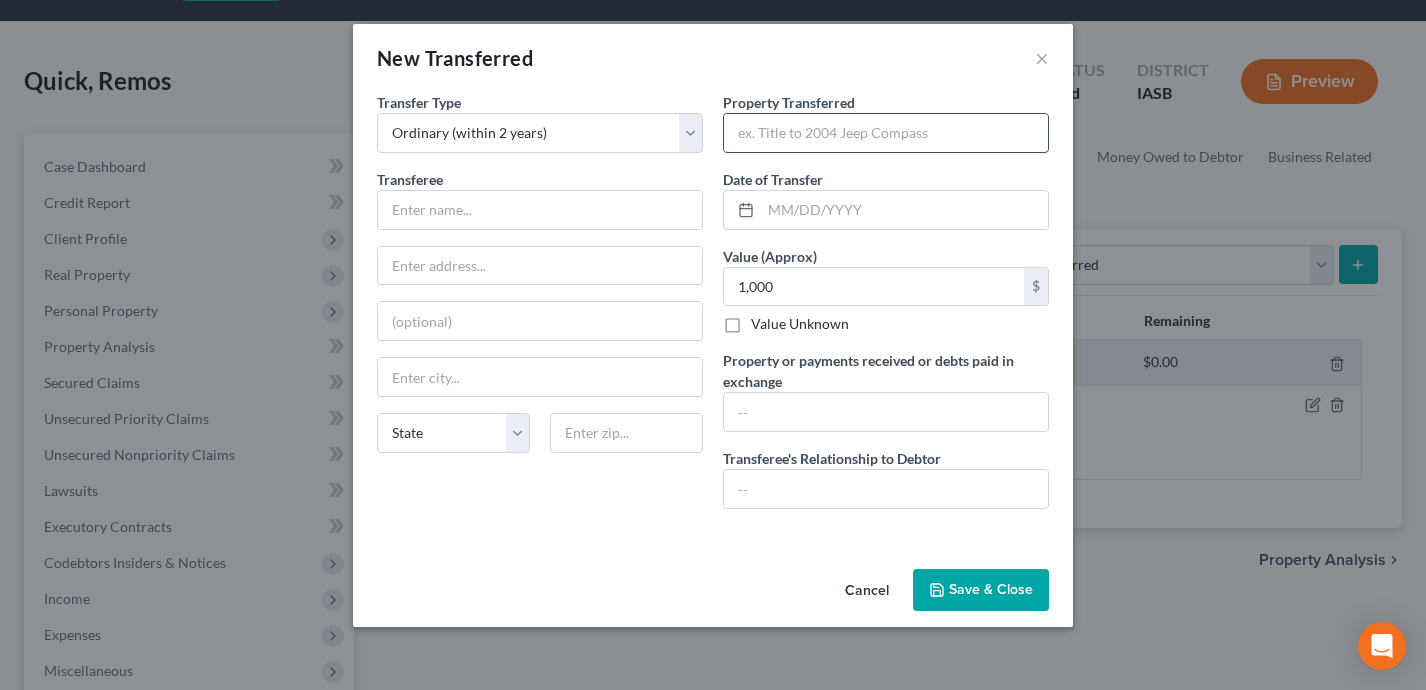 click at bounding box center [886, 133] 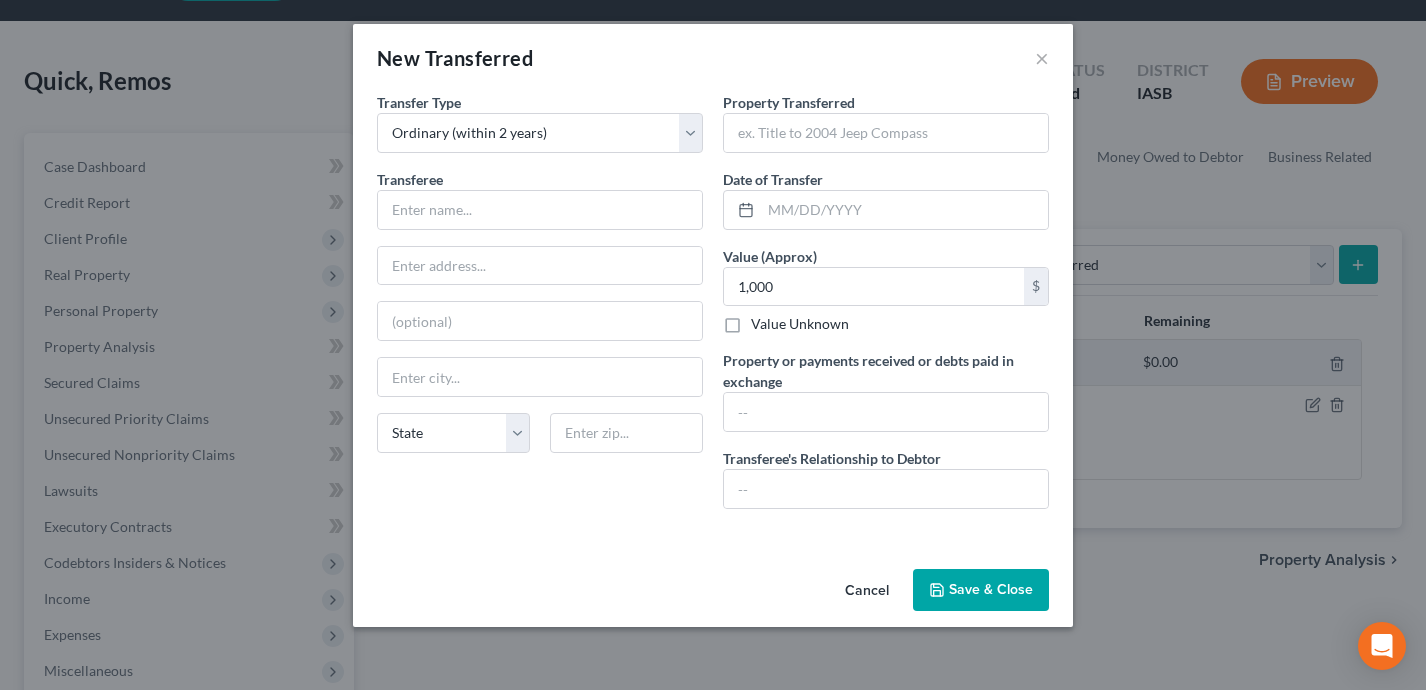 click on "Transfer Type
*
Select Ordinary (within 2 years) Within 10 Years
Transferee
*
State AL AK AR AZ CA CO CT DE DC FL GA GU HI ID IL IN IA KS KY LA ME MD MA MI MN MS MO MT NC ND NE NV NH NJ NM NY OH OK OR PA PR RI SC SD TN TX UT VI VA VT WA WV WI WY" at bounding box center (540, 308) 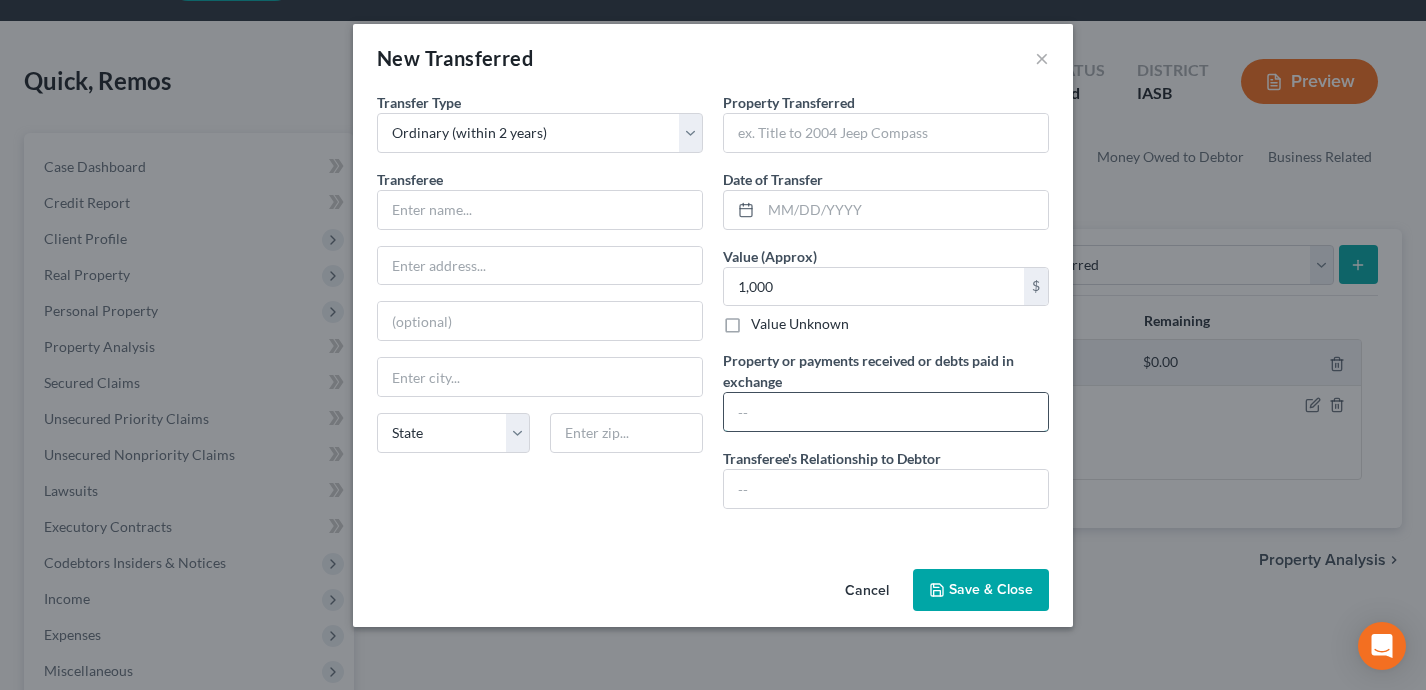 click at bounding box center [886, 412] 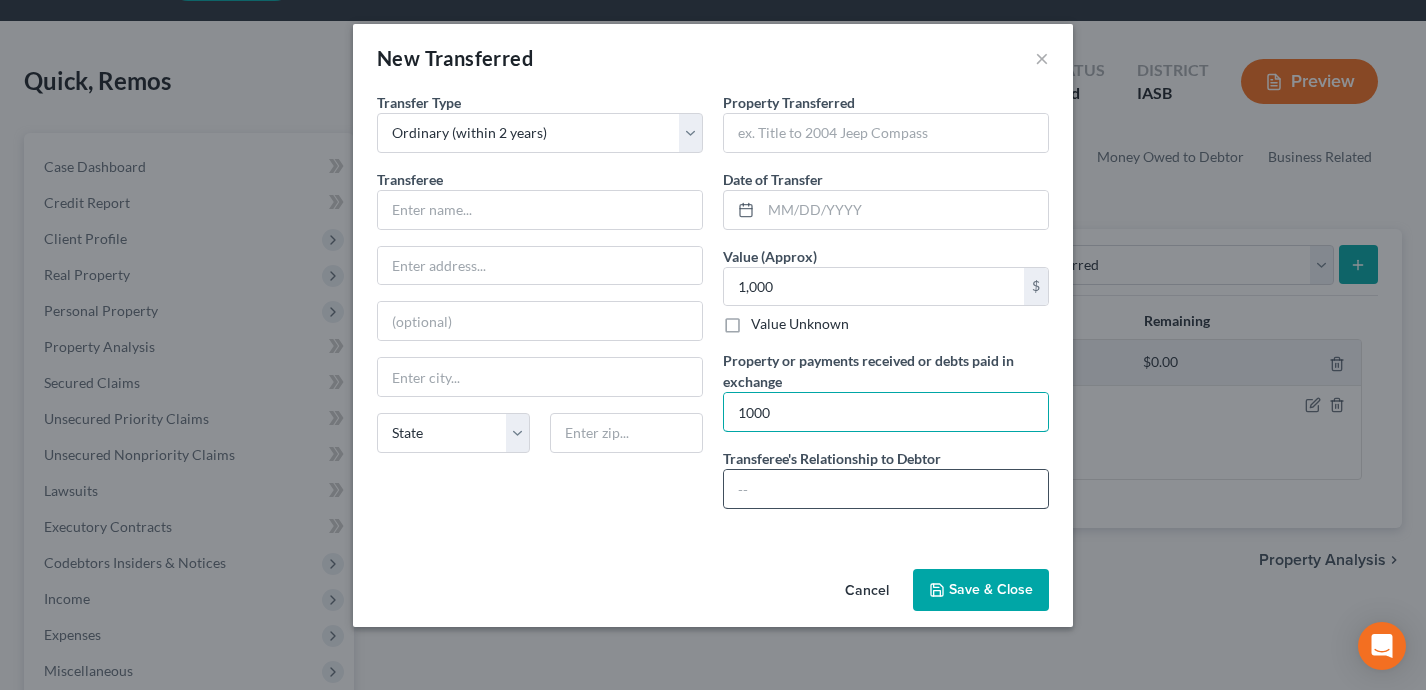 type on "1000" 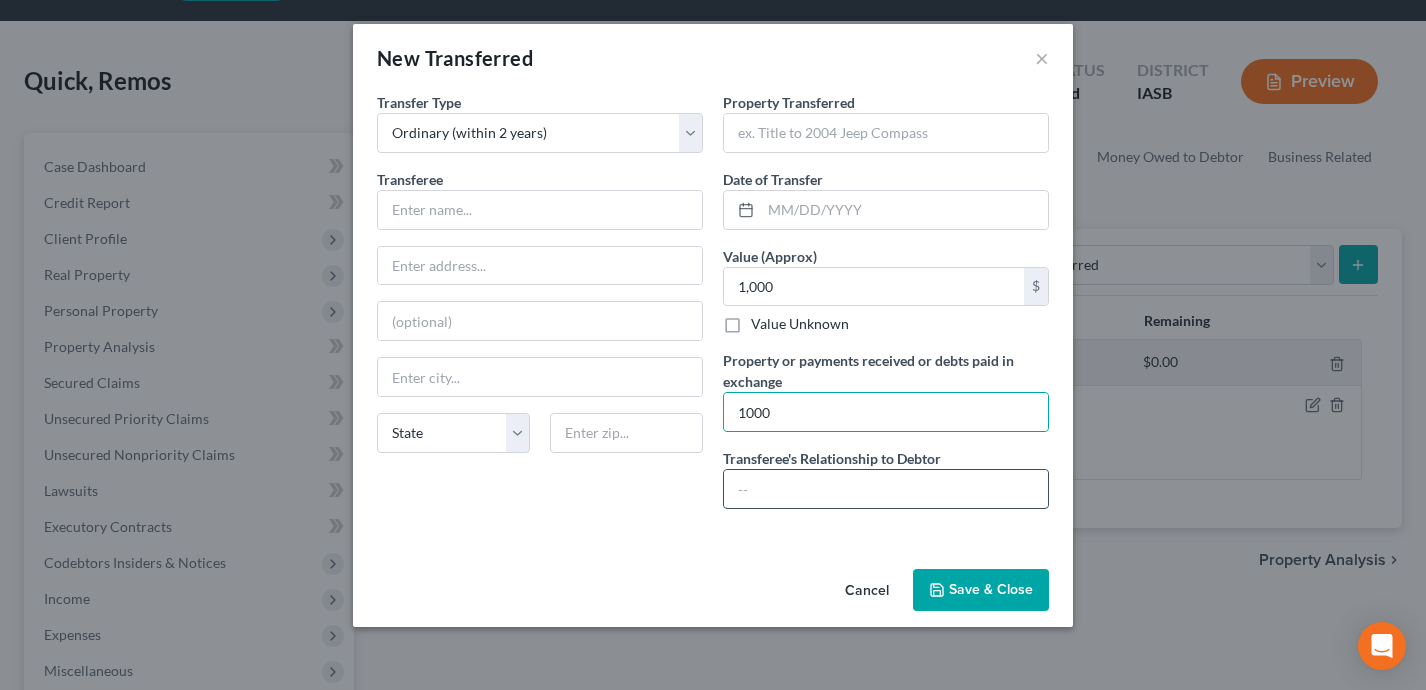 click at bounding box center [886, 489] 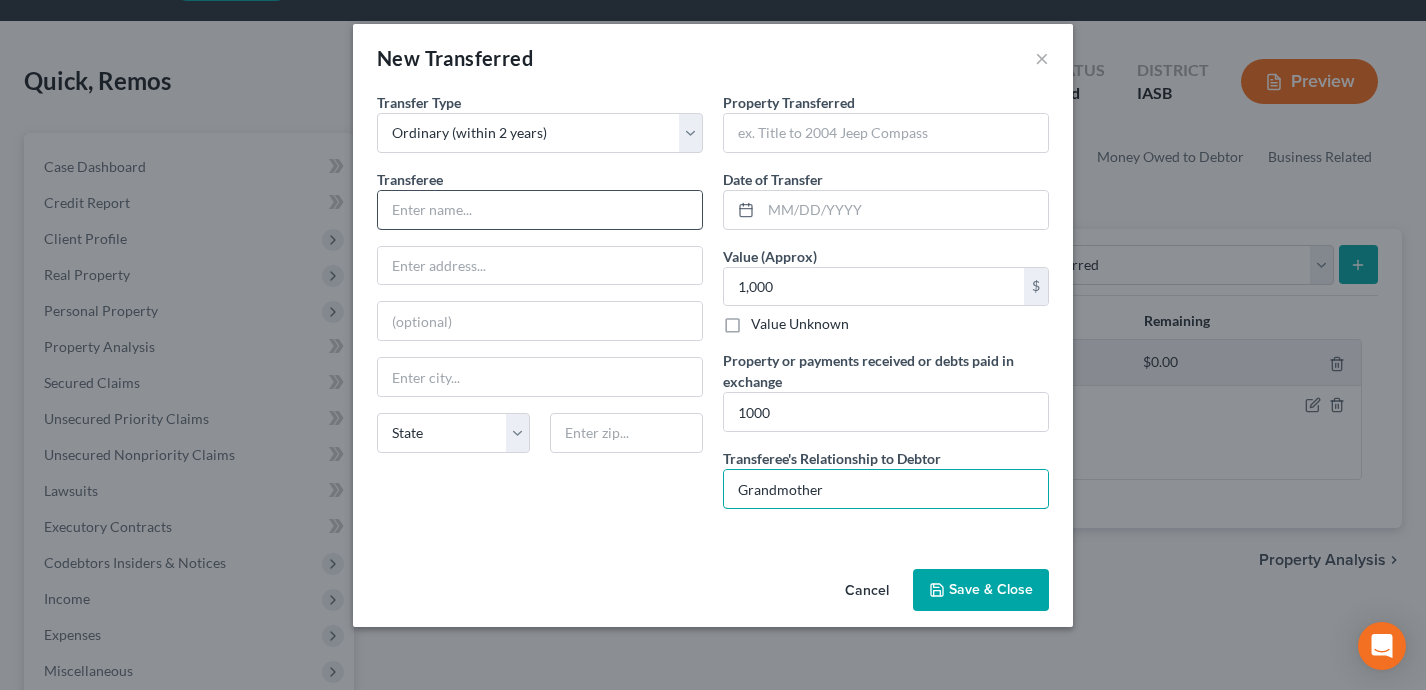type on "Grandmother" 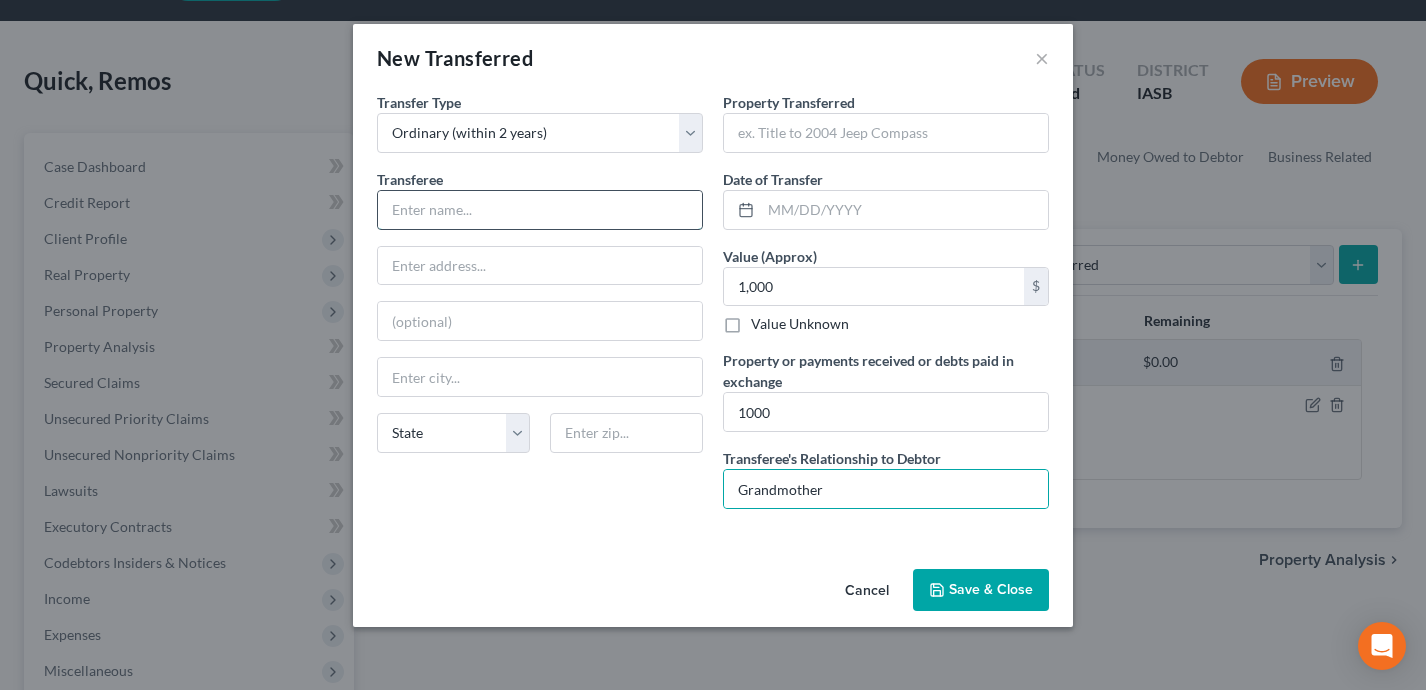 click at bounding box center [540, 210] 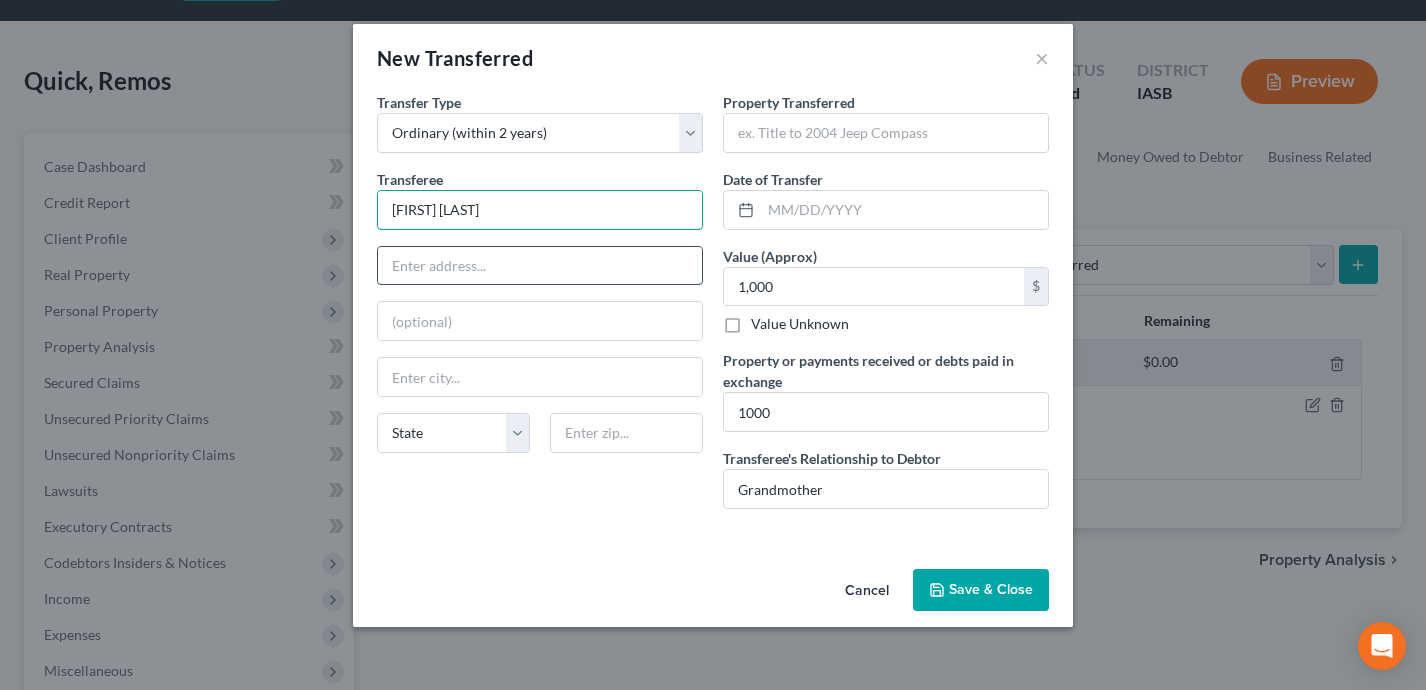 type on "[FIRST] [LAST]" 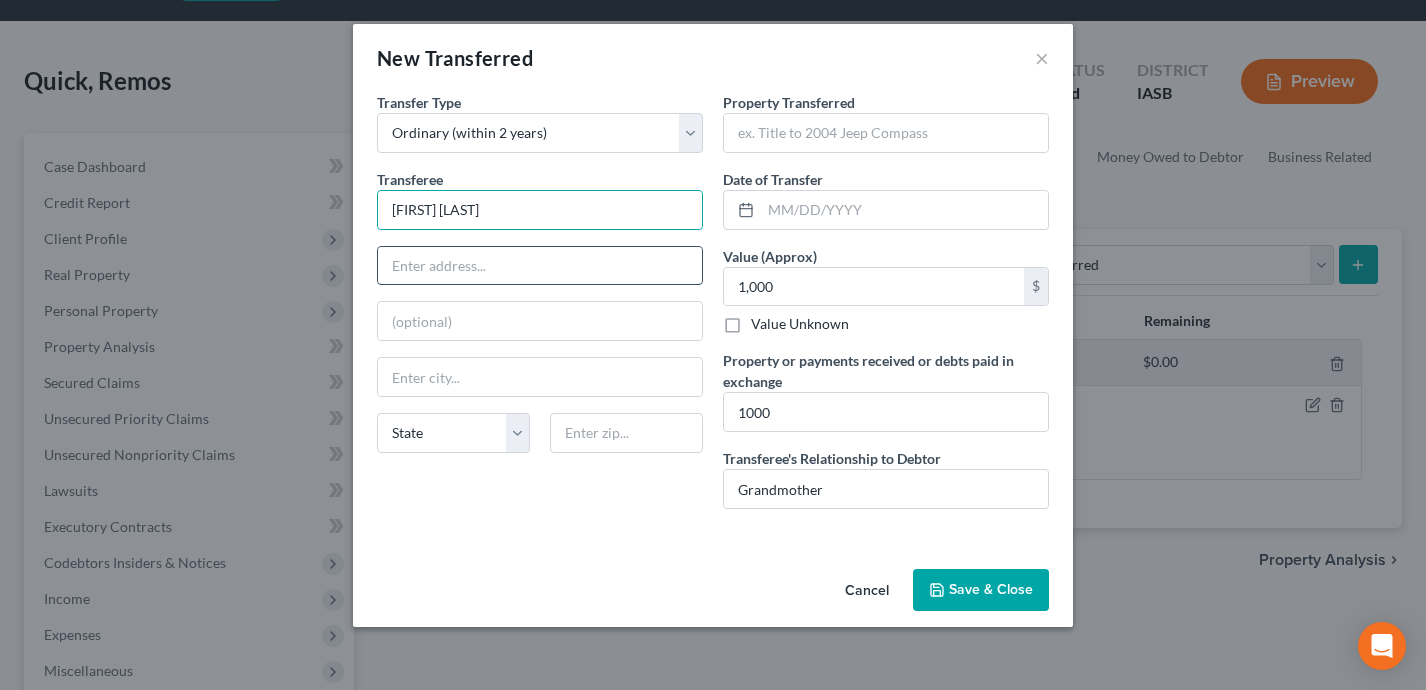 click at bounding box center [540, 266] 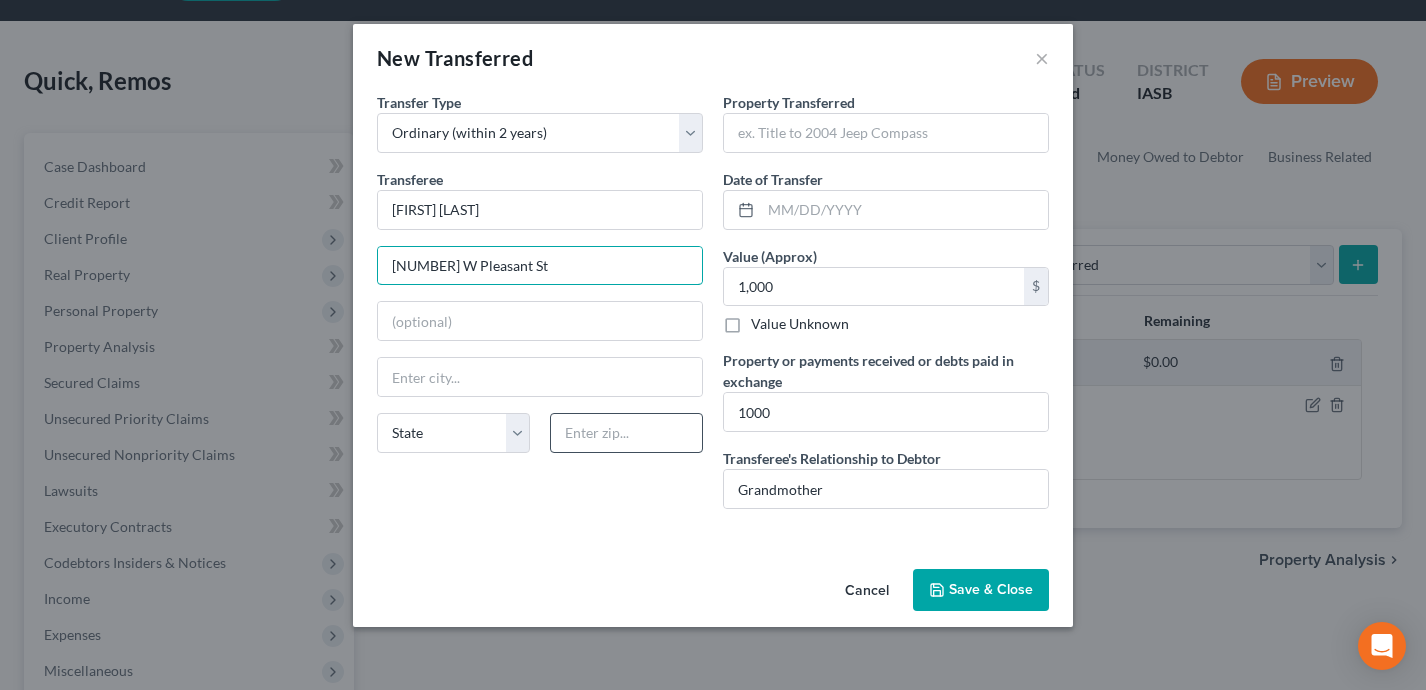 type on "[NUMBER] W Pleasant St" 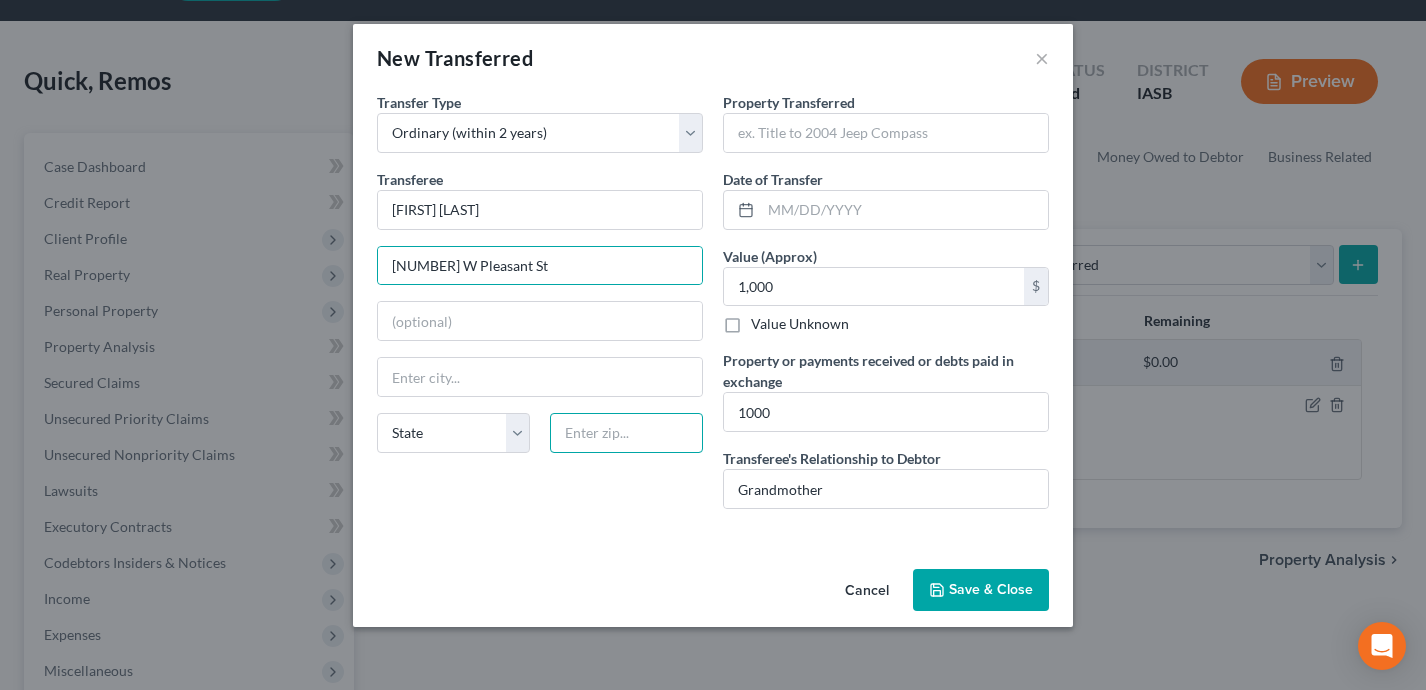 click at bounding box center [626, 433] 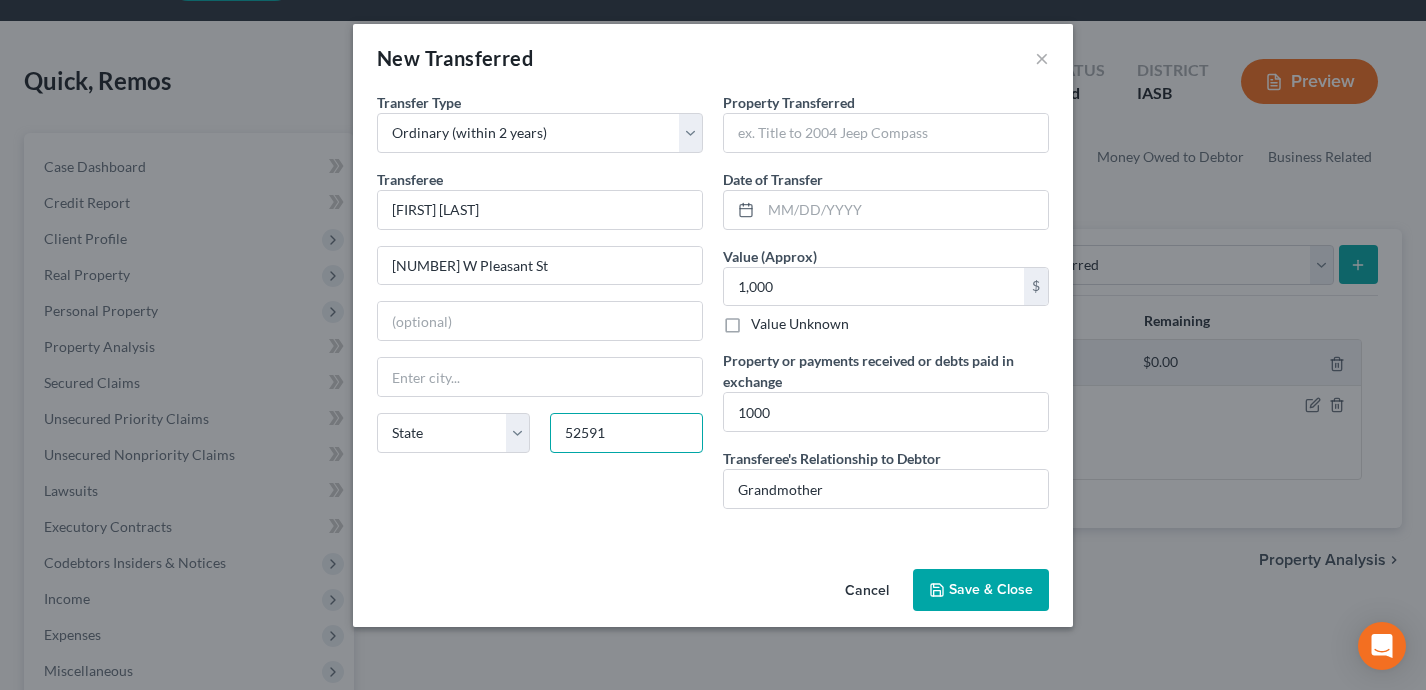 type on "52591" 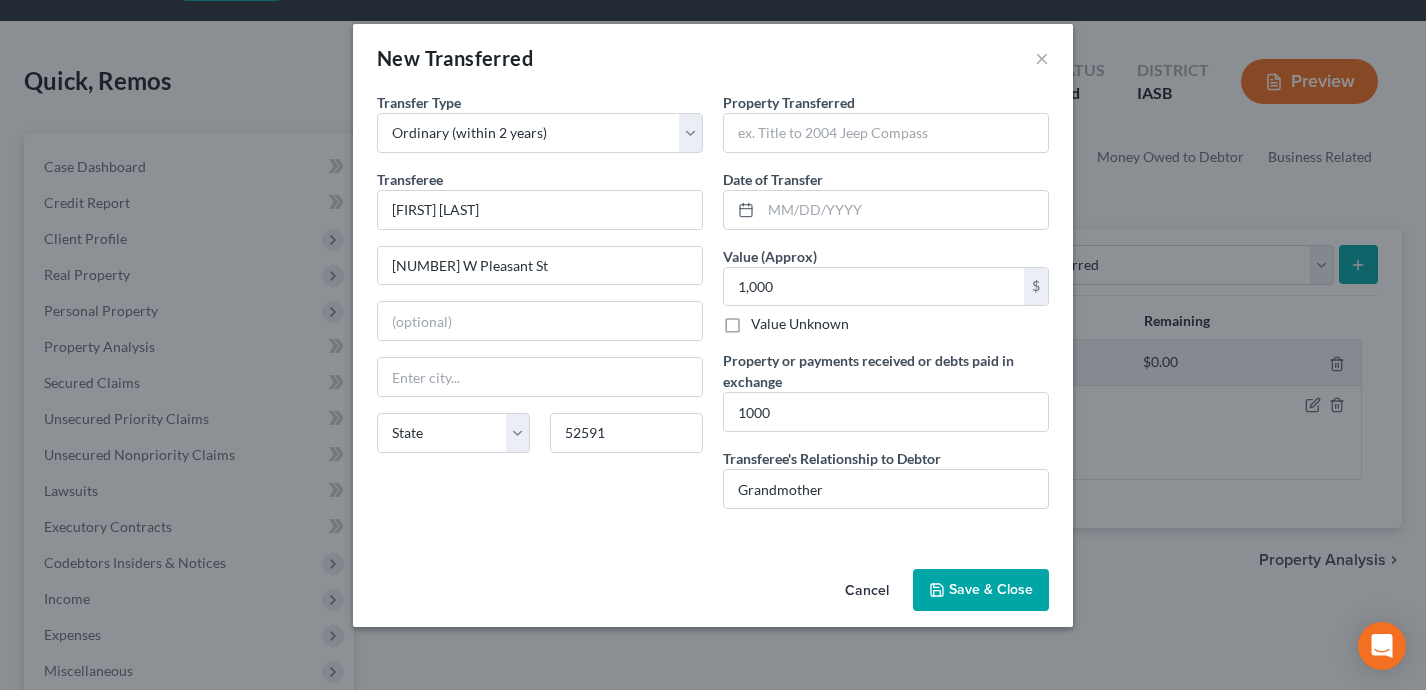 click on "Cancel Save & Close" at bounding box center [713, 594] 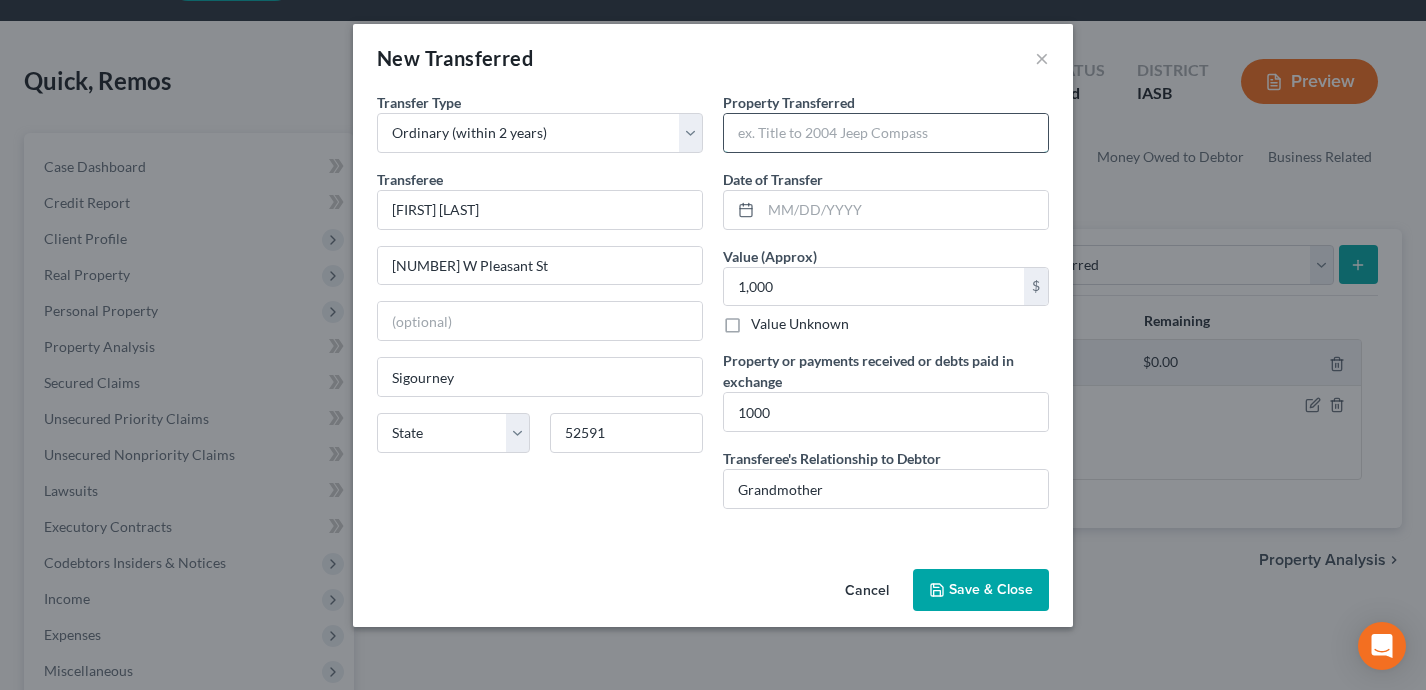 click at bounding box center (886, 133) 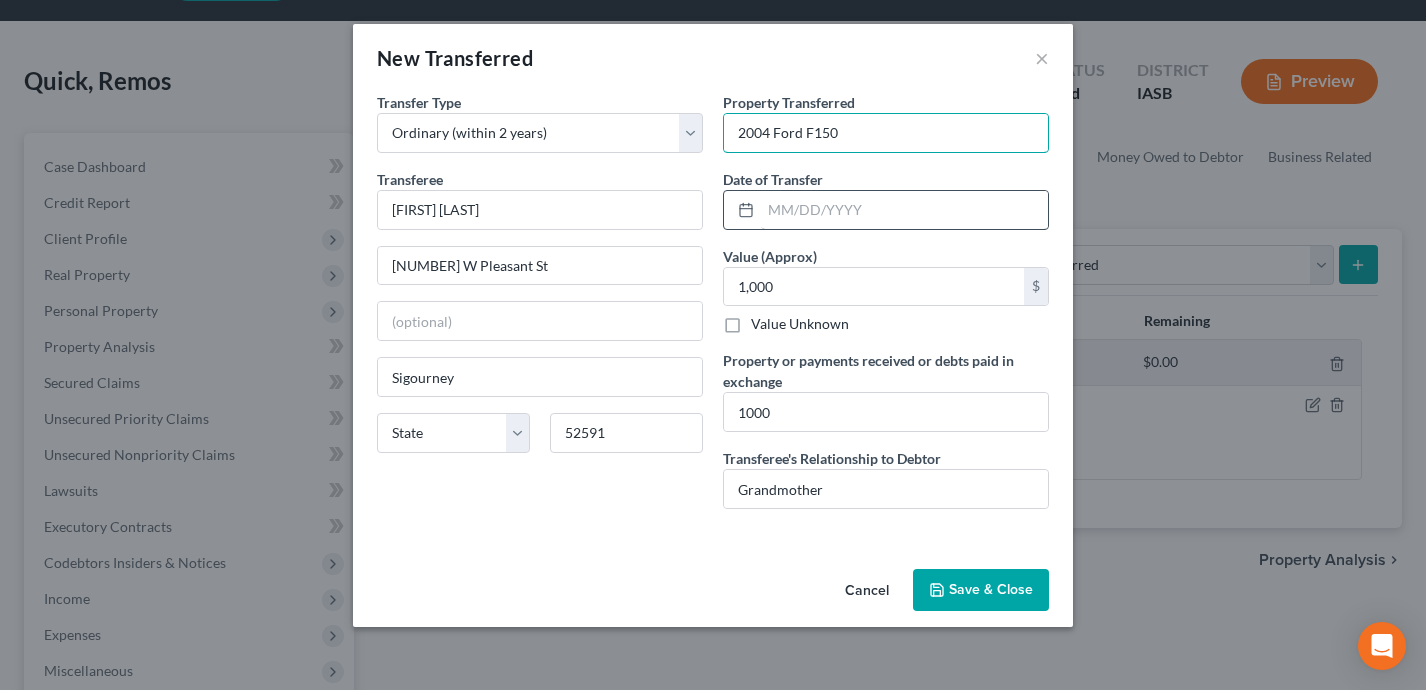type on "2004 Ford F150" 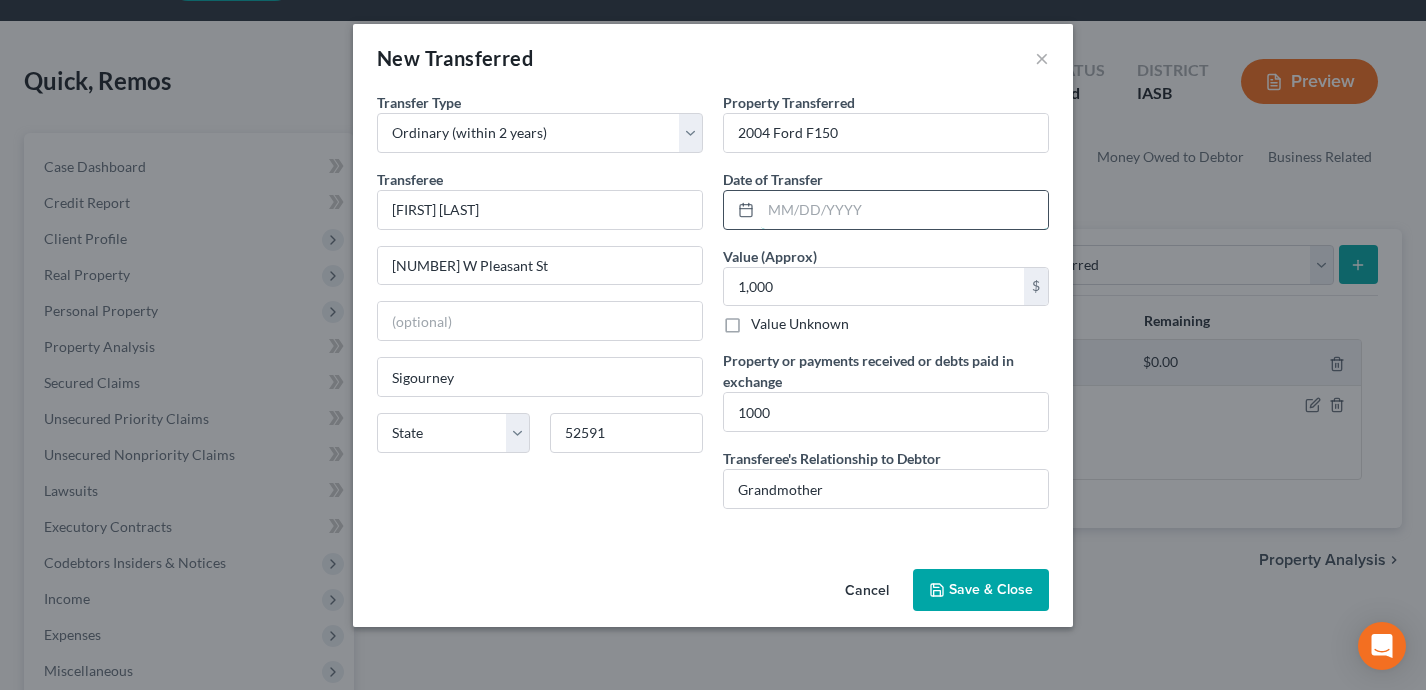 click at bounding box center (904, 210) 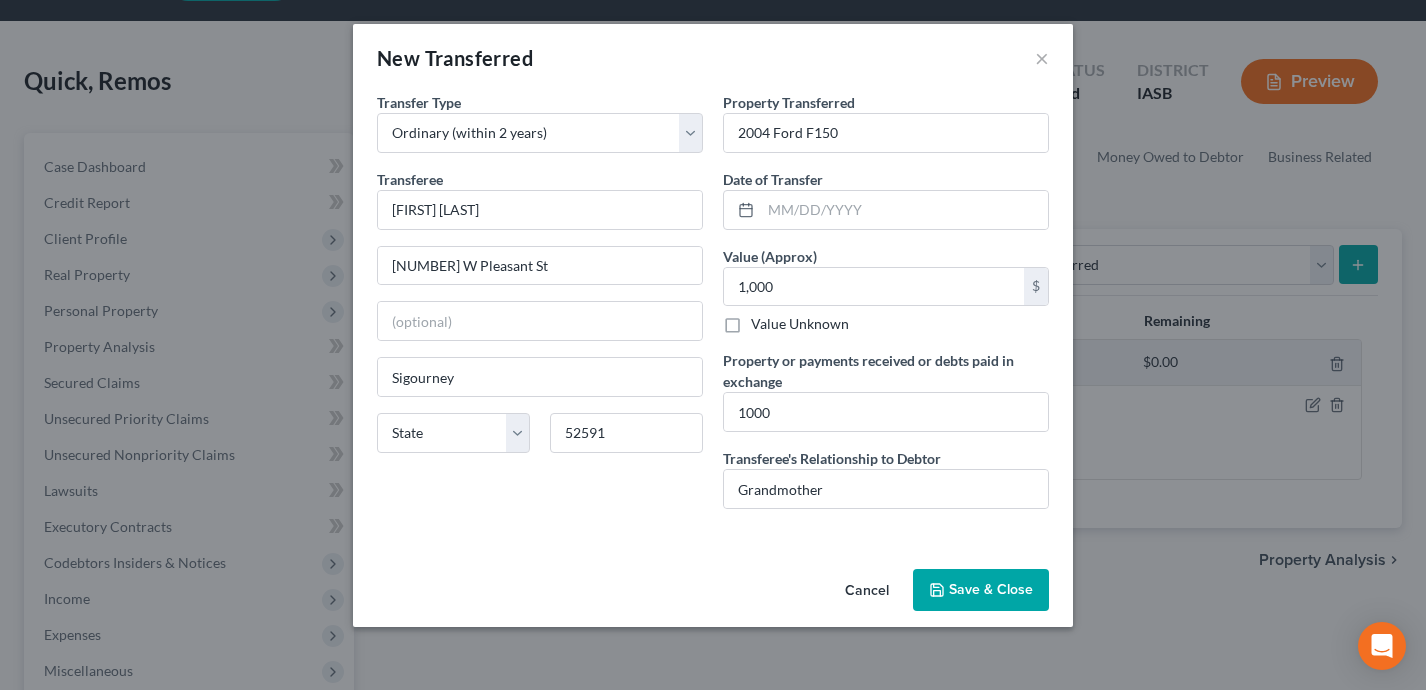 click on "An exemption set must first be selected from the Filing Information section.
Transfer Type
*
Select Ordinary (within 2 years) Within 10 Years
Transferee
*
[FIRST] [LAST] [NUMBER] [STREET] [CITY] State AL AK AR AZ CA CO CT DE DC FL GA GU HI ID IL IN IA KS KY LA ME MD MA MI MN MS MO MT NC ND NE NV NH NJ NM NY OH OK OR PA PR RI SC SD TN TX UT VI VA VT WA WV WI WY 52591
Property Transferred
*
2004 Ford F150
Date of Transfer
*
Value (Approx)
1,000.00 $
Value Unknown
Balance Undetermined
1,000 $
Value Unknown
Property or payments received or debts paid in exchange 1000 Transferee's Relationship to Debtor Grandmother" at bounding box center (713, 326) 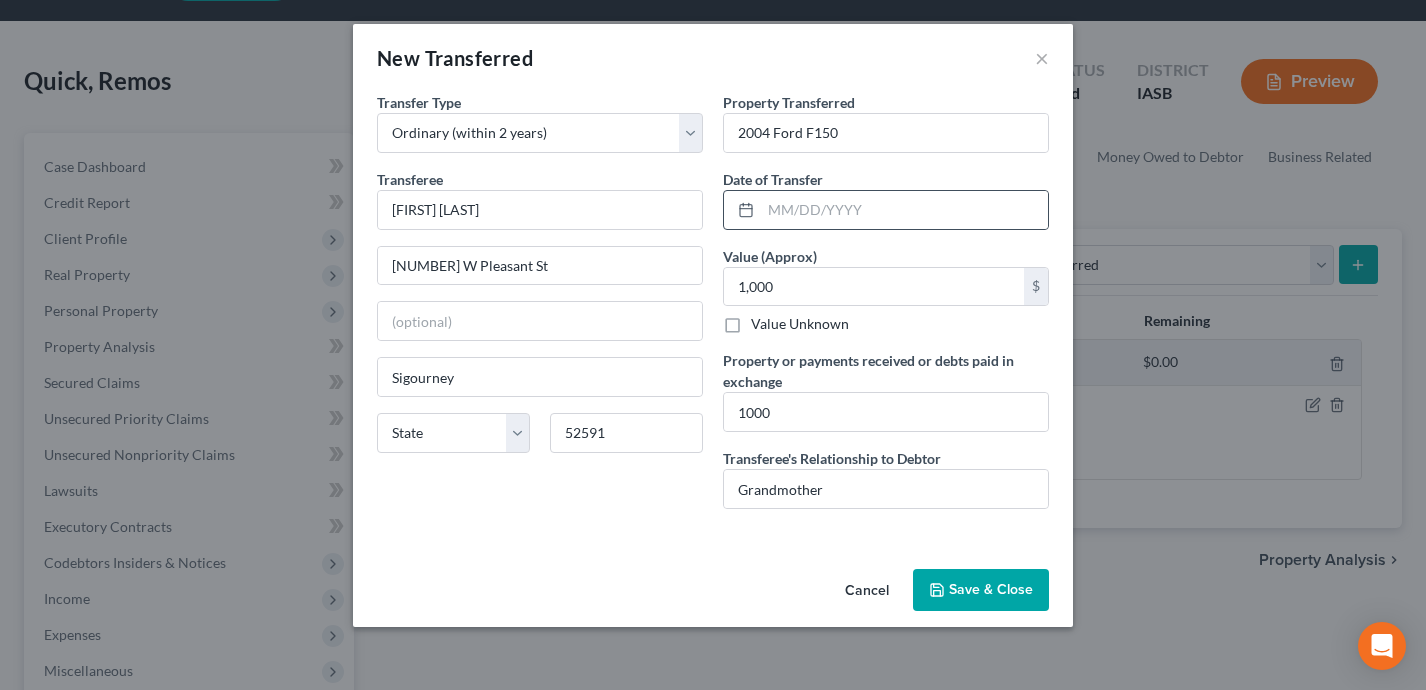 click at bounding box center [742, 210] 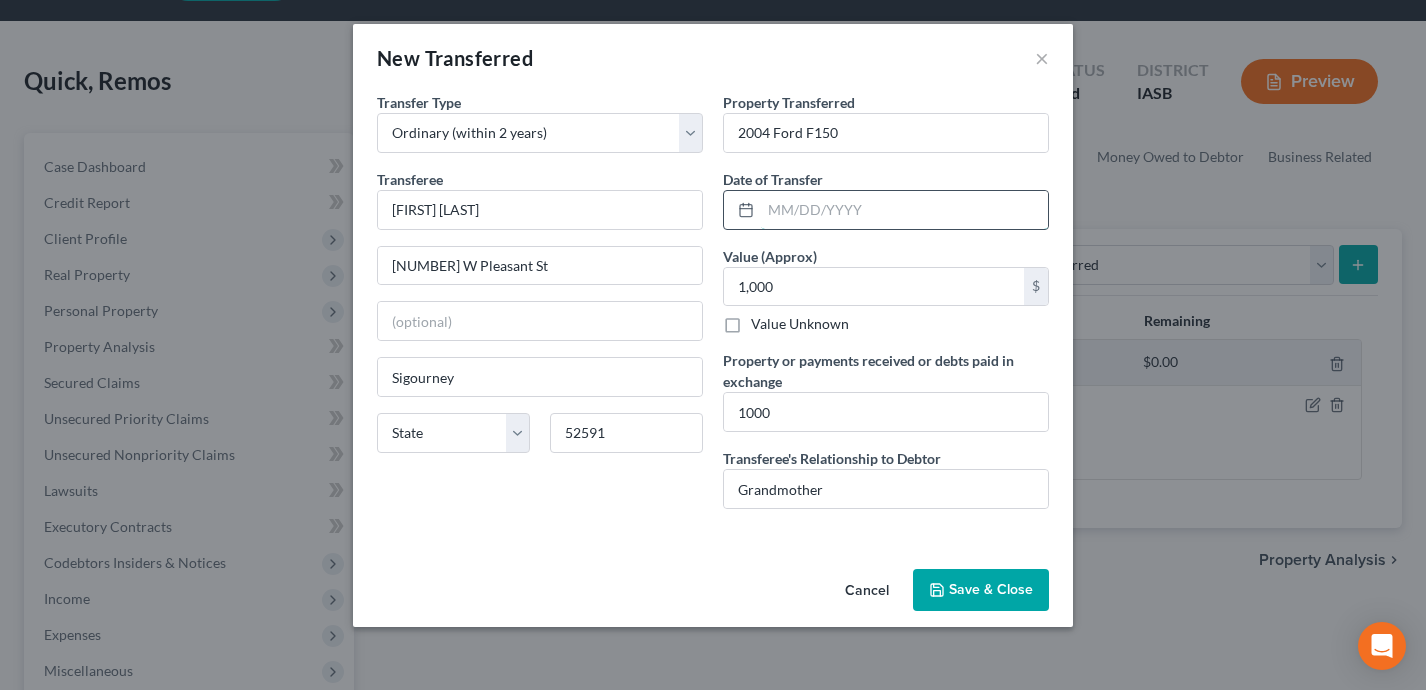 click at bounding box center [904, 210] 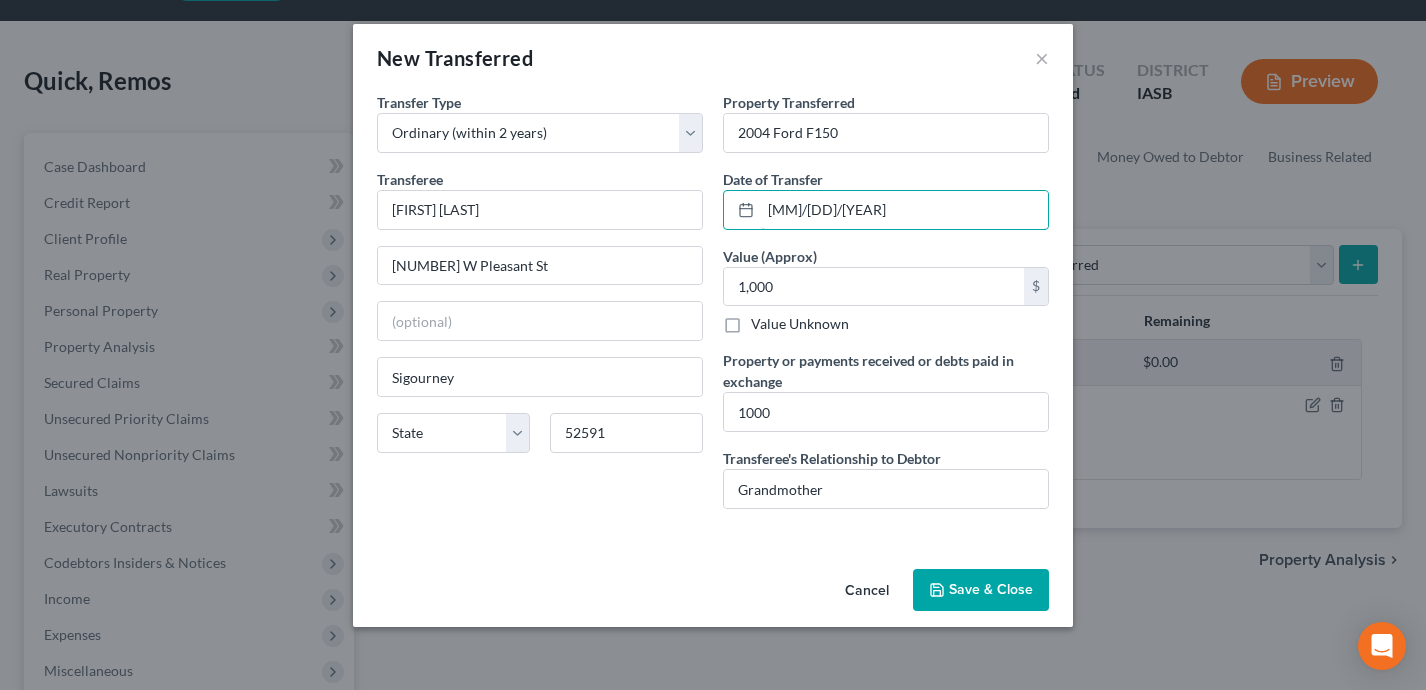 type on "[MM]/[DD]/[YEAR]" 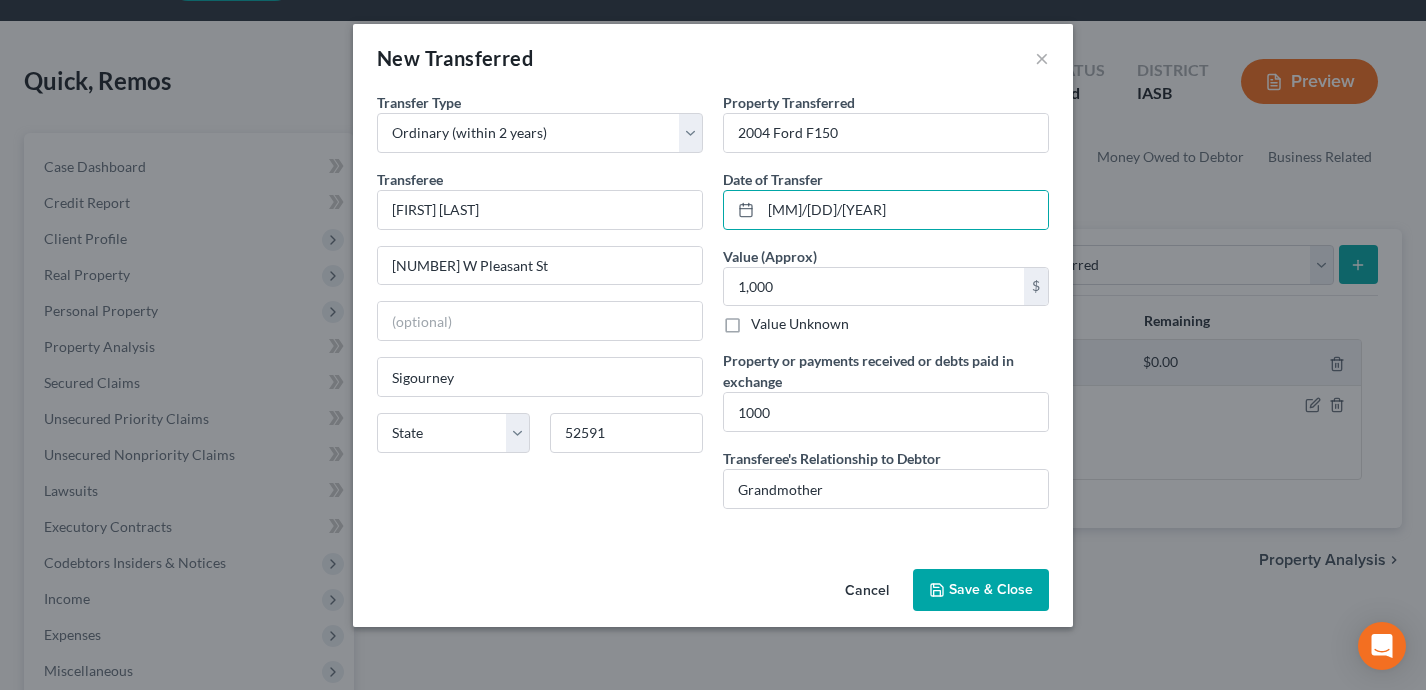 click on "Save & Close" at bounding box center (981, 590) 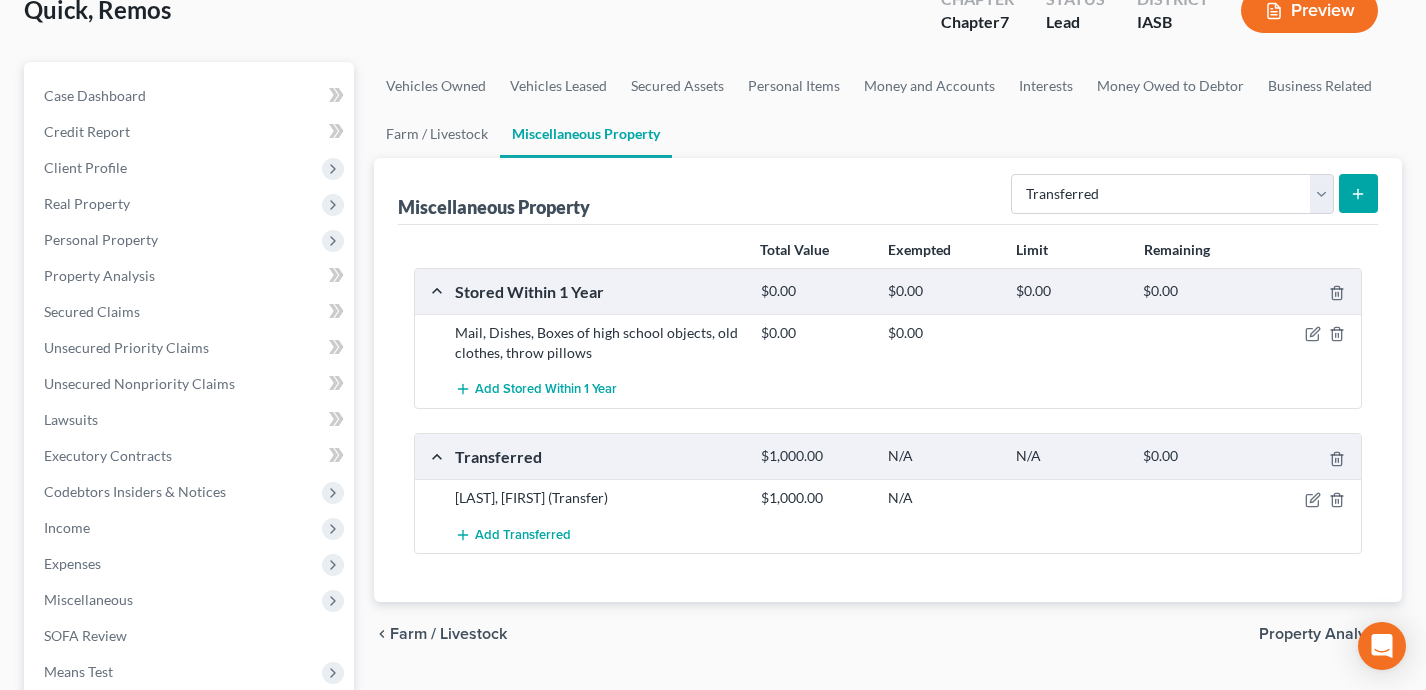 scroll, scrollTop: 157, scrollLeft: 0, axis: vertical 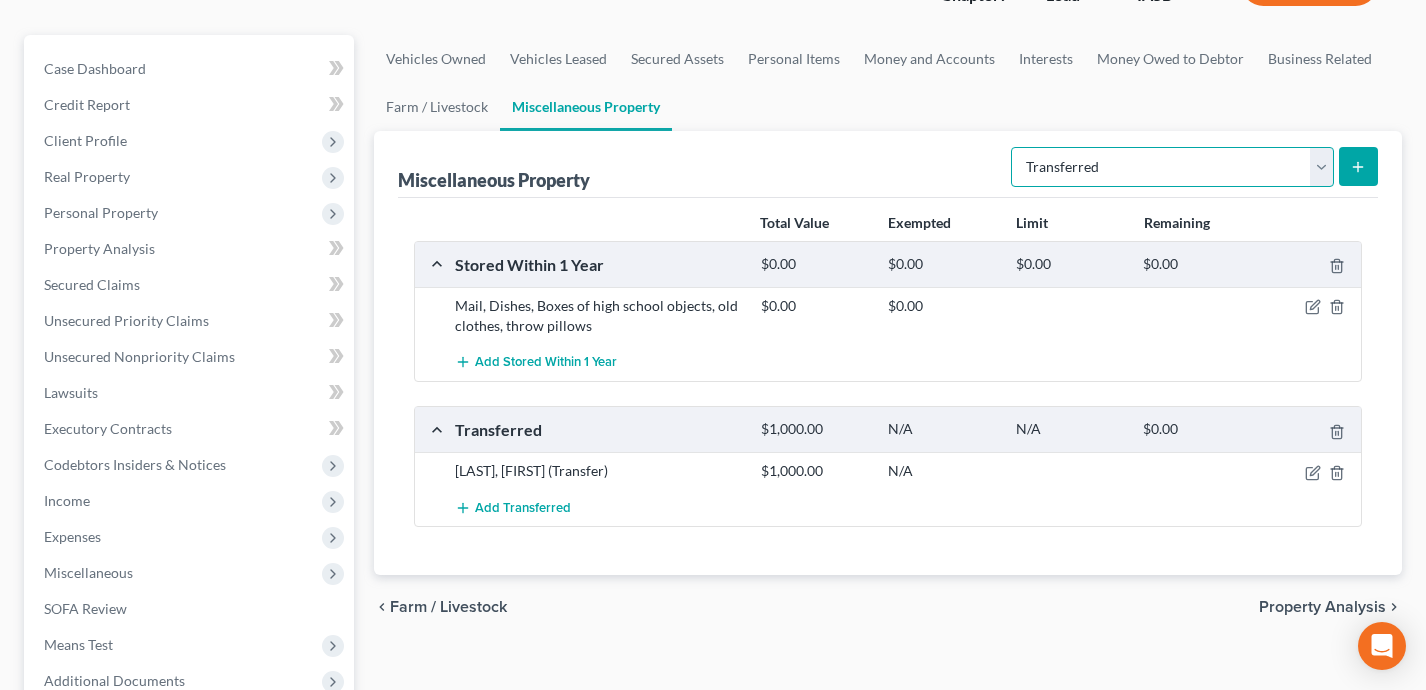 click on "Select Property Type Assigned for Creditor Benefit Within 1 Year Holding for Another Not Yet Listed Stored Within 1 Year Transferred" at bounding box center [1172, 167] 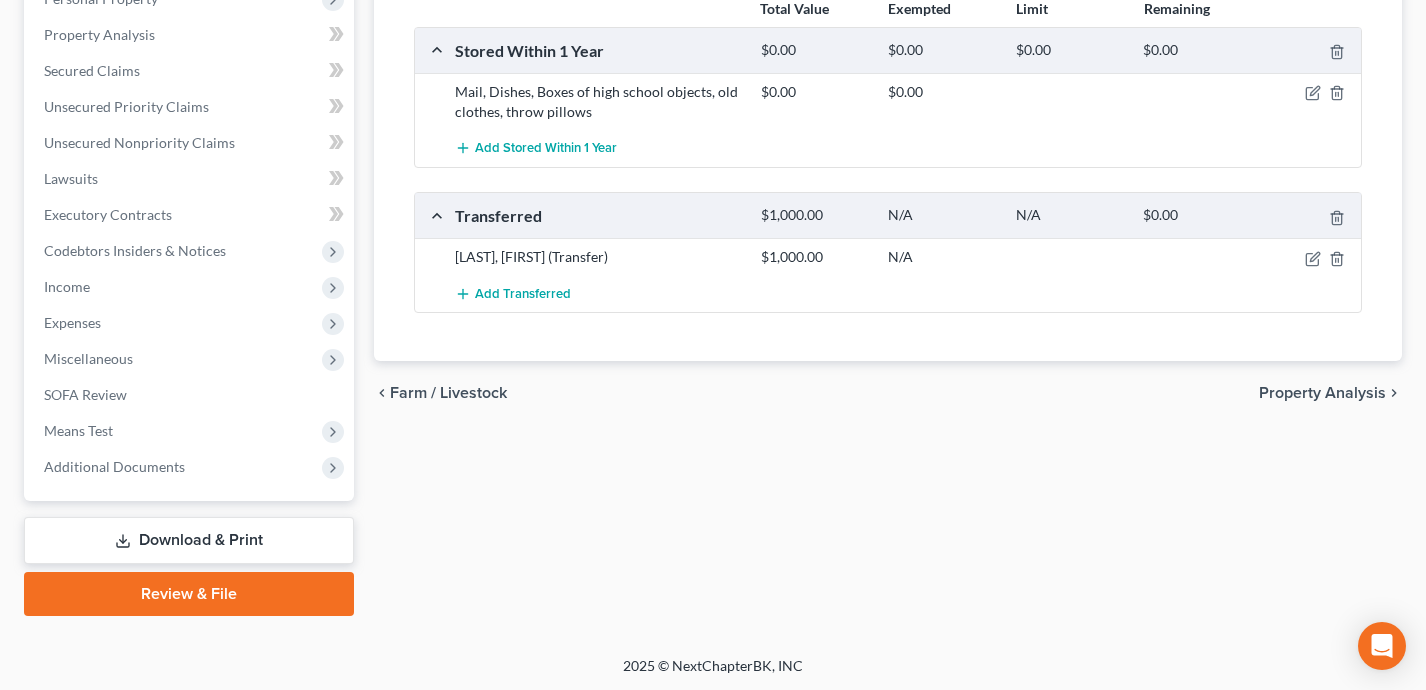 scroll, scrollTop: 368, scrollLeft: 0, axis: vertical 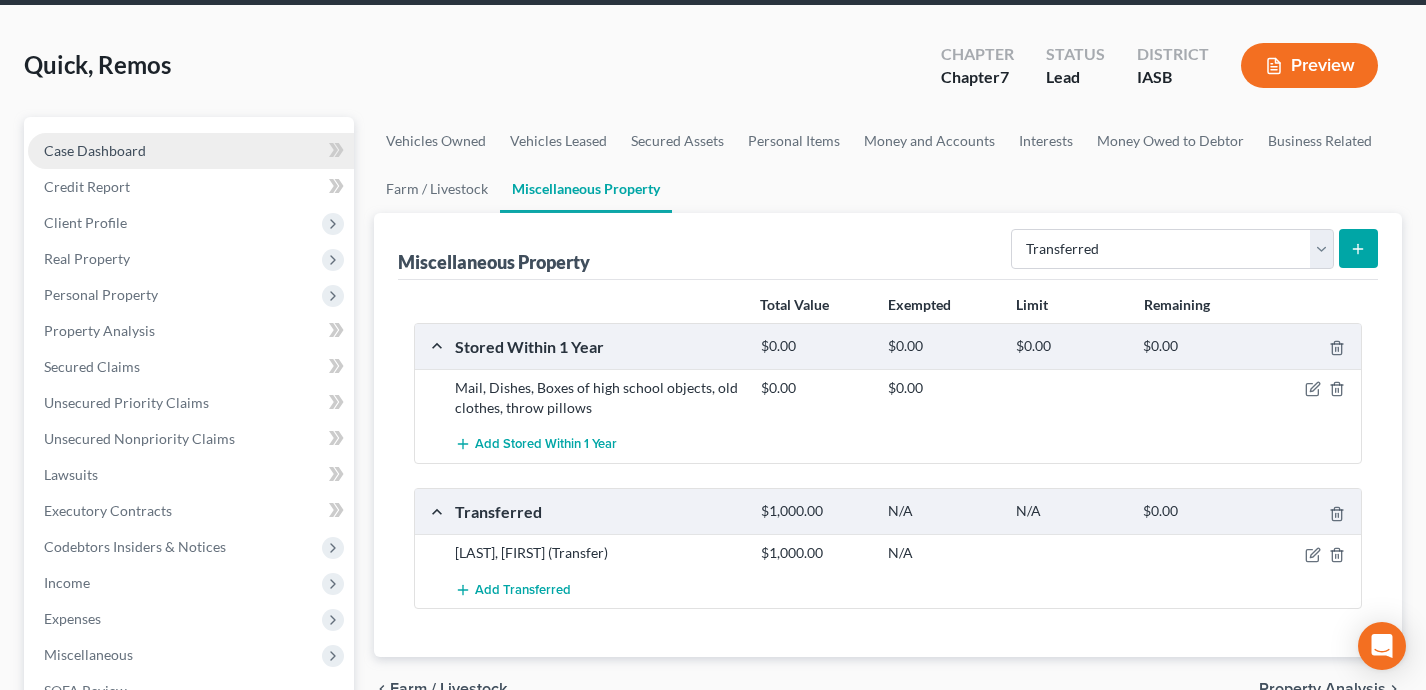 click on "Case Dashboard" at bounding box center [191, 151] 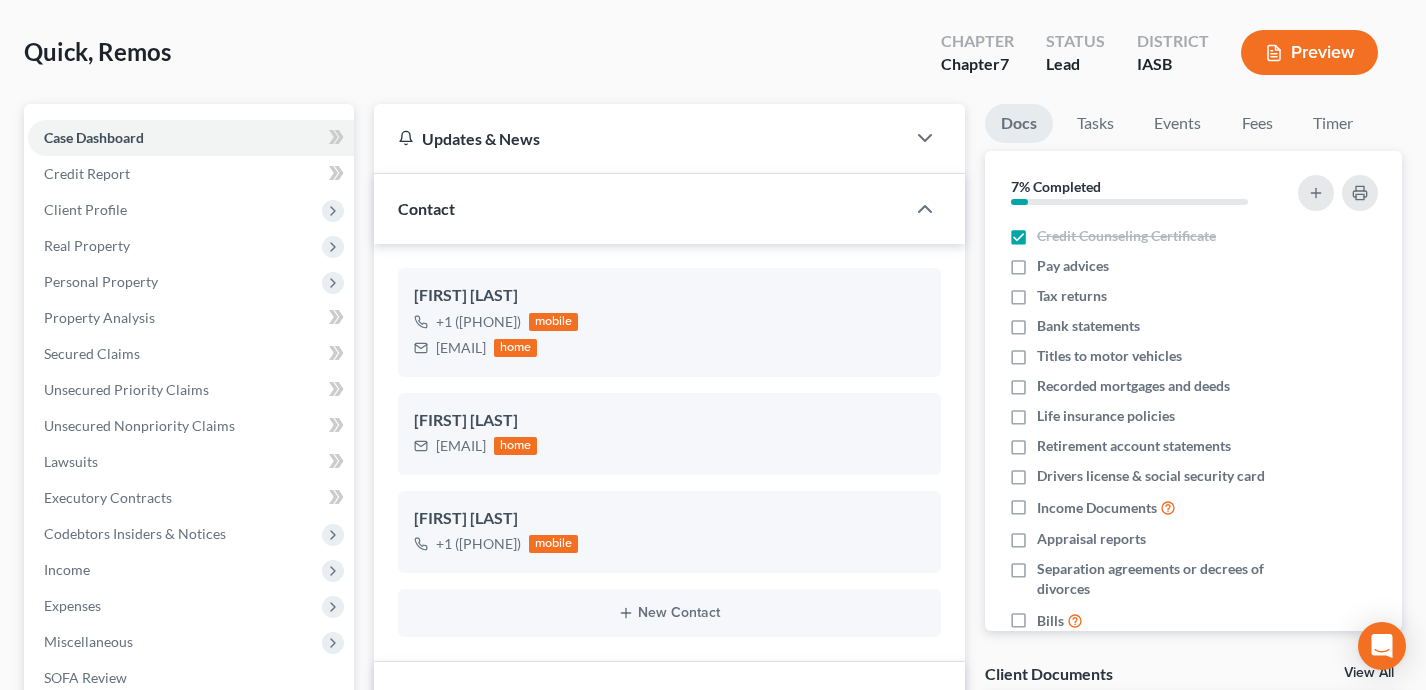 scroll, scrollTop: 218, scrollLeft: 0, axis: vertical 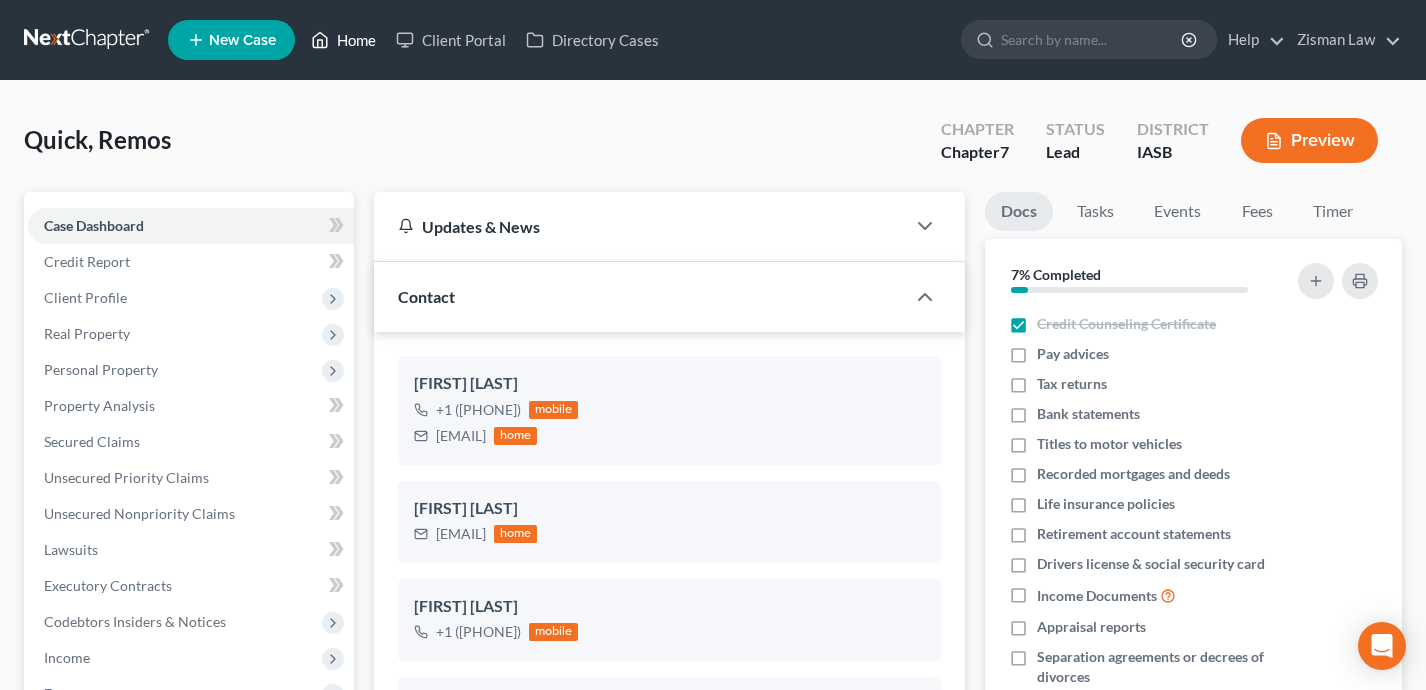 click on "Home" at bounding box center (343, 40) 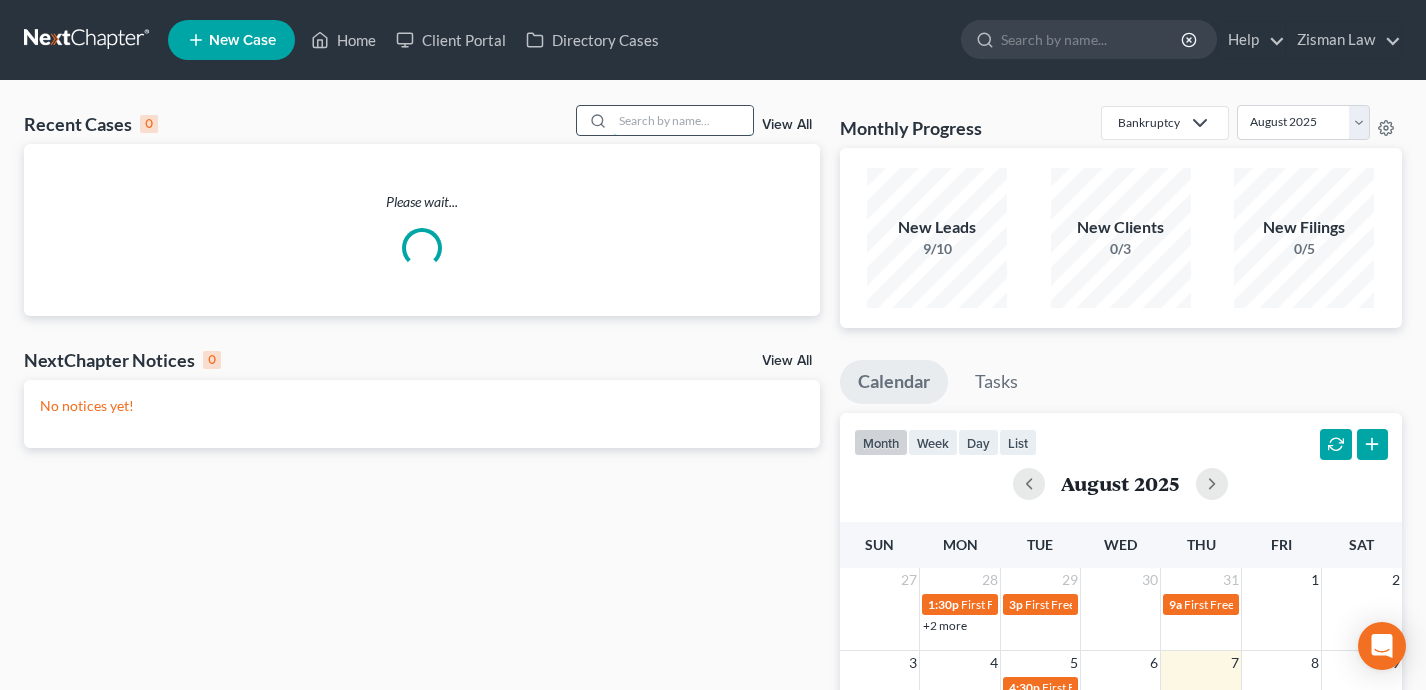 click at bounding box center [683, 120] 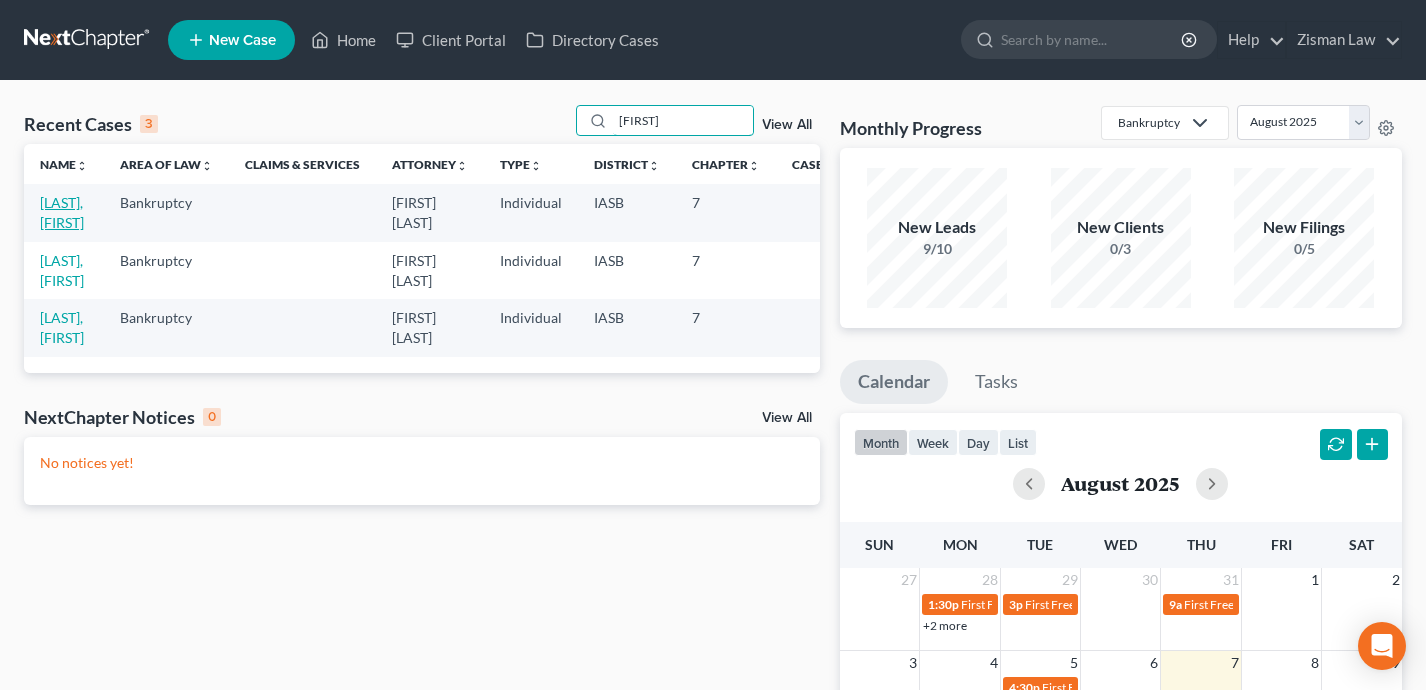 type on "[FIRST]" 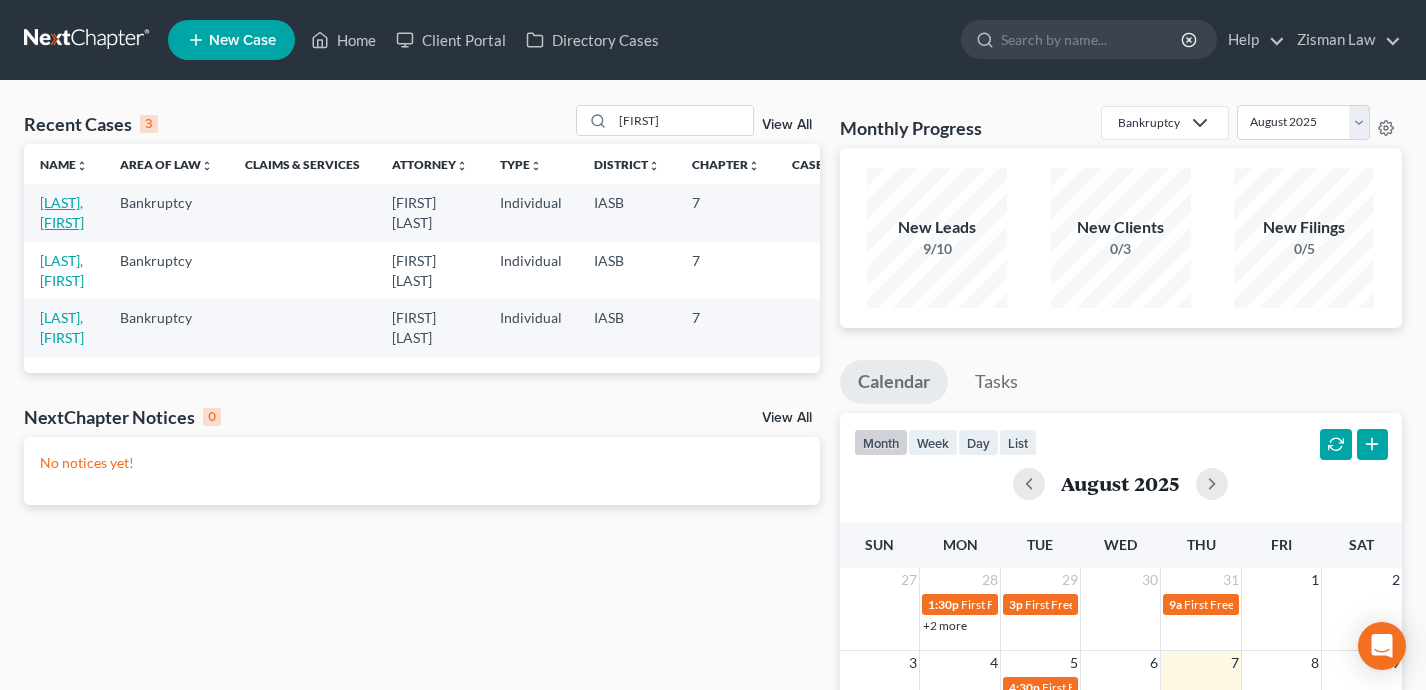 click on "[LAST], [FIRST]" at bounding box center [62, 212] 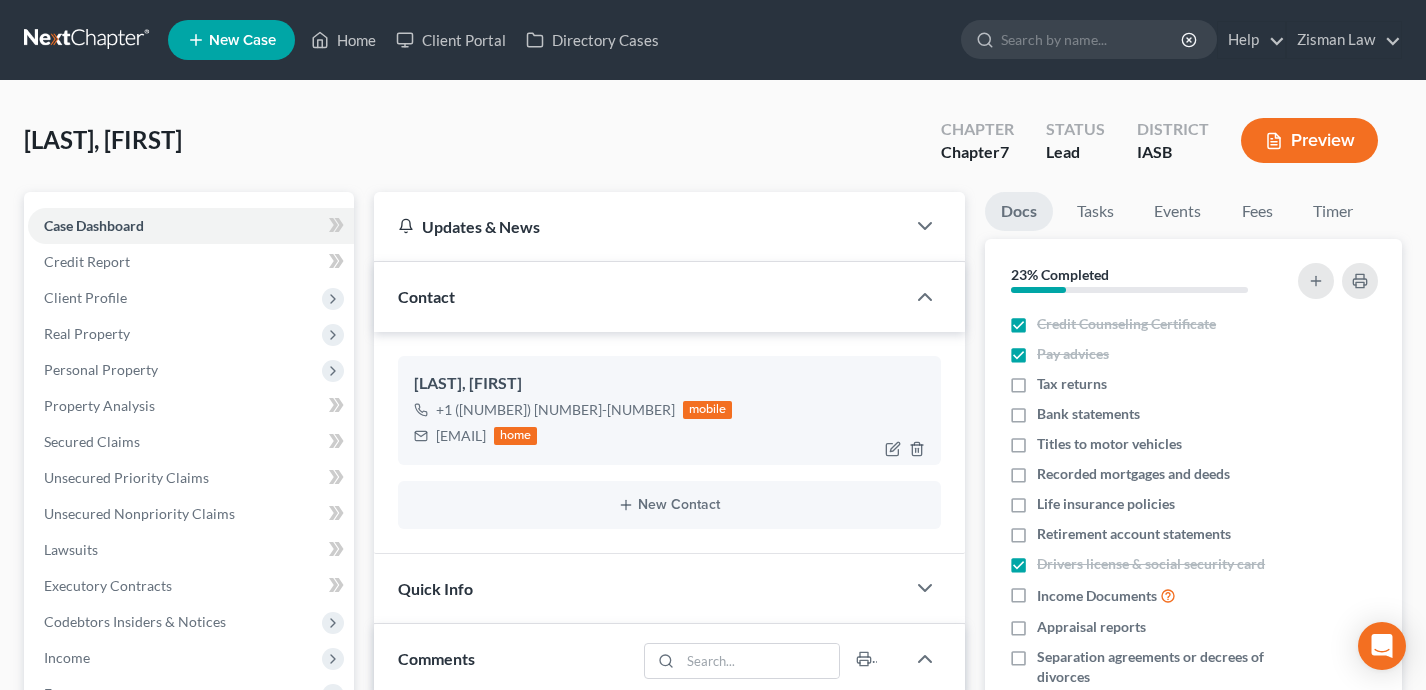scroll, scrollTop: 402, scrollLeft: 0, axis: vertical 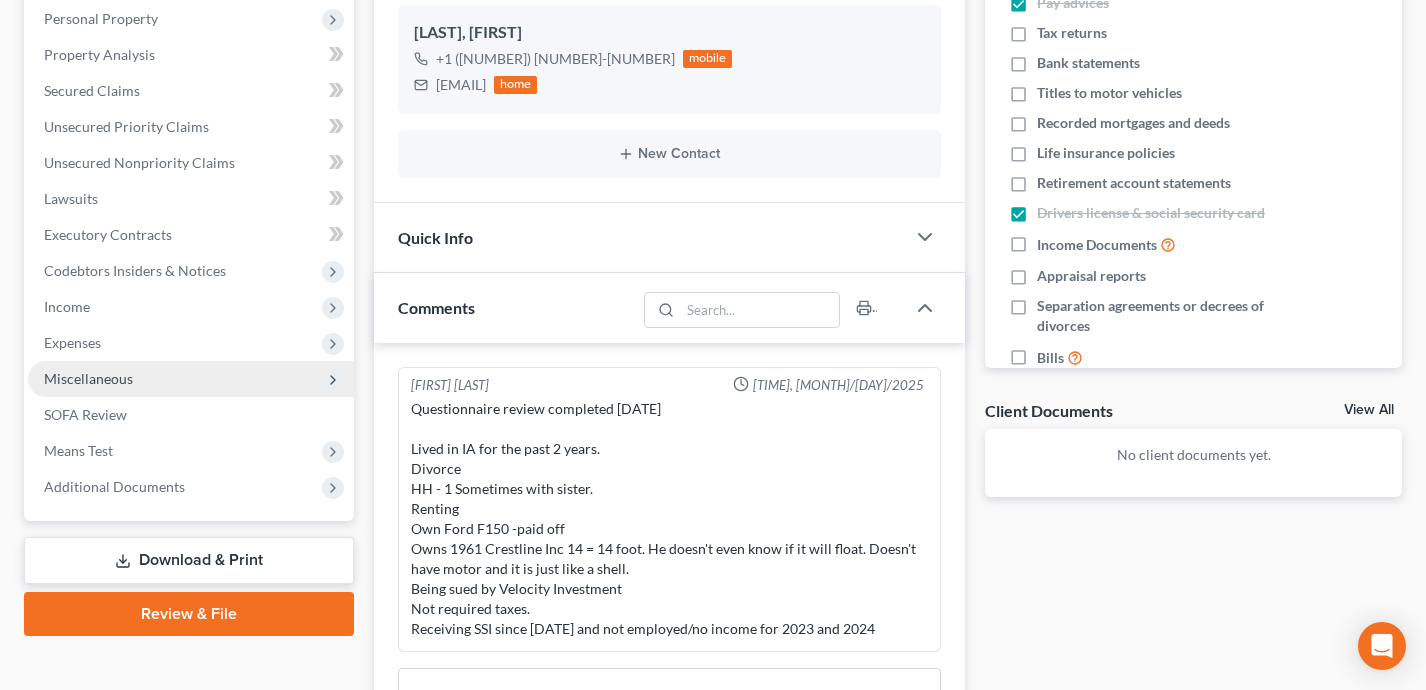 click on "Miscellaneous" at bounding box center [88, 378] 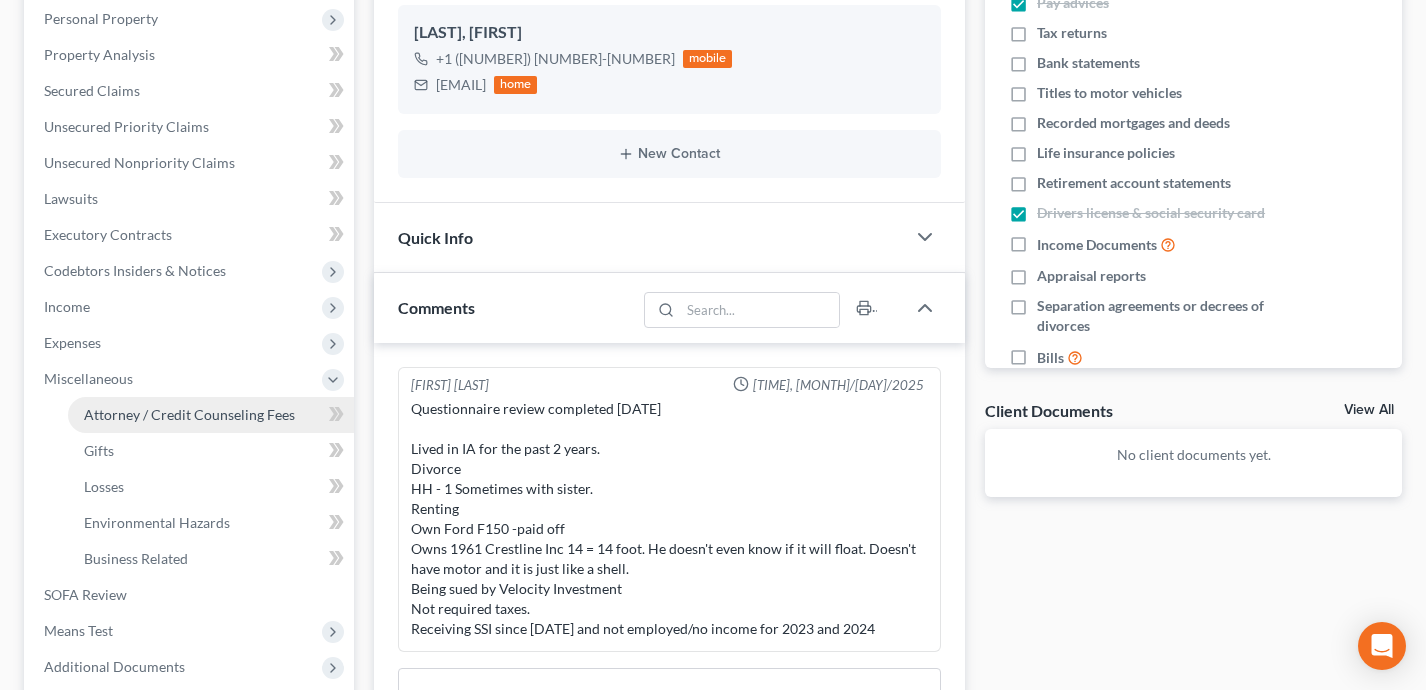 click on "Attorney / Credit Counseling Fees" at bounding box center [189, 414] 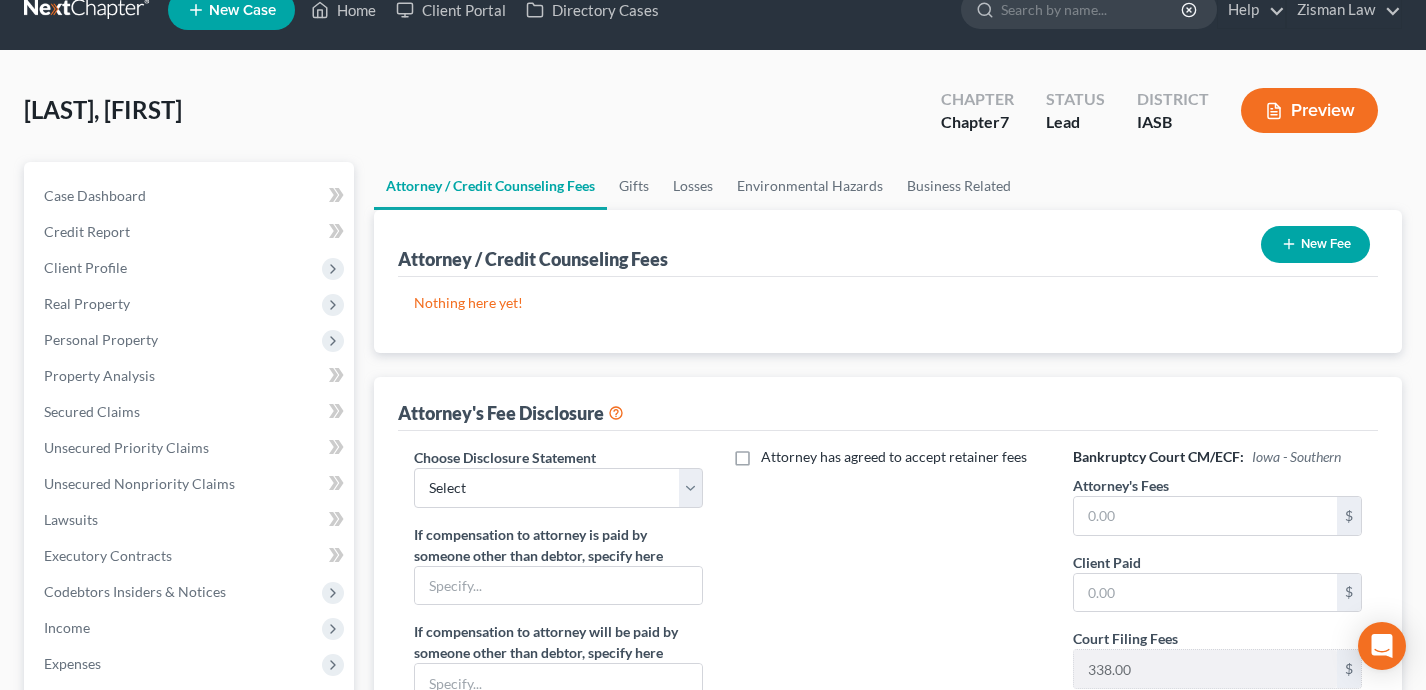 scroll, scrollTop: 0, scrollLeft: 0, axis: both 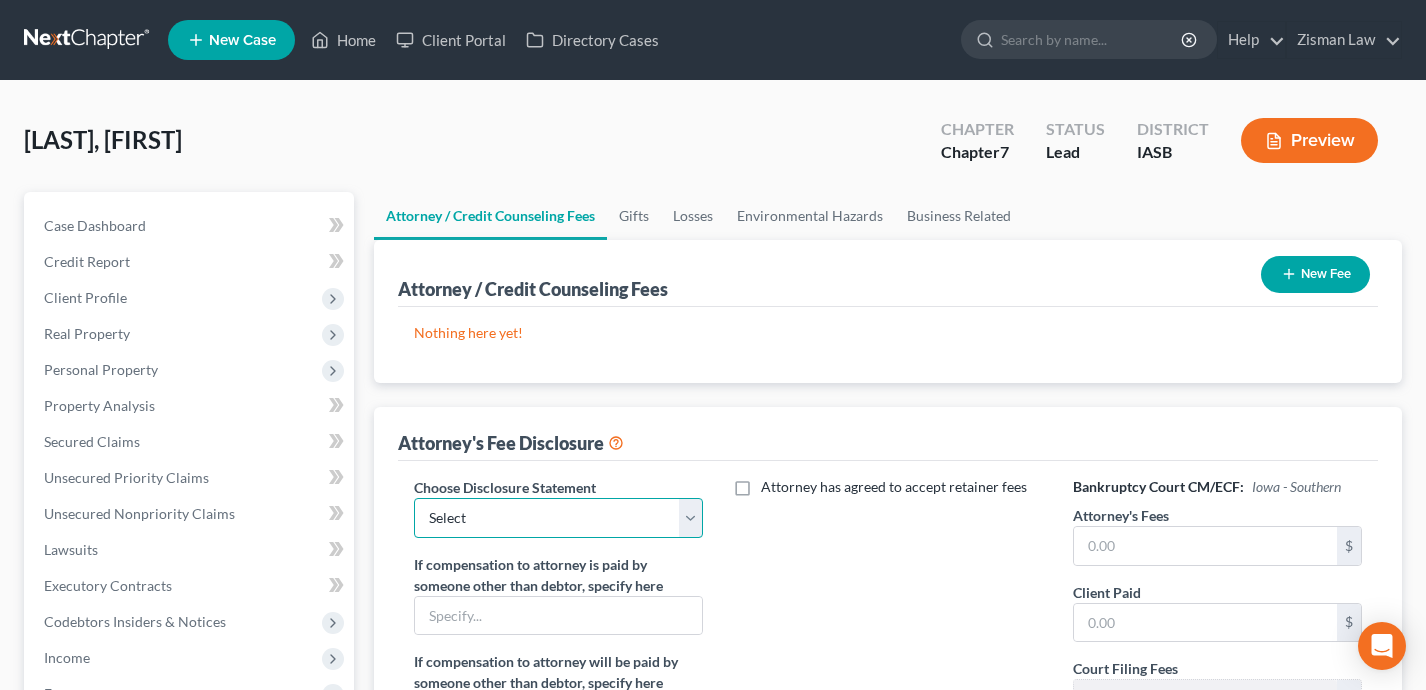 click on "Select [LAST] [LAST]" at bounding box center [559, 518] 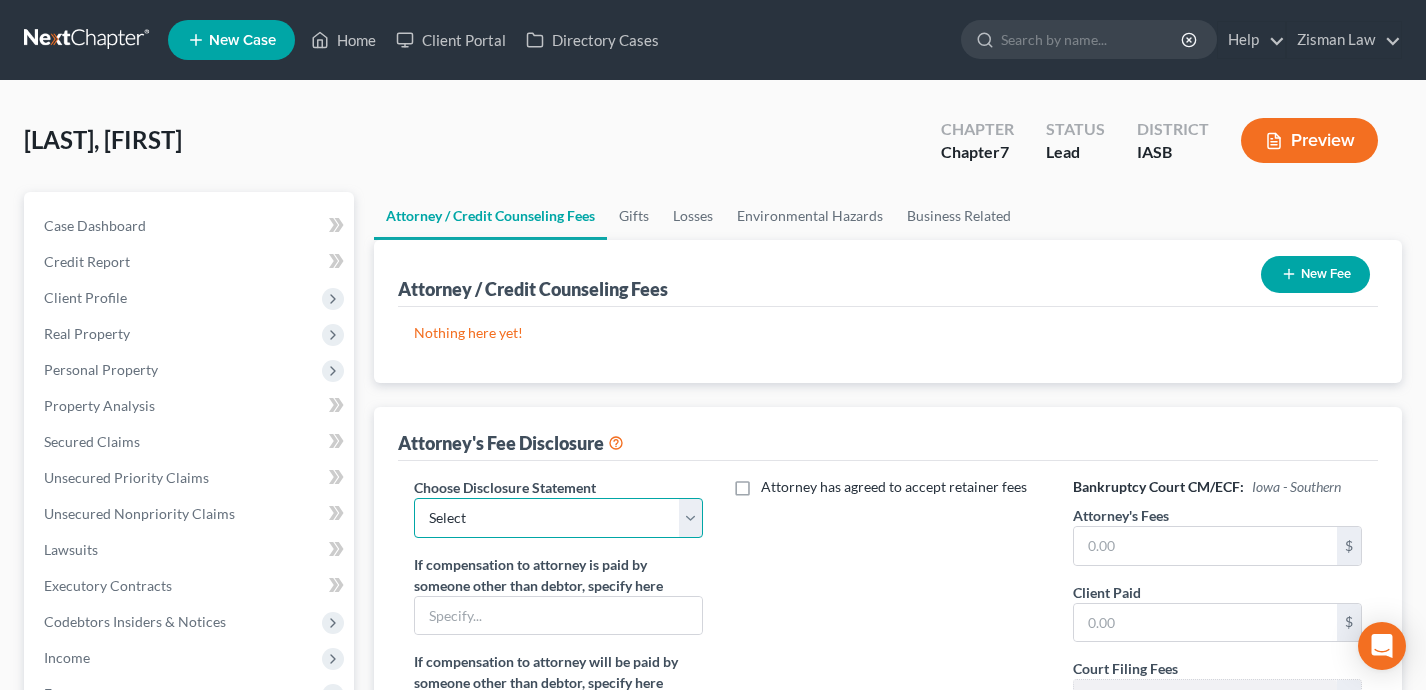 select on "0" 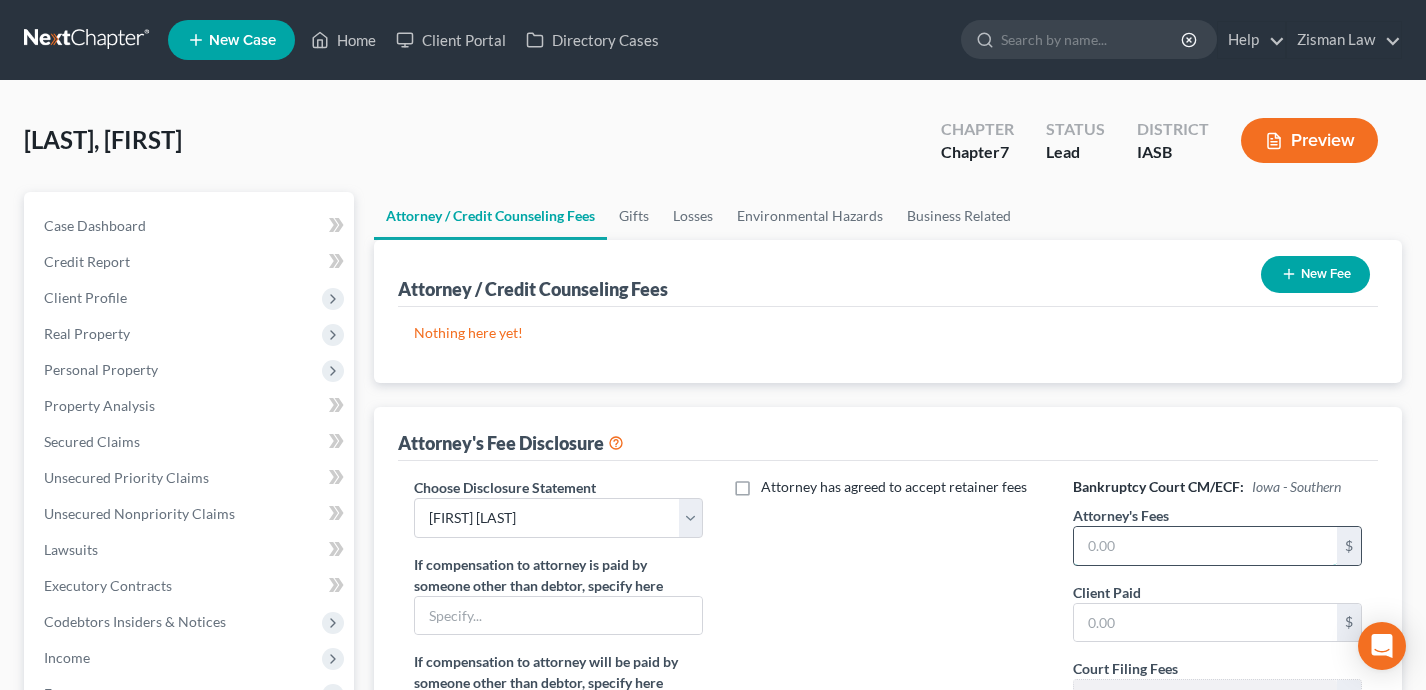 click at bounding box center (1206, 546) 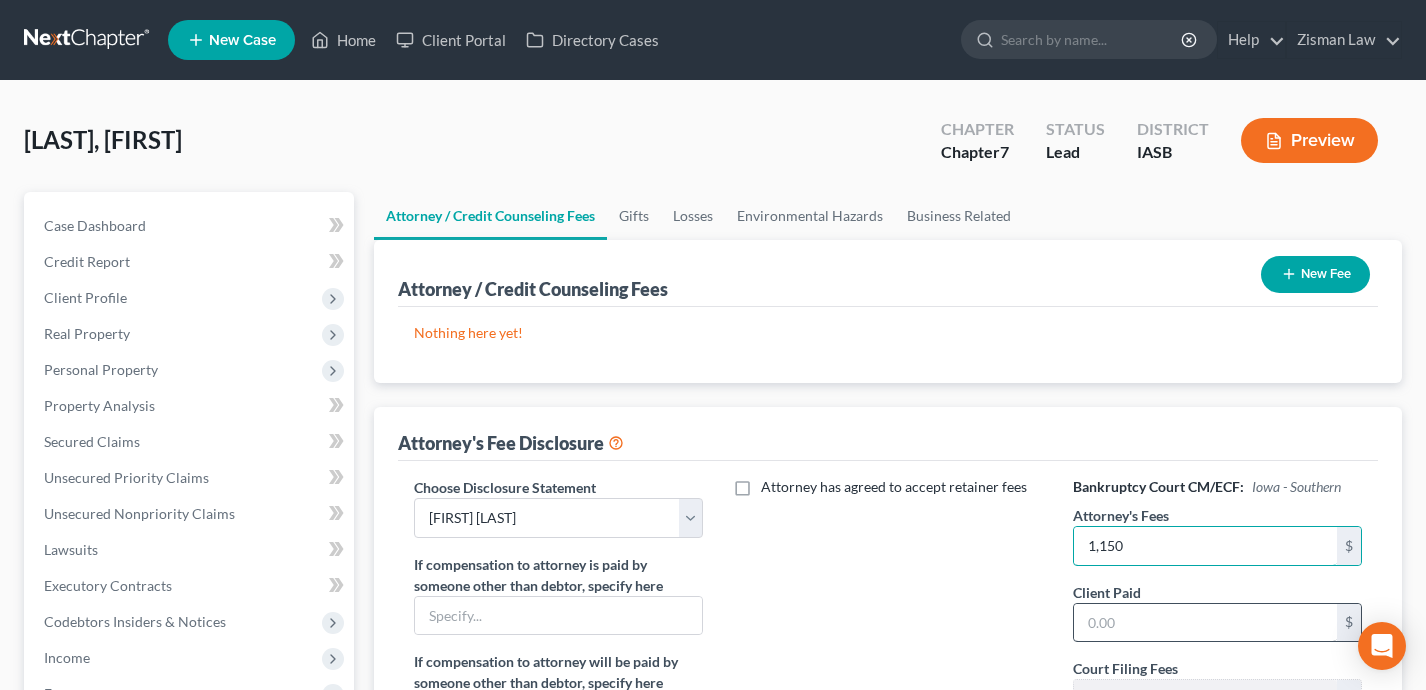 type on "1,150" 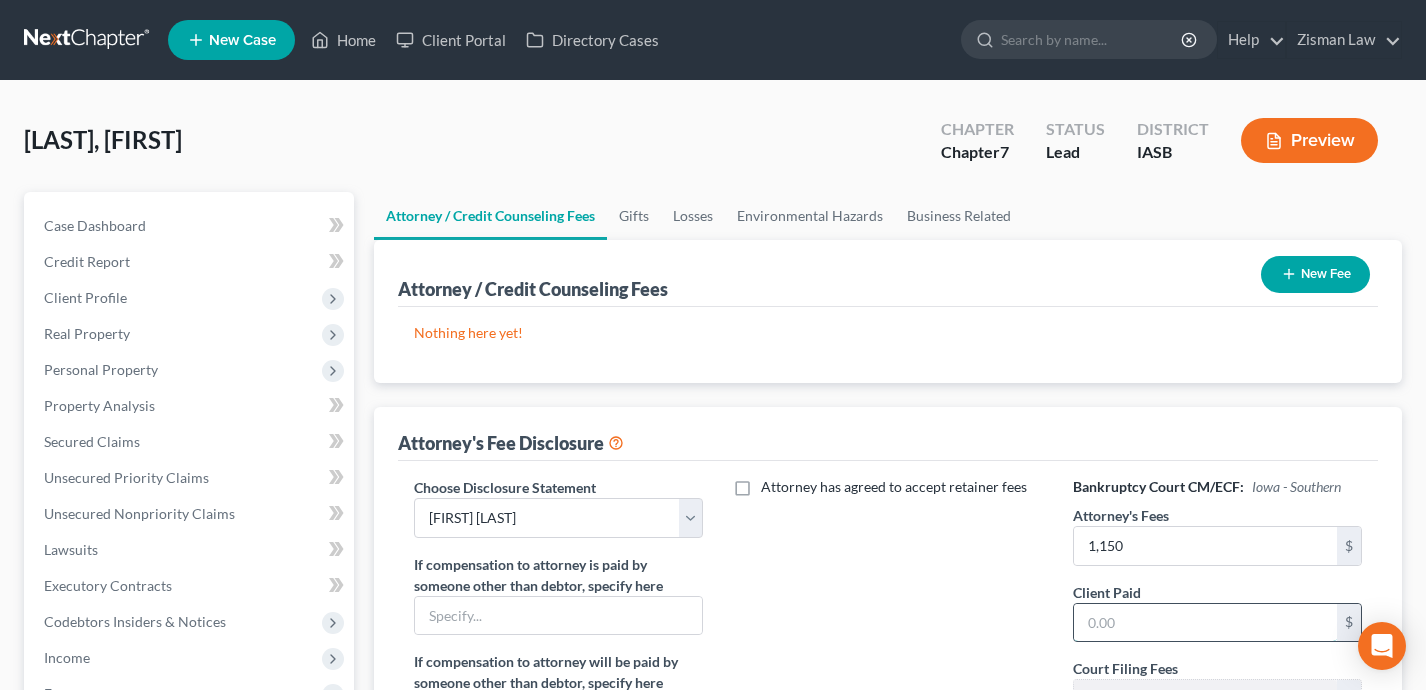 click at bounding box center (1206, 623) 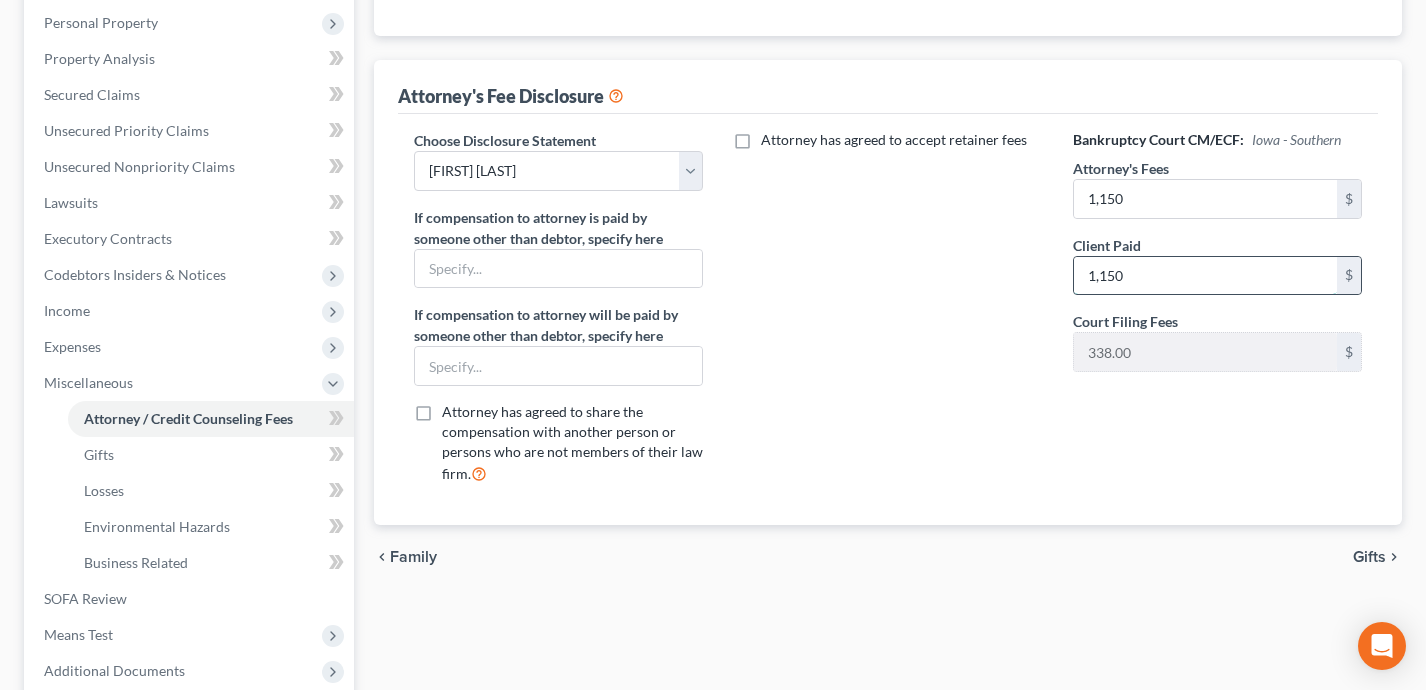 scroll, scrollTop: 413, scrollLeft: 0, axis: vertical 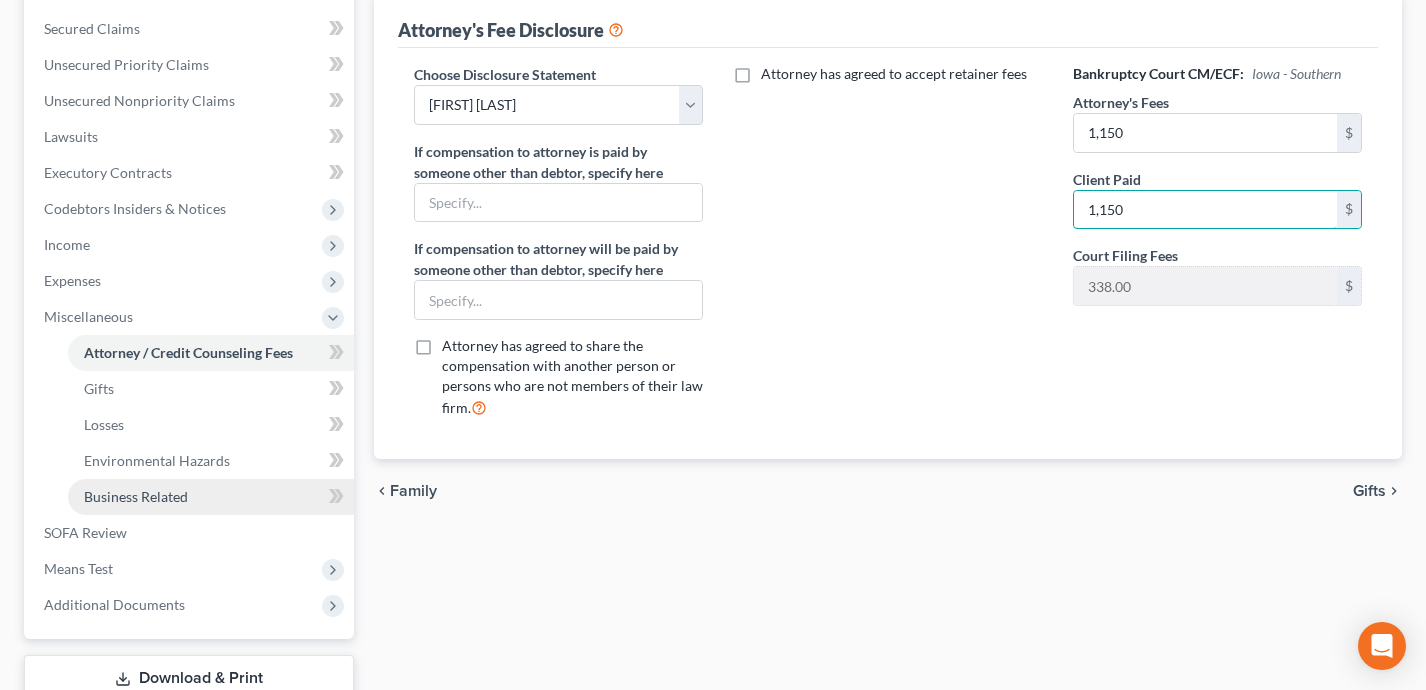 type on "1,150" 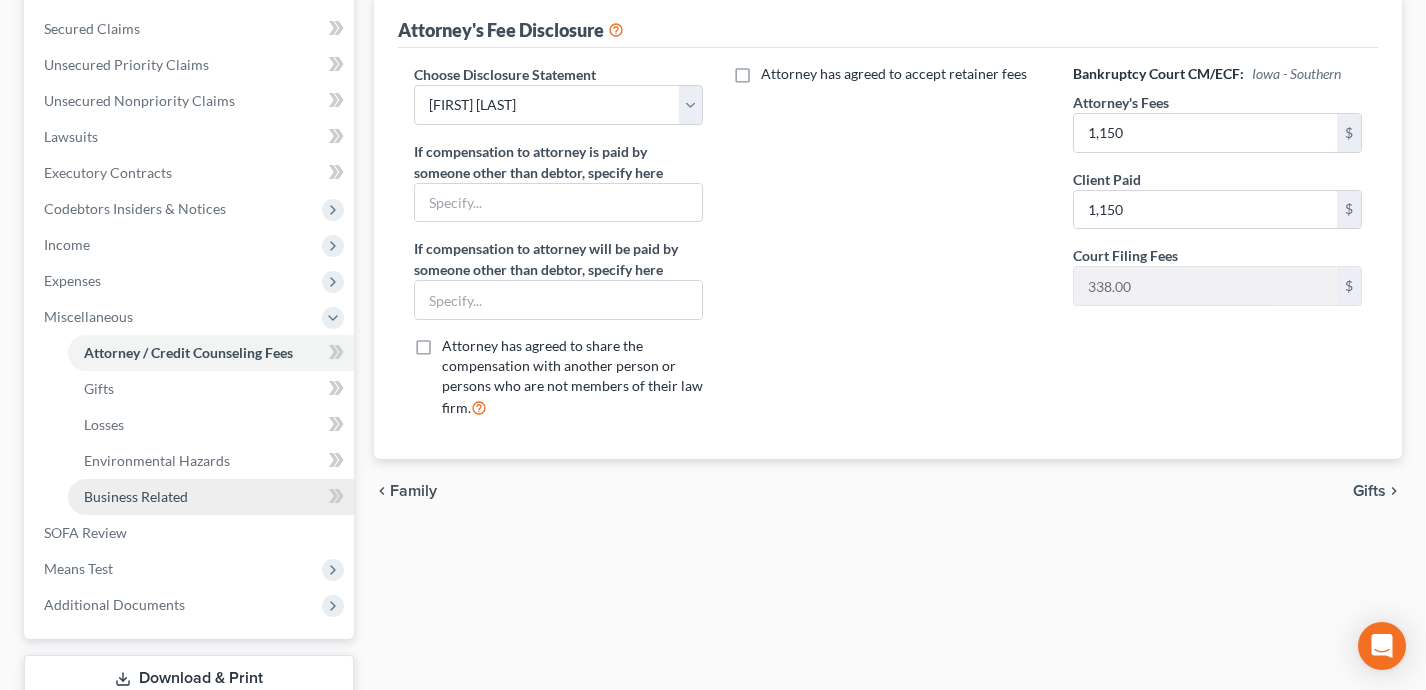 click on "Business Related" at bounding box center (211, 497) 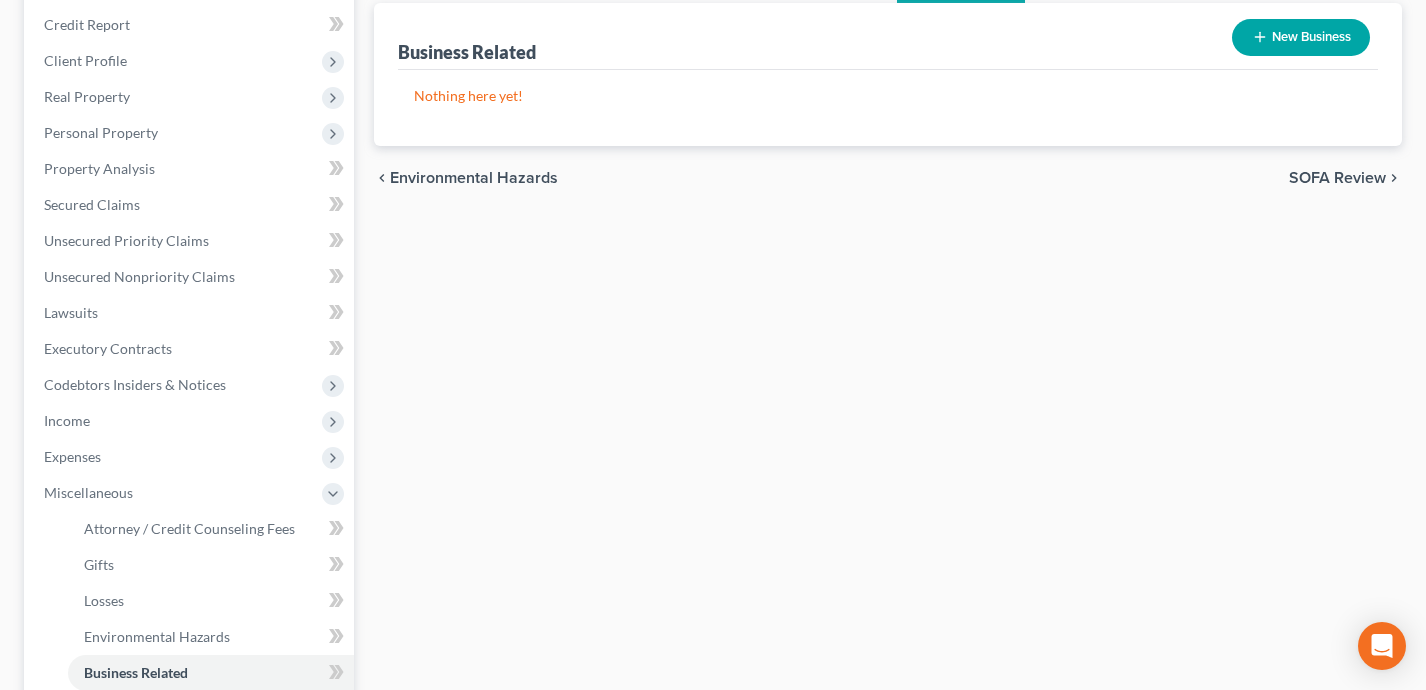 scroll, scrollTop: 258, scrollLeft: 0, axis: vertical 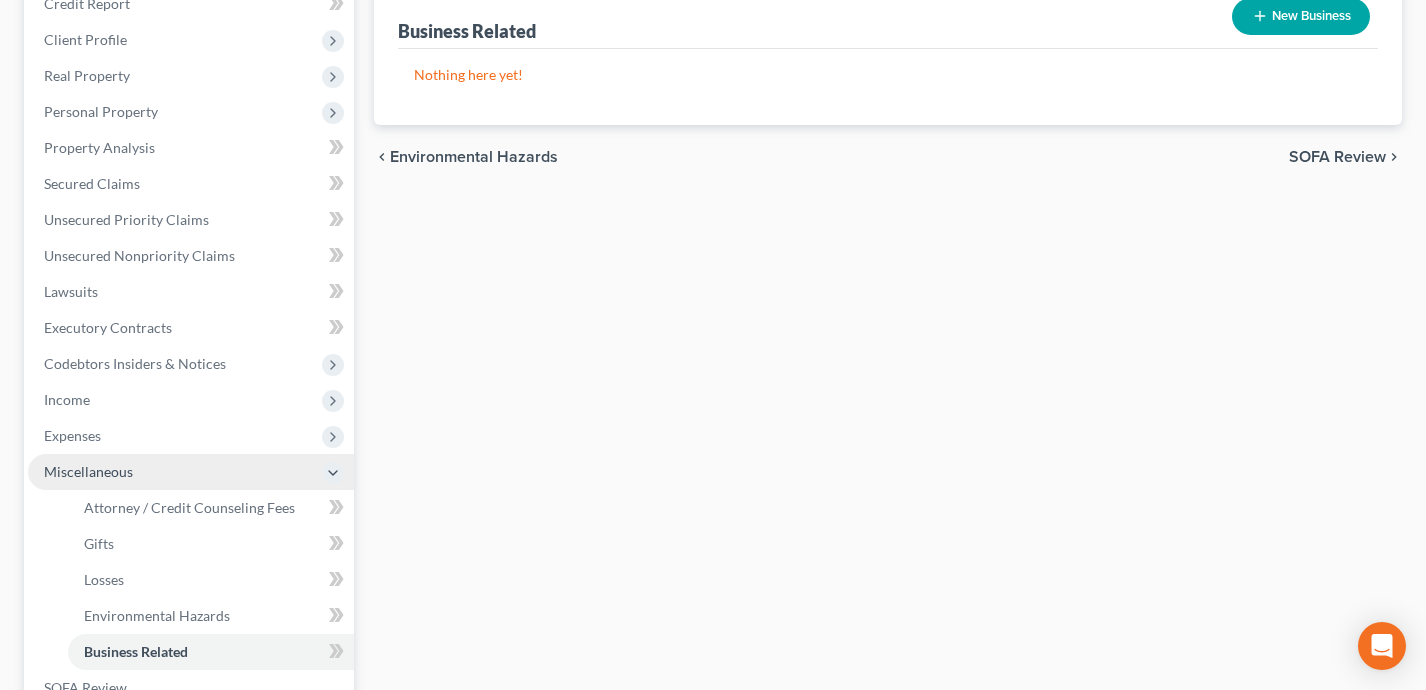 click on "Miscellaneous" at bounding box center [191, 472] 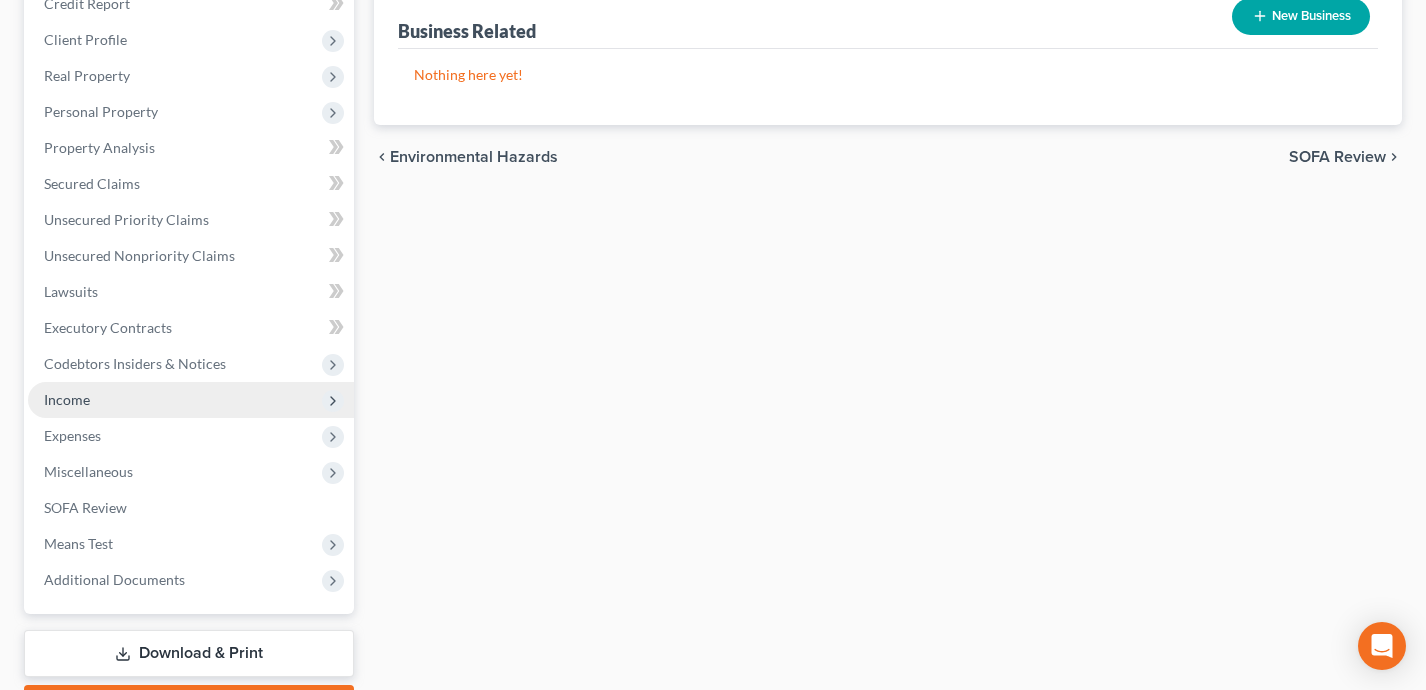 click on "Income" at bounding box center (191, 400) 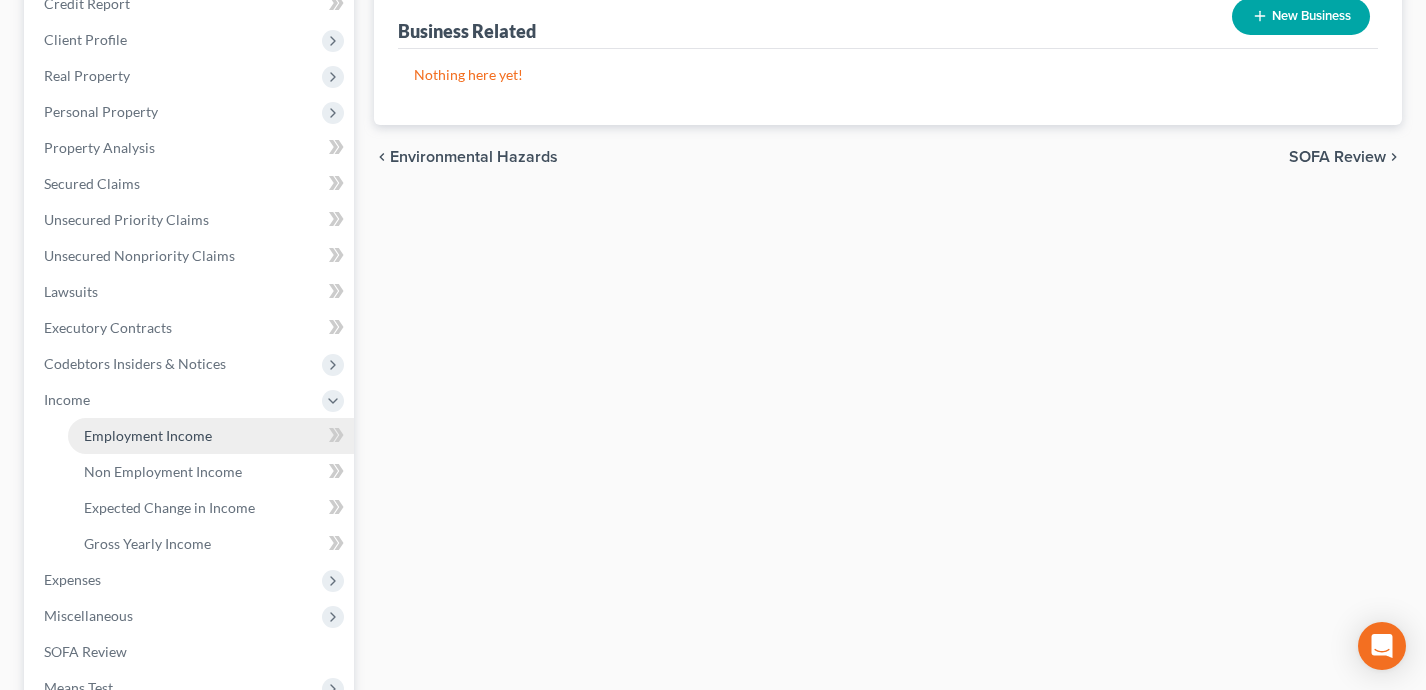 click on "Employment Income" at bounding box center (148, 435) 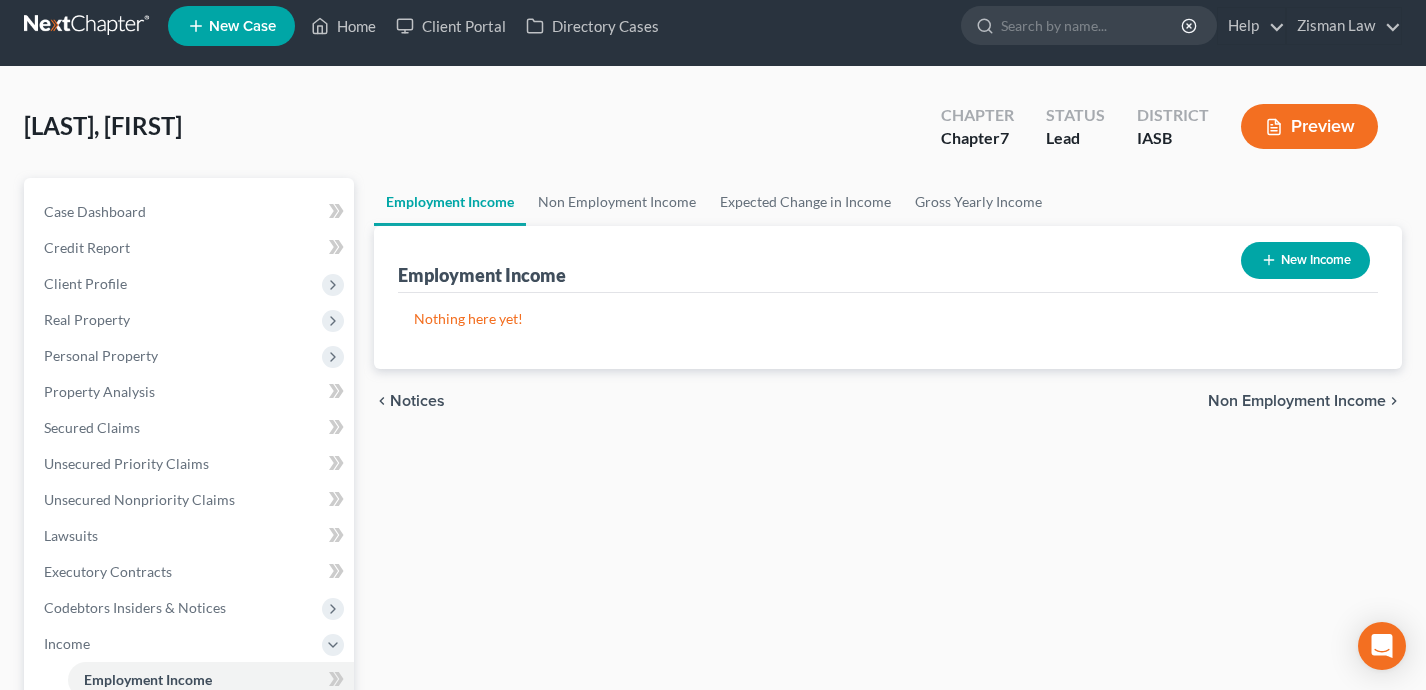 scroll, scrollTop: 0, scrollLeft: 0, axis: both 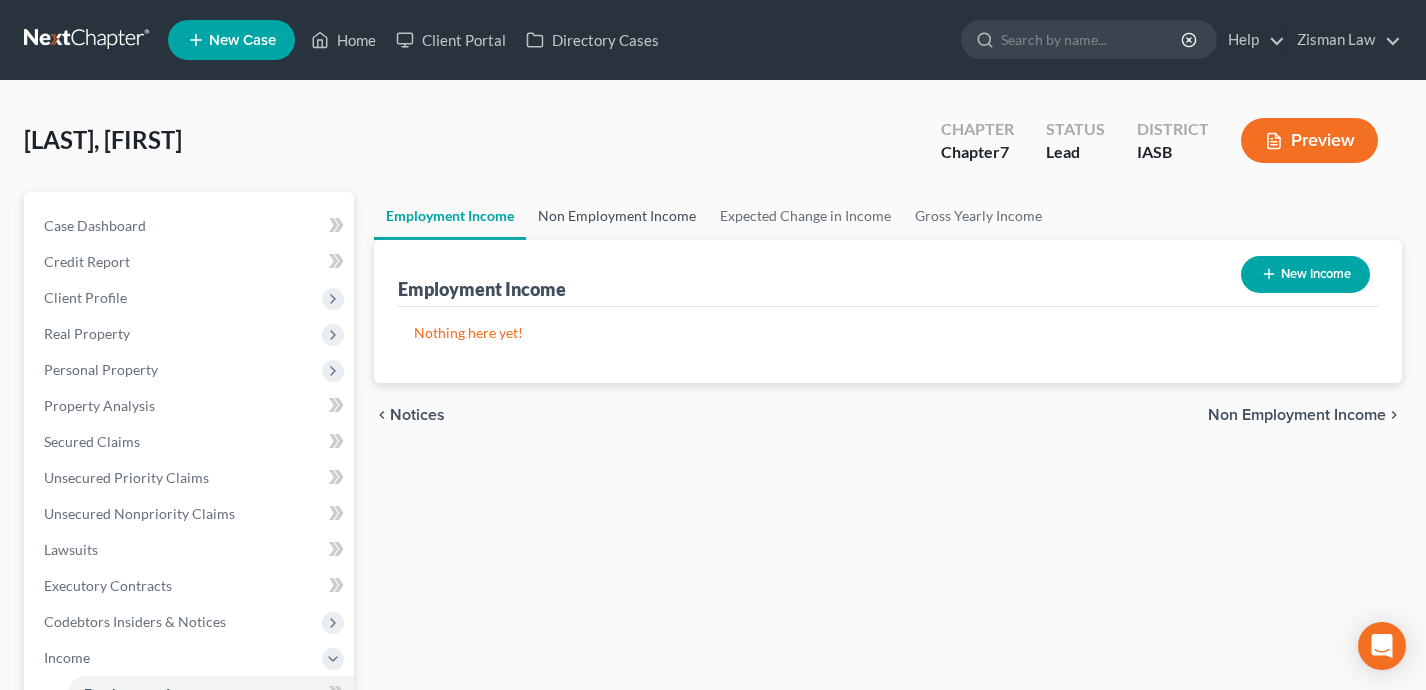 click on "Non Employment Income" at bounding box center [617, 216] 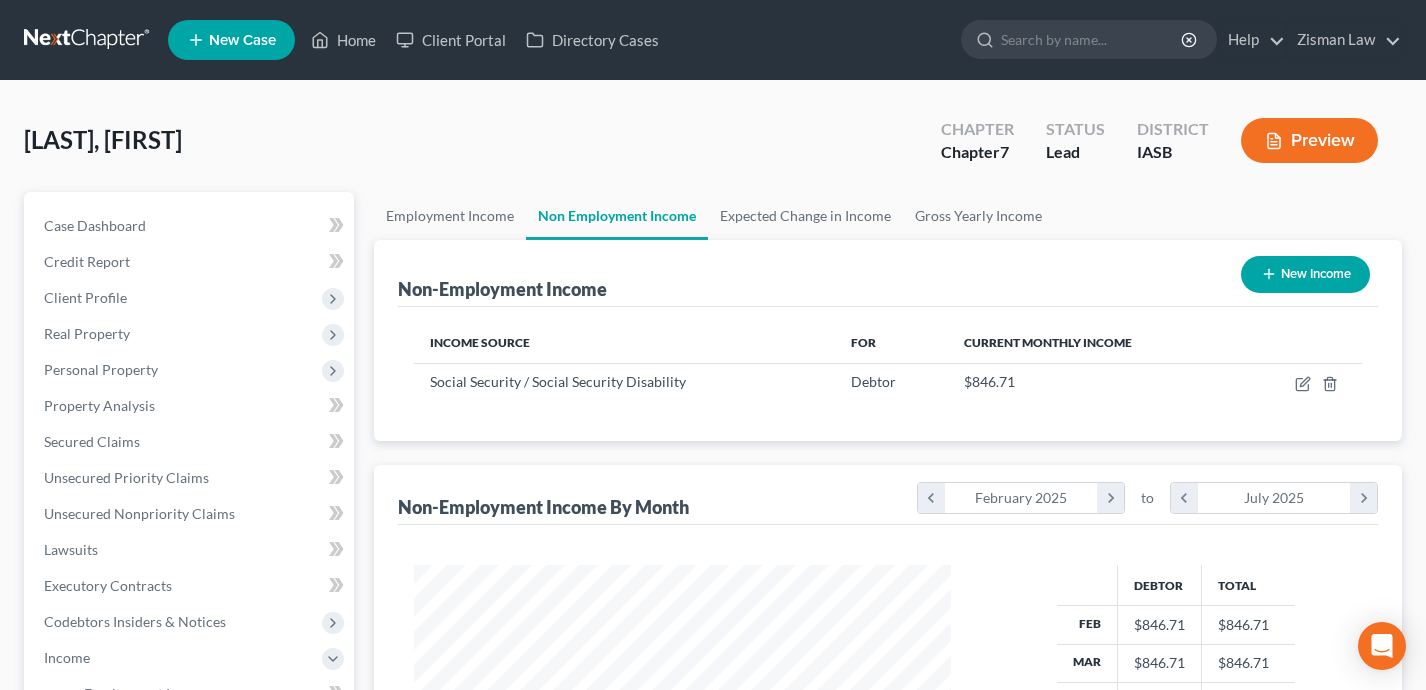 scroll, scrollTop: 999641, scrollLeft: 999423, axis: both 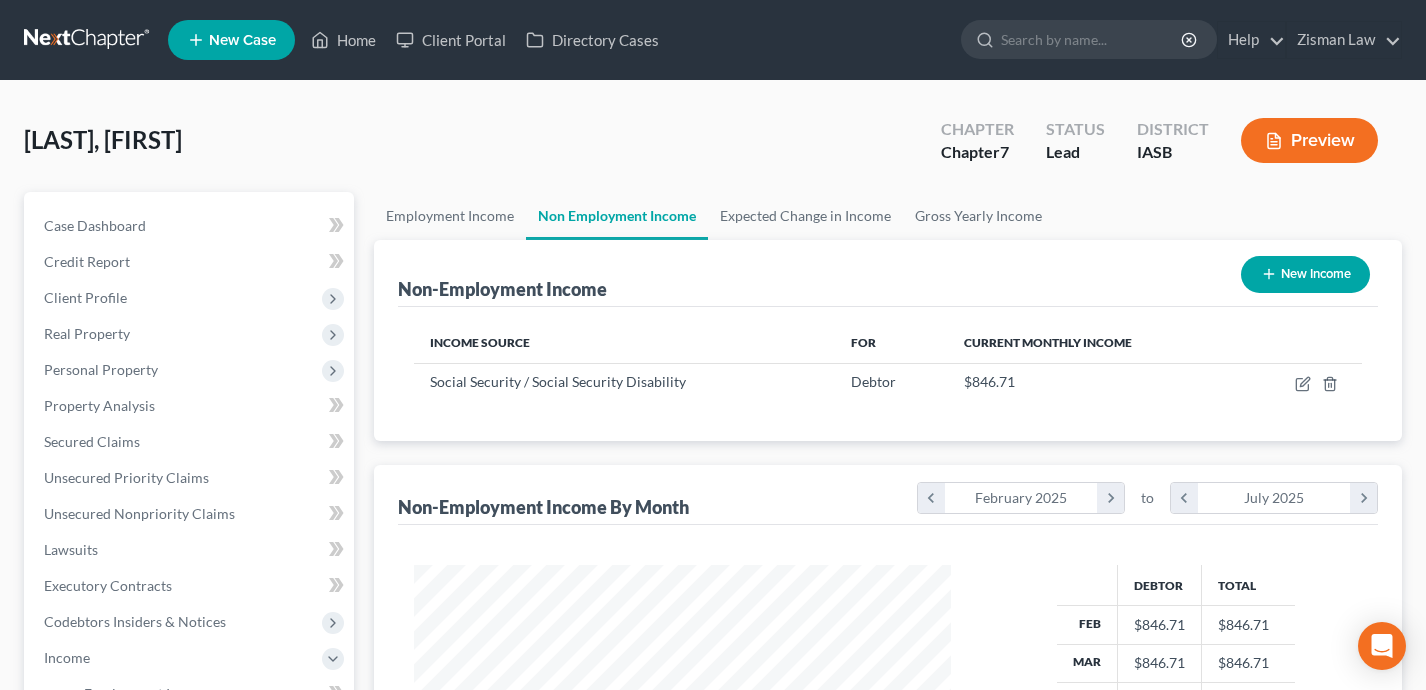 click on "New Income" at bounding box center (1305, 274) 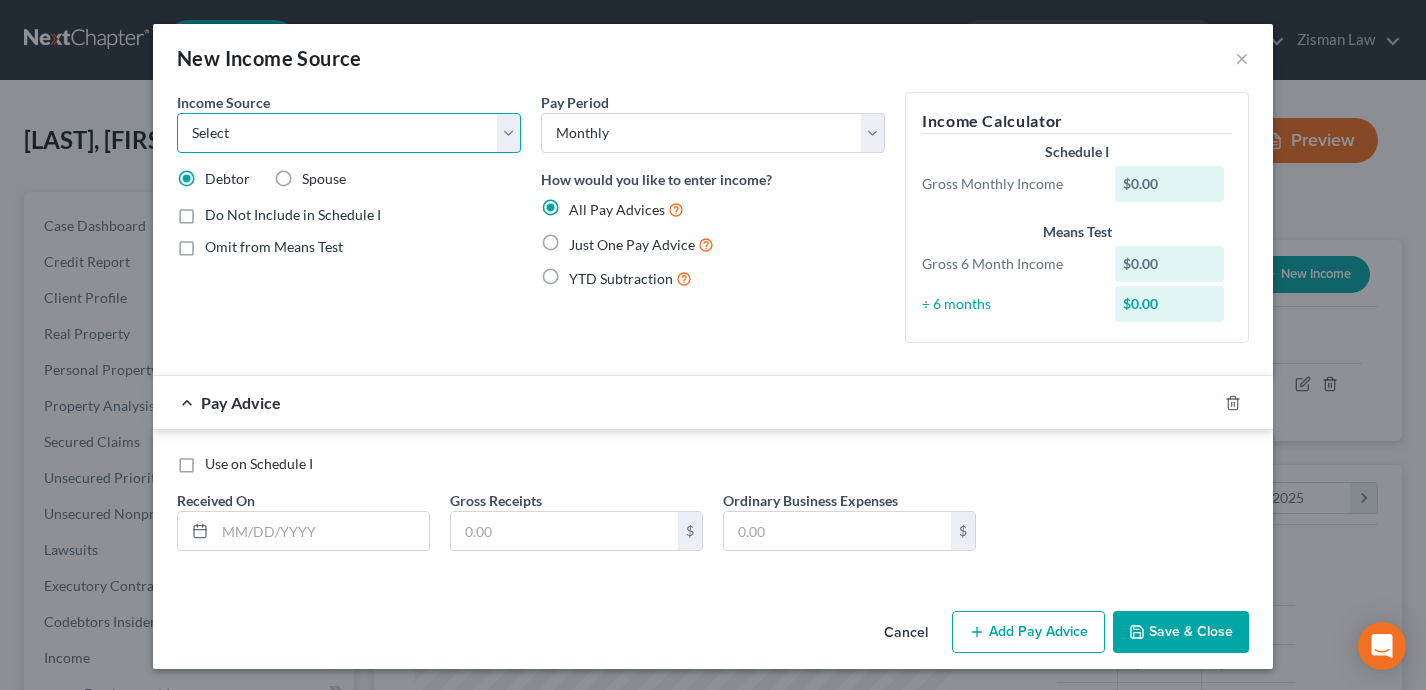 click on "Select Unemployment Disability (from employer) Pension Retirement Social Security / Social Security Disability Other Government Assistance Interests, Dividends or Royalties Child / Family Support Contributions to Household Property / Rental Business, Professional or Farm Alimony / Maintenance Payments Military Disability Benefits Other Monthly Income" at bounding box center [349, 133] 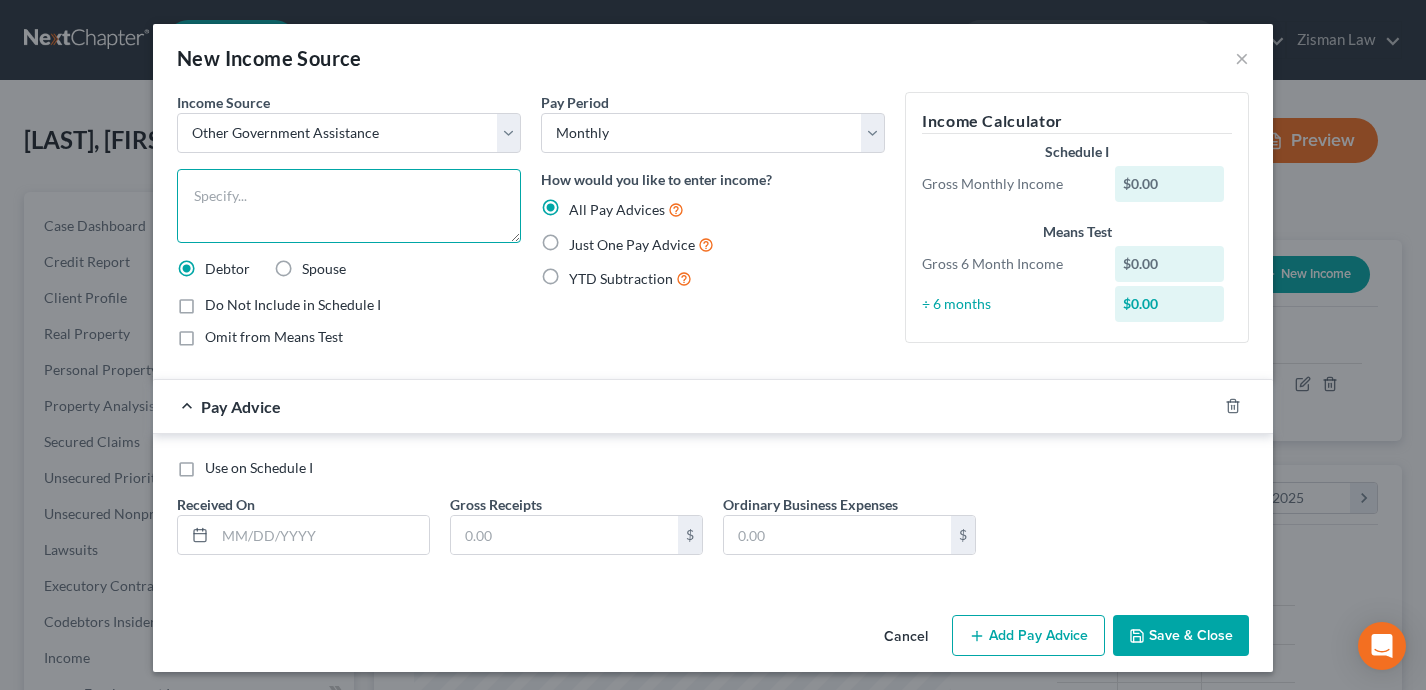 click at bounding box center (349, 206) 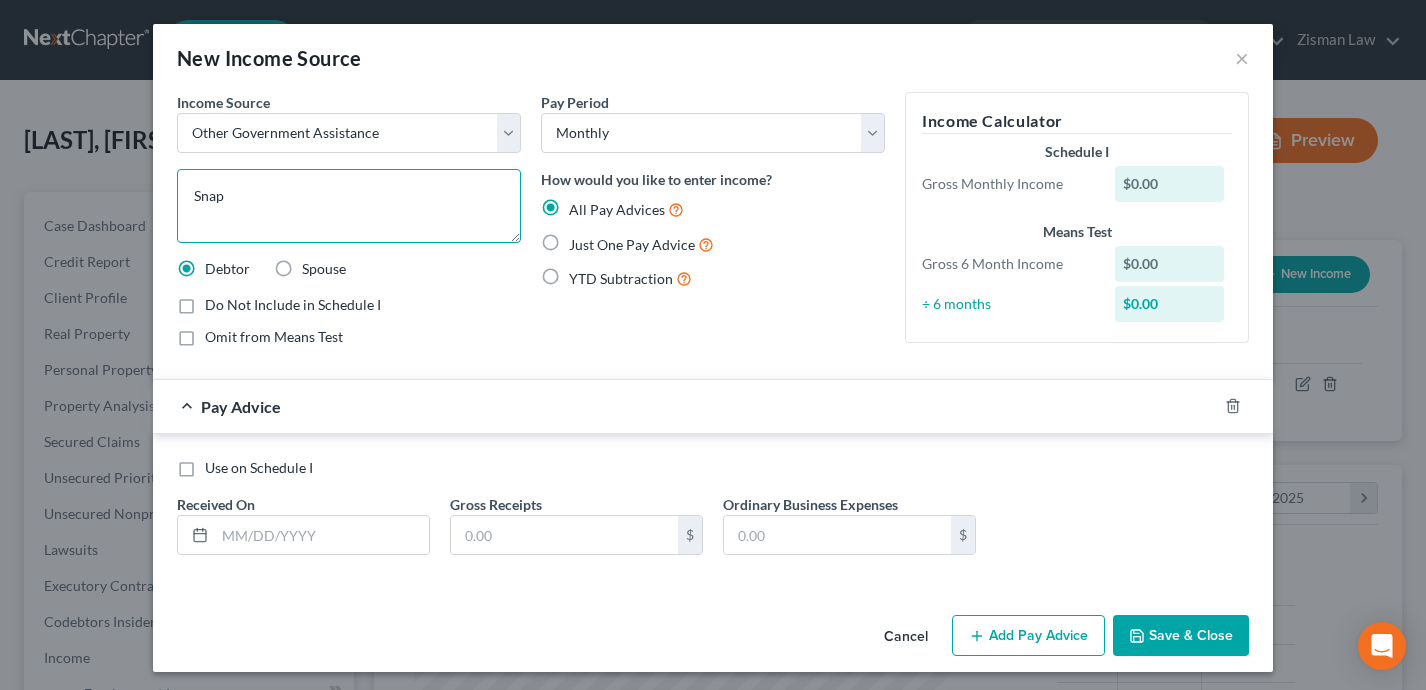 type on "Snap" 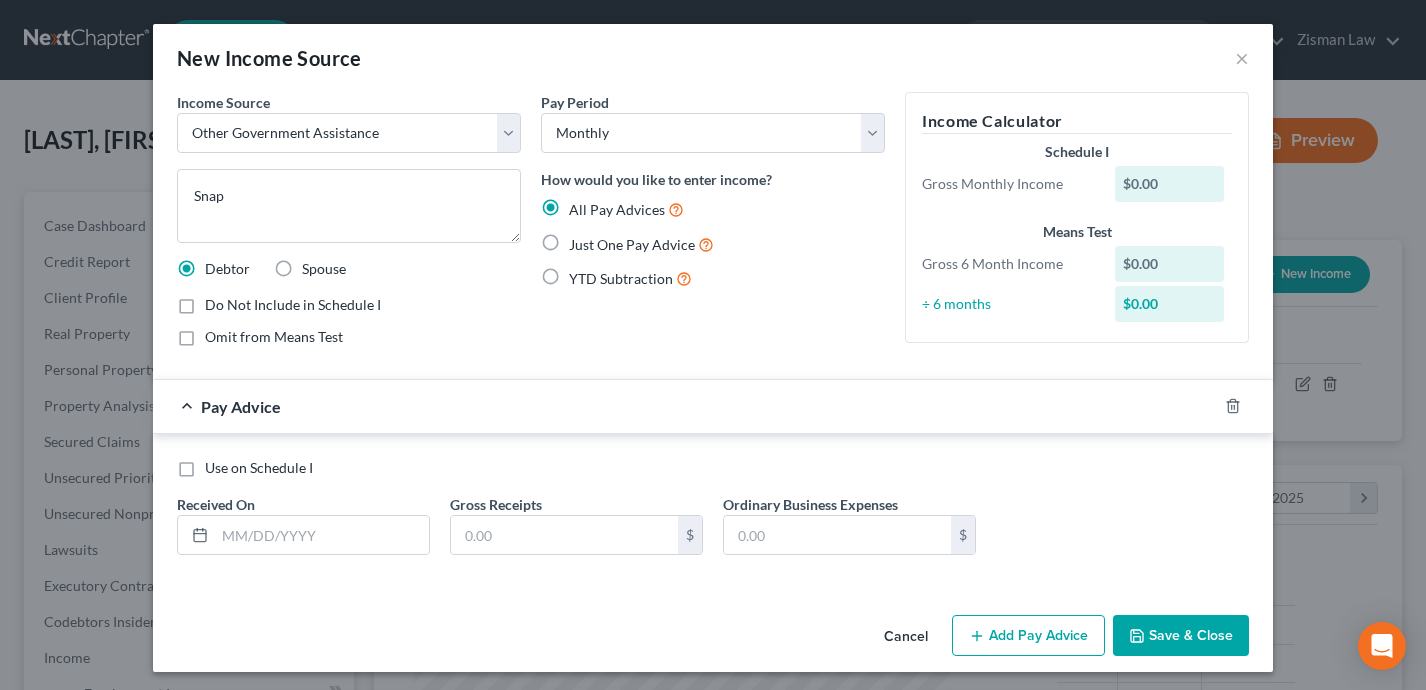 click on "Just One Pay Advice" at bounding box center [641, 244] 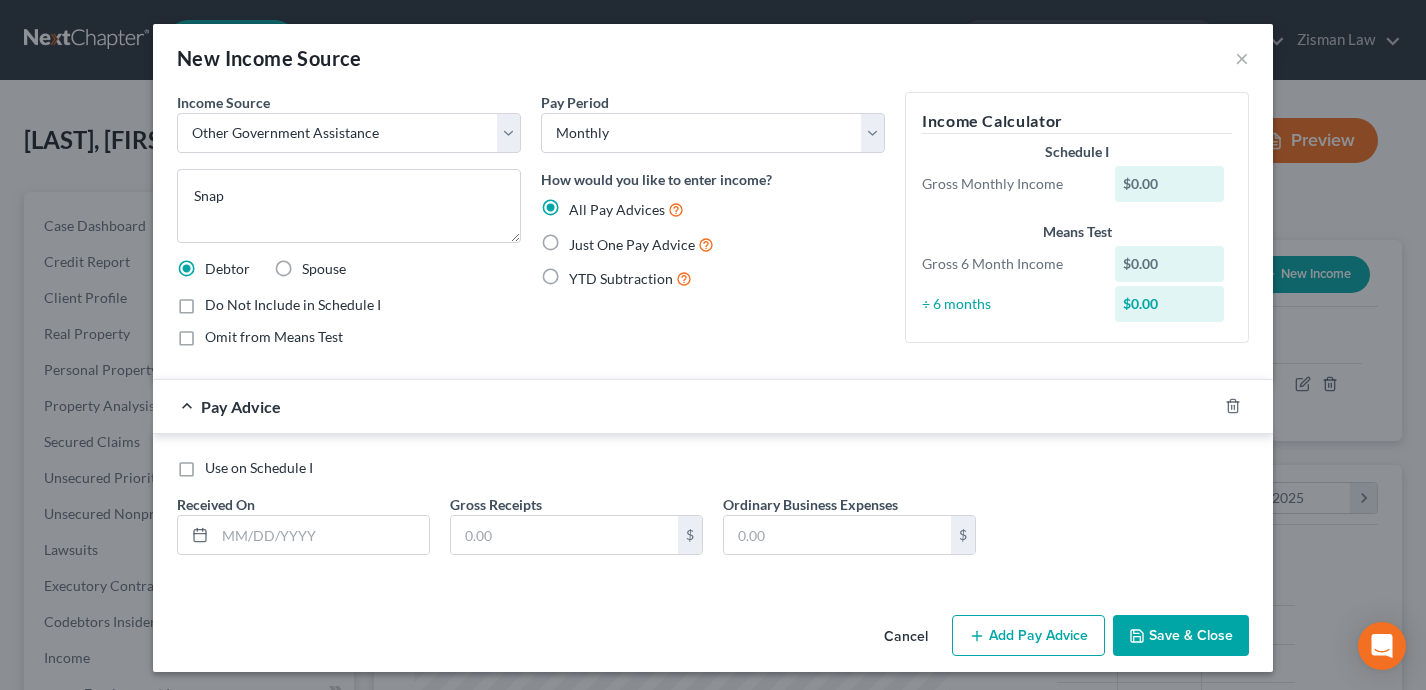 click on "Just One Pay Advice" at bounding box center (583, 239) 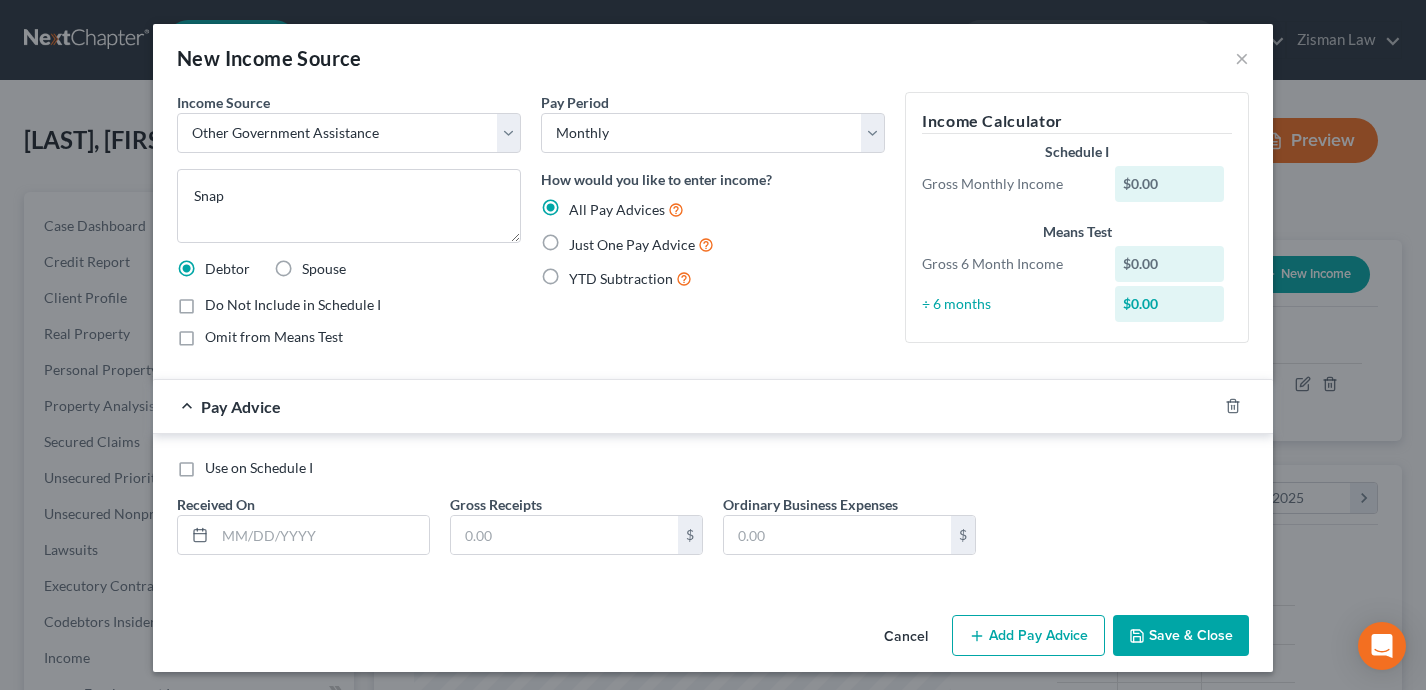 radio on "true" 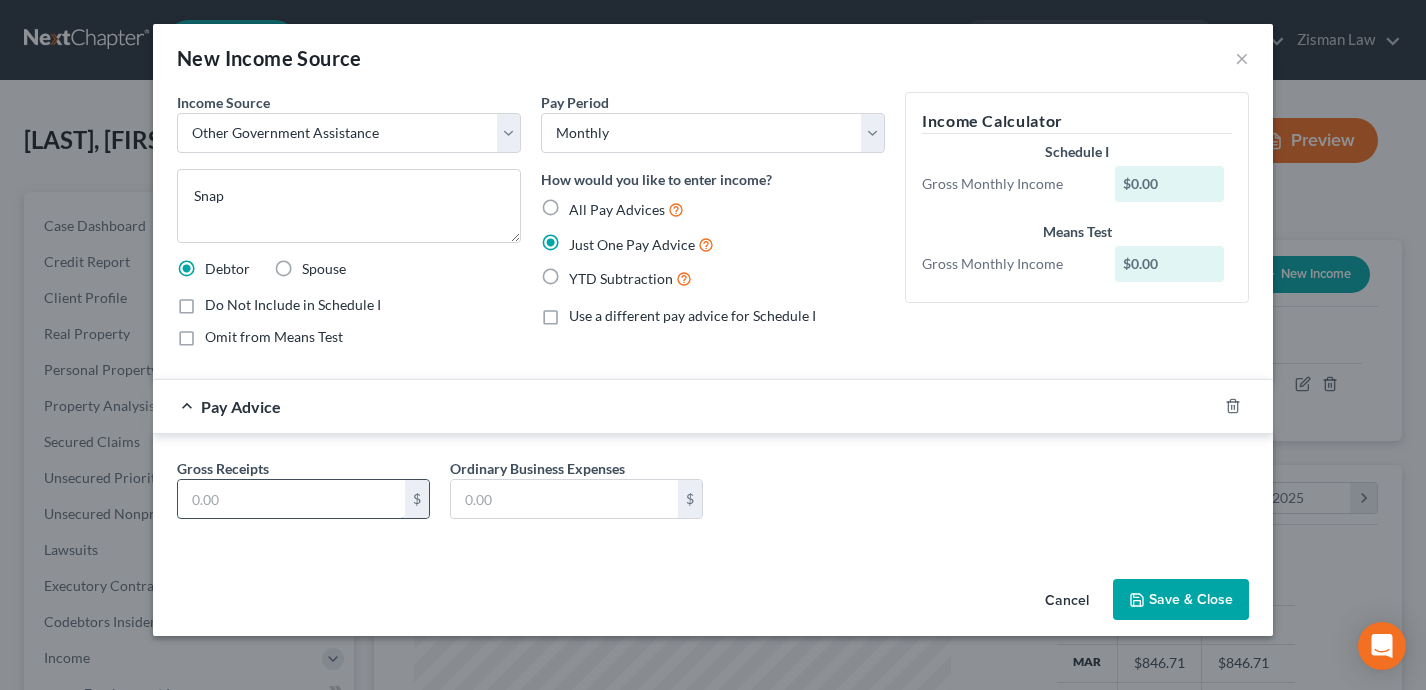 click at bounding box center [291, 499] 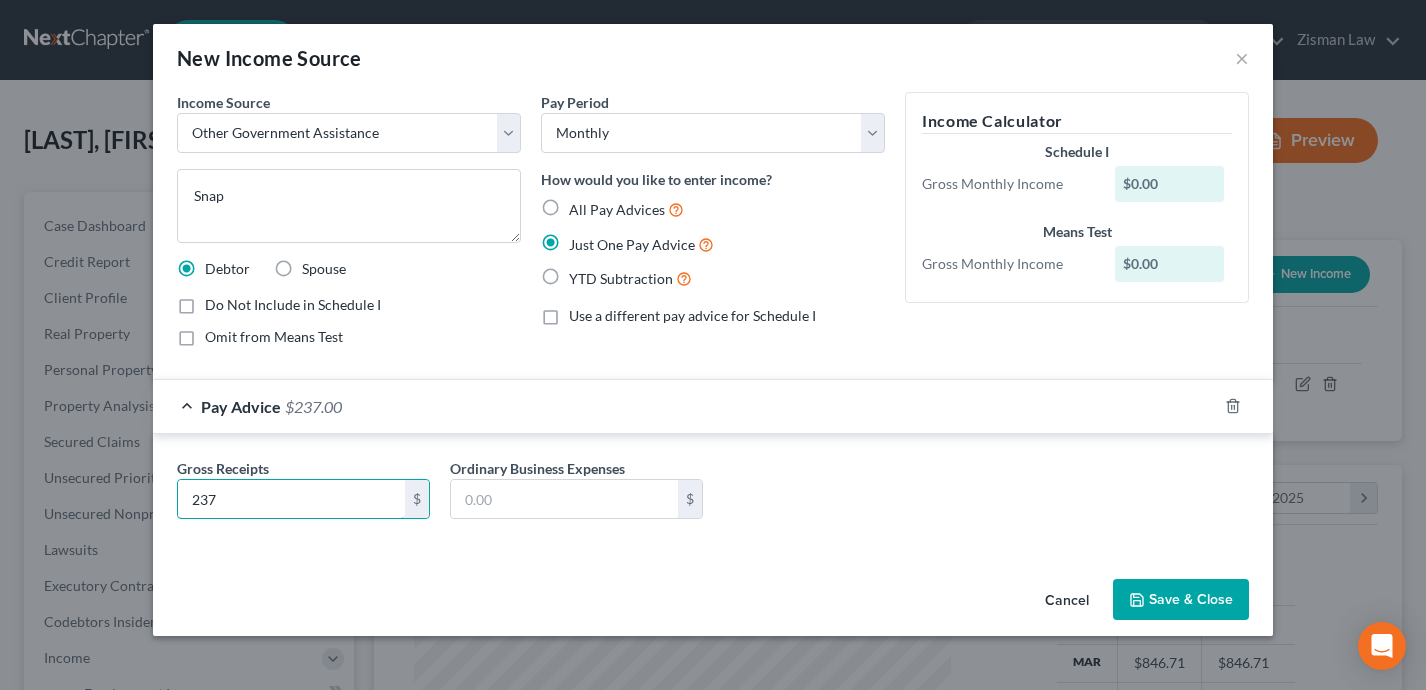 type on "237" 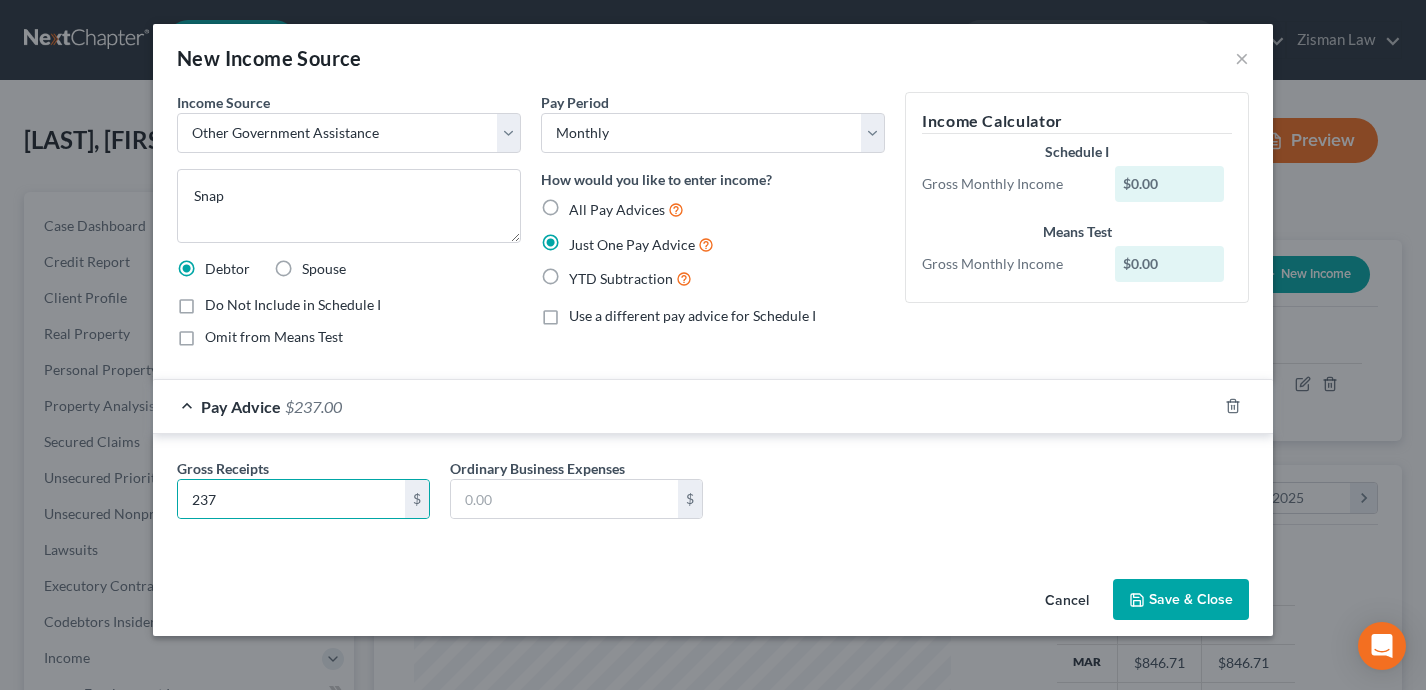 click on "Cancel Save & Close" at bounding box center (713, 604) 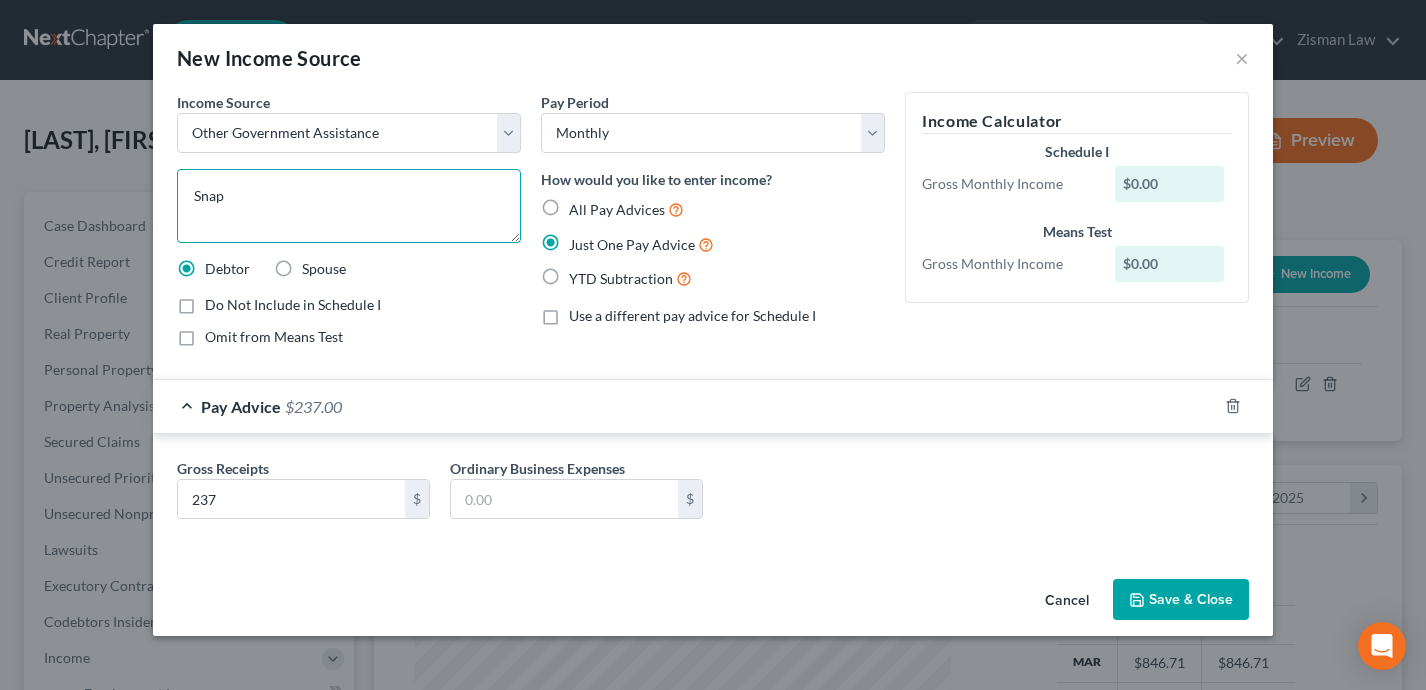 click on "Snap" at bounding box center (349, 206) 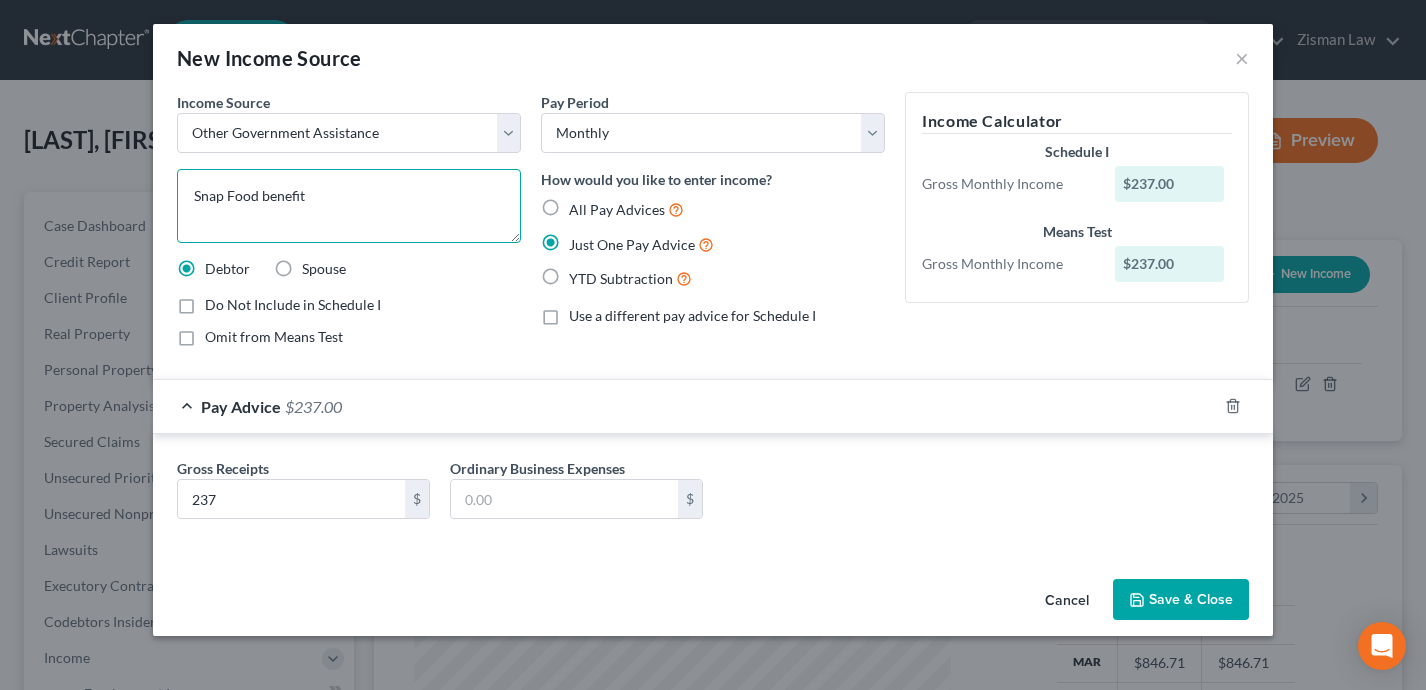 type on "Snap Food benefit" 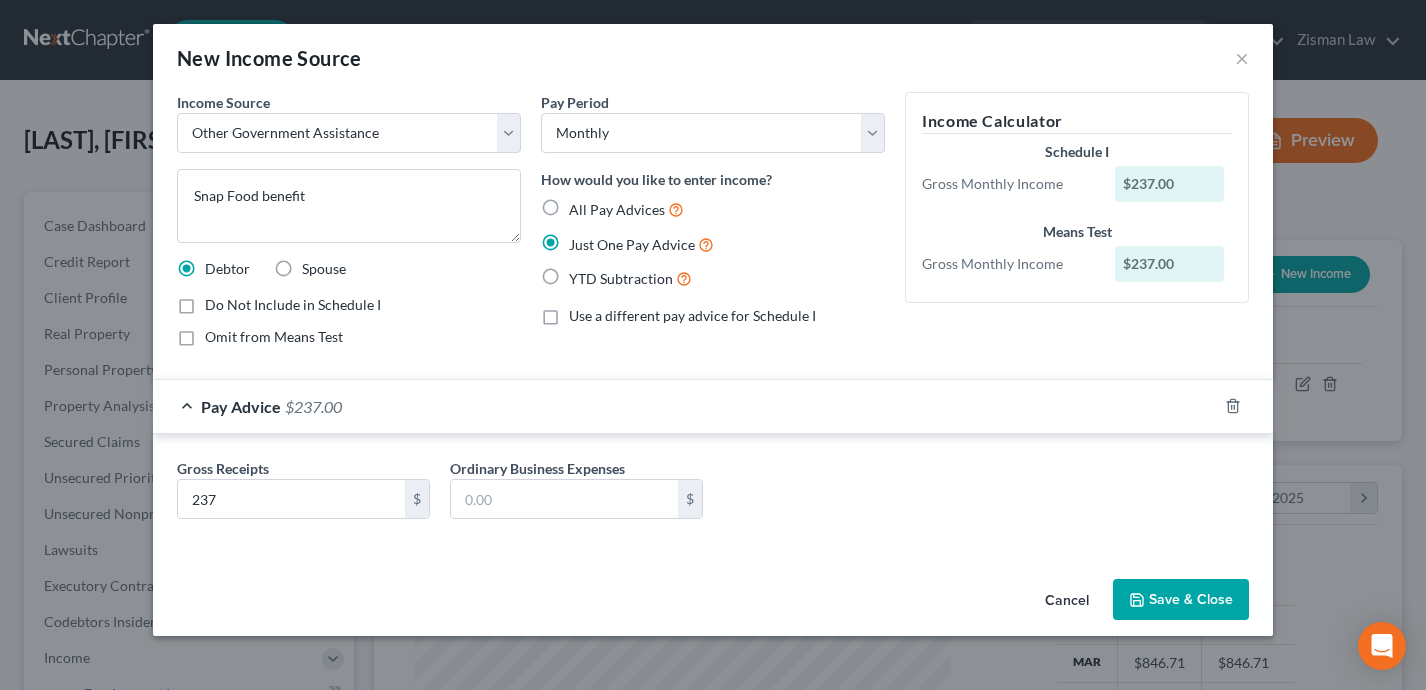 click on "Save & Close" at bounding box center (1181, 600) 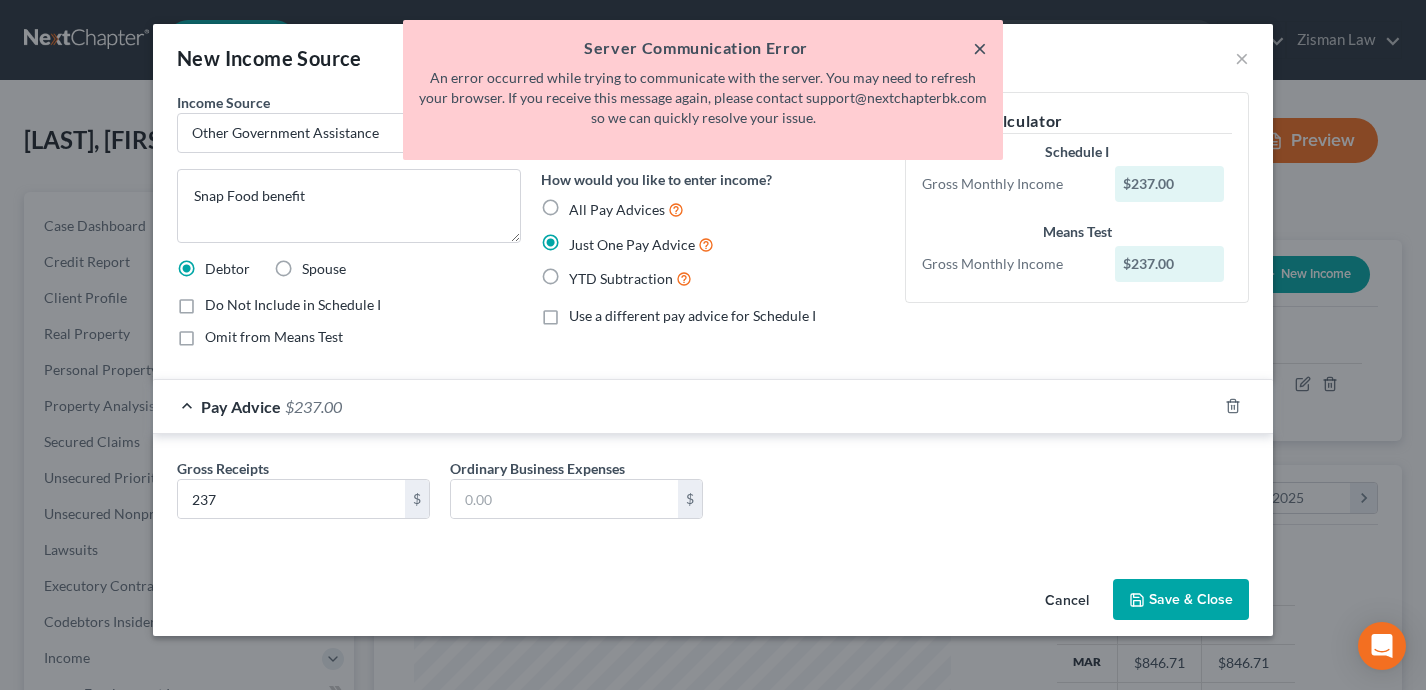 click on "×" at bounding box center (980, 48) 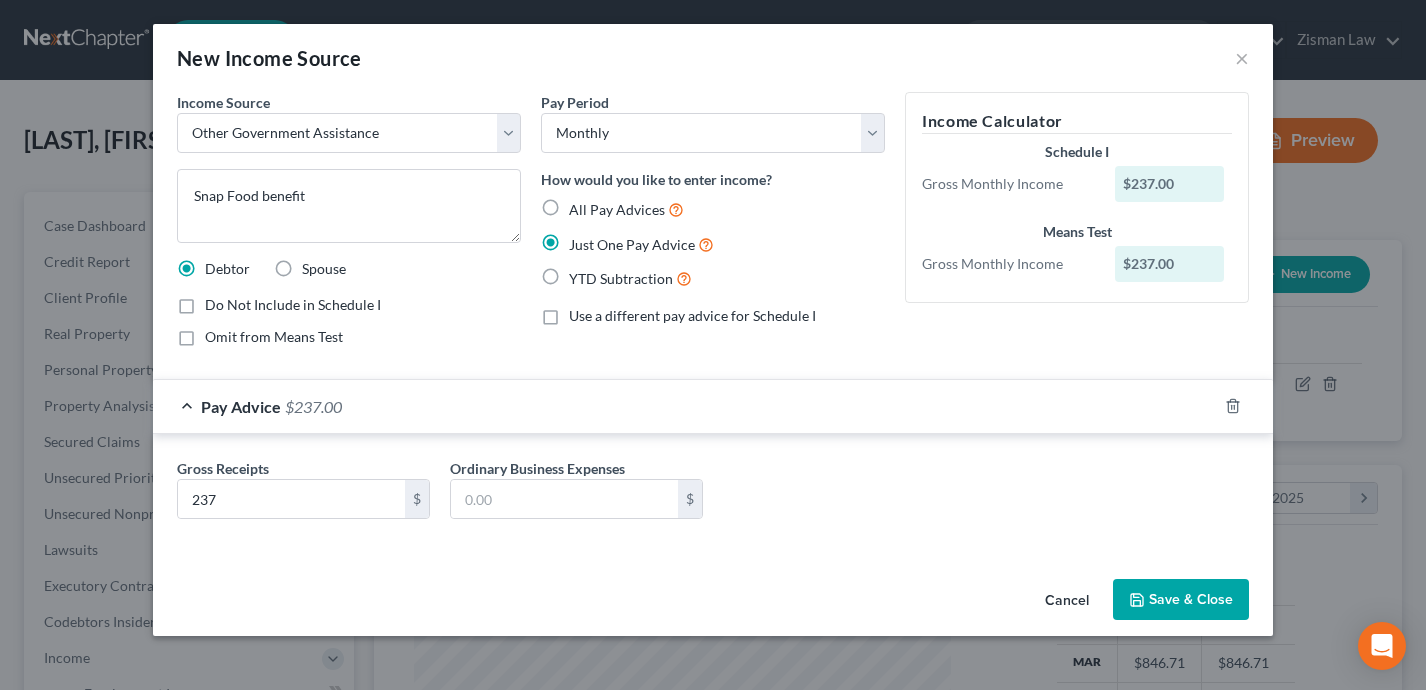 click on "Save & Close" at bounding box center [1181, 600] 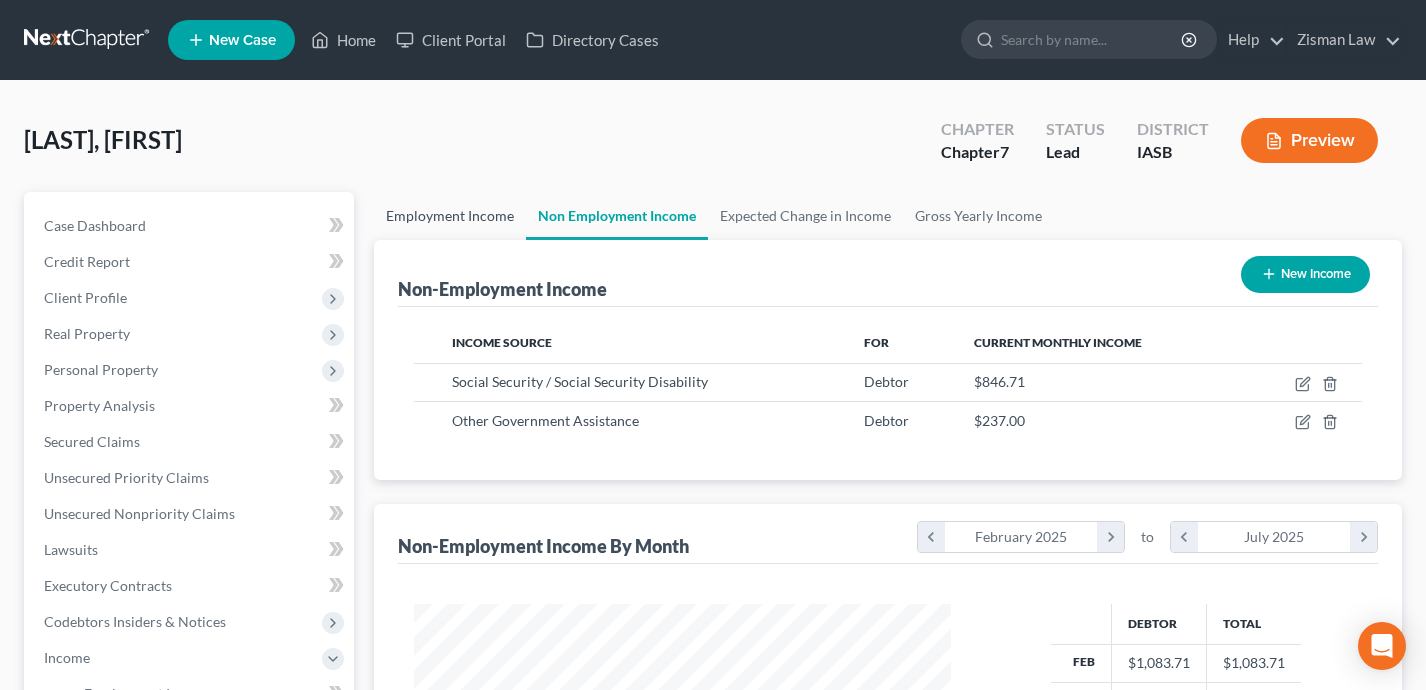 click on "Employment Income" at bounding box center (450, 216) 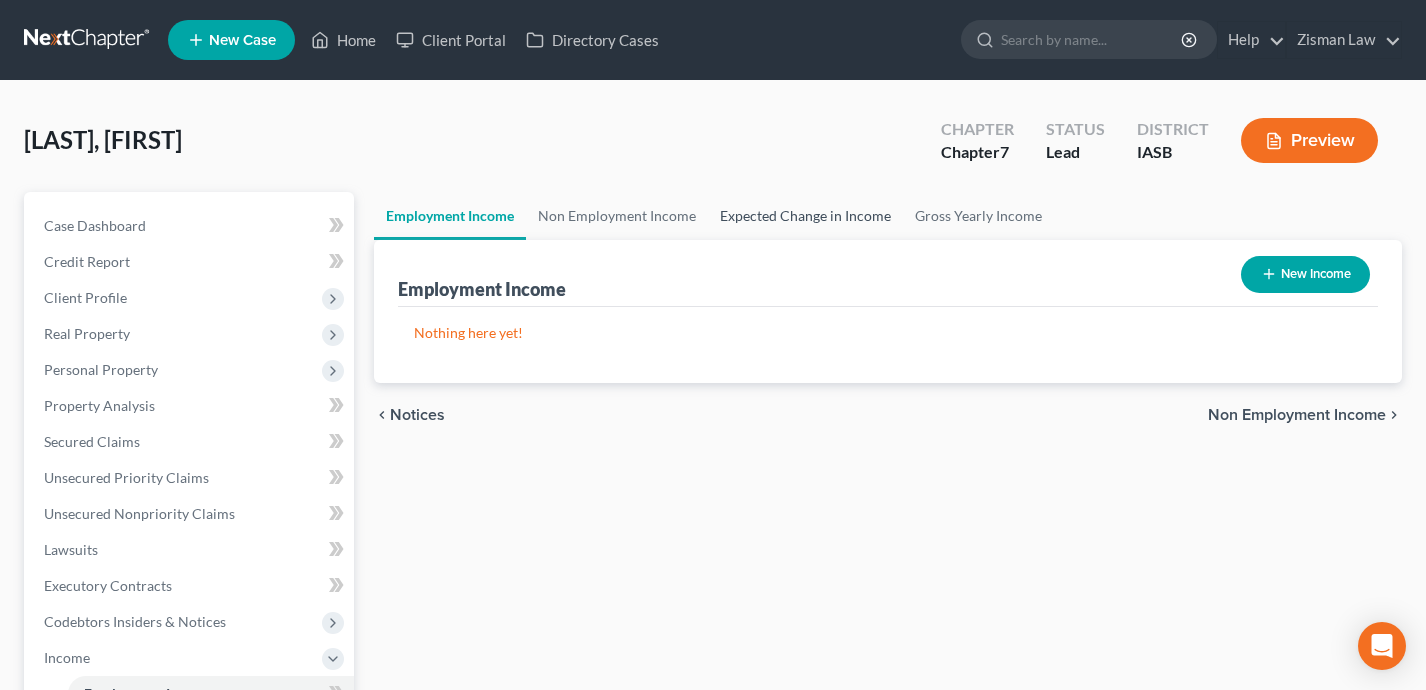 click on "Expected Change in Income" at bounding box center (805, 216) 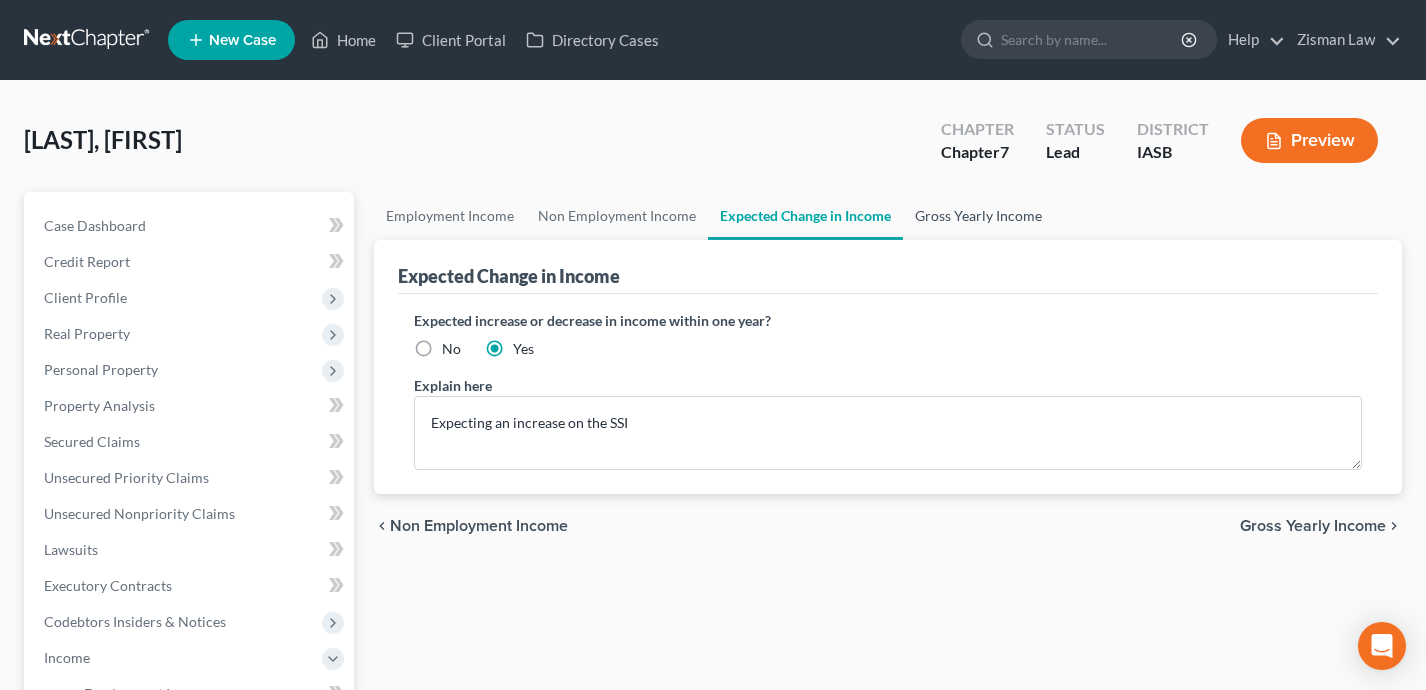 click on "Gross Yearly Income" at bounding box center [978, 216] 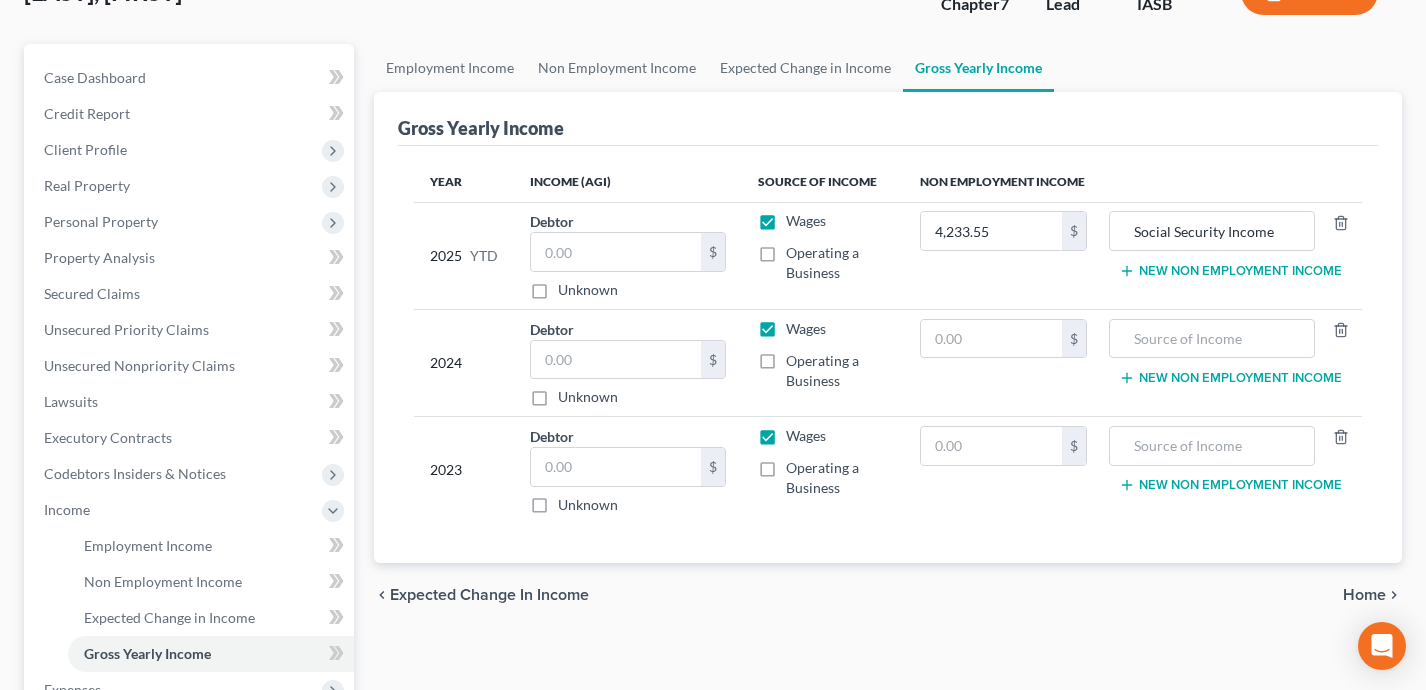 scroll, scrollTop: 156, scrollLeft: 0, axis: vertical 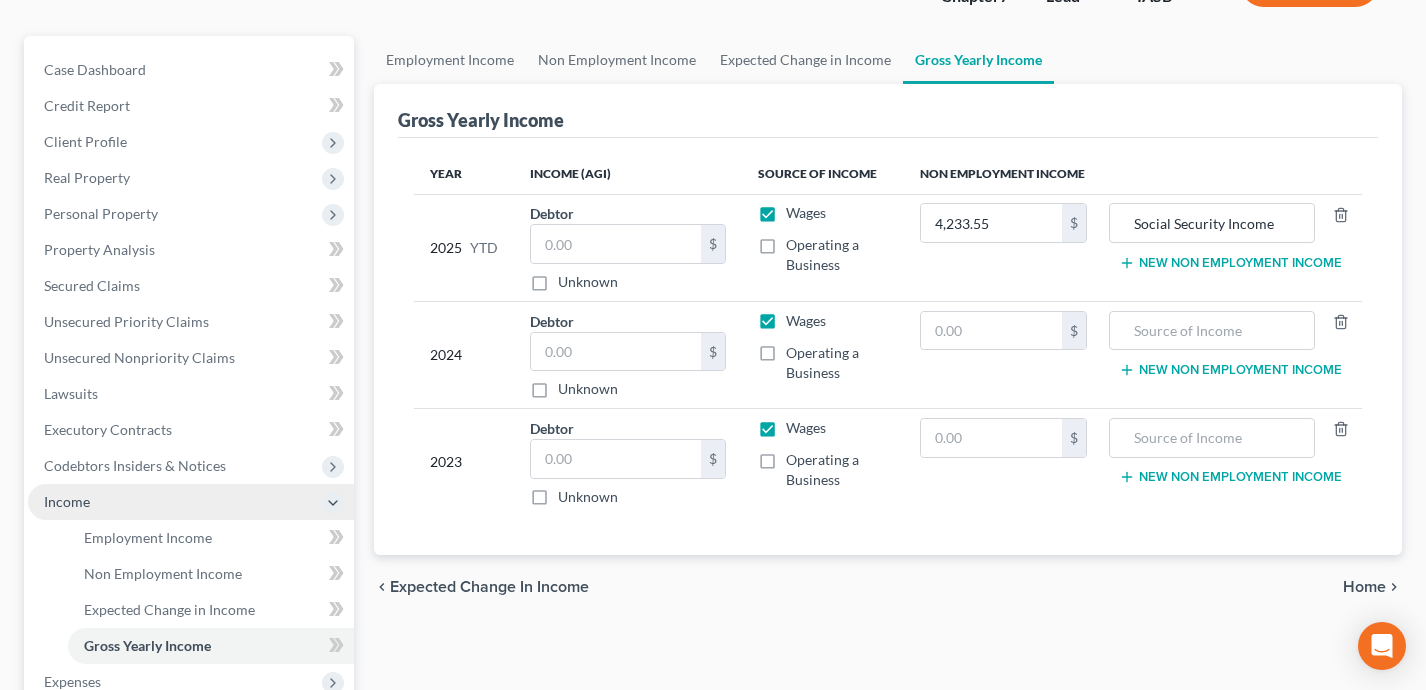 click on "Income" at bounding box center (191, 502) 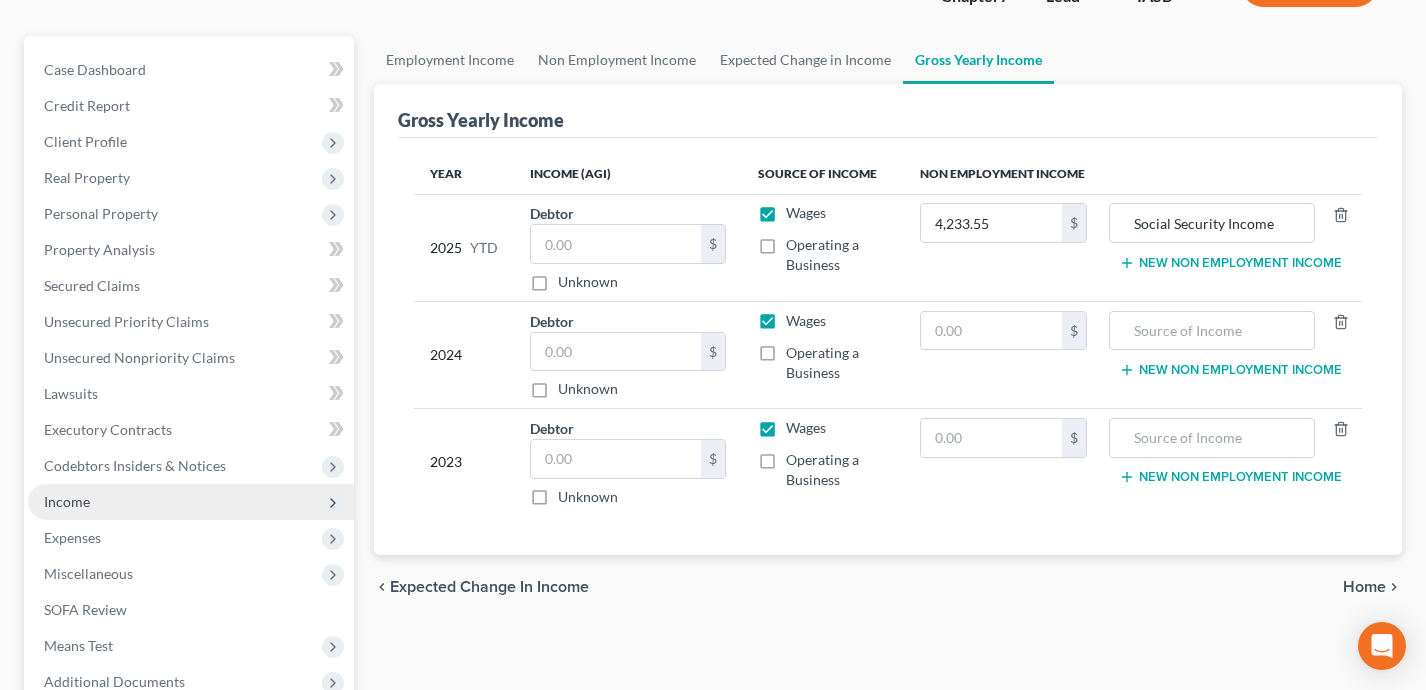click on "Income" at bounding box center (191, 502) 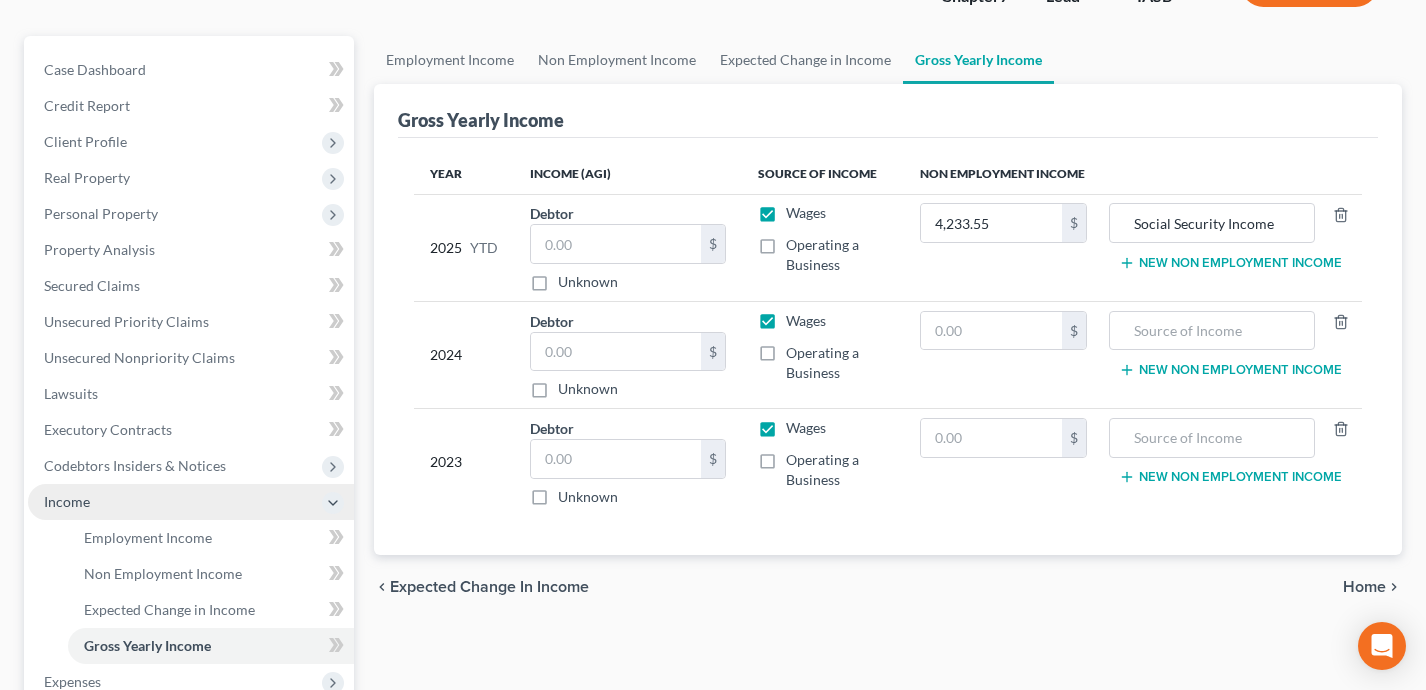 click on "Income" at bounding box center [191, 502] 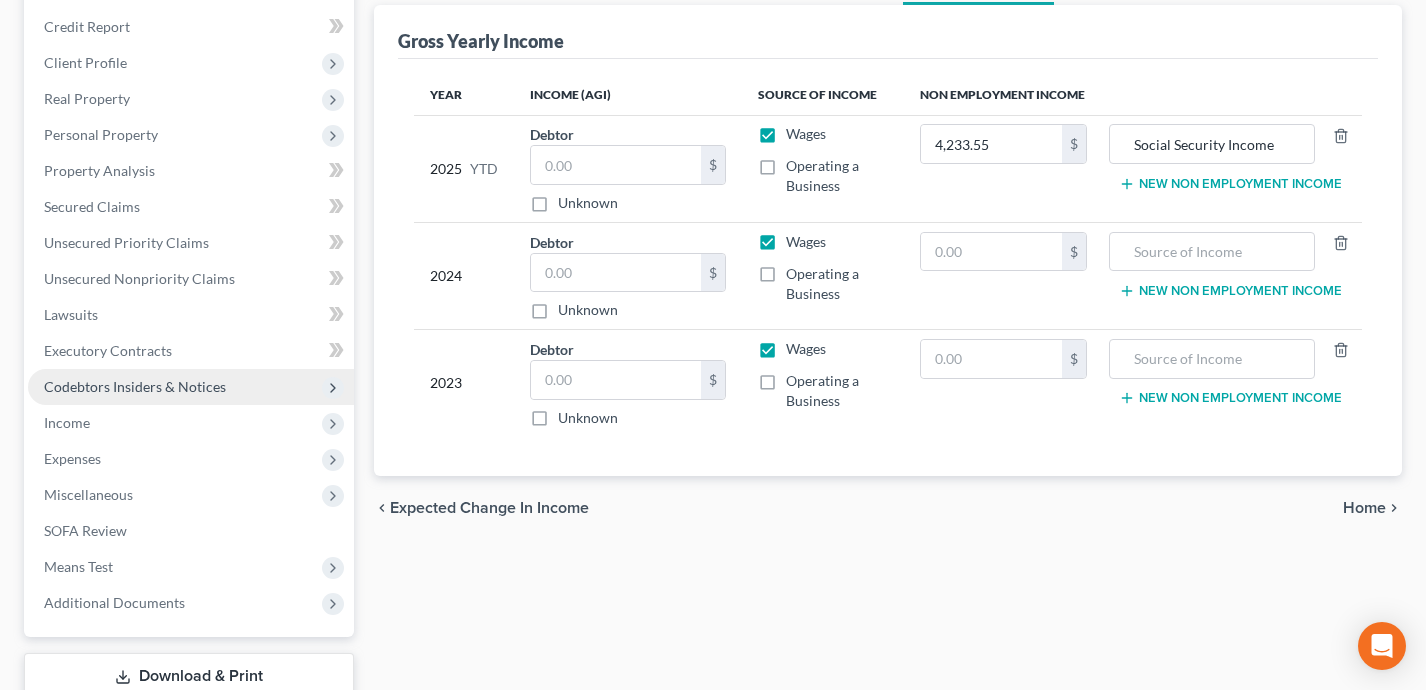 scroll, scrollTop: 274, scrollLeft: 0, axis: vertical 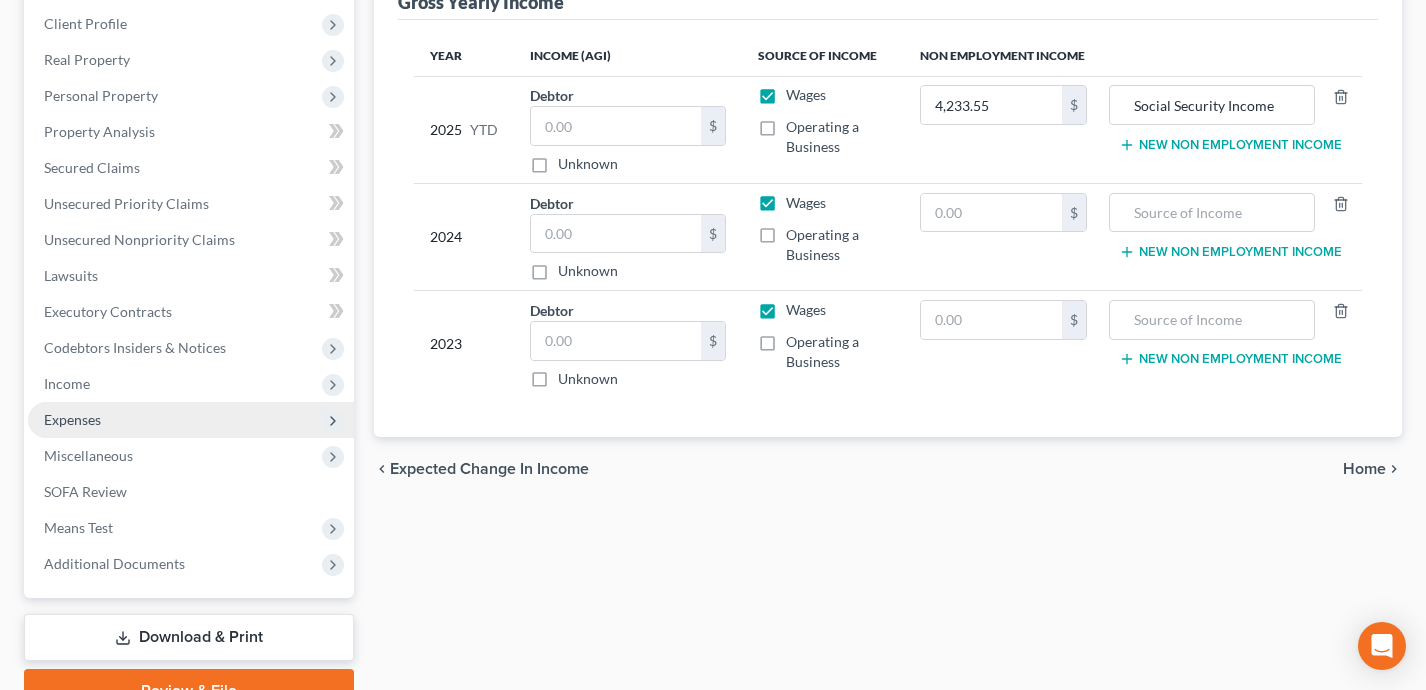 click on "Expenses" at bounding box center (191, 420) 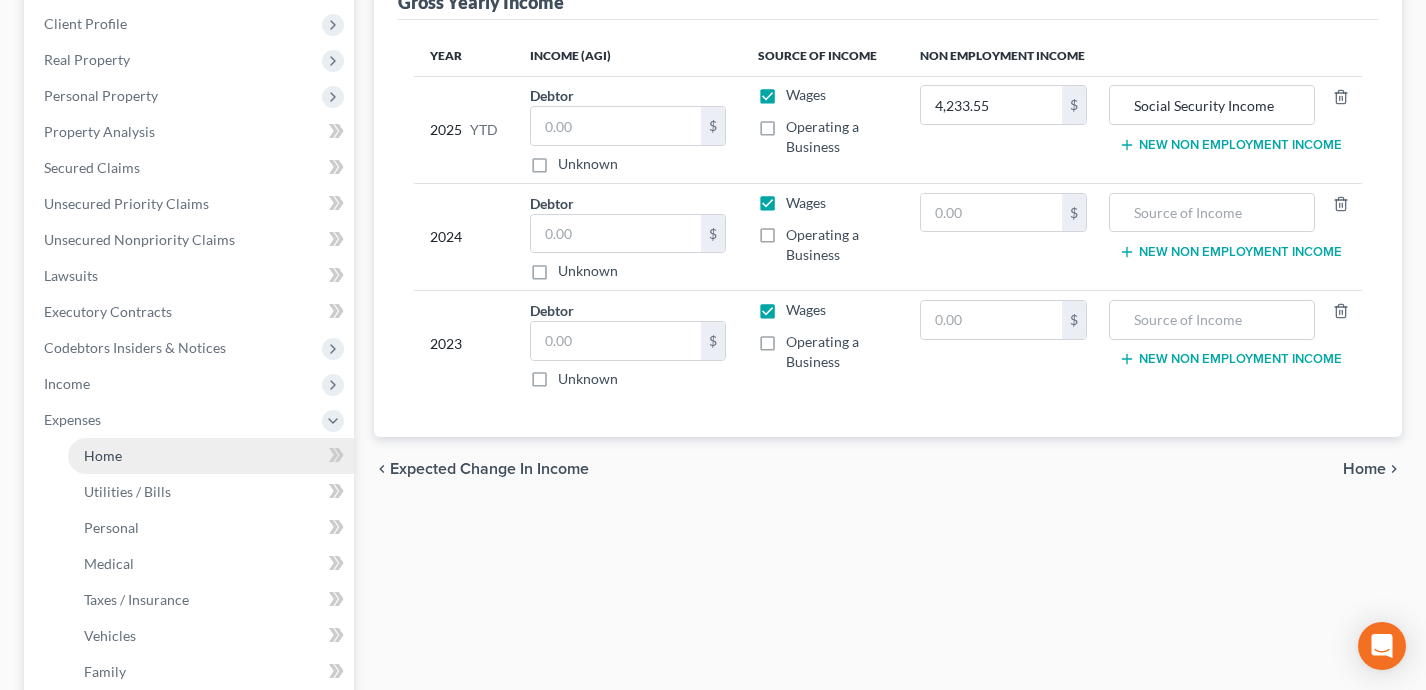 click on "Home" at bounding box center [211, 456] 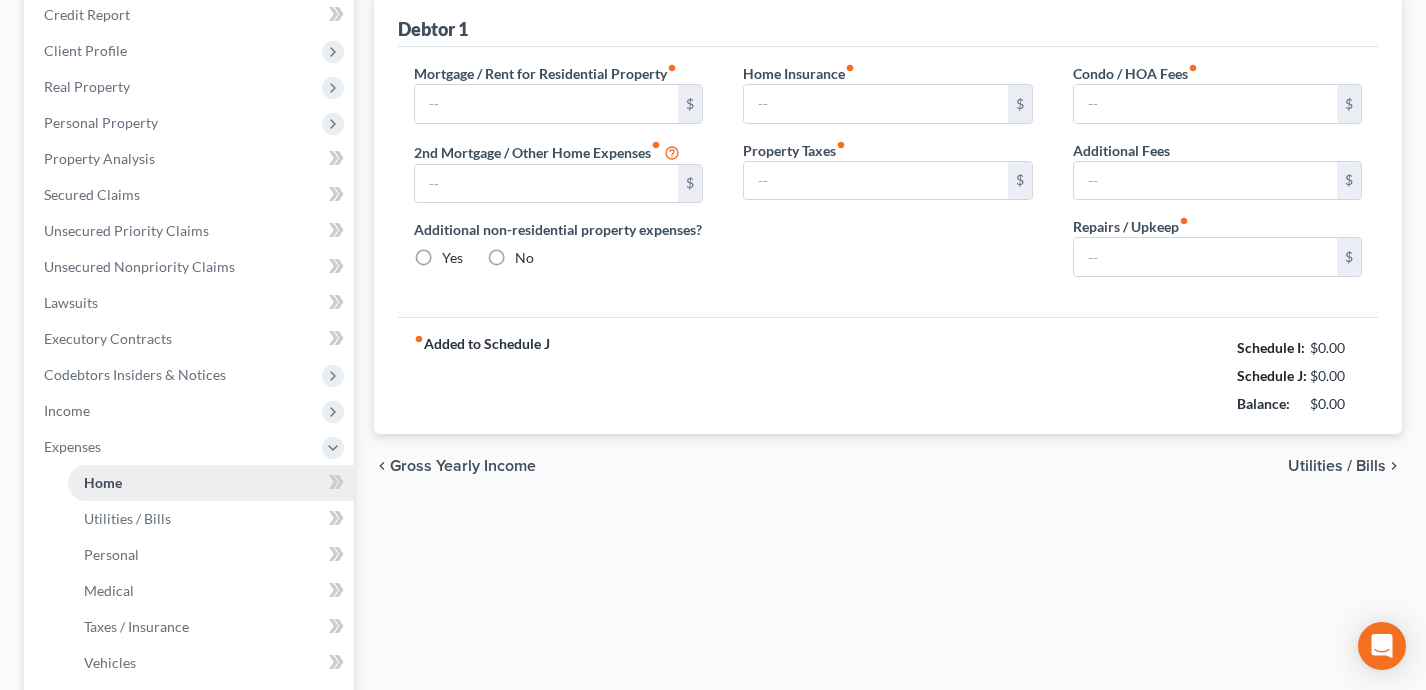 type on "500.00" 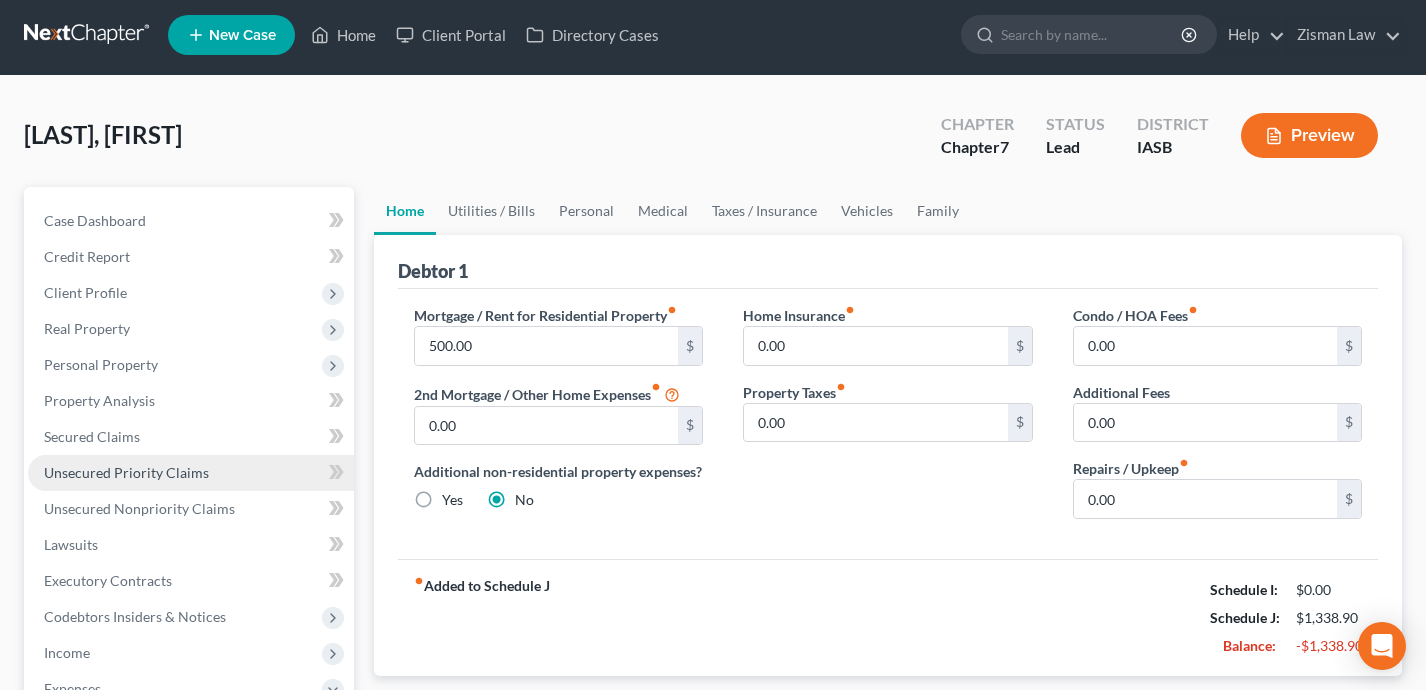 scroll, scrollTop: 0, scrollLeft: 0, axis: both 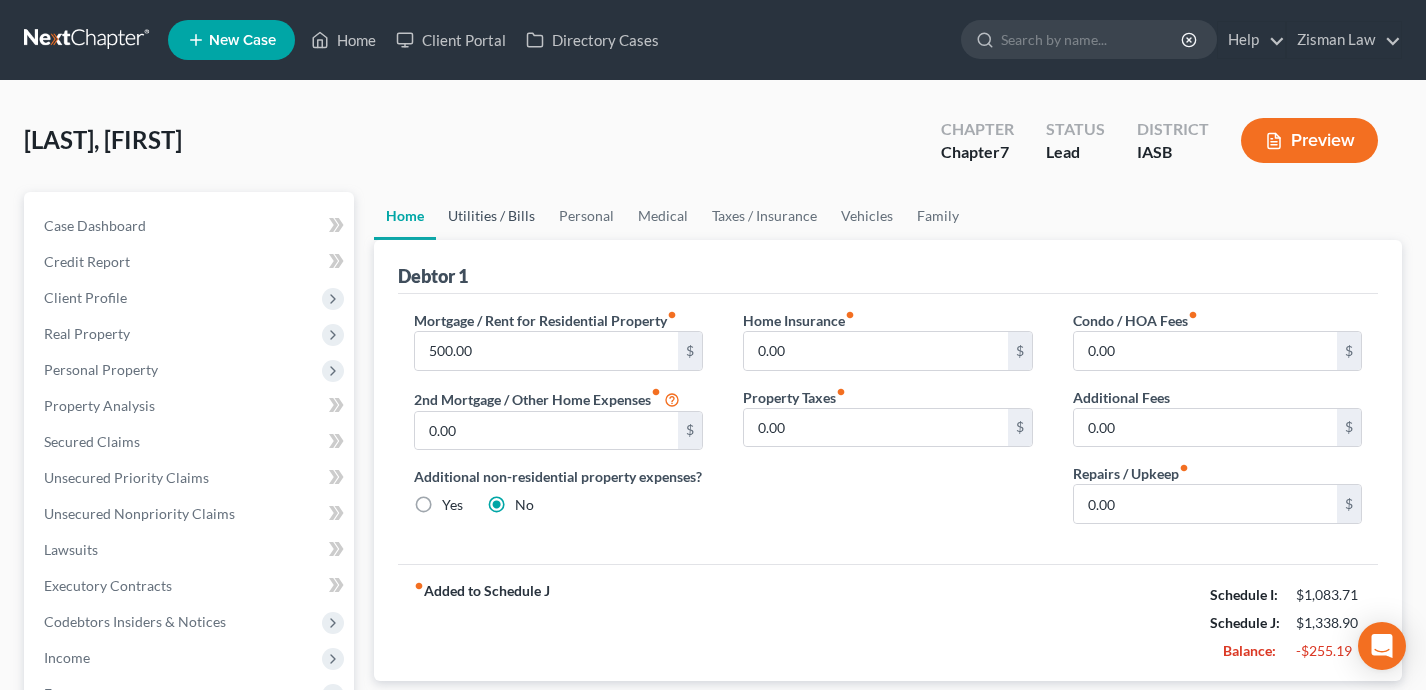 click on "Utilities / Bills" at bounding box center [491, 216] 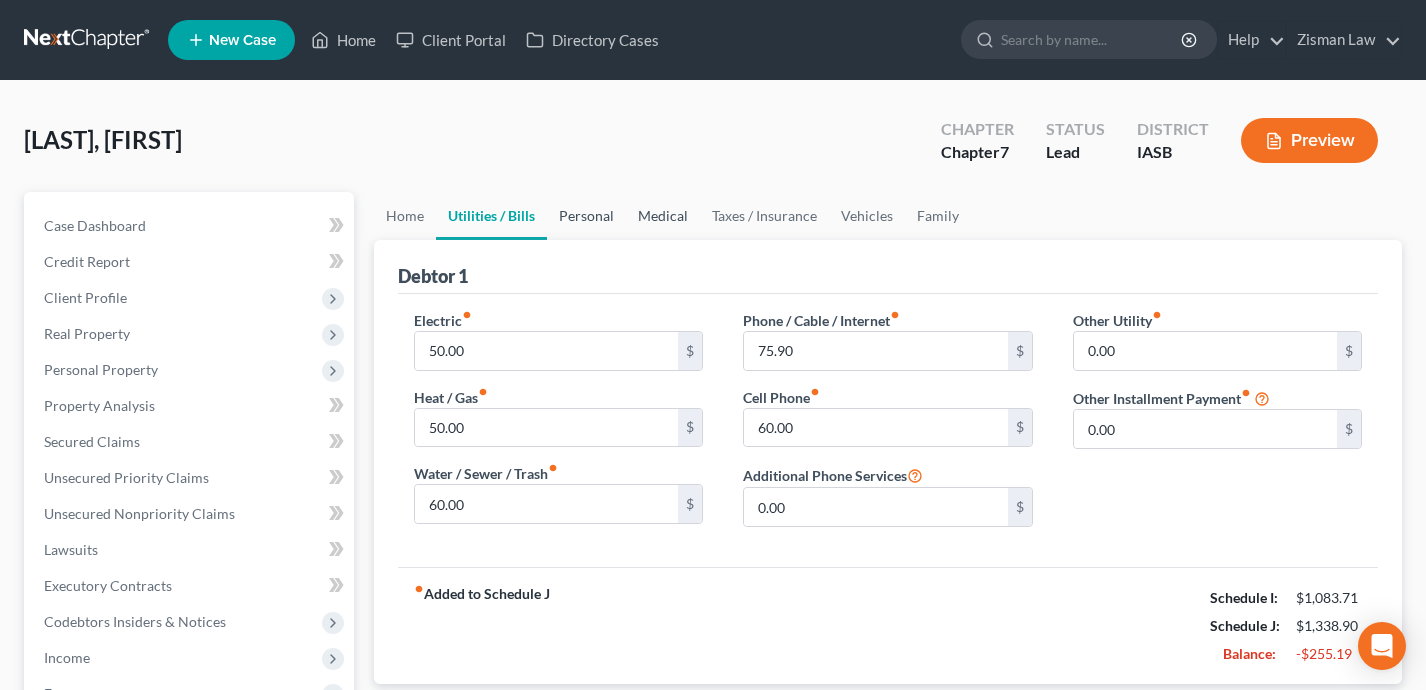 click on "Personal" at bounding box center [586, 216] 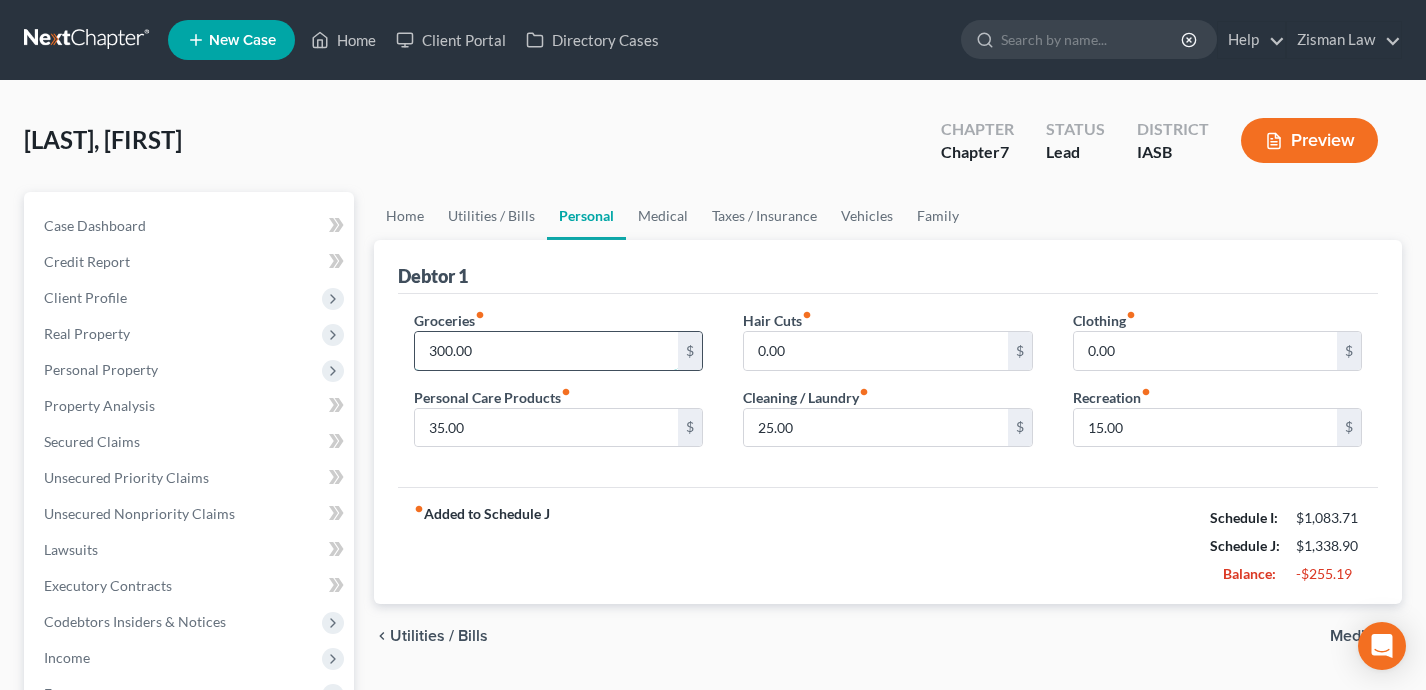 click on "300.00" at bounding box center [547, 351] 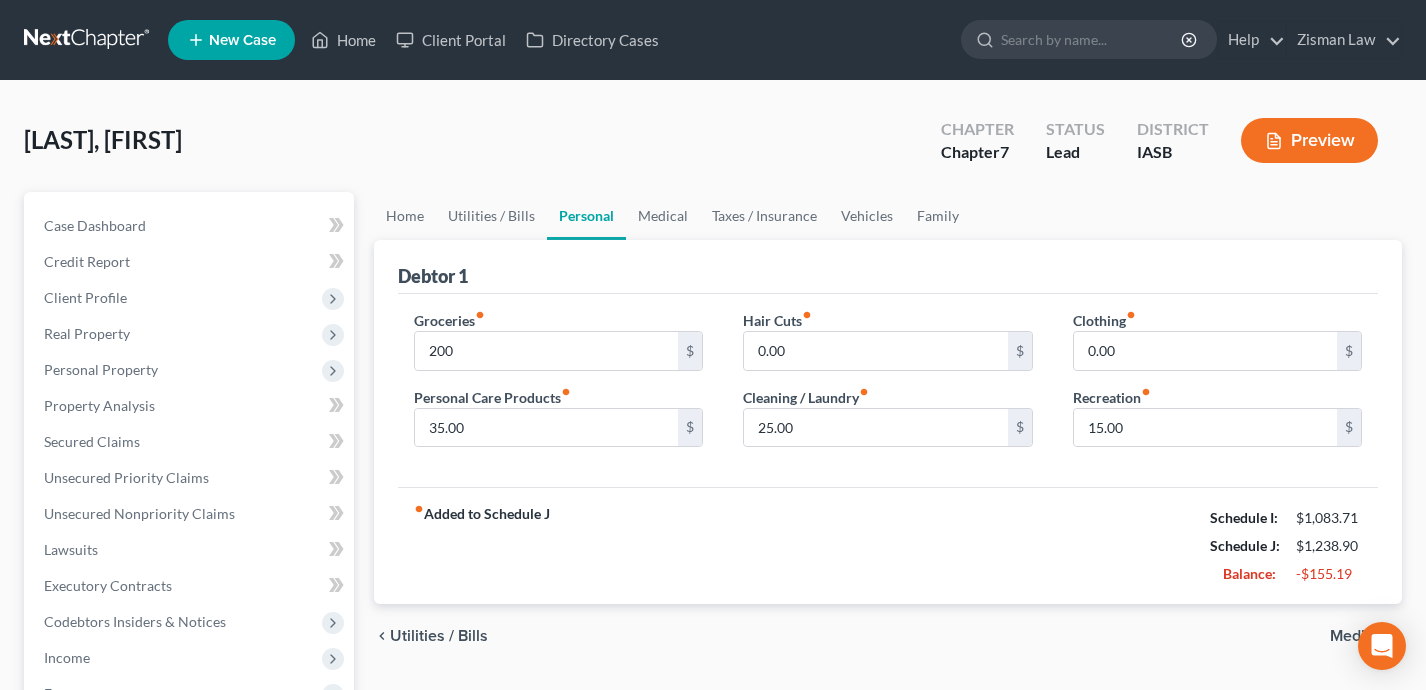 click on "fiber_manual_record  Added to Schedule J Schedule I: $1,083.71 Schedule J: $1,238.90 Balance: -$155.19" at bounding box center (888, 545) 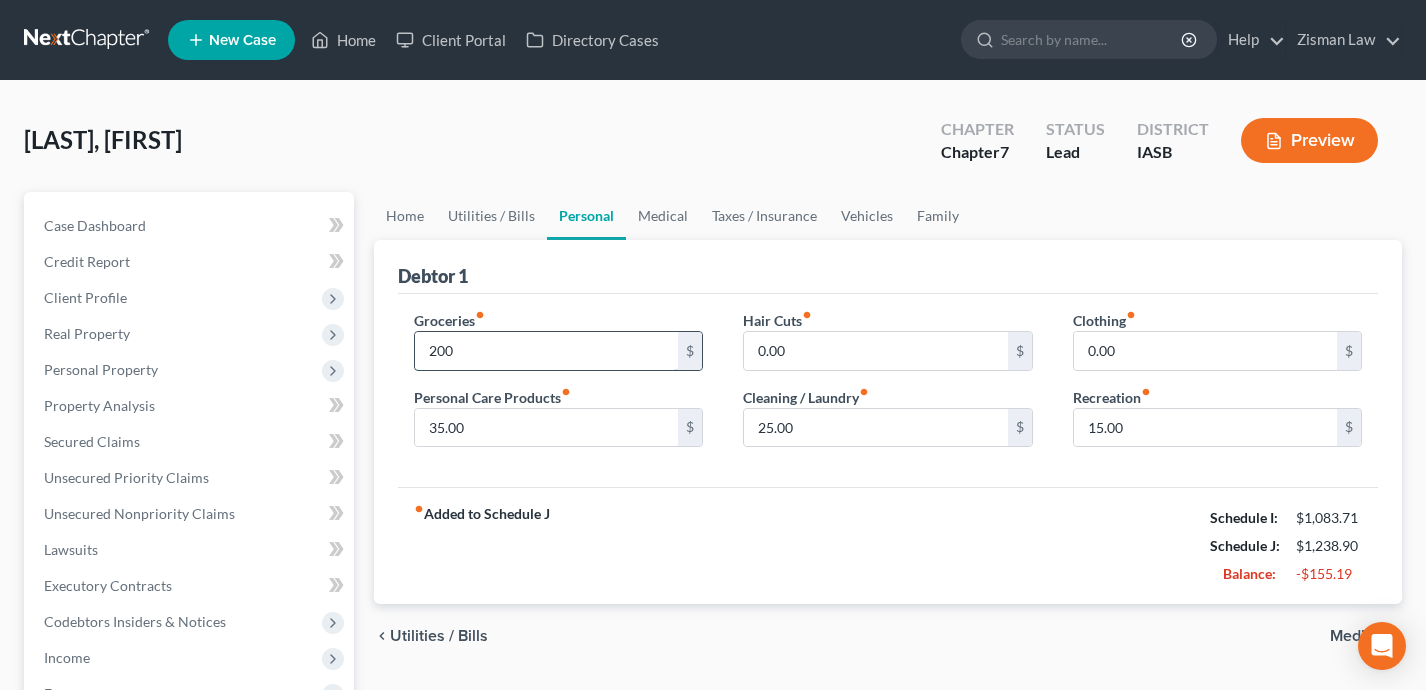 click on "200" at bounding box center (547, 351) 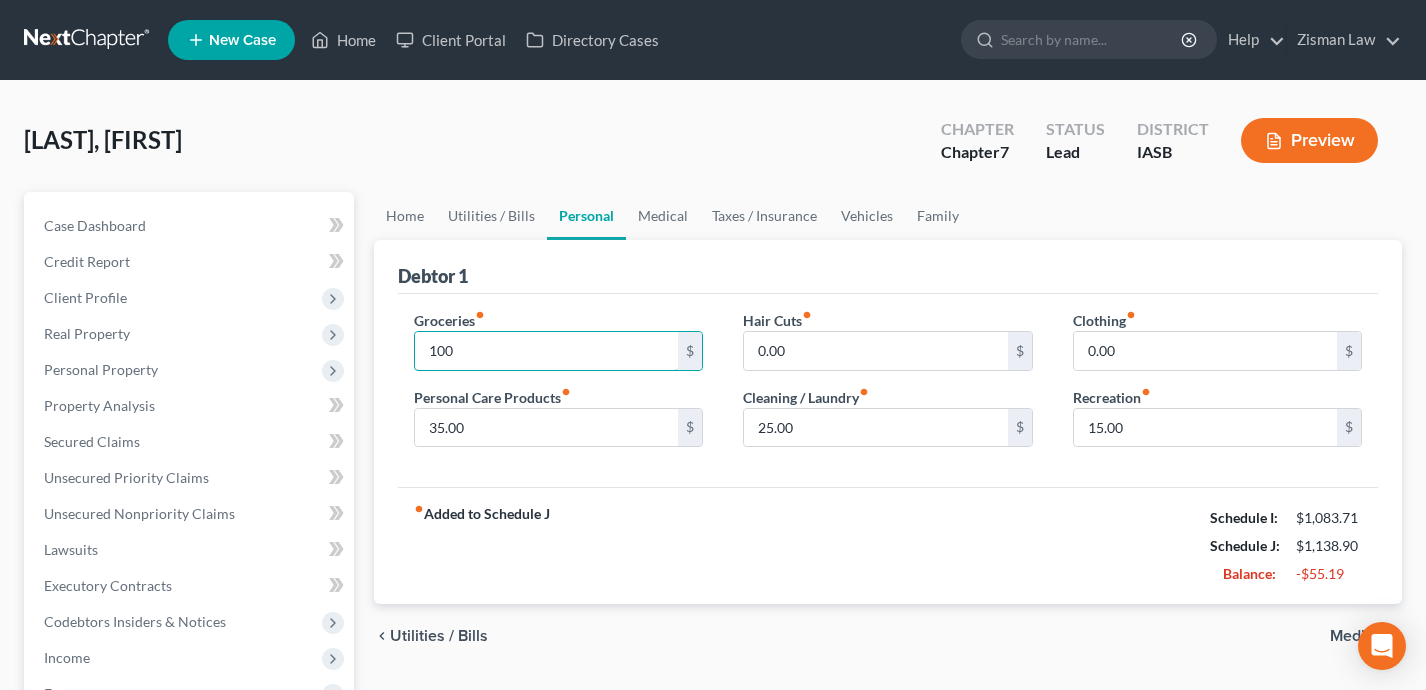 type on "100" 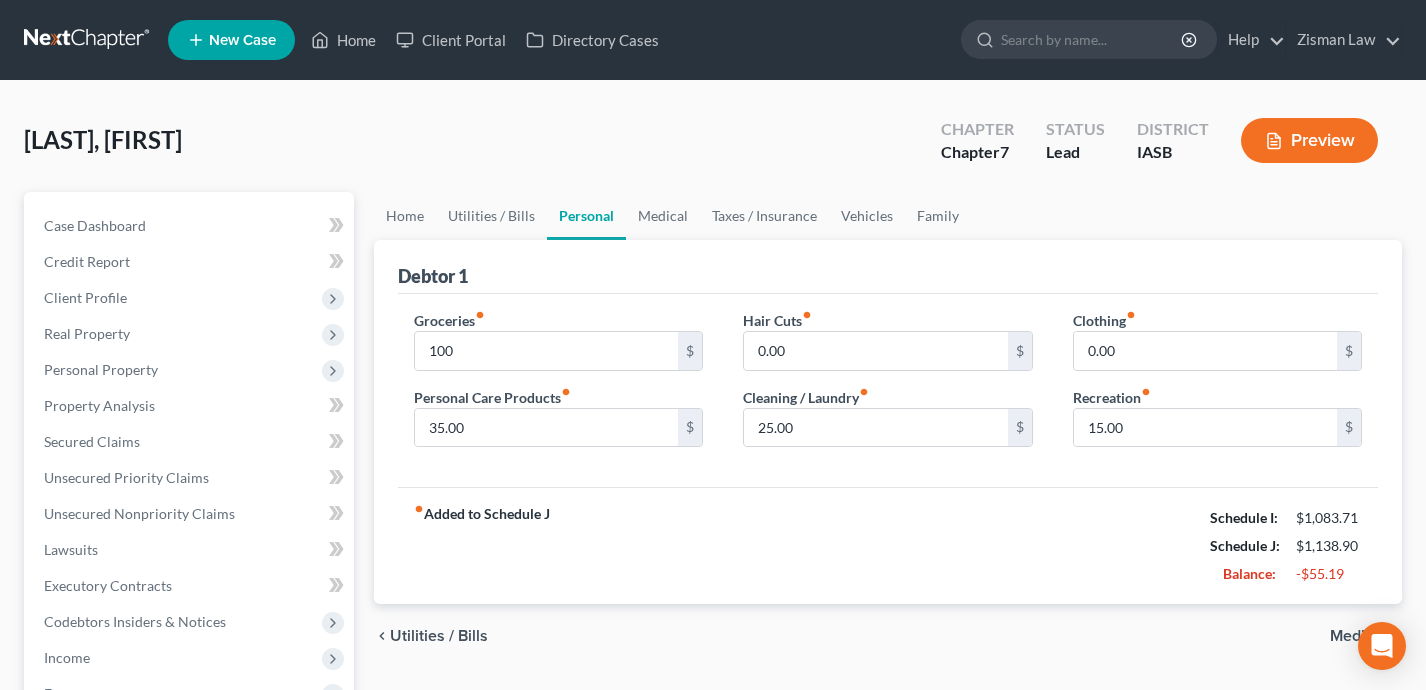 click on "Groceries  fiber_manual_record 100 $ Personal Care Products  fiber_manual_record 35.00 $ Hair Cuts  fiber_manual_record 0.00 $ Cleaning / Laundry  fiber_manual_record 25.00 $ Clothing  fiber_manual_record 0.00 $ Recreation  fiber_manual_record 15.00 $" at bounding box center [888, 391] 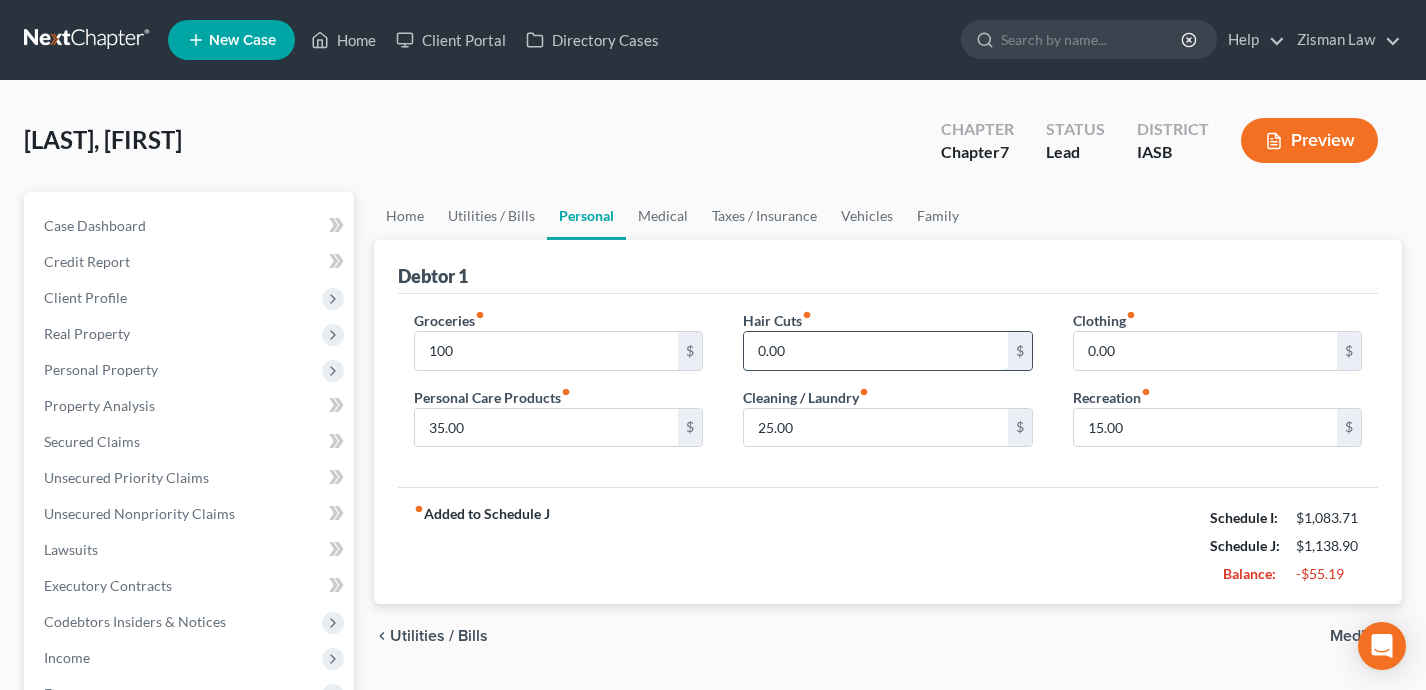 click on "0.00" at bounding box center (876, 351) 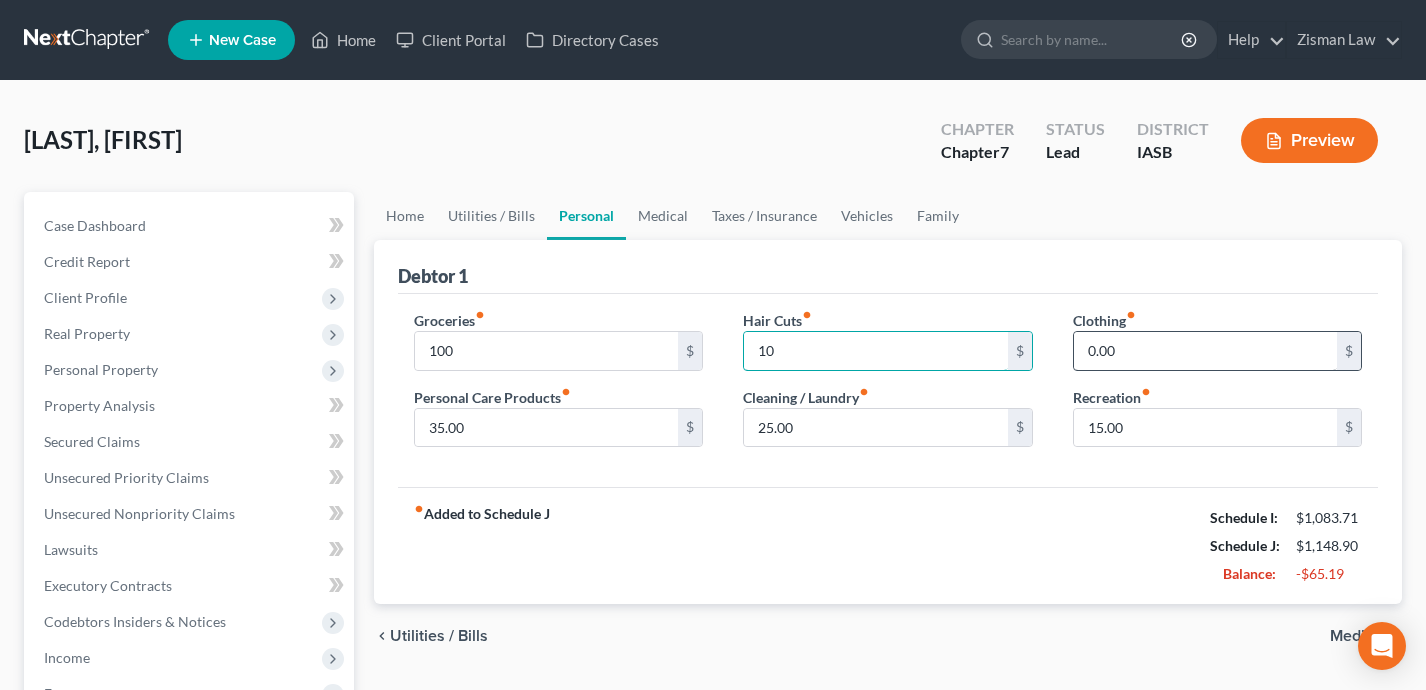 type on "10" 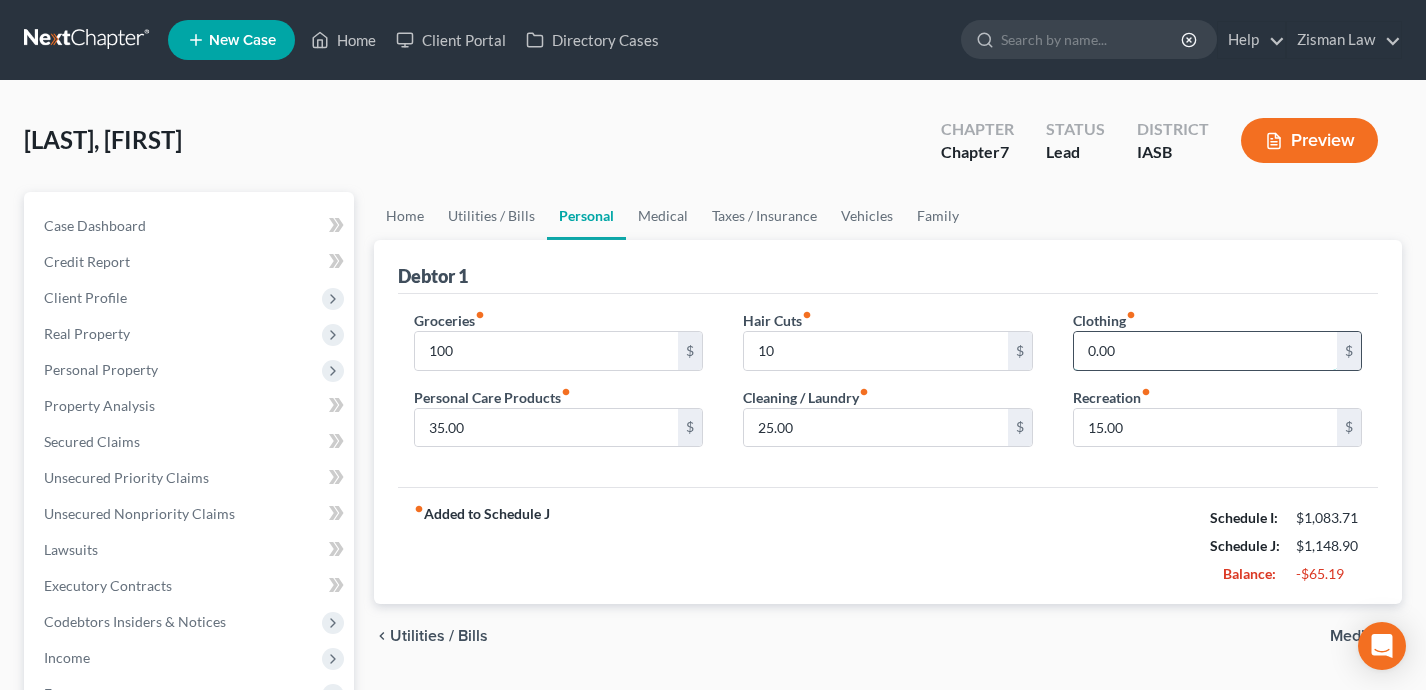 click on "0.00" at bounding box center [1206, 351] 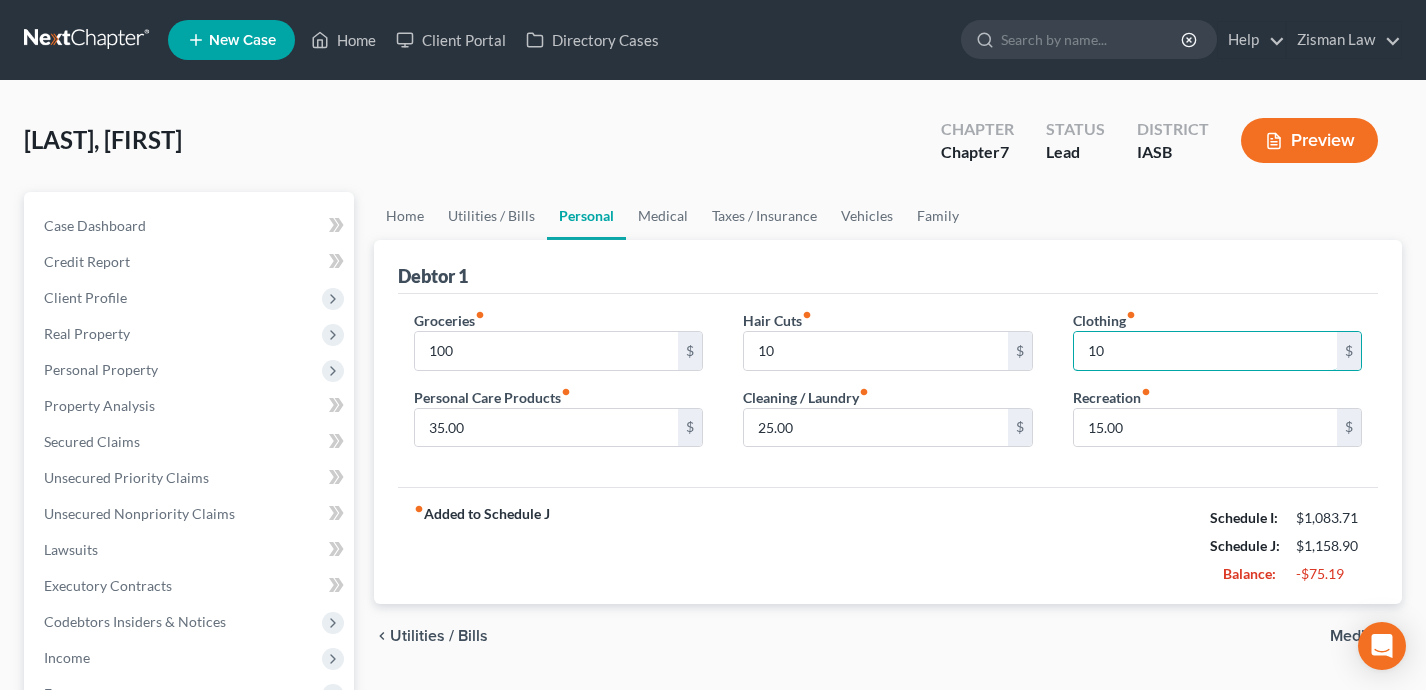 type on "10" 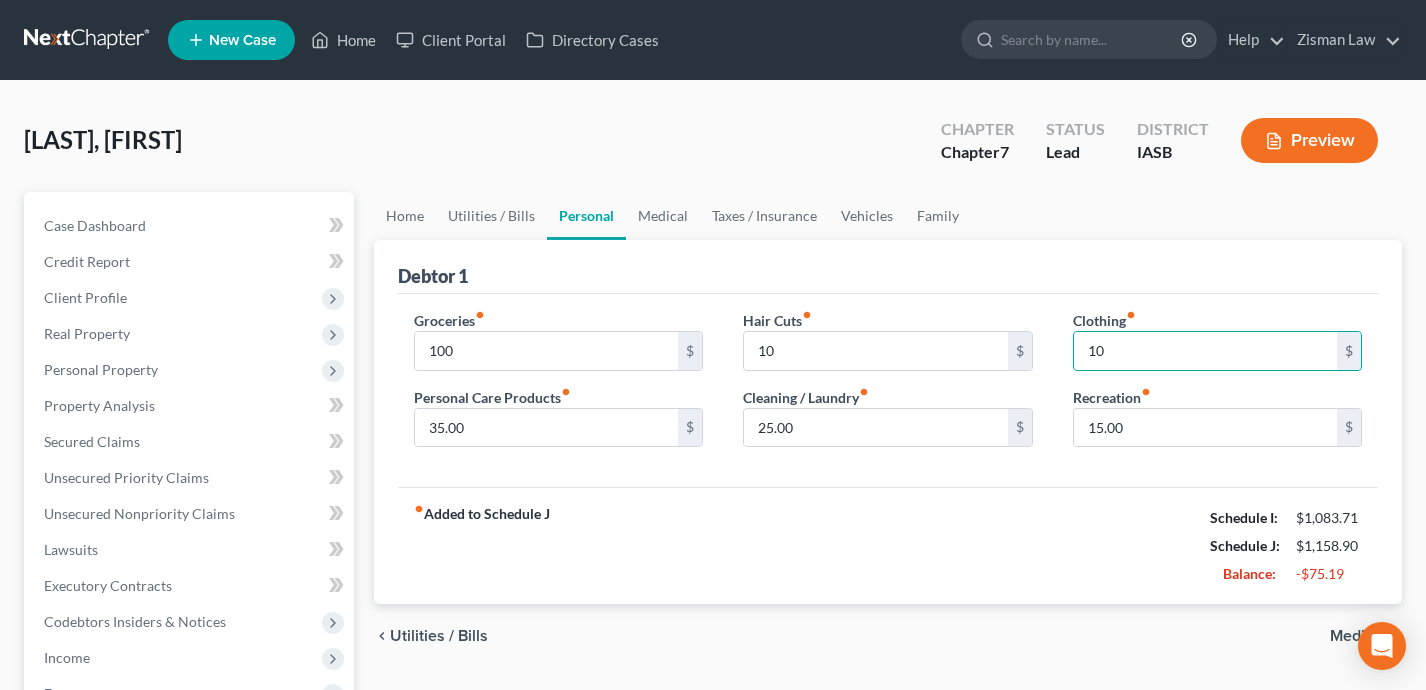 click on "fiber_manual_record  Added to Schedule J Schedule I: $1,083.71 Schedule J: $1,158.90 Balance: -$75.19" at bounding box center (888, 545) 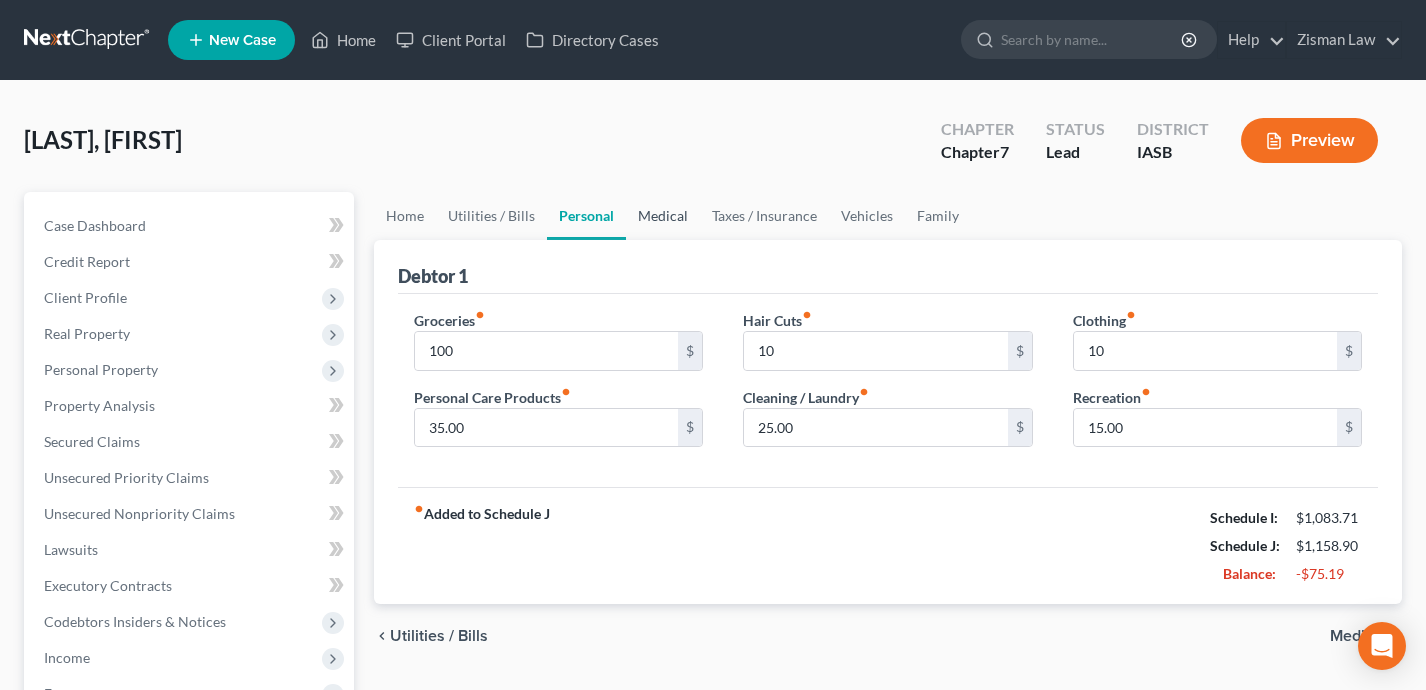 click on "Medical" at bounding box center (663, 216) 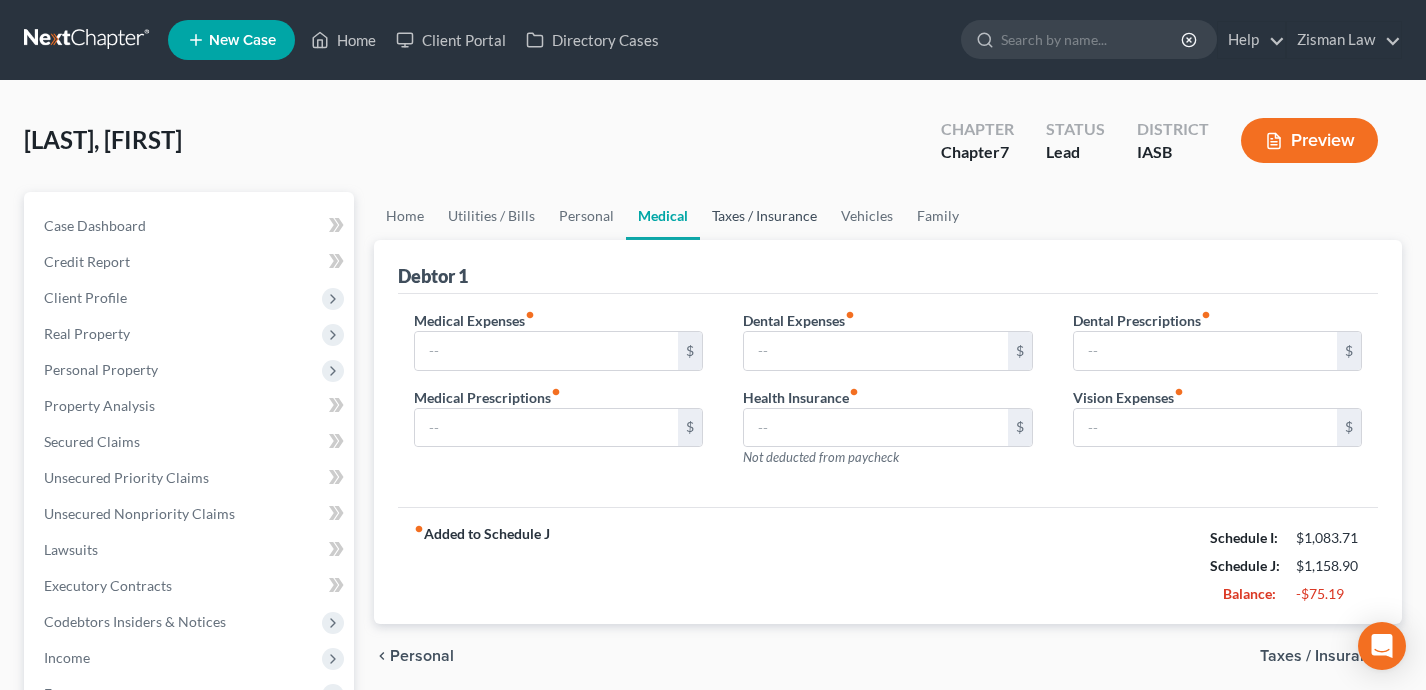click on "Taxes / Insurance" at bounding box center [764, 216] 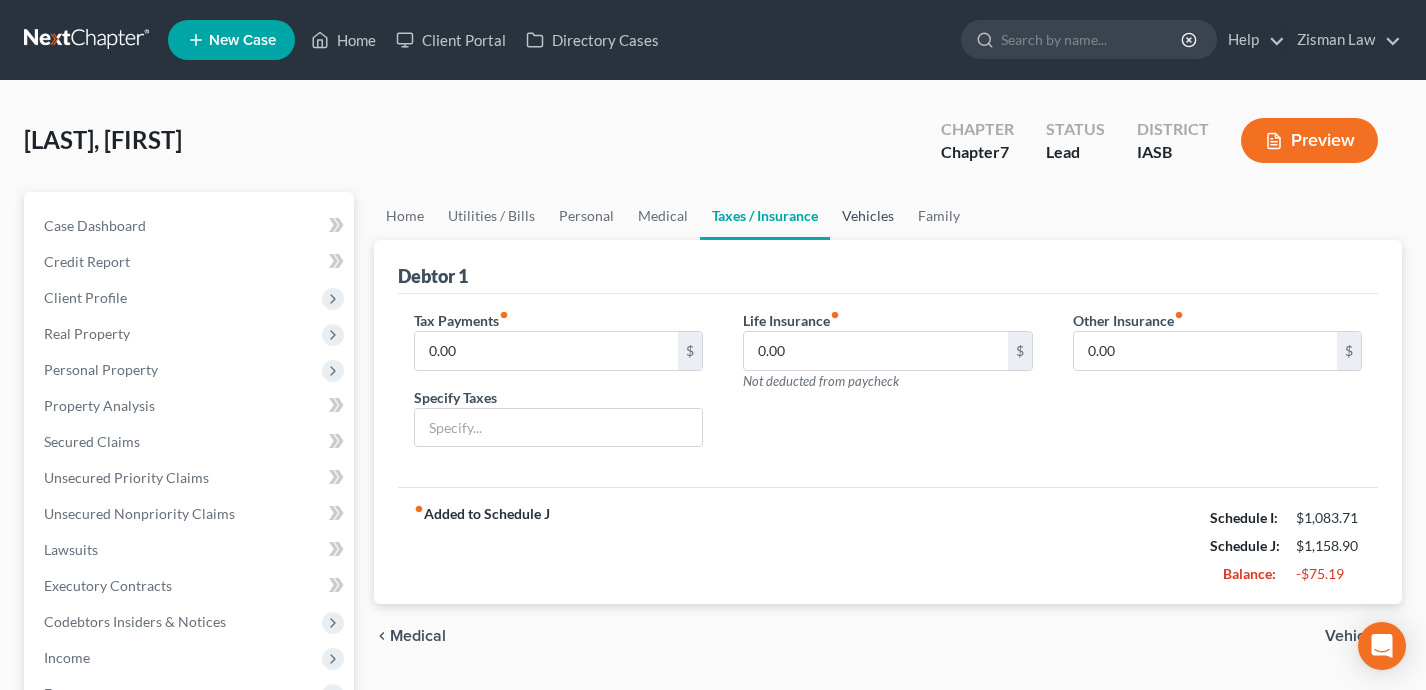 click on "Vehicles" at bounding box center (868, 216) 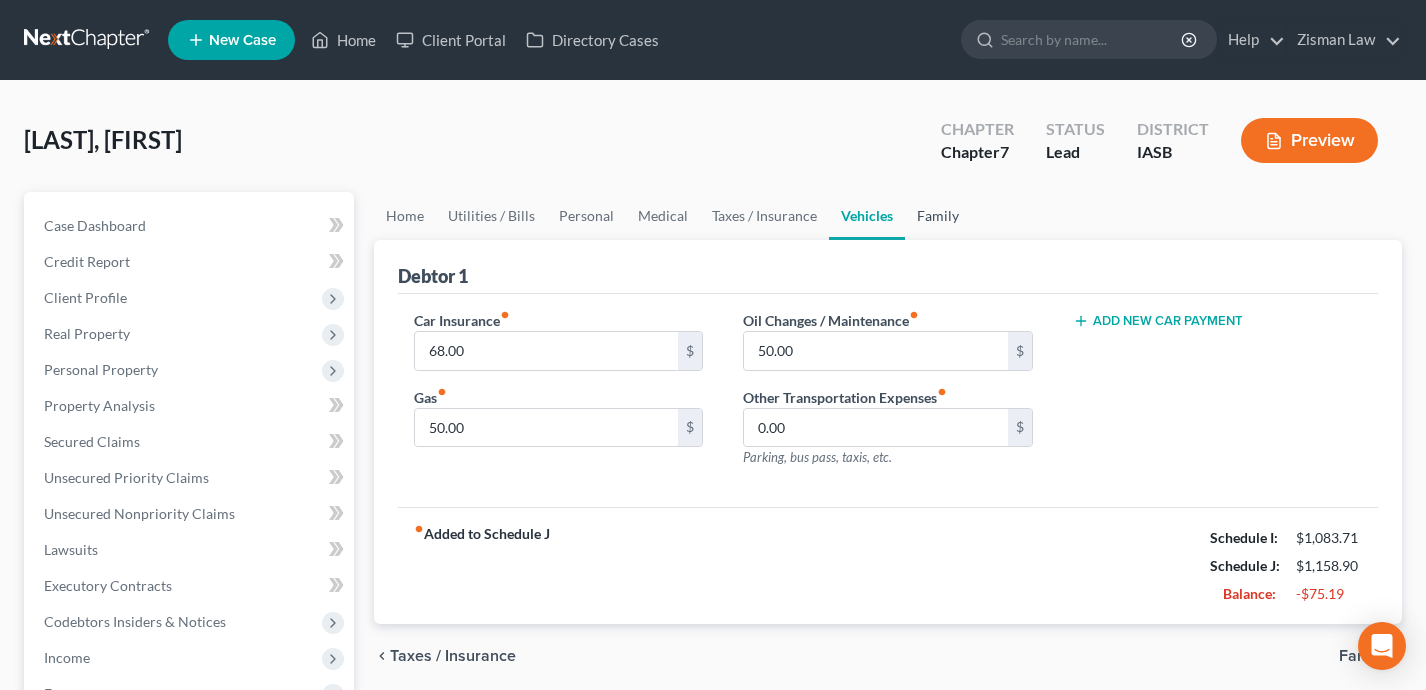 click on "Family" at bounding box center [938, 216] 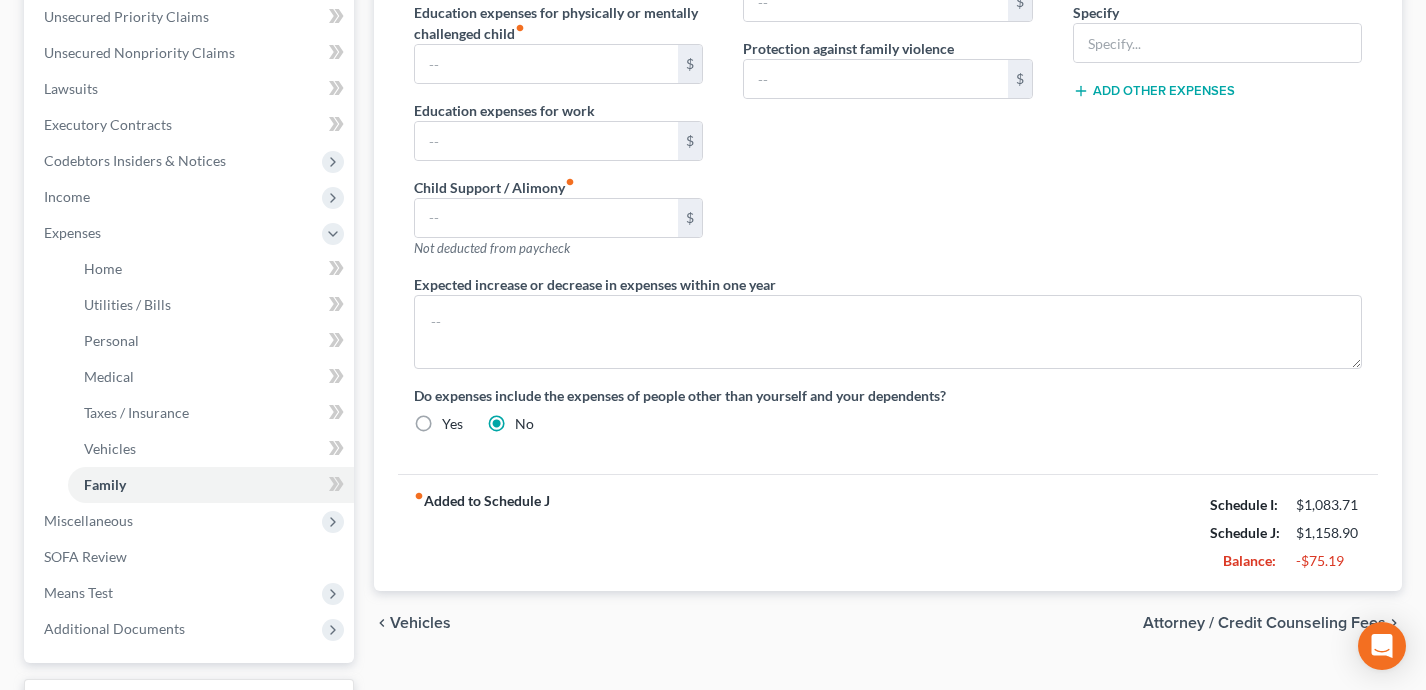 scroll, scrollTop: 467, scrollLeft: 0, axis: vertical 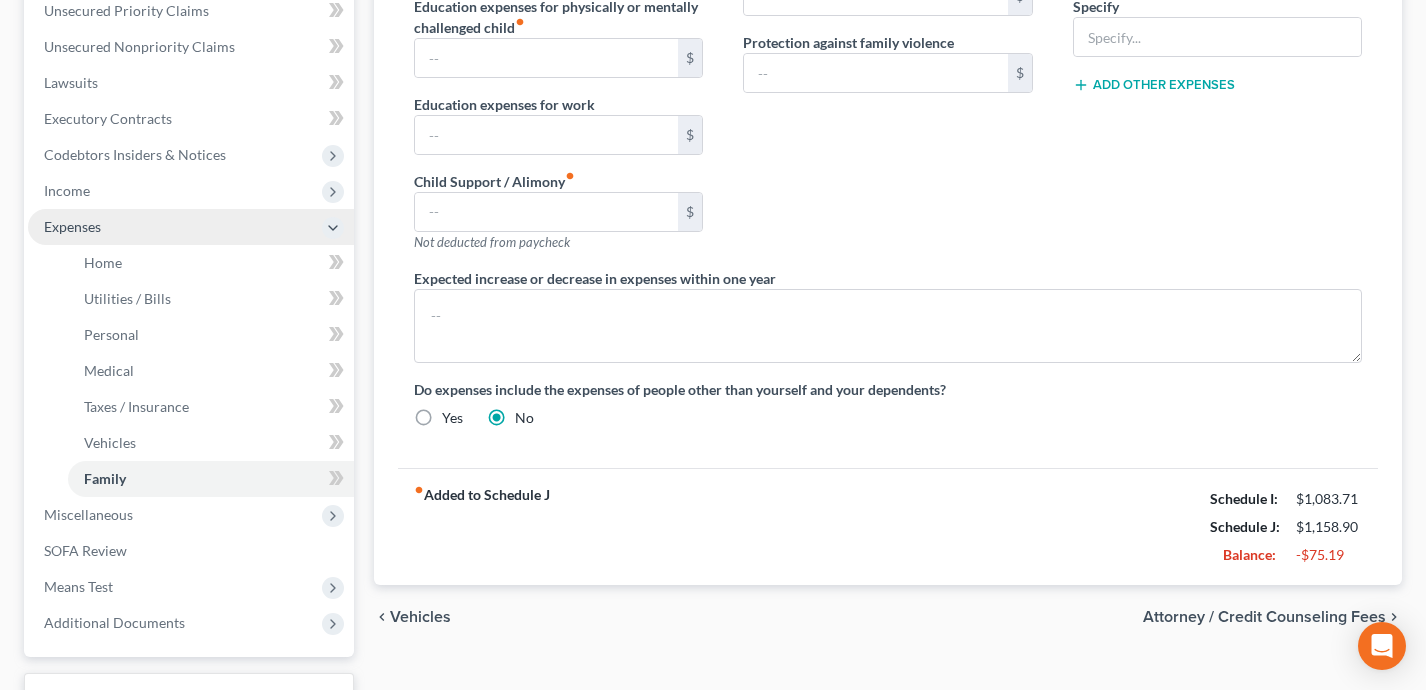 click on "Expenses" at bounding box center [191, 227] 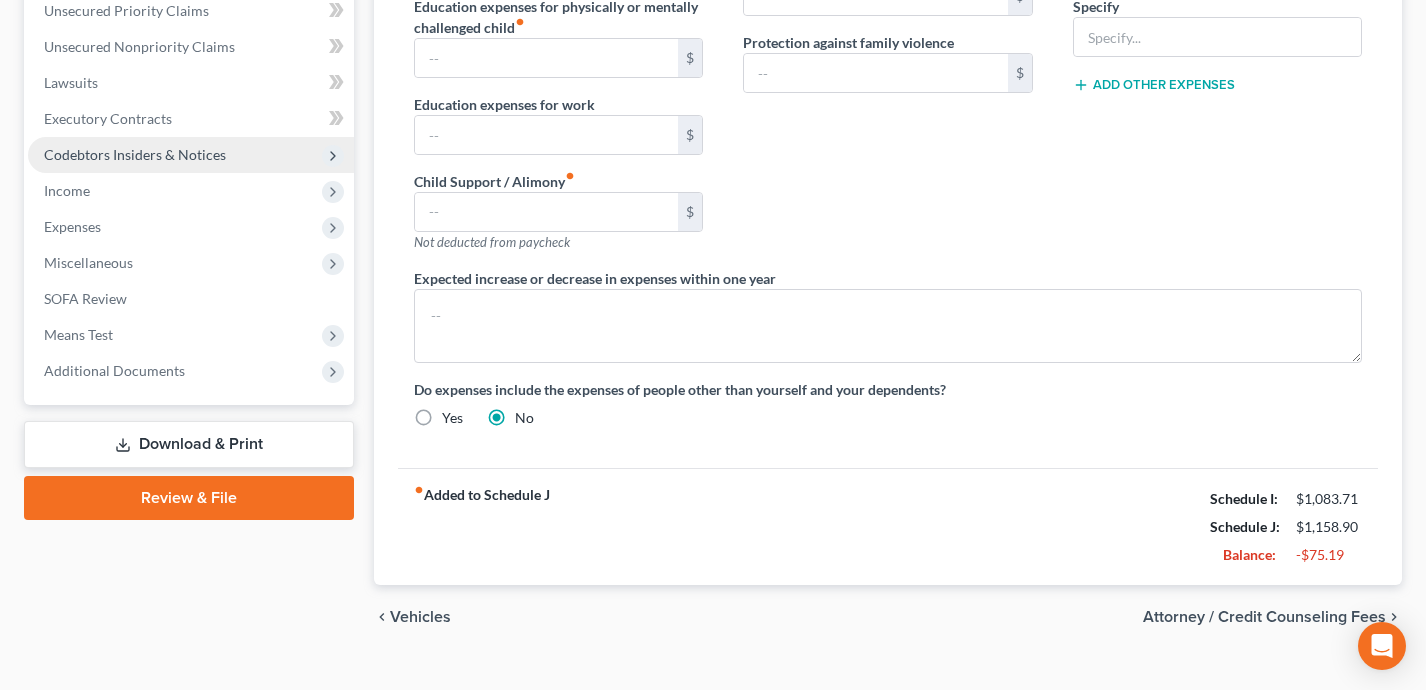 click on "Codebtors Insiders & Notices" at bounding box center [191, 155] 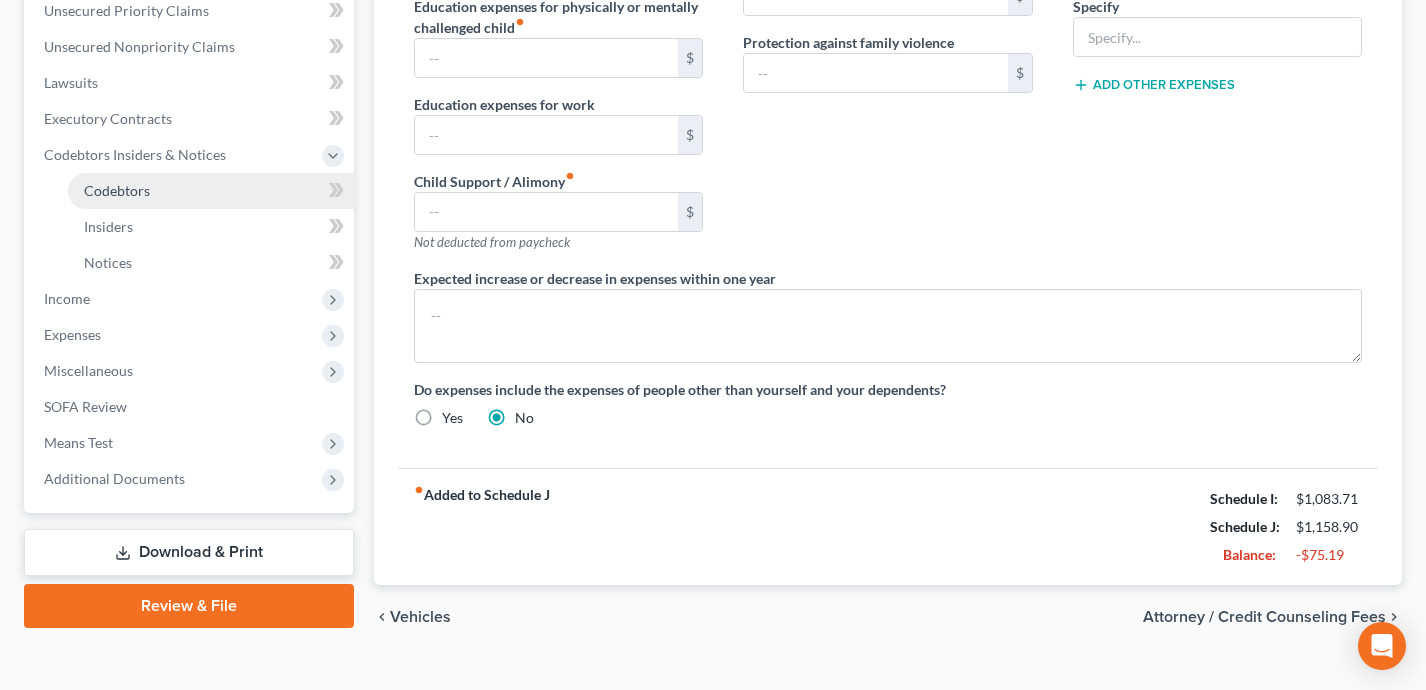click on "Codebtors" at bounding box center (211, 191) 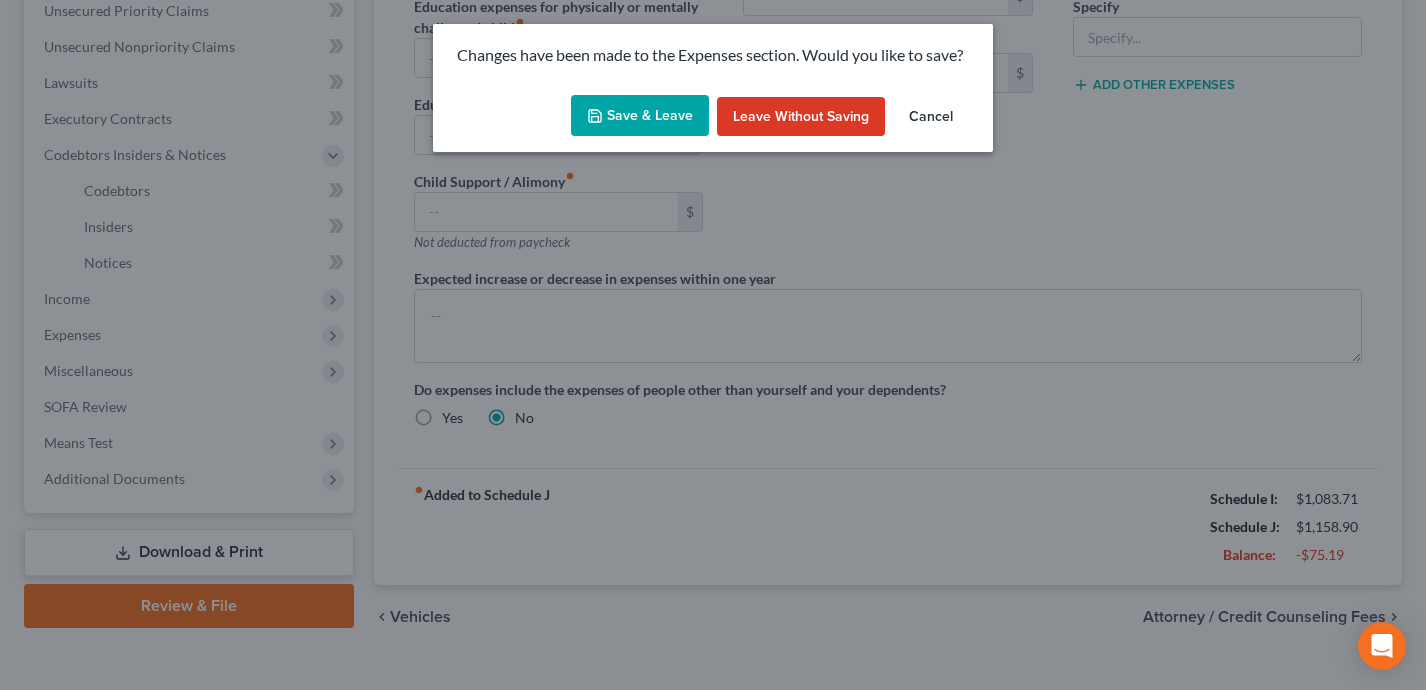 click on "Save & Leave" at bounding box center (640, 116) 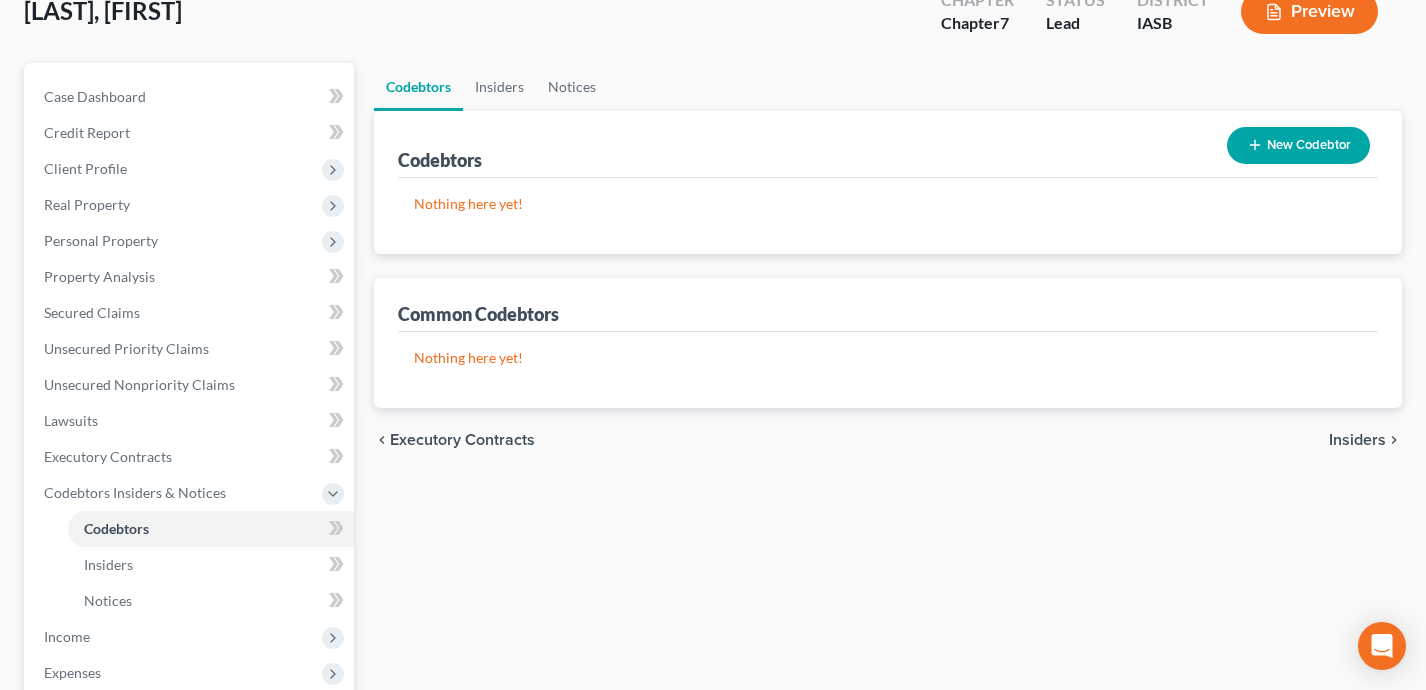 scroll, scrollTop: 173, scrollLeft: 0, axis: vertical 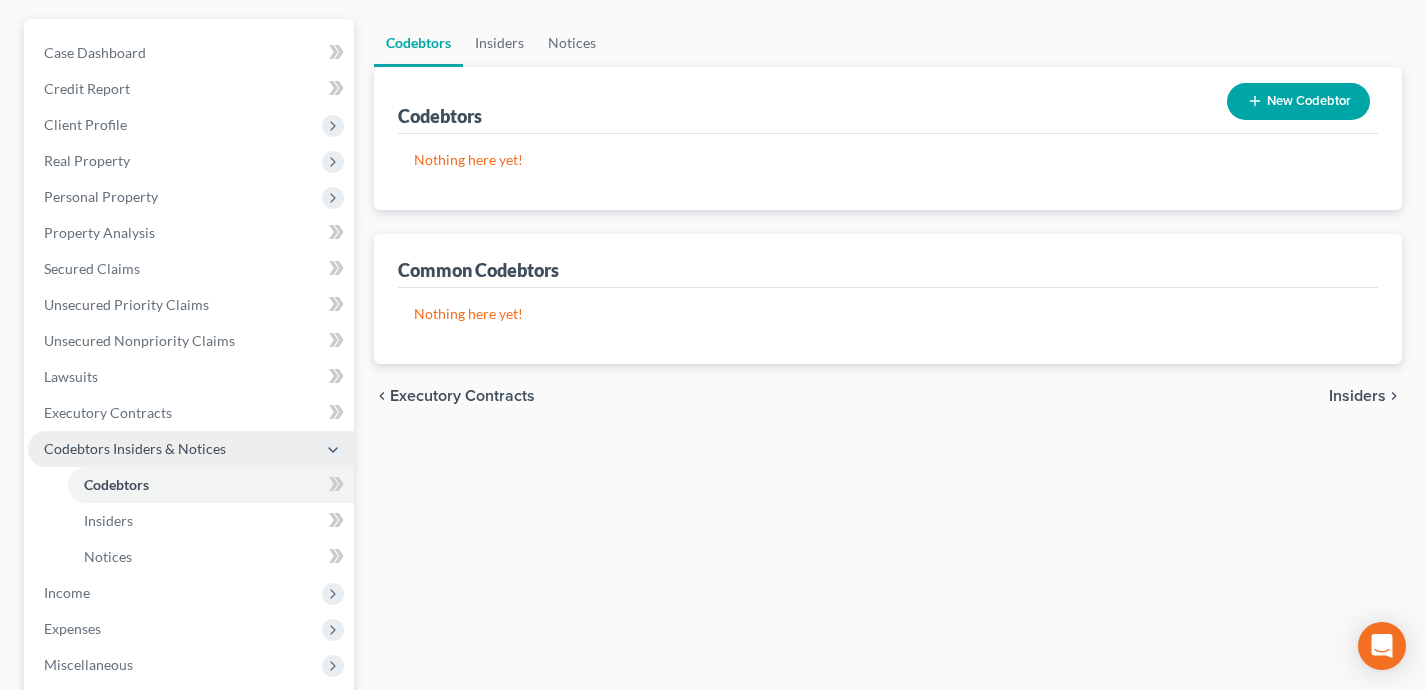 click on "Codebtors Insiders & Notices" at bounding box center (191, 449) 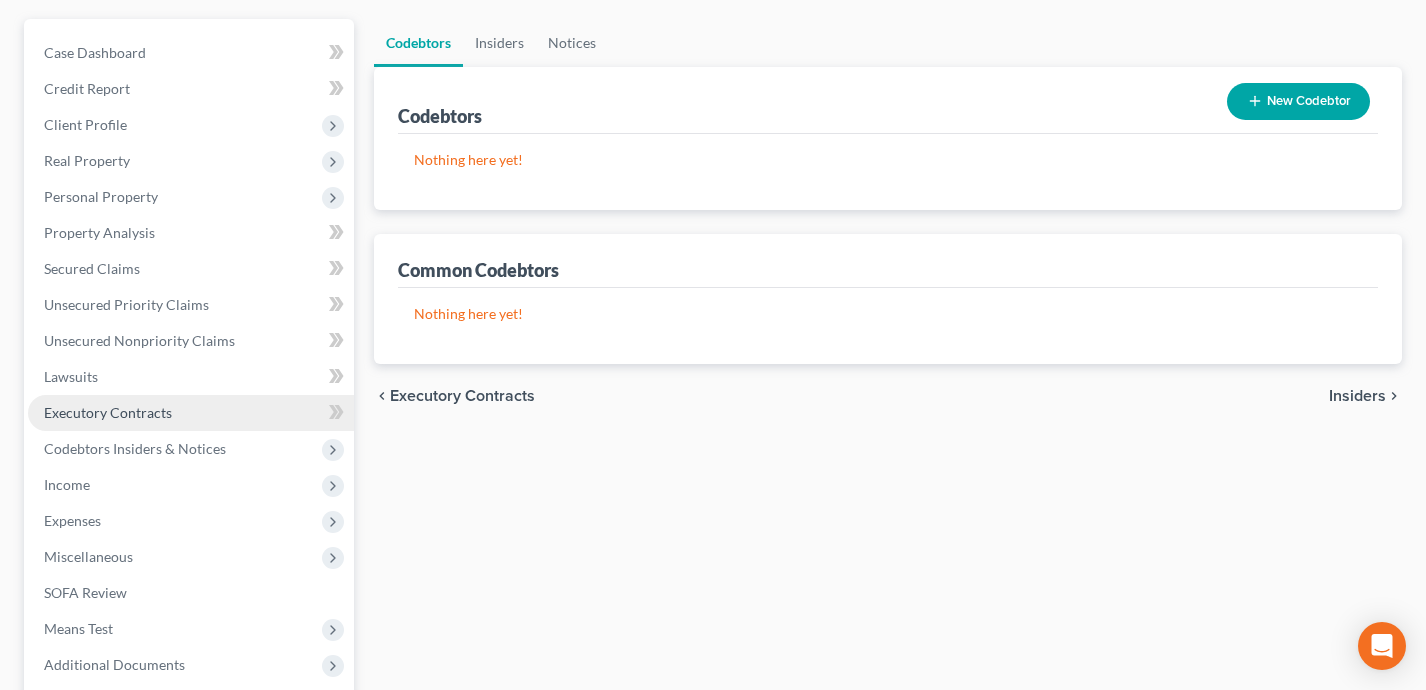 click on "Executory Contracts" at bounding box center (191, 413) 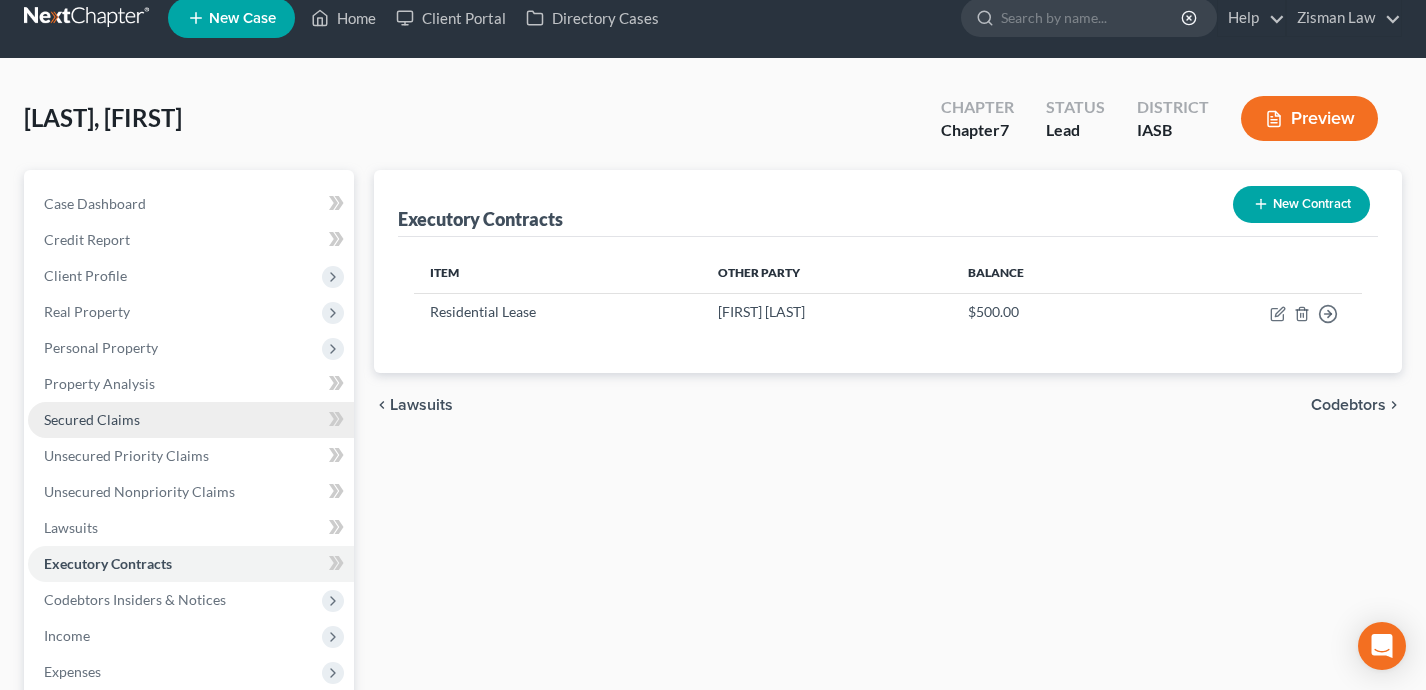 scroll, scrollTop: 0, scrollLeft: 0, axis: both 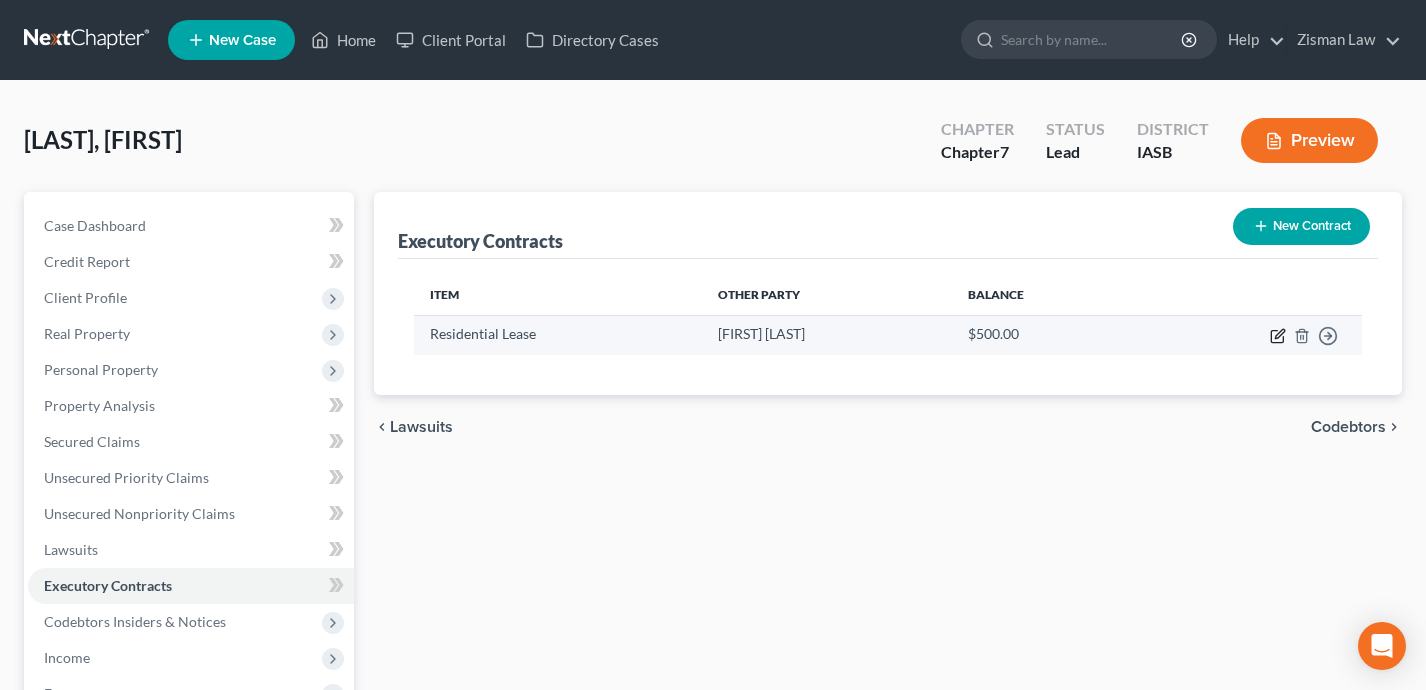 click 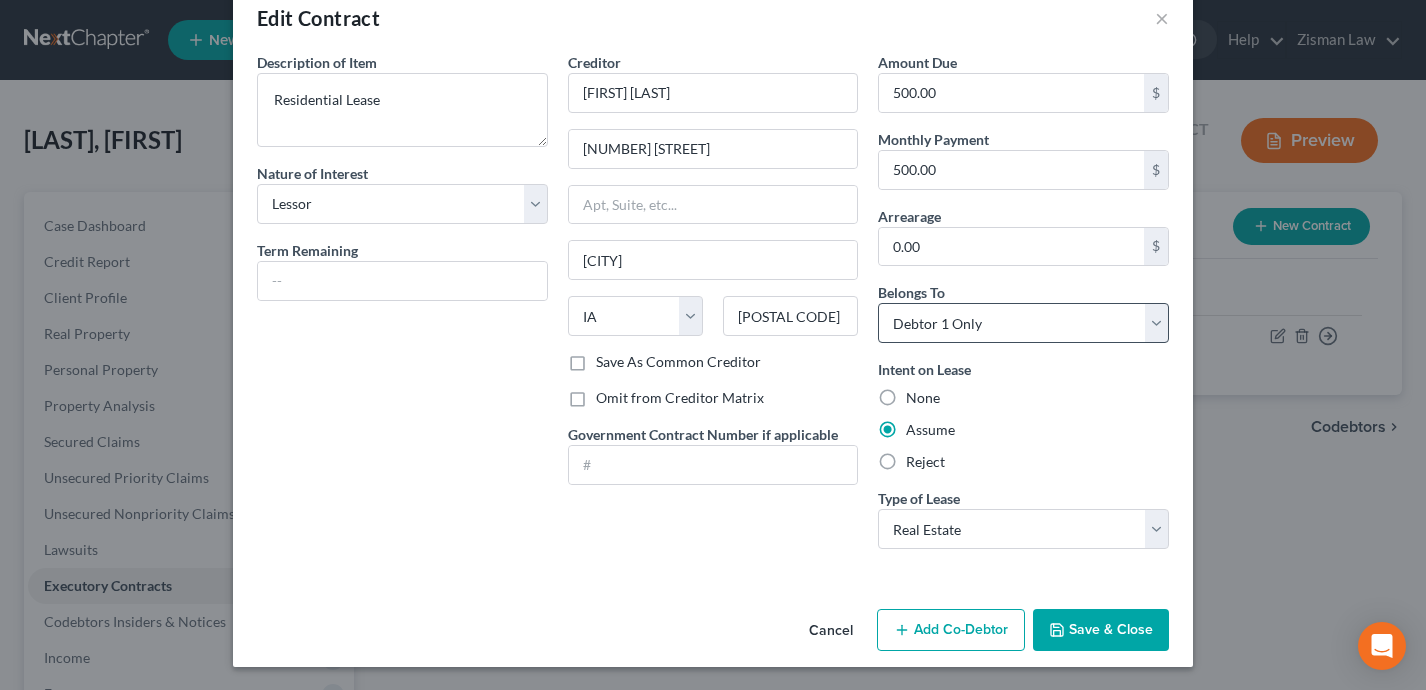 scroll, scrollTop: 0, scrollLeft: 0, axis: both 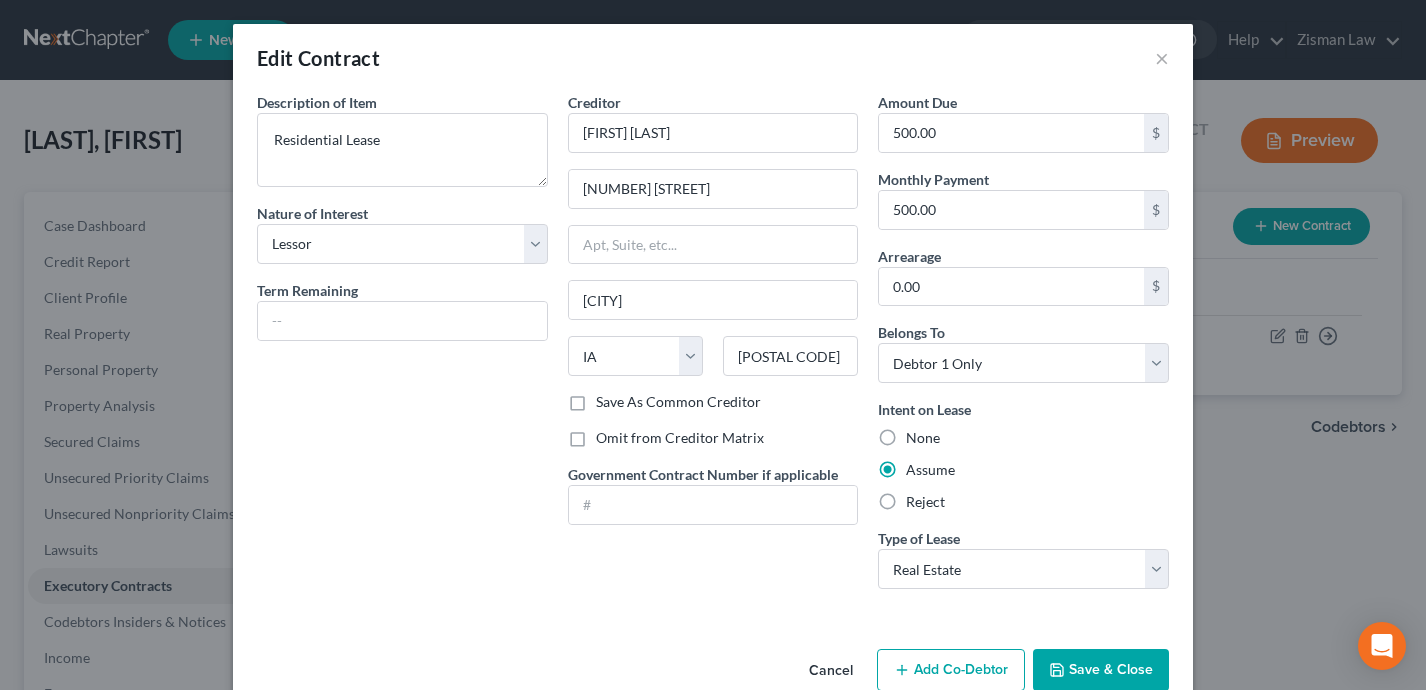 click on "Edit Contract ×" at bounding box center (713, 58) 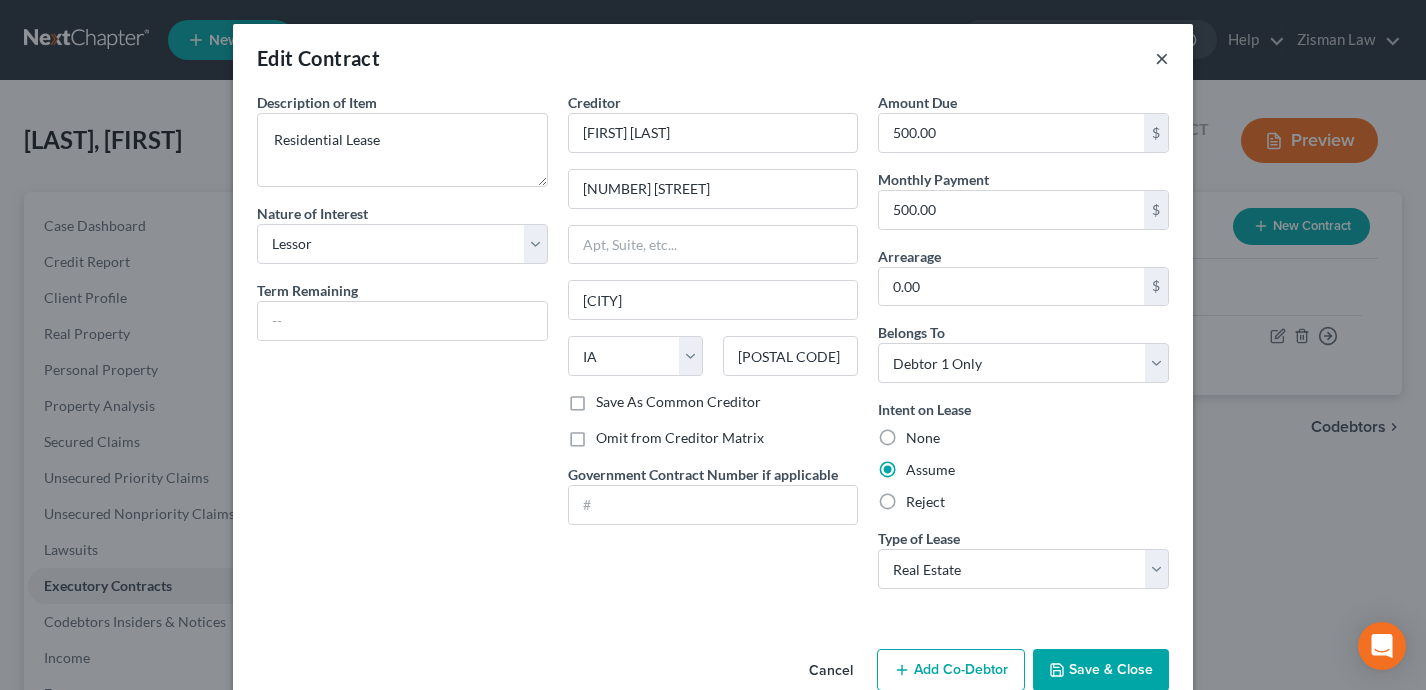 click on "×" at bounding box center [1162, 58] 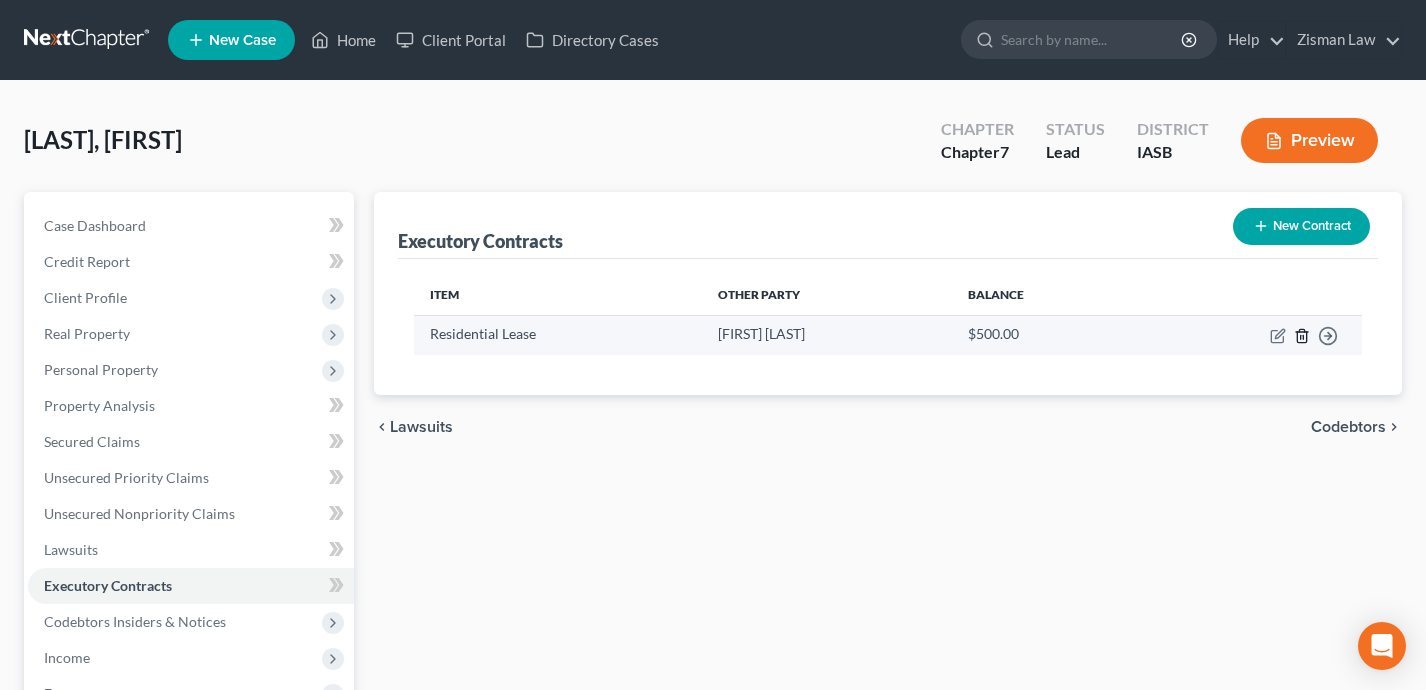 click 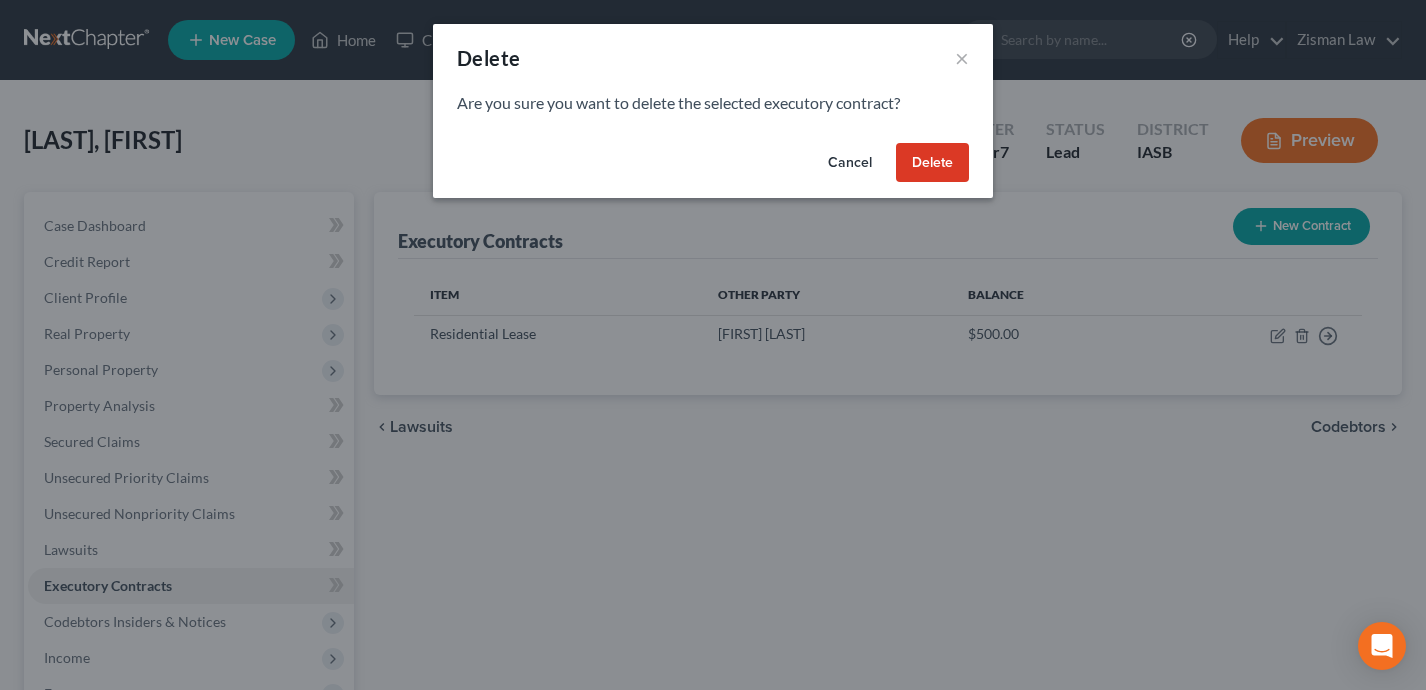 click on "Cancel
Delete" at bounding box center (713, 167) 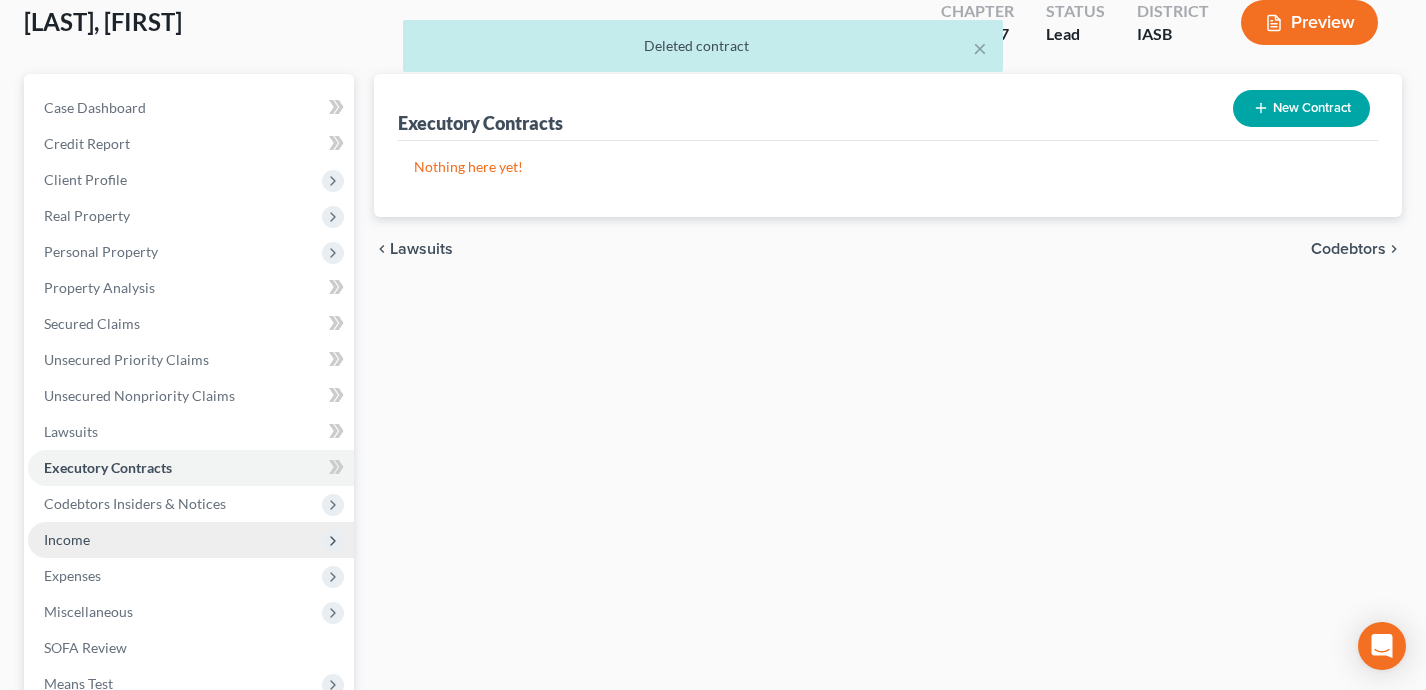 scroll, scrollTop: 126, scrollLeft: 0, axis: vertical 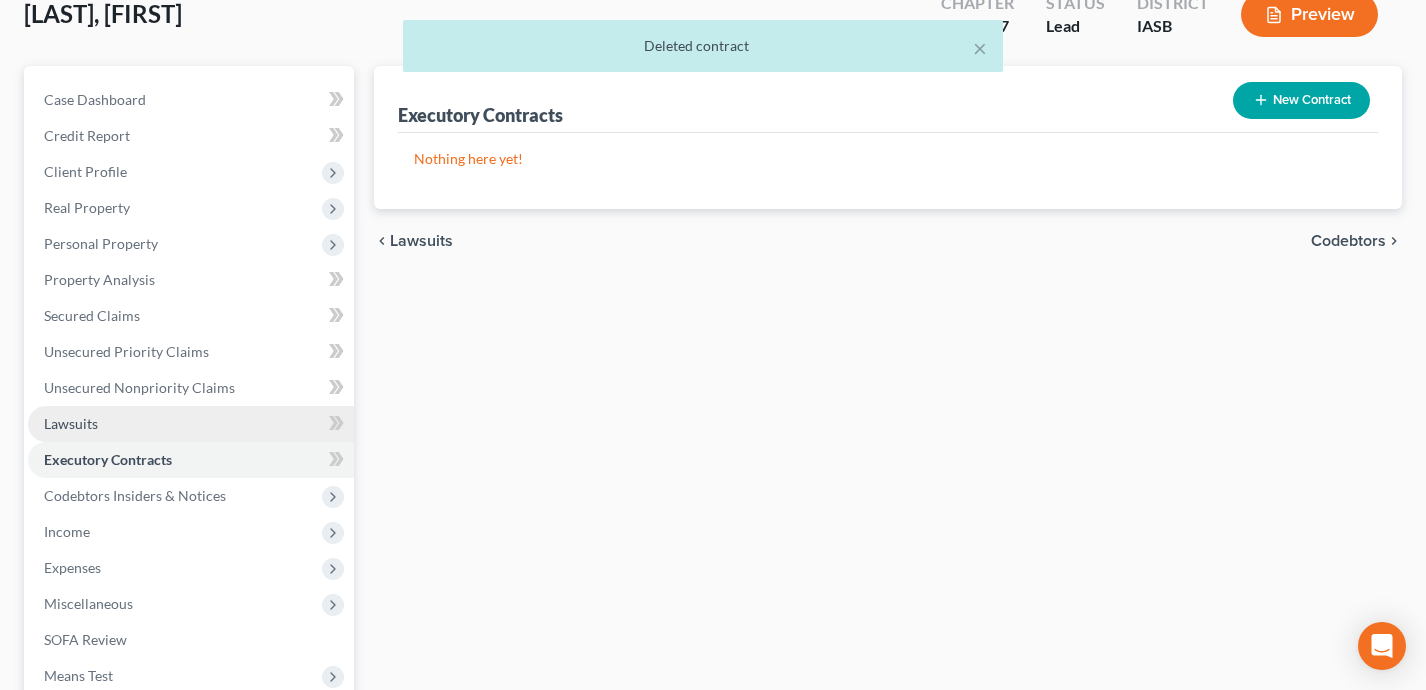 click on "Lawsuits" at bounding box center [191, 424] 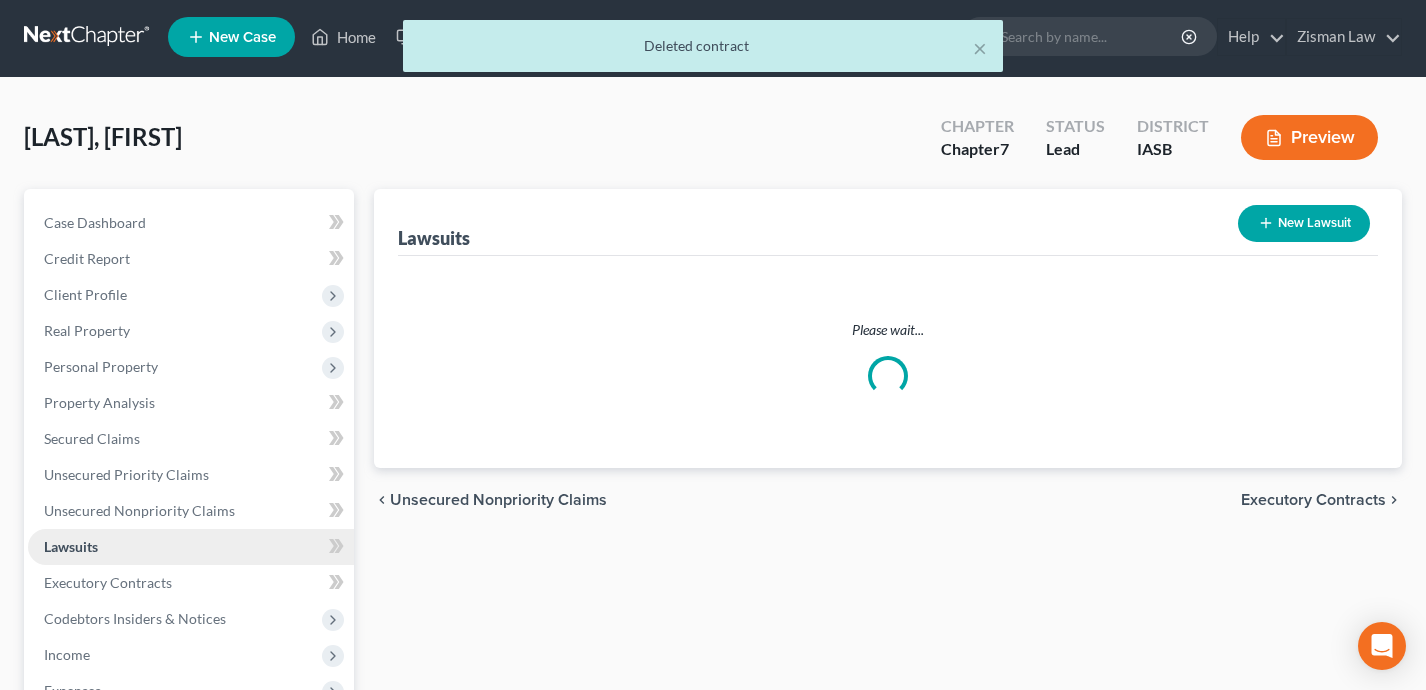 scroll, scrollTop: 0, scrollLeft: 0, axis: both 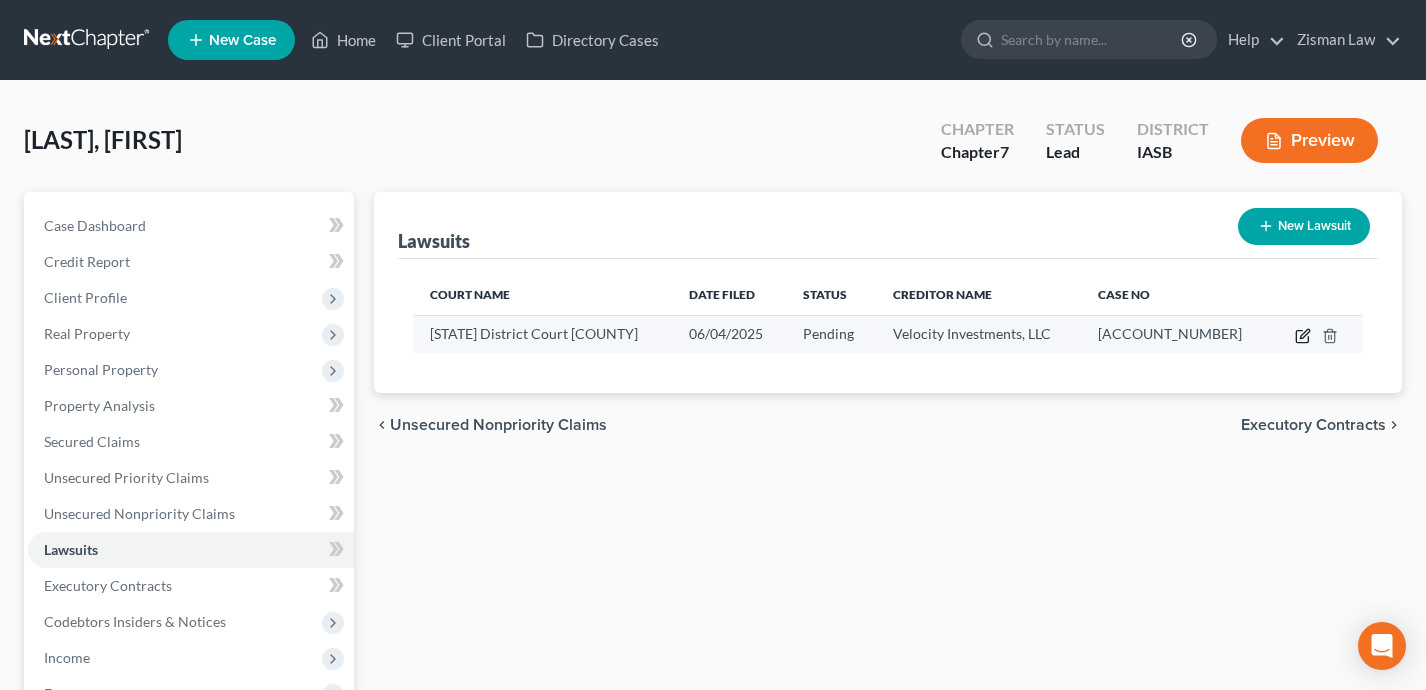 click 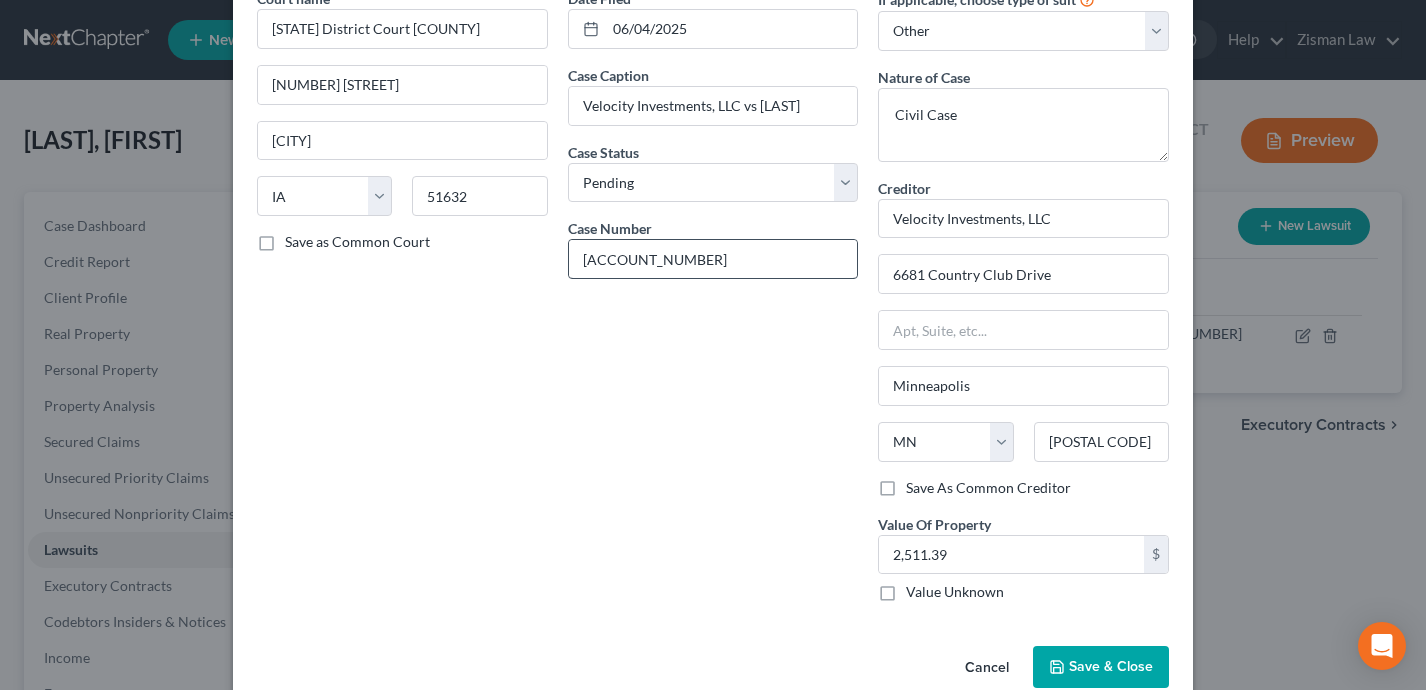 scroll, scrollTop: 142, scrollLeft: 0, axis: vertical 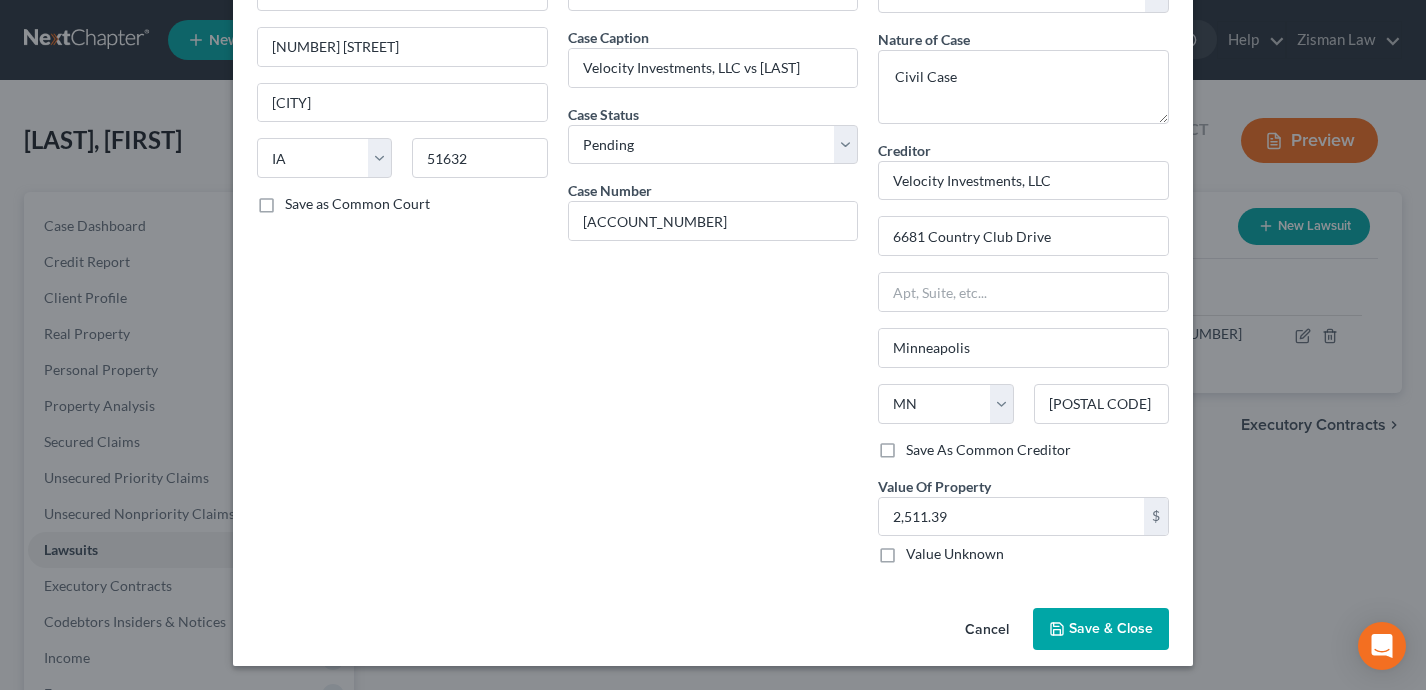 click on "Save & Close" at bounding box center (1111, 628) 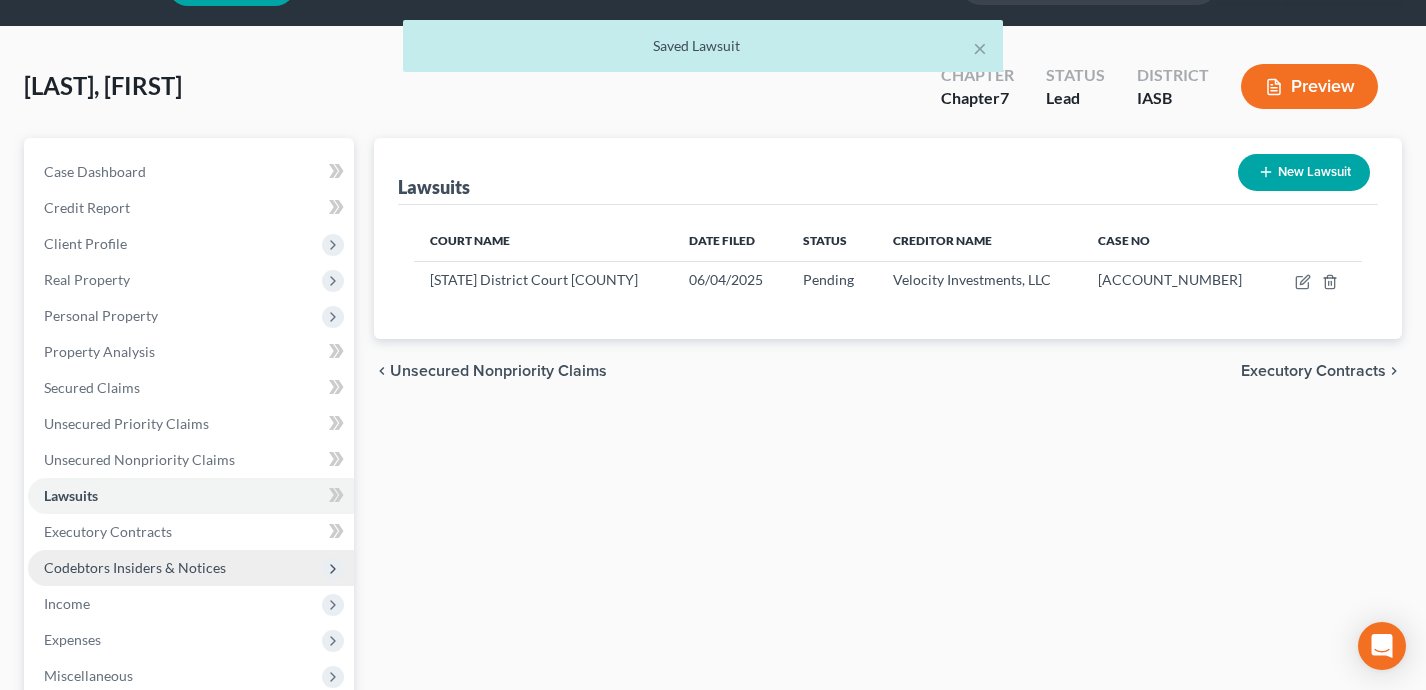 scroll, scrollTop: 51, scrollLeft: 0, axis: vertical 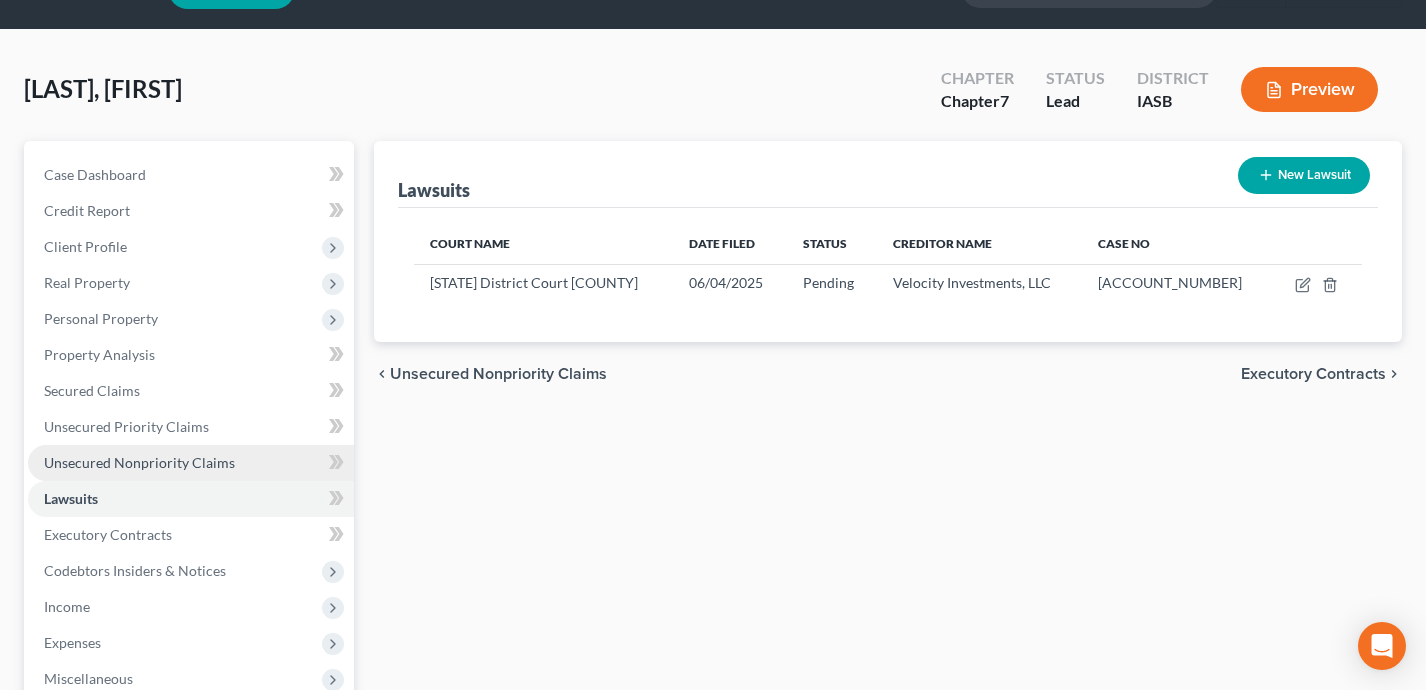 click on "Unsecured Nonpriority Claims" at bounding box center (191, 463) 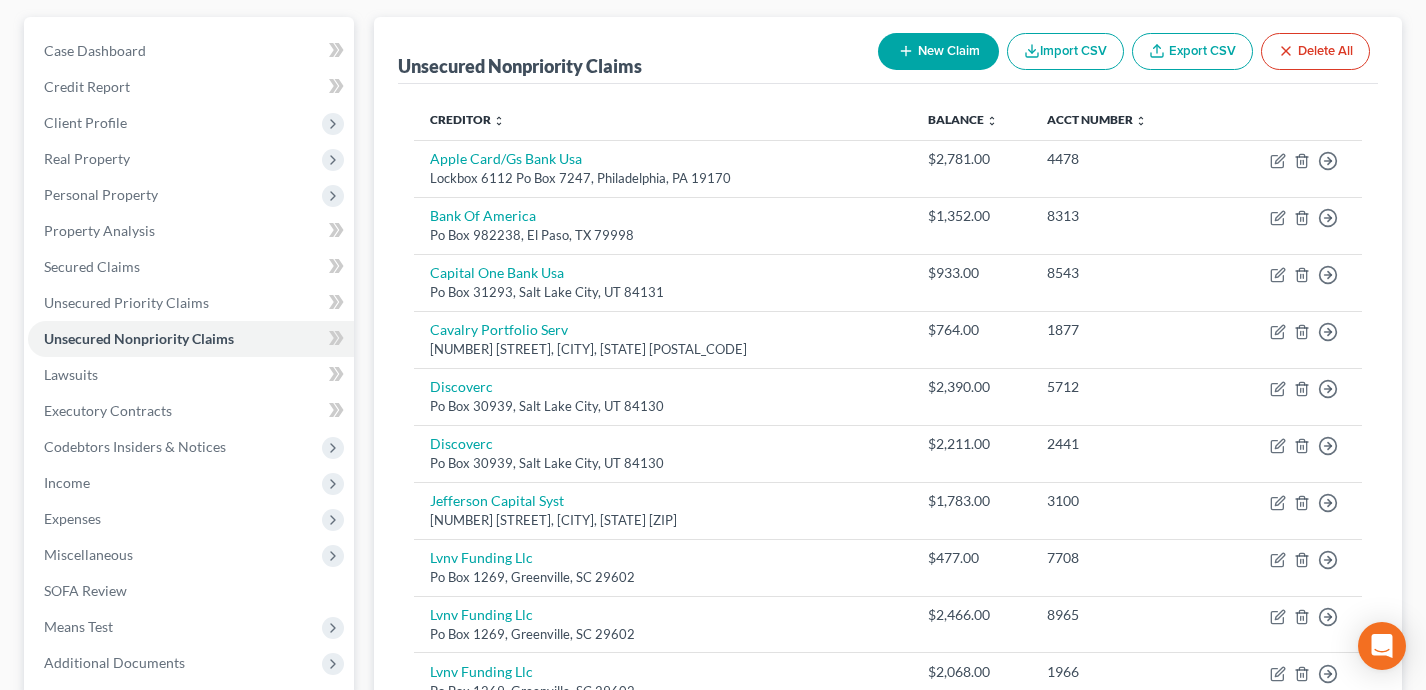 scroll, scrollTop: 171, scrollLeft: 0, axis: vertical 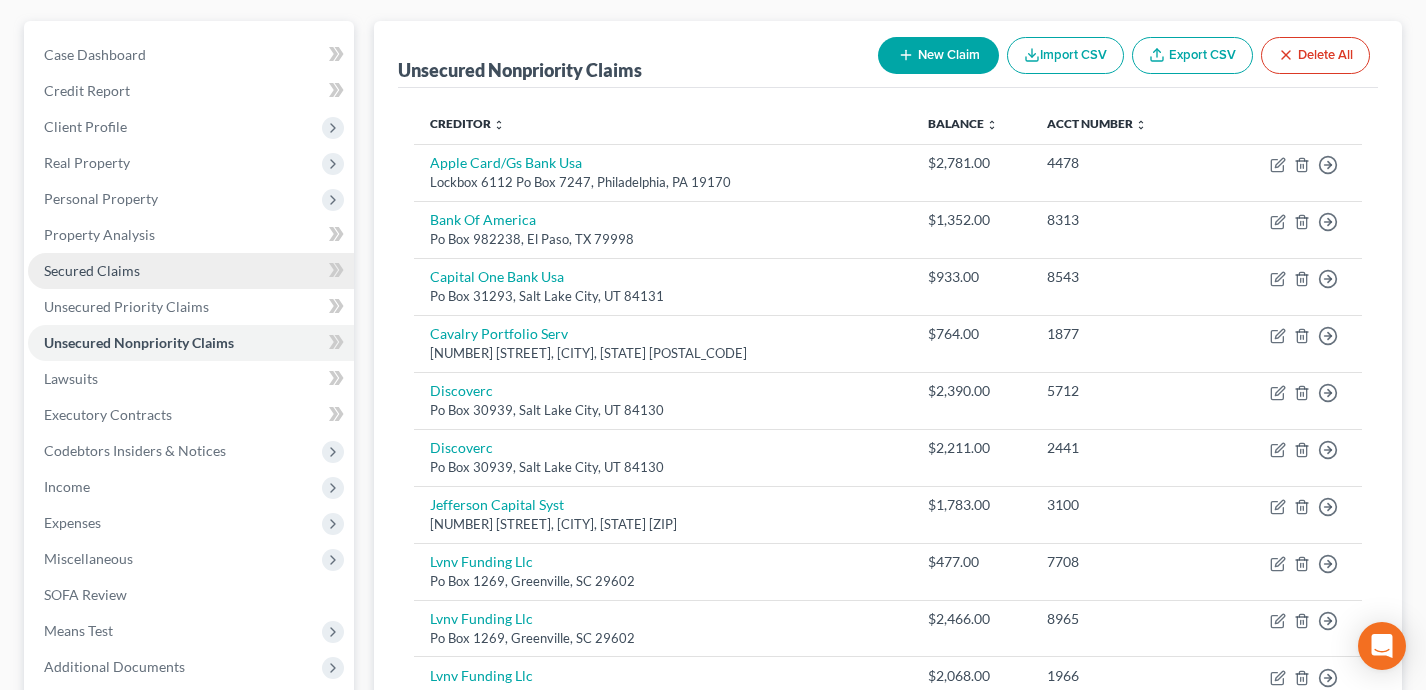 click on "Secured Claims" at bounding box center (191, 271) 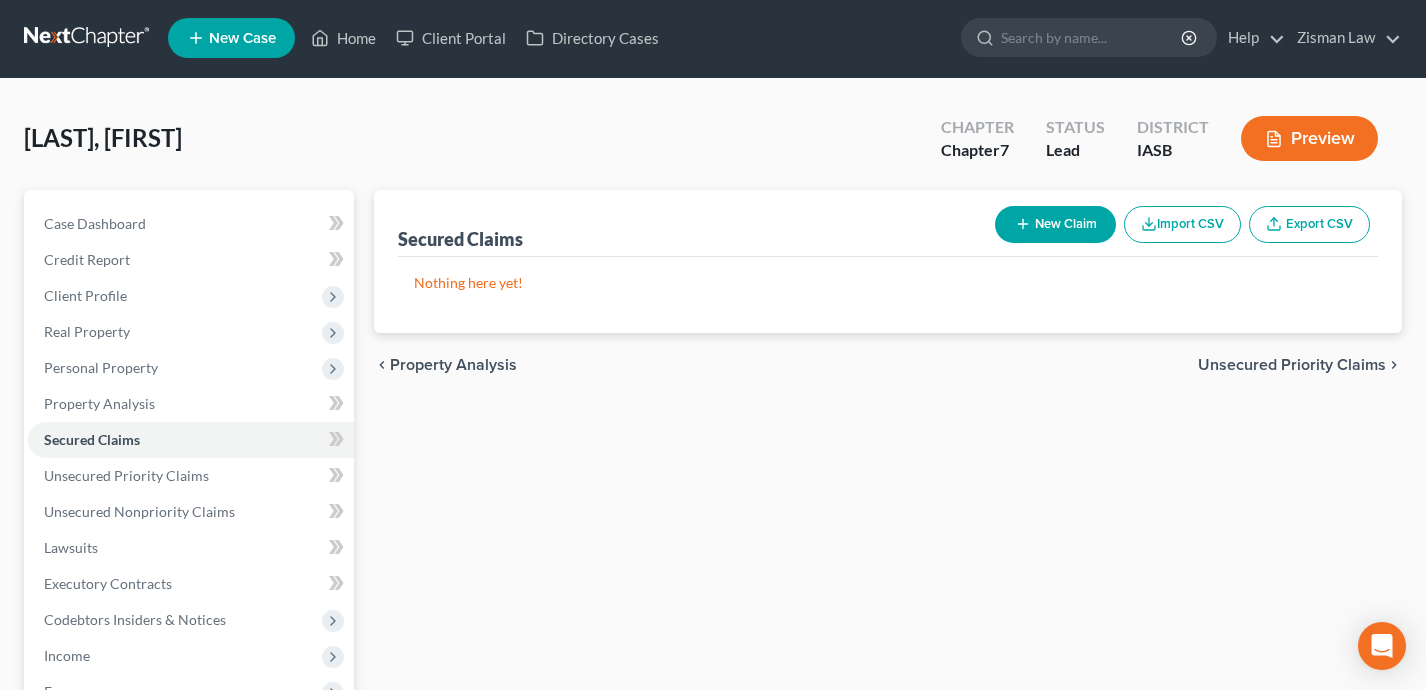 scroll, scrollTop: 0, scrollLeft: 0, axis: both 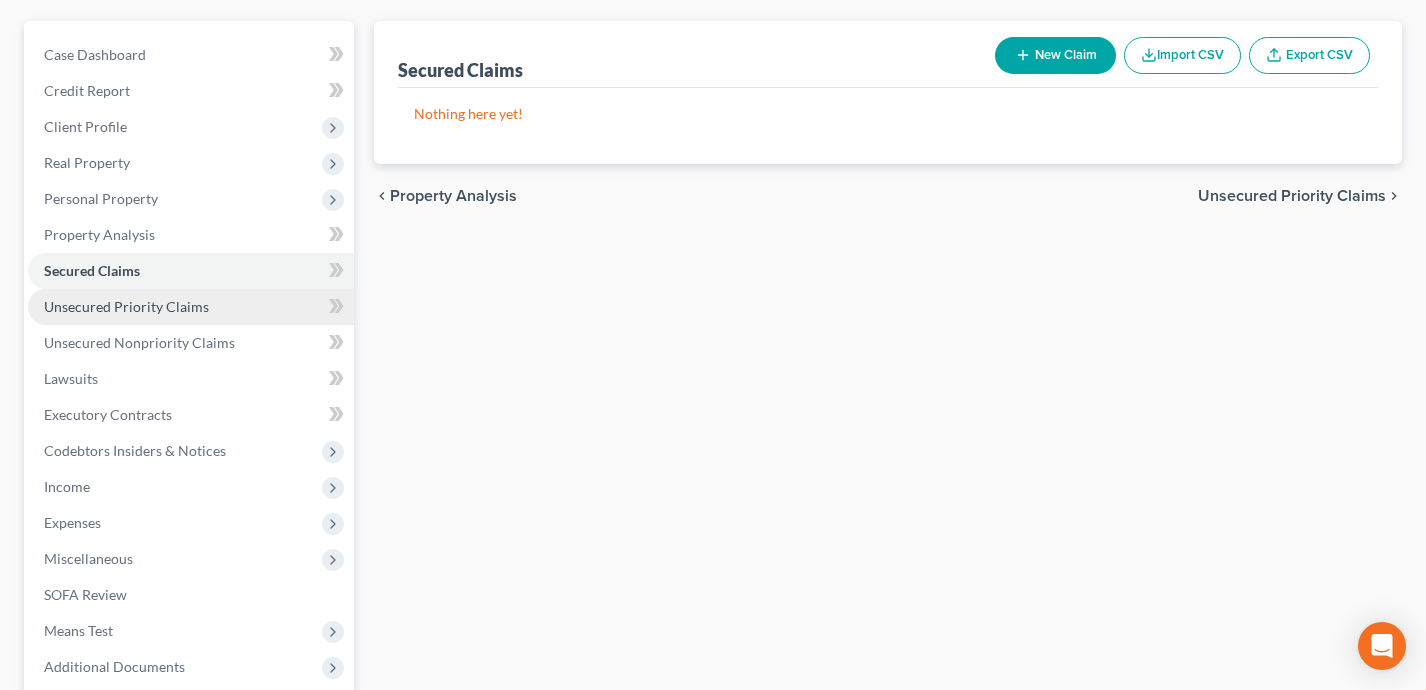 click on "Unsecured Priority Claims" at bounding box center [126, 306] 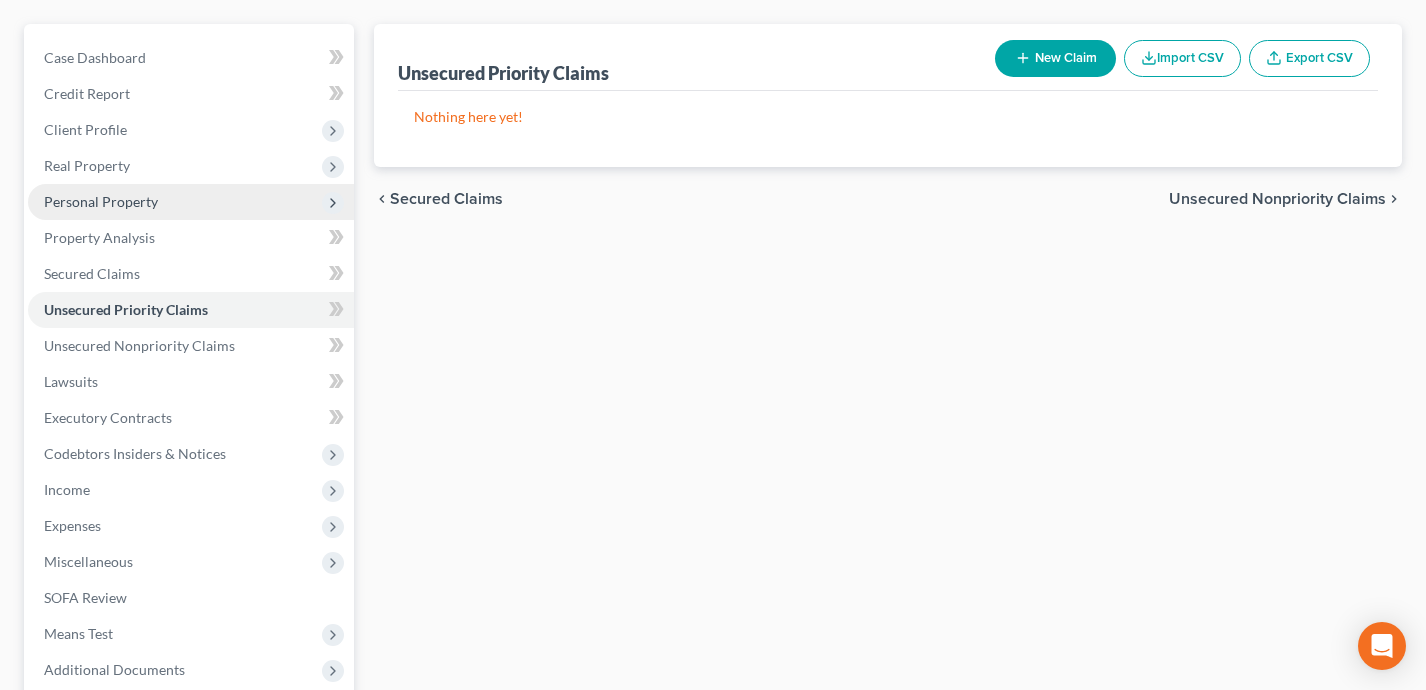 scroll, scrollTop: 77, scrollLeft: 0, axis: vertical 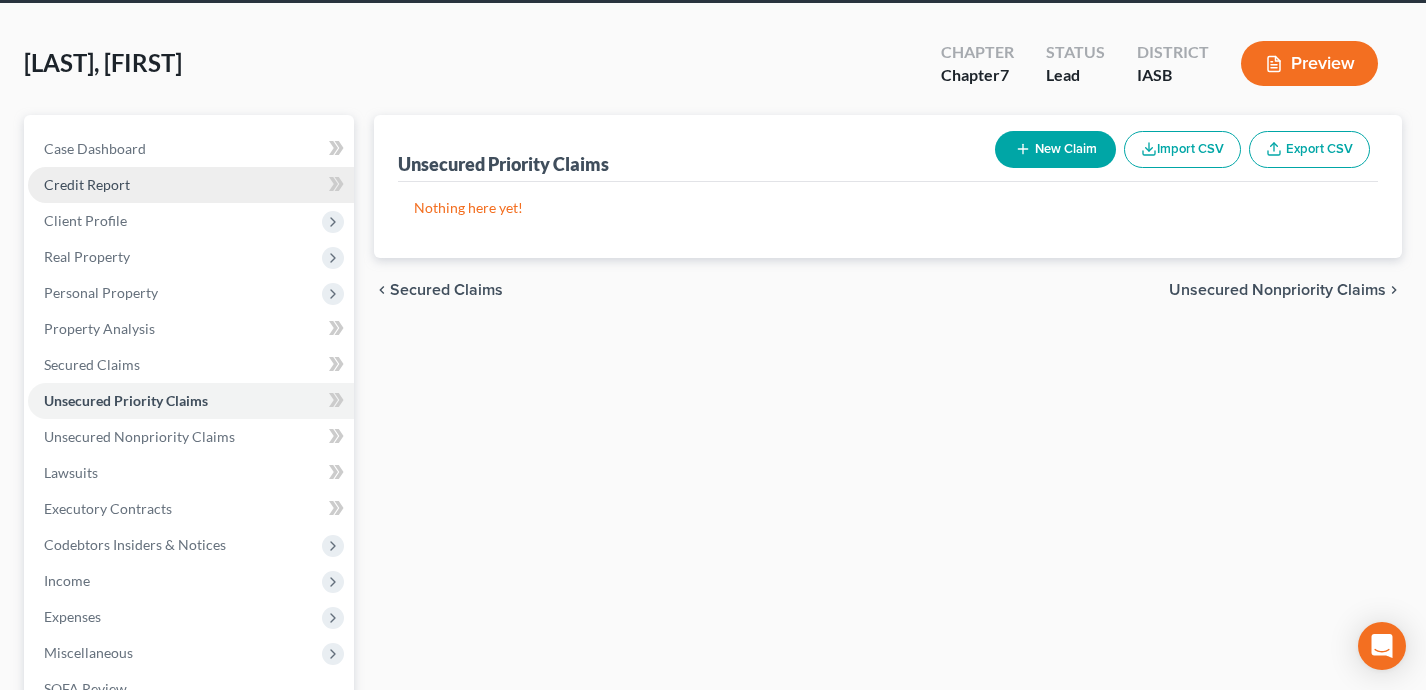 click on "Credit Report" at bounding box center [191, 185] 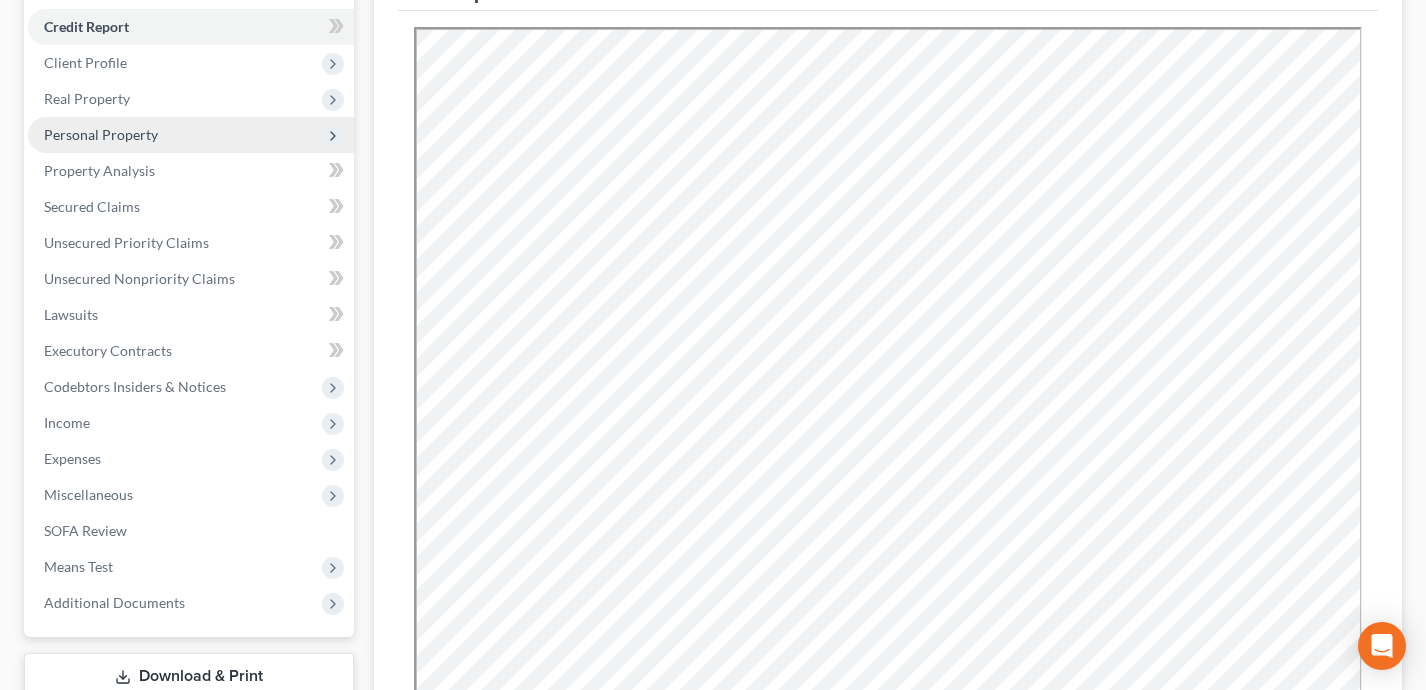 scroll, scrollTop: 0, scrollLeft: 0, axis: both 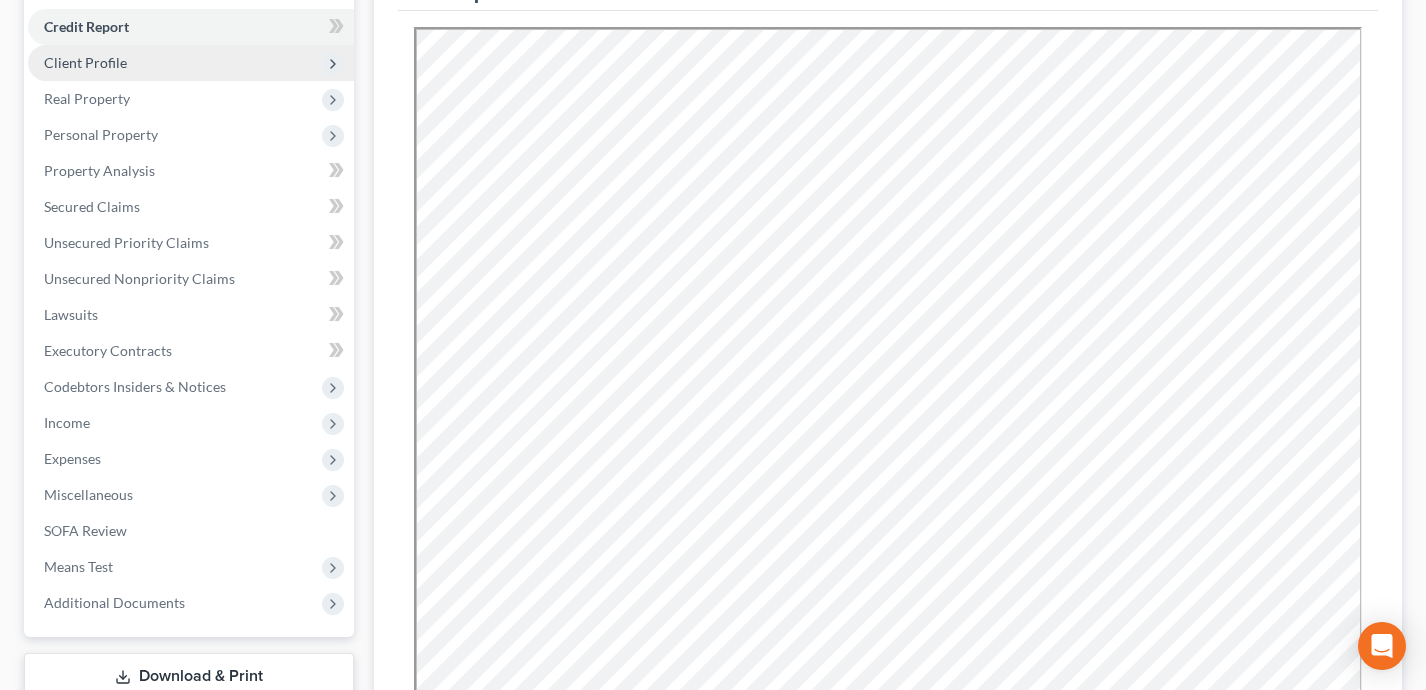 click on "Client Profile" at bounding box center [191, 63] 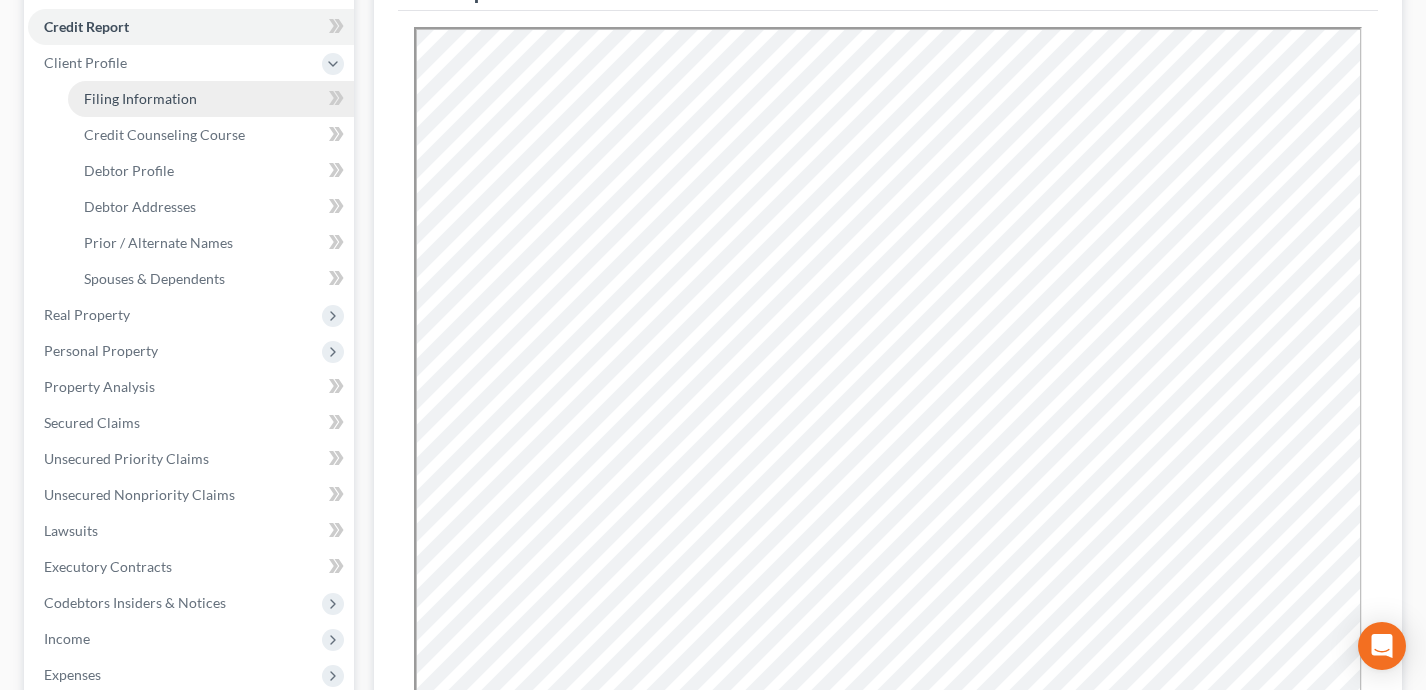 click on "Filing Information" at bounding box center (211, 99) 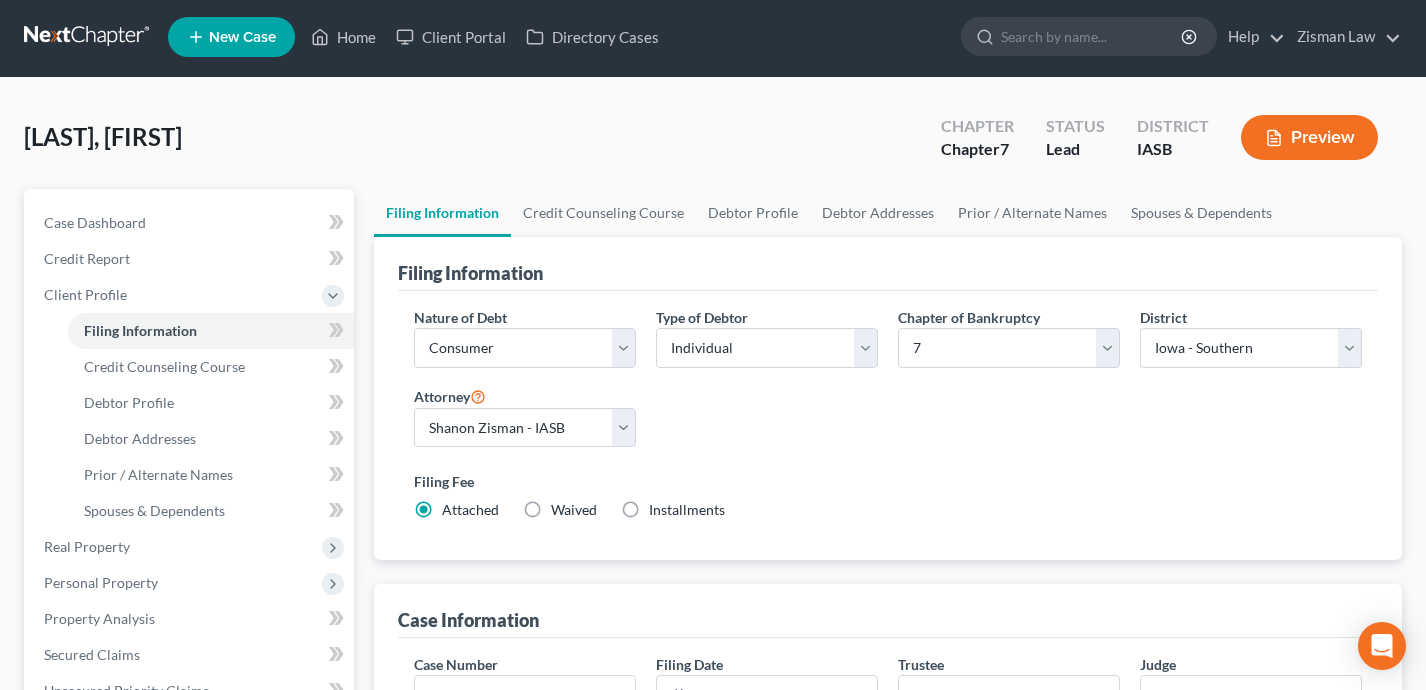 scroll, scrollTop: 0, scrollLeft: 0, axis: both 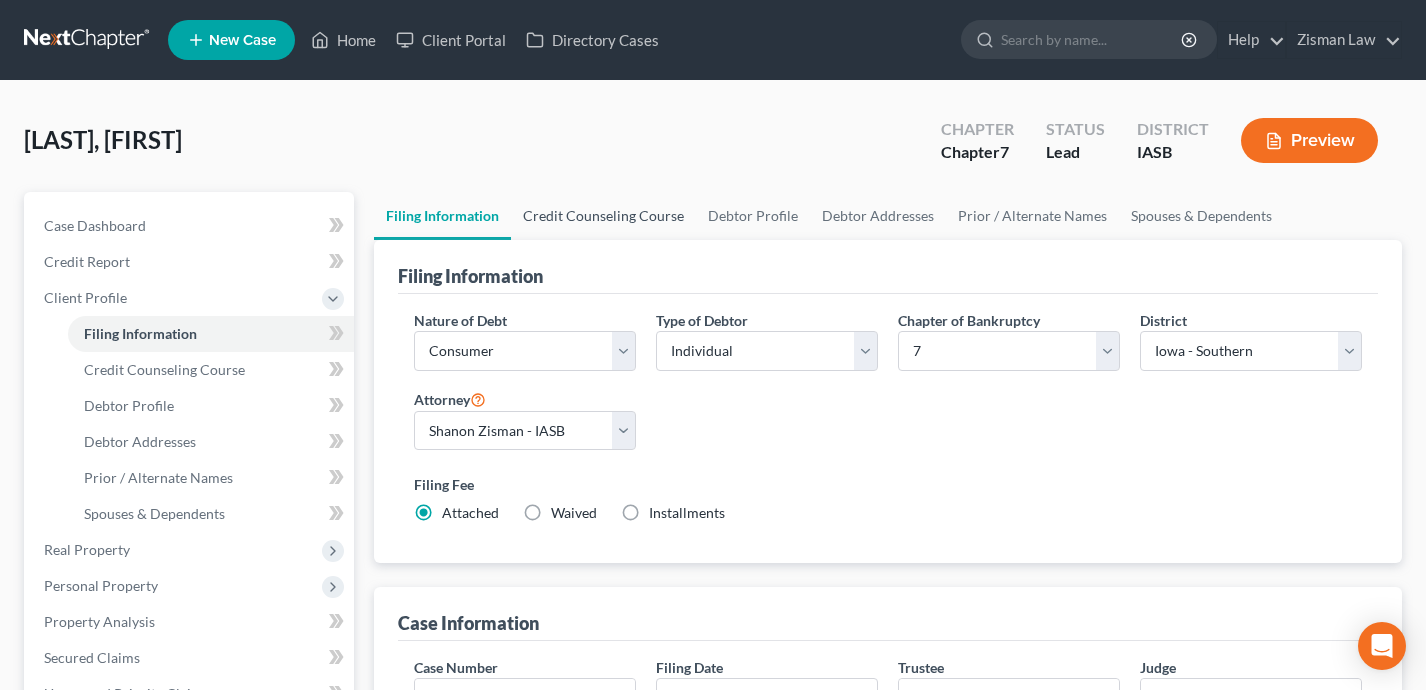 click on "Credit Counseling Course" at bounding box center (603, 216) 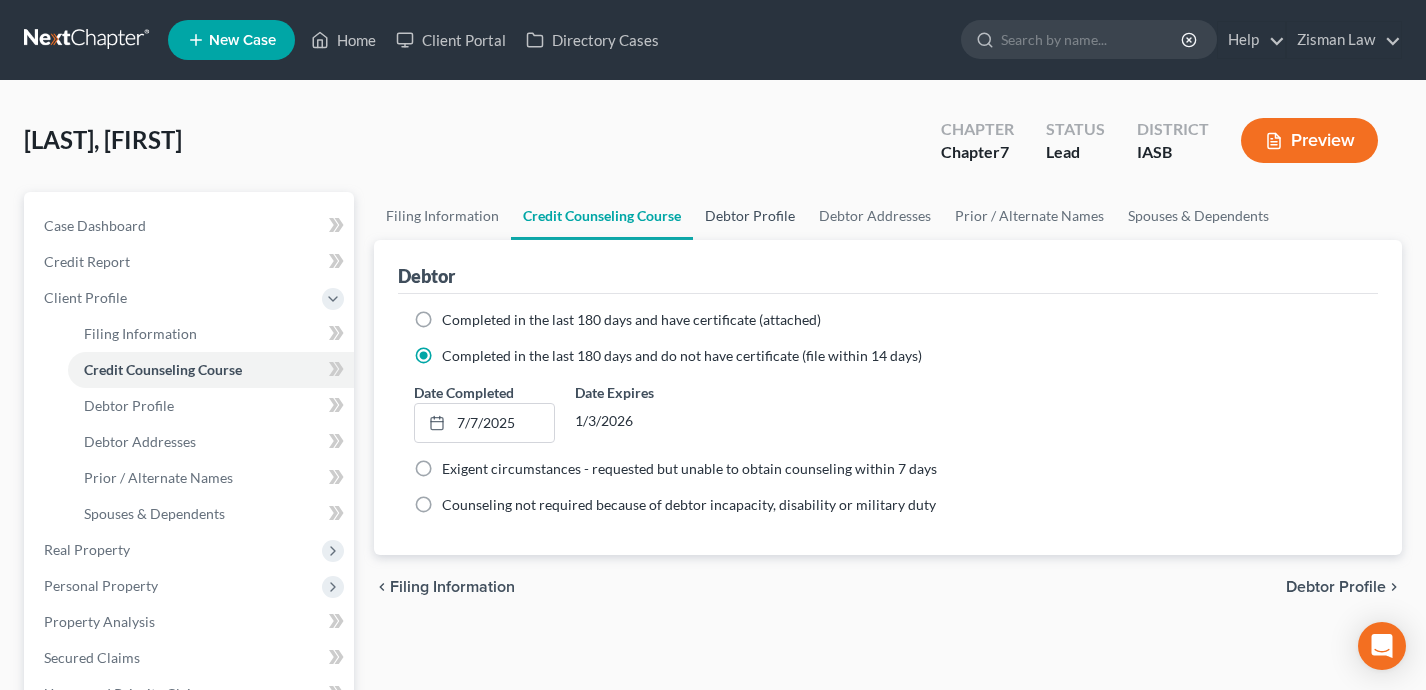 click on "Debtor Profile" at bounding box center (750, 216) 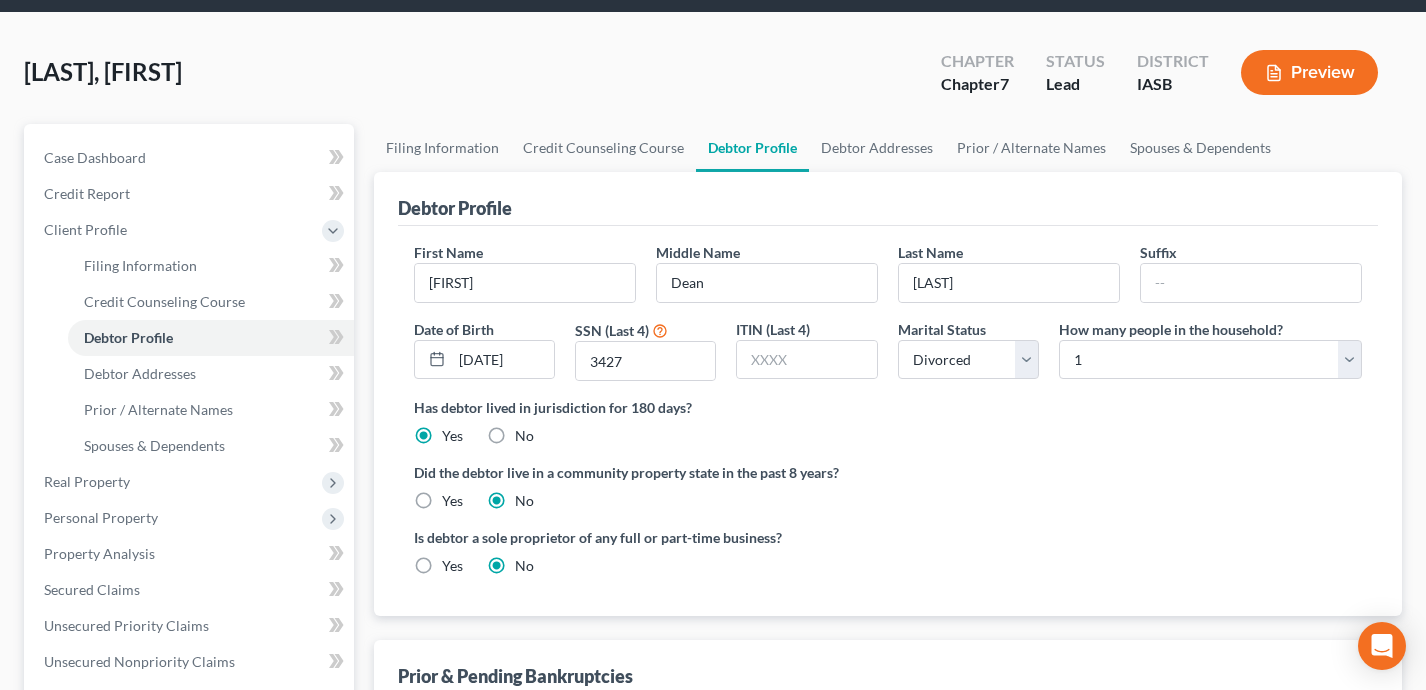 scroll, scrollTop: 60, scrollLeft: 0, axis: vertical 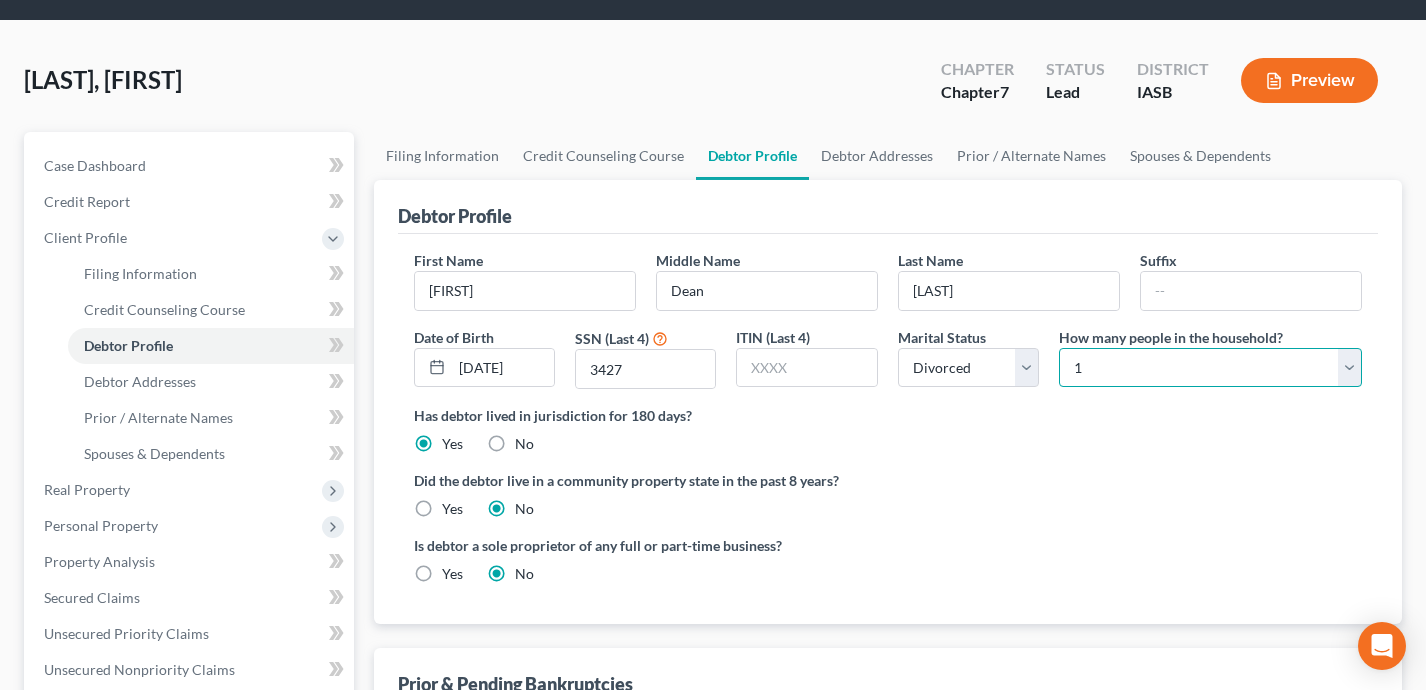 click on "Select 1 2 3 4 5 6 7 8 9 10 11 12 13 14 15 16 17 18 19 20" at bounding box center (1210, 368) 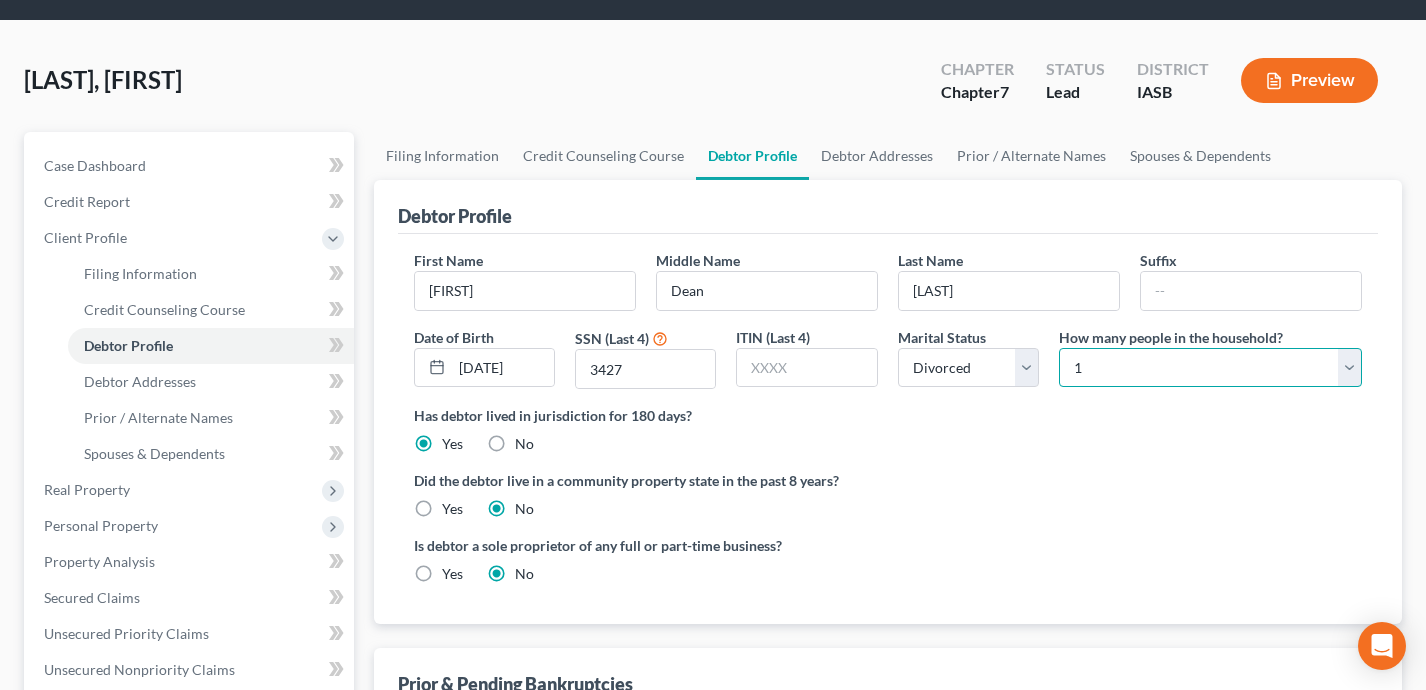 select on "1" 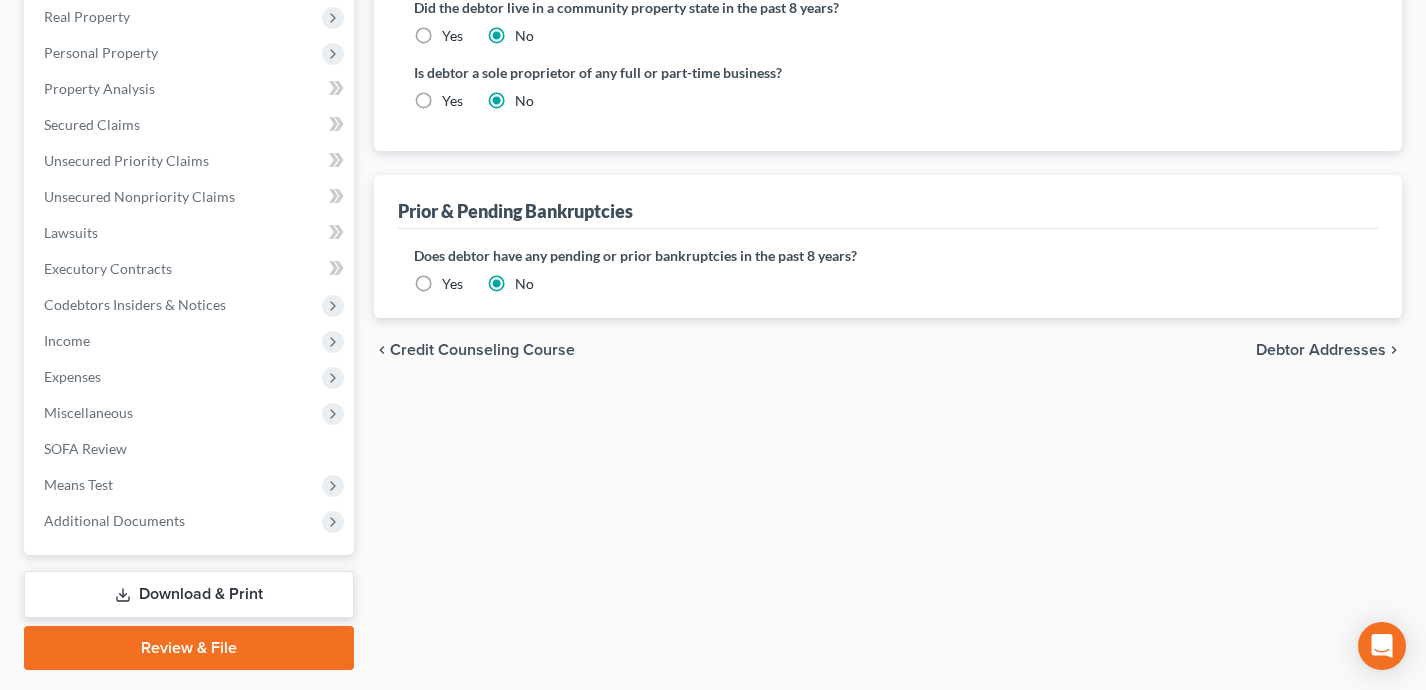 scroll, scrollTop: 543, scrollLeft: 0, axis: vertical 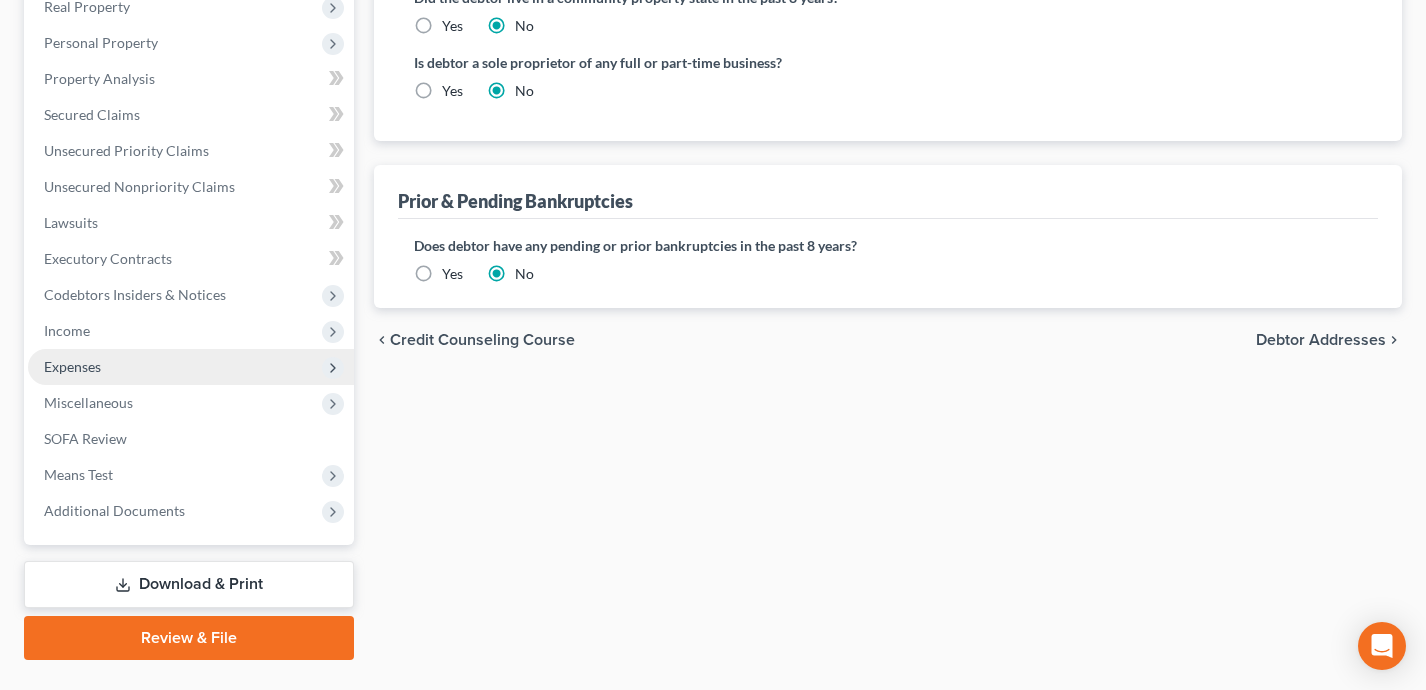 click on "Expenses" at bounding box center [191, 367] 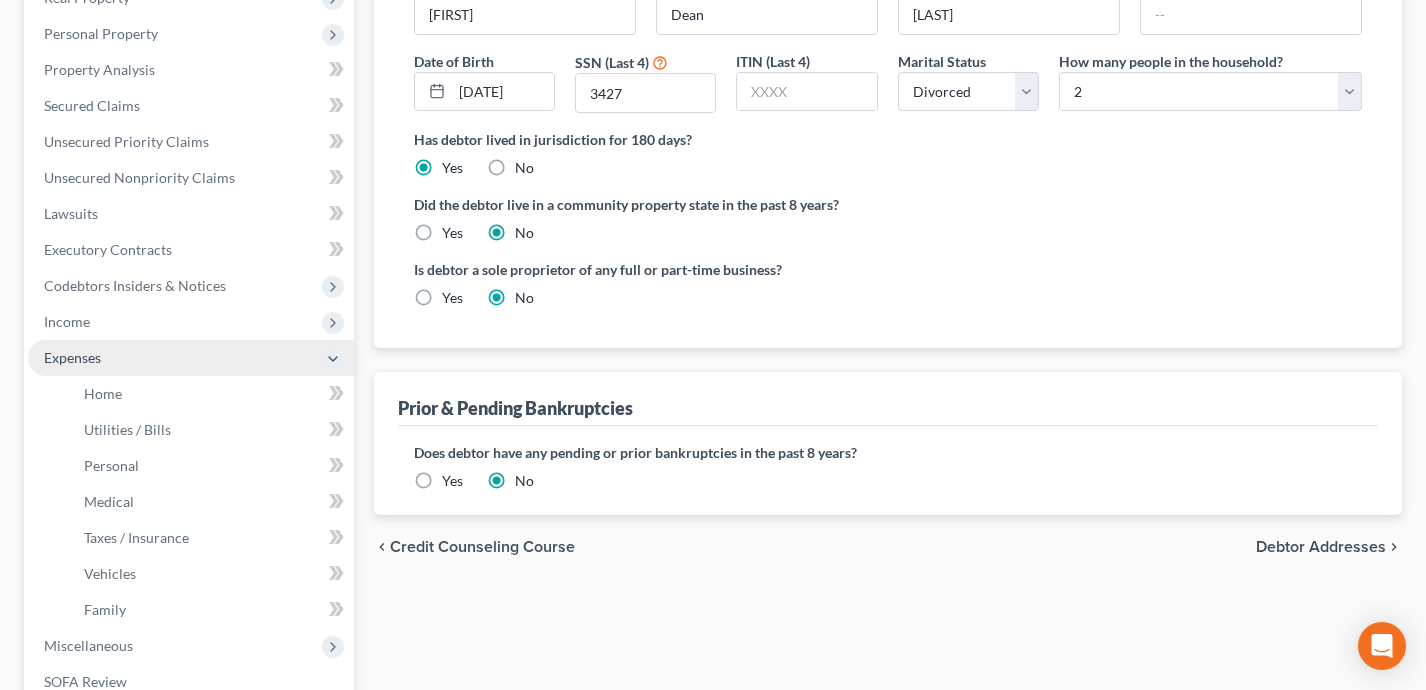 scroll, scrollTop: 327, scrollLeft: 0, axis: vertical 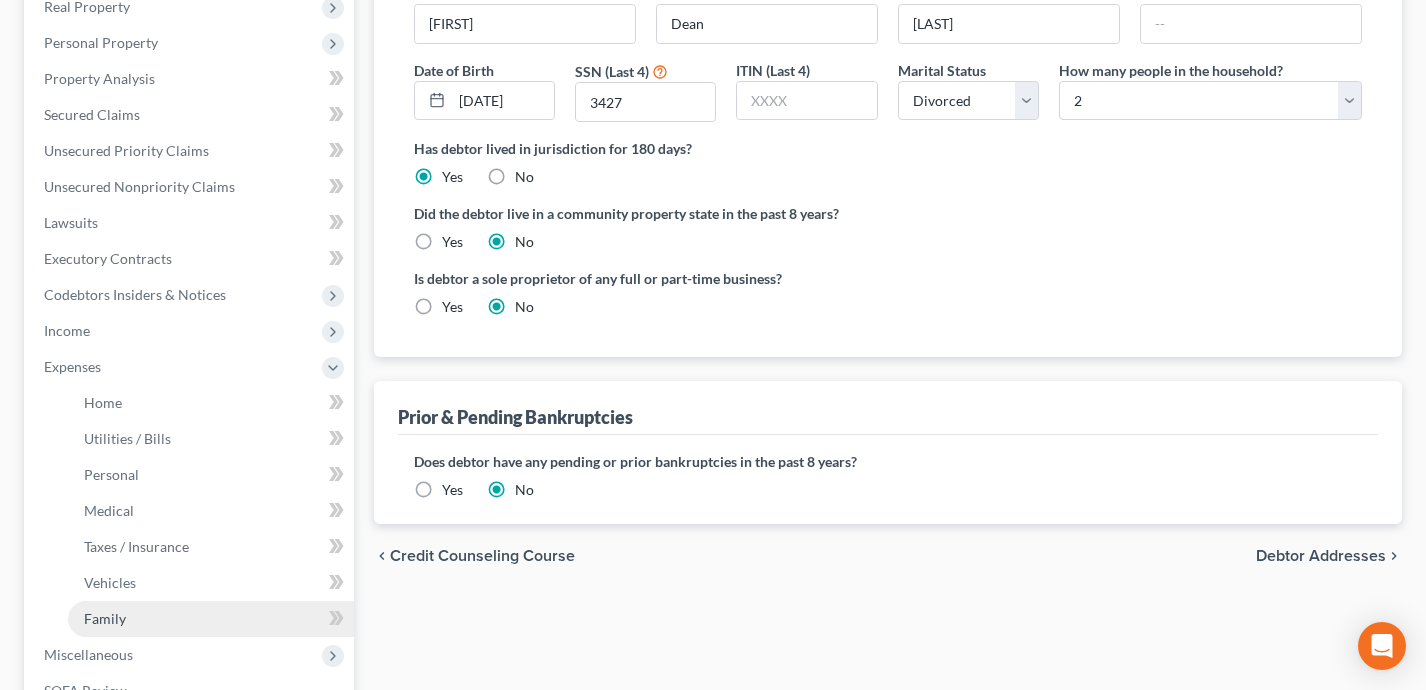 click on "Family" at bounding box center (211, 619) 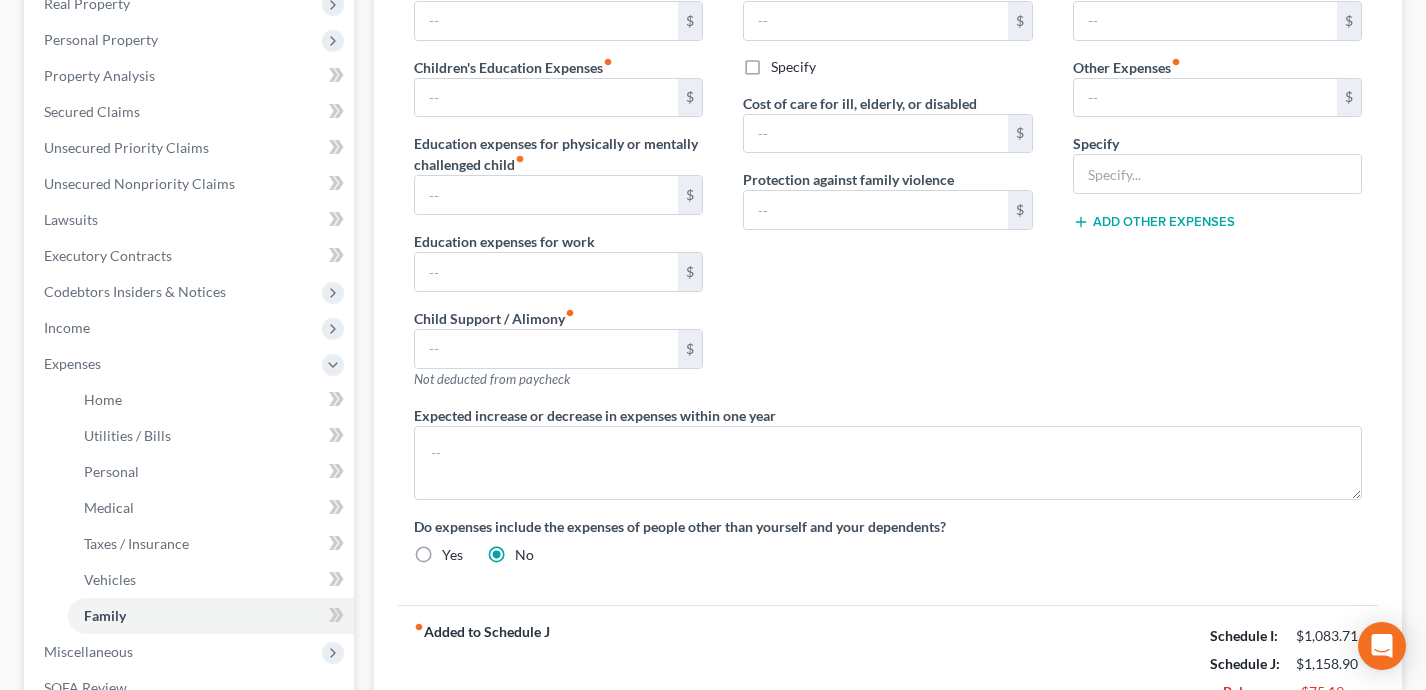 scroll, scrollTop: 434, scrollLeft: 0, axis: vertical 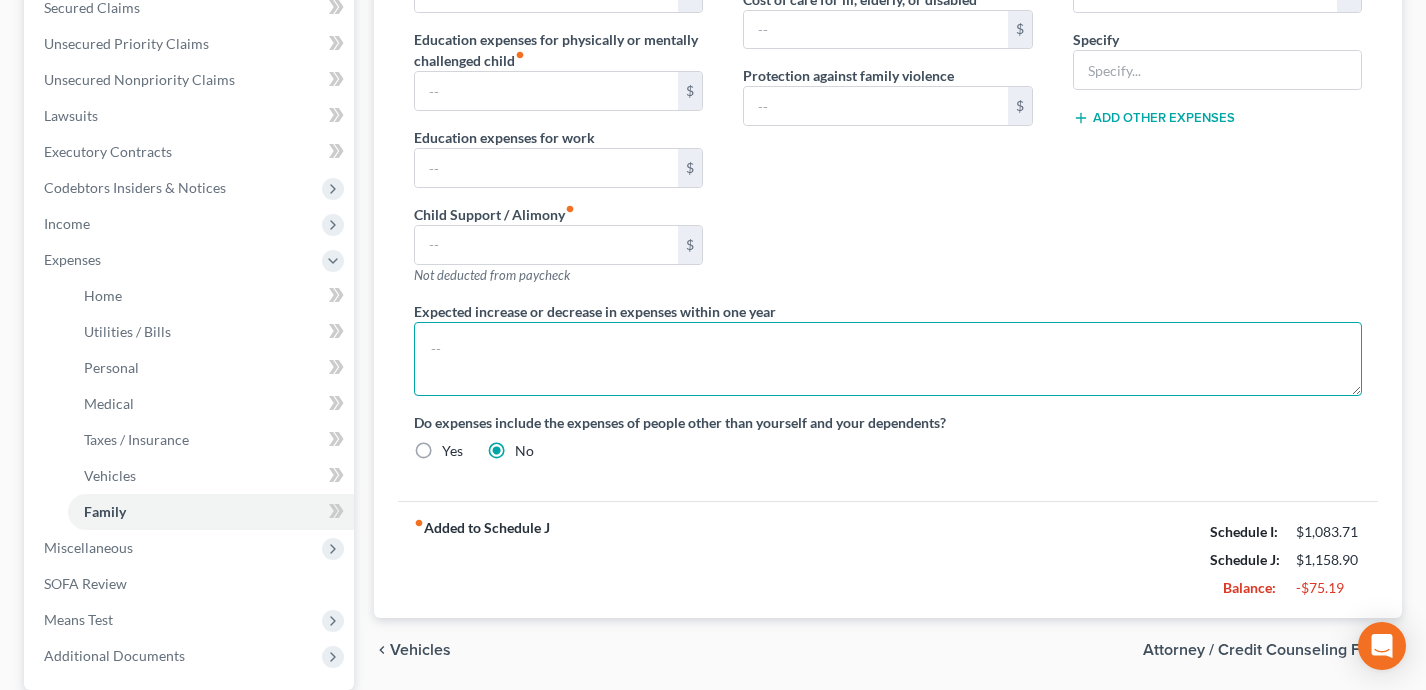 click at bounding box center (888, 359) 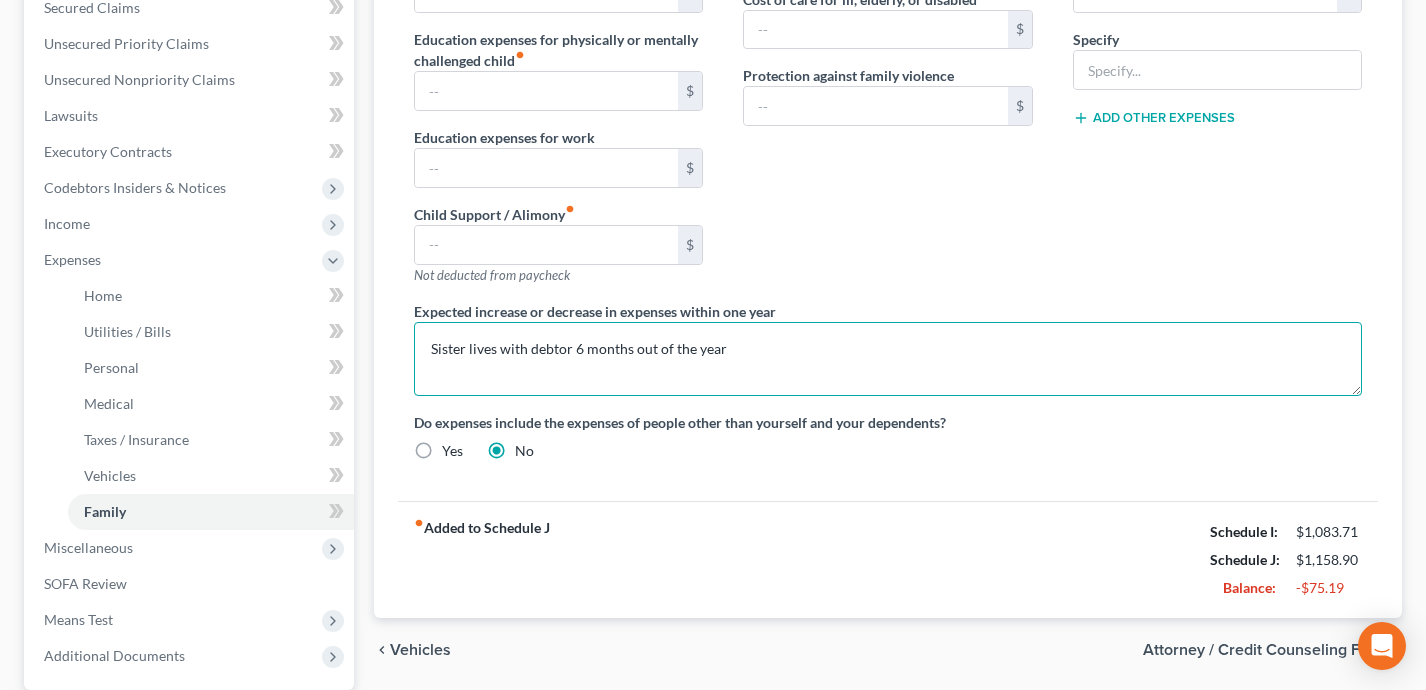 type on "Sister lives with debtor 6 months out of the year" 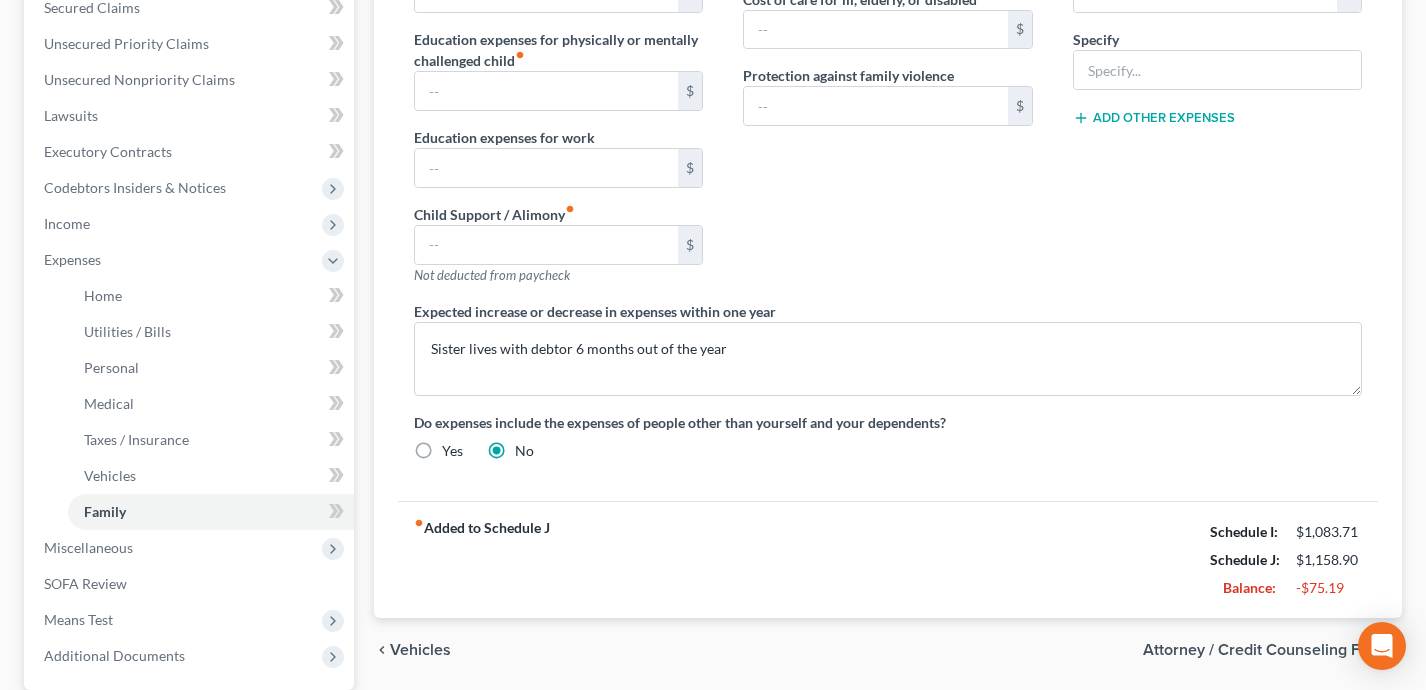 click on "fiber_manual_record  Added to Schedule J Schedule I: $1,083.71 Schedule J: $1,158.90 Balance: -$75.19" at bounding box center (888, 559) 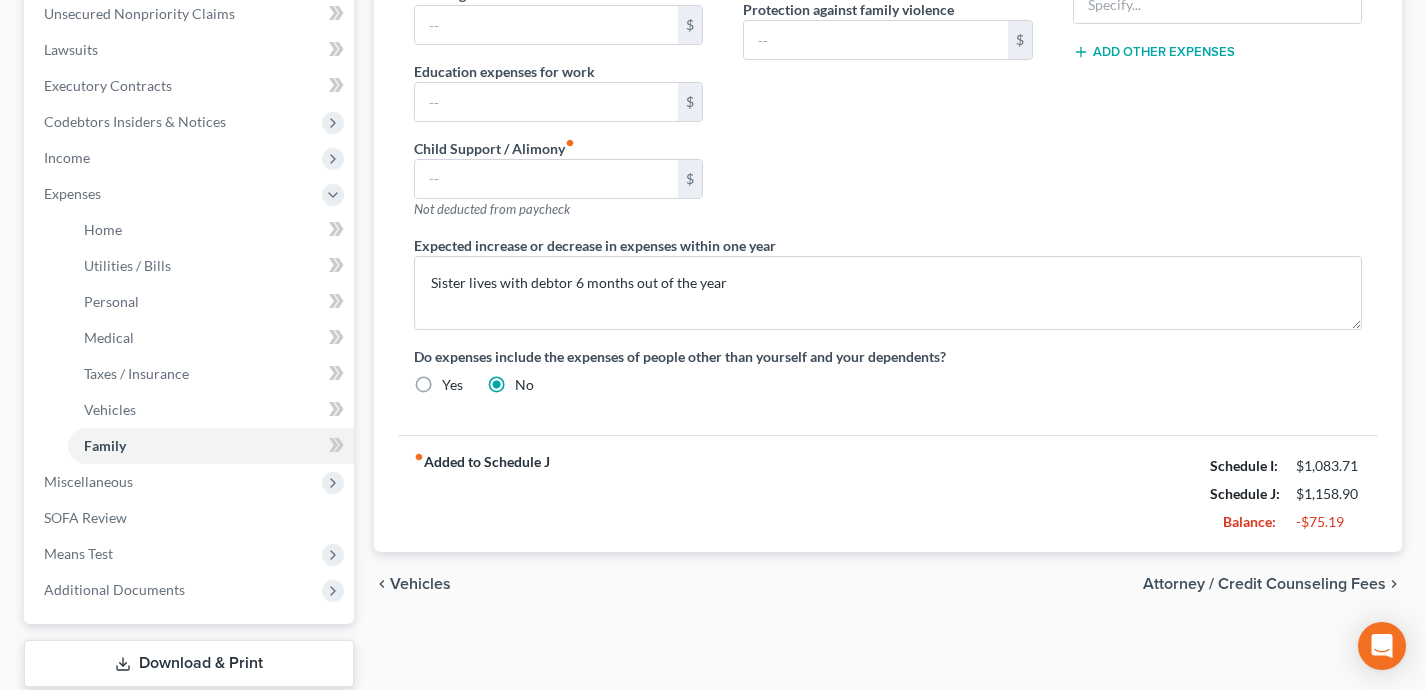 scroll, scrollTop: 522, scrollLeft: 0, axis: vertical 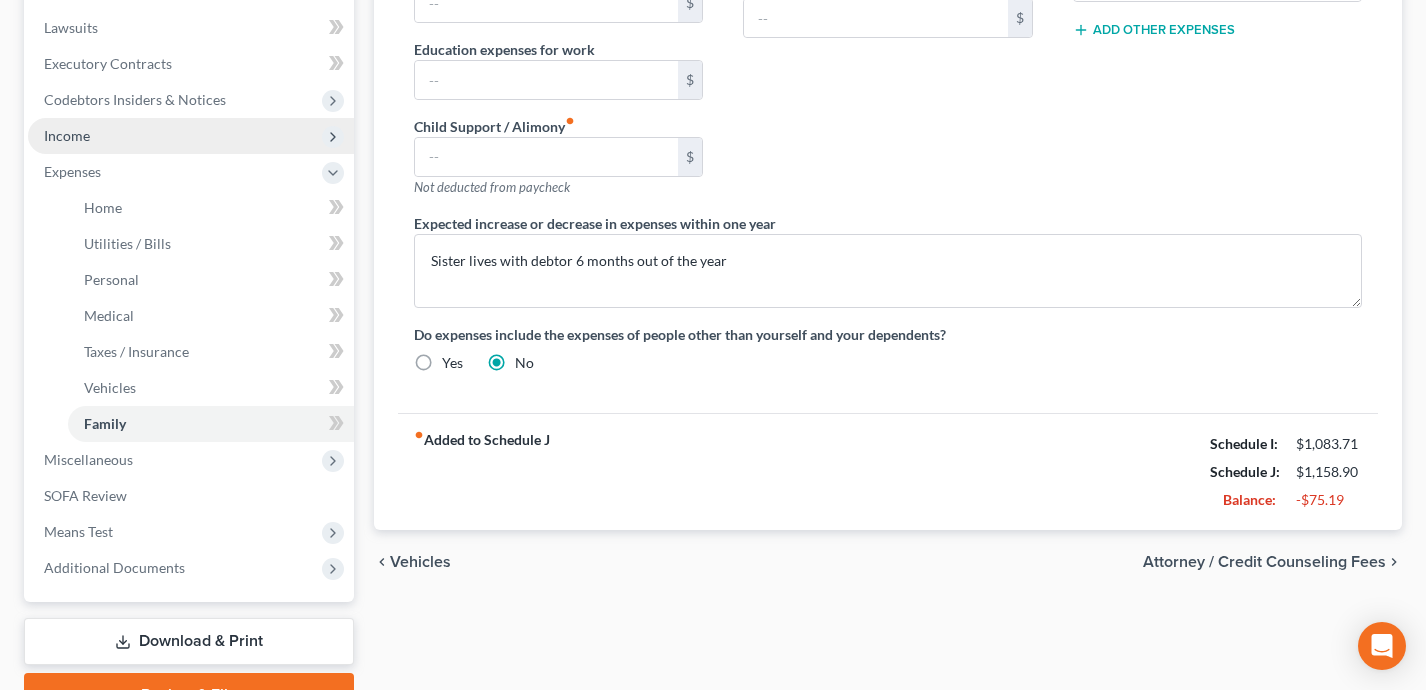 click on "Income" at bounding box center [191, 136] 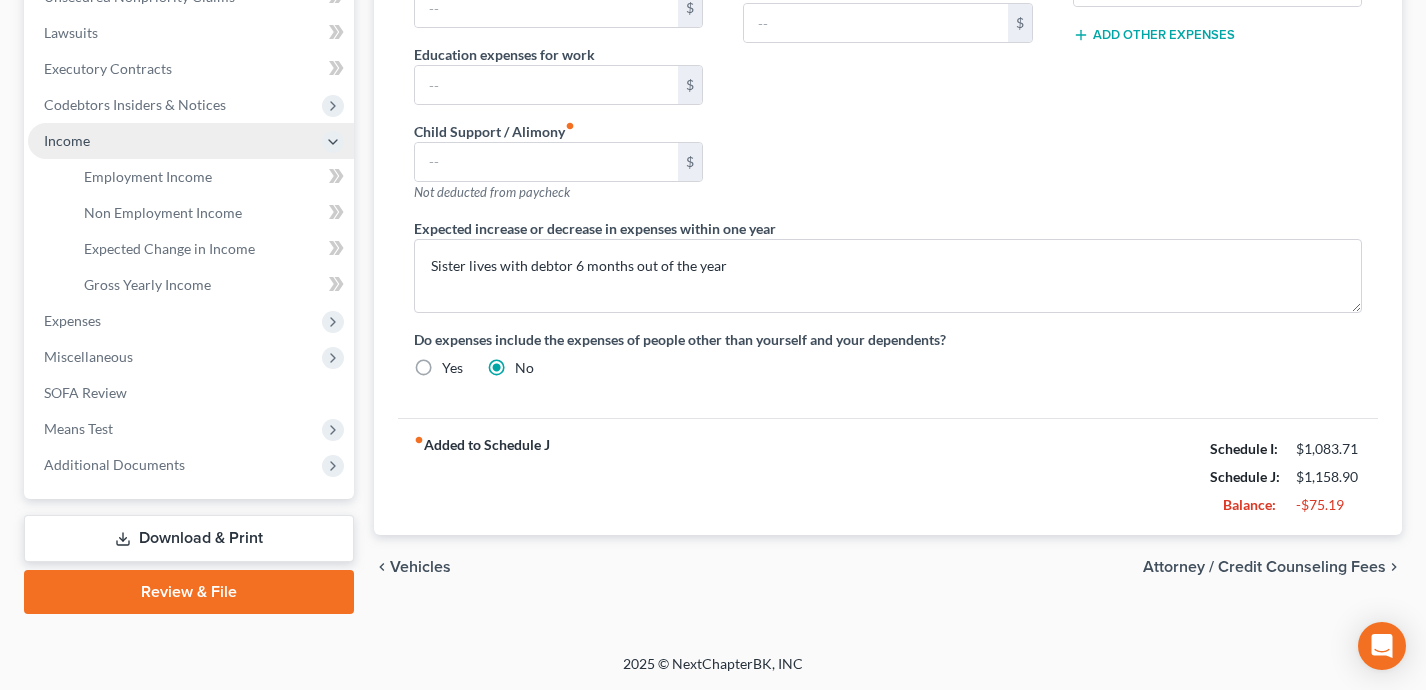 scroll, scrollTop: 515, scrollLeft: 0, axis: vertical 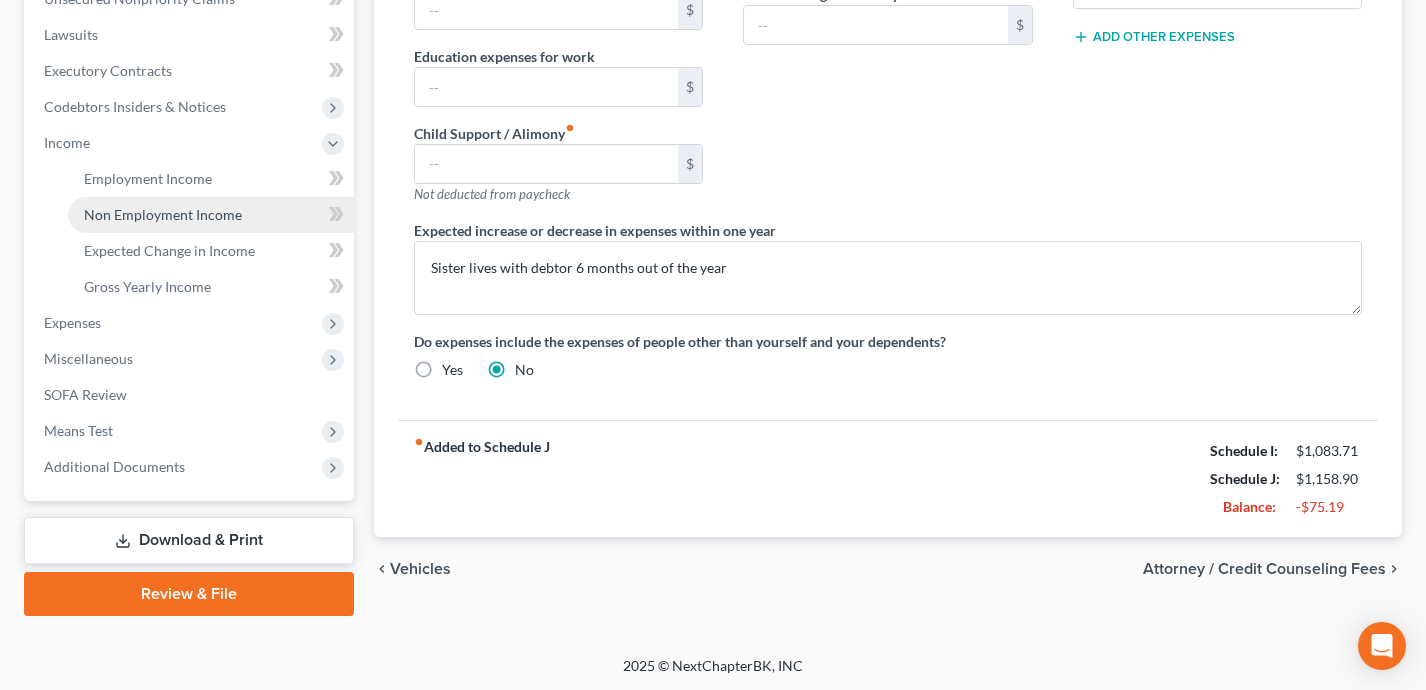 click on "Non Employment Income" at bounding box center (211, 215) 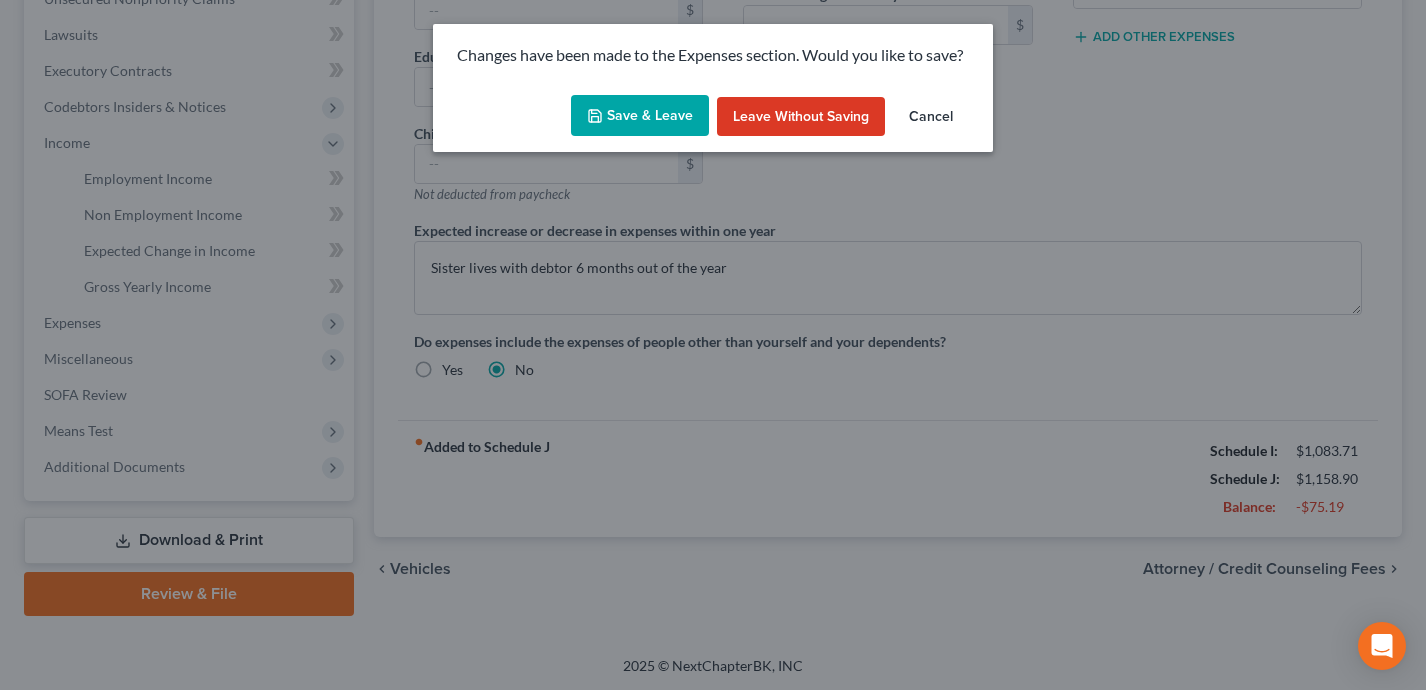 click on "Save & Leave" at bounding box center [640, 116] 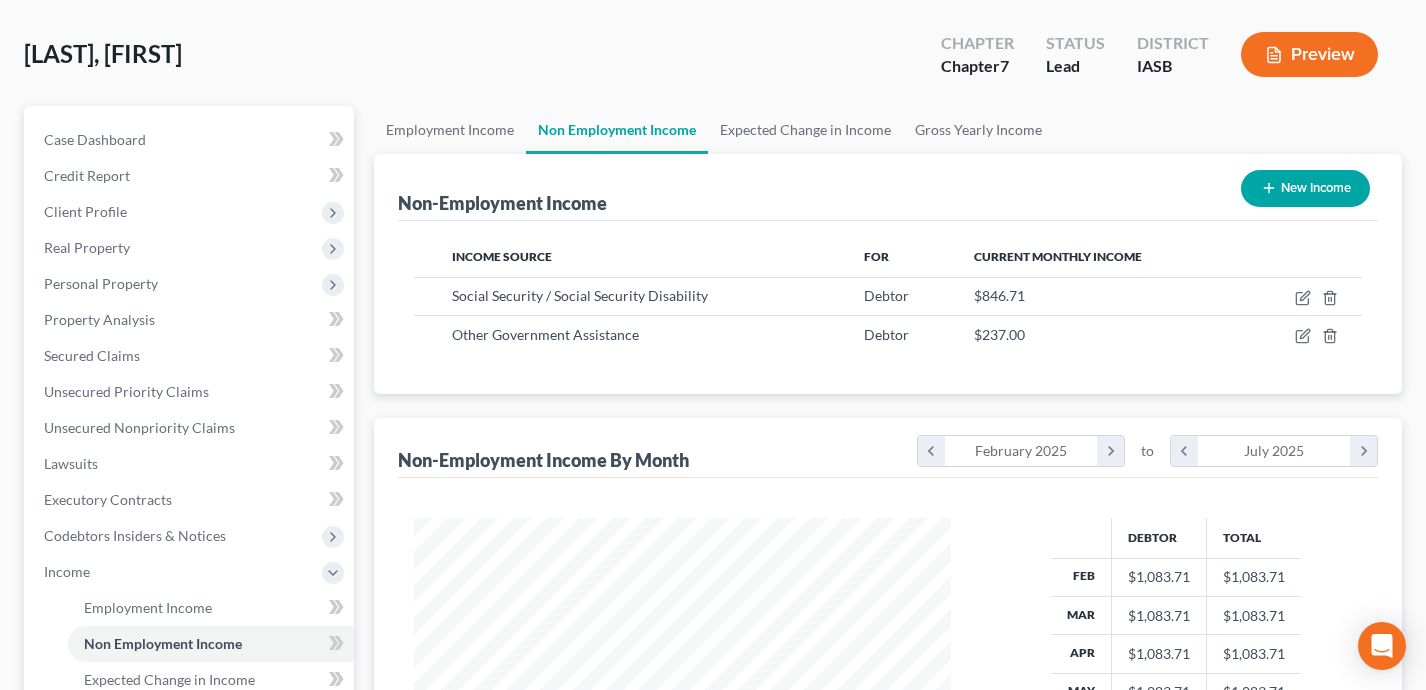 scroll, scrollTop: 4, scrollLeft: 0, axis: vertical 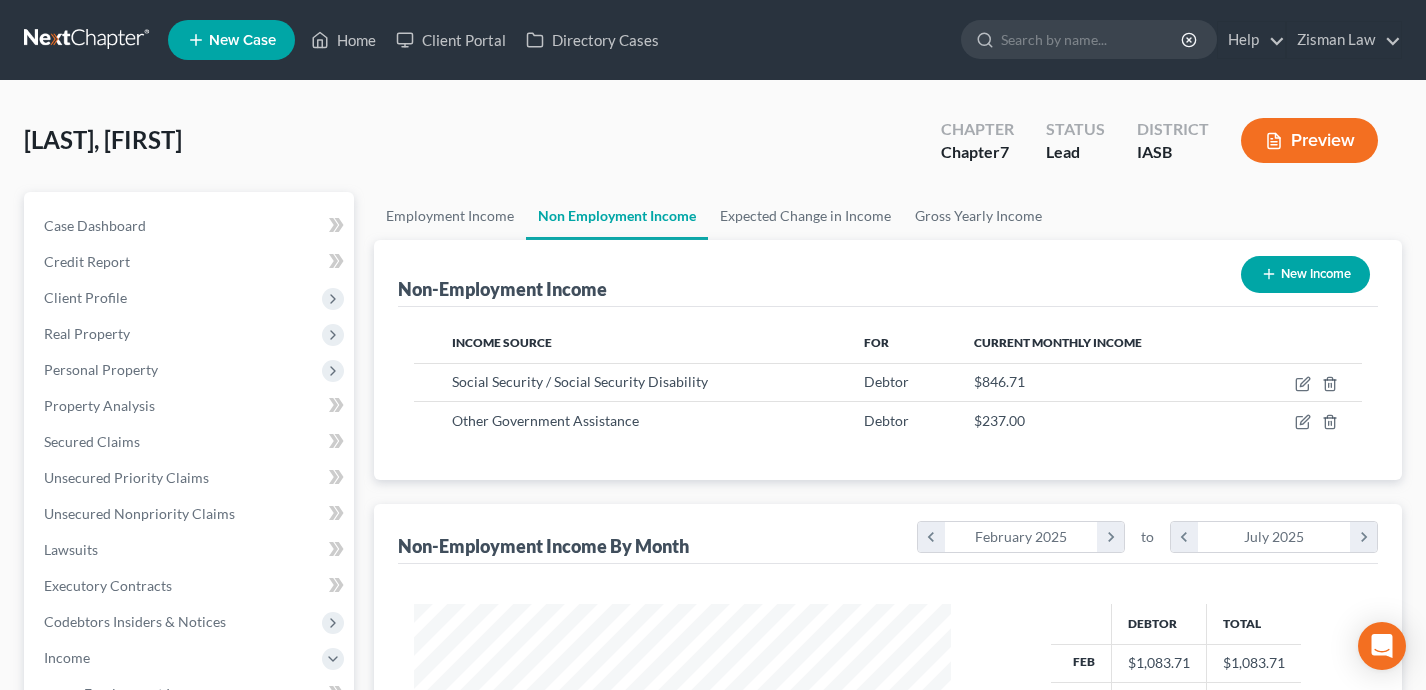click on "New Income" at bounding box center (1305, 274) 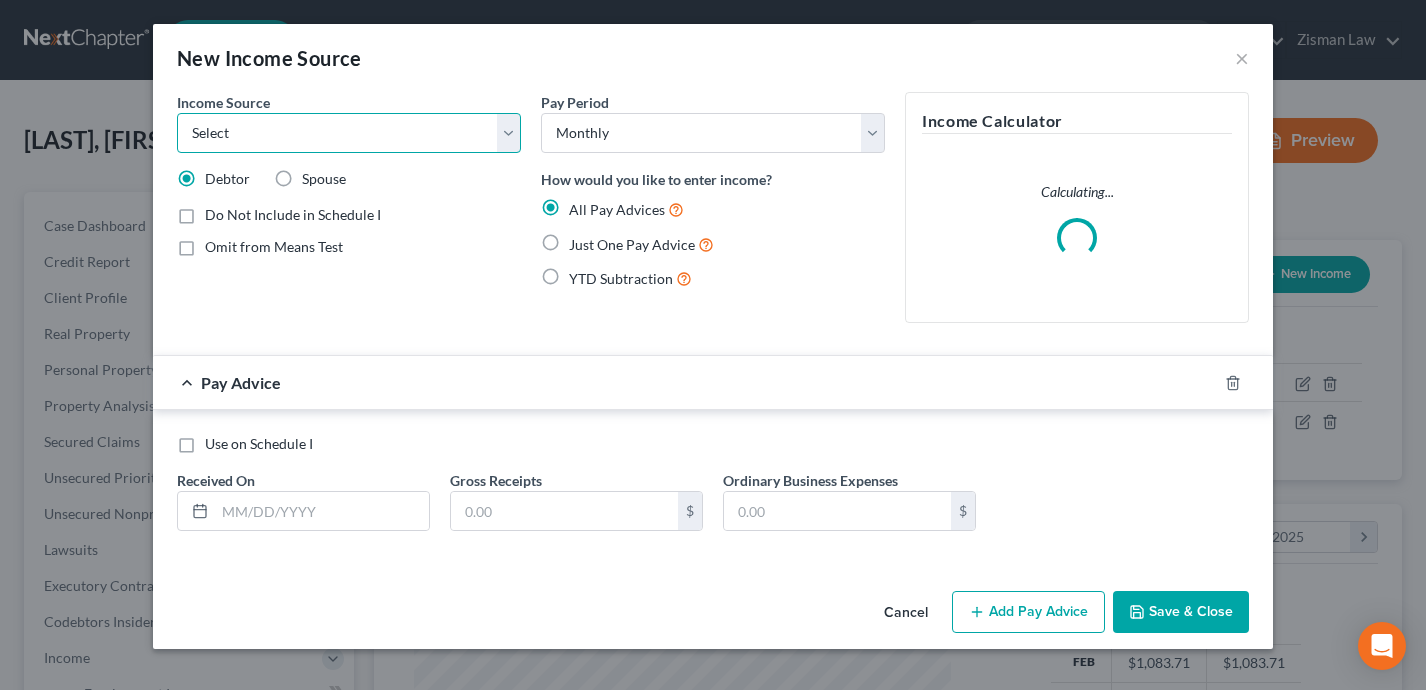 click on "Select Unemployment Disability (from employer) Pension Retirement Social Security / Social Security Disability Other Government Assistance Interests, Dividends or Royalties Child / Family Support Contributions to Household Property / Rental Business, Professional or Farm Alimony / Maintenance Payments Military Disability Benefits Other Monthly Income" at bounding box center (349, 133) 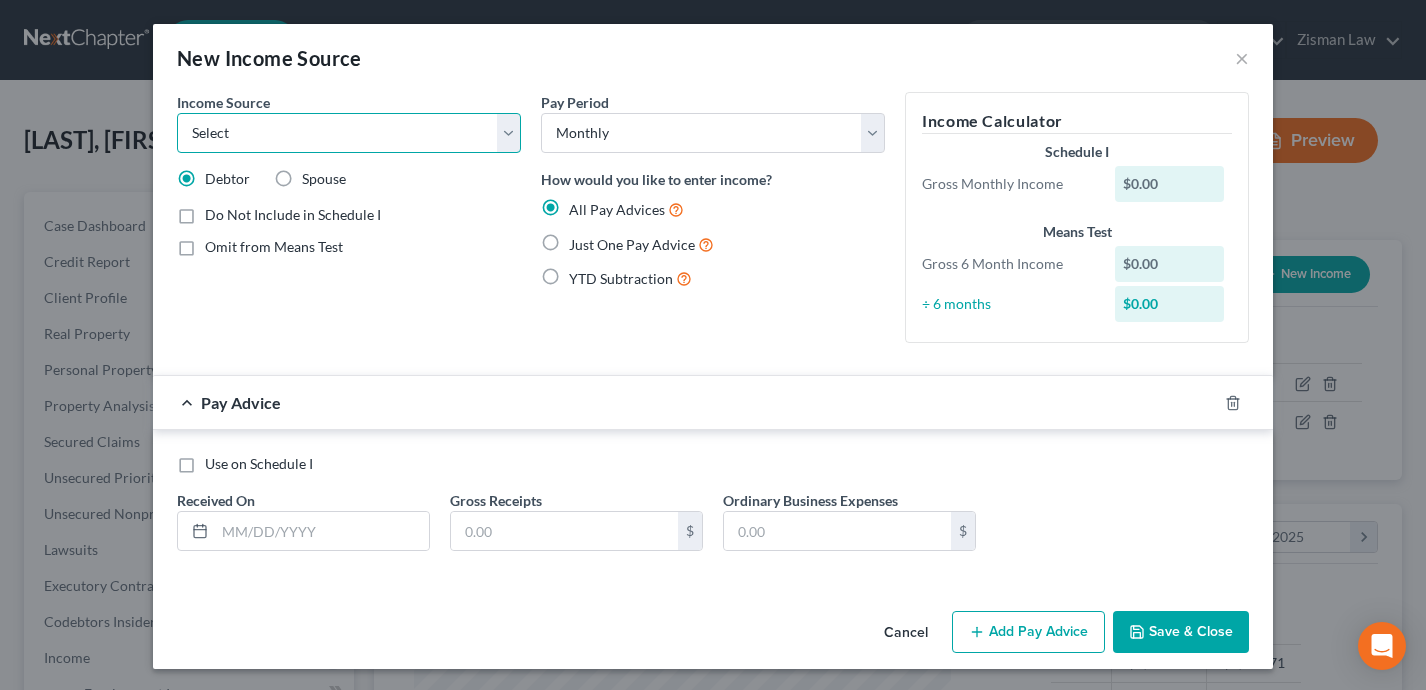 select on "8" 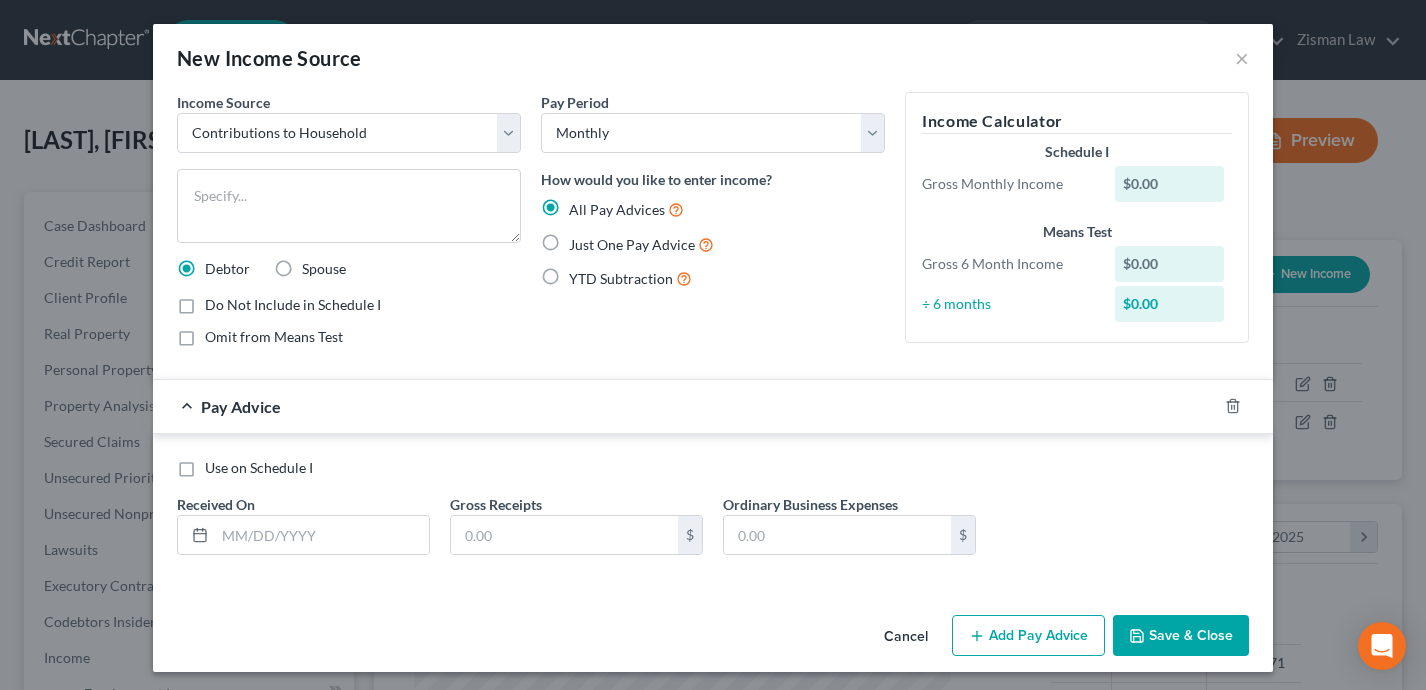 click on "Just One Pay Advice" at bounding box center [641, 244] 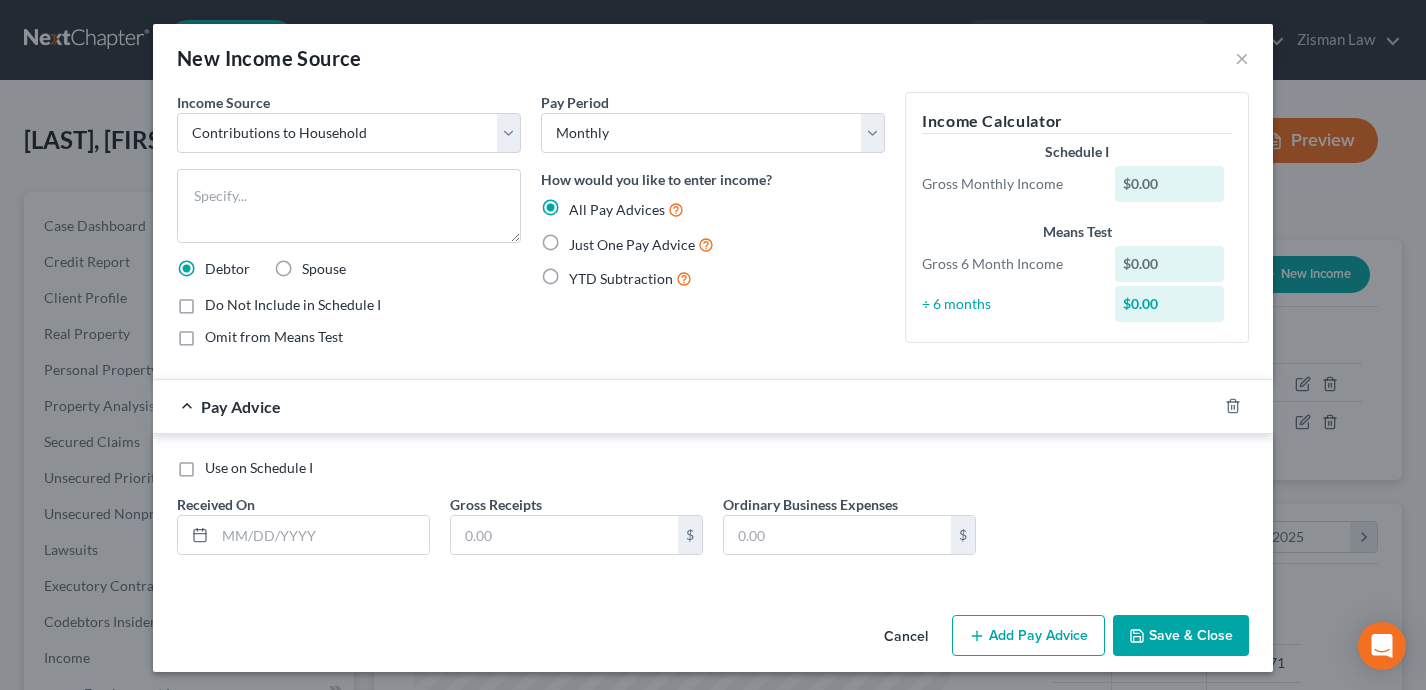click on "Just One Pay Advice" at bounding box center (583, 239) 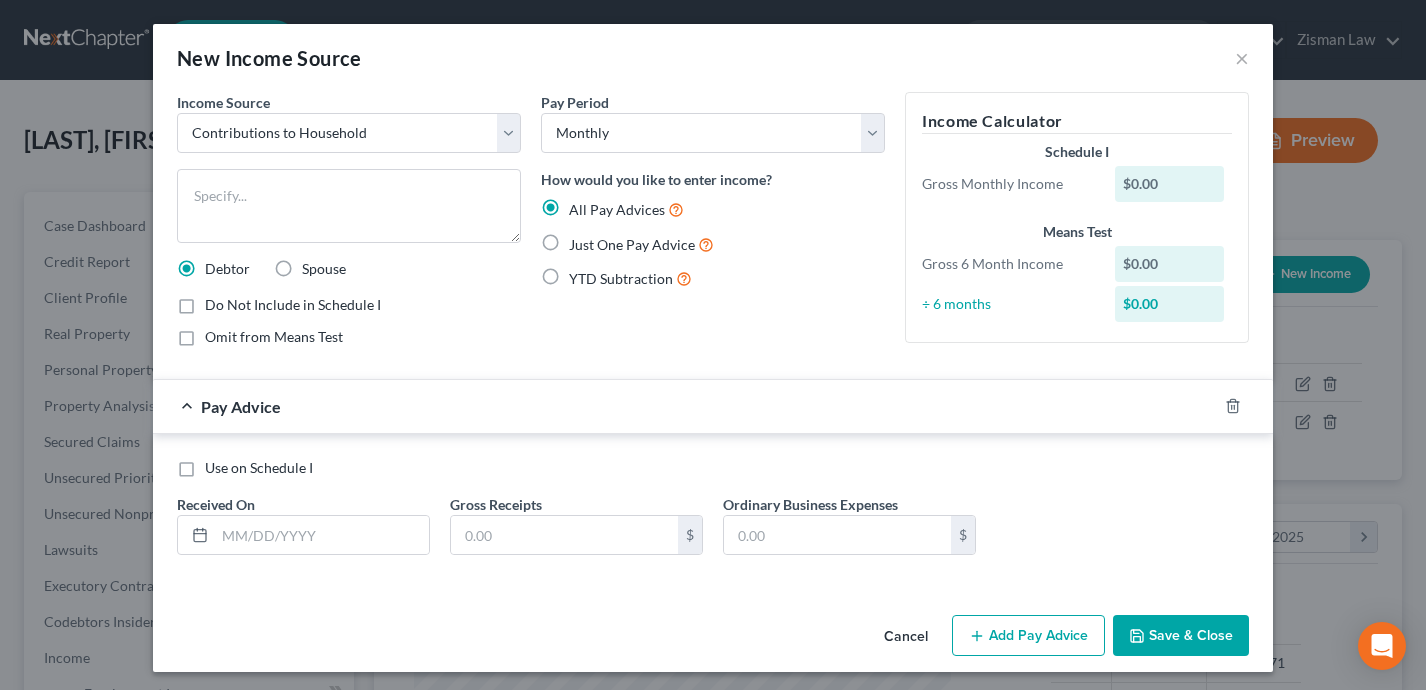 radio on "true" 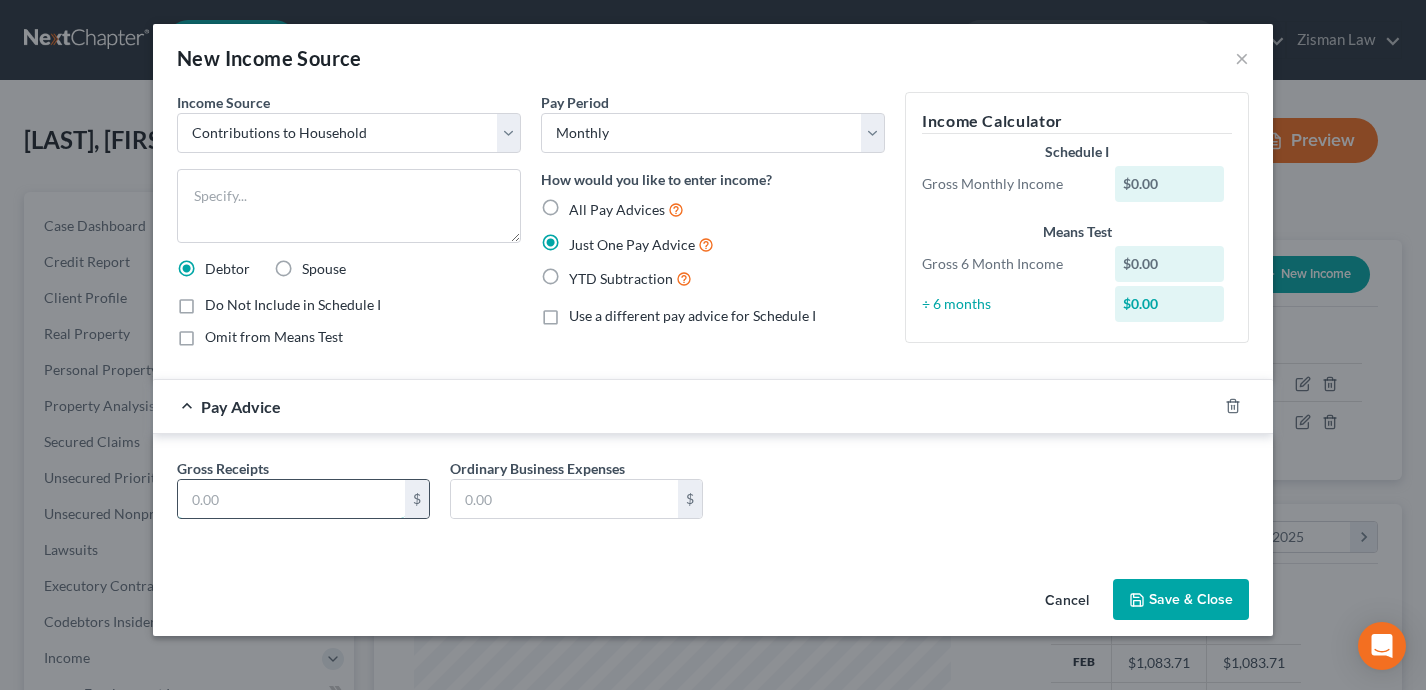 click at bounding box center (291, 499) 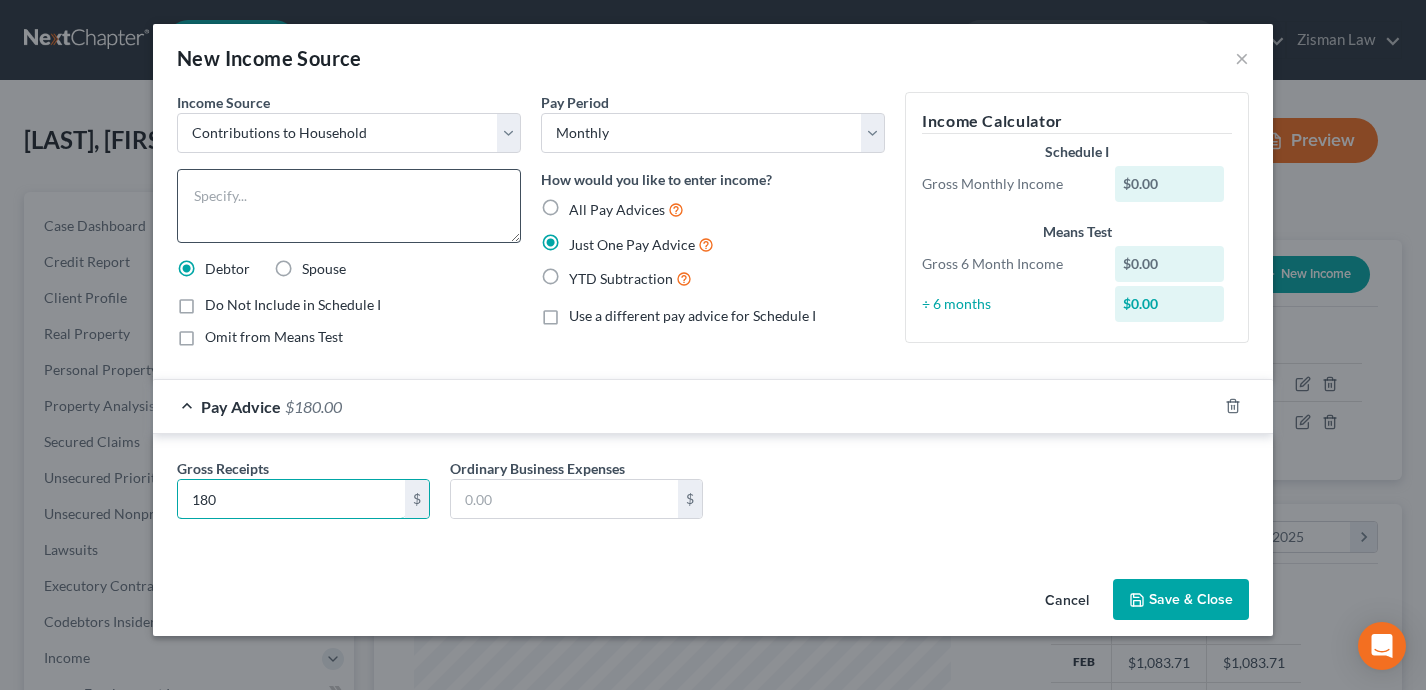 type on "180" 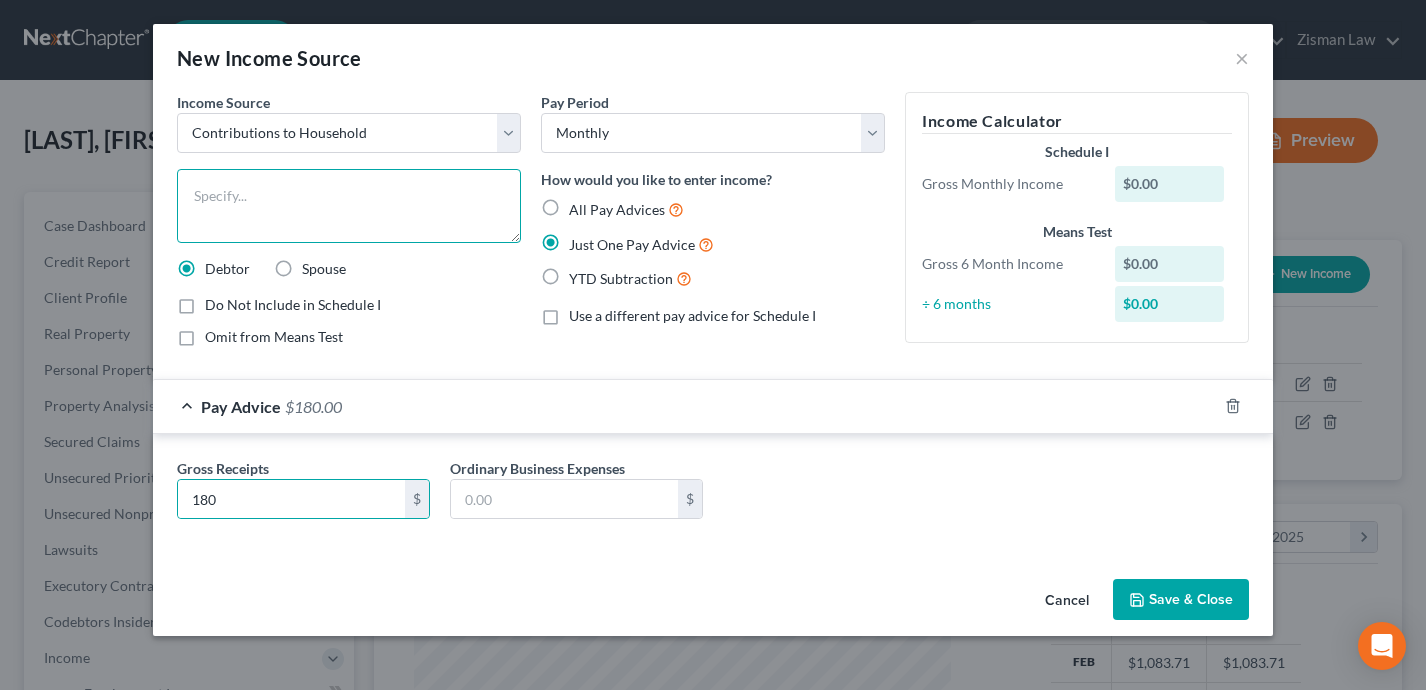 click at bounding box center (349, 206) 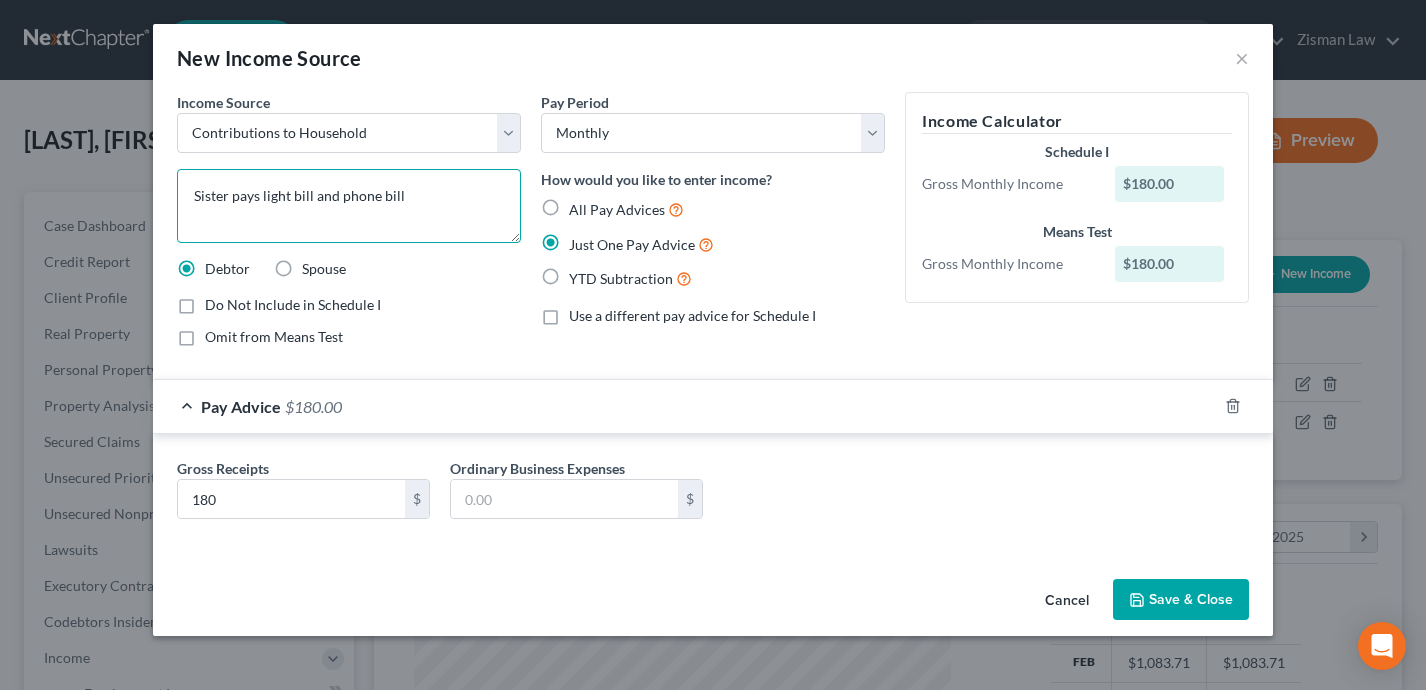 type on "Sister pays light bill and phone bill" 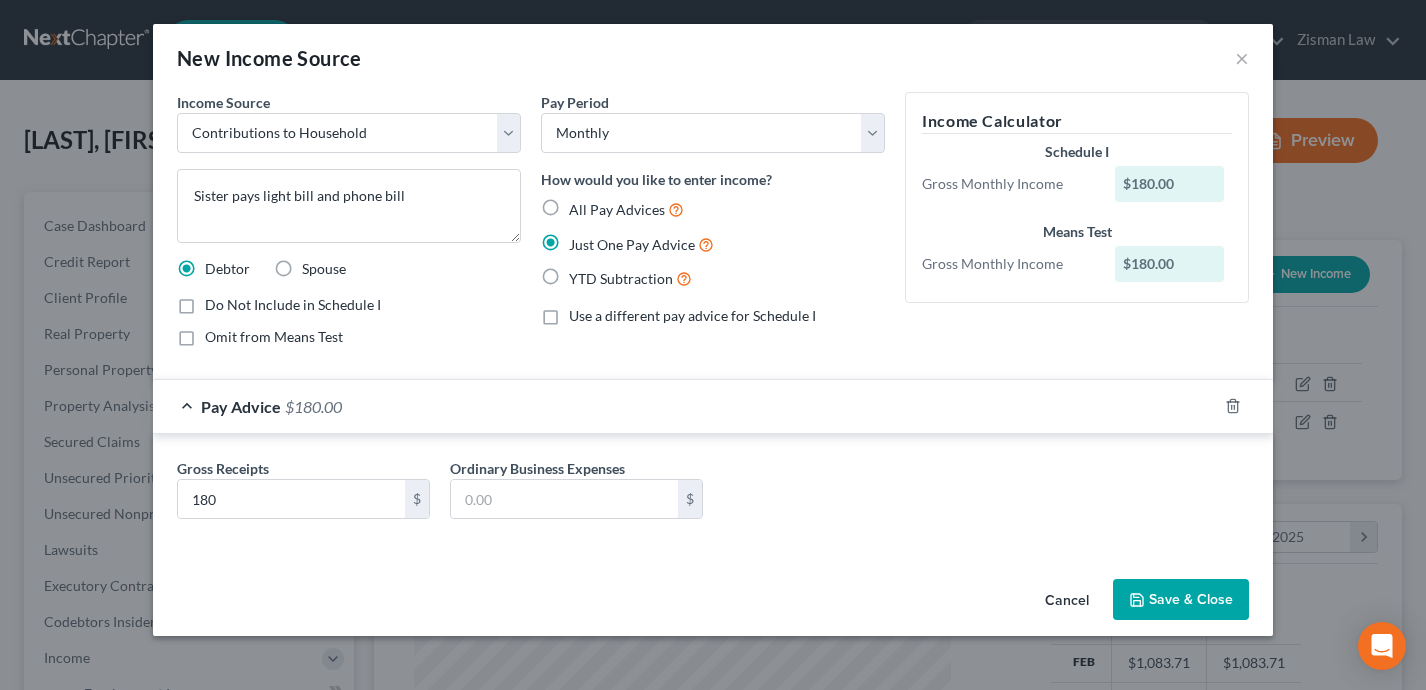 click on "Save & Close" at bounding box center [1181, 600] 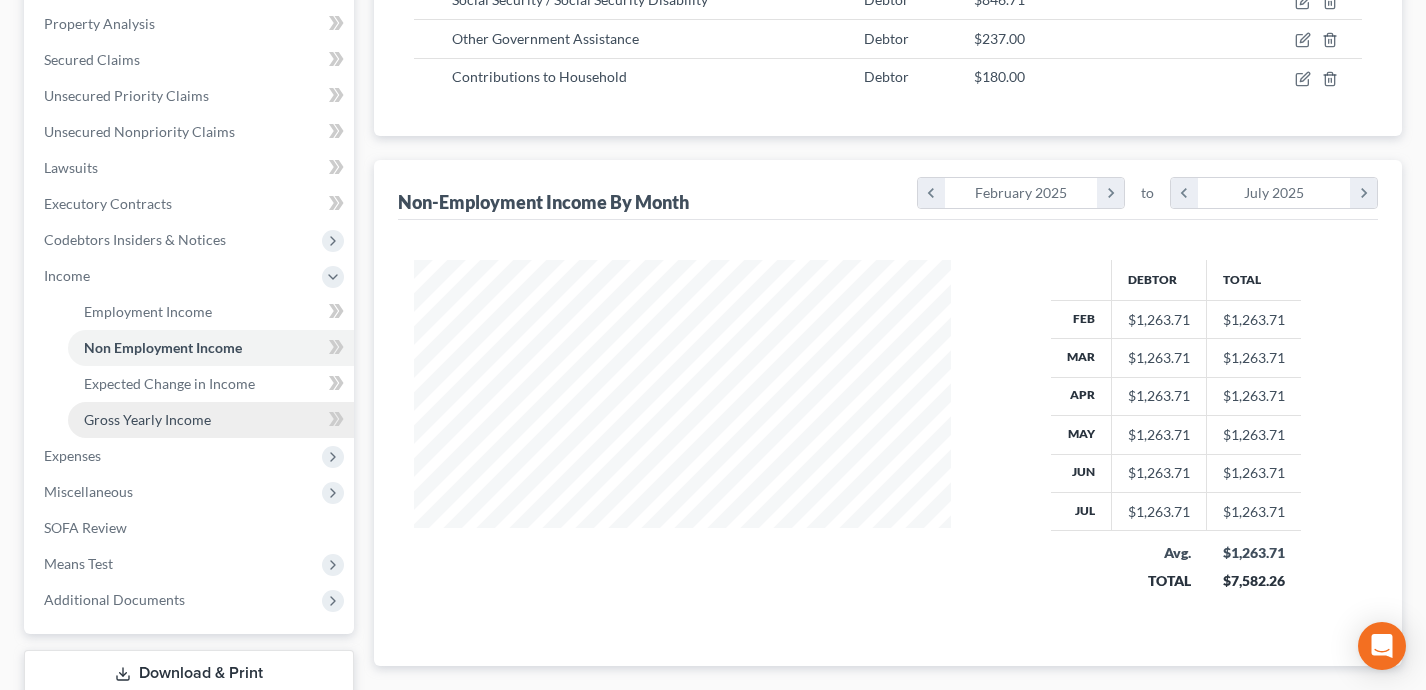 scroll, scrollTop: 392, scrollLeft: 0, axis: vertical 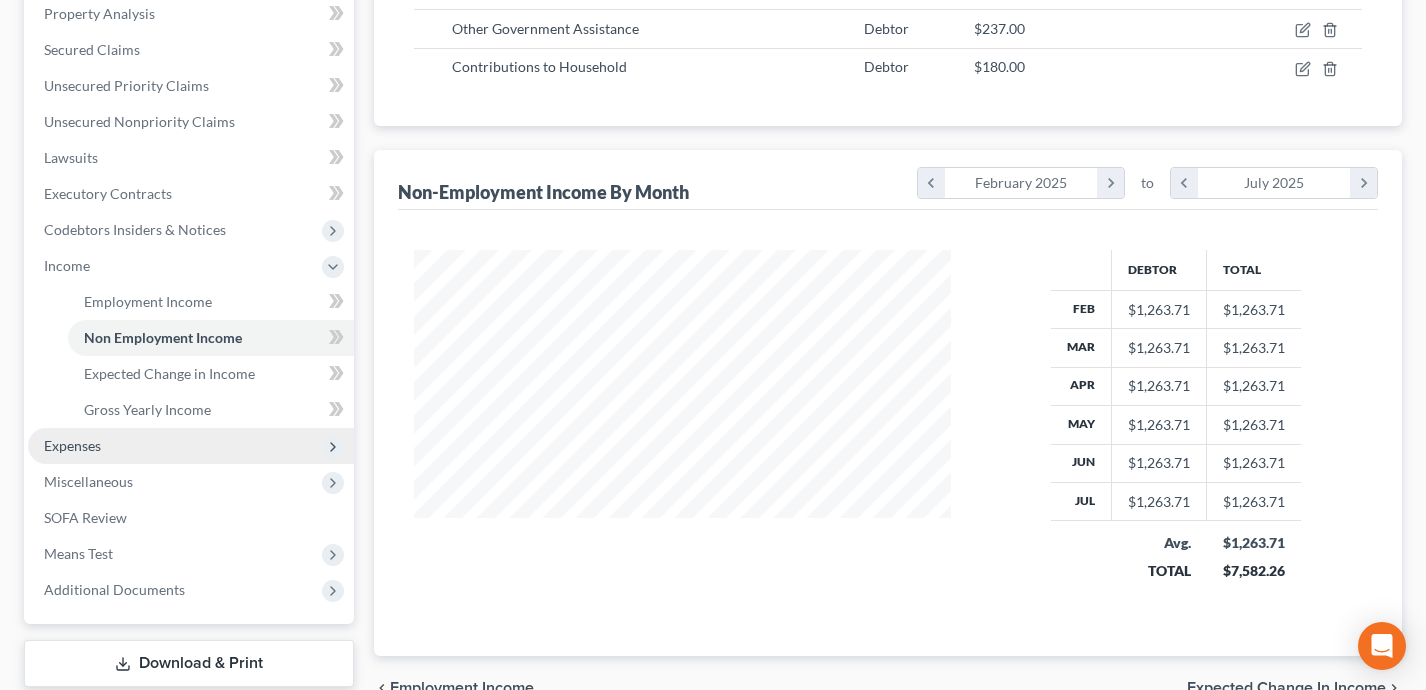 click on "Expenses" at bounding box center [191, 446] 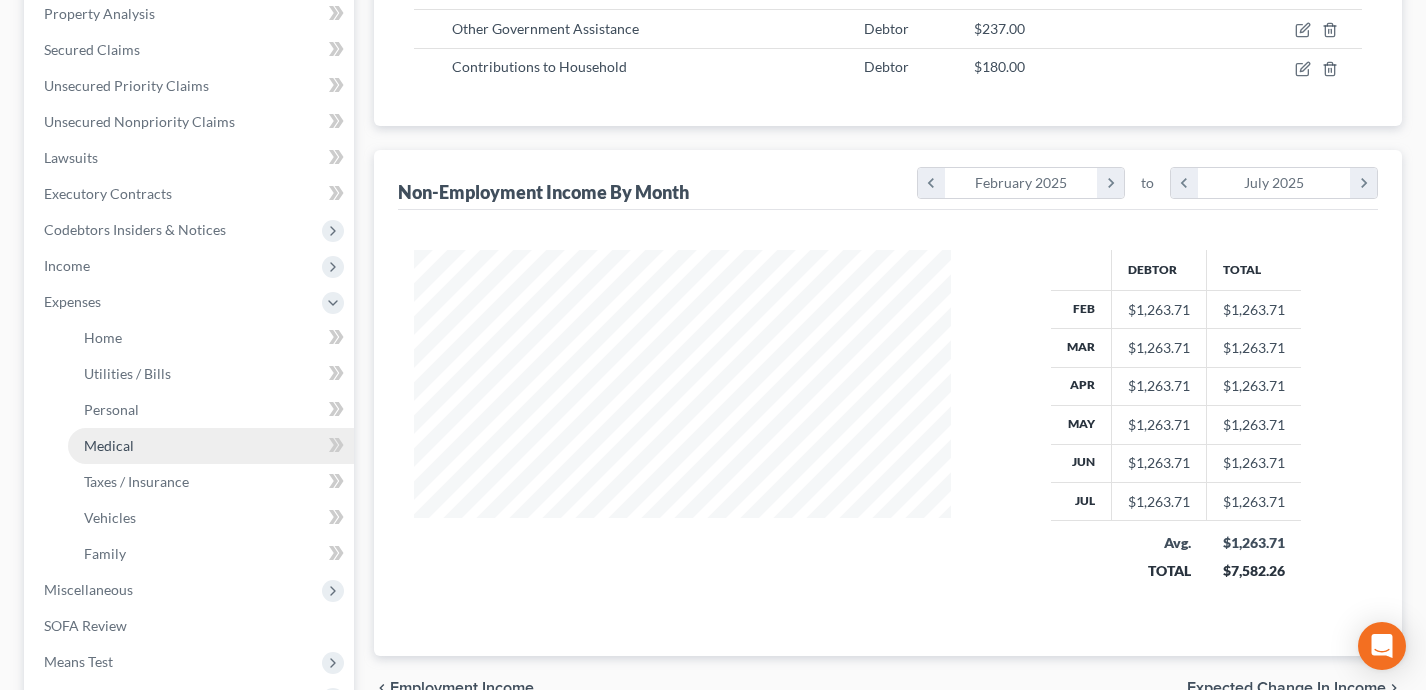 scroll, scrollTop: 400, scrollLeft: 0, axis: vertical 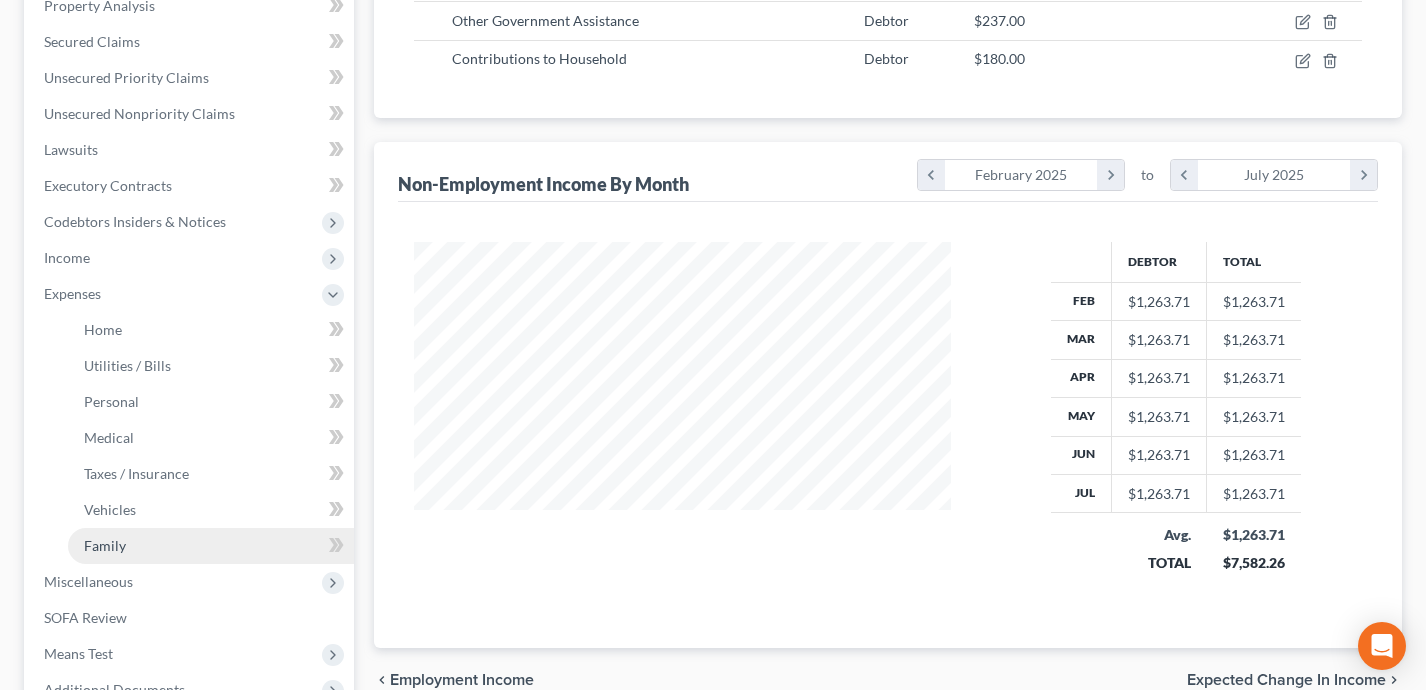 click on "Family" at bounding box center (211, 546) 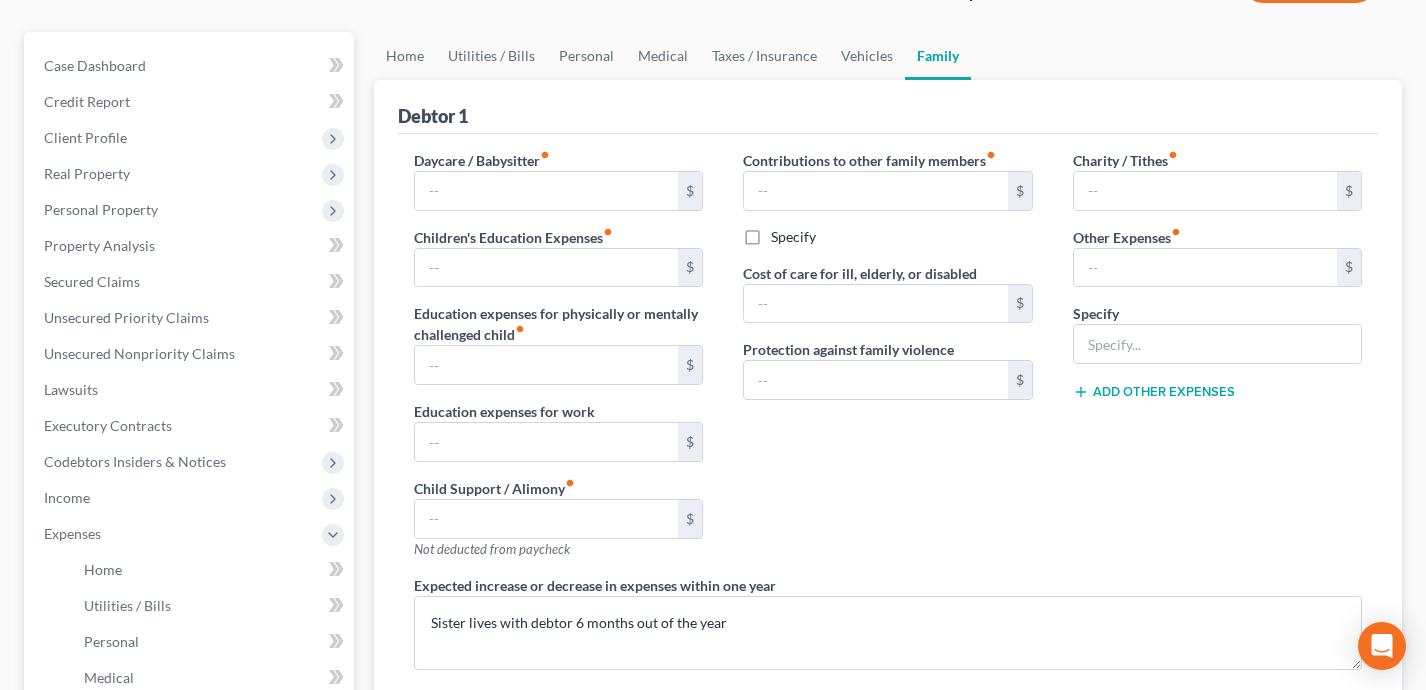 scroll, scrollTop: 489, scrollLeft: 0, axis: vertical 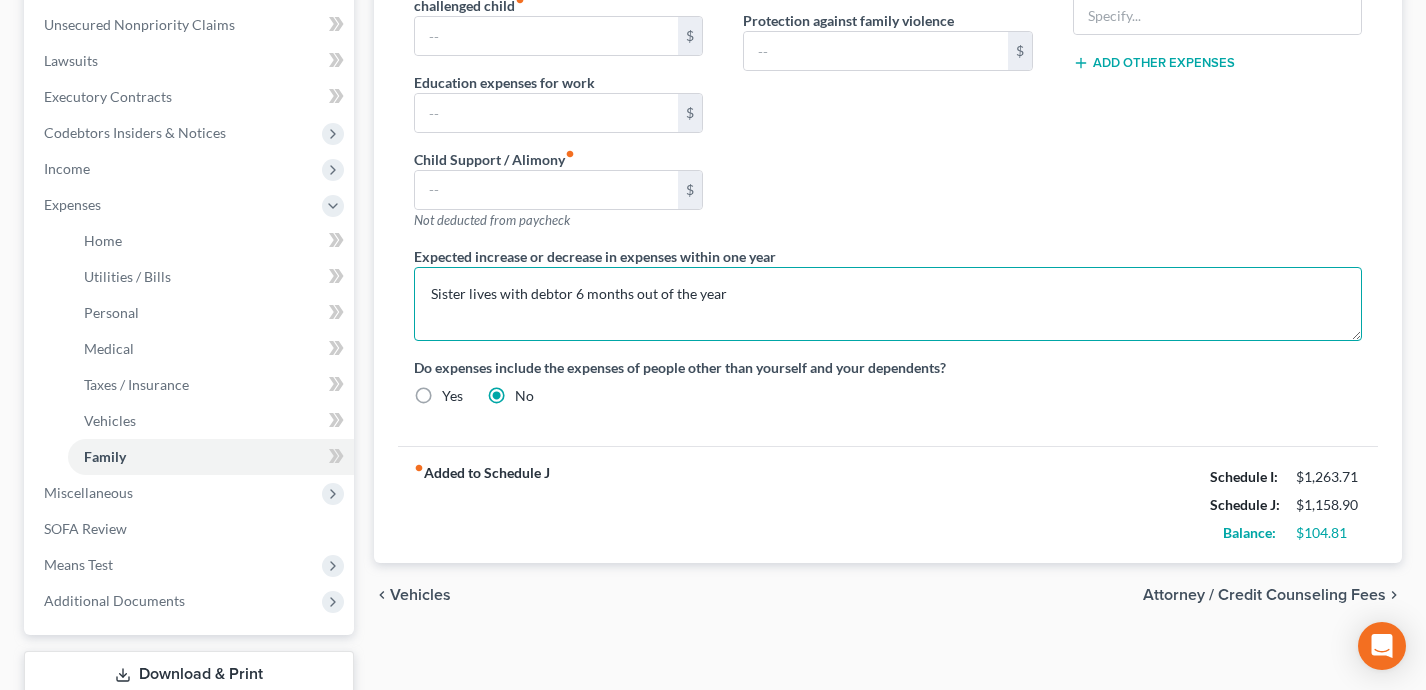 click on "Sister lives with debtor 6 months out of the year" at bounding box center [888, 304] 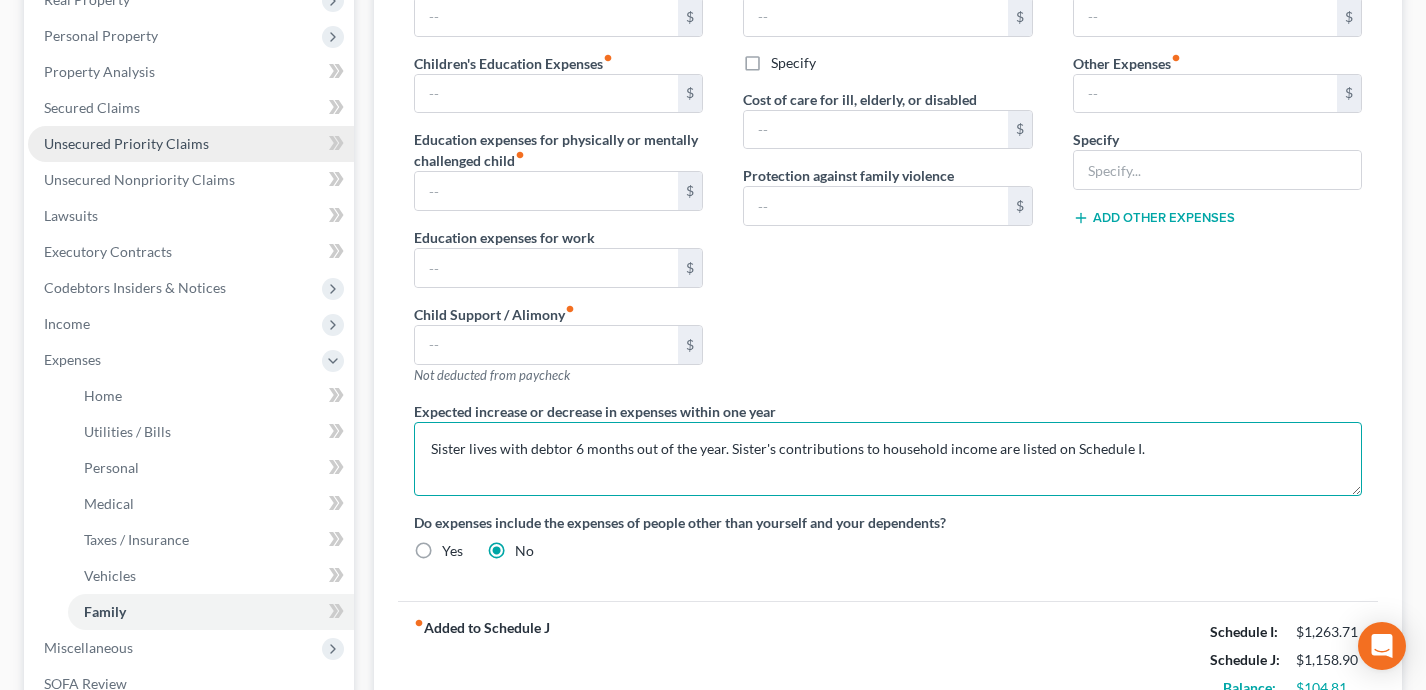 scroll, scrollTop: 330, scrollLeft: 0, axis: vertical 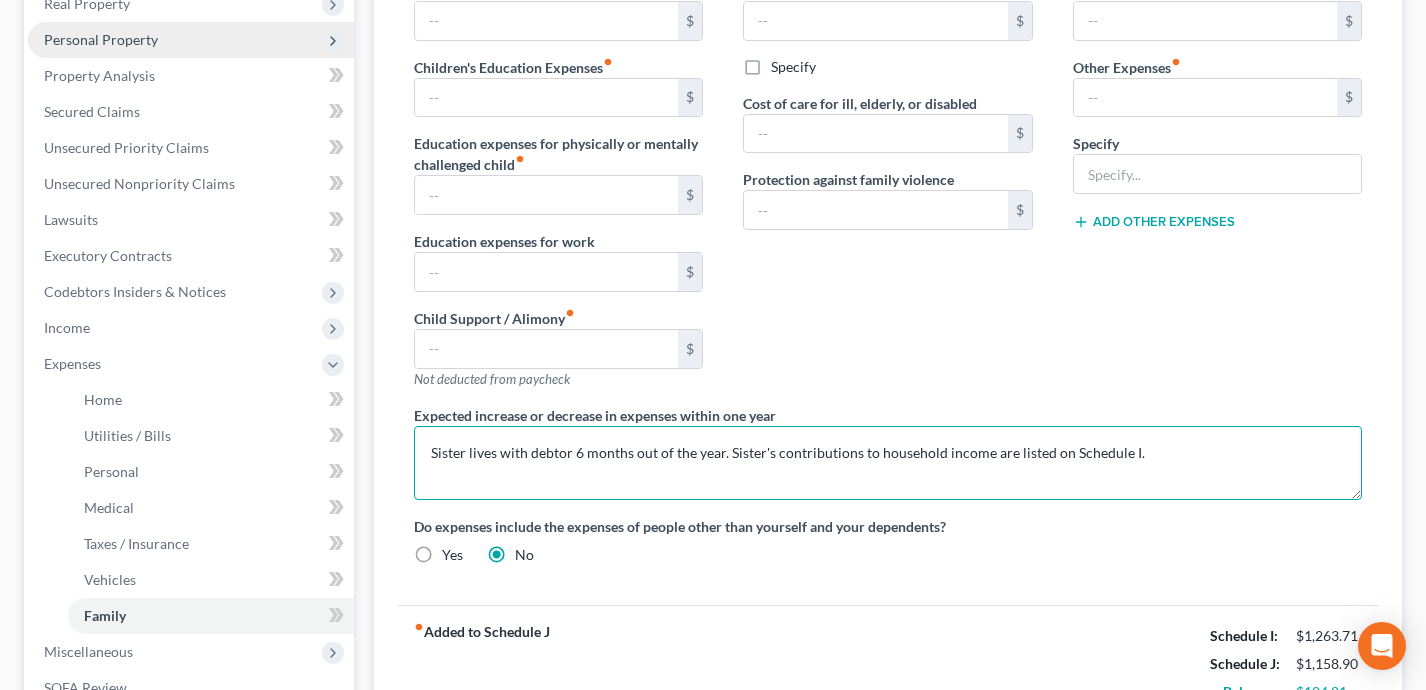 type on "Sister lives with debtor 6 months out of the year. Sister's contributions to household income are listed on Schedule I." 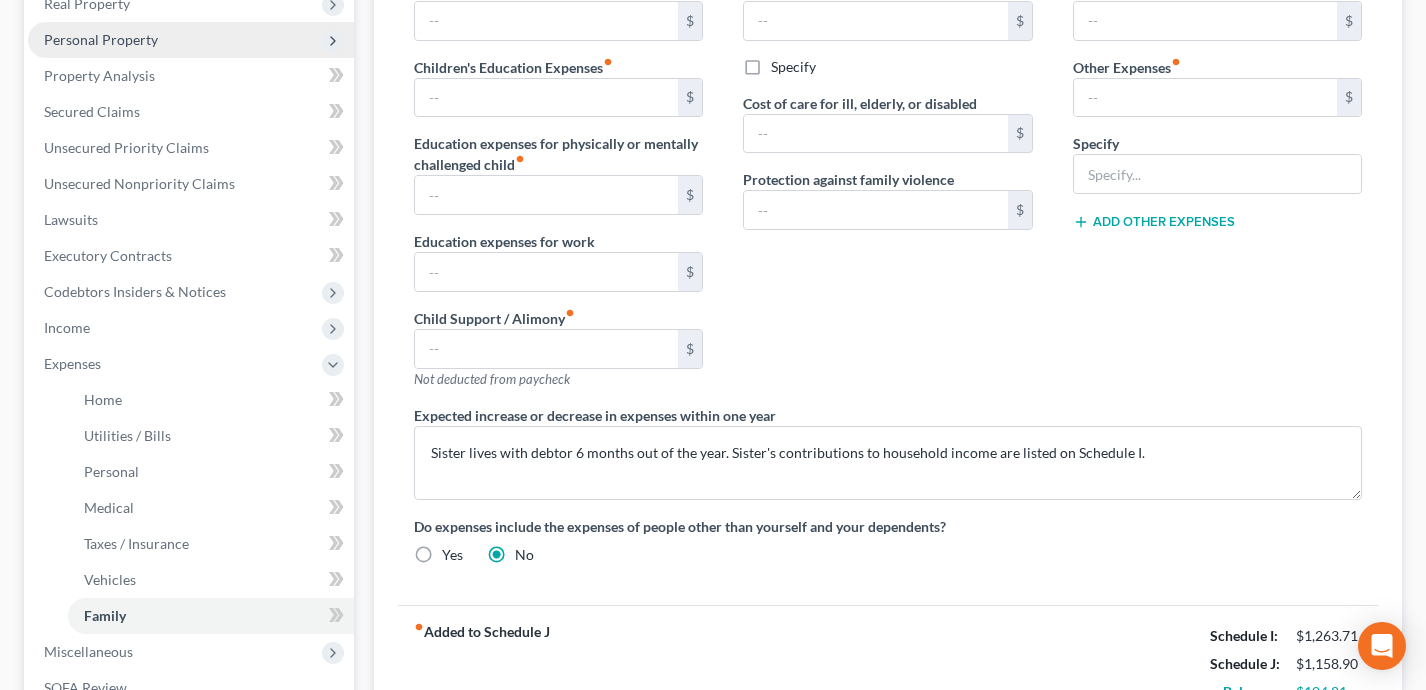 click on "Personal Property" at bounding box center (191, 40) 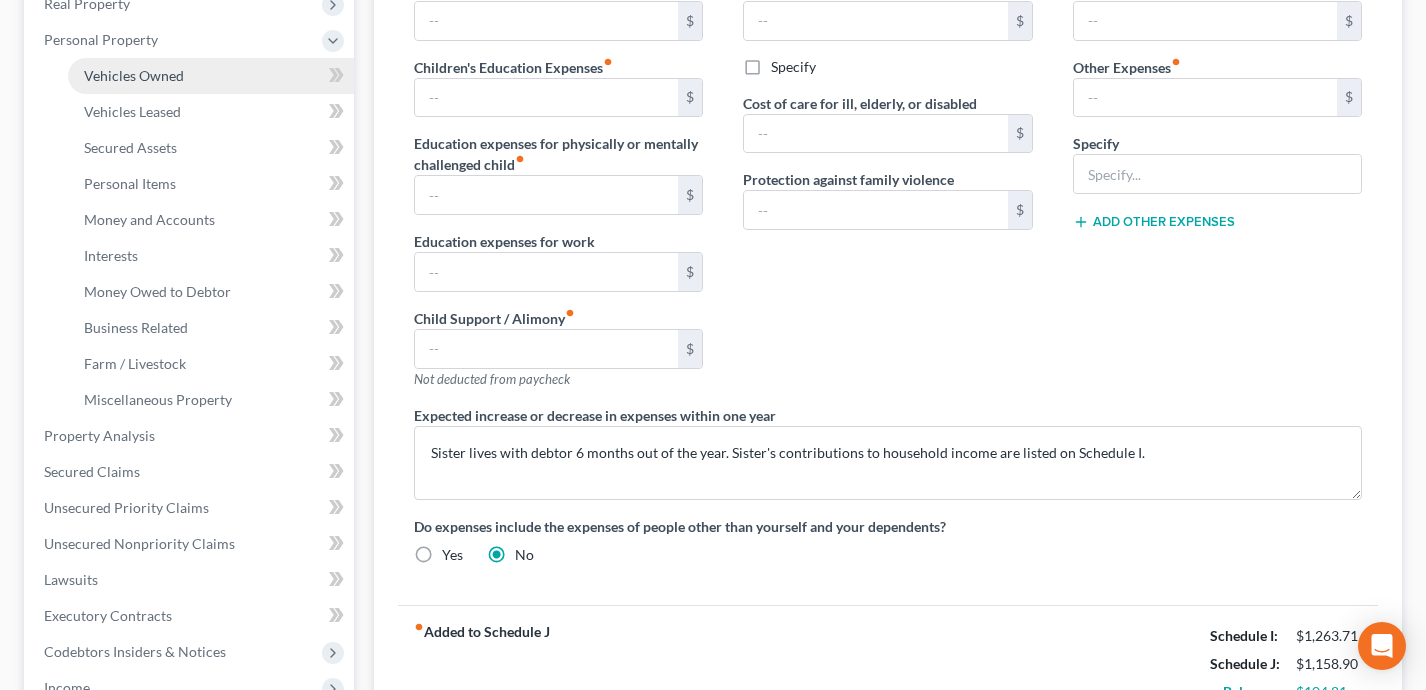 click on "Vehicles Owned" at bounding box center [211, 76] 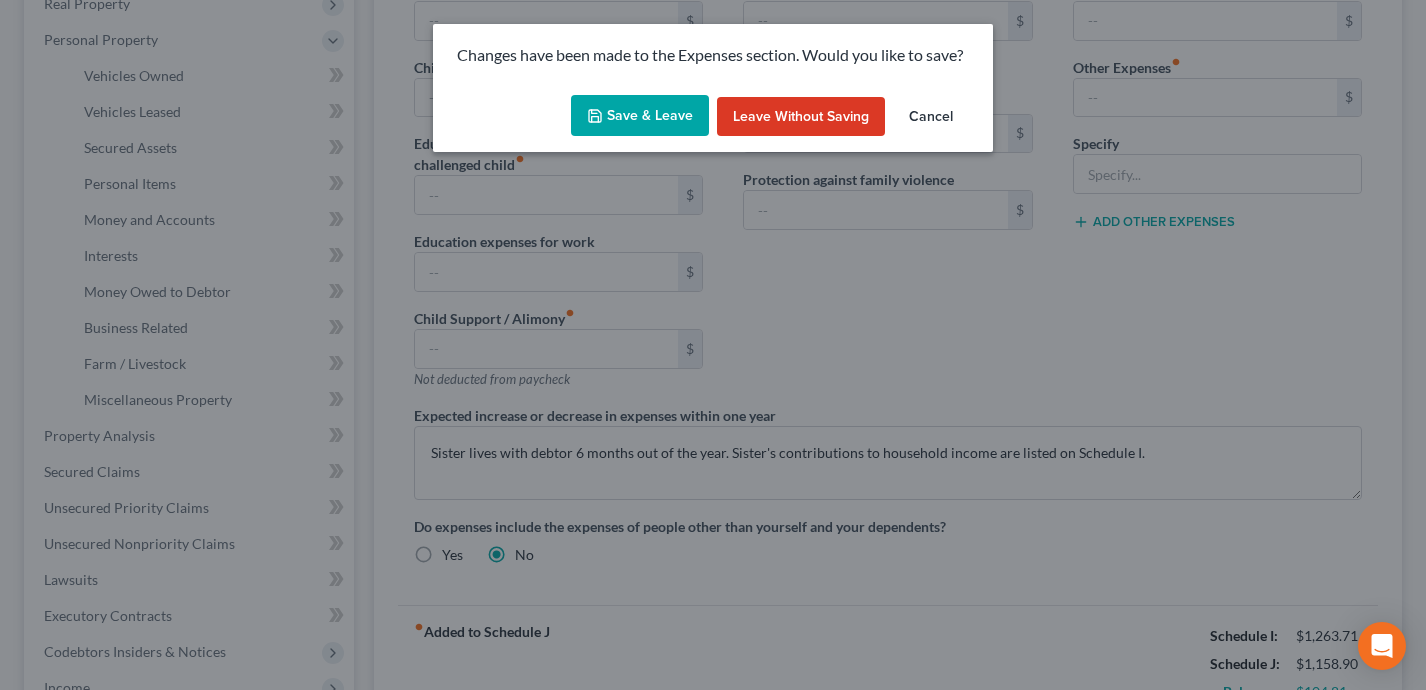 click on "Save & Leave" at bounding box center (640, 116) 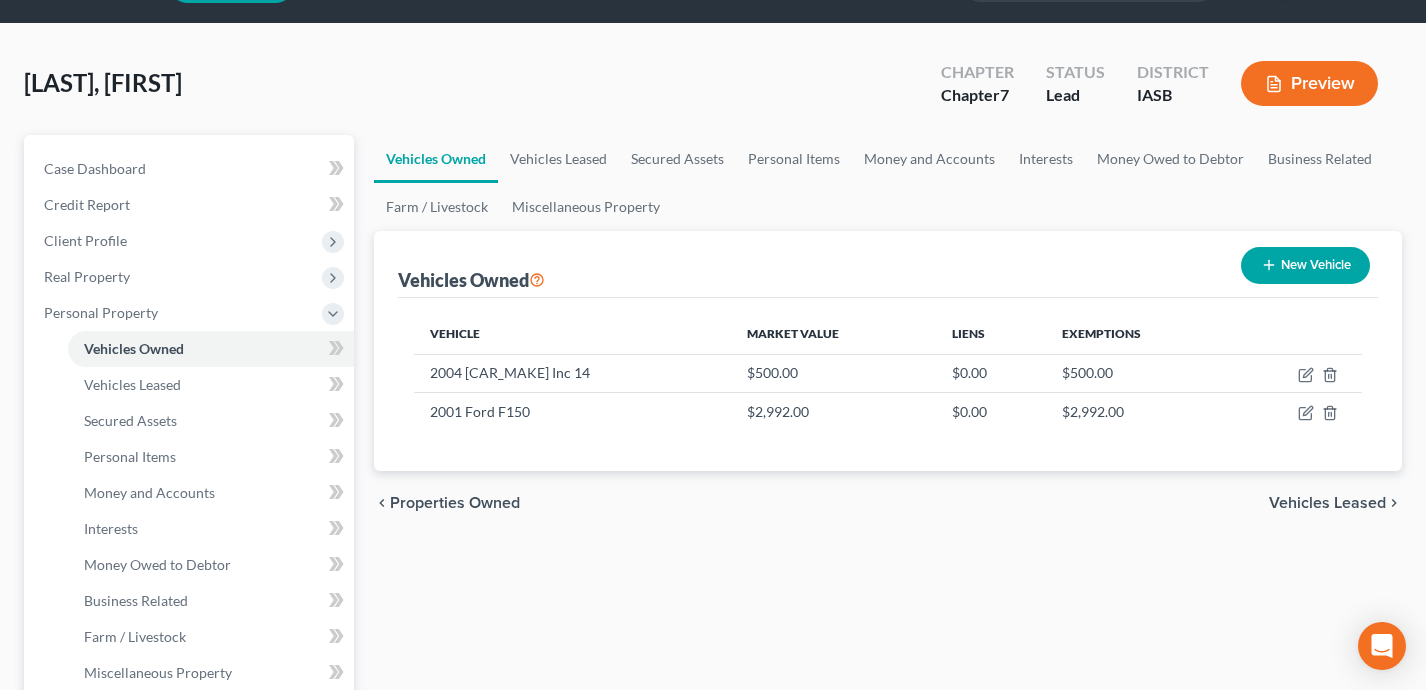 scroll, scrollTop: 67, scrollLeft: 0, axis: vertical 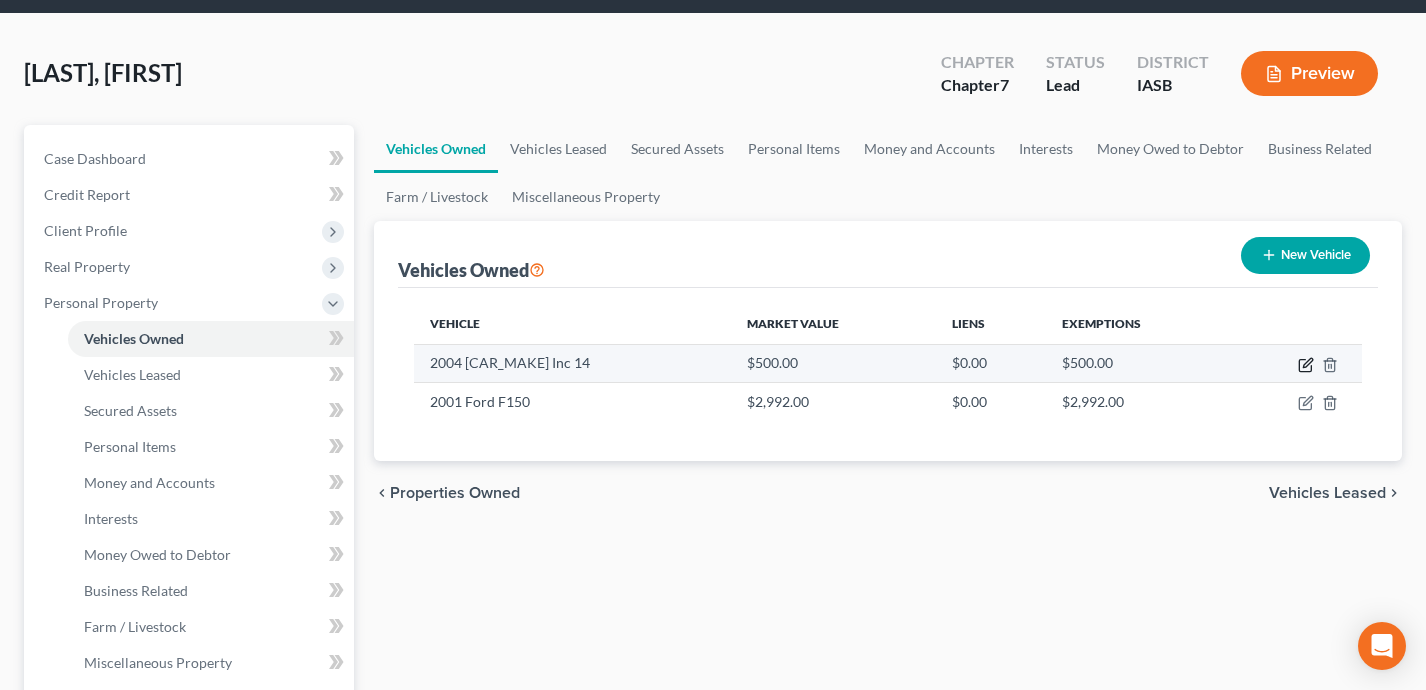 click 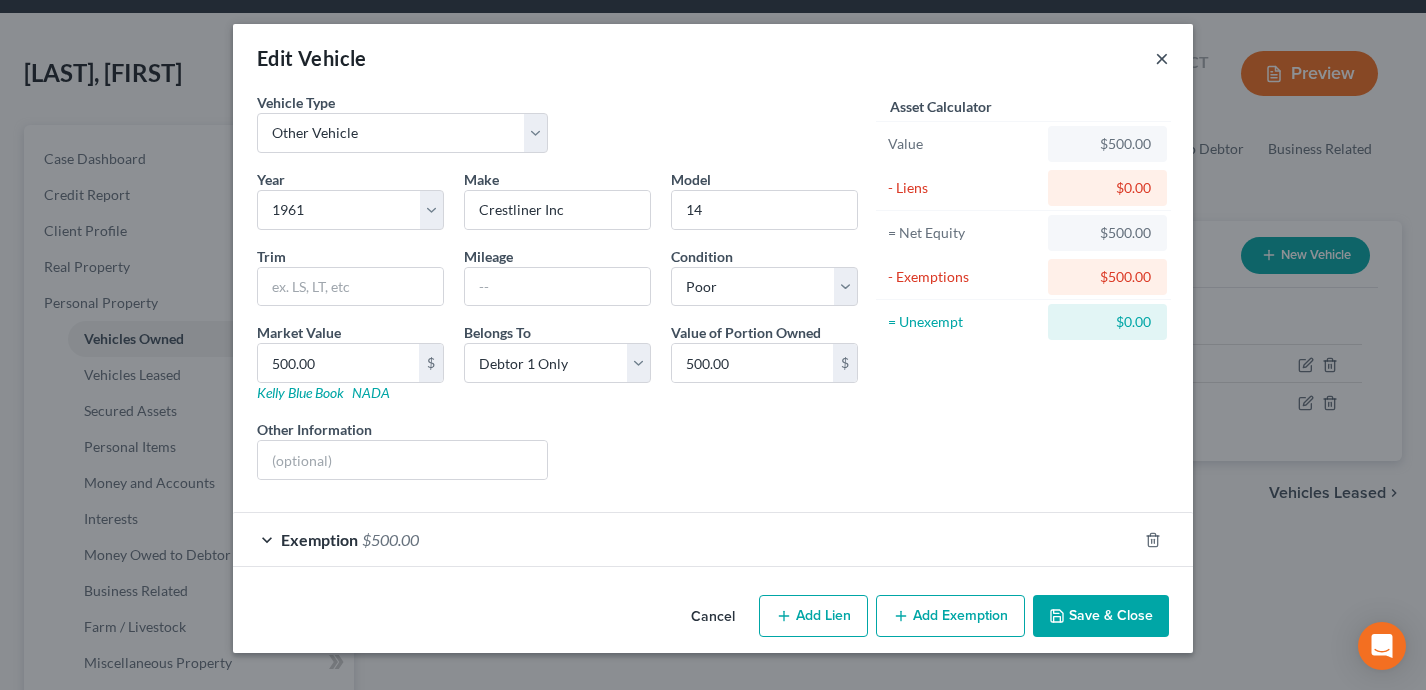 click on "×" at bounding box center (1162, 58) 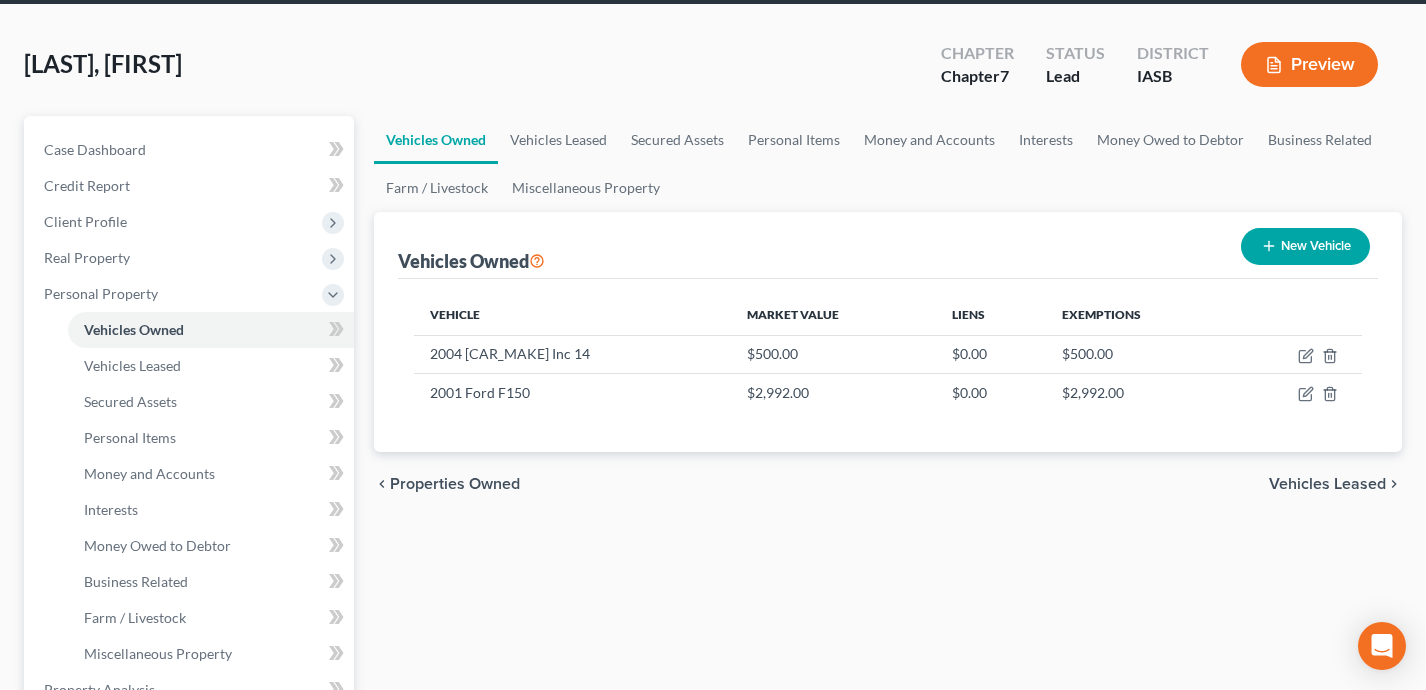 scroll, scrollTop: 73, scrollLeft: 0, axis: vertical 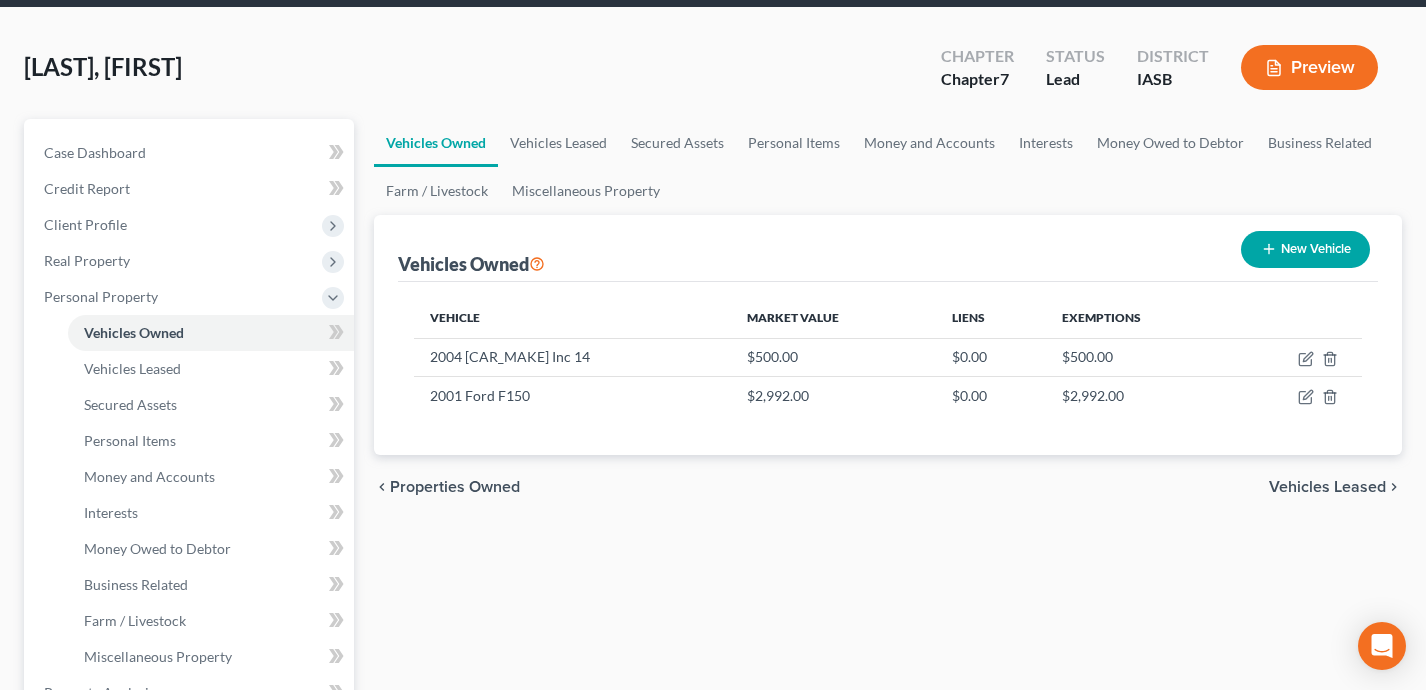 click on "New Vehicle" at bounding box center (1305, 249) 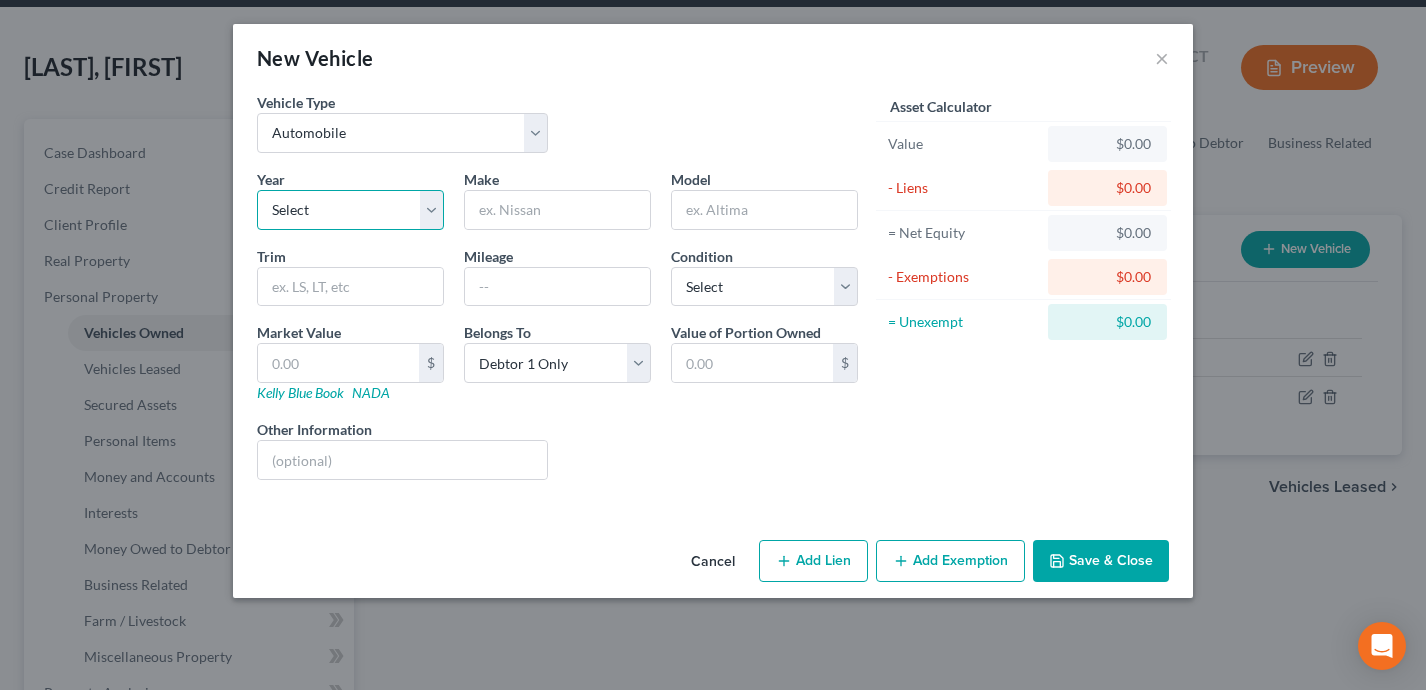click on "Select 2026 2025 2024 2023 2022 2021 2020 2019 2018 2017 2016 2015 2014 2013 2012 2011 2010 2009 2008 2007 2006 2005 2004 2003 2002 2001 2000 1999 1998 1997 1996 1995 1994 1993 1992 1991 1990 1989 1988 1987 1986 1985 1984 1983 1982 1981 1980 1979 1978 1977 1976 1975 1974 1973 1972 1971 1970 1969 1968 1967 1966 1965 1964 1963 1962 1961 1960 1959 1958 1957 1956 1955 1954 1953 1952 1951 1950 1949 1948 1947 1946 1945 1944 1943 1942 1941 1940 1939 1938 1937 1936 1935 1934 1933 1932 1931 1930 1929 1928 1927 1926 1925 1924 1923 1922 1921 1920 1919 1918 1917 1916 1915 1914 1913 1912 1911 1910 1909 1908 1907 1906 1905 1904 1903 1902 1901" at bounding box center (350, 210) 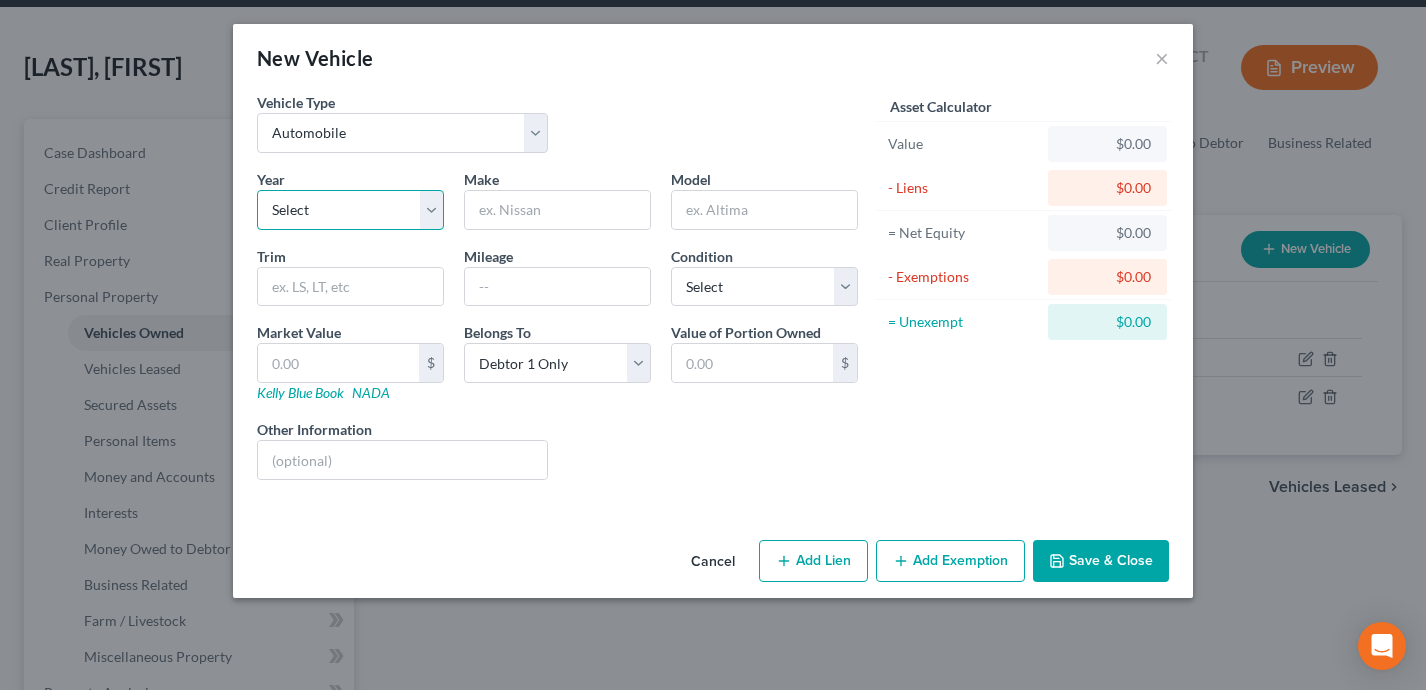 select on "45" 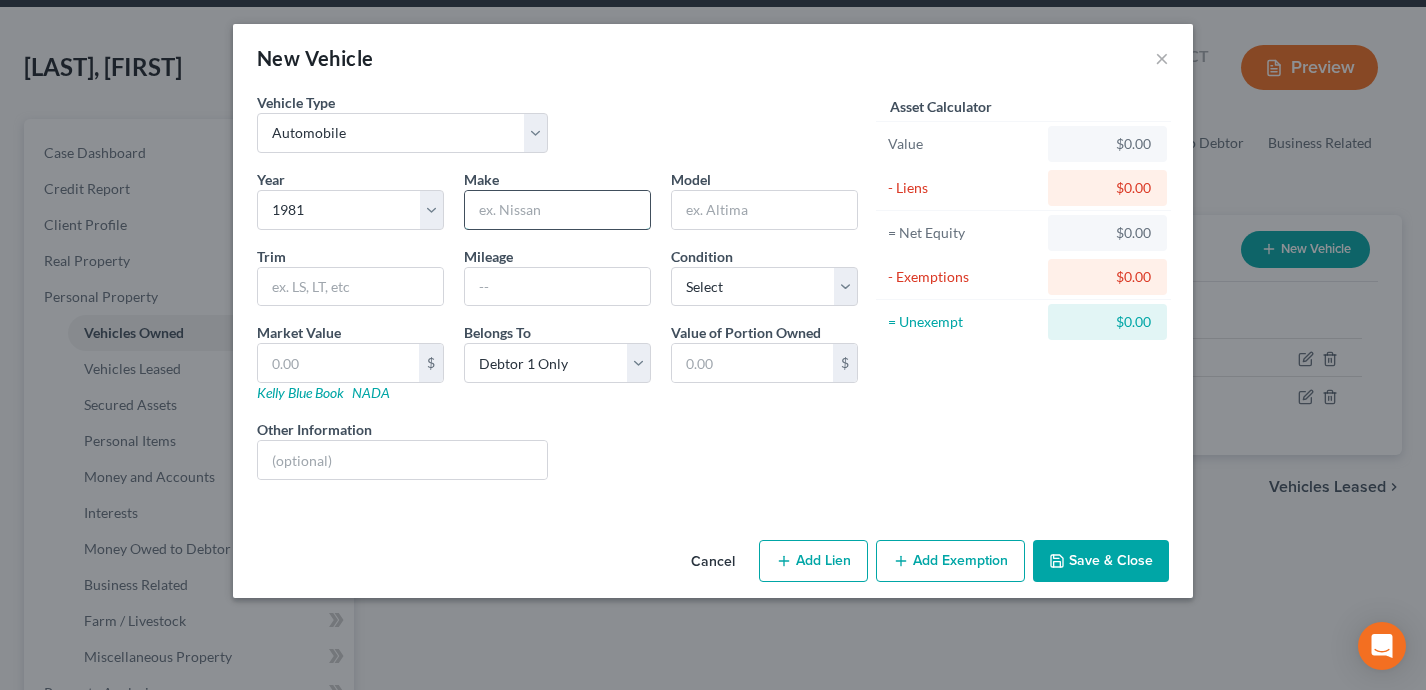 click at bounding box center [557, 210] 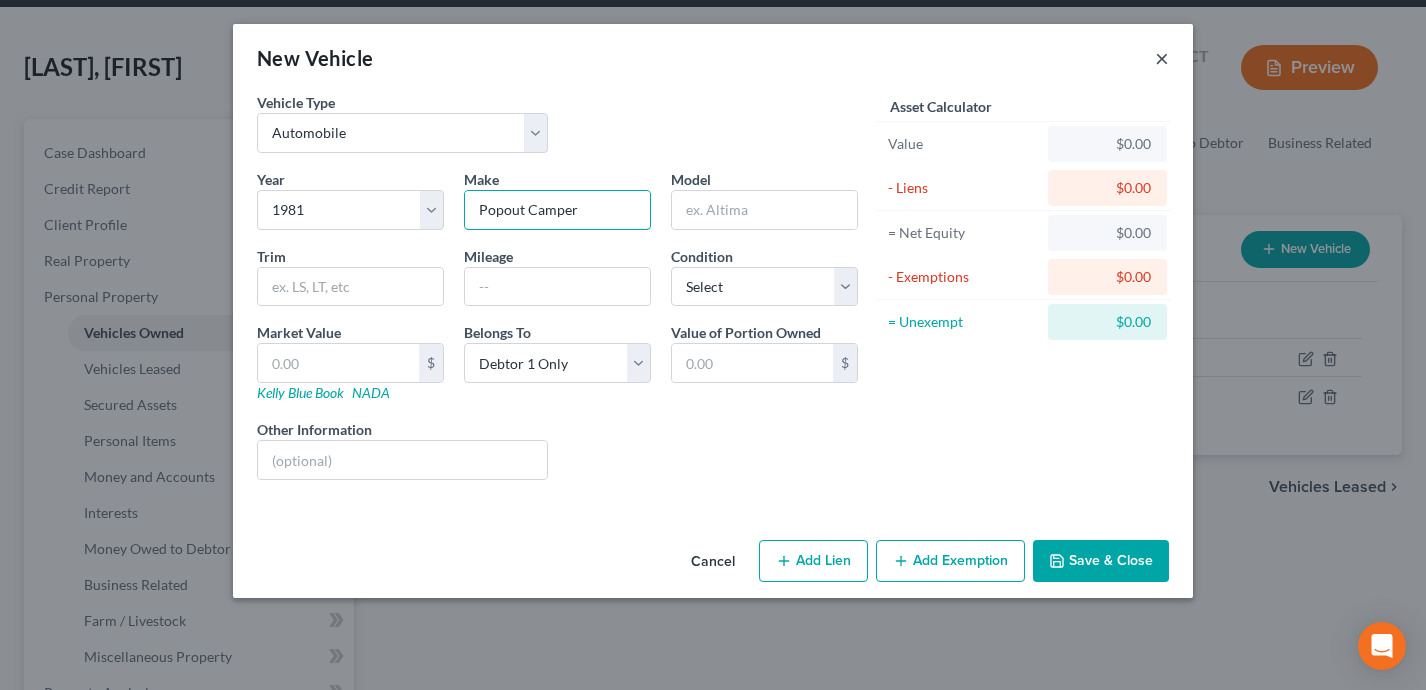 type on "Popout Camper" 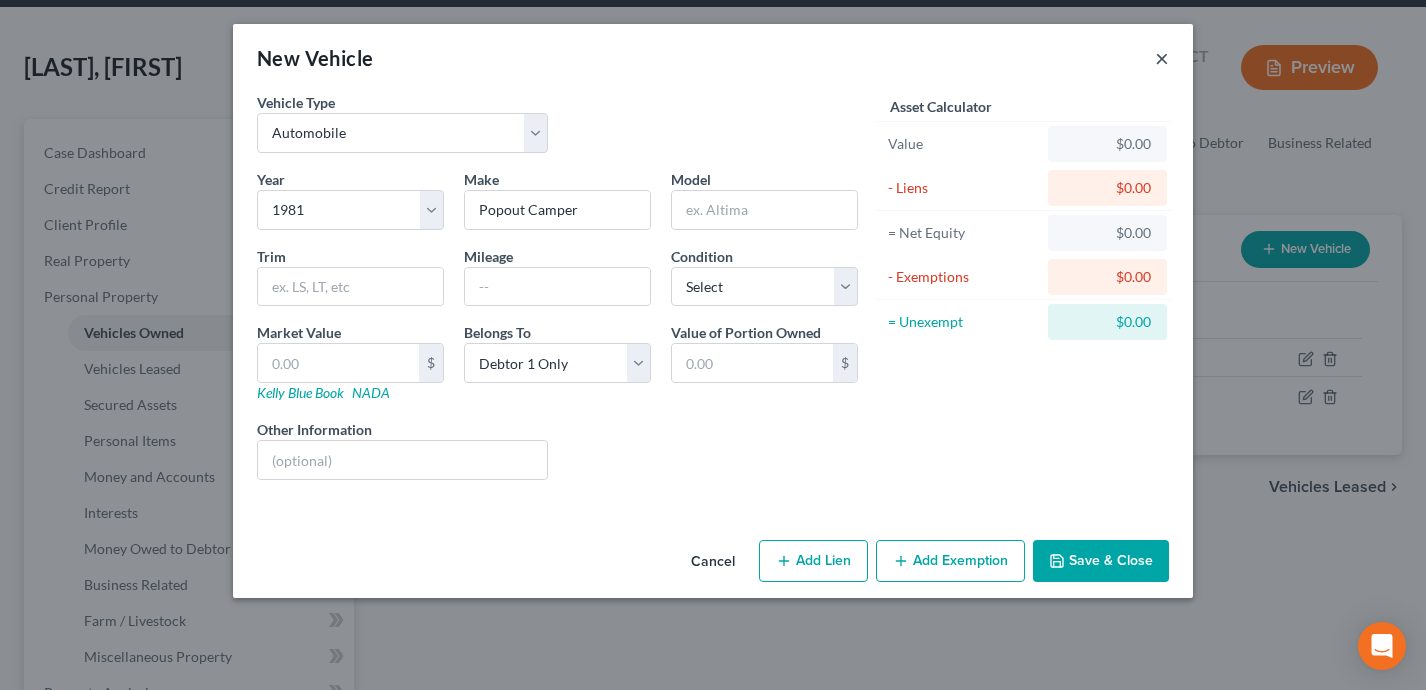 click on "×" at bounding box center (1162, 58) 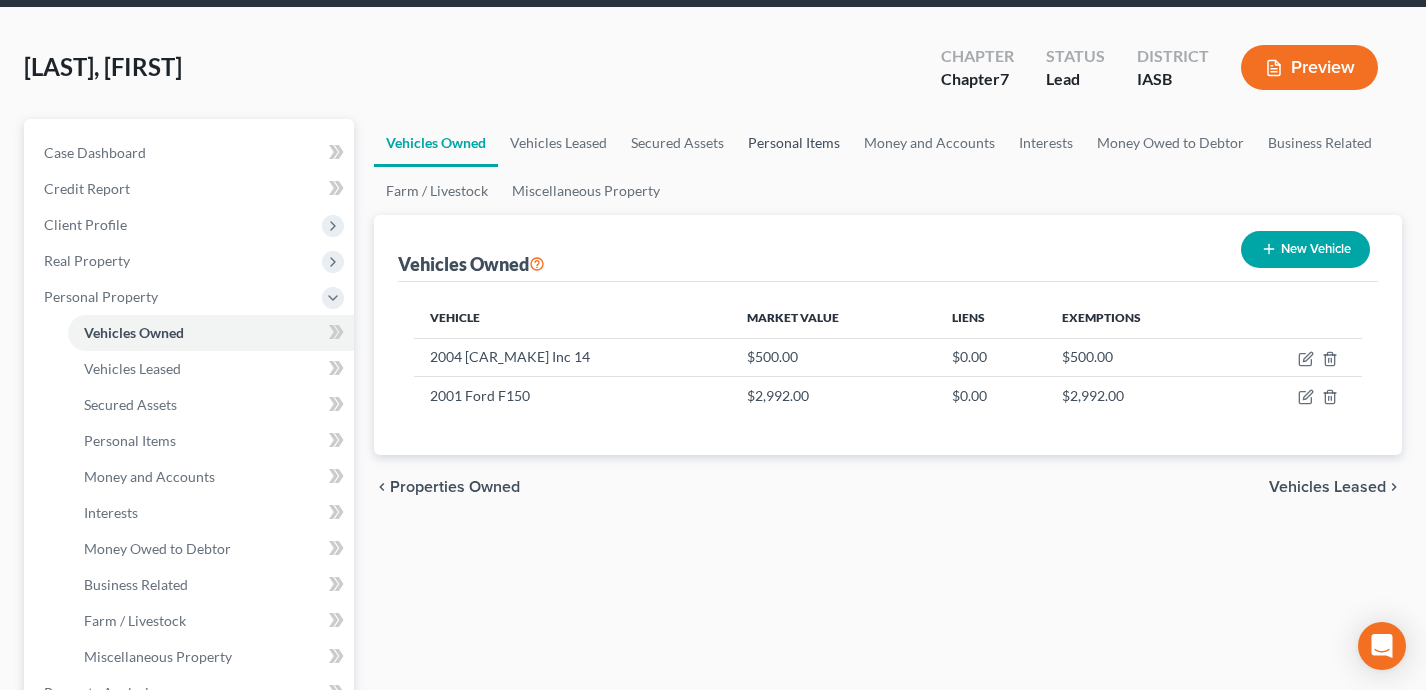 click on "Personal Items" at bounding box center [794, 143] 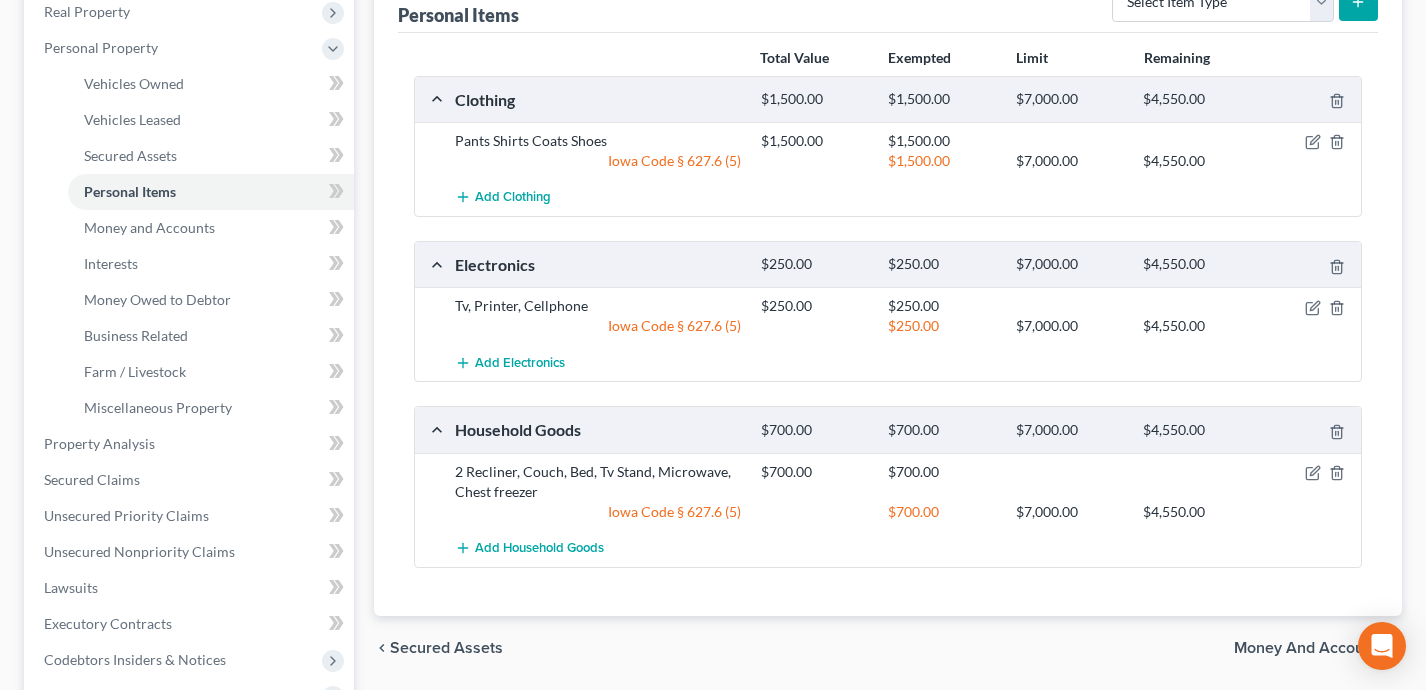 scroll, scrollTop: 193, scrollLeft: 0, axis: vertical 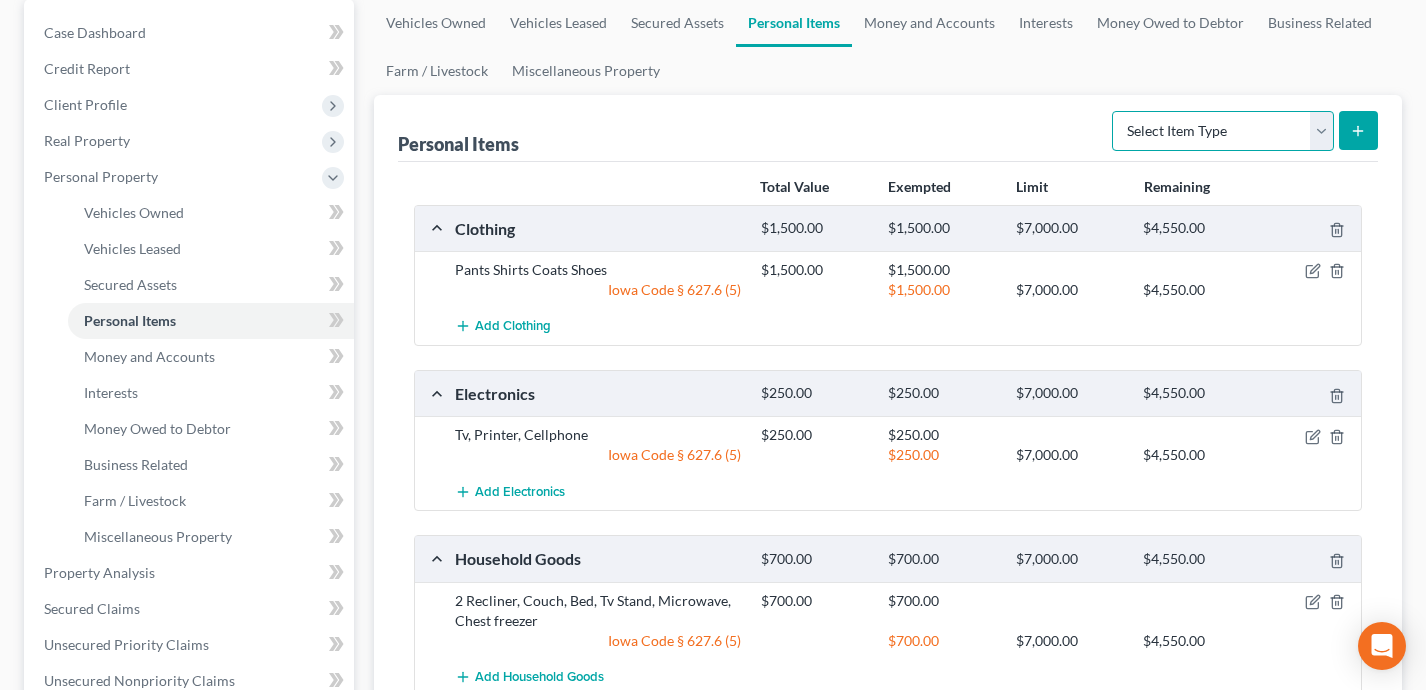 click on "Select Item Type Clothing Collectibles Of Value Electronics Firearms Household Goods Jewelry Other Pet(s) Sports & Hobby Equipment" at bounding box center (1223, 131) 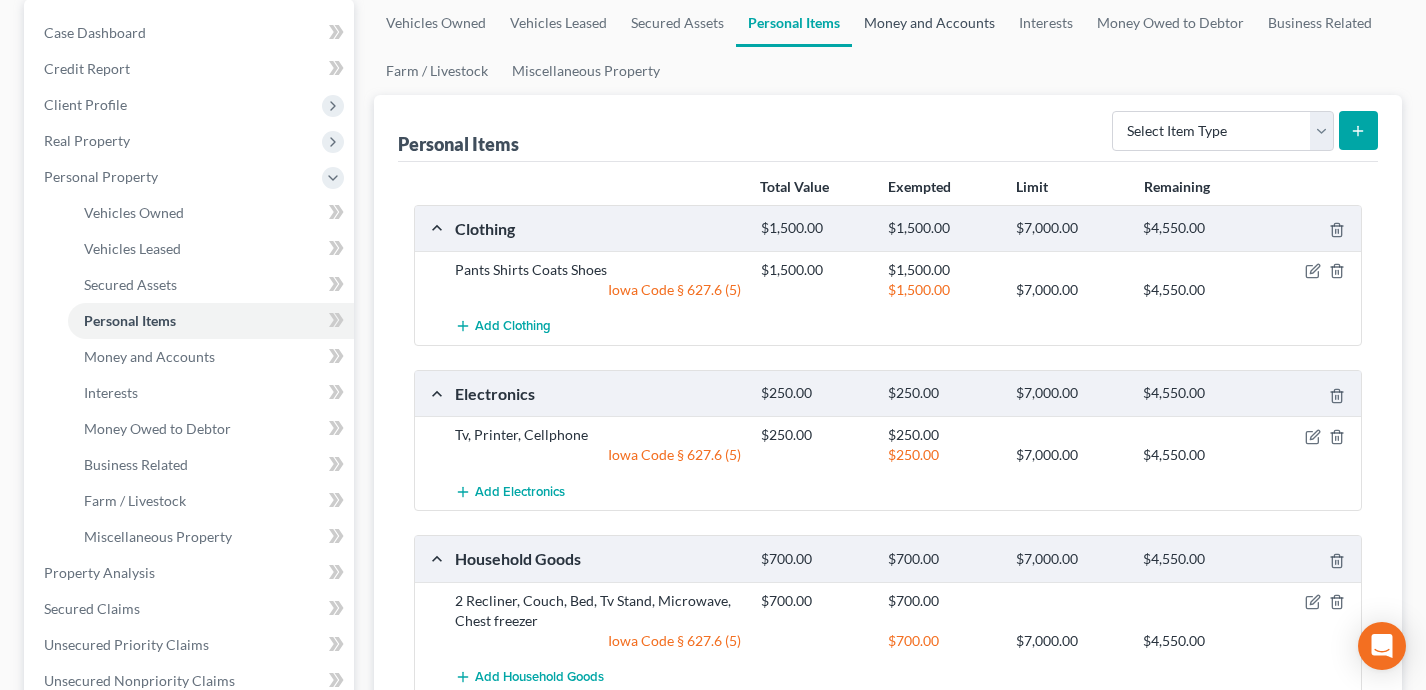 click on "Money and Accounts" at bounding box center (929, 23) 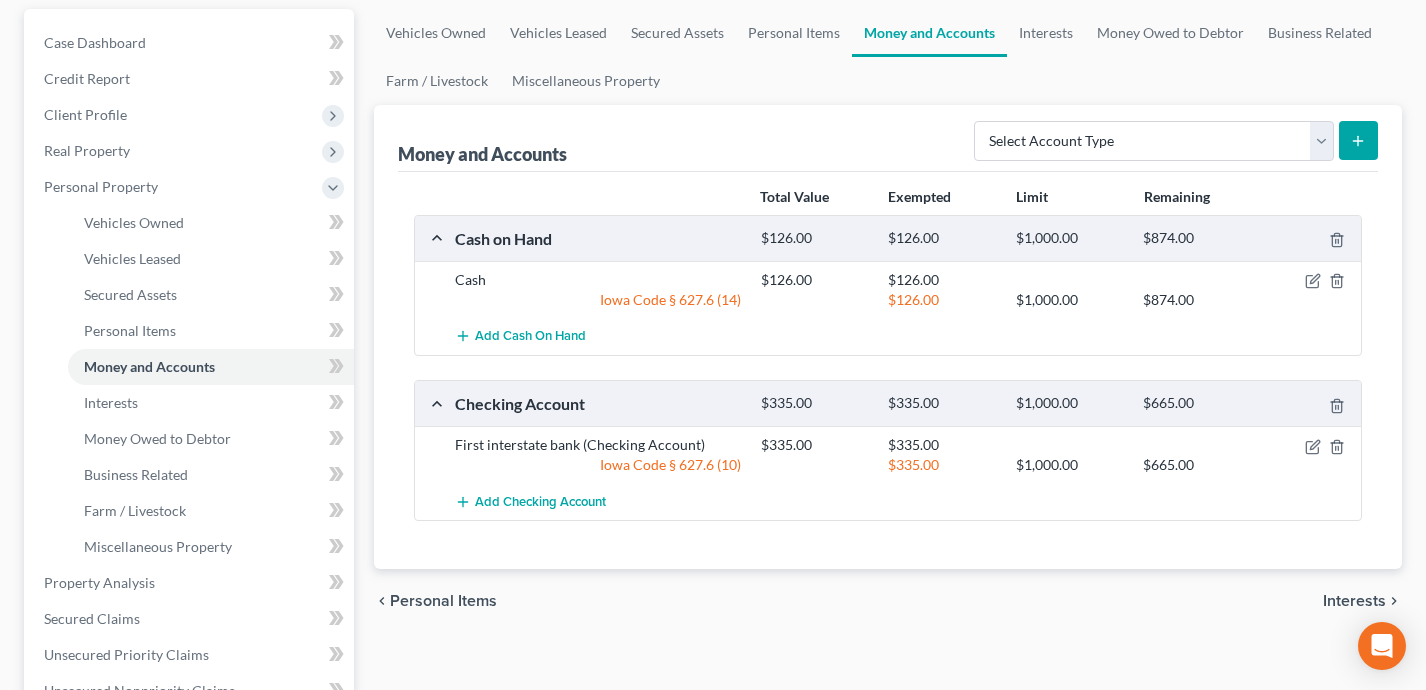 scroll, scrollTop: 137, scrollLeft: 0, axis: vertical 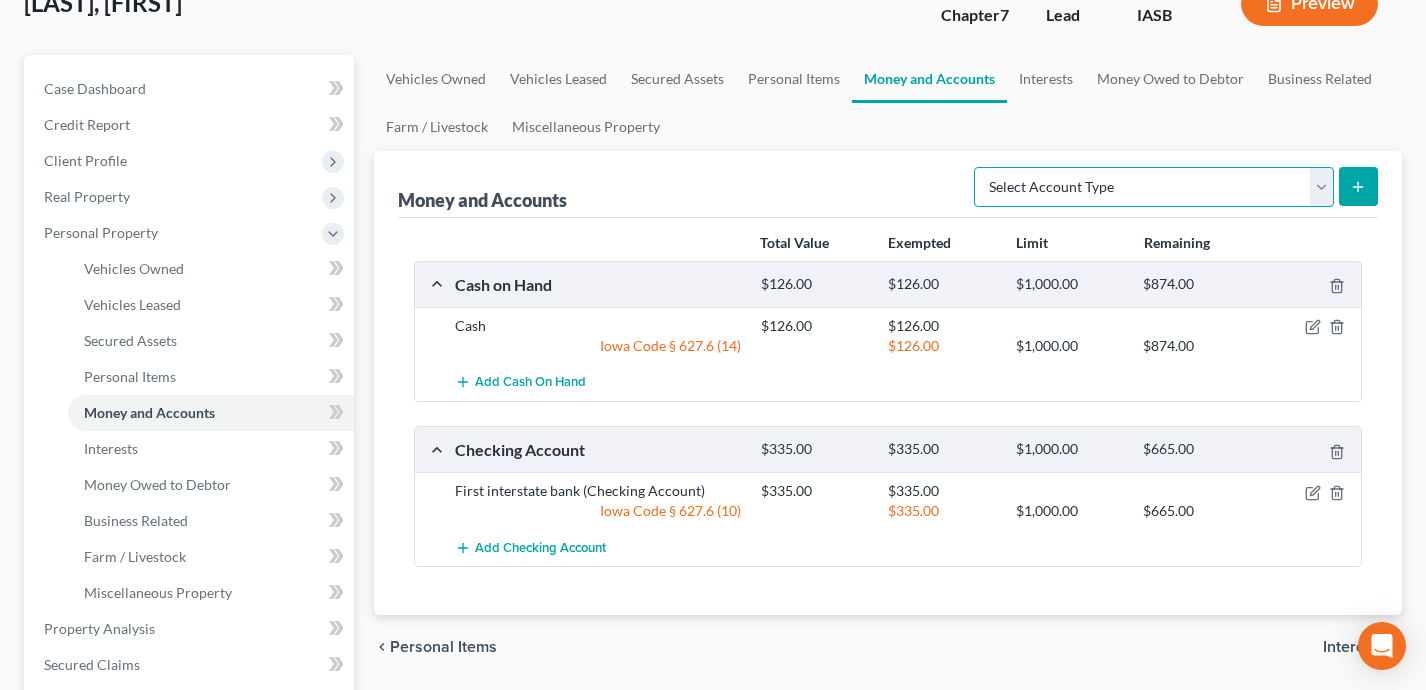 click on "Select Account Type Brokerage Cash on Hand Certificates of Deposit Checking Account Money Market Other (Credit Union, Health Savings Account, etc) Safe Deposit Box Savings Account Security Deposits or Prepayments" at bounding box center (1154, 187) 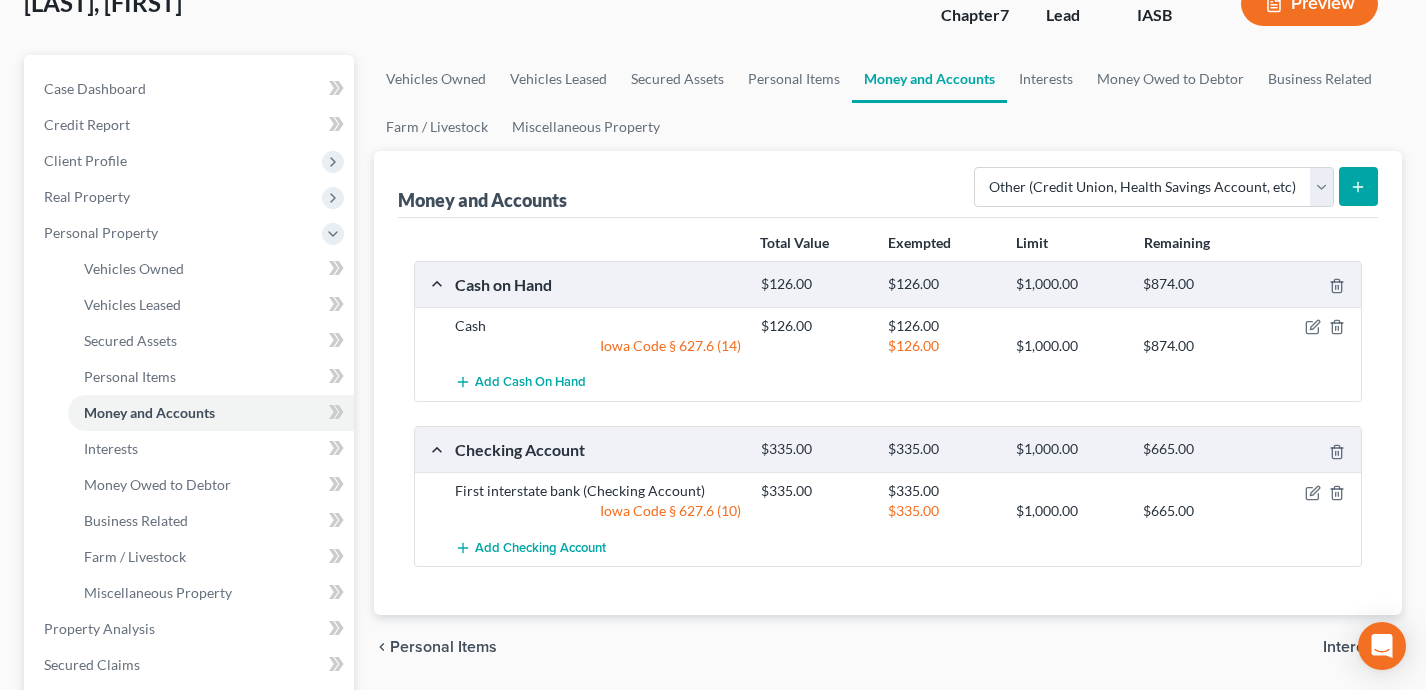 click 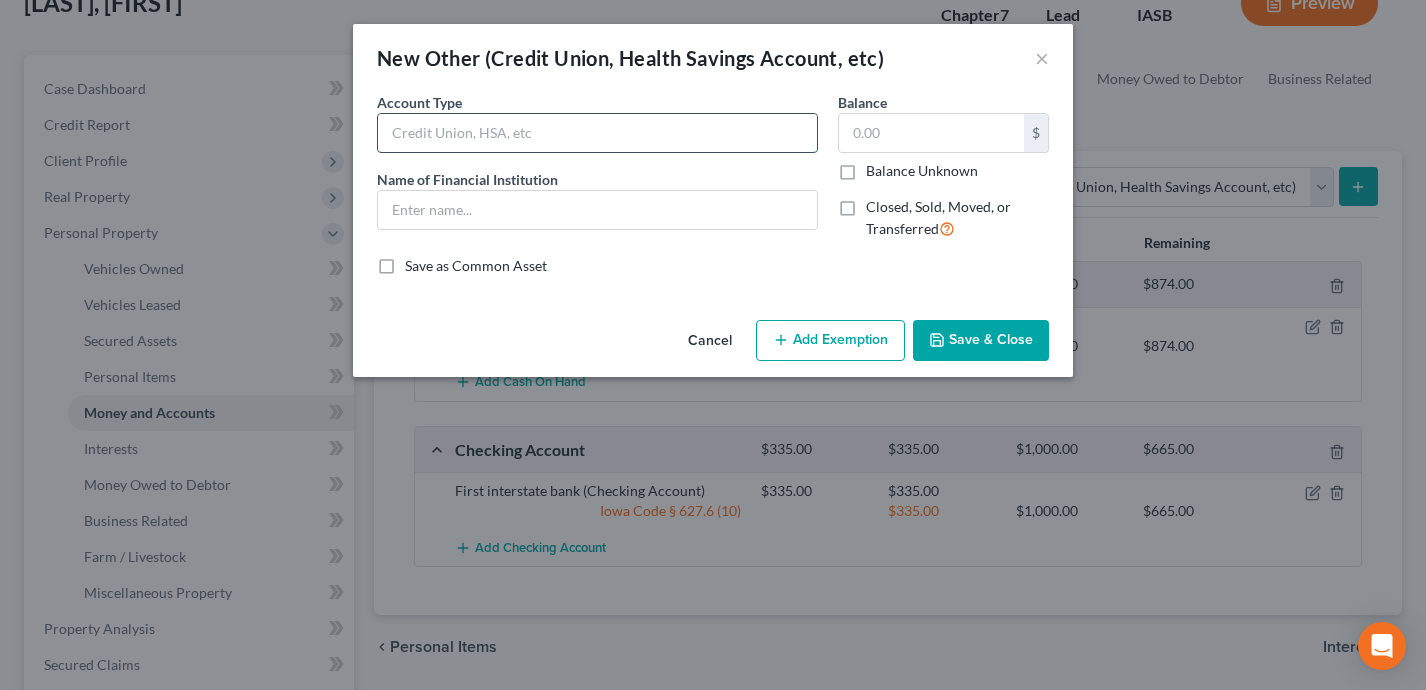 click at bounding box center [597, 133] 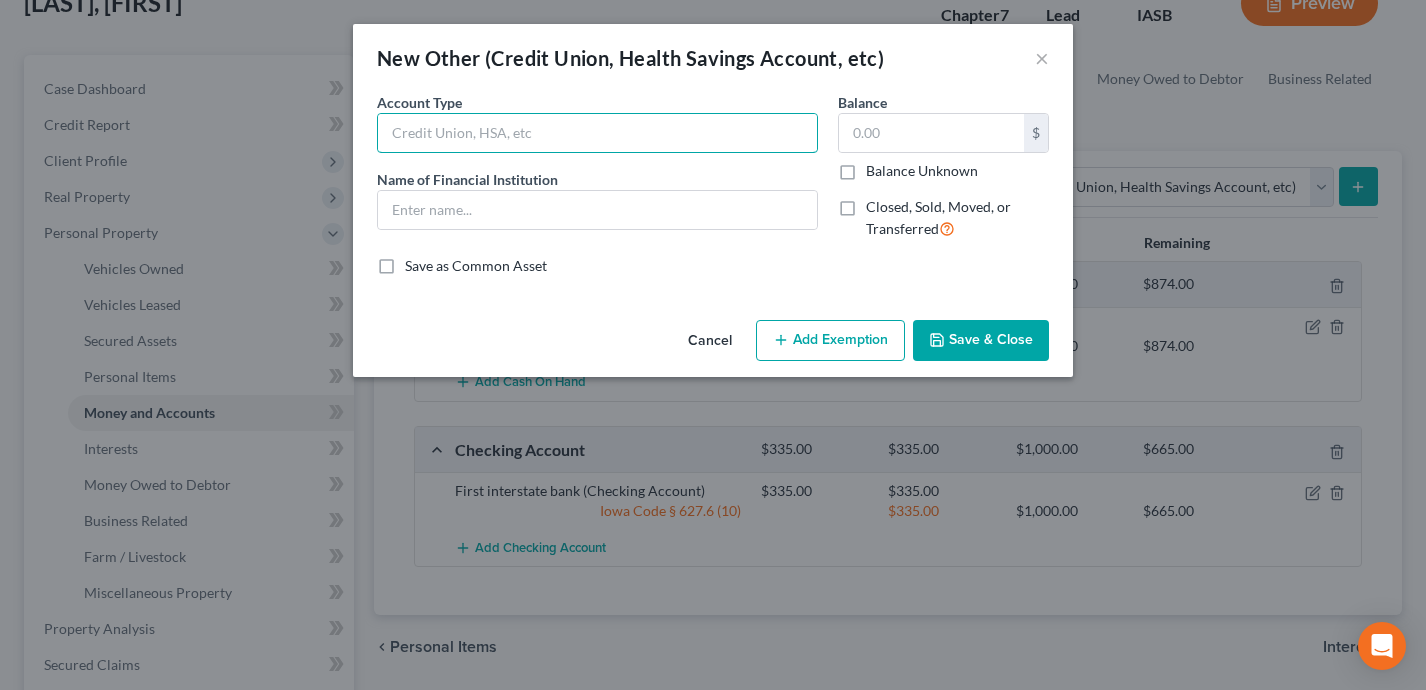 type on "Electronic Wallet" 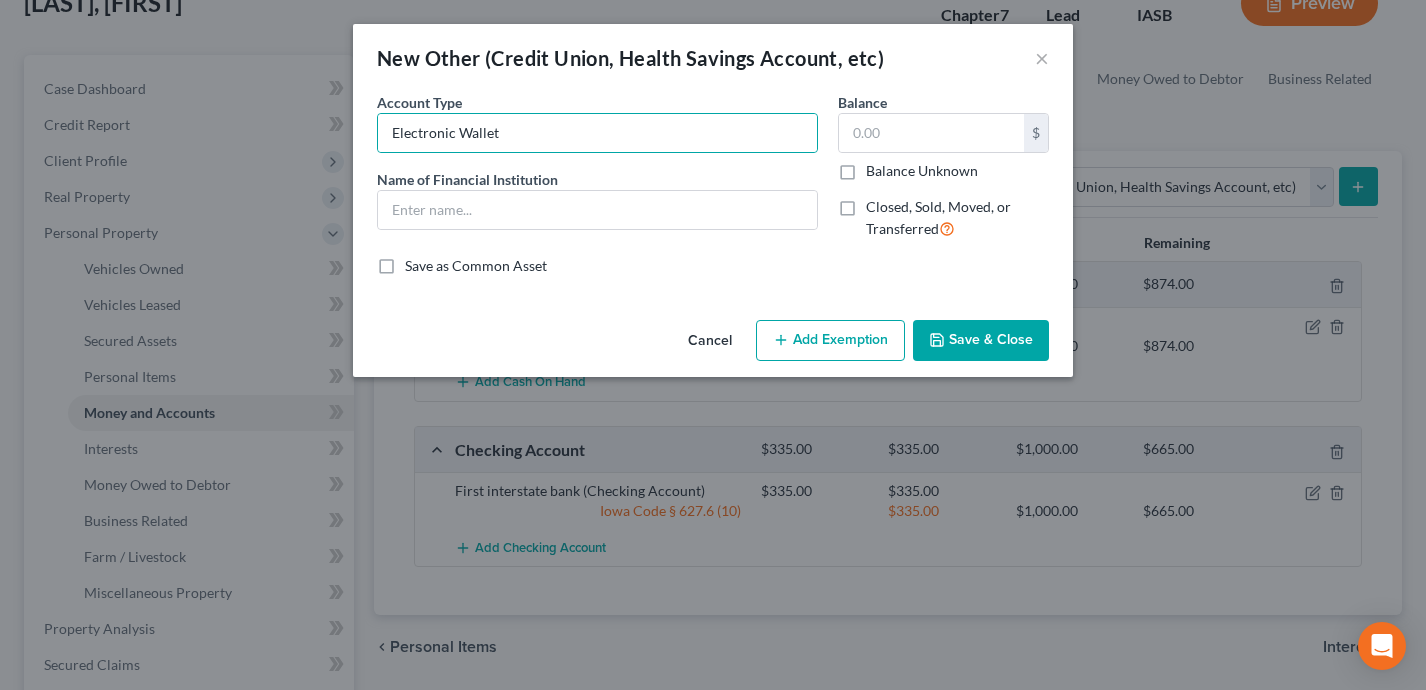 click on "Account Type Electronic Wallet
Name of Financial Institution
*" at bounding box center [597, 174] 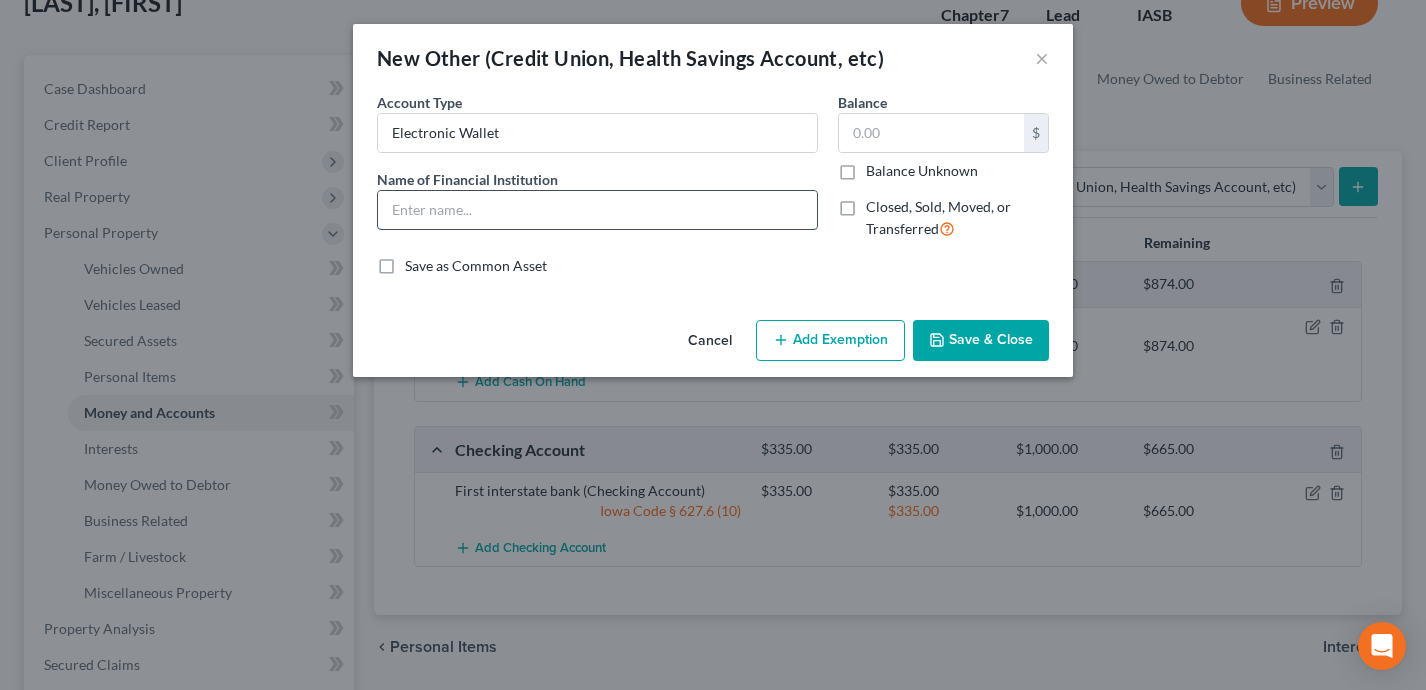click at bounding box center (597, 210) 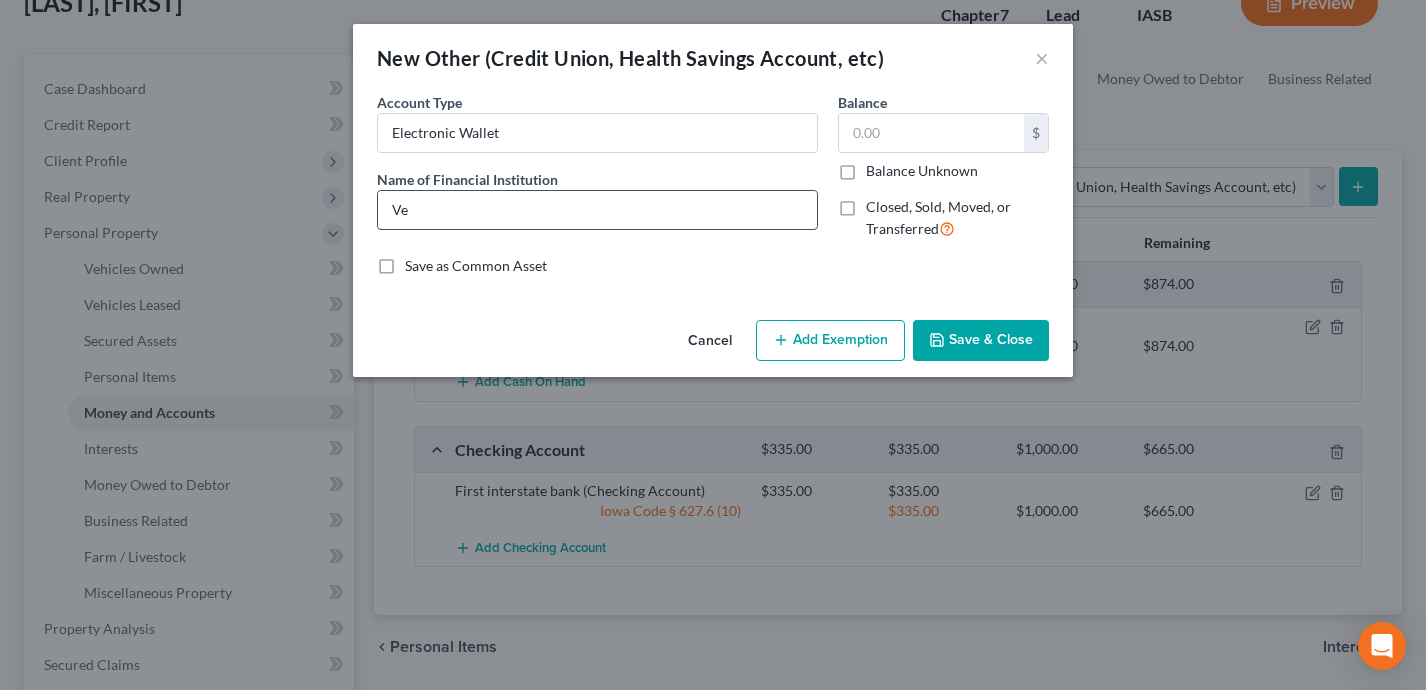 type on "Venmo" 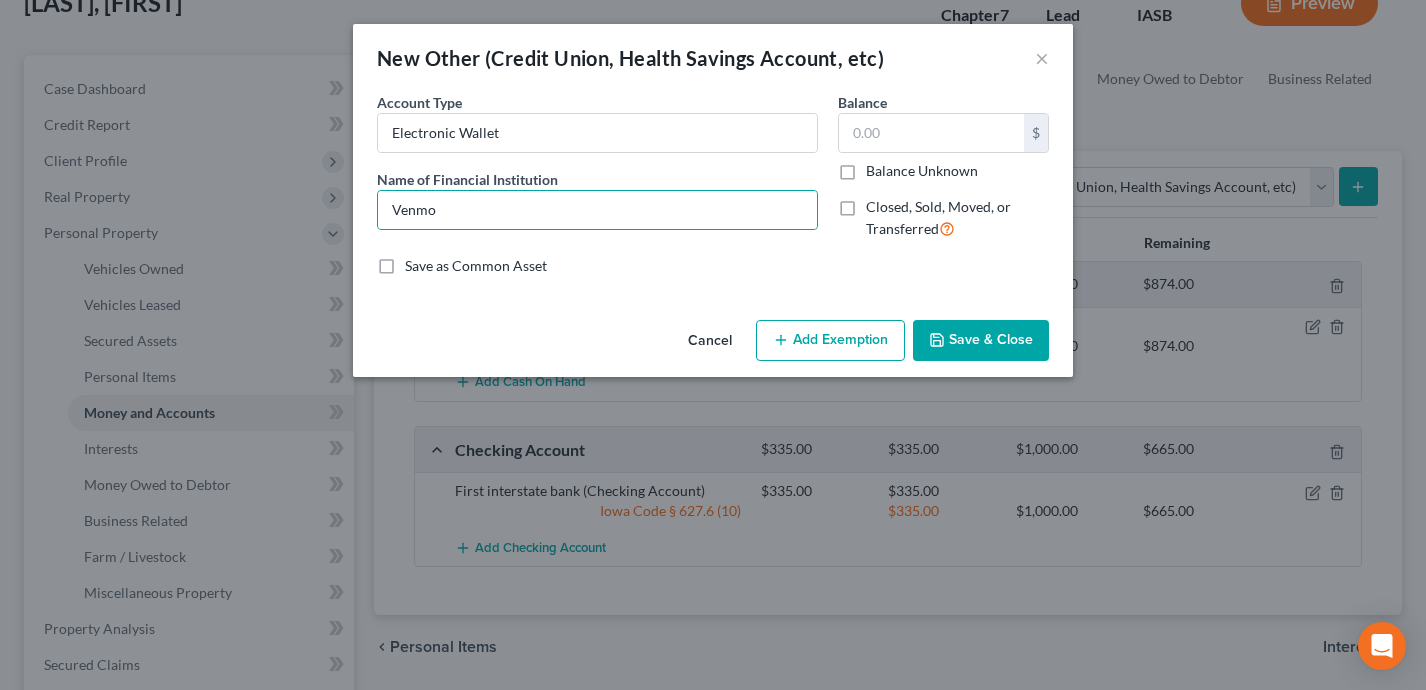 click on "Save & Close" at bounding box center [981, 341] 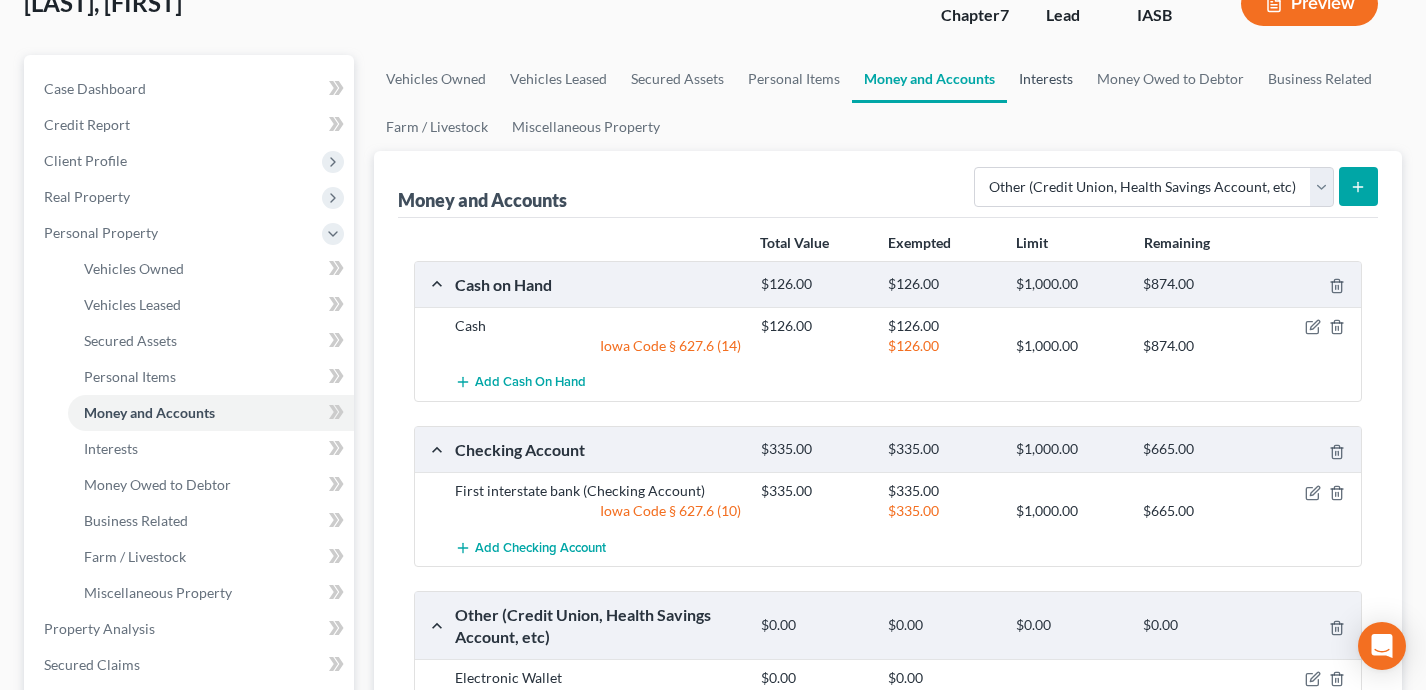 click on "Interests" at bounding box center (1046, 79) 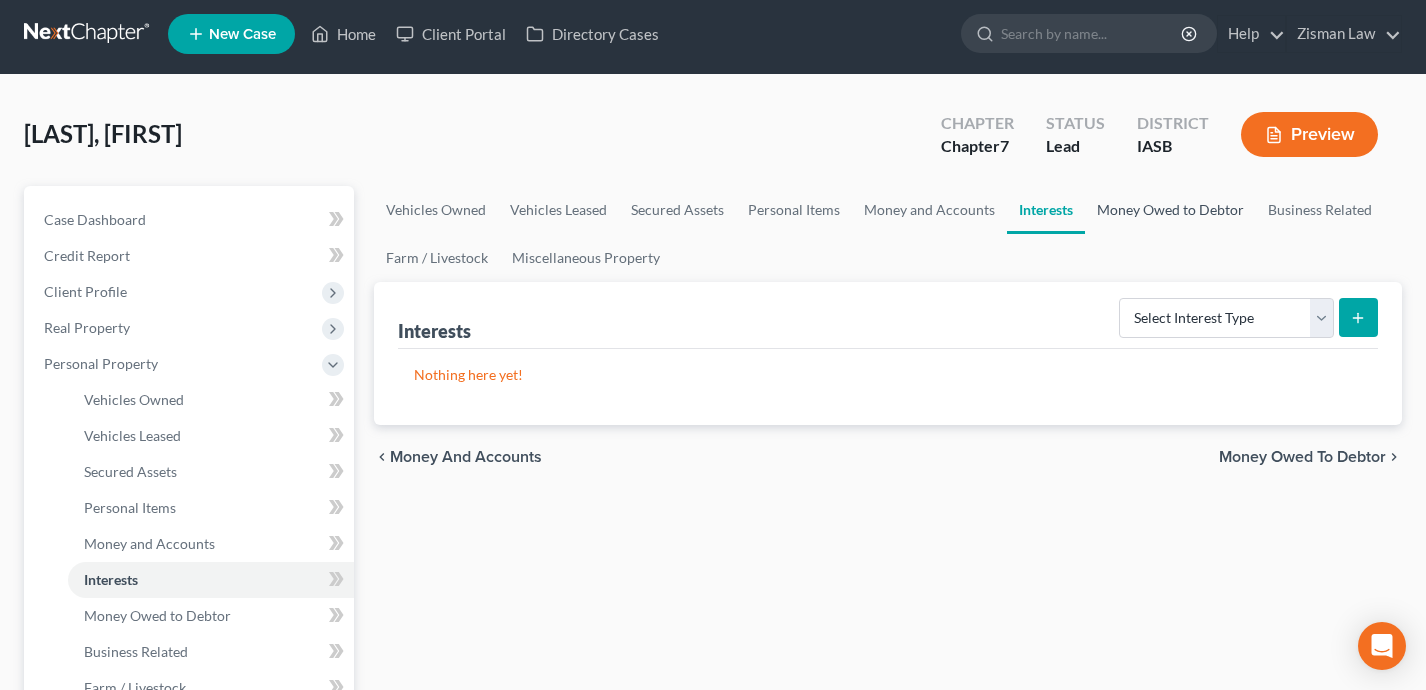 scroll, scrollTop: 0, scrollLeft: 0, axis: both 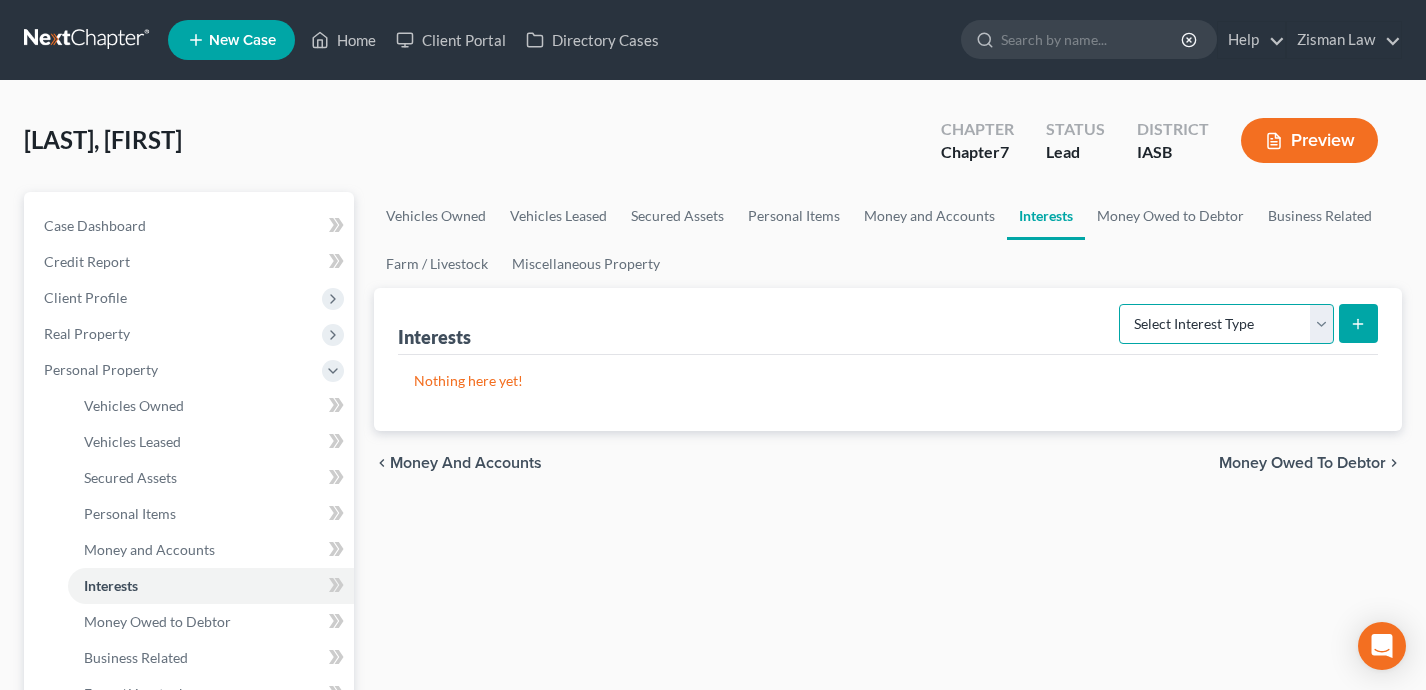 click on "Select Interest Type 401K Annuity Bond Education IRA Government Bond Government Pension Plan Incorporated Business IRA Joint Venture (Active) Joint Venture (Inactive) Keogh Mutual Fund Other Retirement Plan Partnership (Active) Partnership (Inactive) Pension Plan Stock Term Life Insurance Unincorporated Business Whole Life Insurance" at bounding box center (1226, 324) 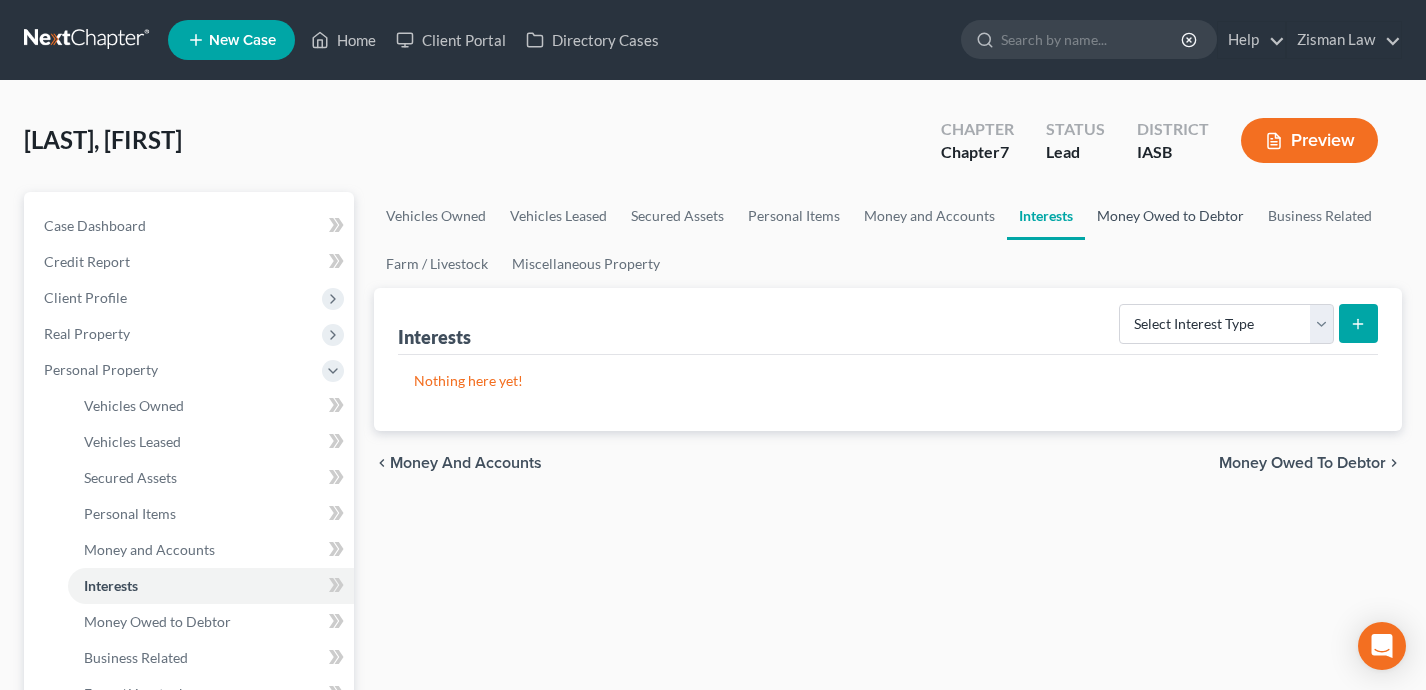click on "Money Owed to Debtor" at bounding box center [1170, 216] 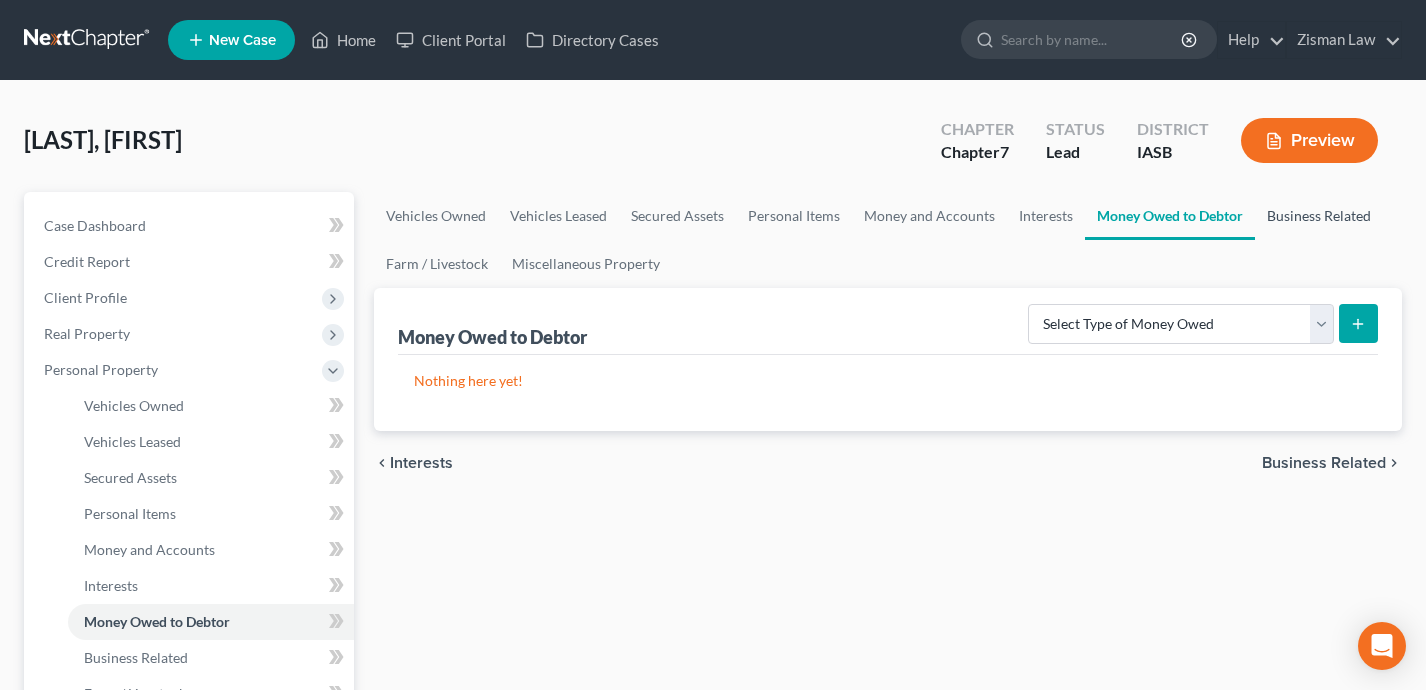 click on "Business Related" at bounding box center (1319, 216) 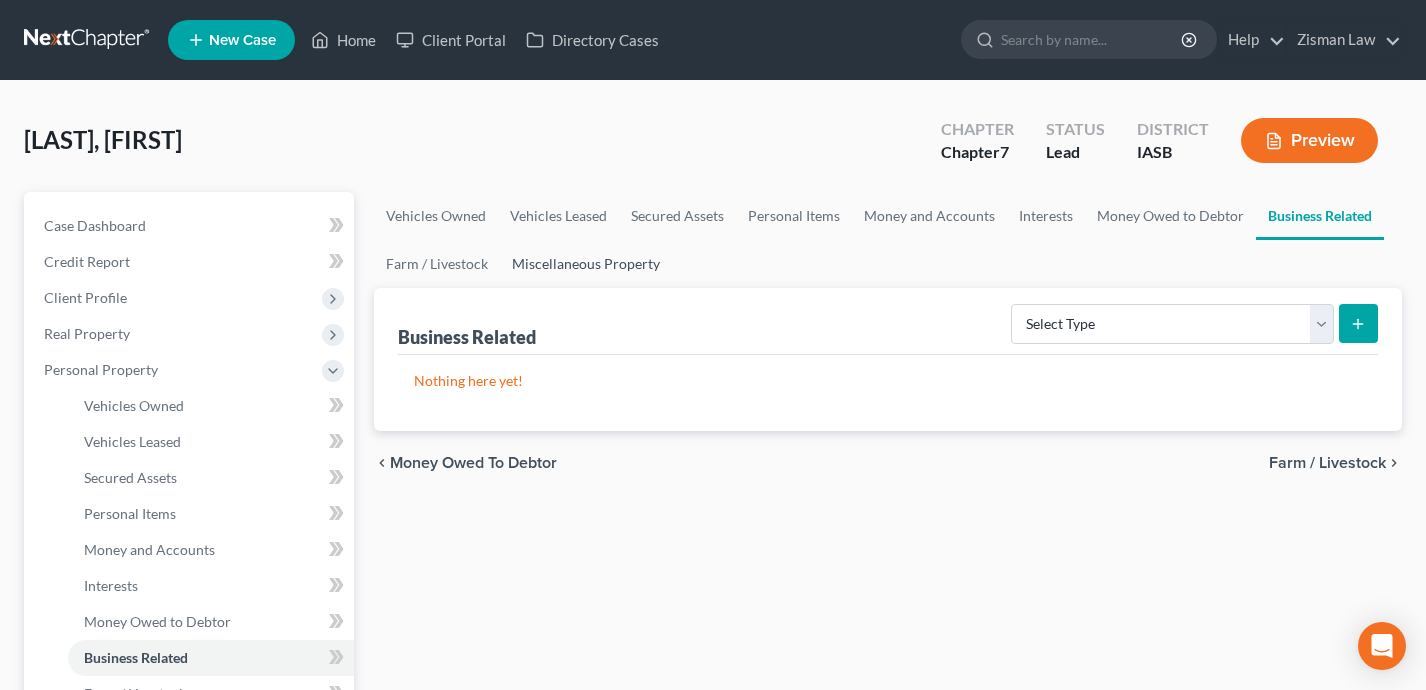 click on "Miscellaneous Property" at bounding box center [586, 264] 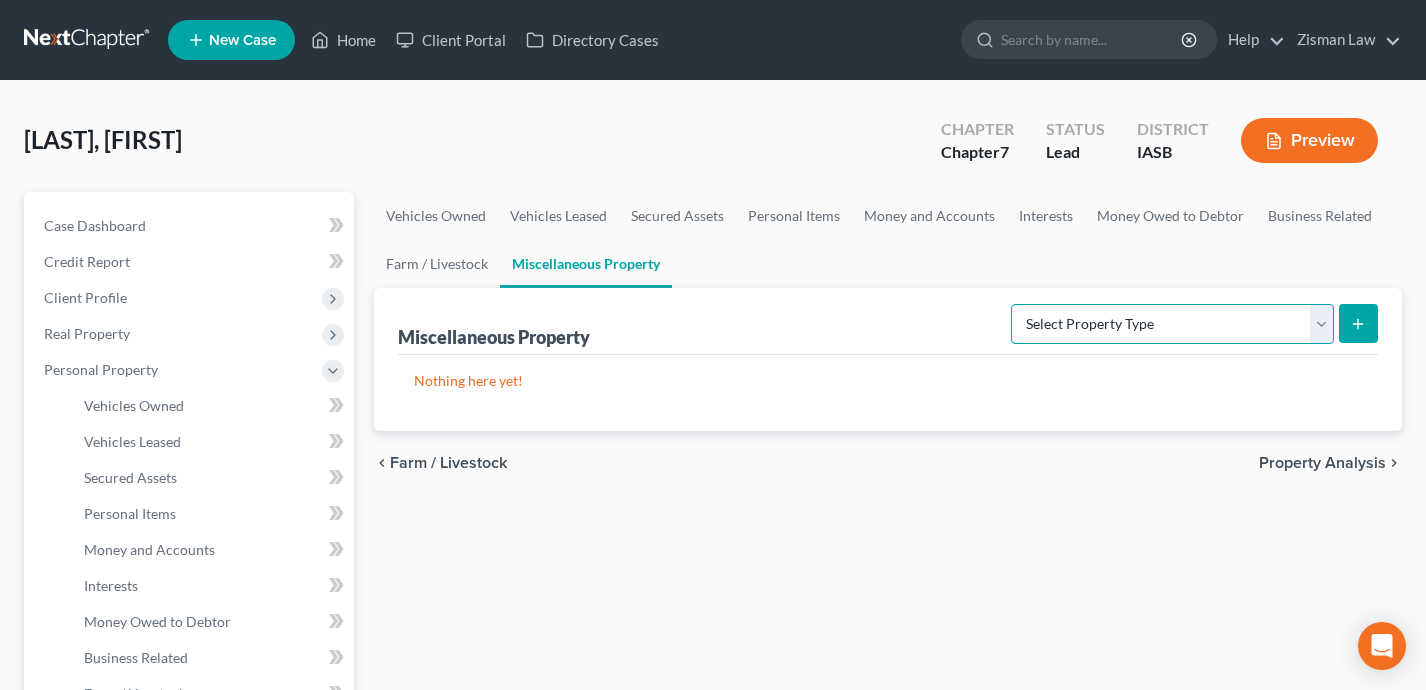 click on "Select Property Type Assigned for Creditor Benefit Within 1 Year Holding for Another Not Yet Listed Stored Within 1 Year Transferred" at bounding box center (1172, 324) 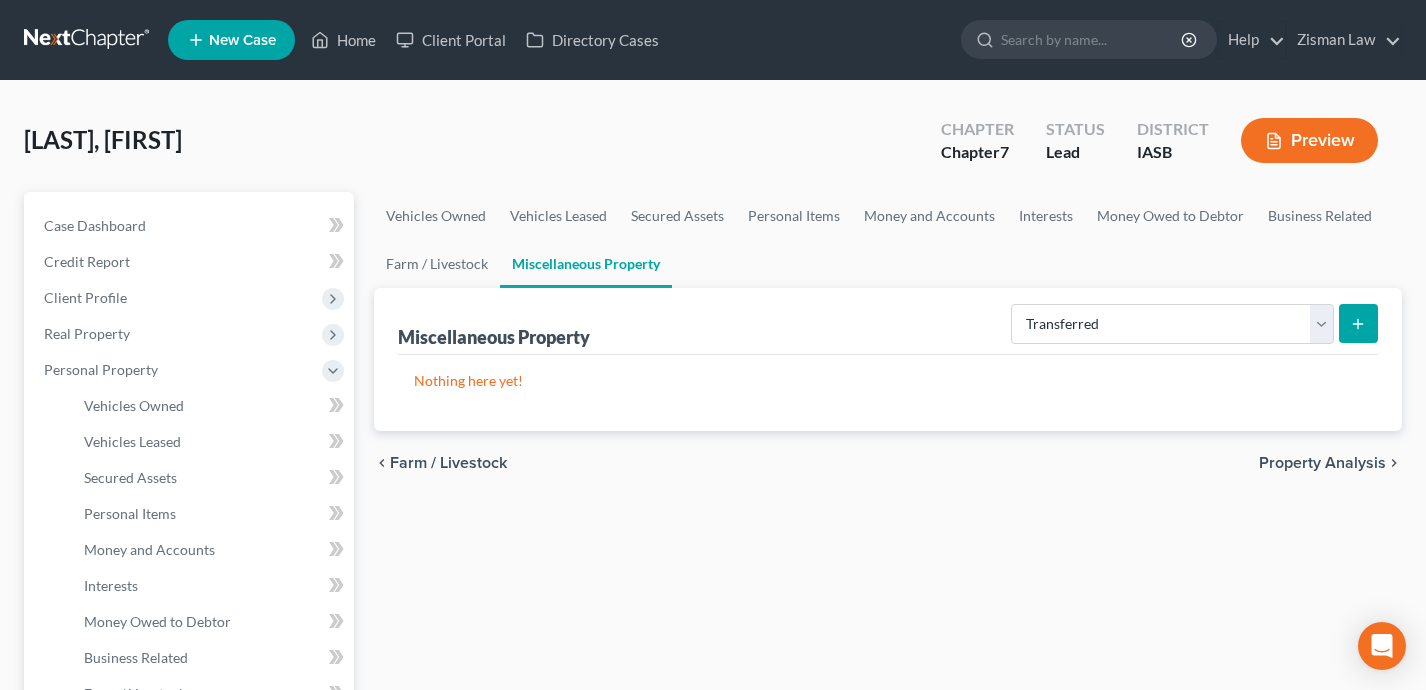 click 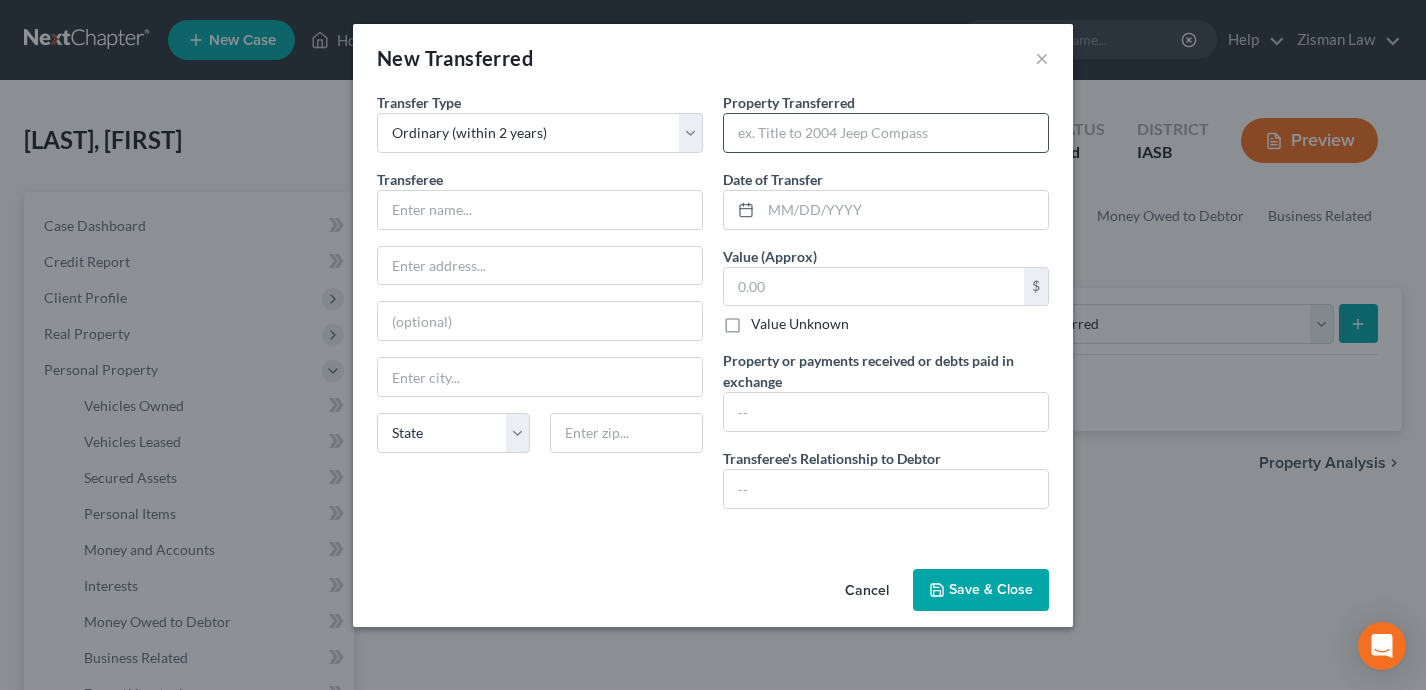 click at bounding box center [886, 133] 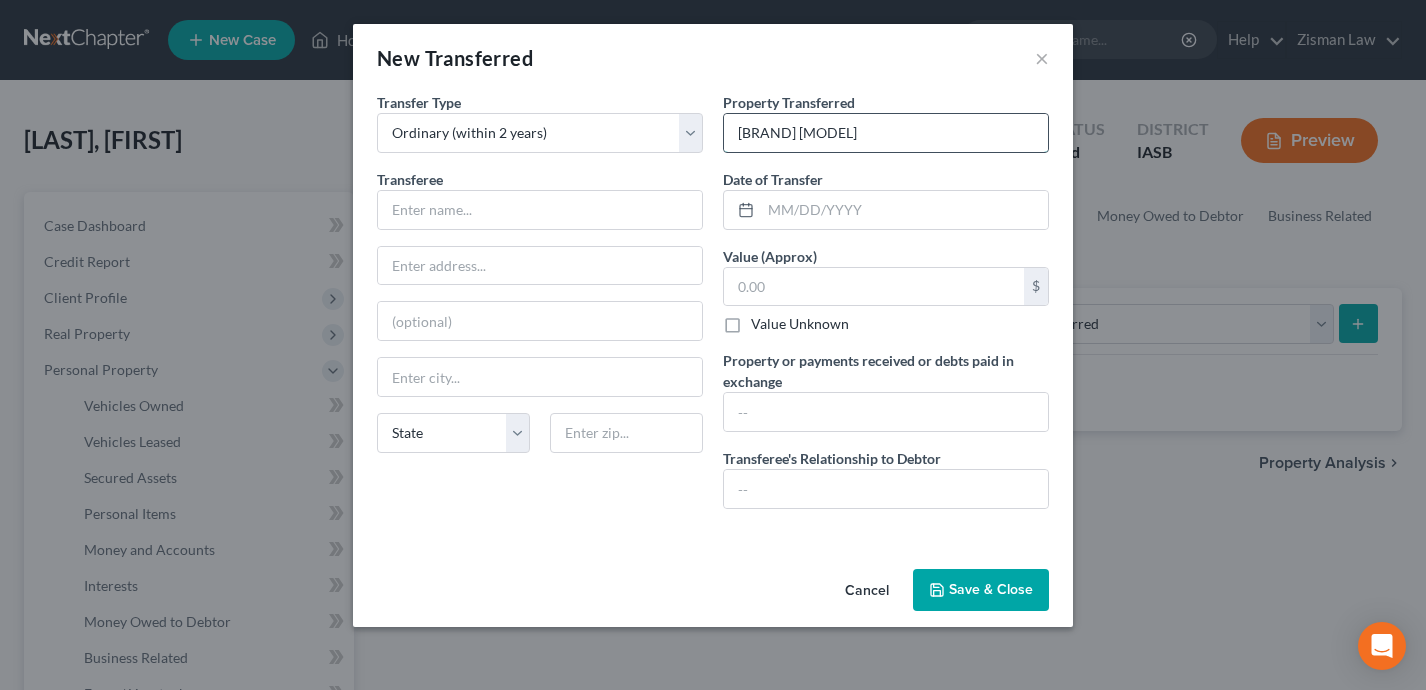 click on "[BRAND] [MODEL]" at bounding box center [886, 133] 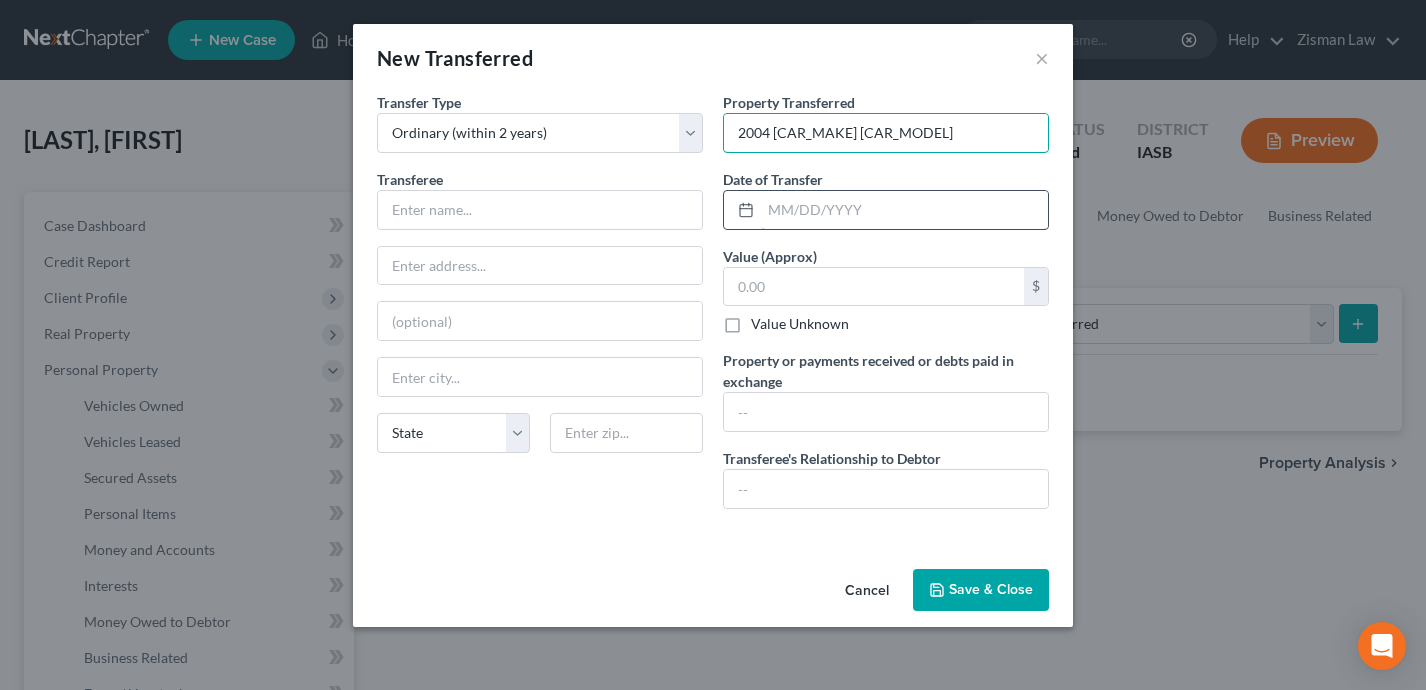 type on "2004 [CAR_MAKE] [CAR_MODEL]" 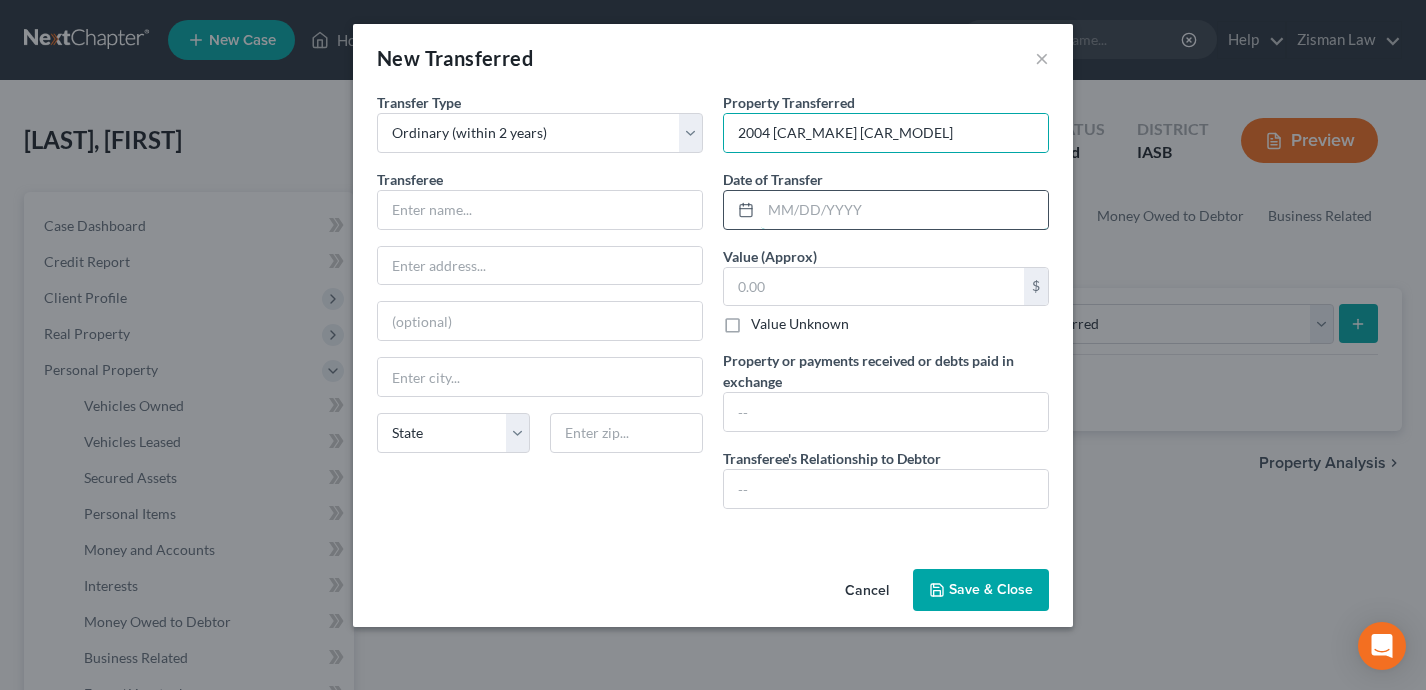 click at bounding box center (904, 210) 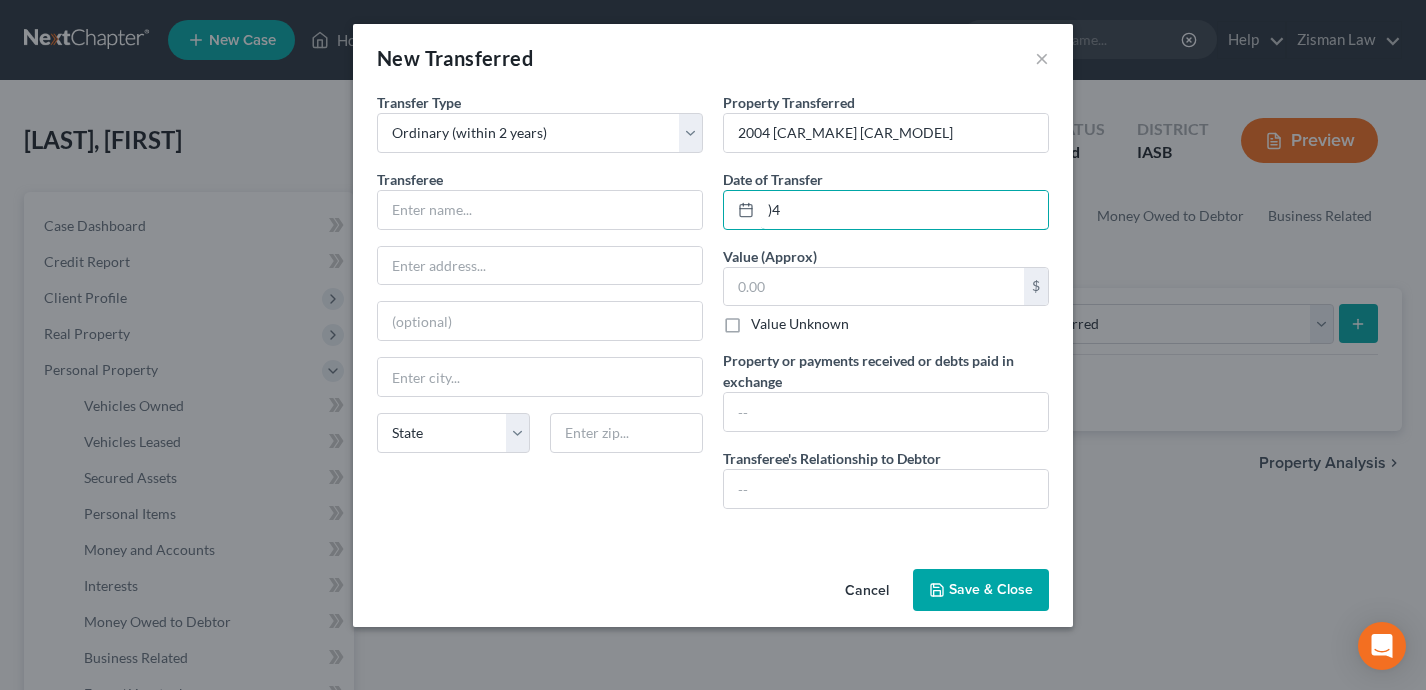 type on ")" 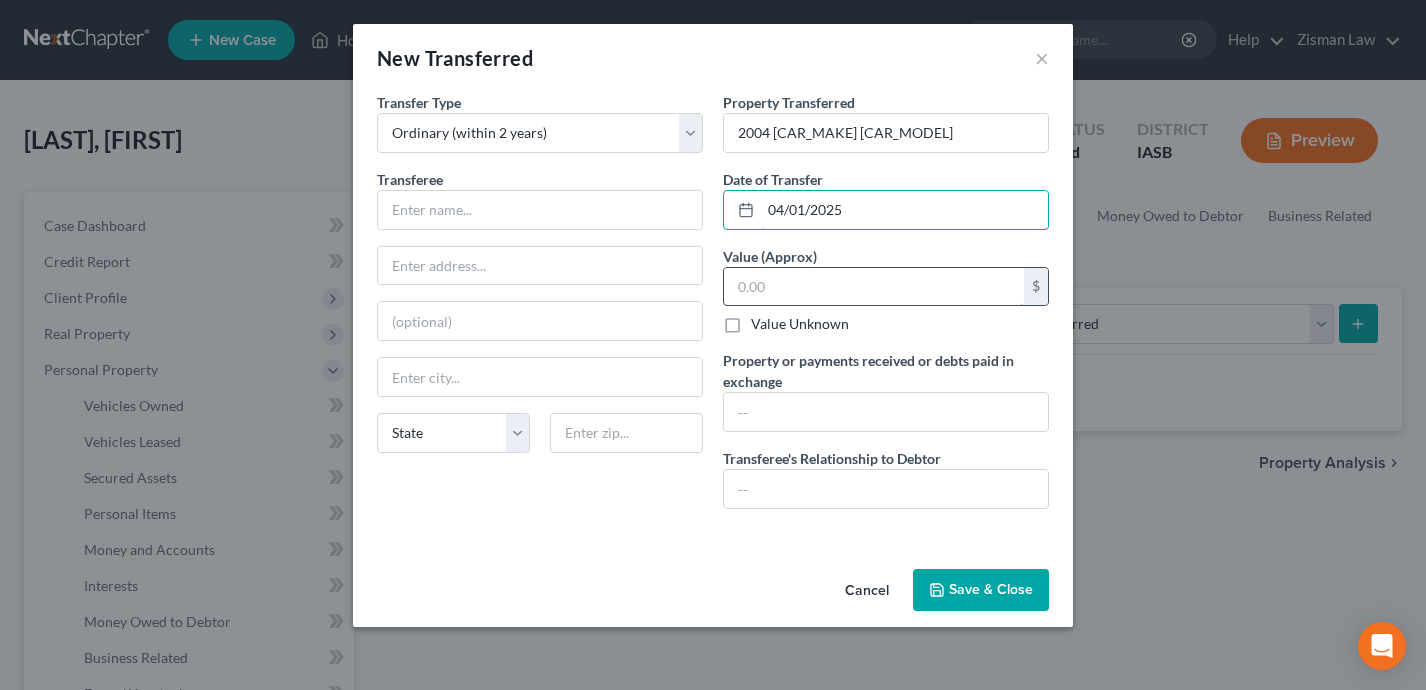 type on "04/01/2025" 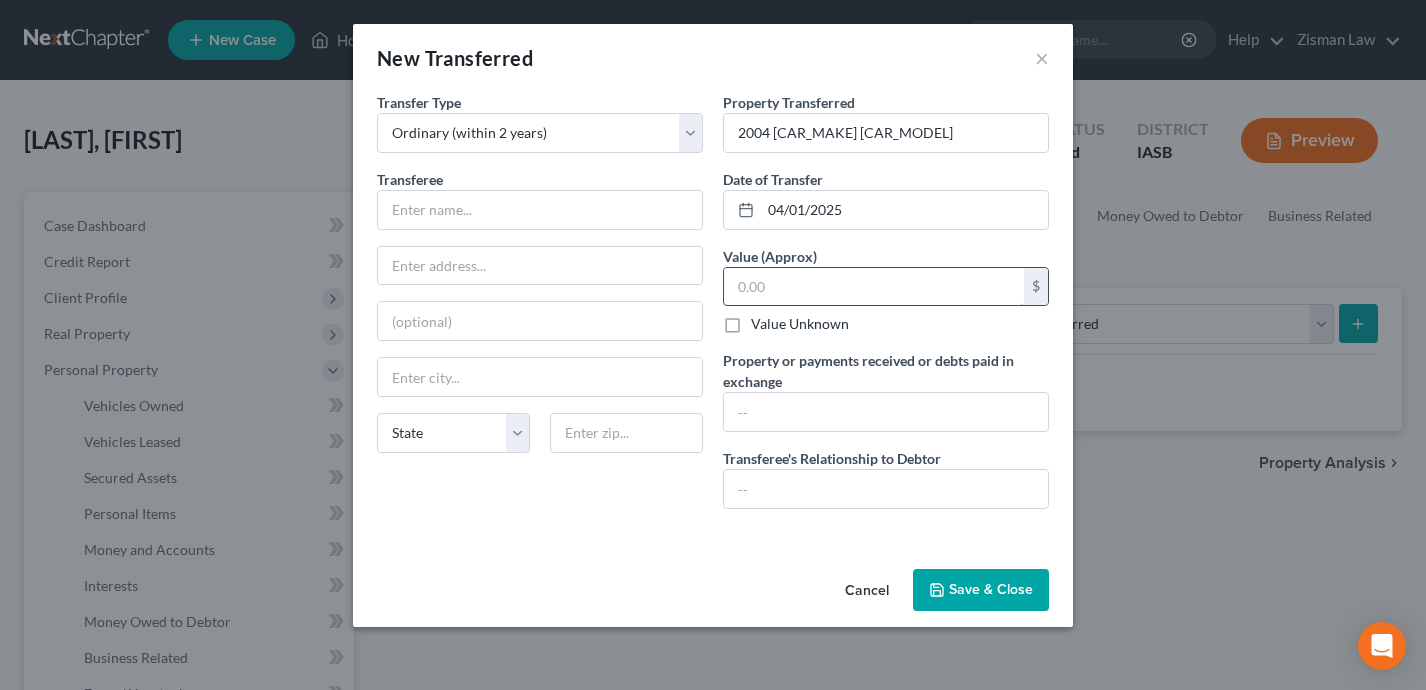 click at bounding box center (874, 287) 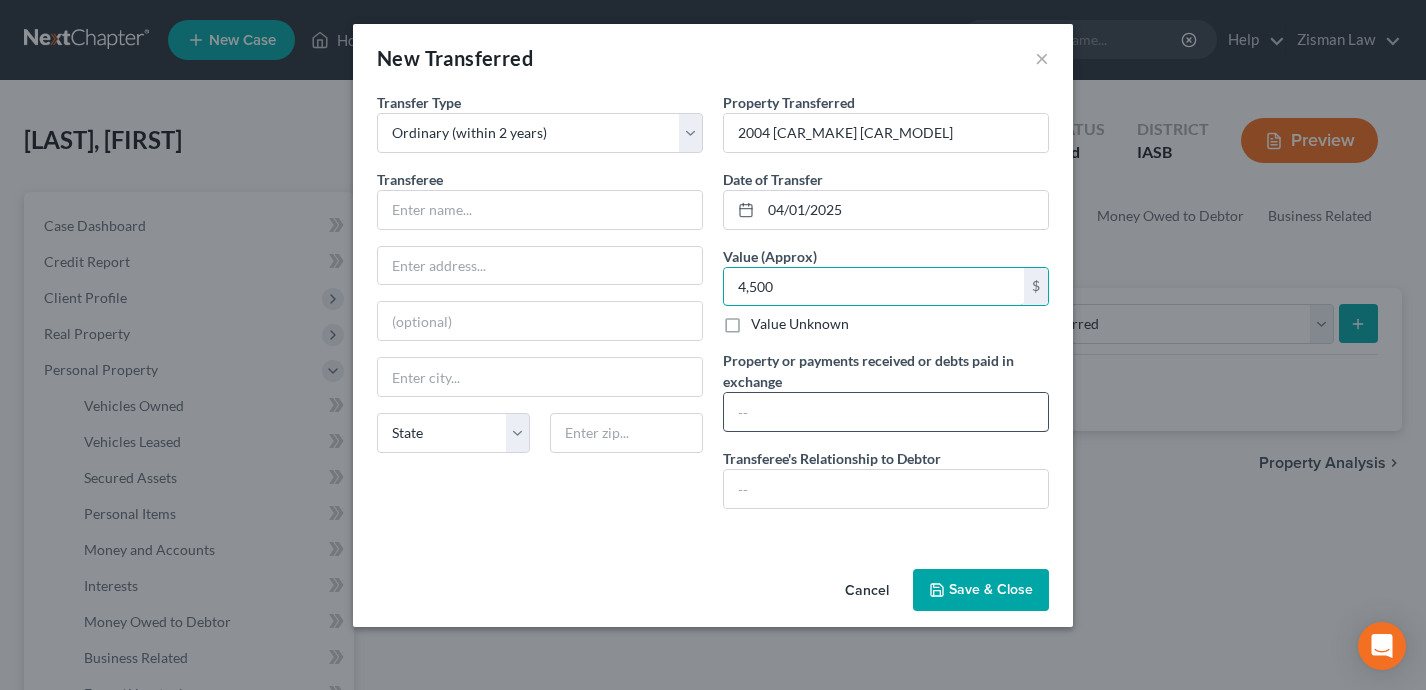 type on "4,500" 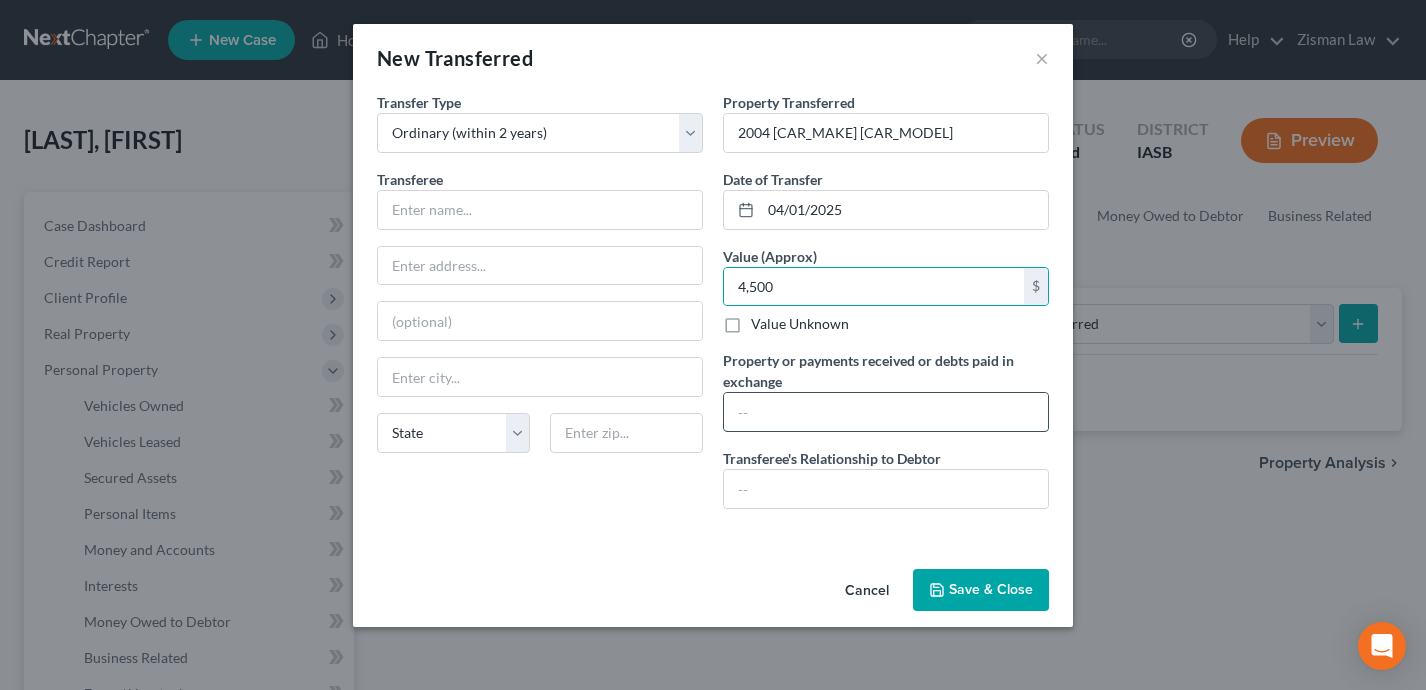 click at bounding box center [886, 412] 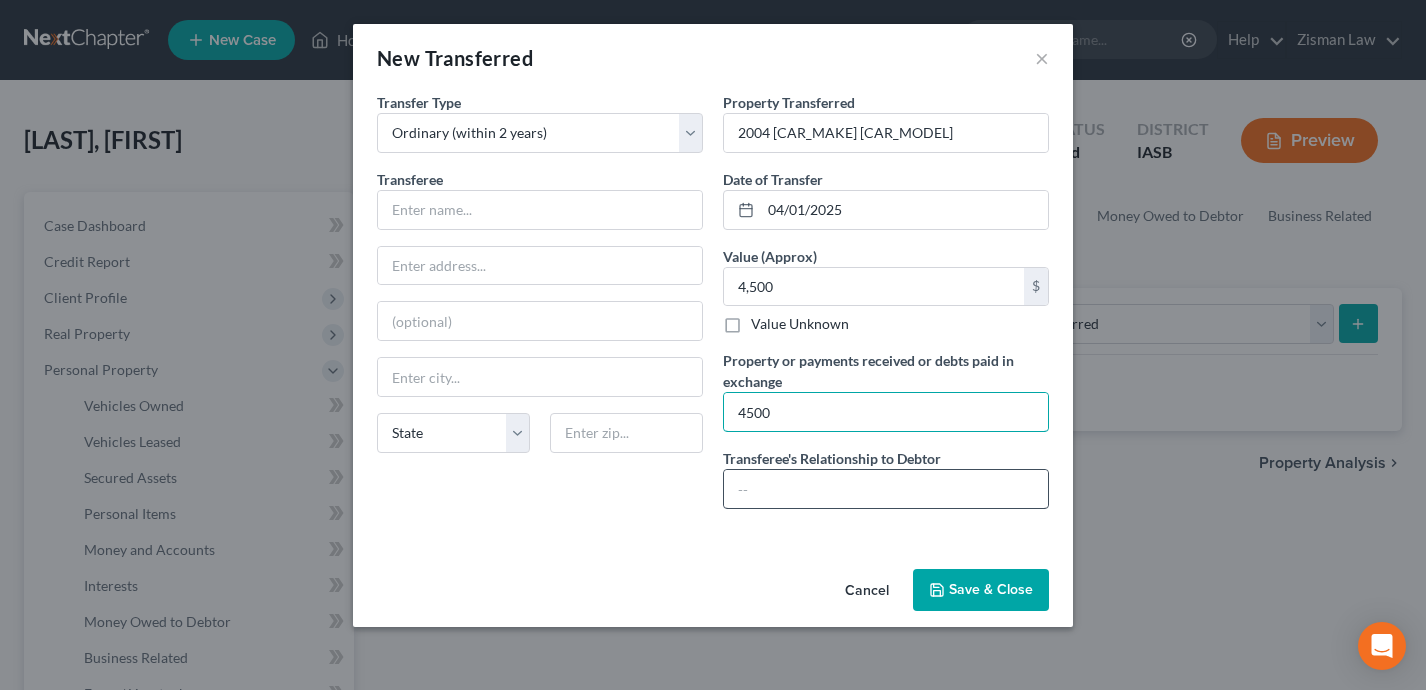 type on "4500" 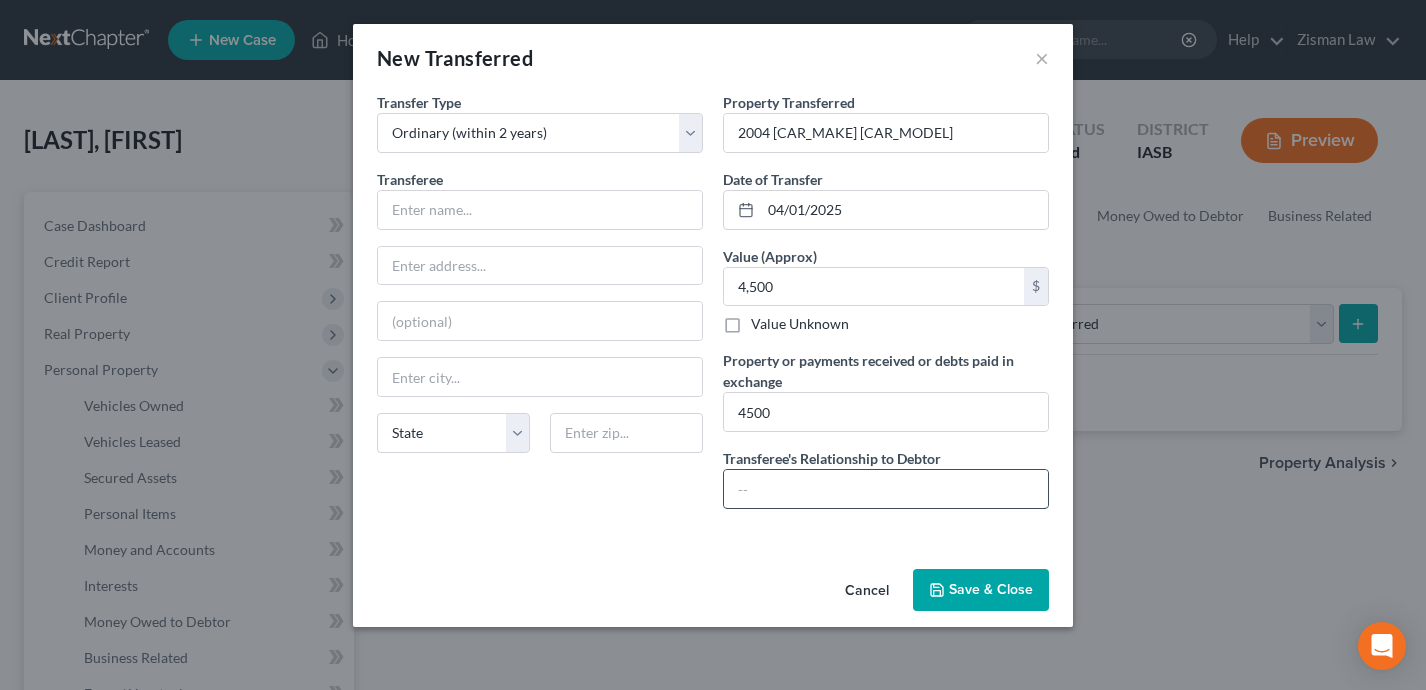 click at bounding box center (886, 489) 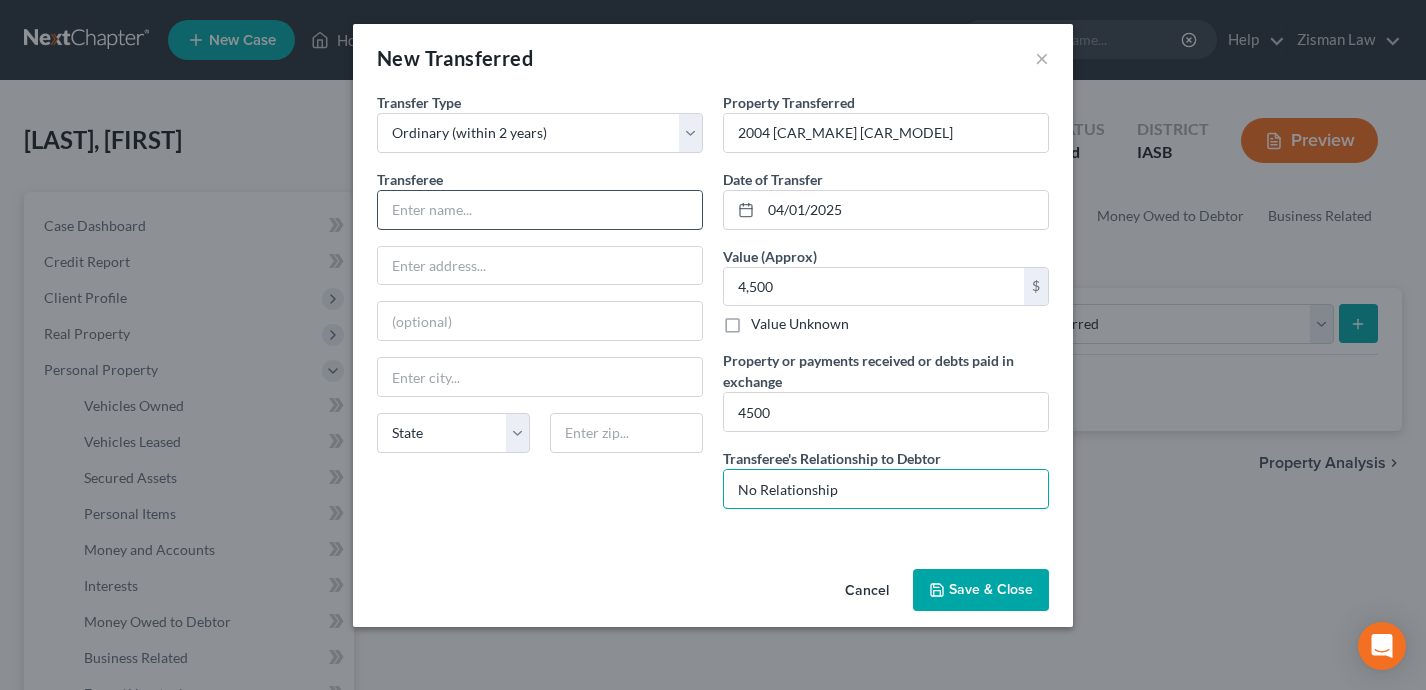 type 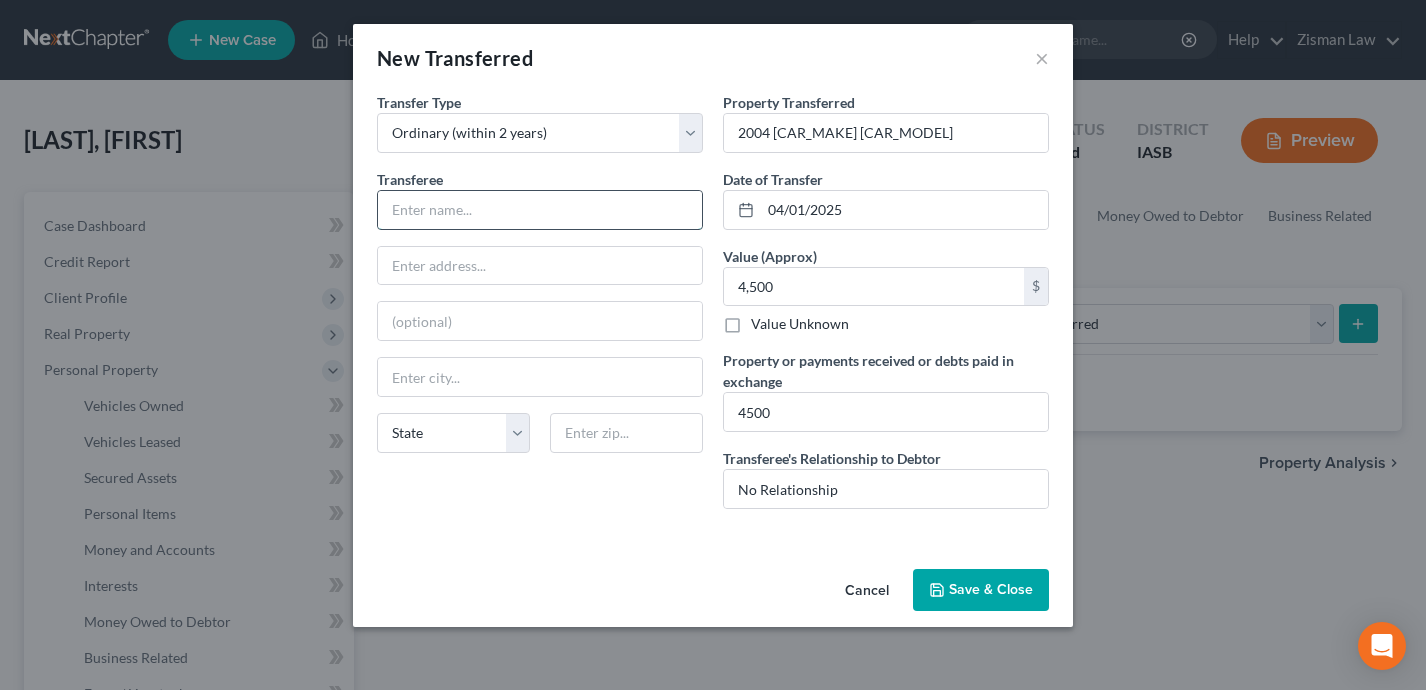 click at bounding box center [540, 210] 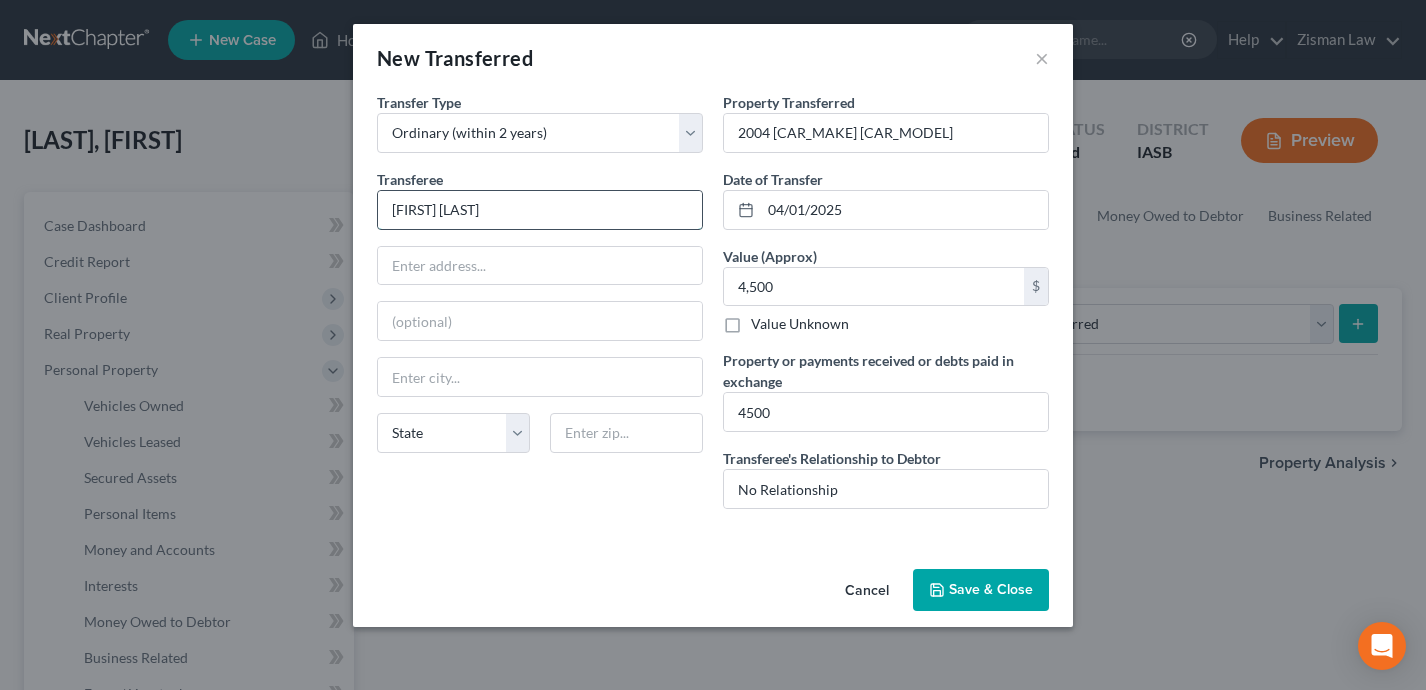 click on "[FIRST] [LAST]" at bounding box center (540, 210) 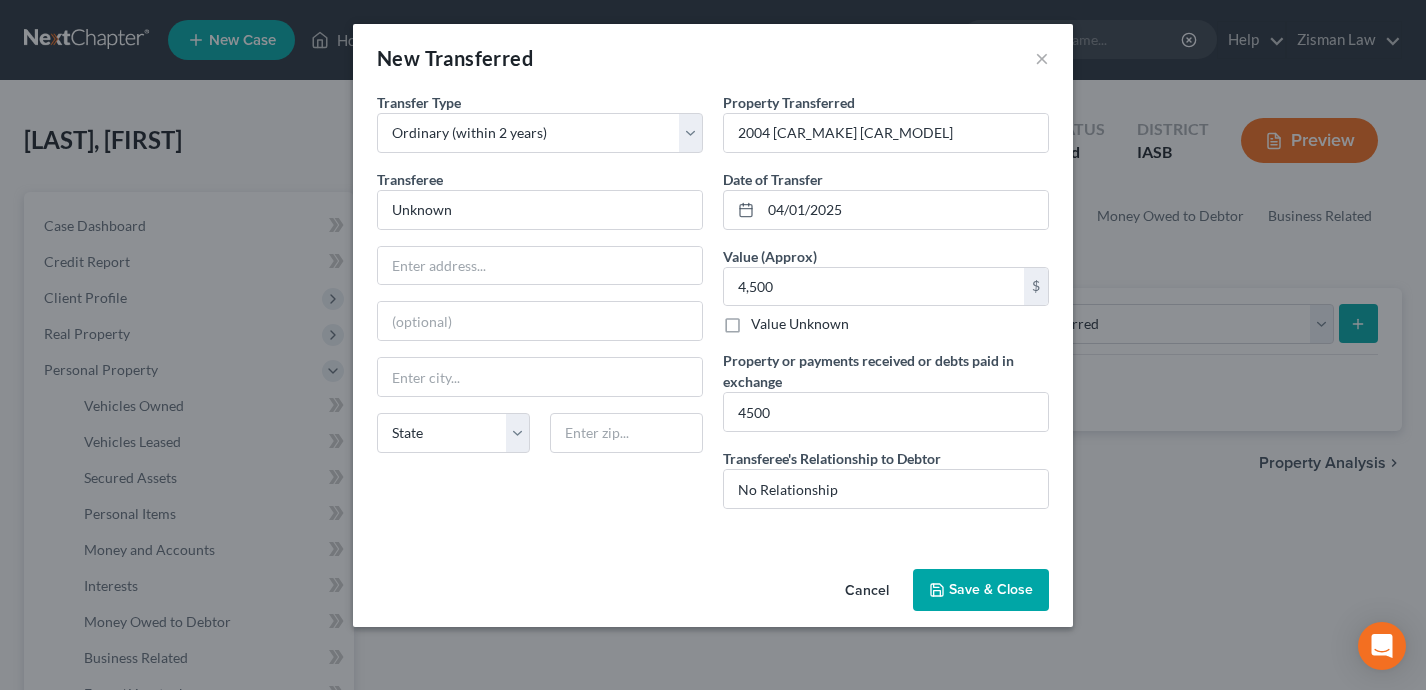click on "Save & Close" at bounding box center (981, 590) 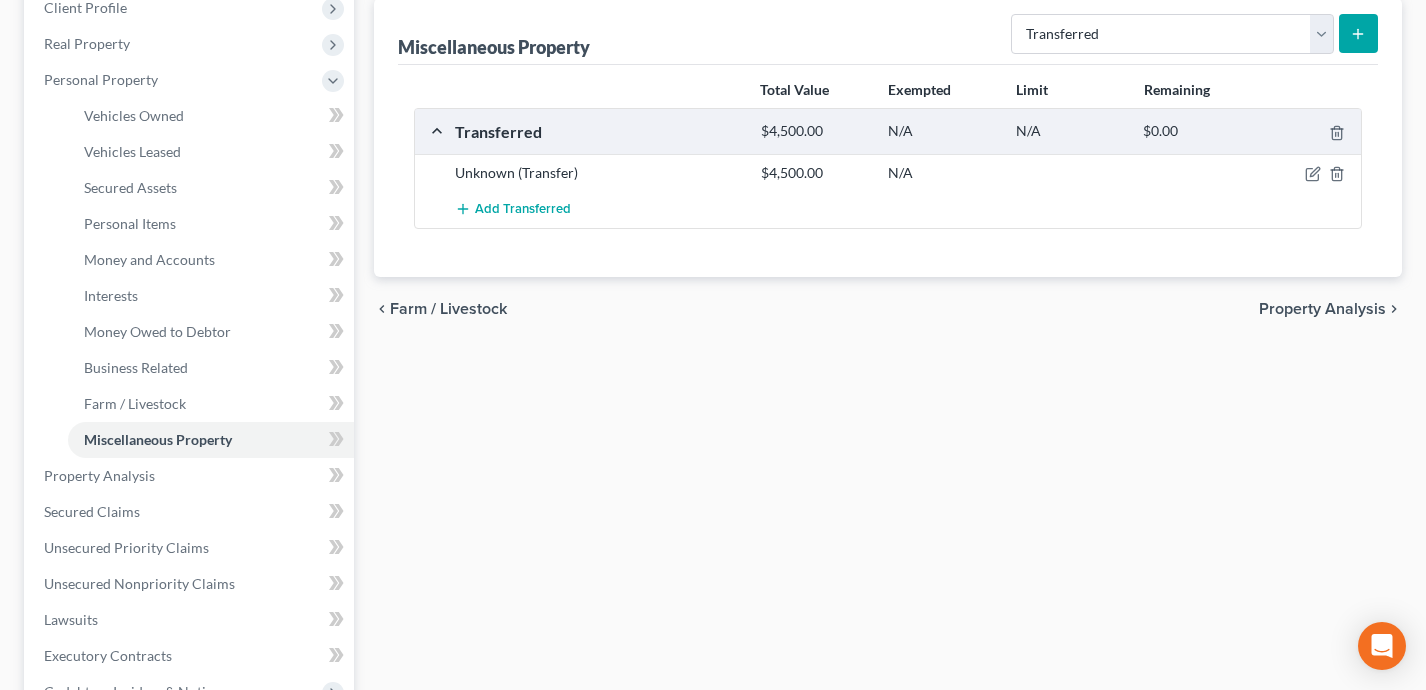 scroll, scrollTop: 277, scrollLeft: 0, axis: vertical 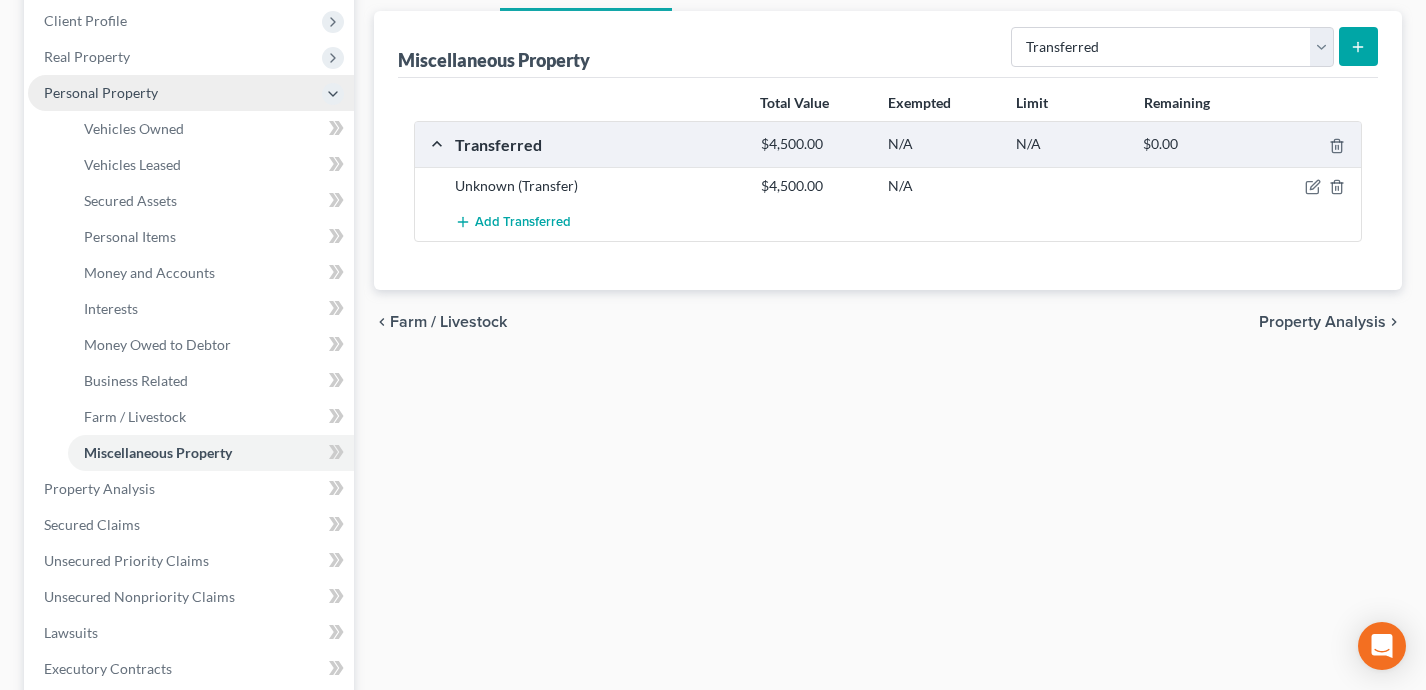 click on "Personal Property" at bounding box center [191, 93] 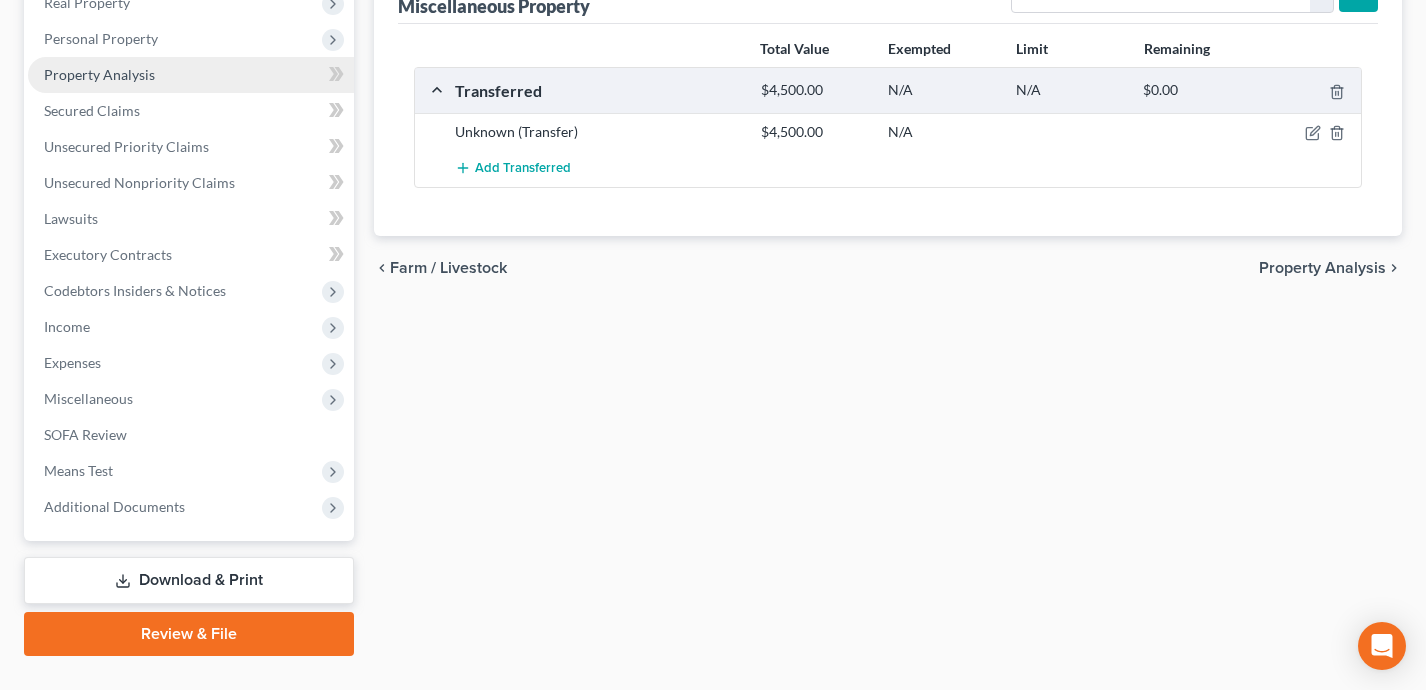 scroll, scrollTop: 371, scrollLeft: 0, axis: vertical 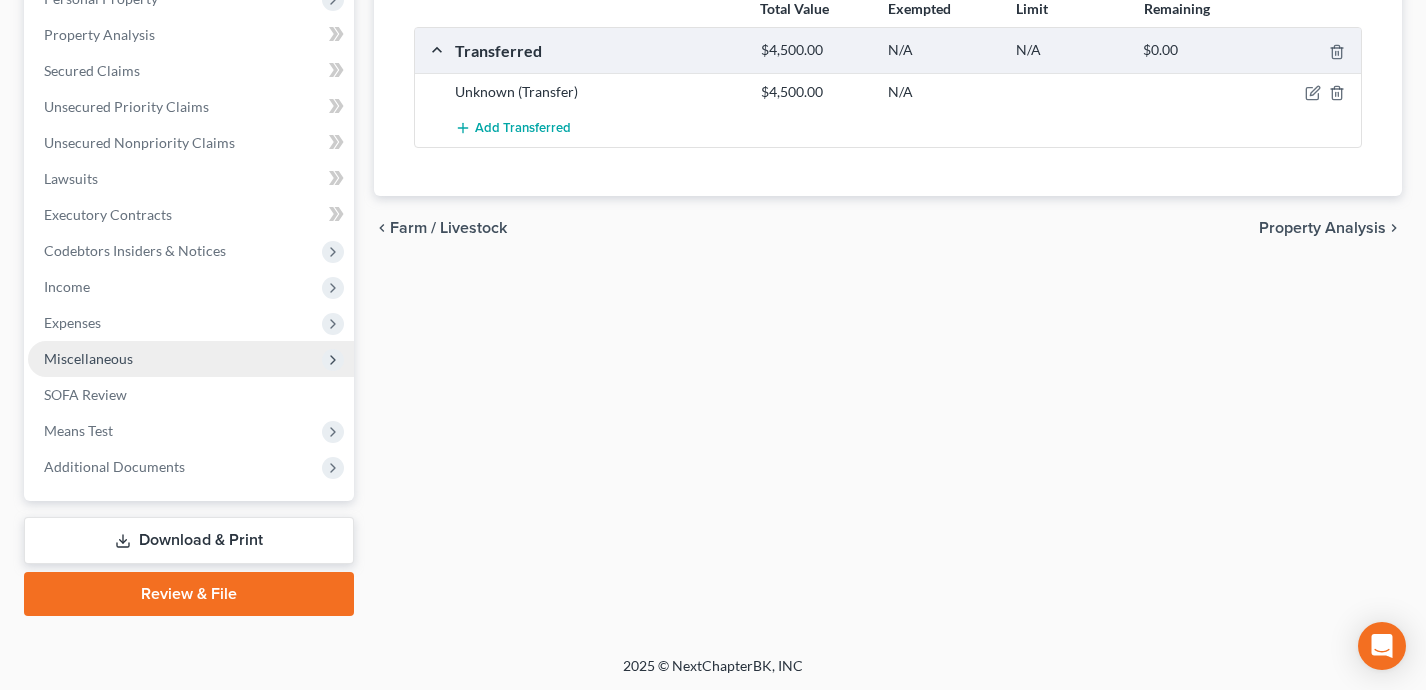 click on "Miscellaneous" at bounding box center (191, 359) 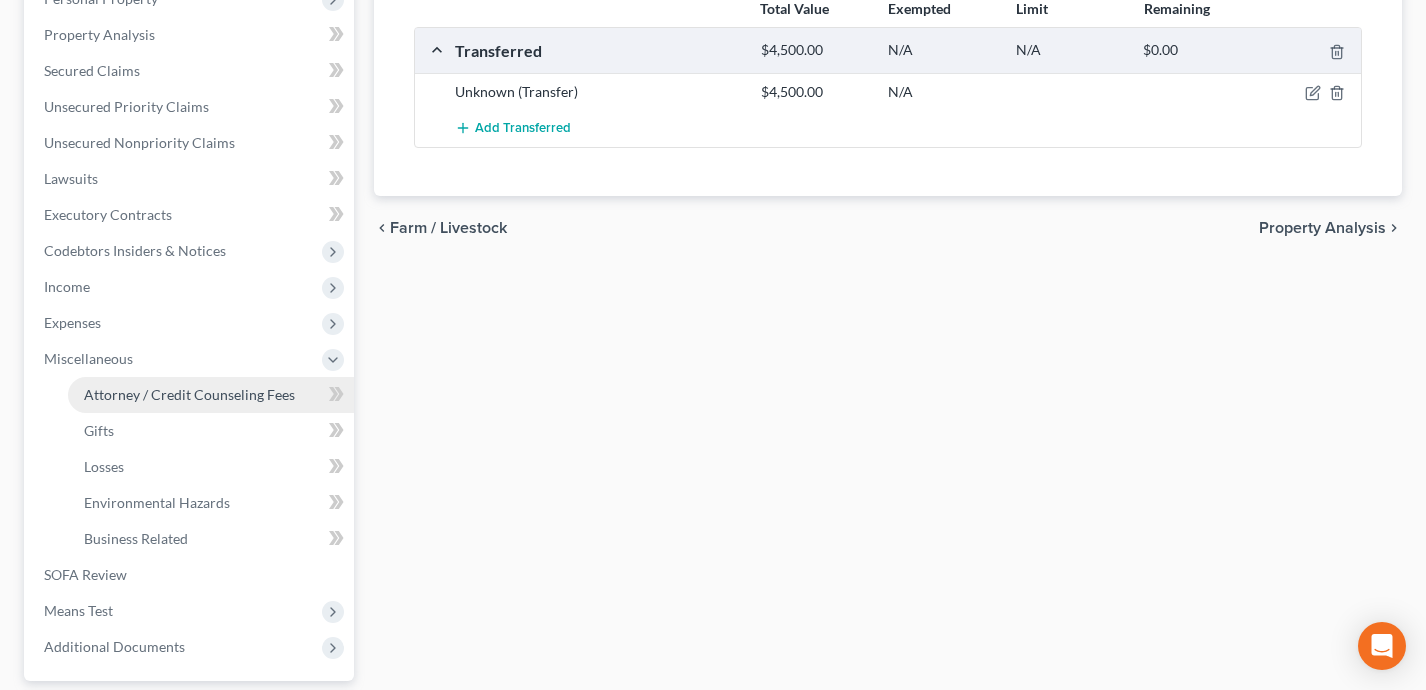 click on "Attorney / Credit Counseling Fees" at bounding box center [189, 394] 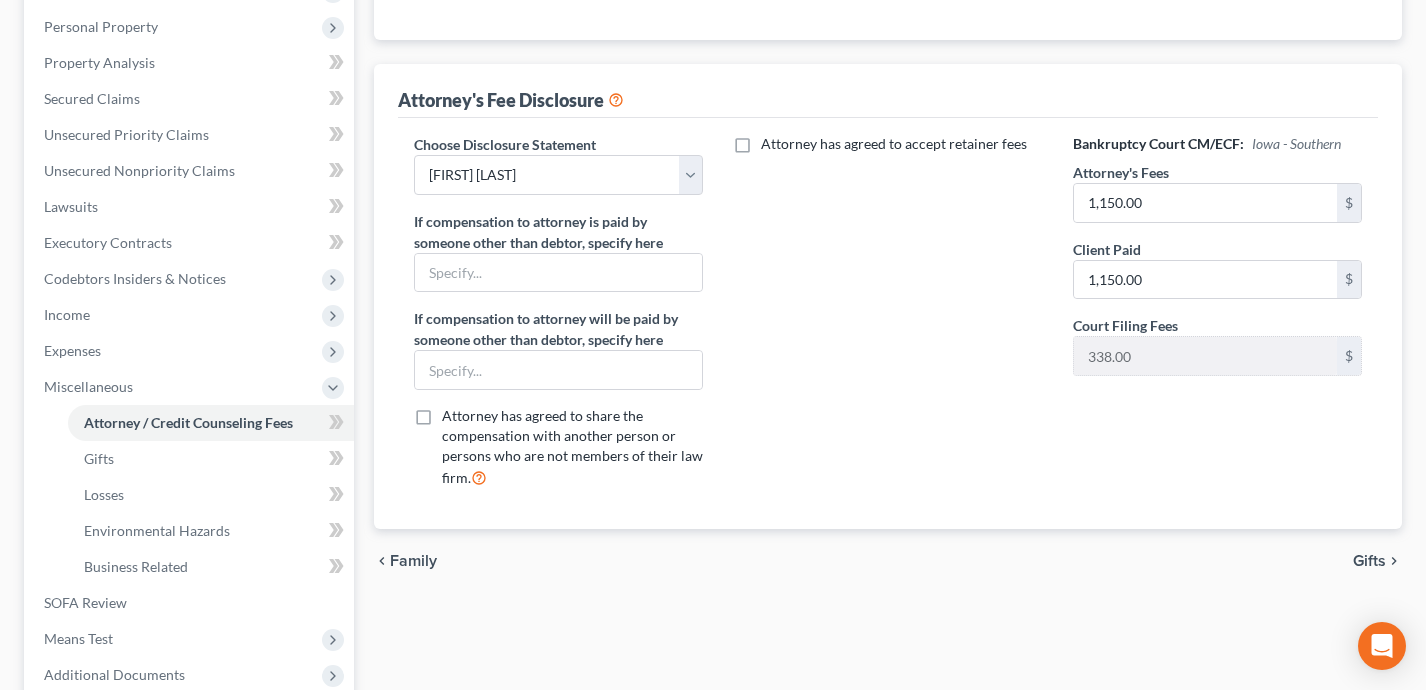 scroll, scrollTop: 347, scrollLeft: 0, axis: vertical 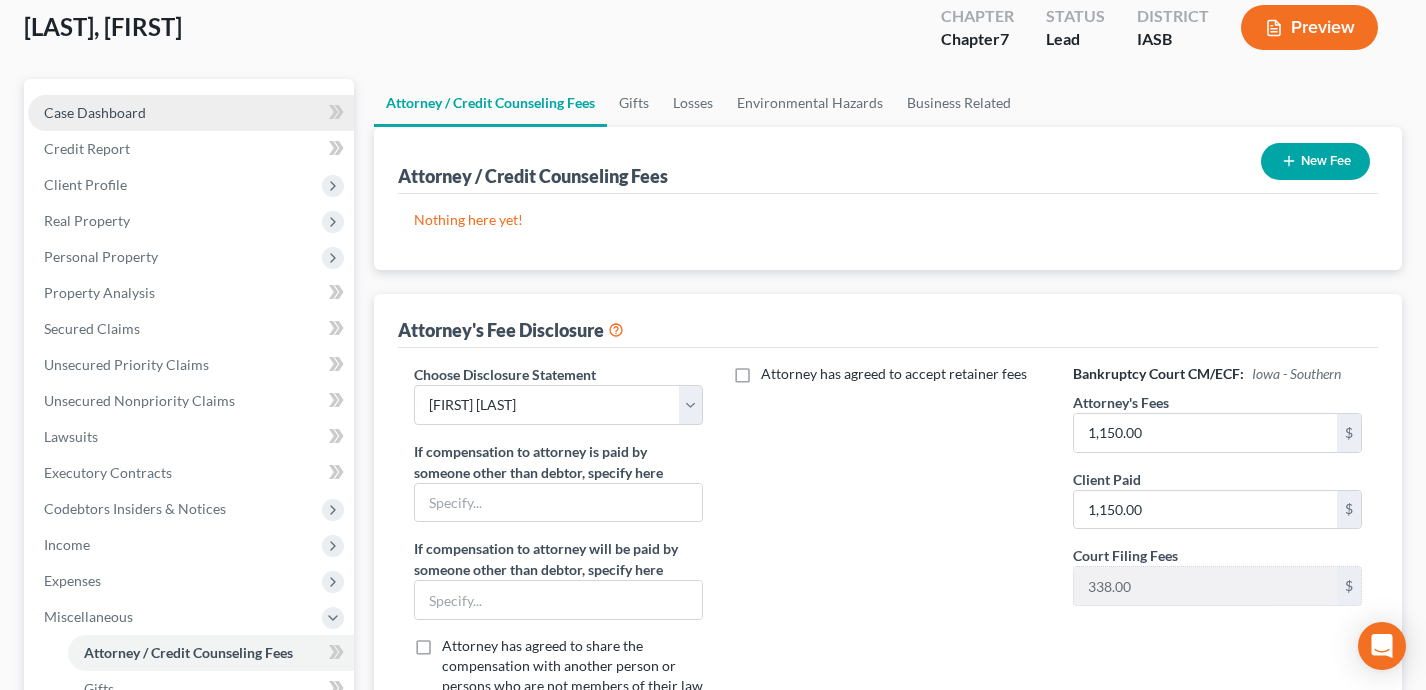 click on "Case Dashboard" at bounding box center (191, 113) 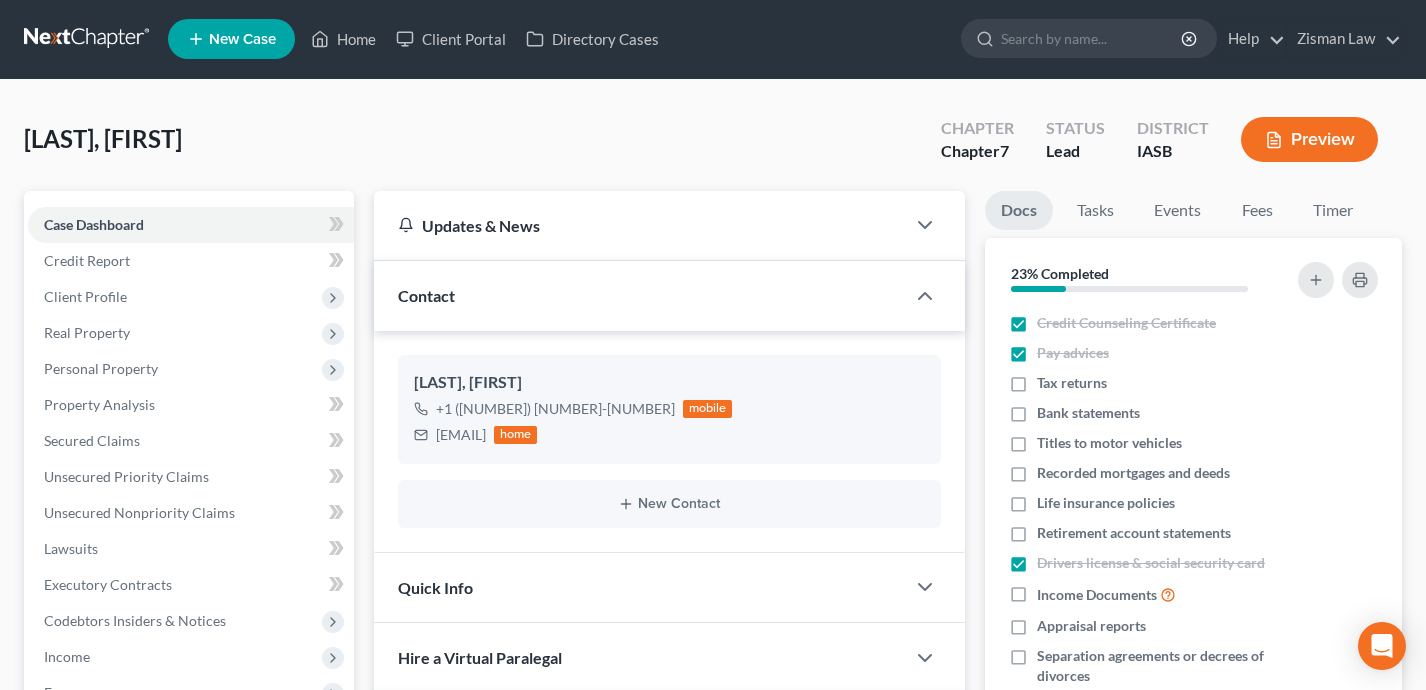scroll, scrollTop: 0, scrollLeft: 0, axis: both 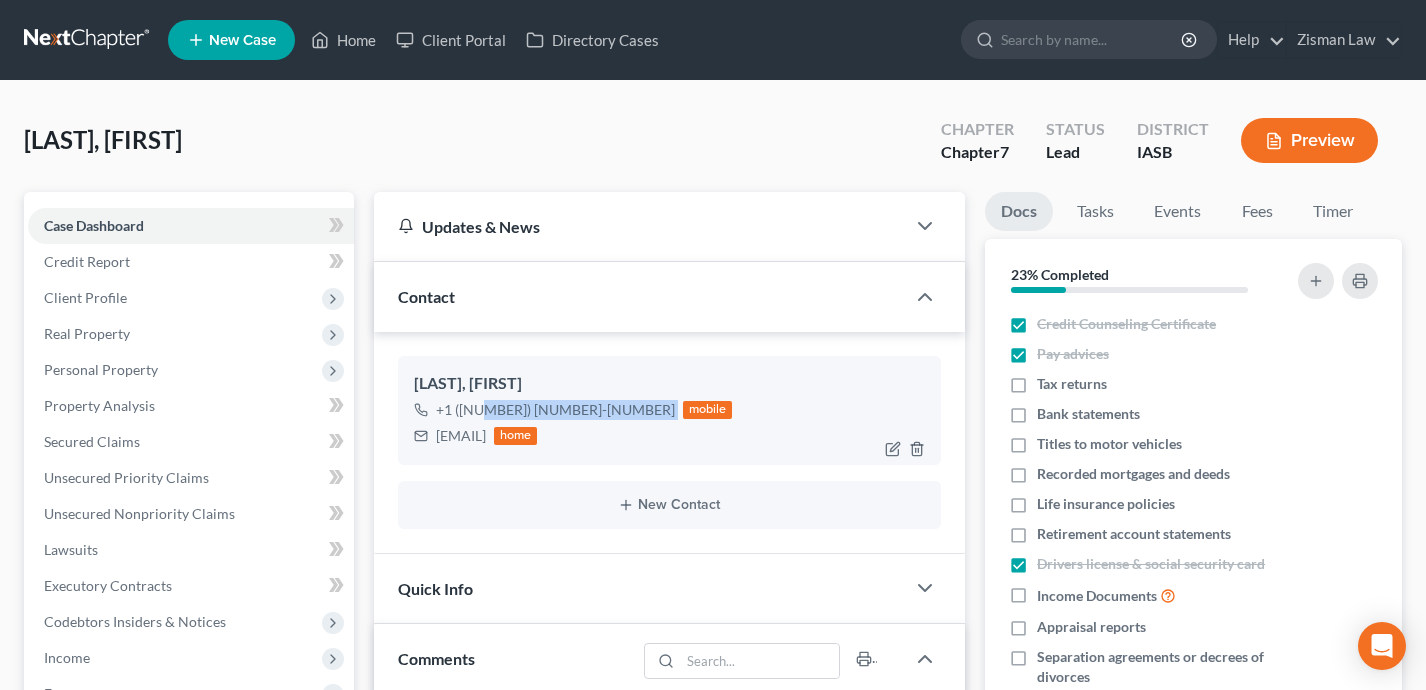 drag, startPoint x: 556, startPoint y: 405, endPoint x: 482, endPoint y: 405, distance: 74 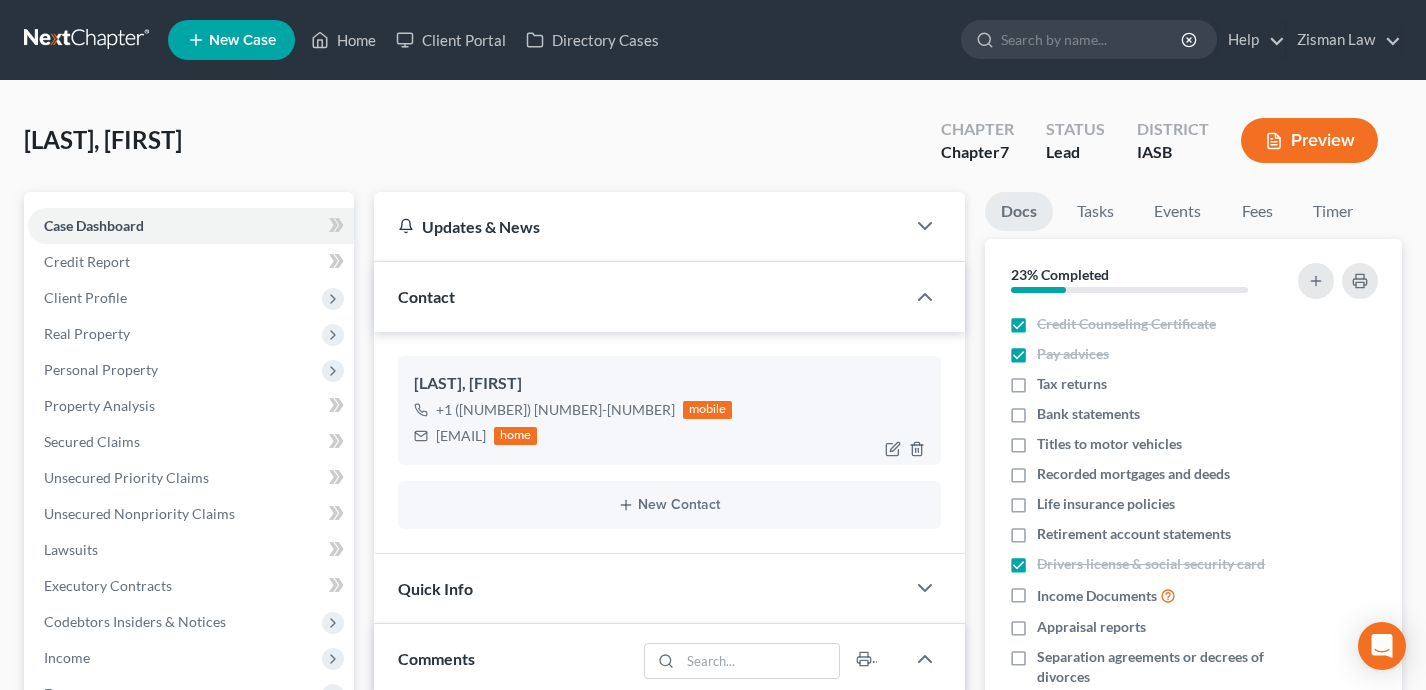 click on "[EMAIL] home" at bounding box center [573, 436] 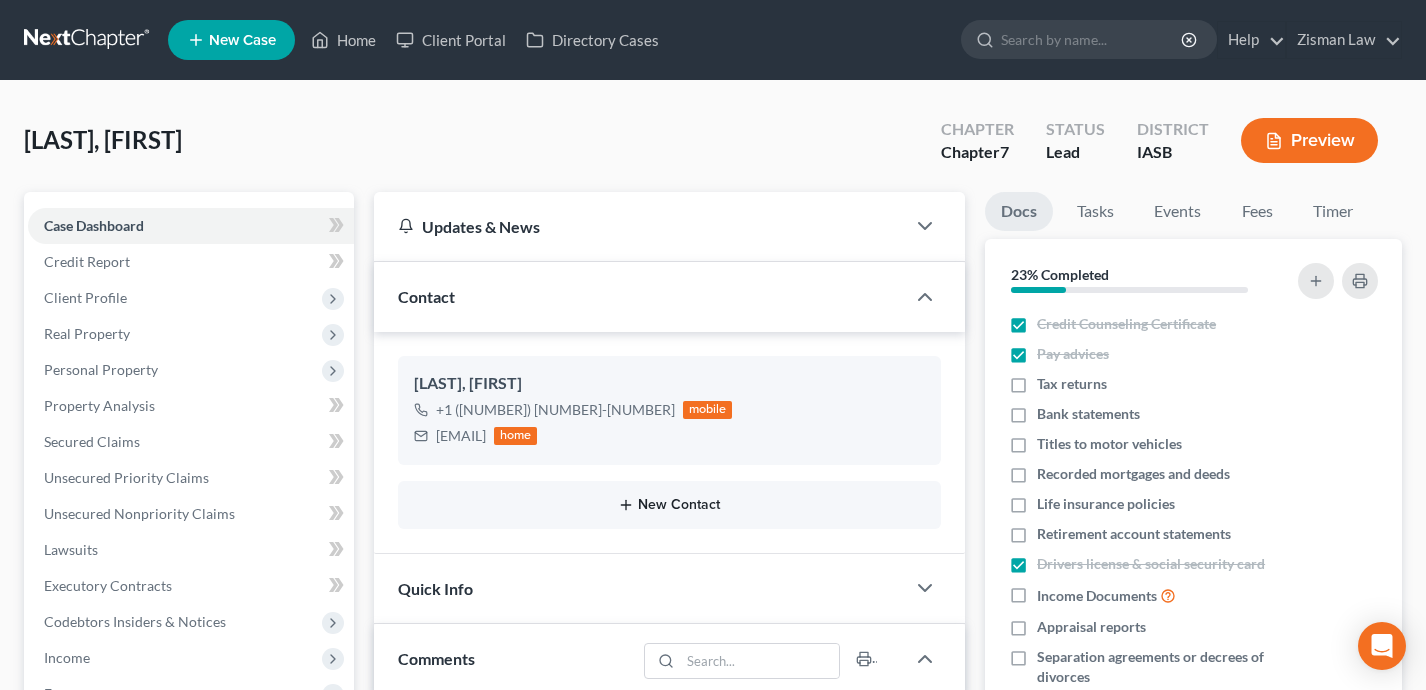 copy on "[EMAIL]" 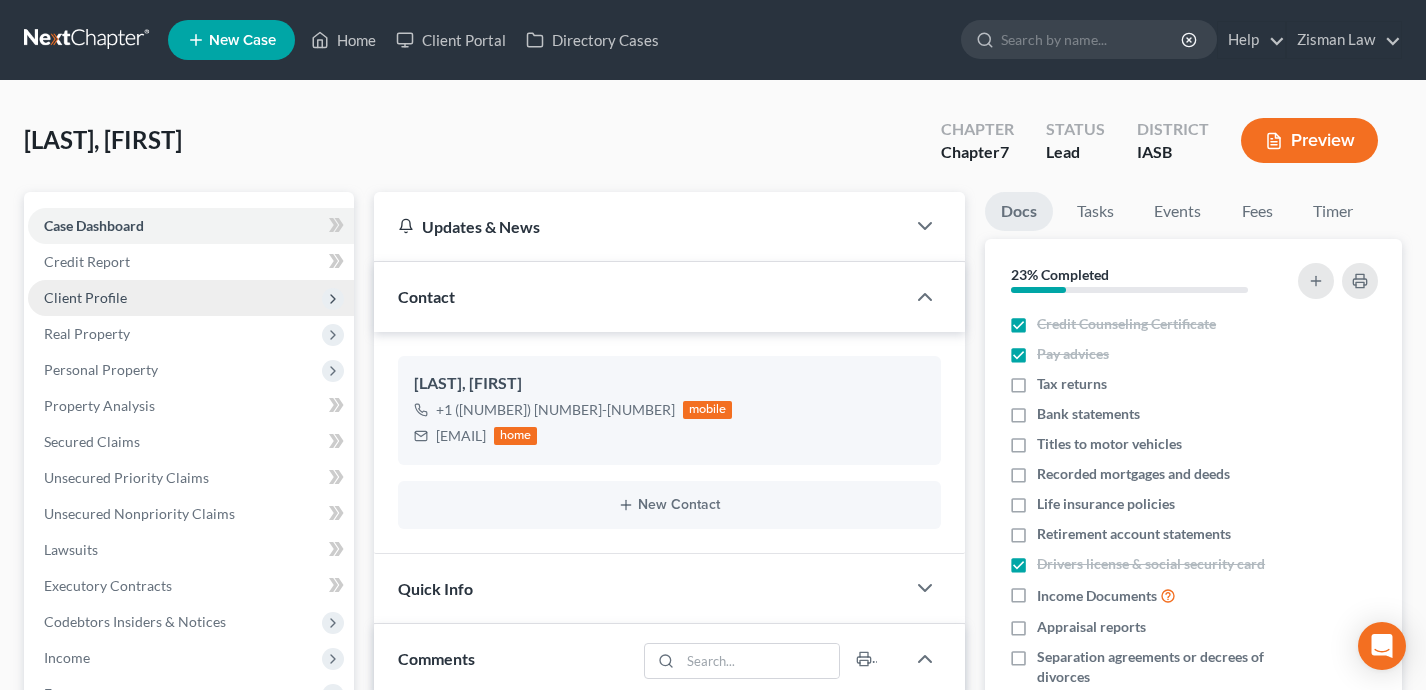click on "Client Profile" at bounding box center (191, 298) 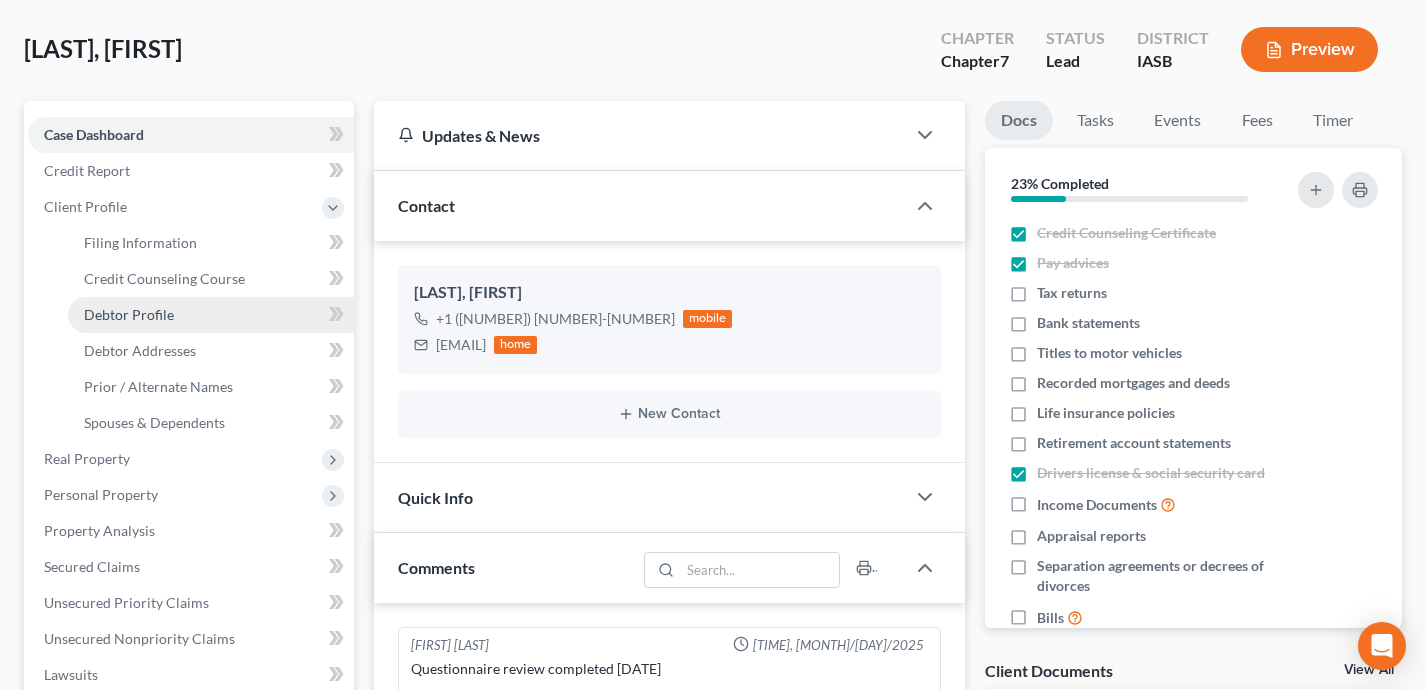 scroll, scrollTop: 107, scrollLeft: 0, axis: vertical 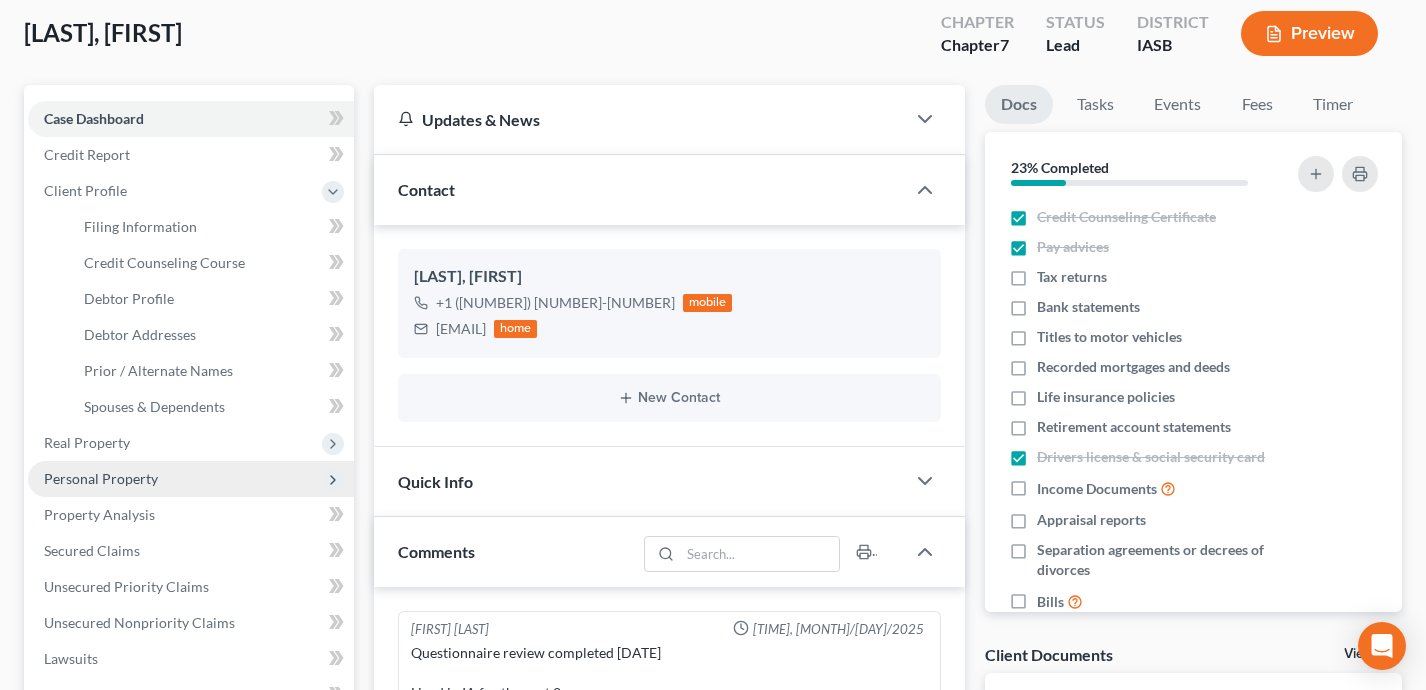 click on "Personal Property" at bounding box center [191, 479] 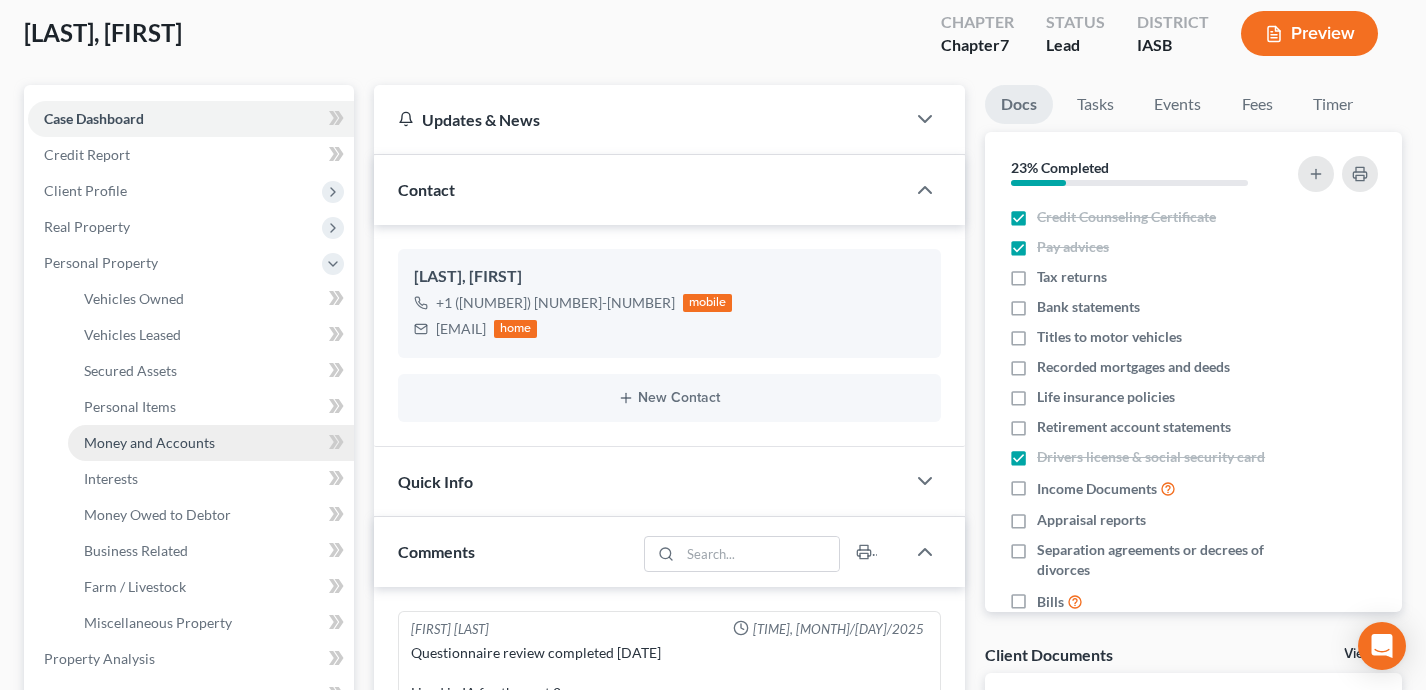 click on "Money and Accounts" at bounding box center (149, 442) 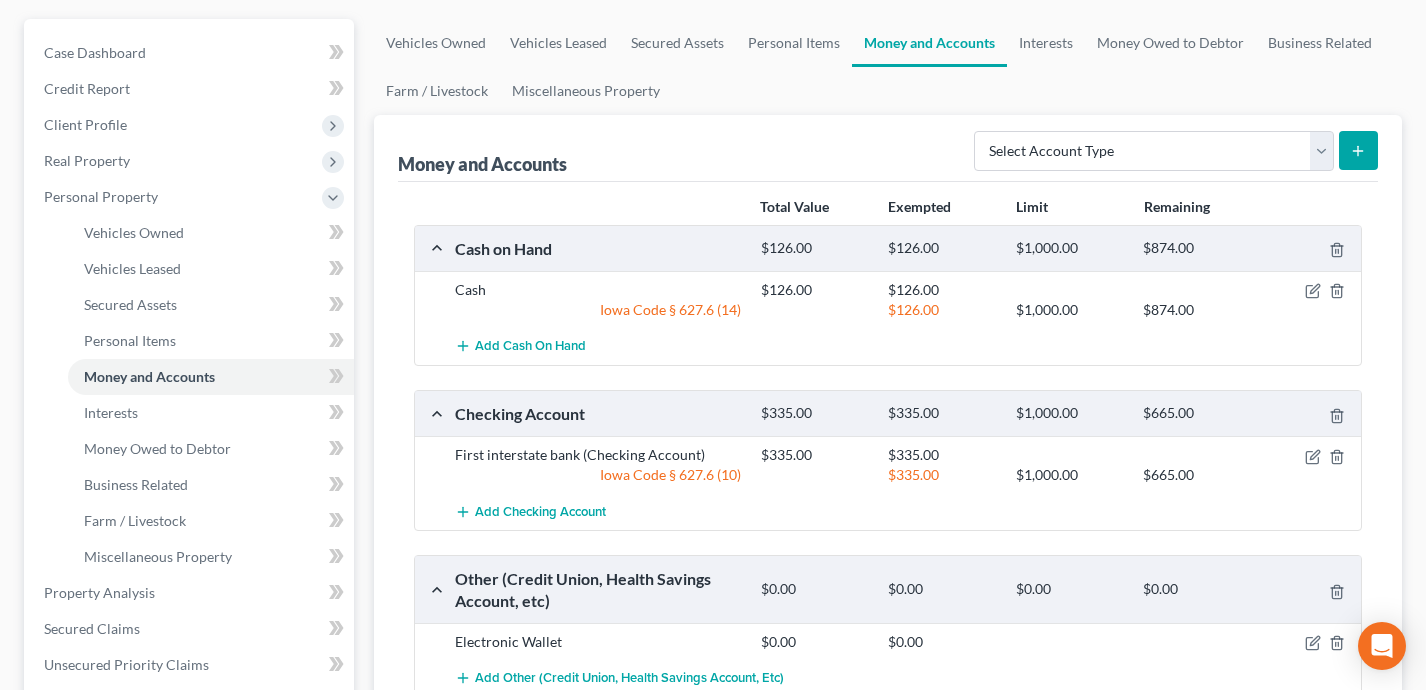 scroll, scrollTop: 249, scrollLeft: 0, axis: vertical 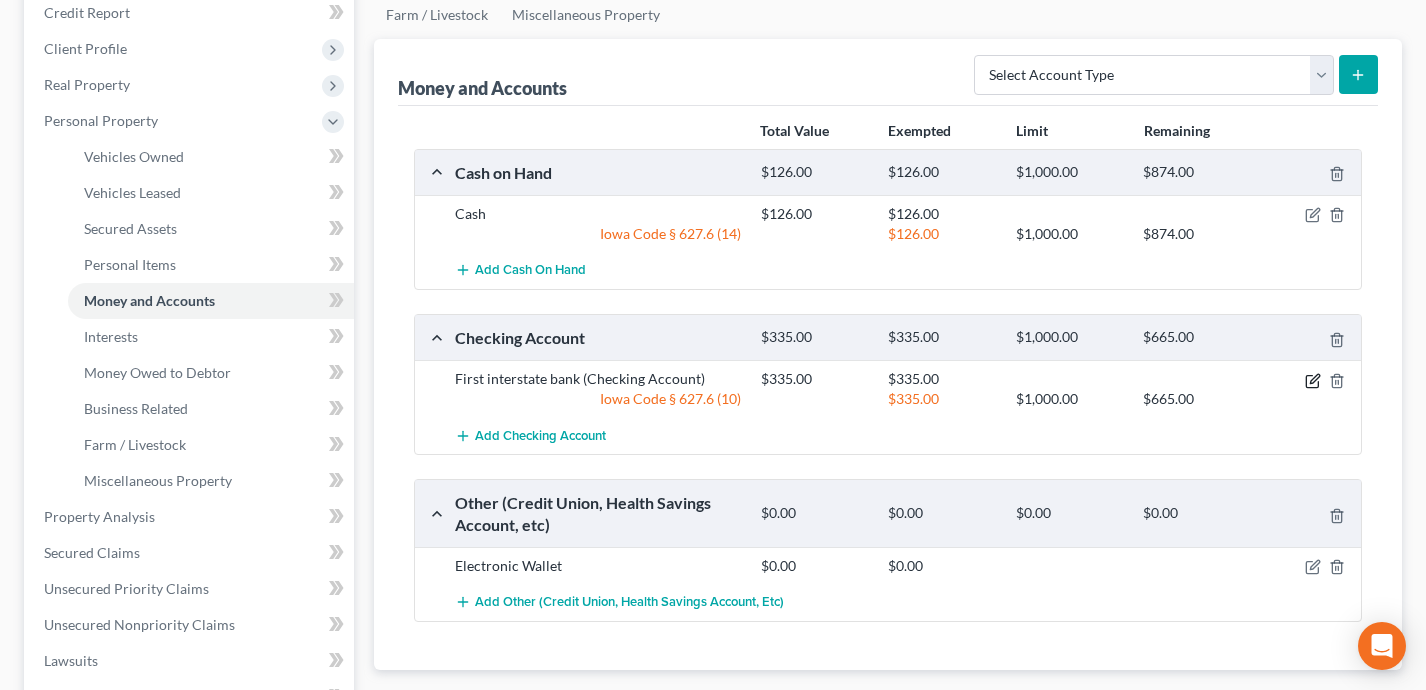 click 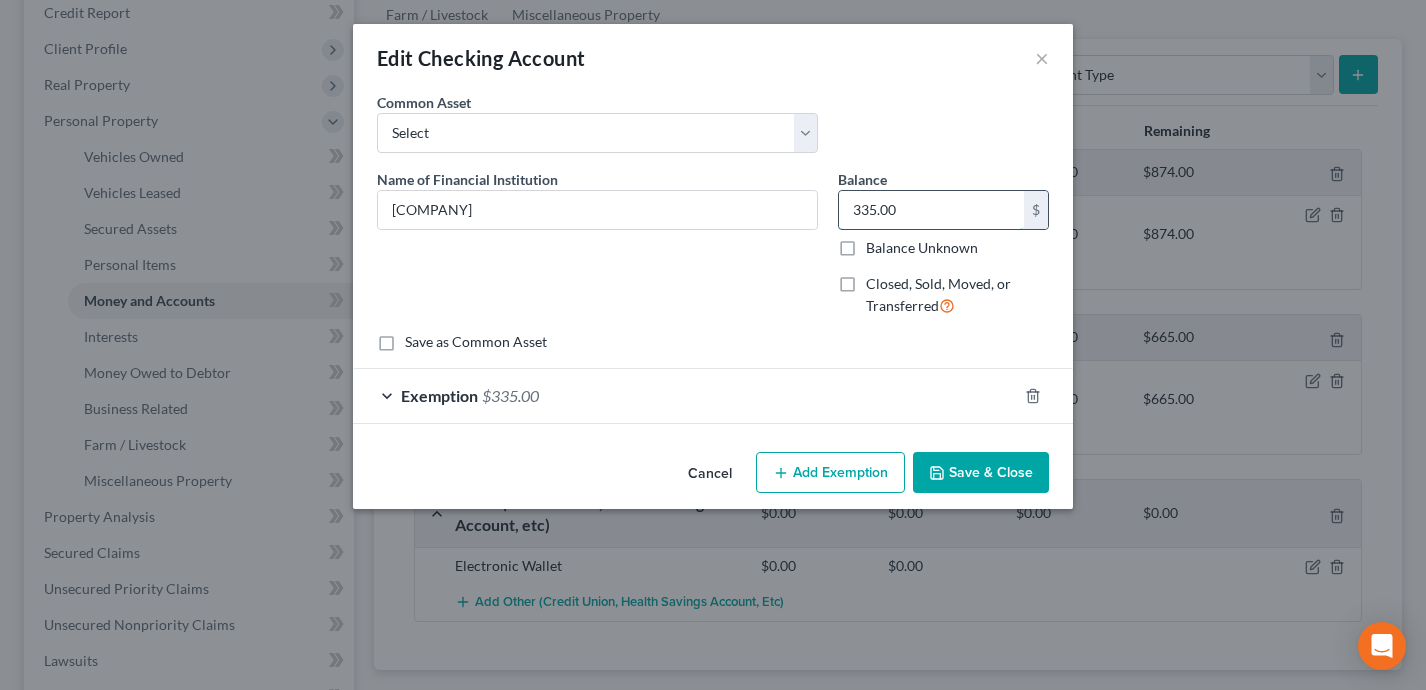 click on "335.00" at bounding box center [931, 210] 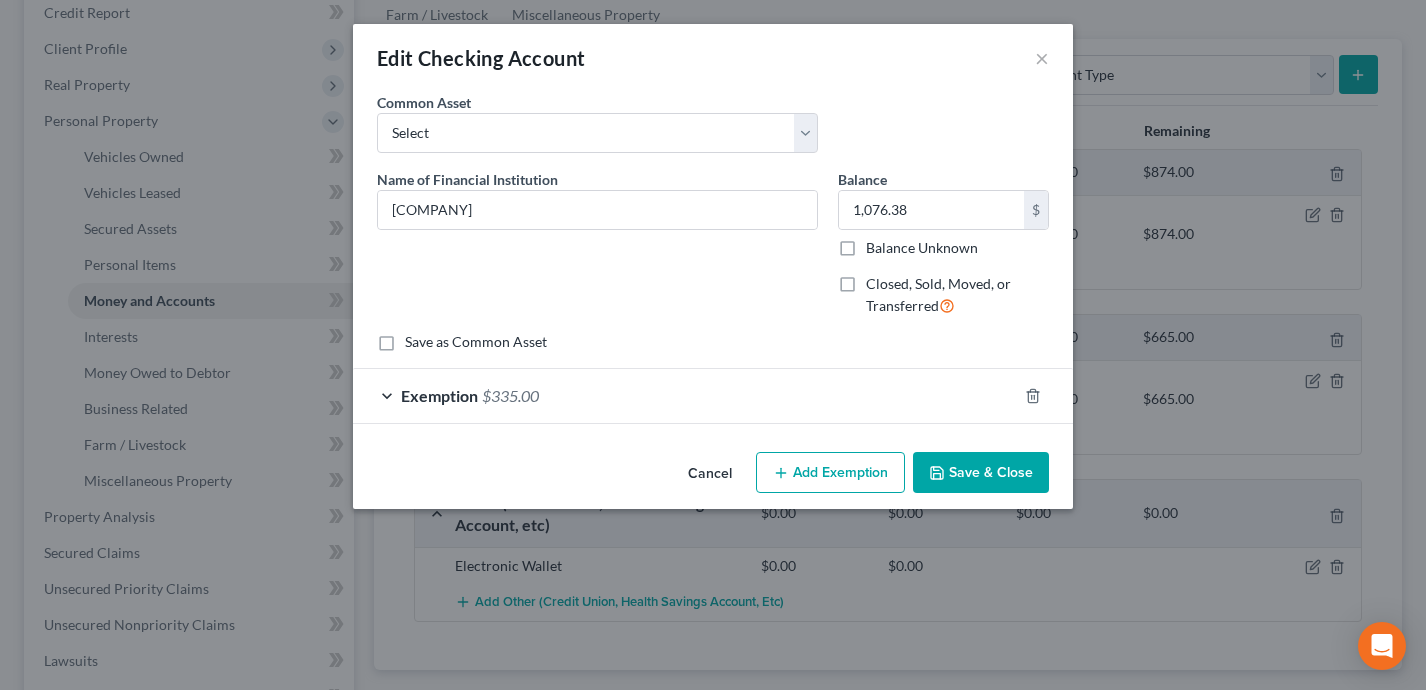 click on "Exemption $335.00" at bounding box center (685, 395) 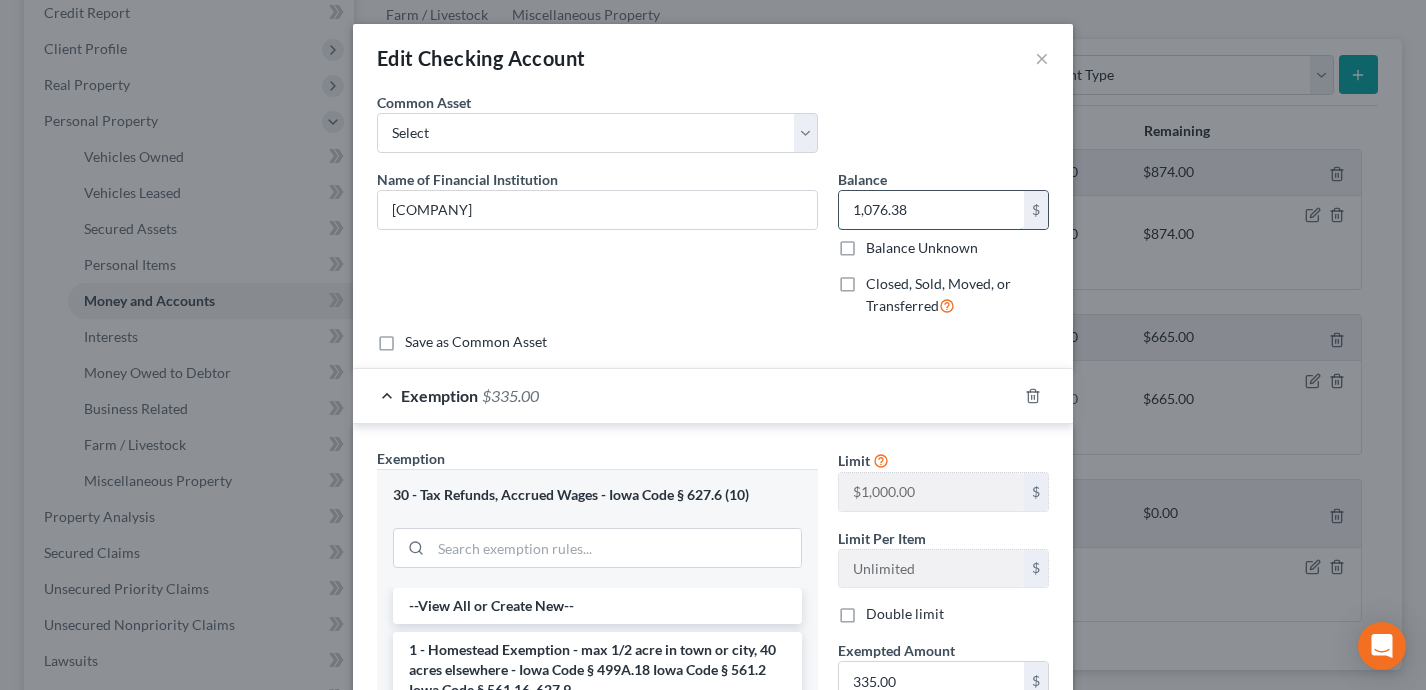 drag, startPoint x: 925, startPoint y: 217, endPoint x: 842, endPoint y: 217, distance: 83 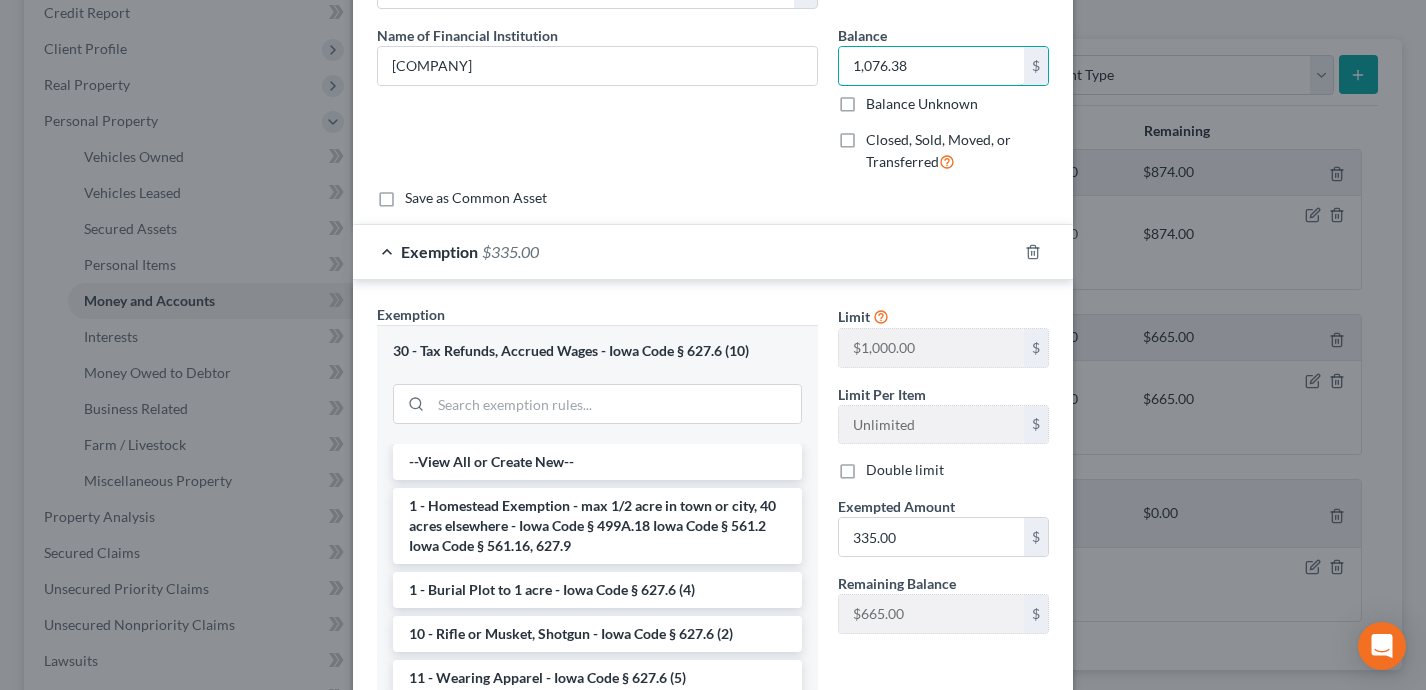 scroll, scrollTop: 170, scrollLeft: 0, axis: vertical 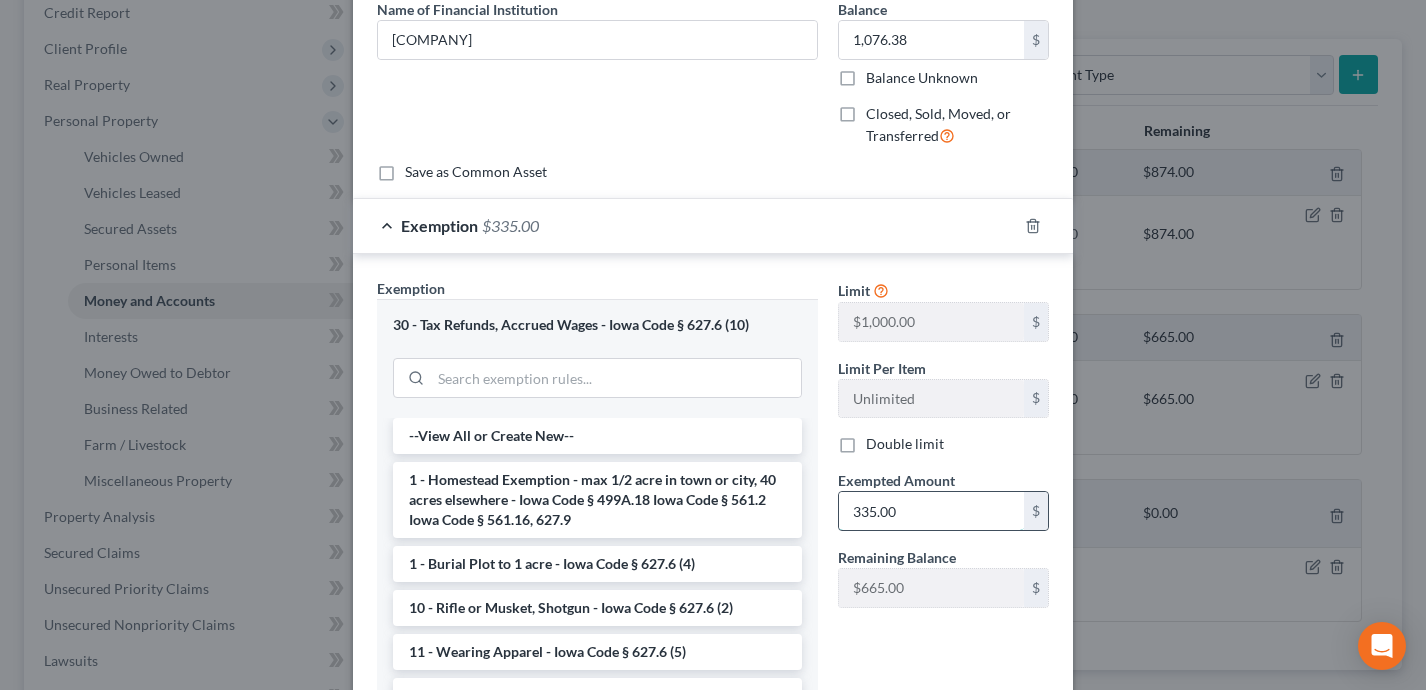click on "335.00" at bounding box center (931, 511) 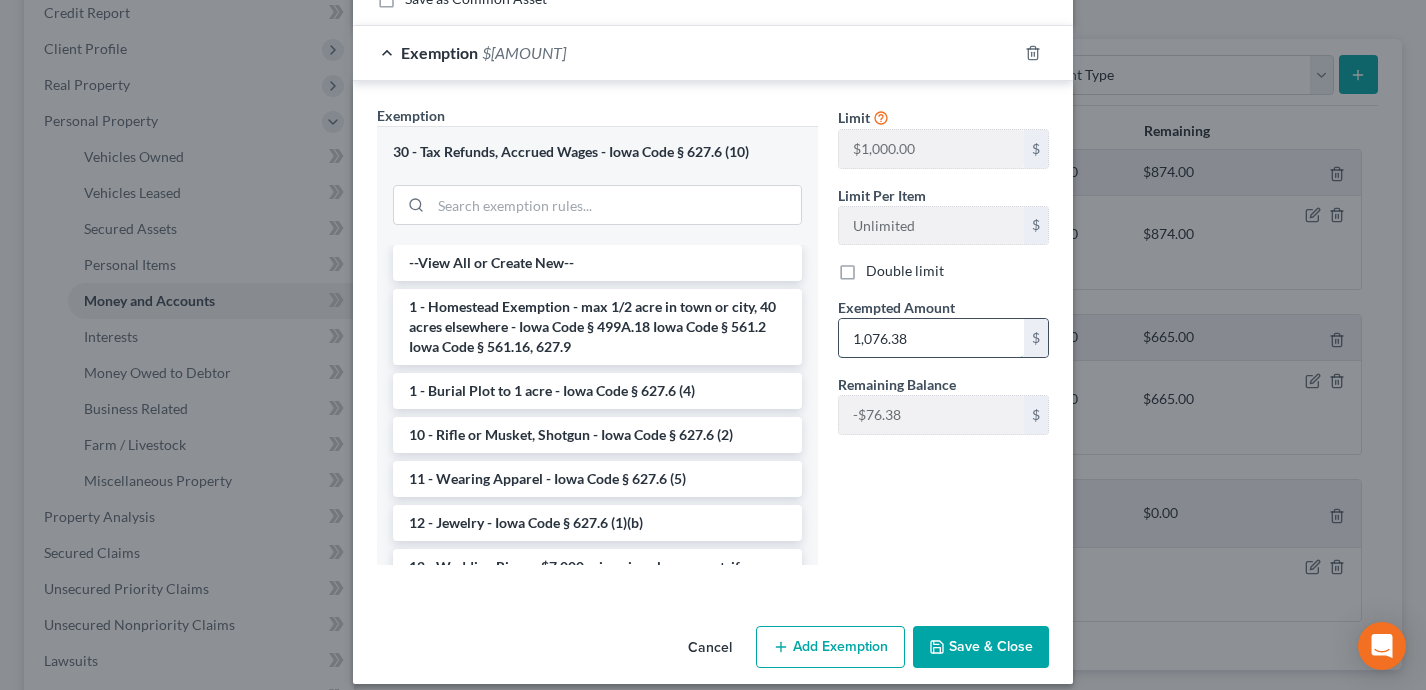 scroll, scrollTop: 361, scrollLeft: 0, axis: vertical 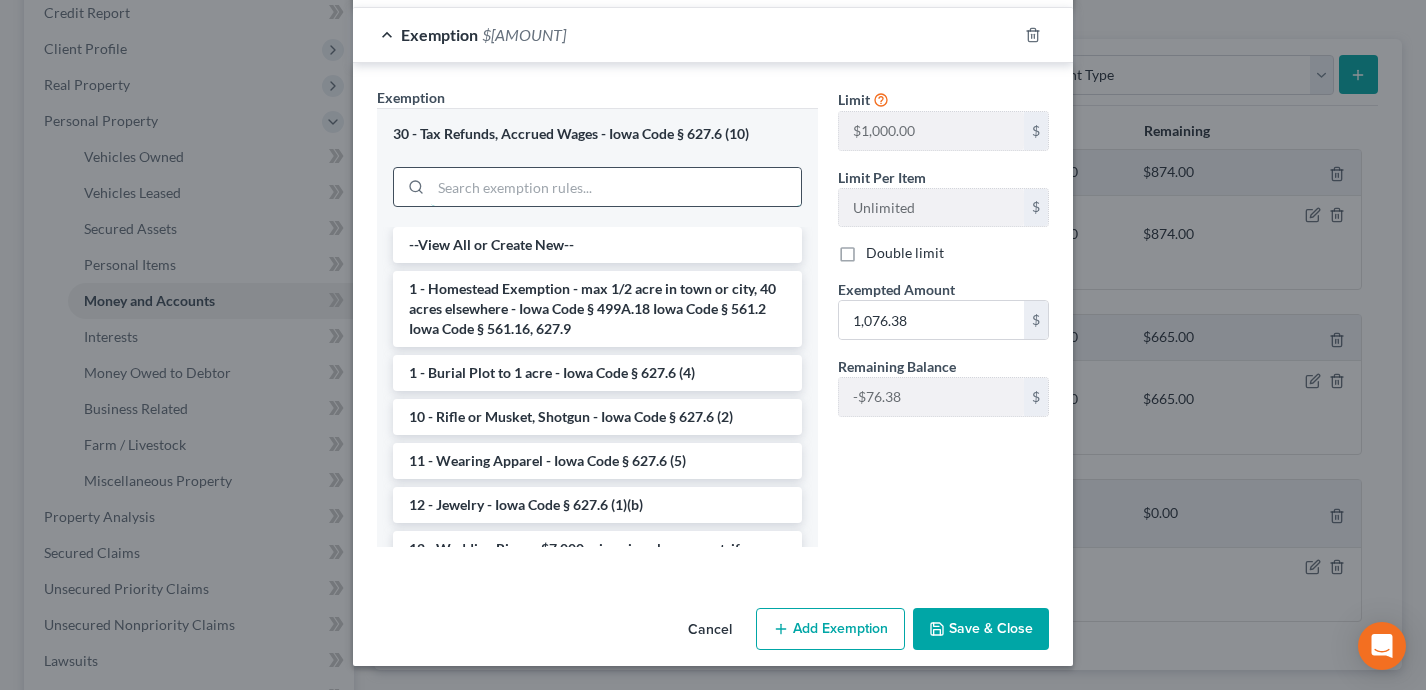 click at bounding box center (616, 187) 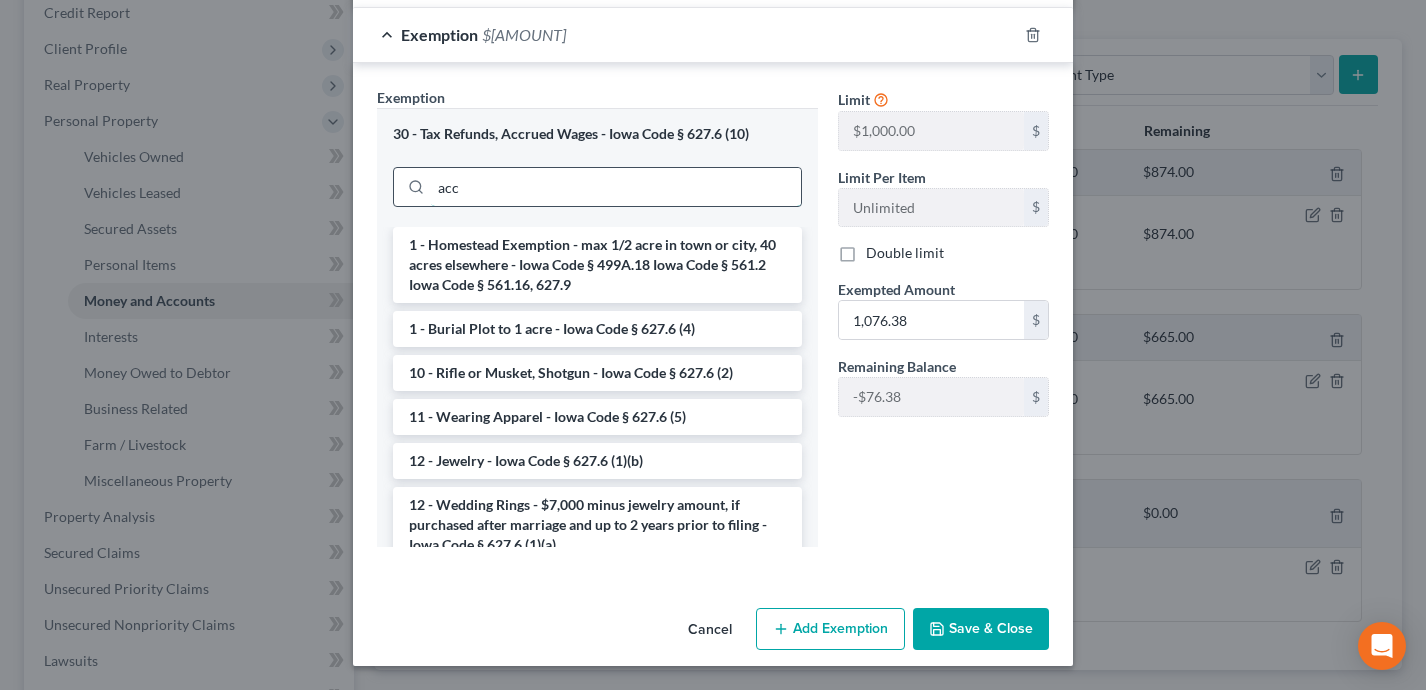 scroll, scrollTop: 230, scrollLeft: 0, axis: vertical 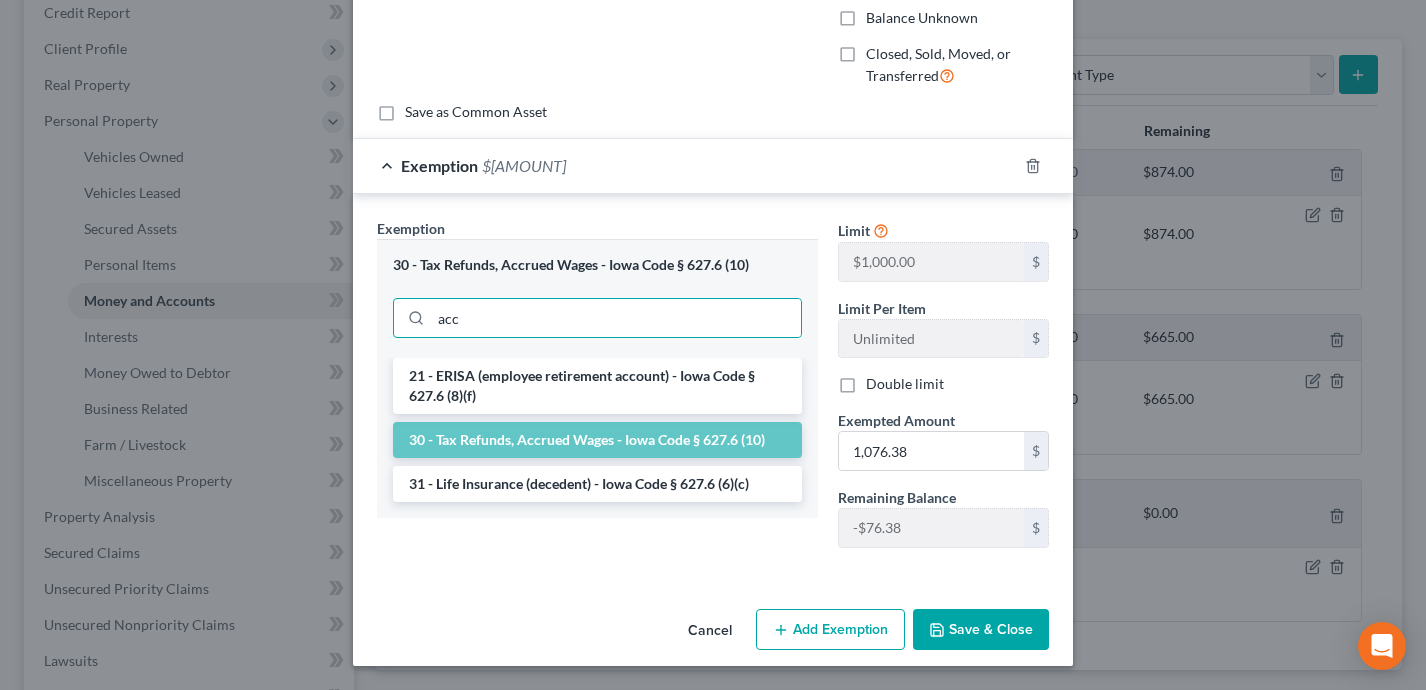 click on "30 - Tax Refunds, Accrued Wages - Iowa Code § 627.6 (10)" at bounding box center [597, 440] 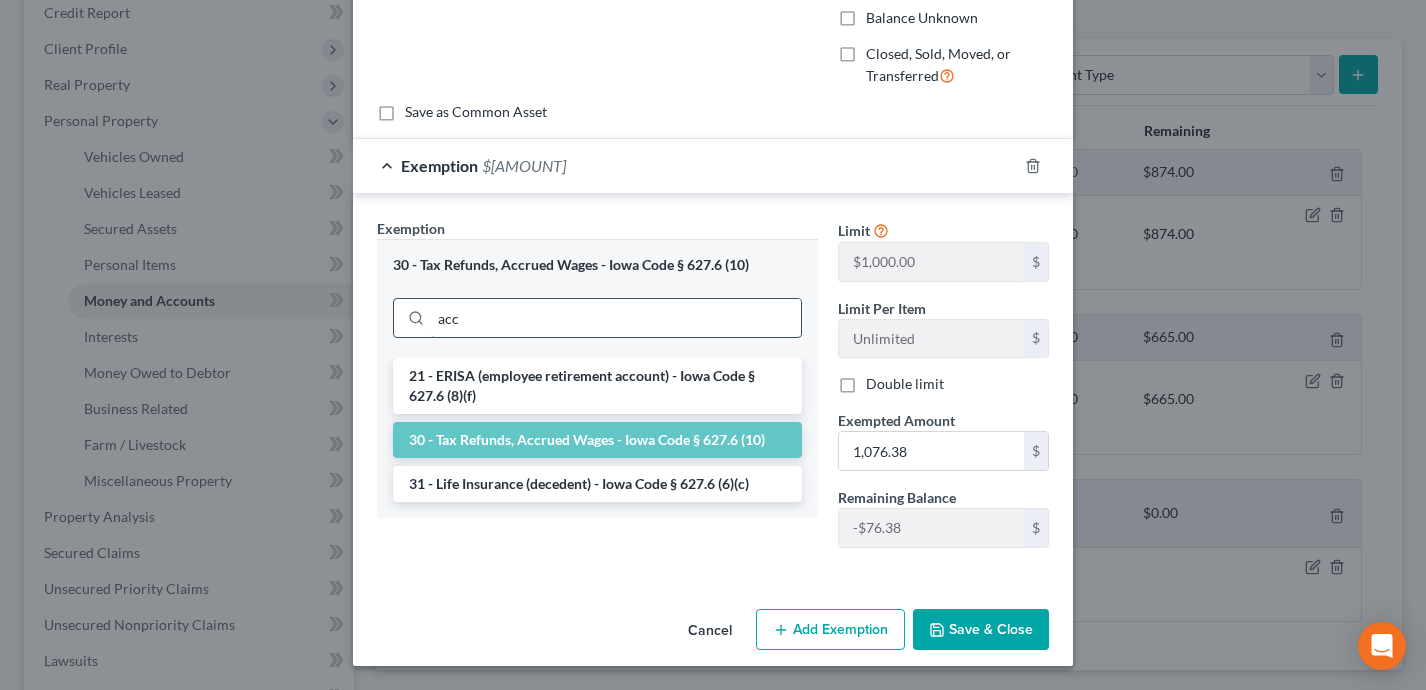 click on "acc" at bounding box center (616, 318) 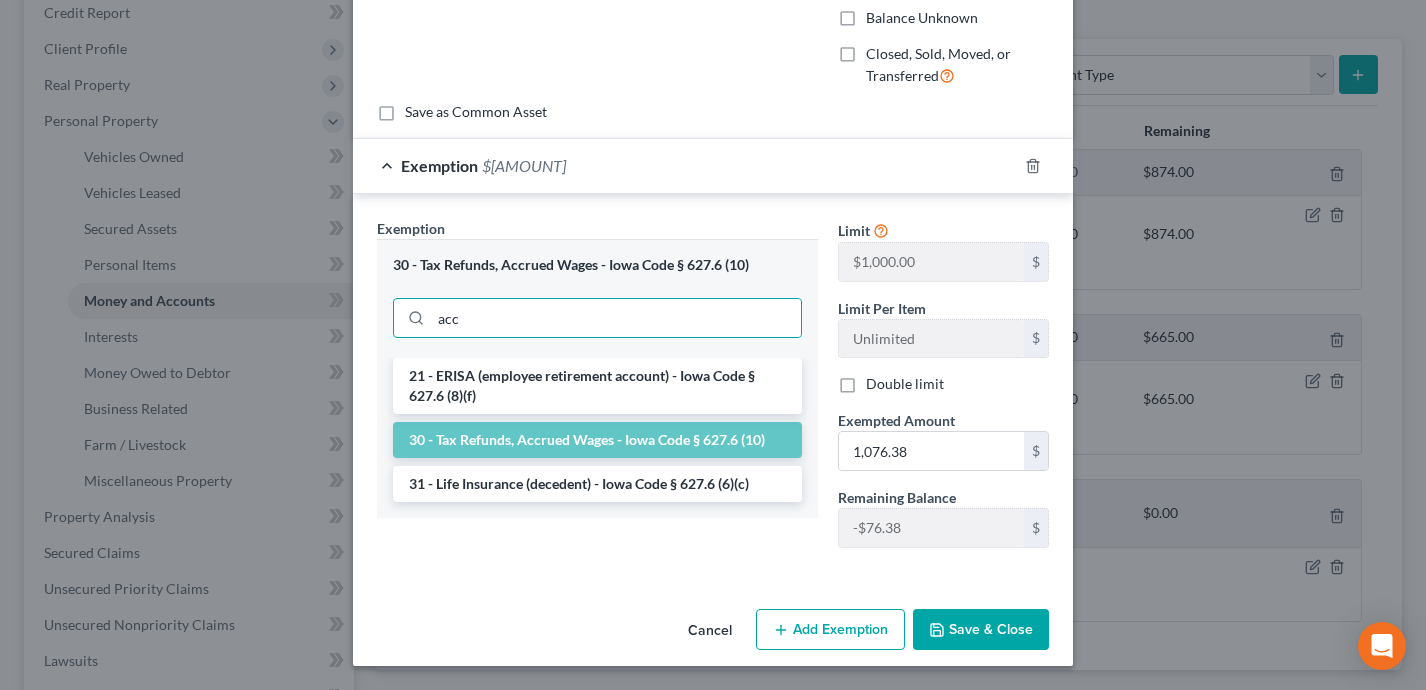 click on "30 - Tax Refunds, Accrued Wages - Iowa Code § 627.6 (10)" at bounding box center (597, 440) 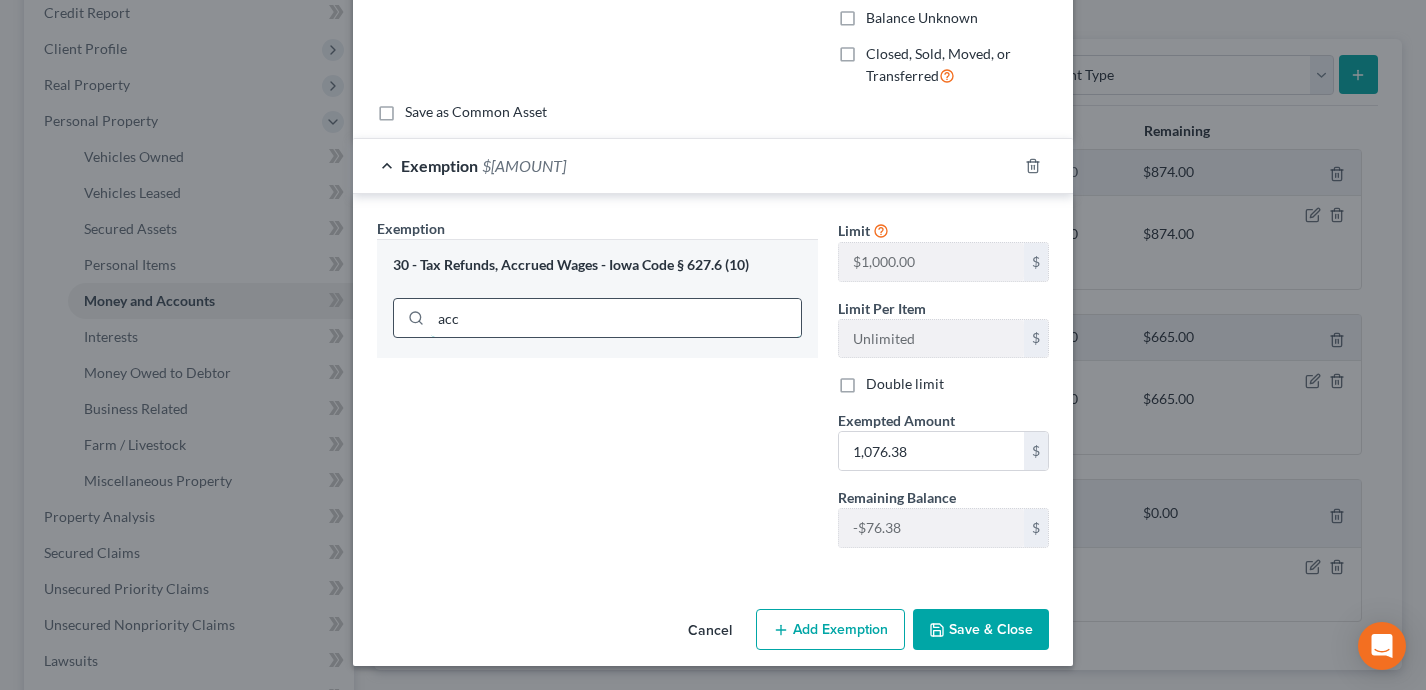 click on "acc" at bounding box center (616, 318) 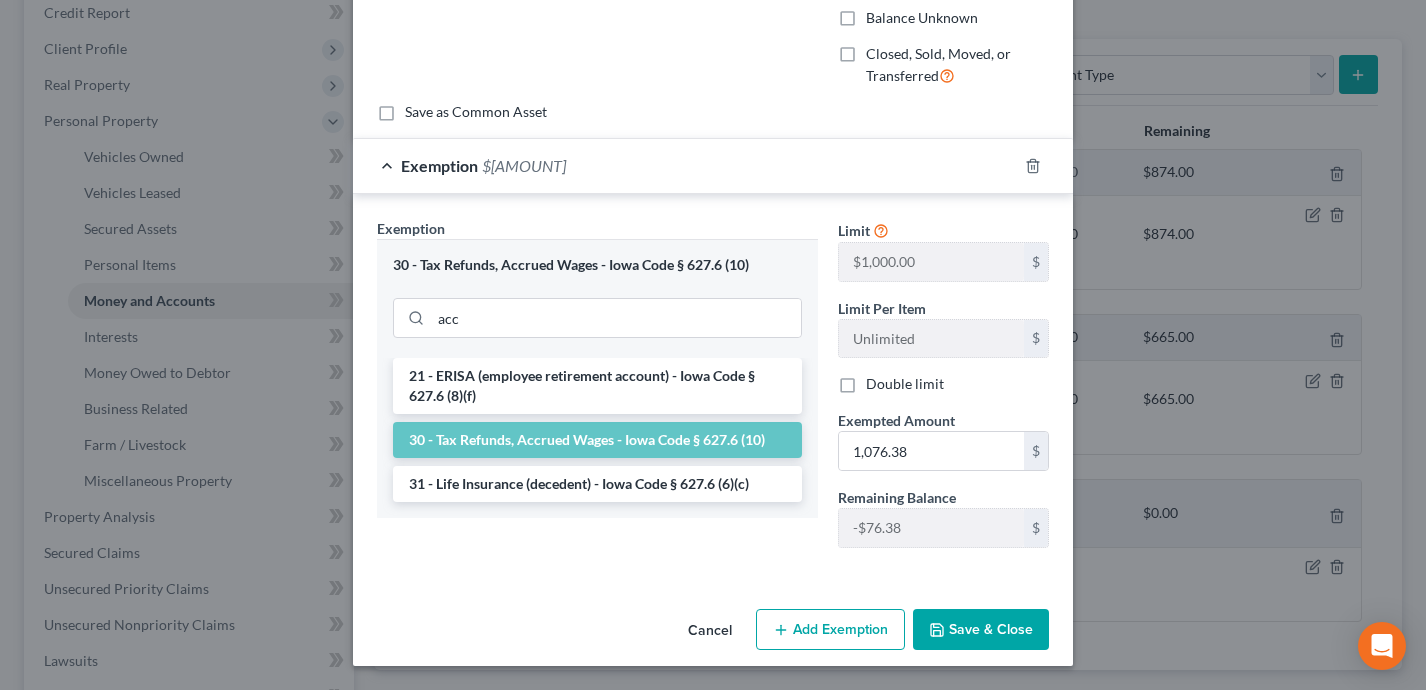 click on "An exemption set must first be selected from the Filing Information section. Common Asset Select South Ottumwa Savings Bank South Ottumwa Savings Bank North Star Community Credit Union (his) Hills Bank MidWestOne Bank Community 1st Credit Union Community Bank and Trust Midwest Heritage Bank
Name of Financial Institution
*
First interstate bank Balance
1,076.38 $
Balance Unknown
Balance Undetermined
1,076.38 $
Balance Unknown
Closed, Sold, Moved, or Transferred  Save as Common Asset
Exemption $1,076.38
Exemption Set must be selected for CA.
Exemption
*
30 - Tax Refunds, Accrued Wages - Iowa Code § 627.6 (10)         acc 21 - ERISA (employee retirement account) - Iowa Code § 627.6 (8)(f) 30 - Tax Refunds, Accrued Wages - Iowa Code § 627.6 (10) 31 - Life Insurance (decedent) - Iowa Code § 627.6 (6)(c) Limit     $1,000.00 $ Limit Per Item $" at bounding box center [713, 231] 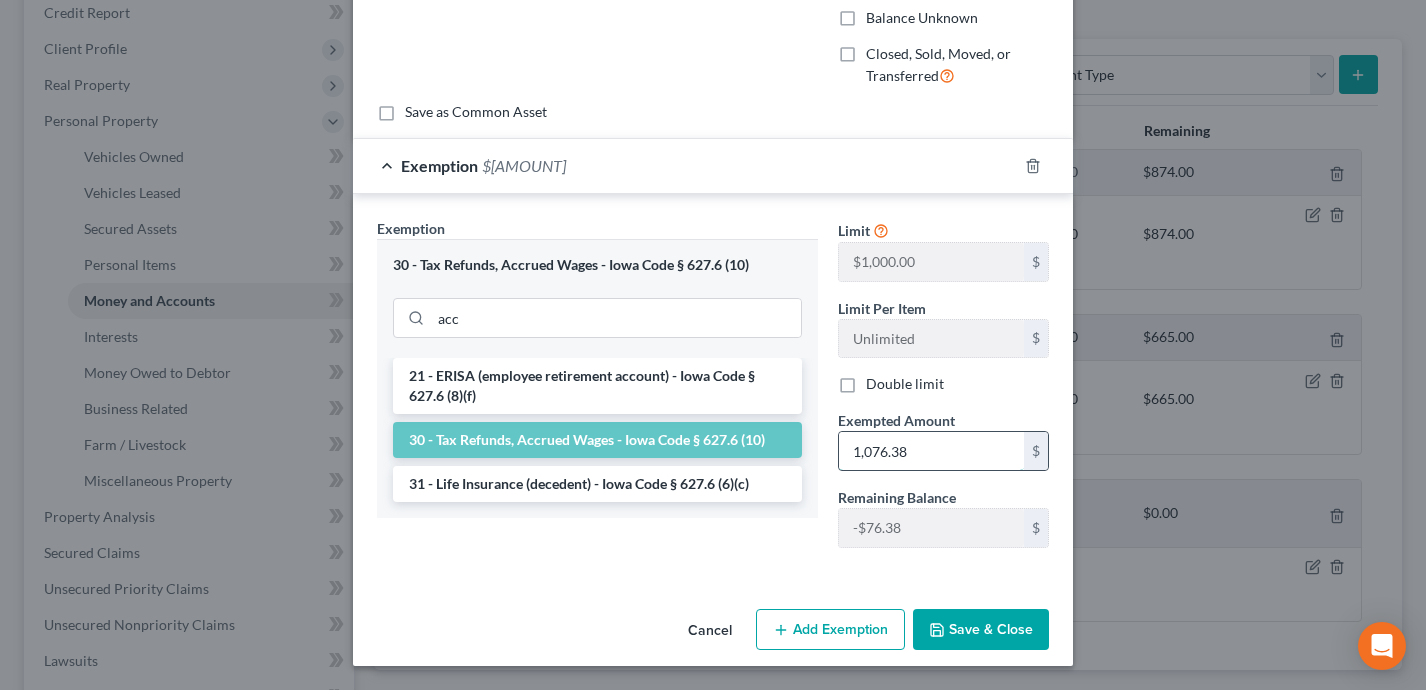 click on "1,076.38" at bounding box center [931, 451] 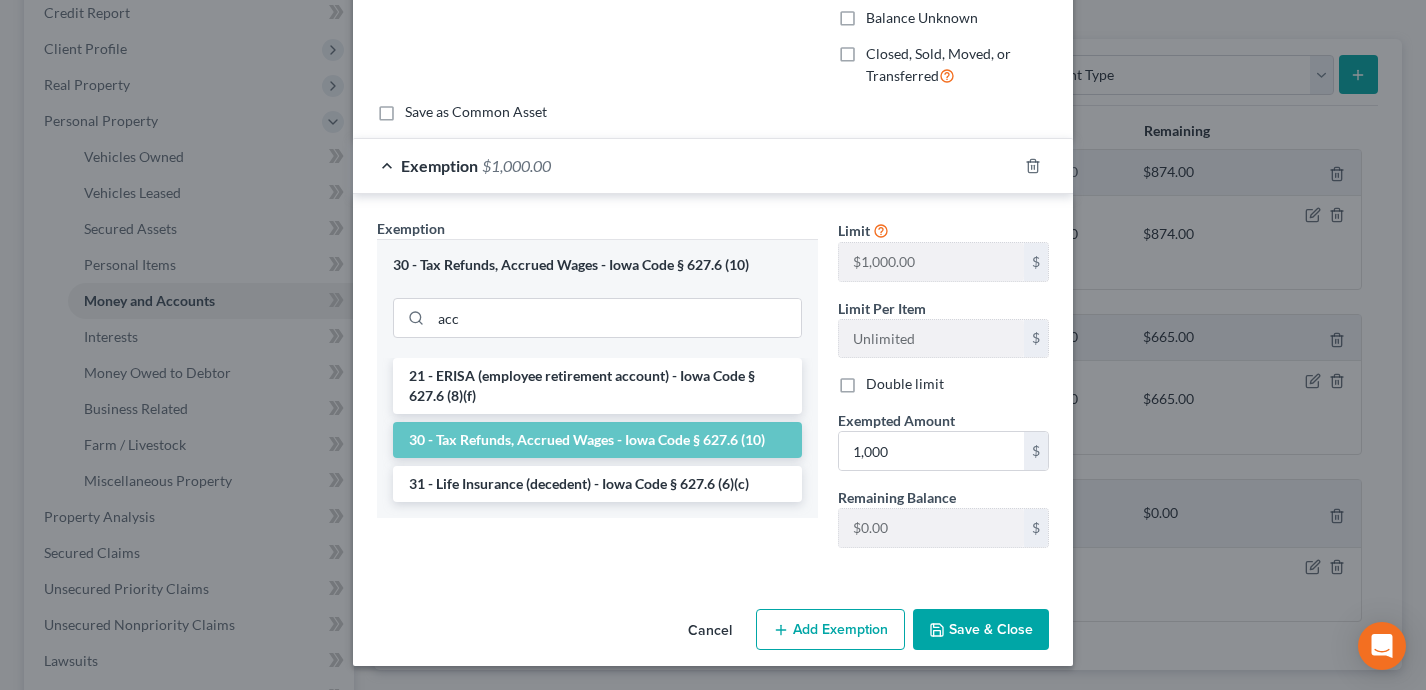 click on "Add Exemption" at bounding box center [830, 630] 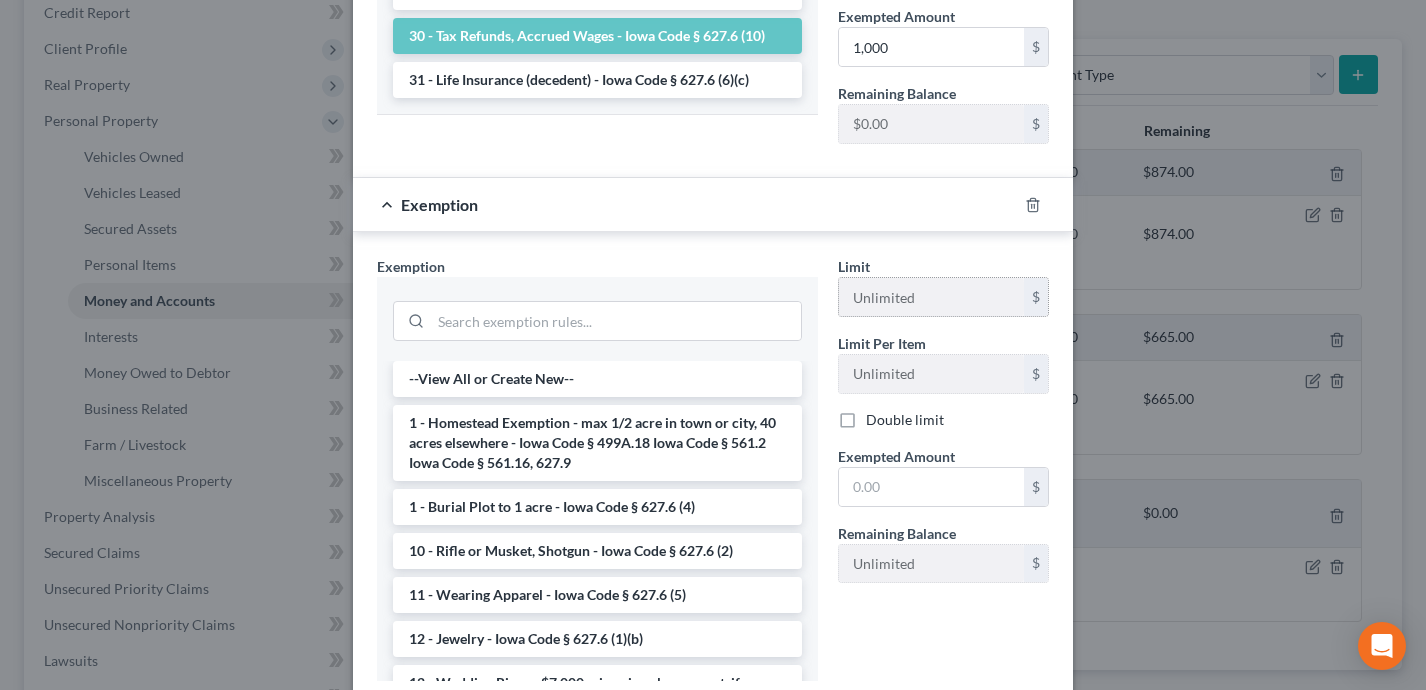 scroll, scrollTop: 664, scrollLeft: 0, axis: vertical 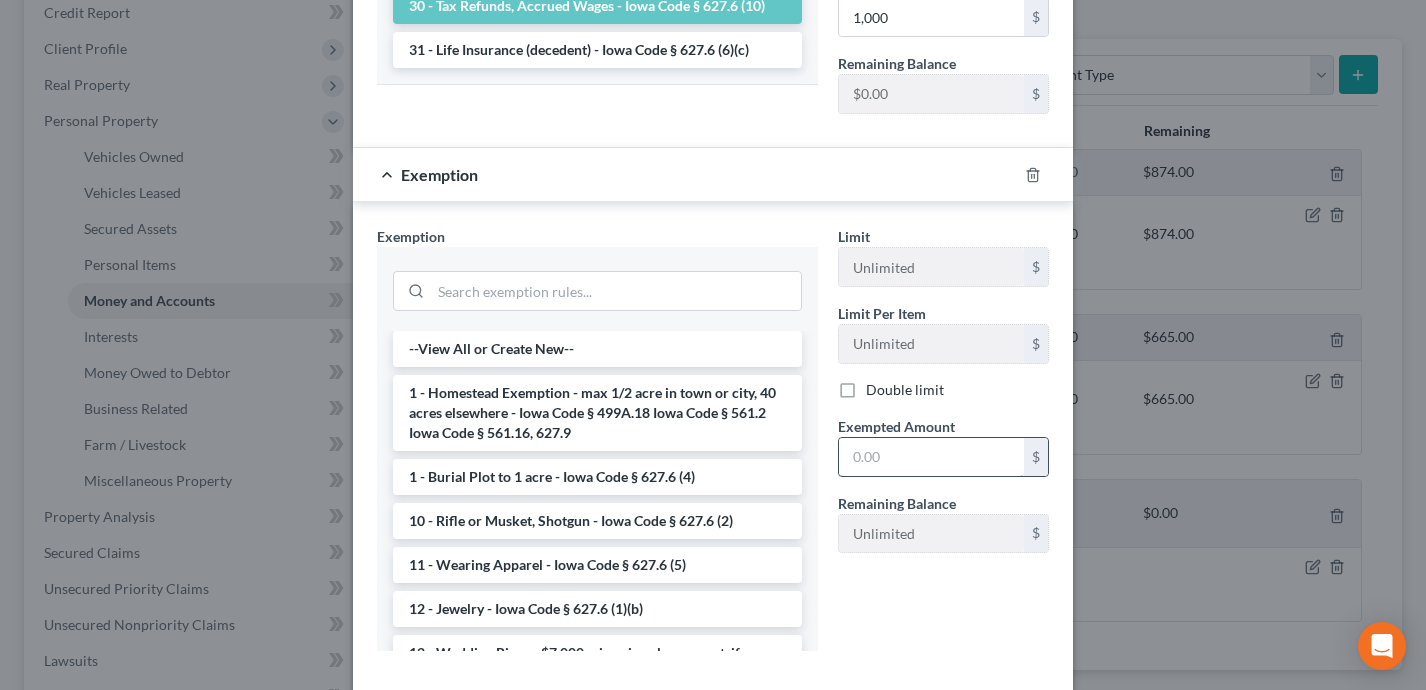 click at bounding box center [931, 457] 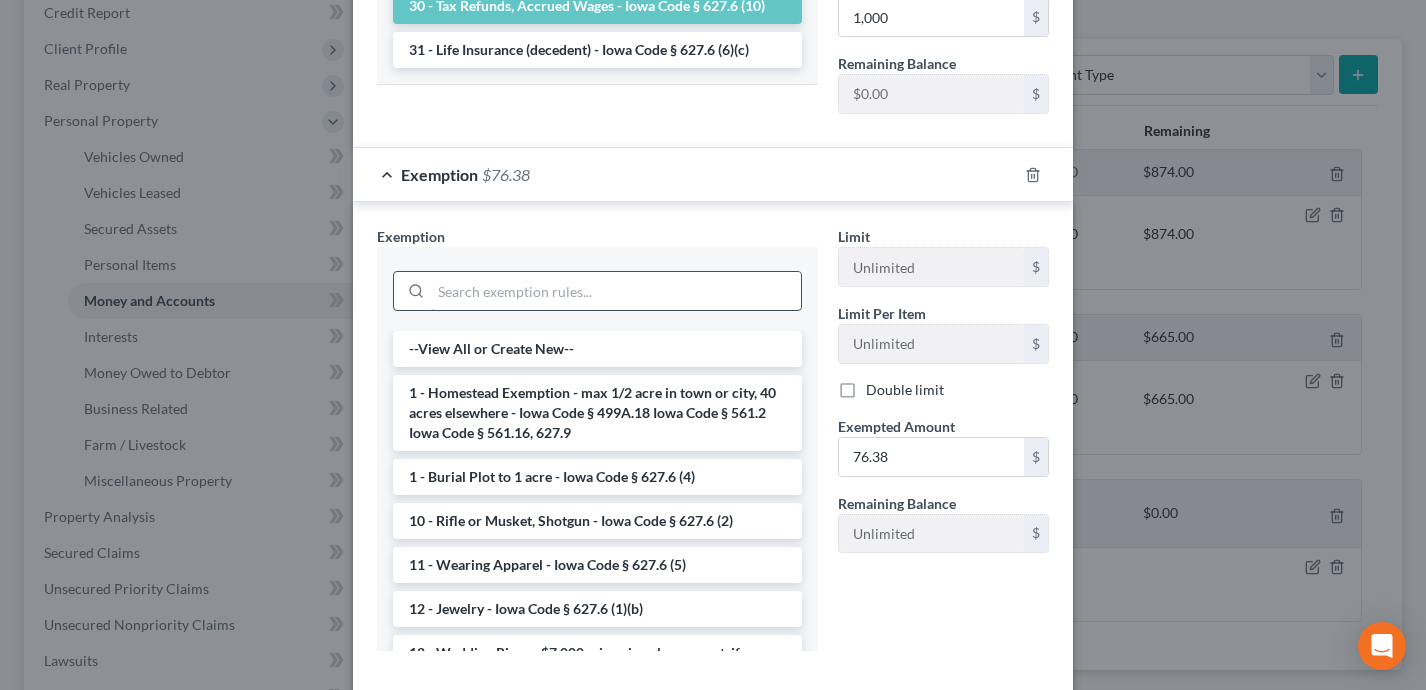 click at bounding box center [616, 291] 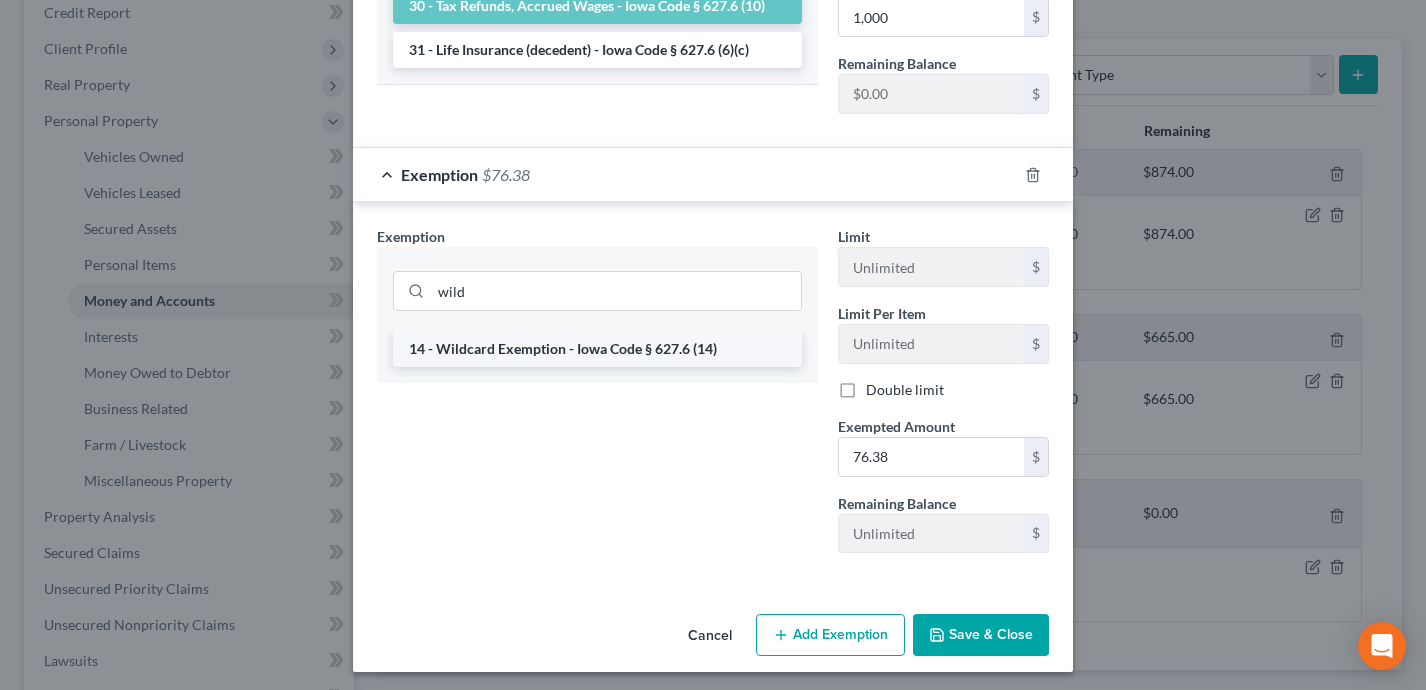 click on "14 - Wildcard Exemption - Iowa Code § 627.6 (14)" at bounding box center [597, 349] 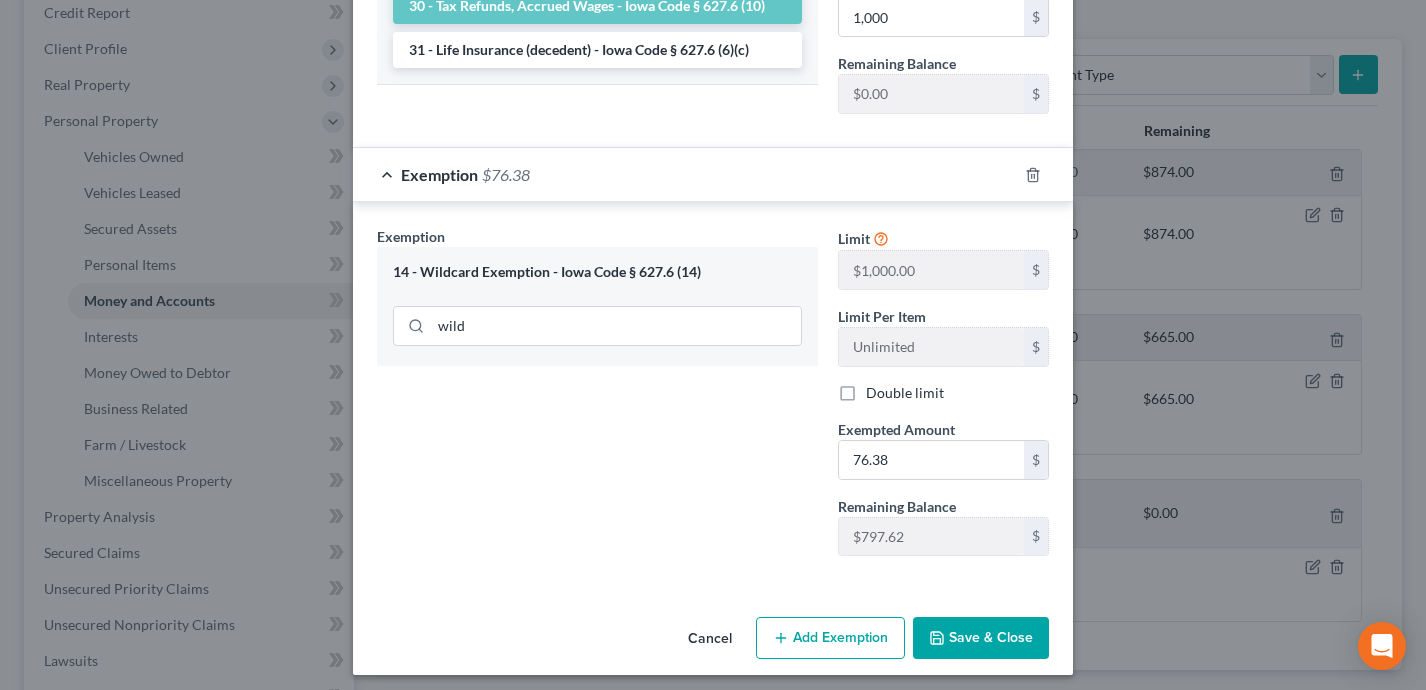 click on "Save & Close" at bounding box center [981, 638] 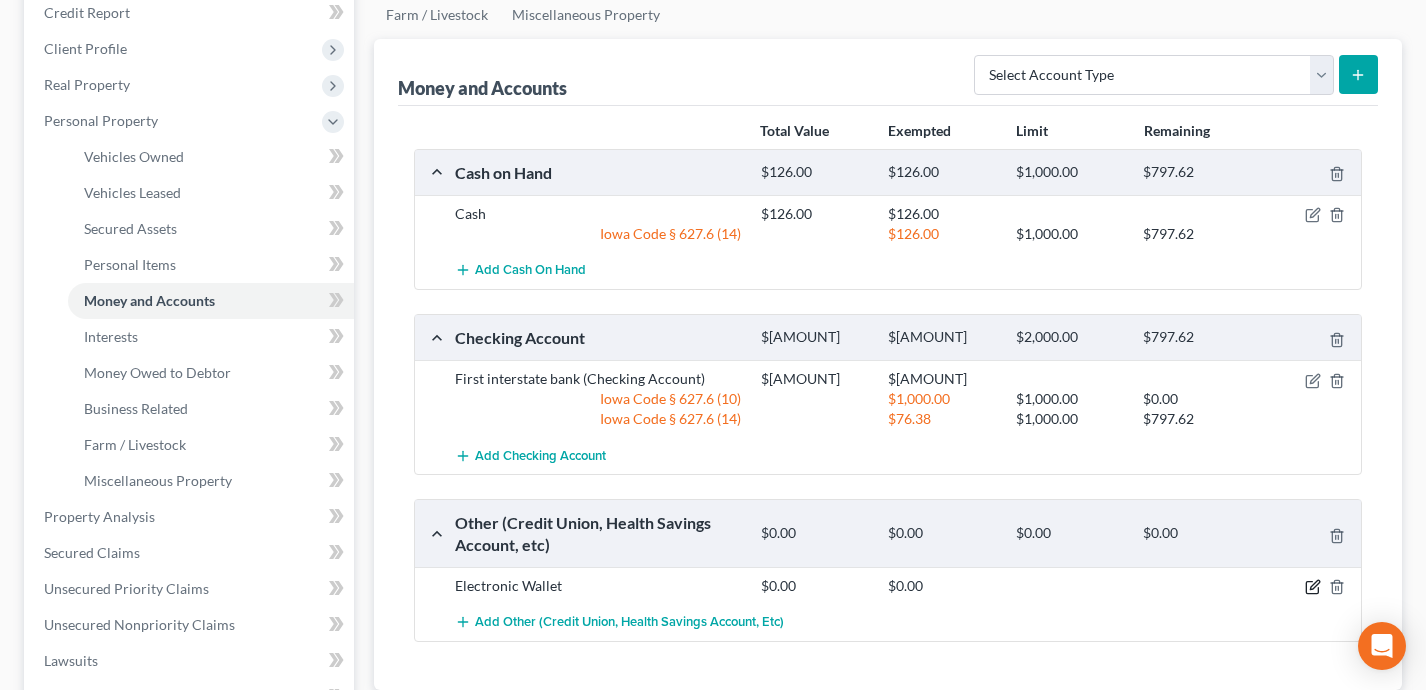 click 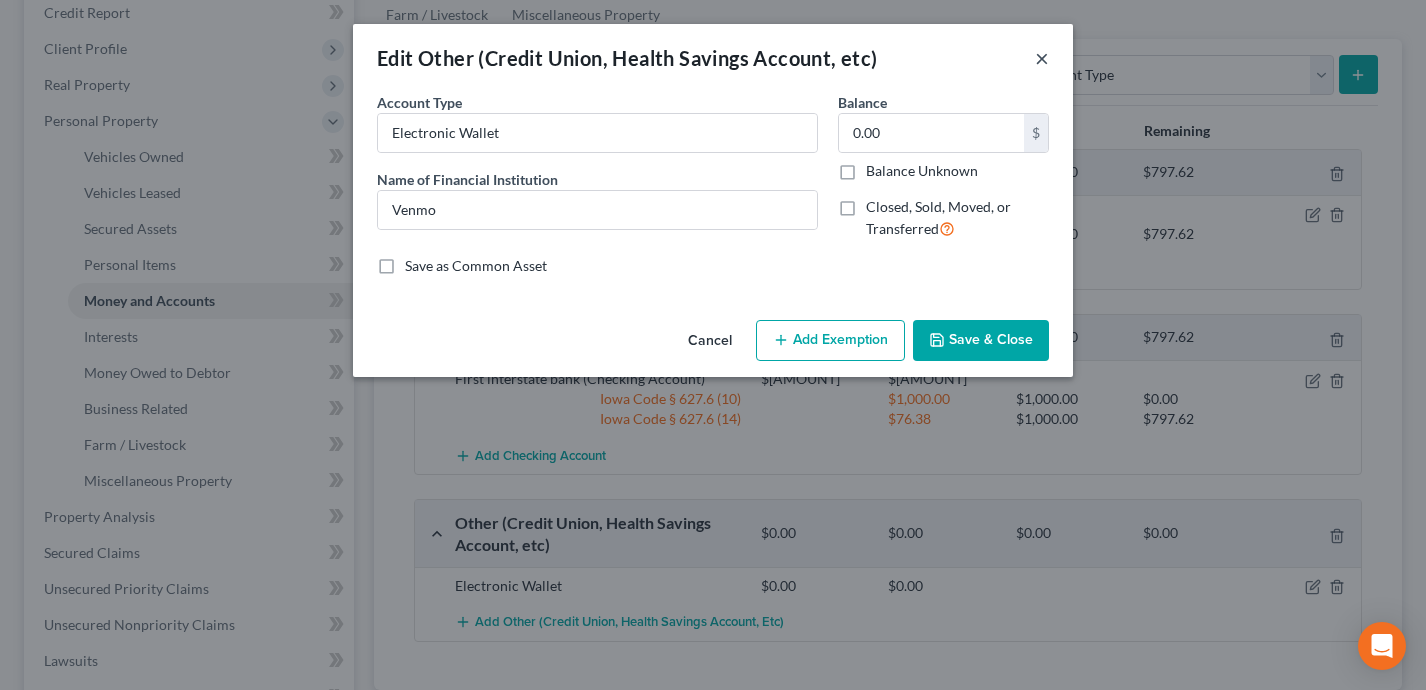 click on "×" at bounding box center (1042, 58) 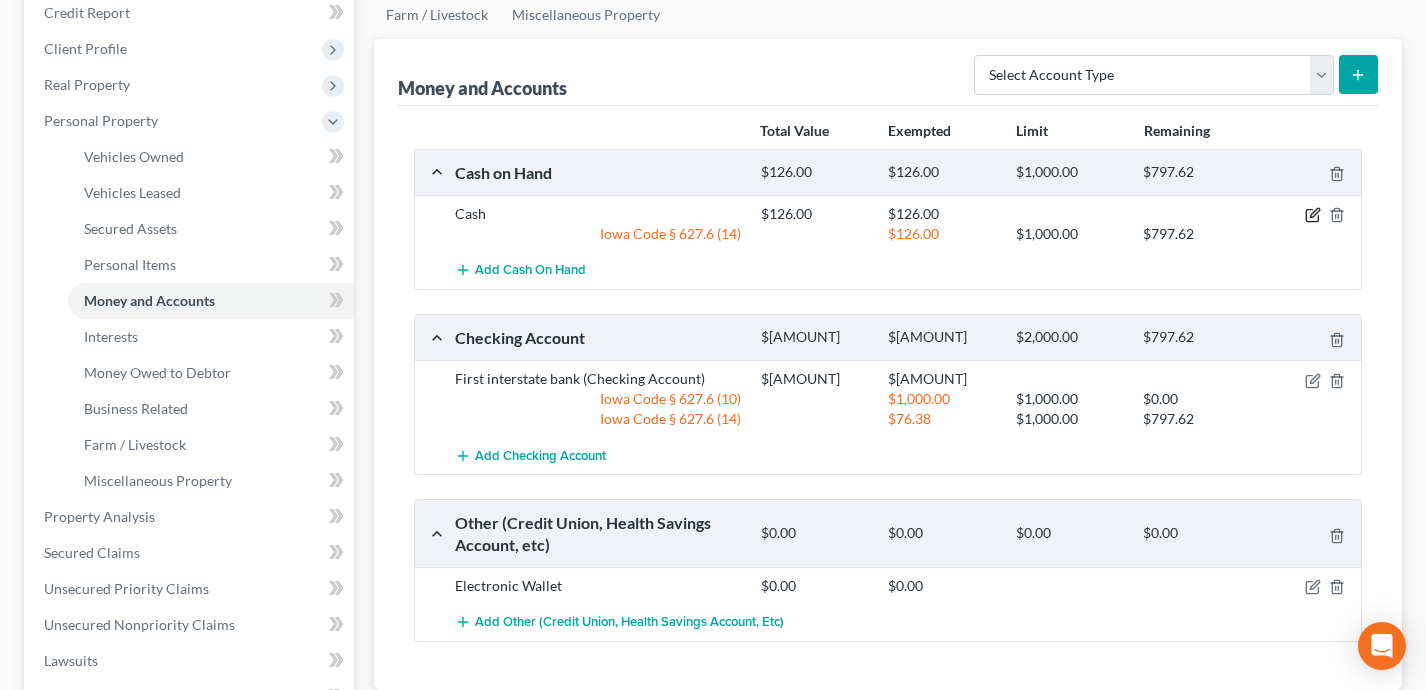 click 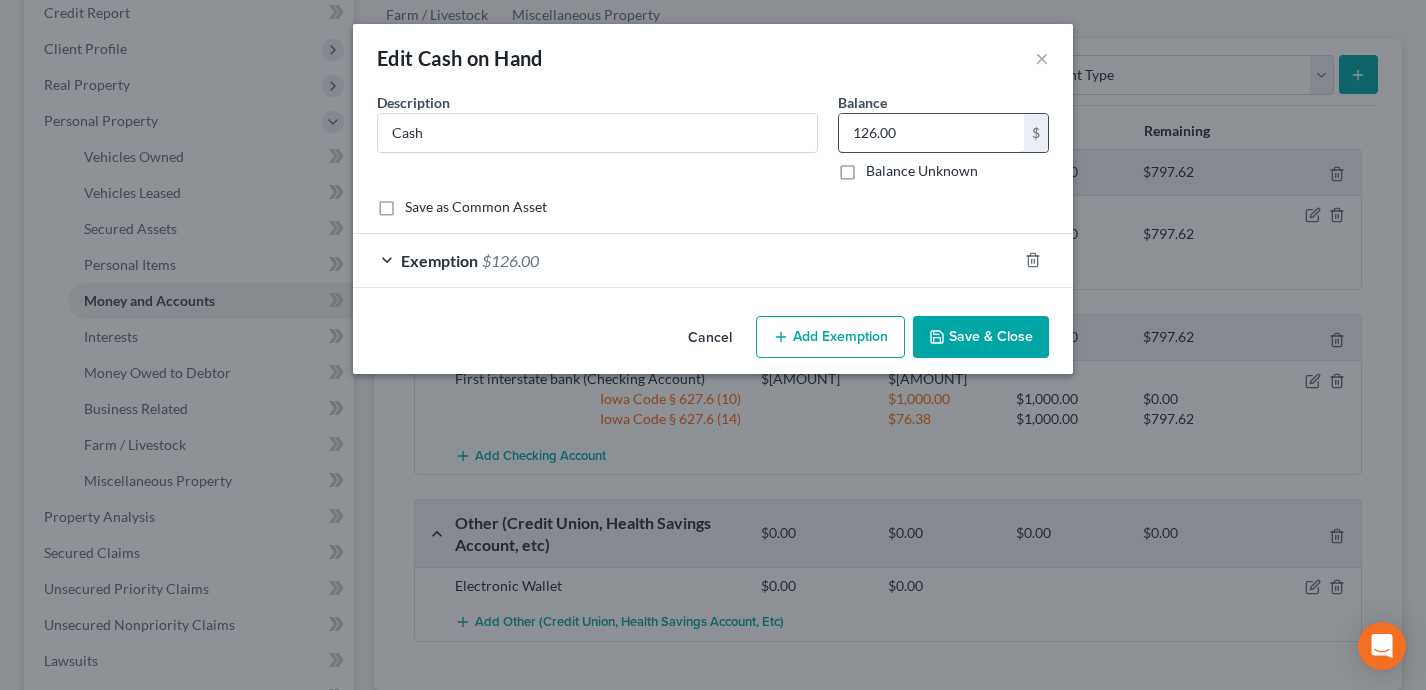 click on "126.00" at bounding box center [931, 133] 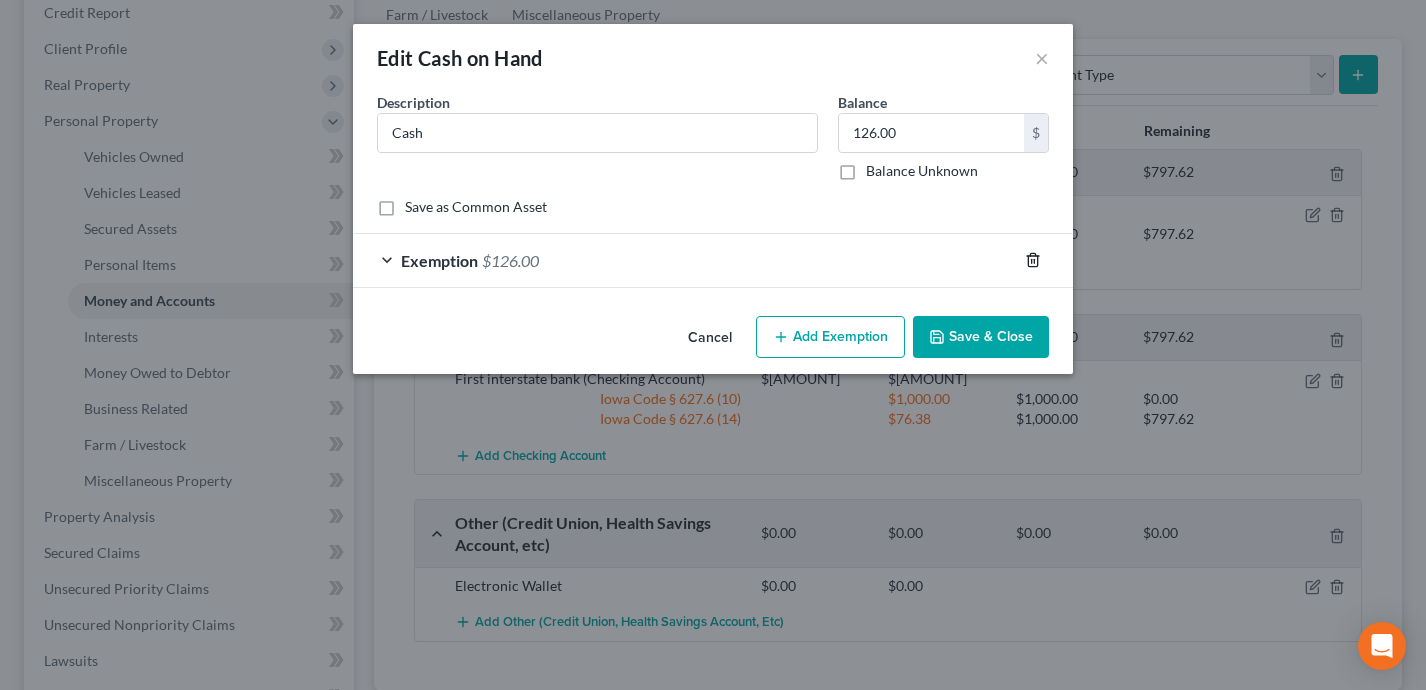click 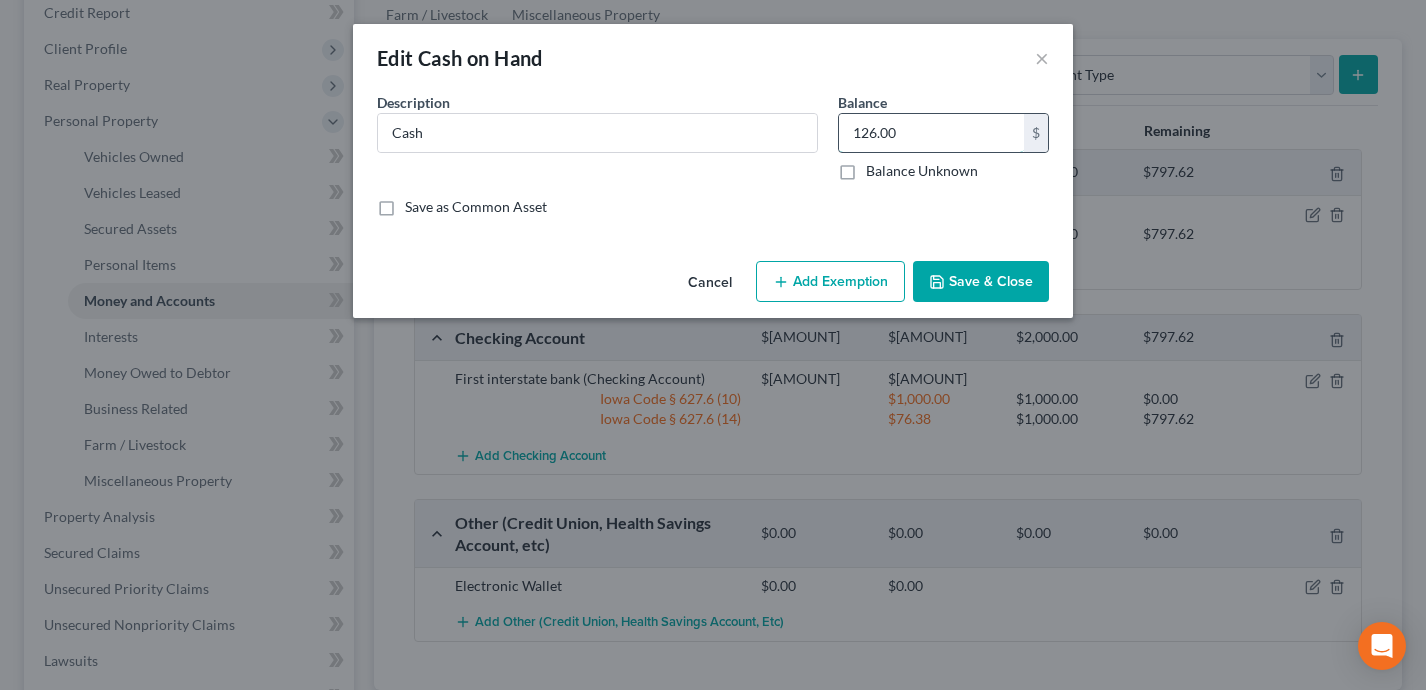 click on "126.00" at bounding box center [931, 133] 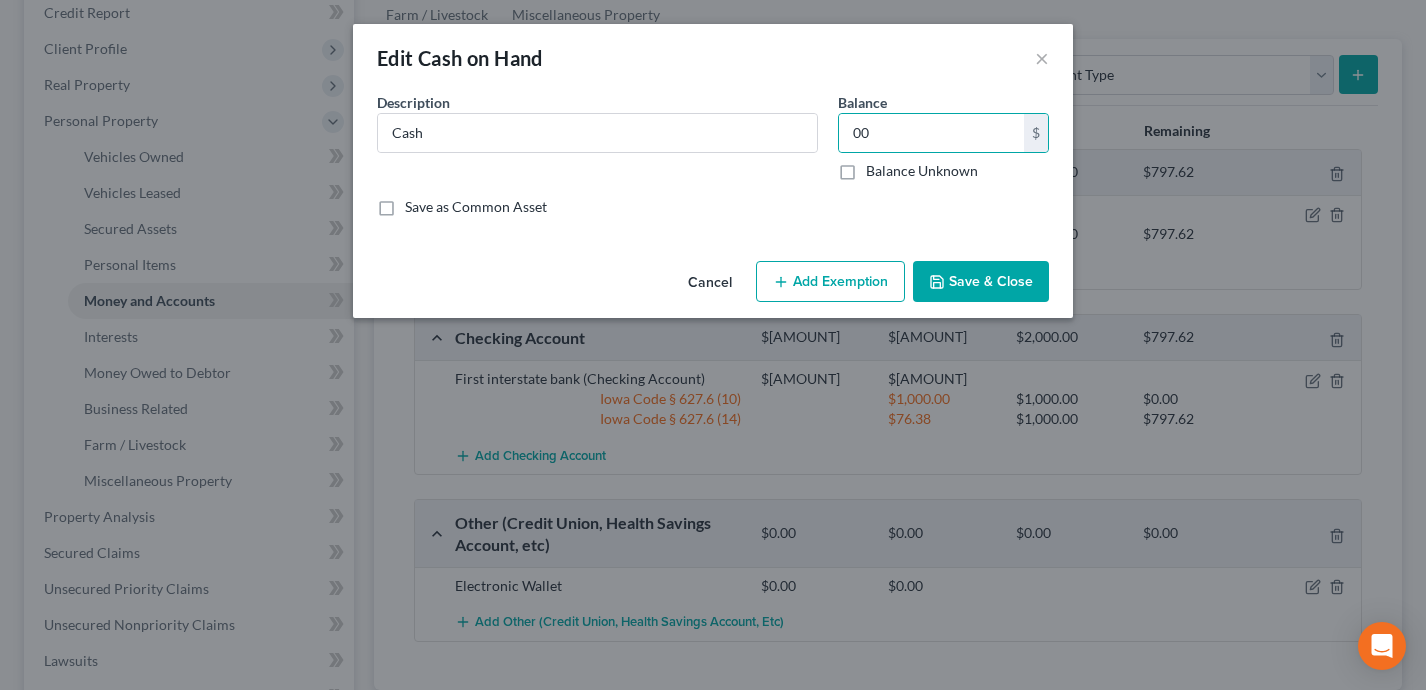 click on "Save & Close" at bounding box center [981, 282] 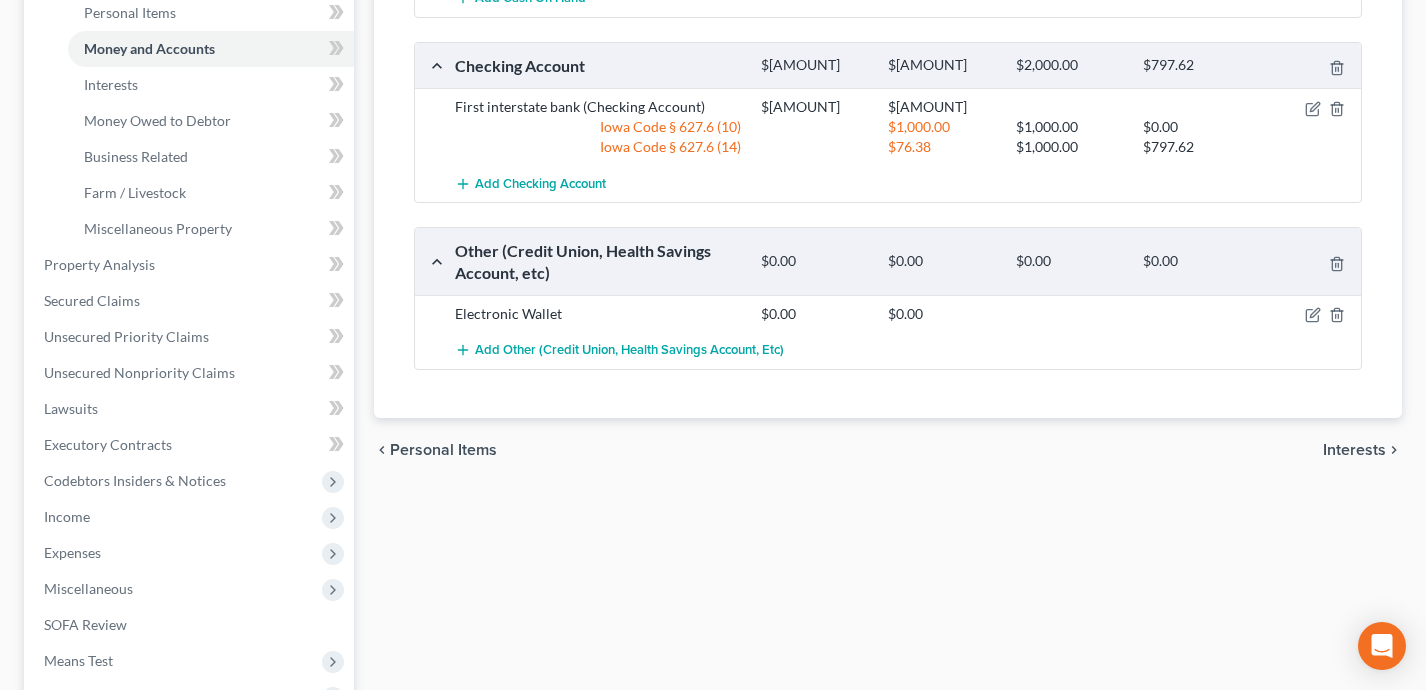 scroll, scrollTop: 505, scrollLeft: 0, axis: vertical 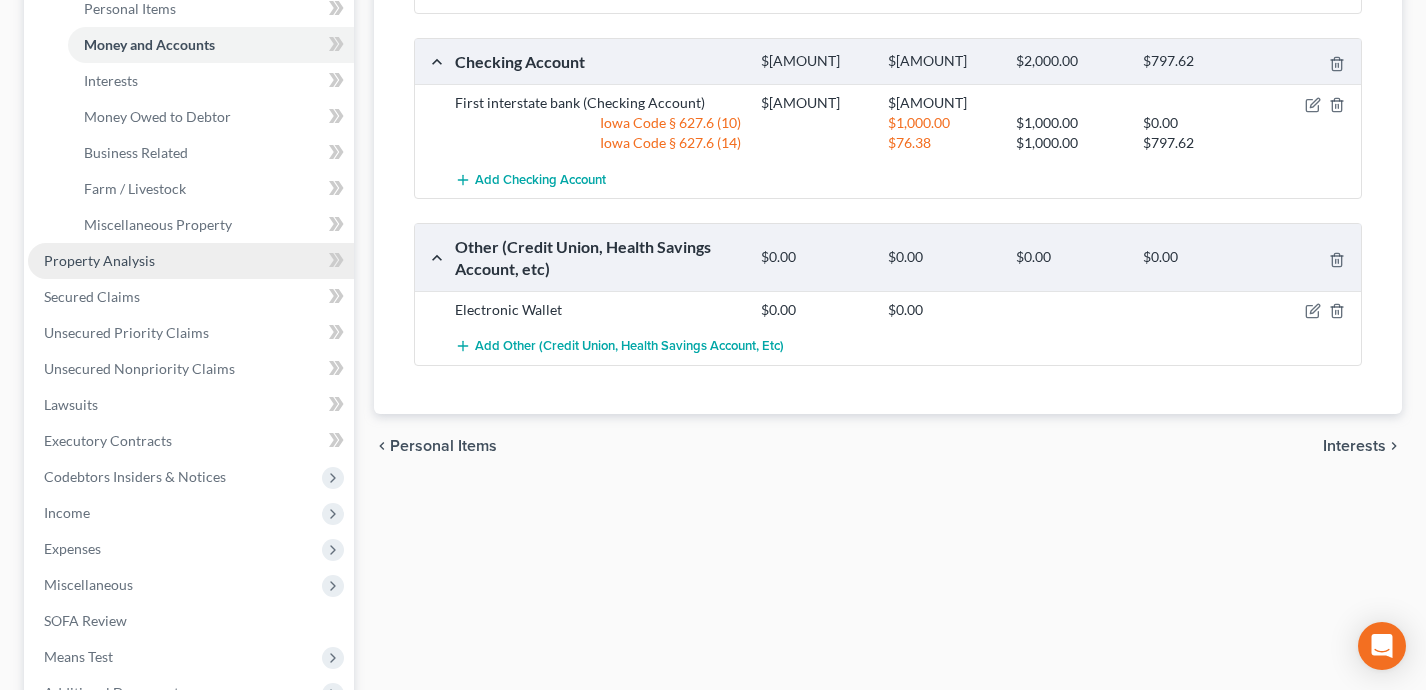 click on "Property Analysis" at bounding box center (191, 261) 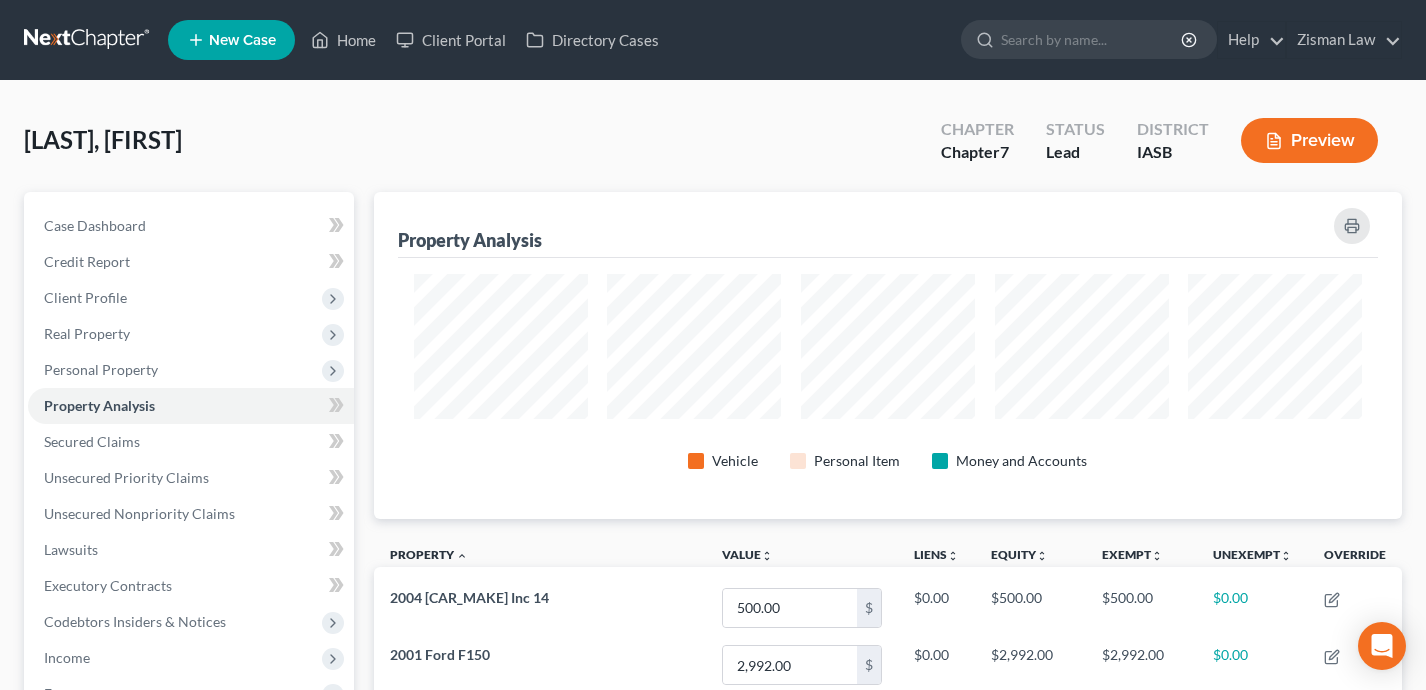 scroll, scrollTop: 0, scrollLeft: 0, axis: both 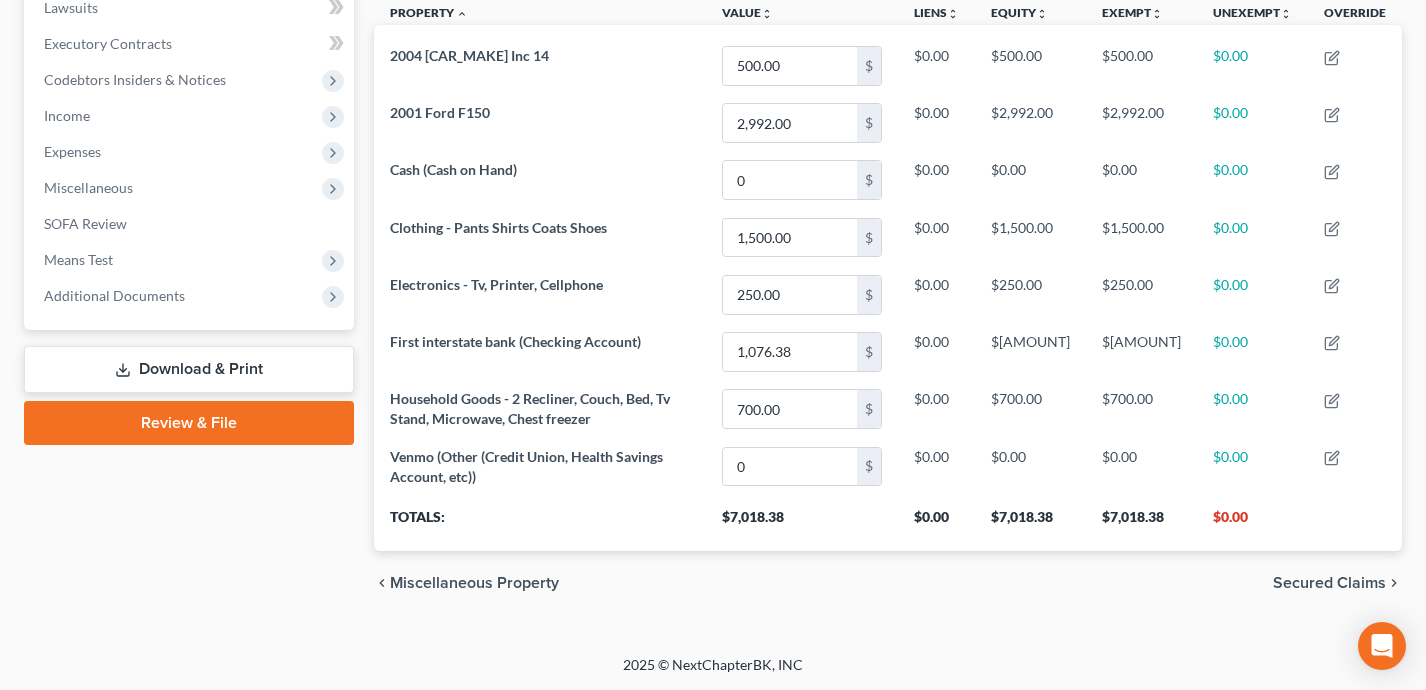 click on "Download & Print" at bounding box center (189, 369) 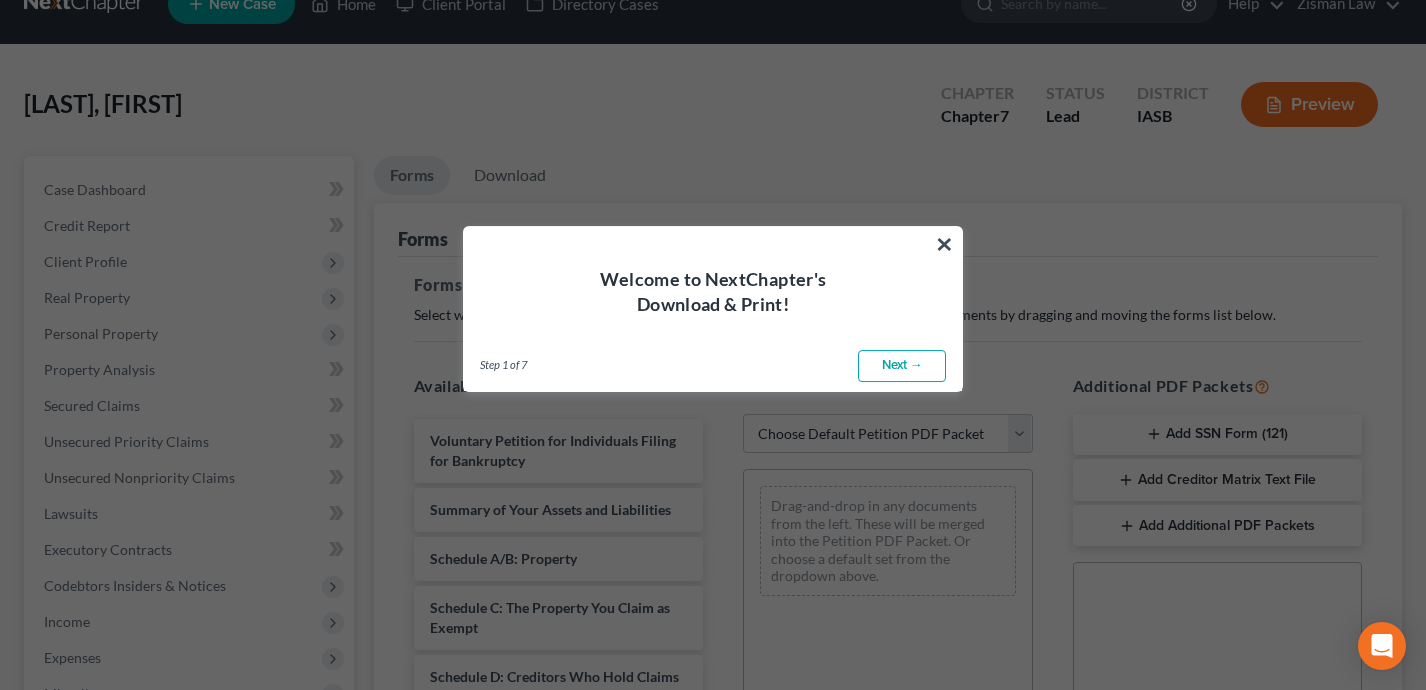scroll, scrollTop: 0, scrollLeft: 0, axis: both 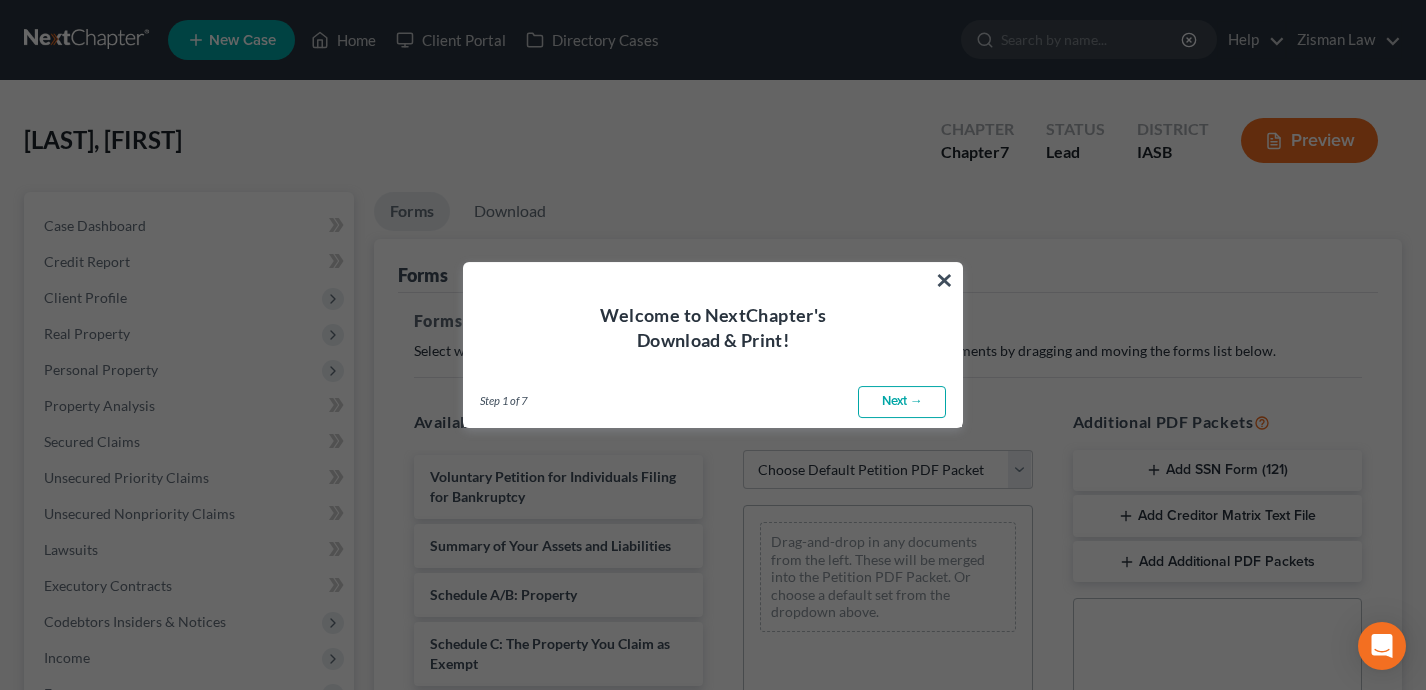 click on "Next →" at bounding box center (902, 402) 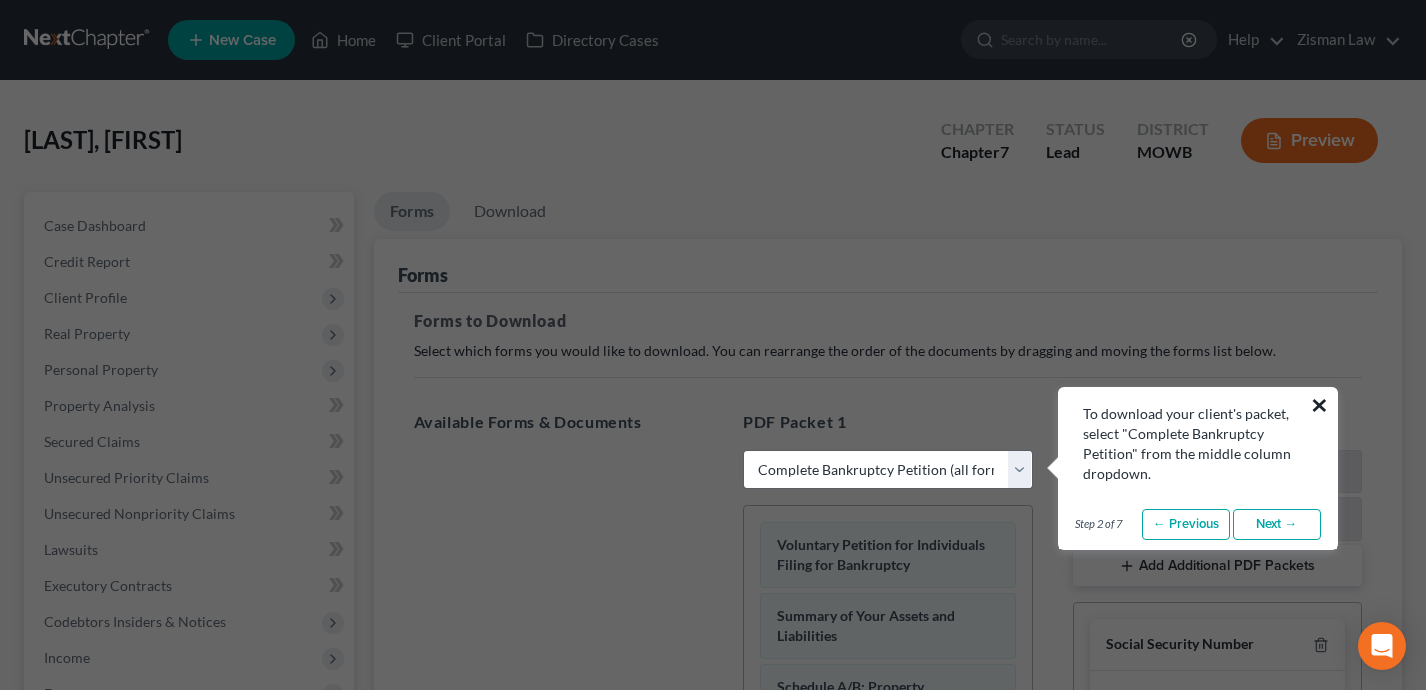click on "×" at bounding box center (1319, 405) 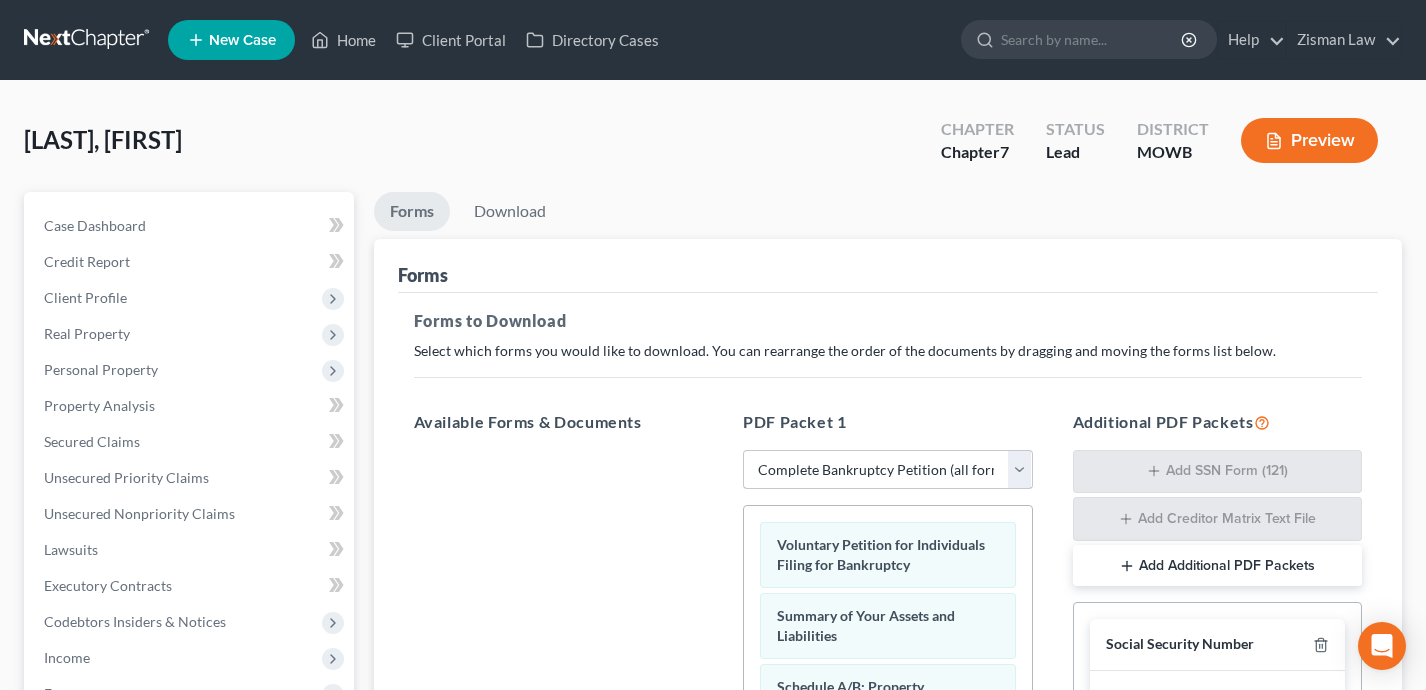 click on "Choose Default Petition PDF Packet Complete Bankruptcy Petition (all forms and schedules) Emergency Filing Forms (Petition and Creditor List Only) Amended Forms Signature Pages Only" at bounding box center (888, 470) 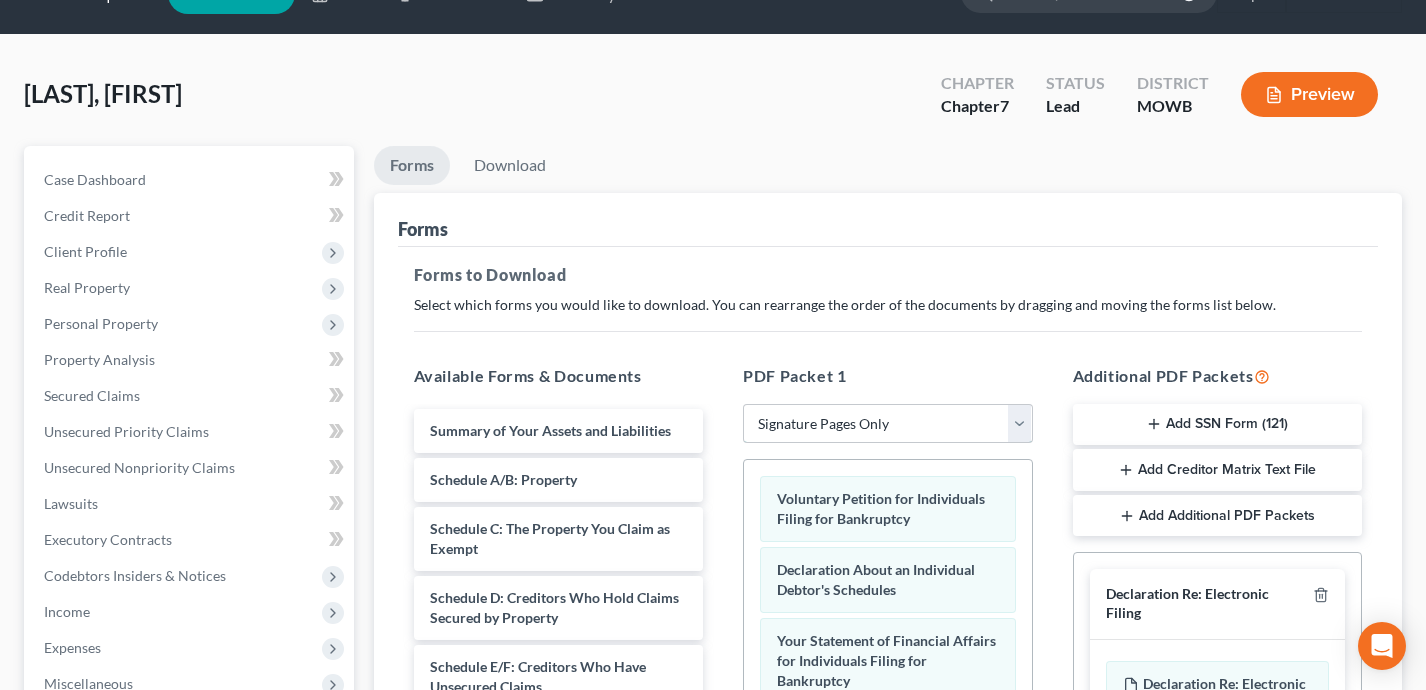scroll, scrollTop: 72, scrollLeft: 0, axis: vertical 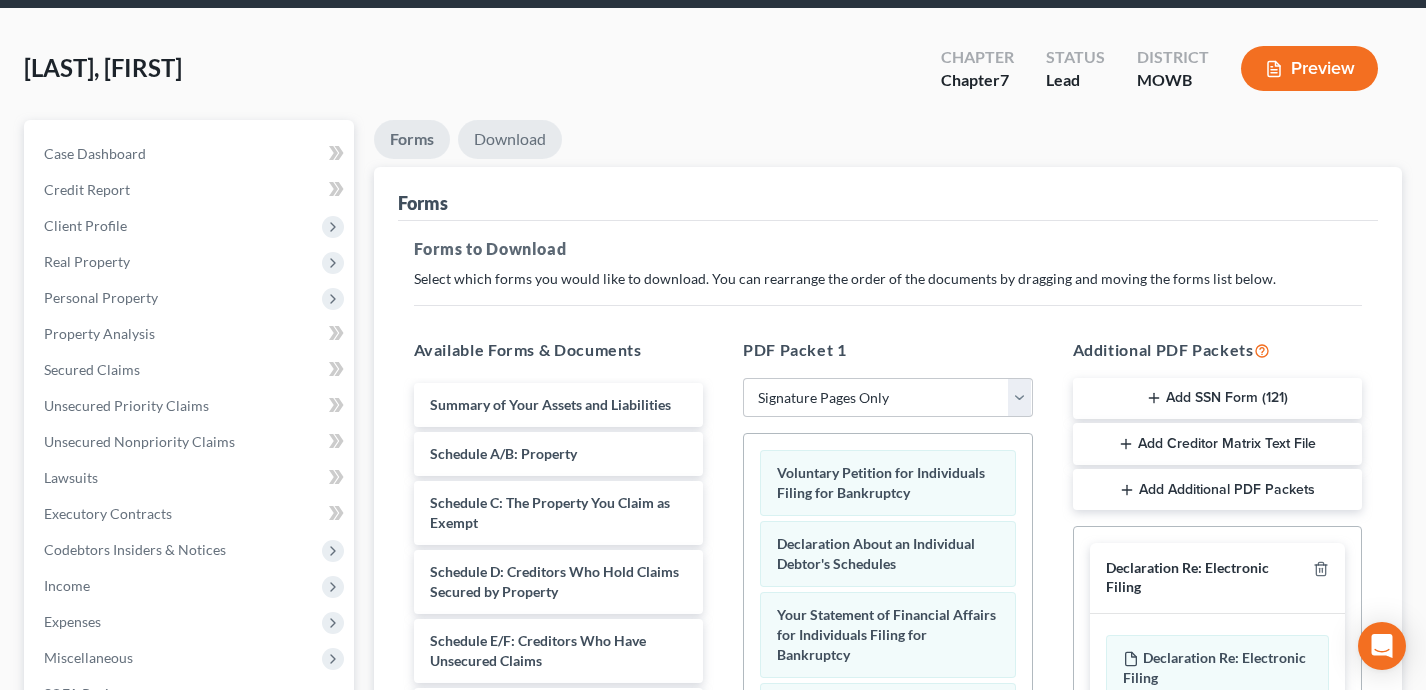 click on "Download" at bounding box center (510, 139) 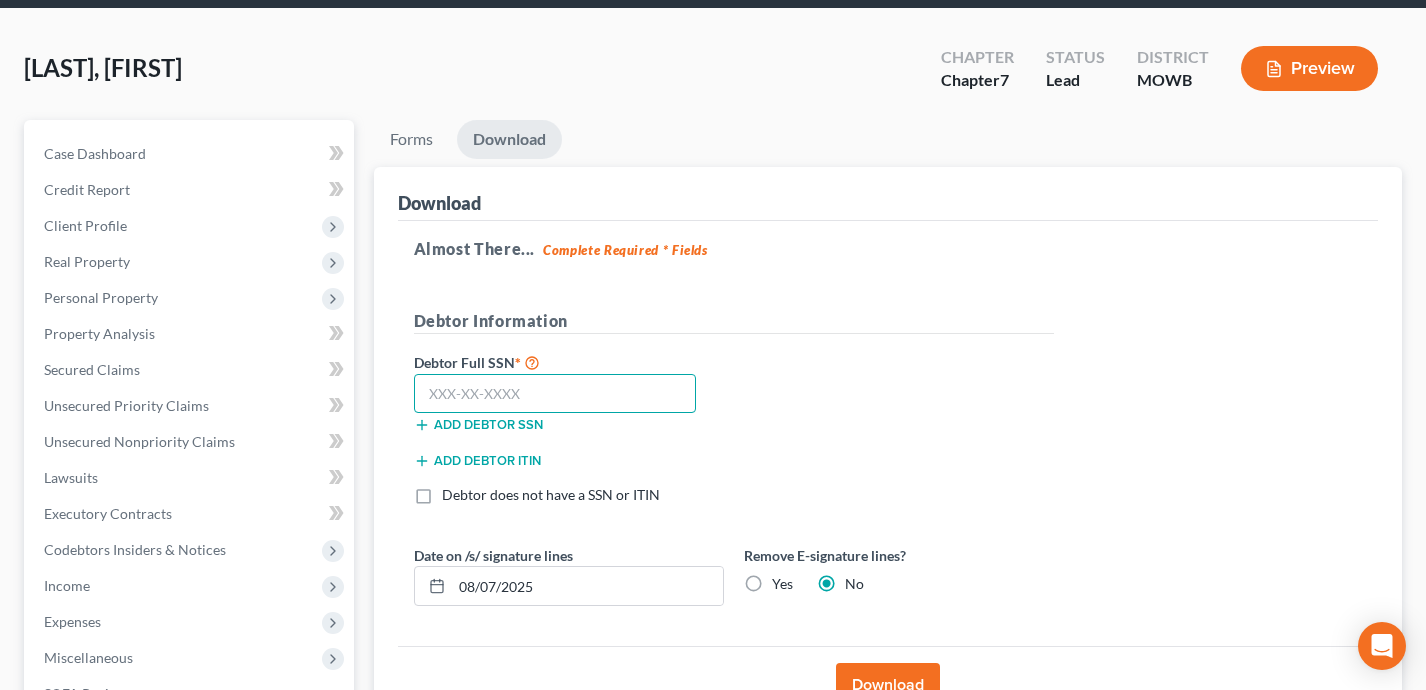 click at bounding box center (555, 394) 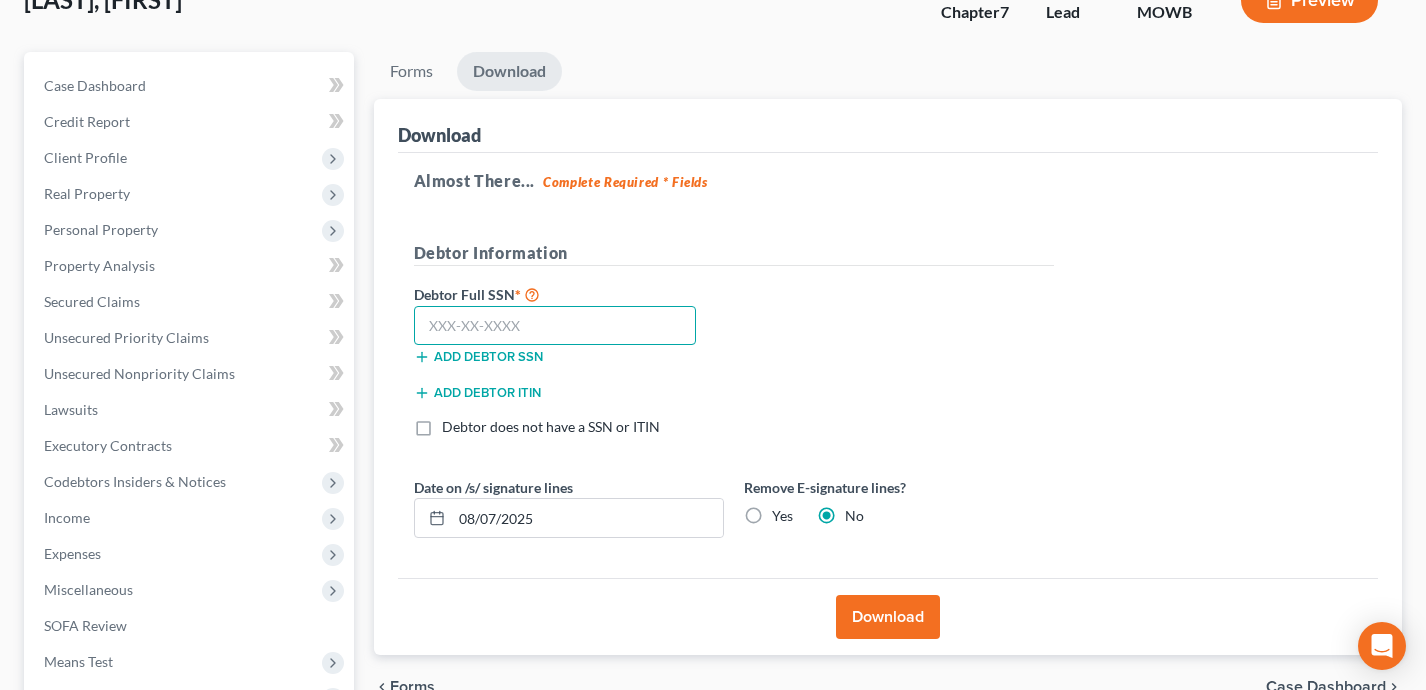 scroll, scrollTop: 135, scrollLeft: 0, axis: vertical 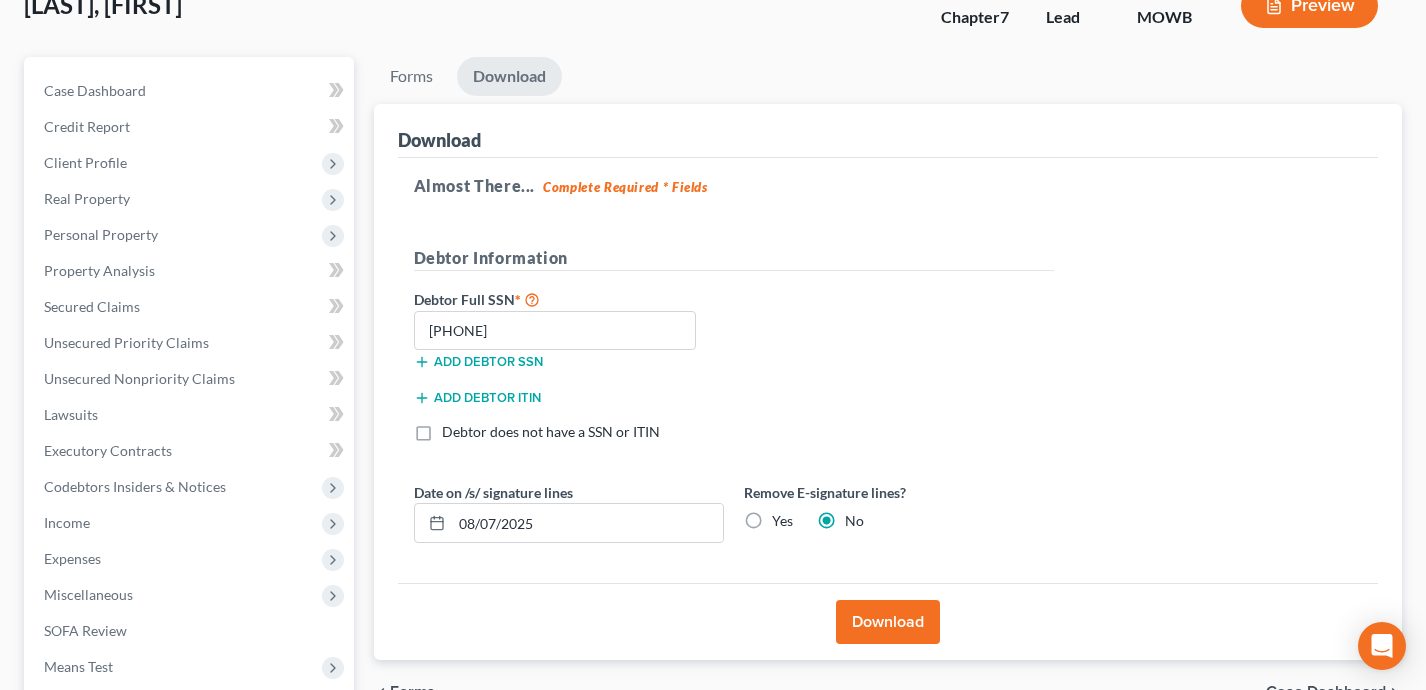 click on "Download" at bounding box center (888, 622) 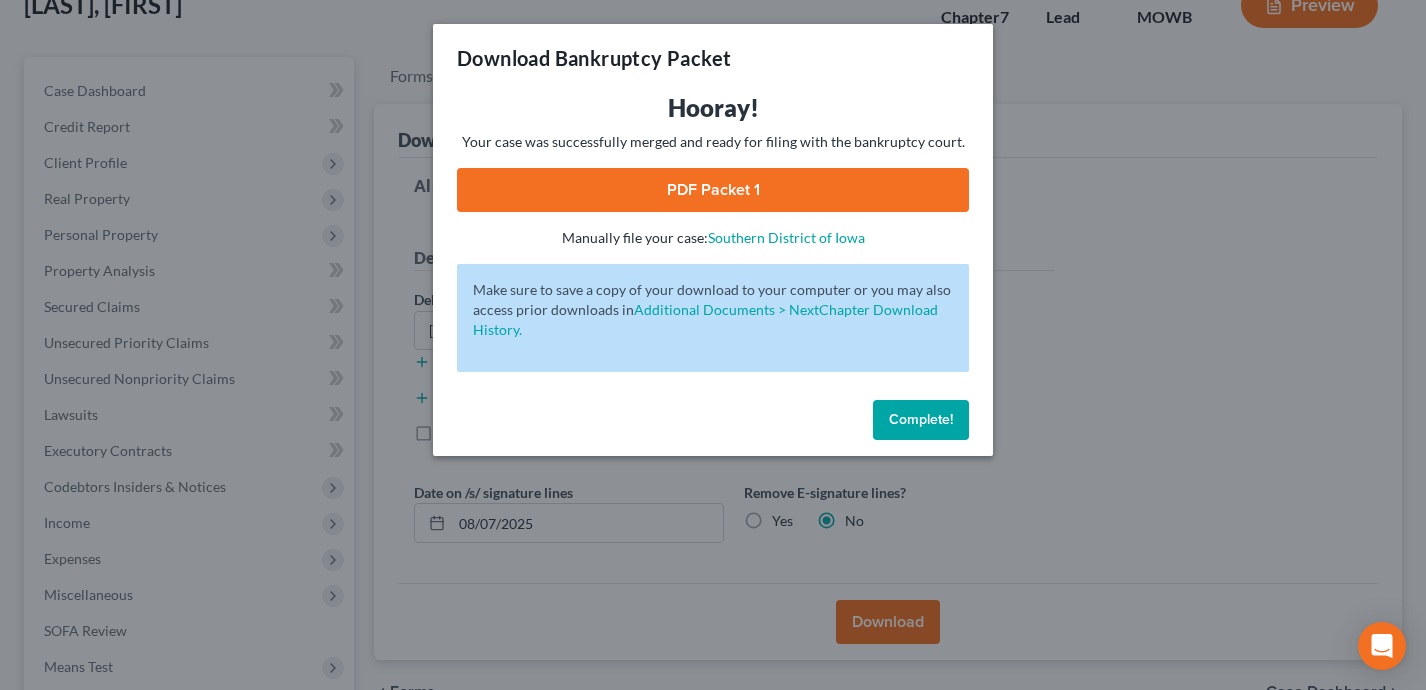 click on "PDF Packet 1" at bounding box center (713, 190) 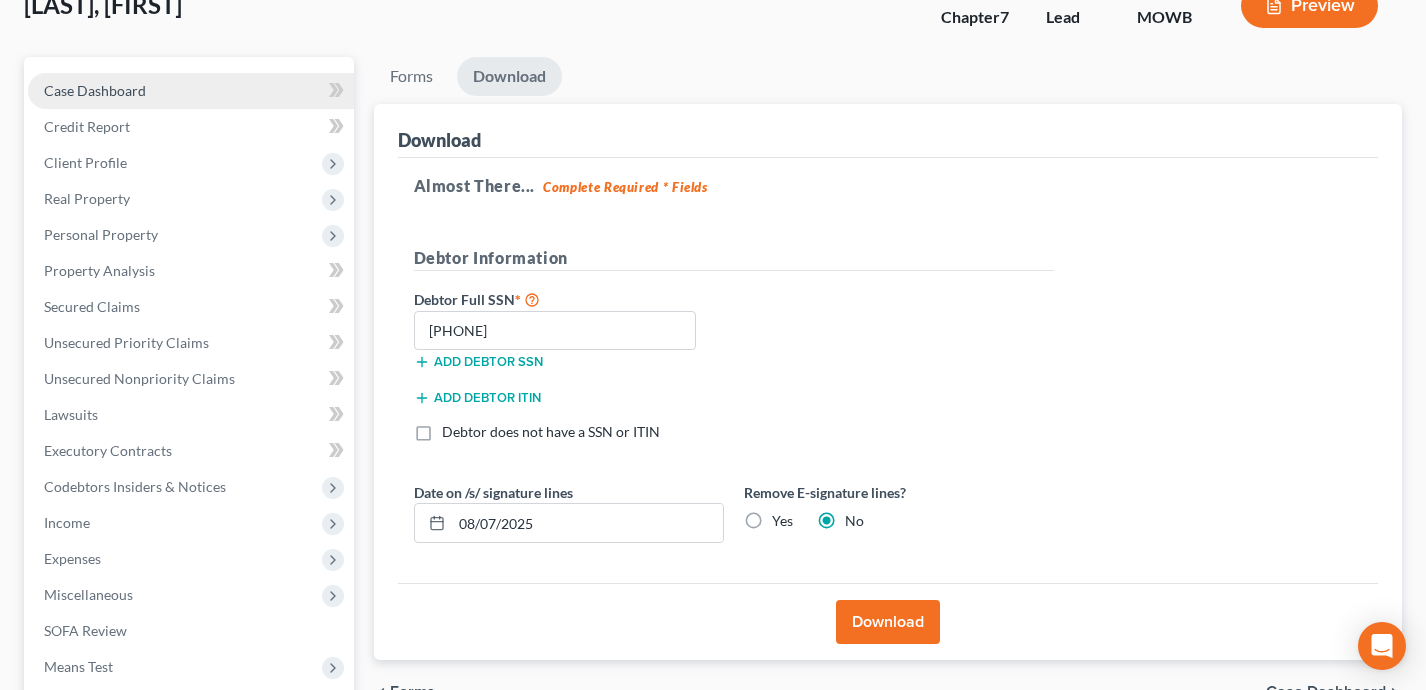 click on "Case Dashboard" at bounding box center (191, 91) 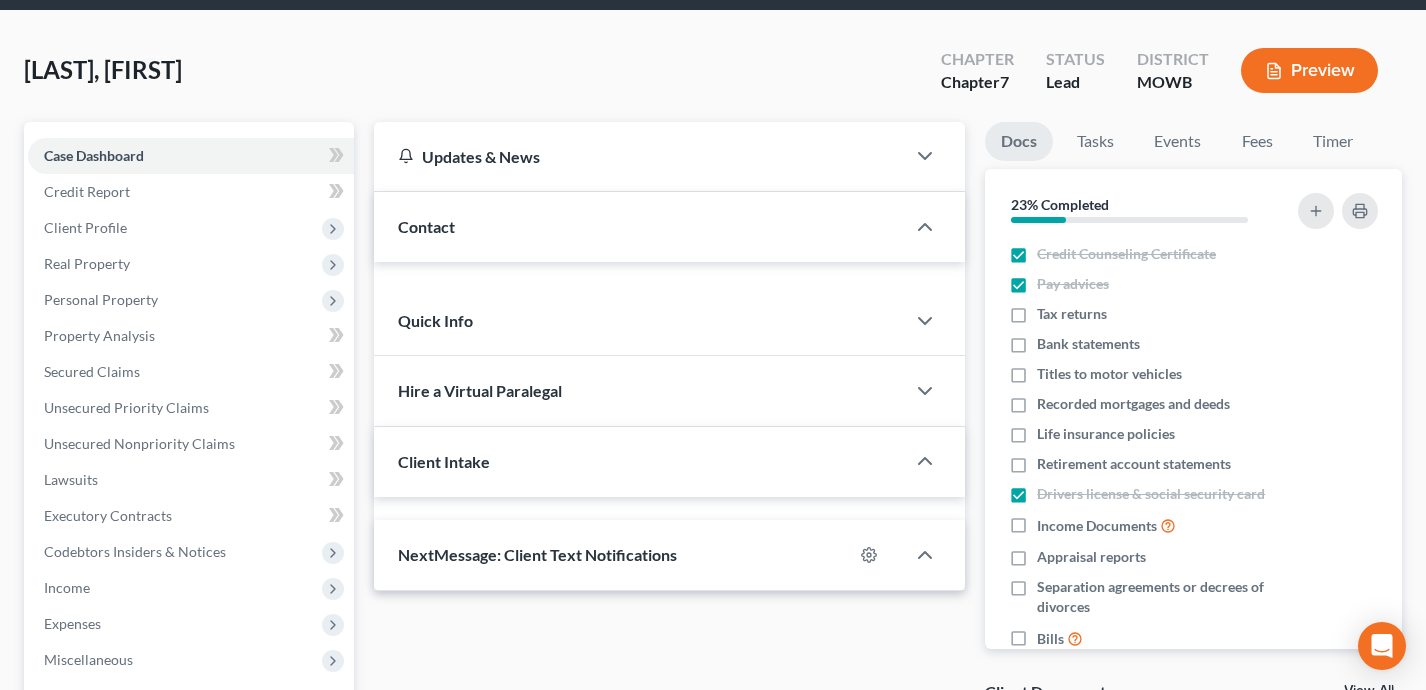 scroll, scrollTop: 0, scrollLeft: 0, axis: both 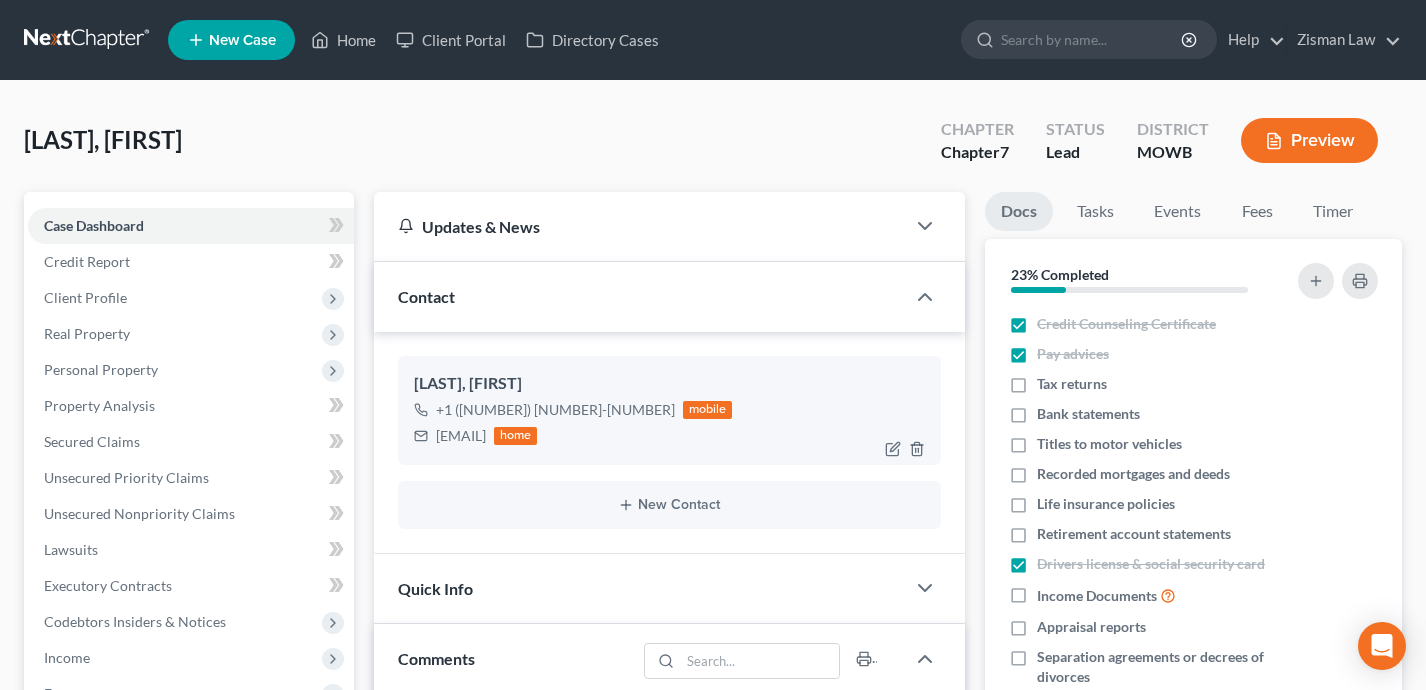 drag, startPoint x: 578, startPoint y: 433, endPoint x: 425, endPoint y: 431, distance: 153.01308 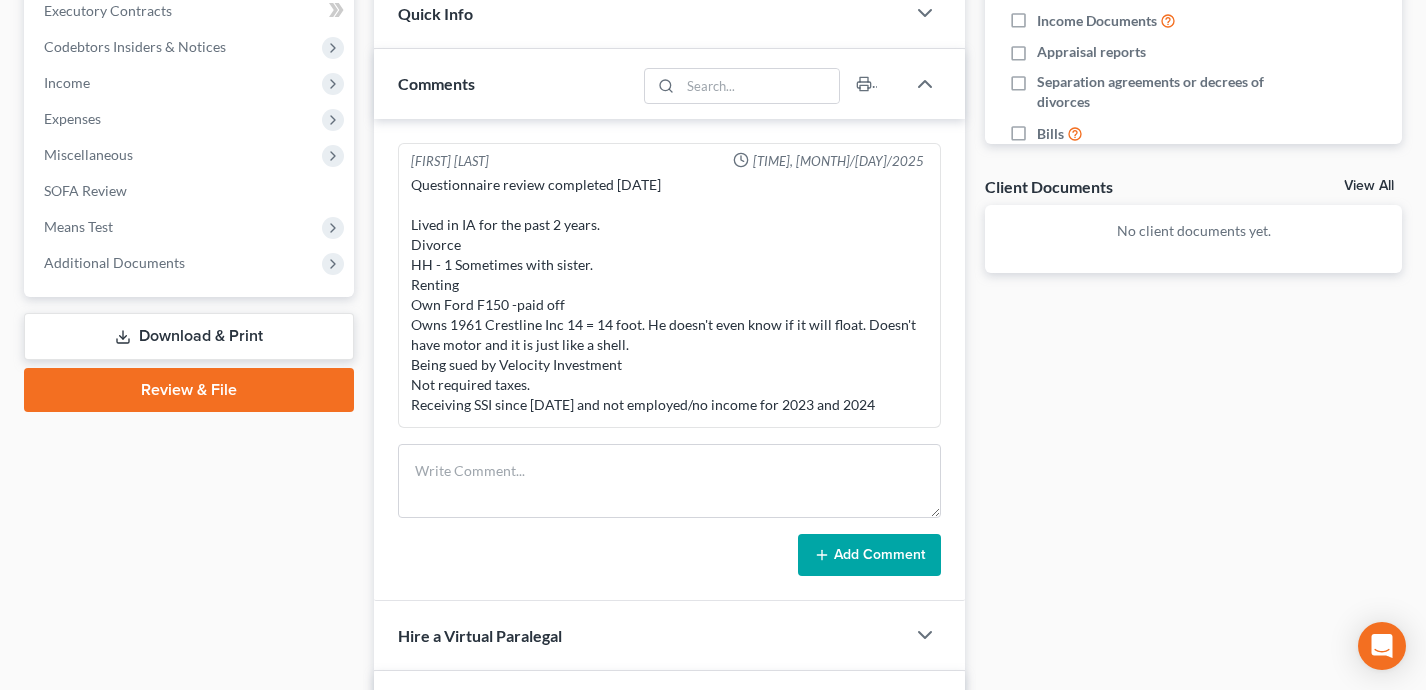 scroll, scrollTop: 658, scrollLeft: 0, axis: vertical 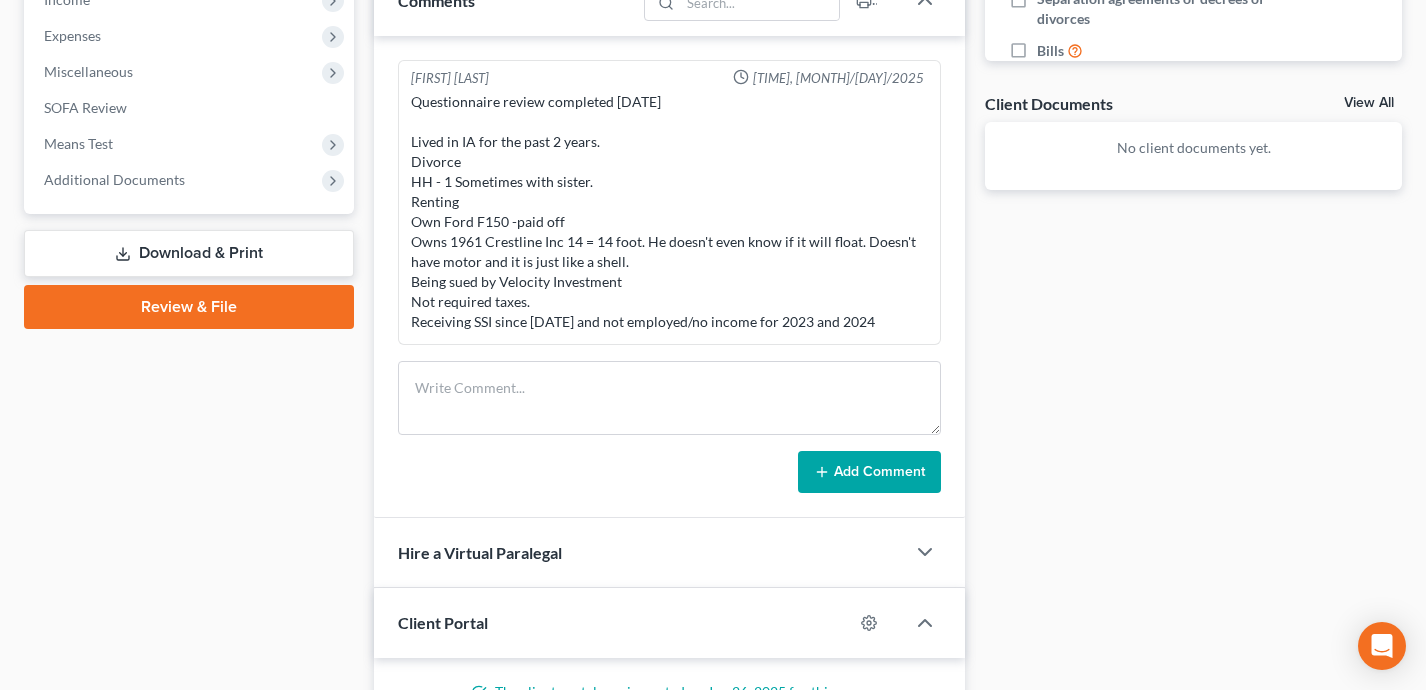 click on "Review & File" at bounding box center [189, 307] 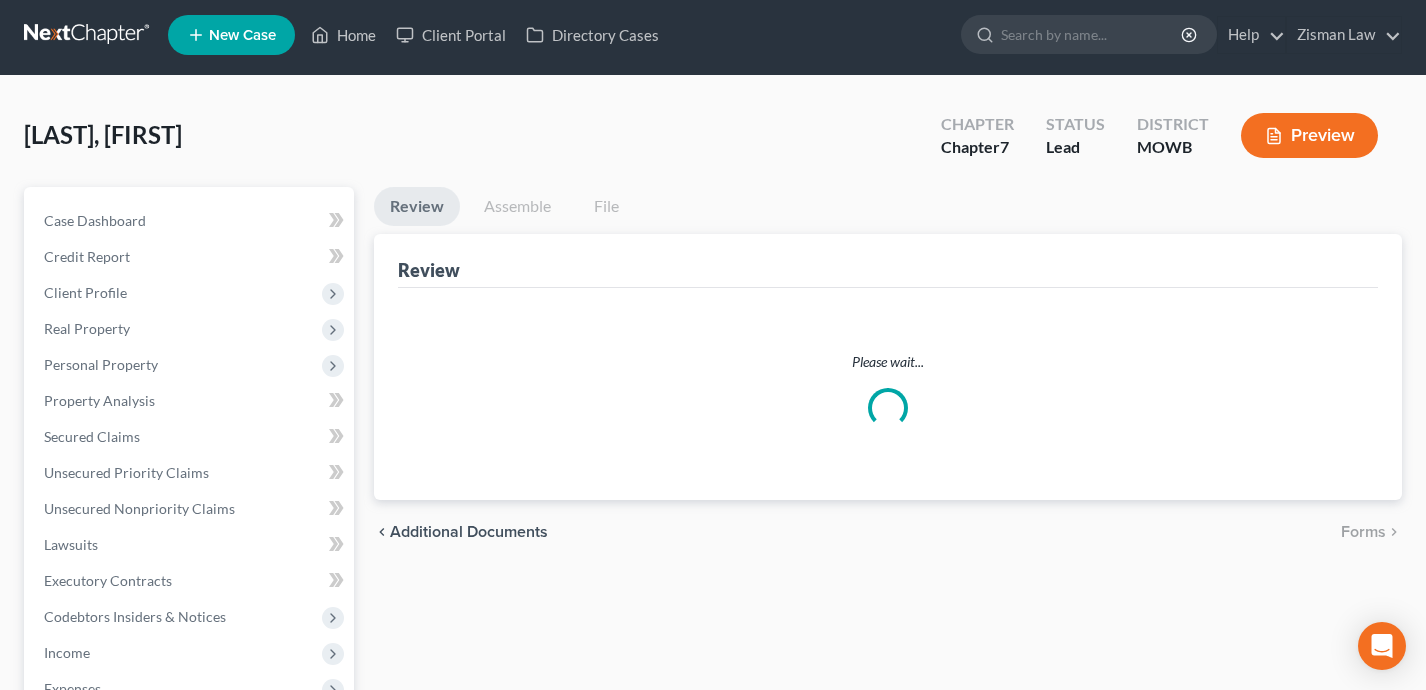 scroll, scrollTop: 0, scrollLeft: 0, axis: both 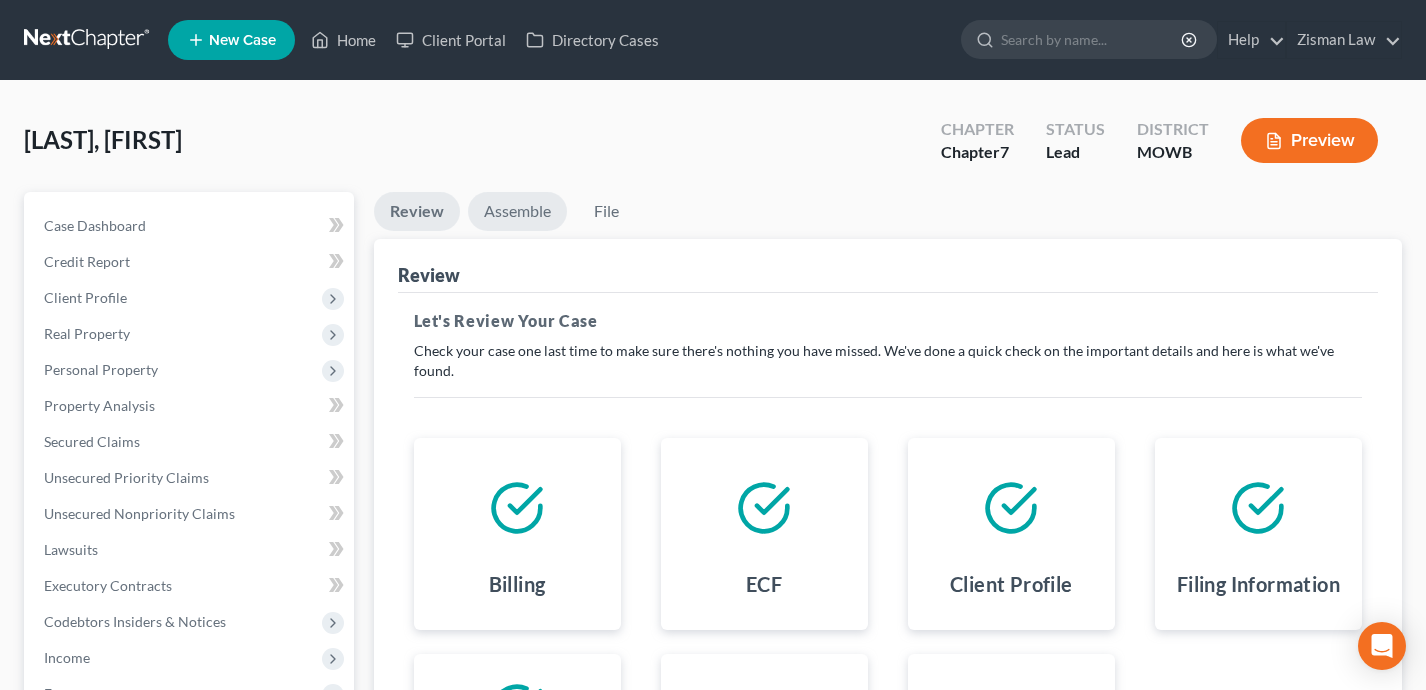 click on "Assemble" at bounding box center (517, 211) 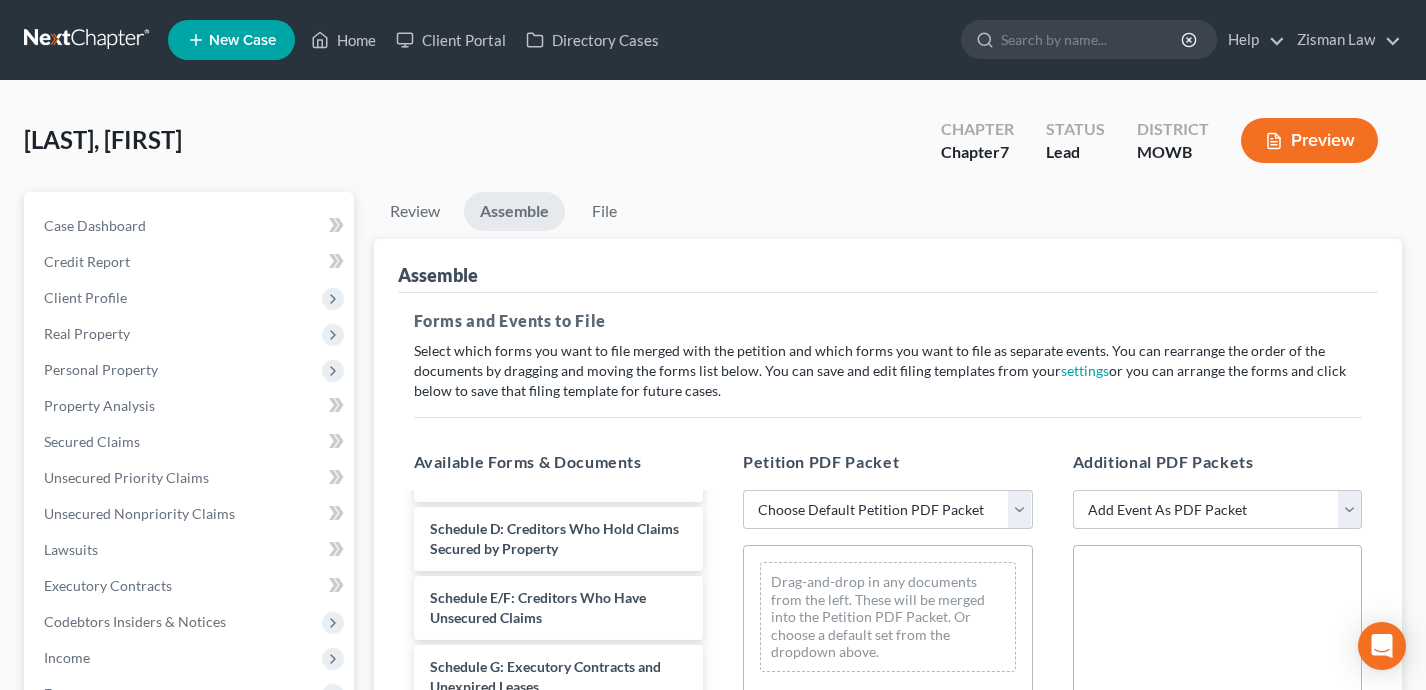 scroll, scrollTop: 310, scrollLeft: 0, axis: vertical 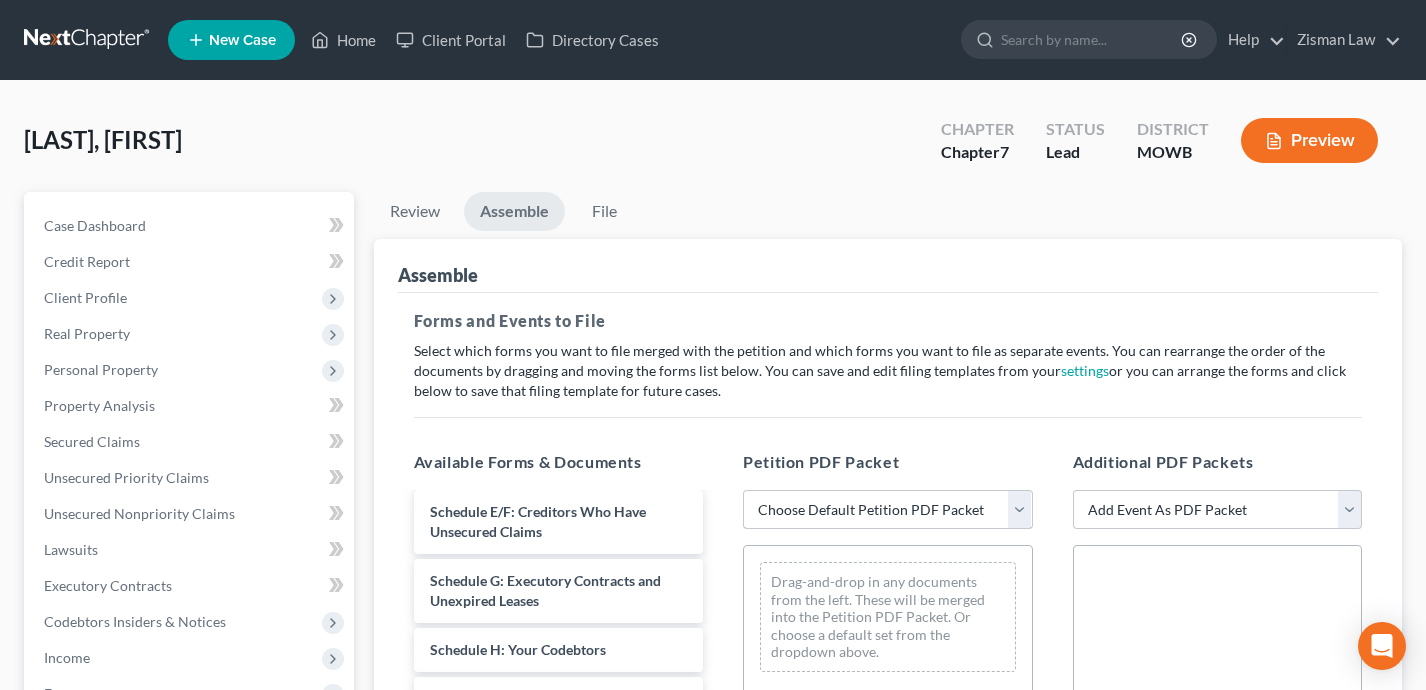 click on "Choose Default Petition PDF Packet Emergency Filing (Voluntary Petition and Creditor List Only) Chapter 7 Template" at bounding box center (888, 510) 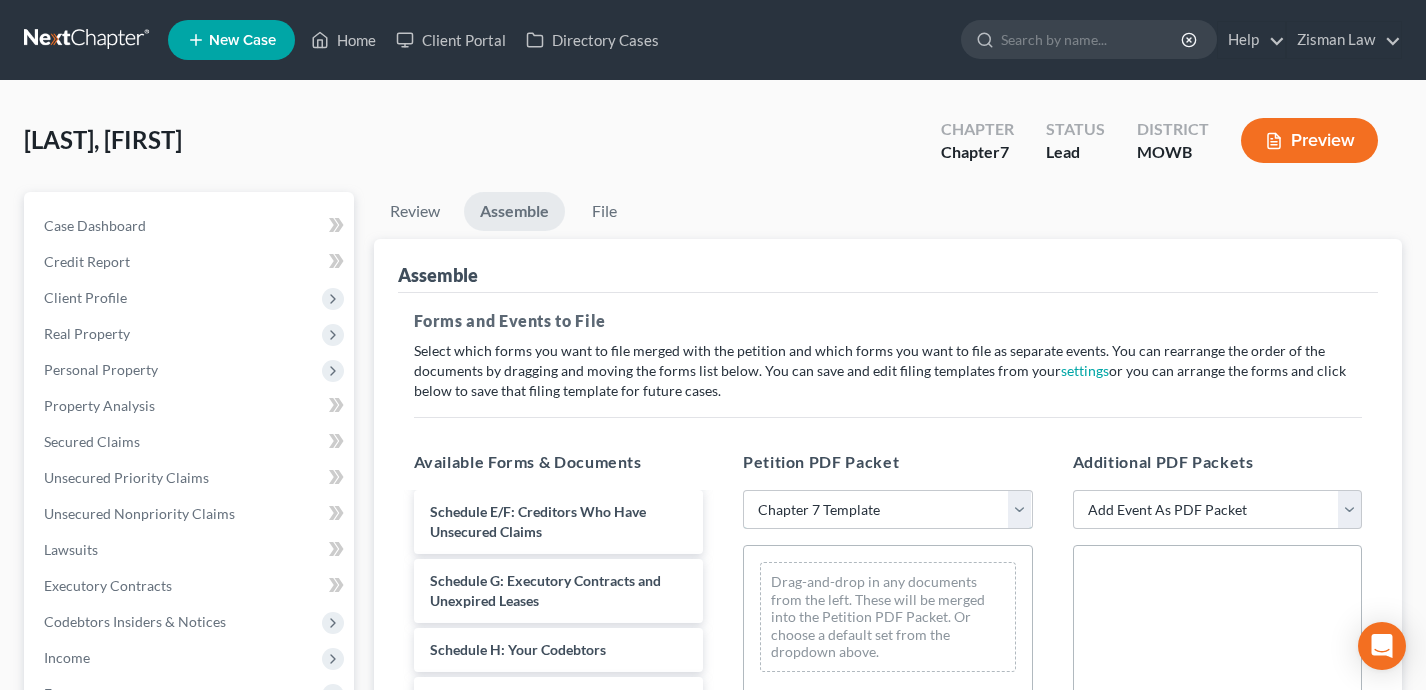 scroll, scrollTop: 0, scrollLeft: 0, axis: both 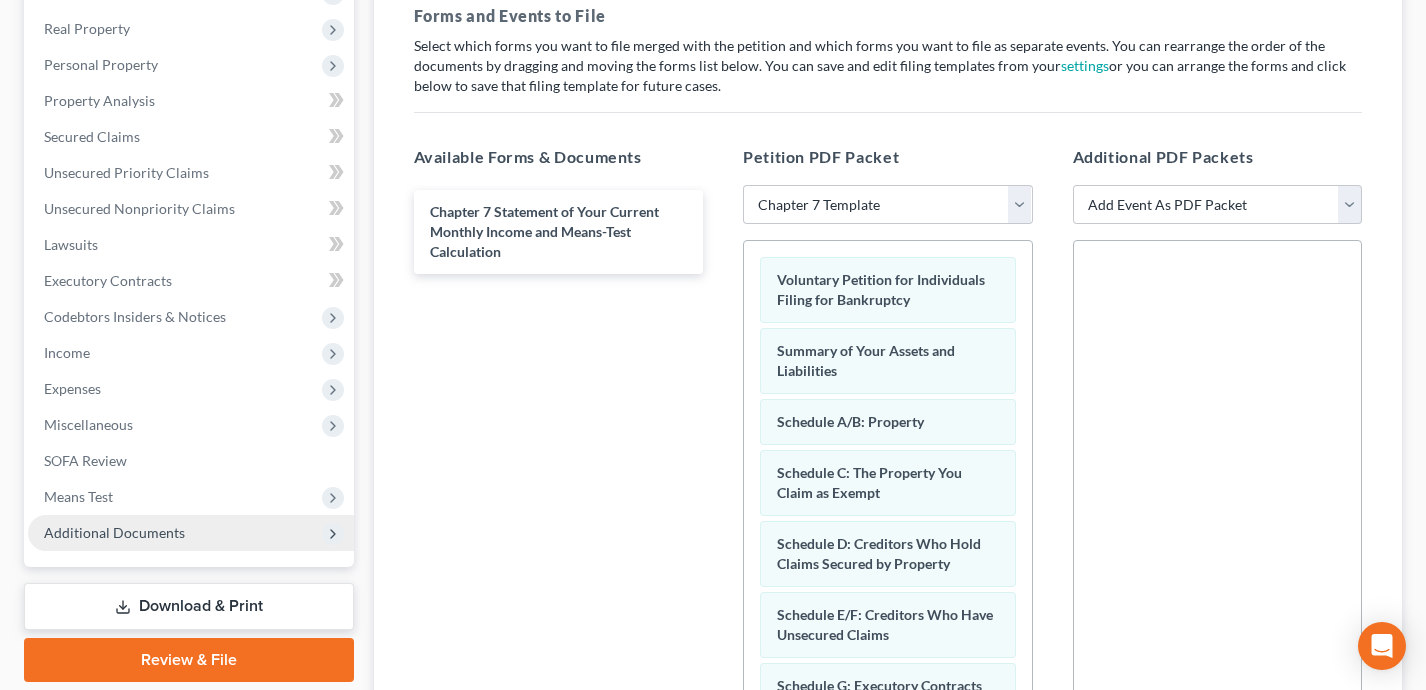 click on "Additional Documents" at bounding box center [191, 533] 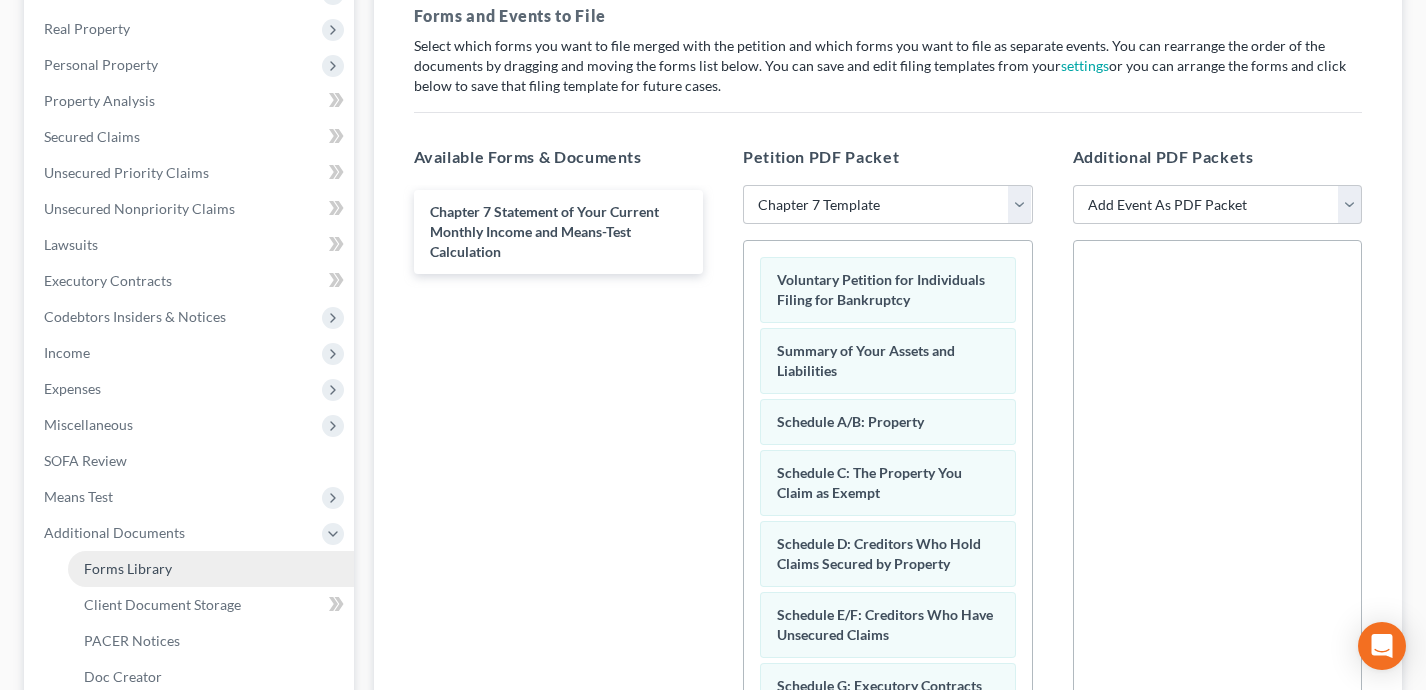 scroll, scrollTop: 412, scrollLeft: 0, axis: vertical 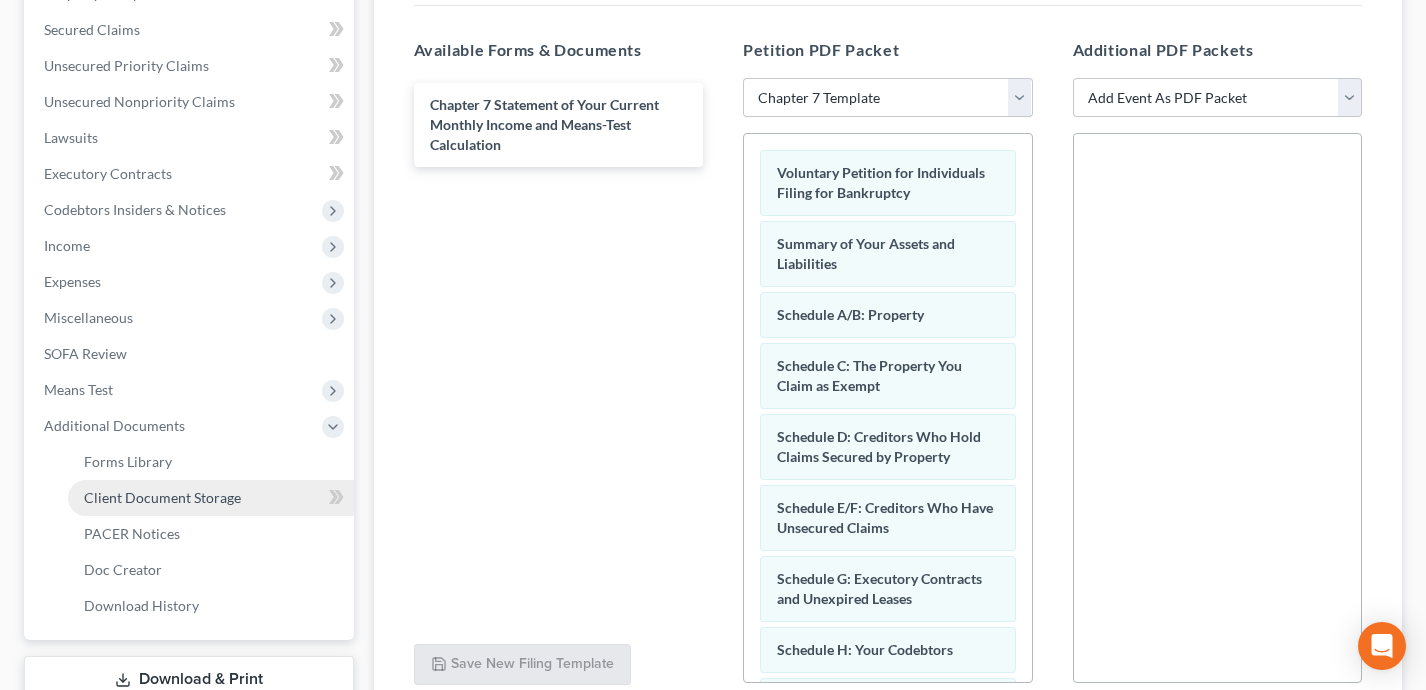 click on "Client Document Storage" at bounding box center [211, 498] 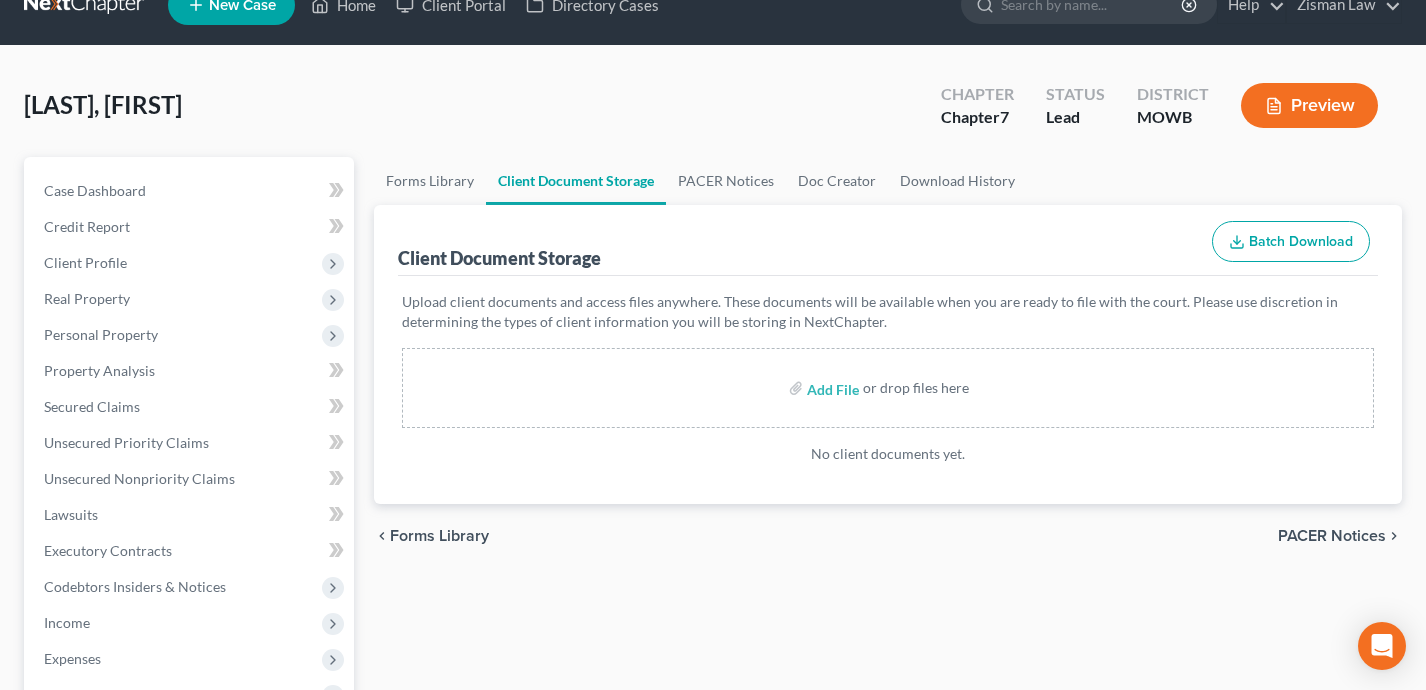 scroll, scrollTop: 36, scrollLeft: 0, axis: vertical 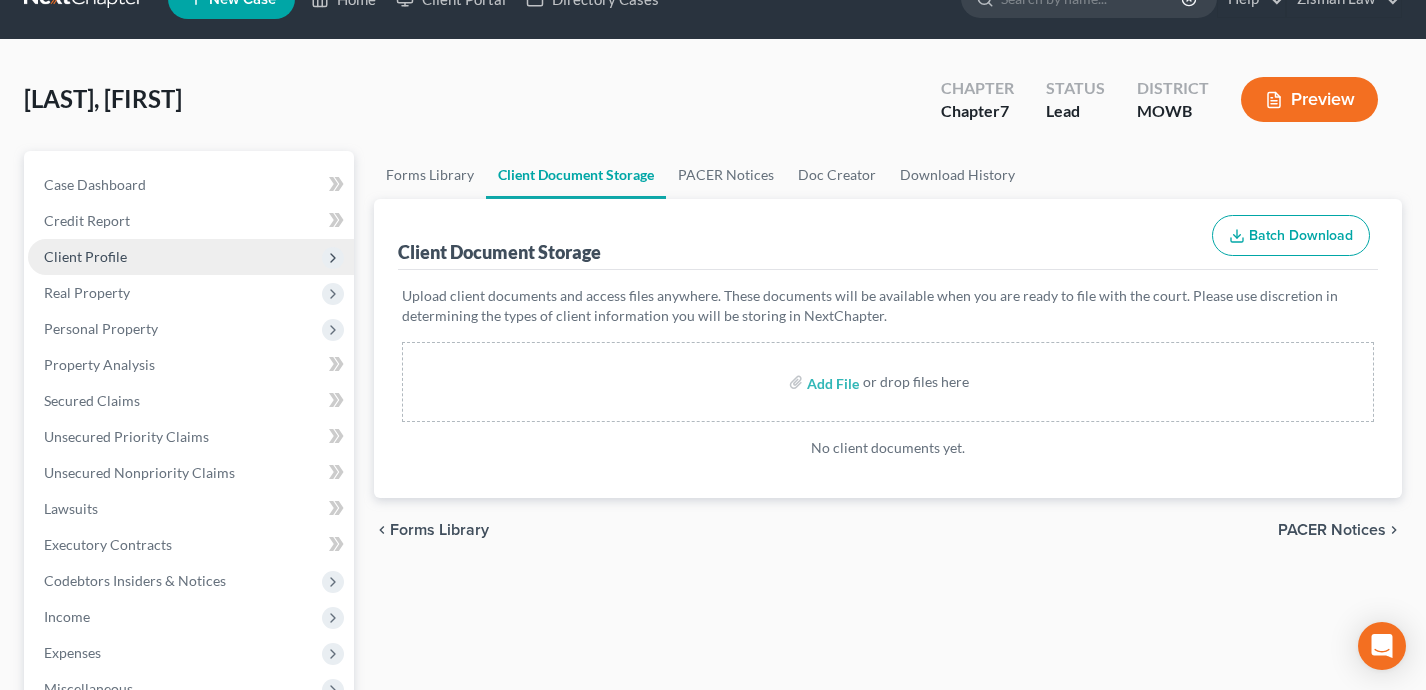click on "Client Profile" at bounding box center (191, 257) 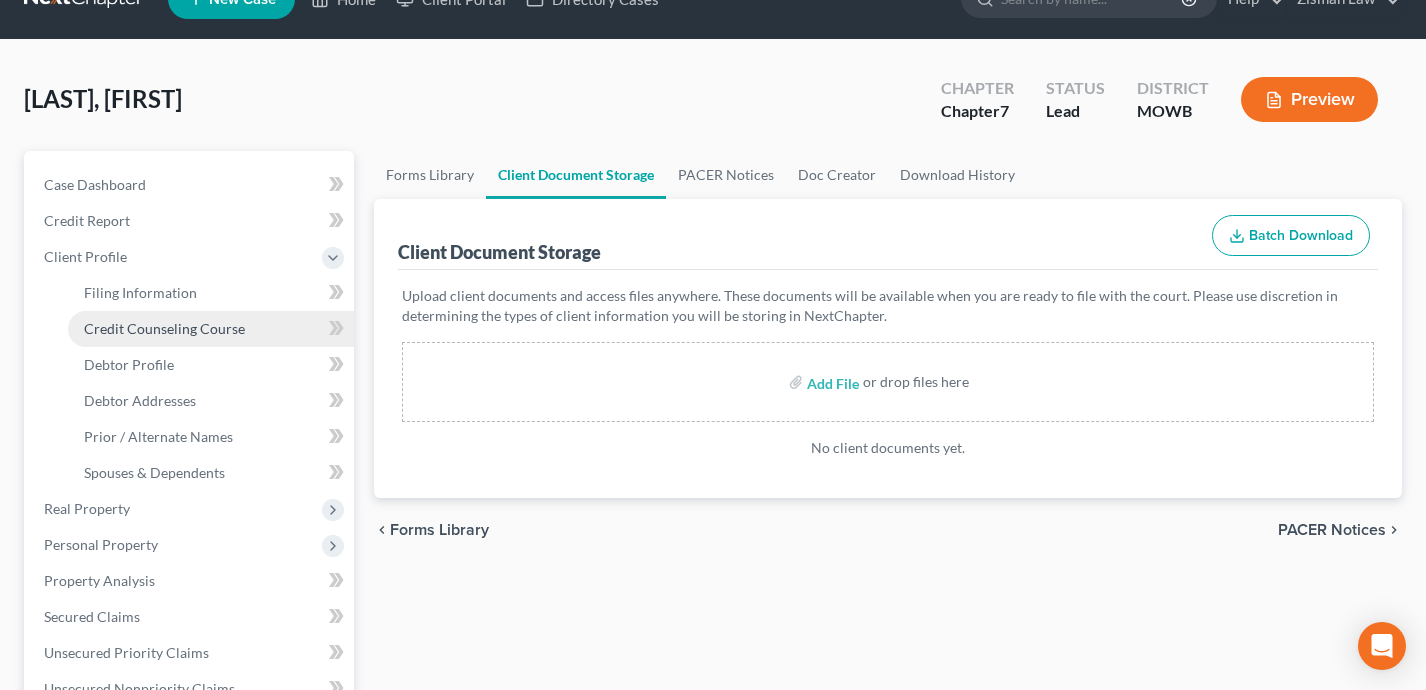 click on "Credit Counseling Course" at bounding box center [164, 328] 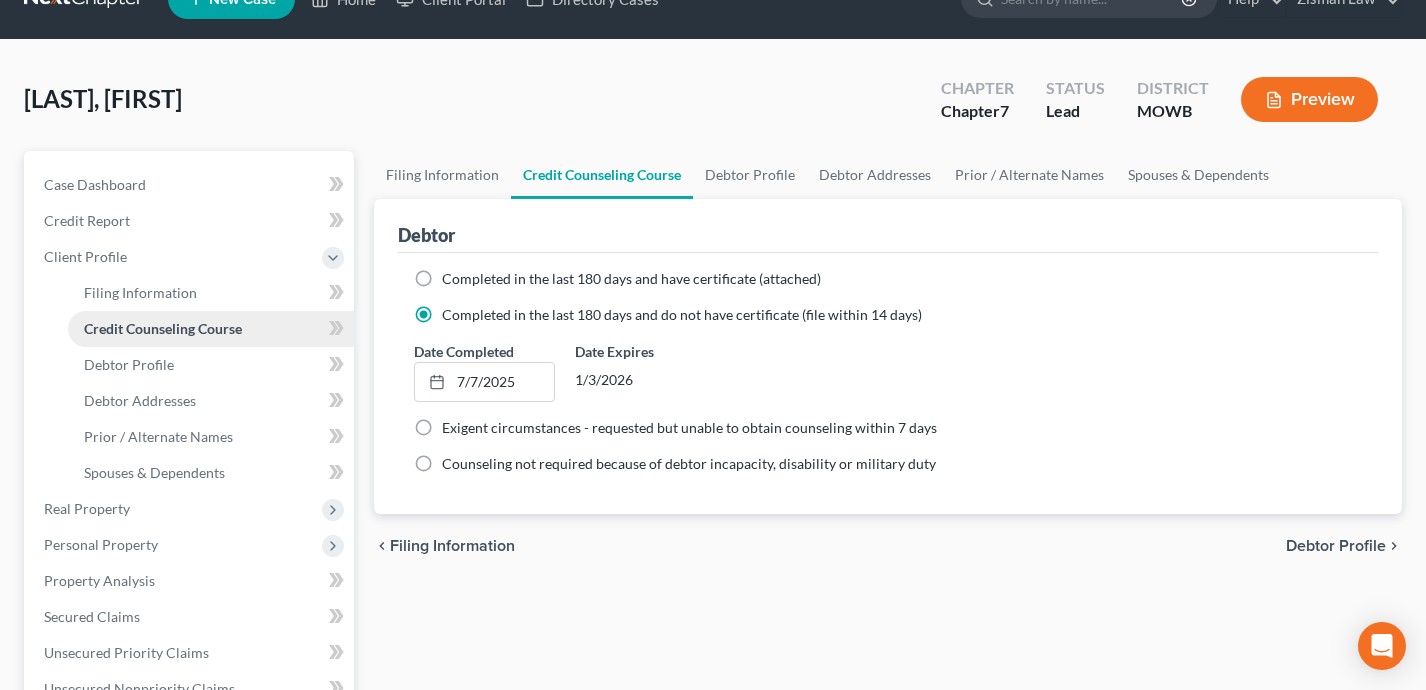 scroll, scrollTop: 0, scrollLeft: 0, axis: both 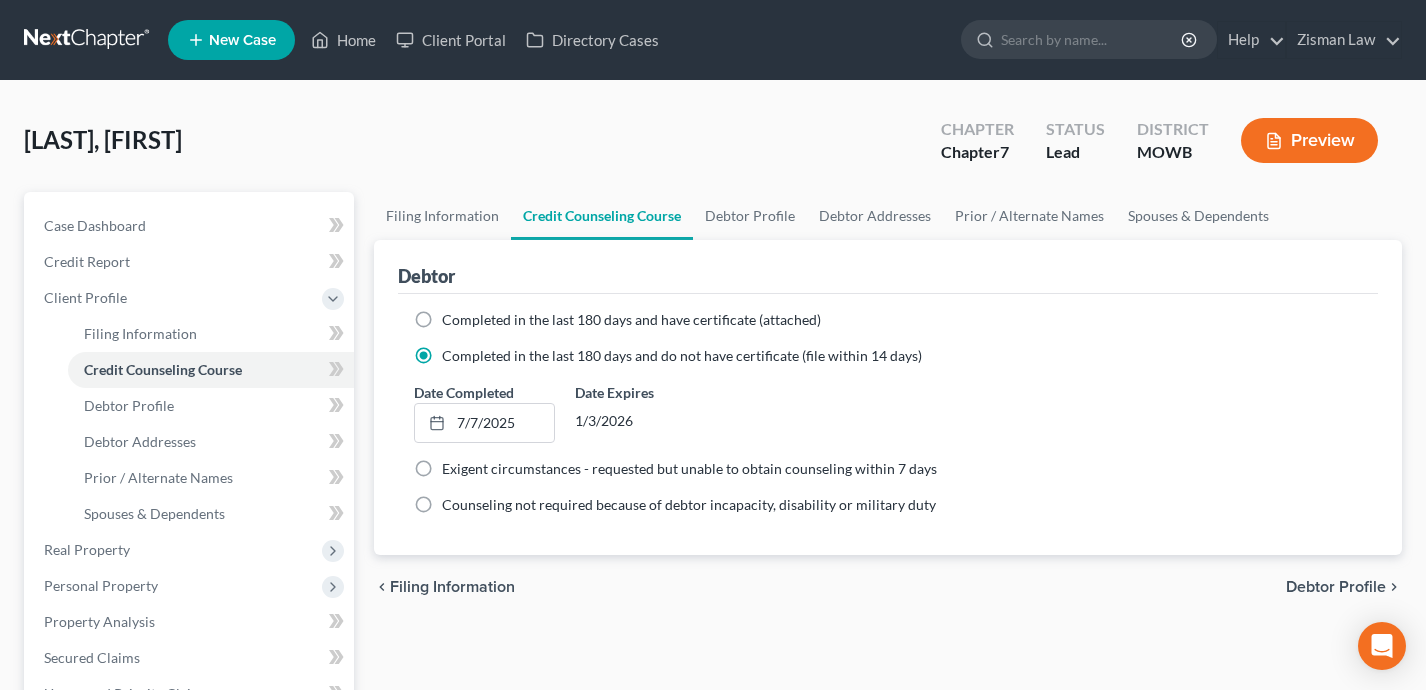 drag, startPoint x: 238, startPoint y: 138, endPoint x: 14, endPoint y: 146, distance: 224.1428 